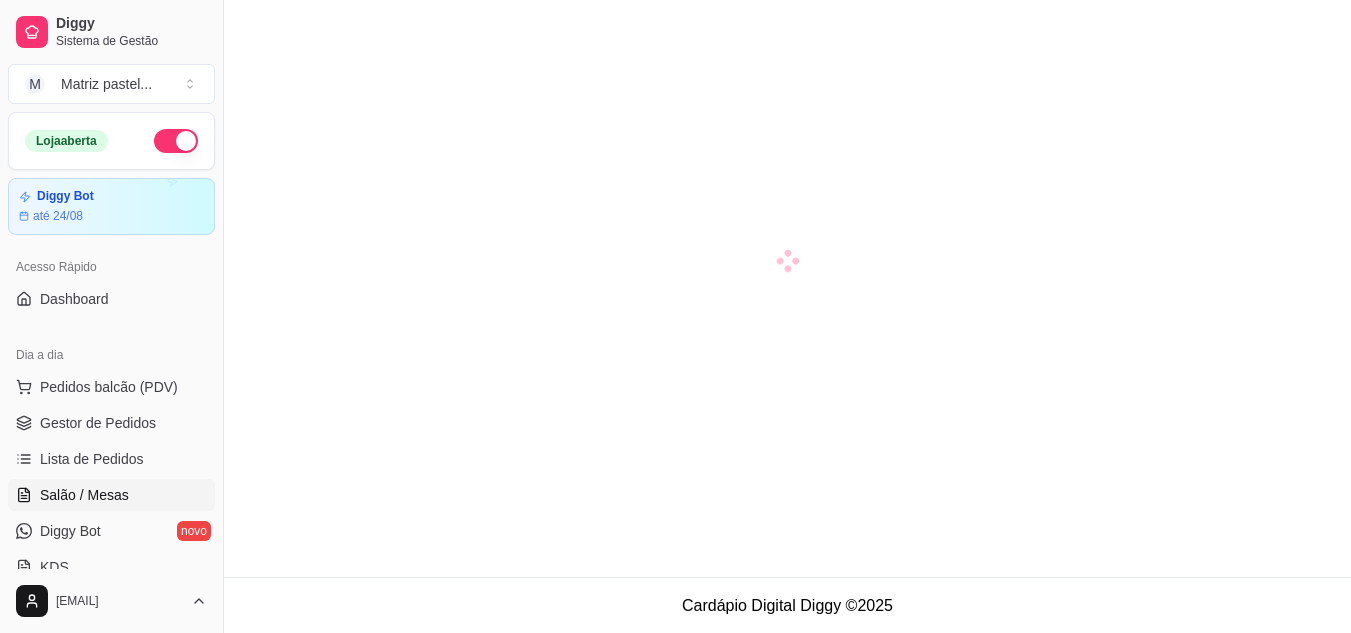 scroll, scrollTop: 57, scrollLeft: 0, axis: vertical 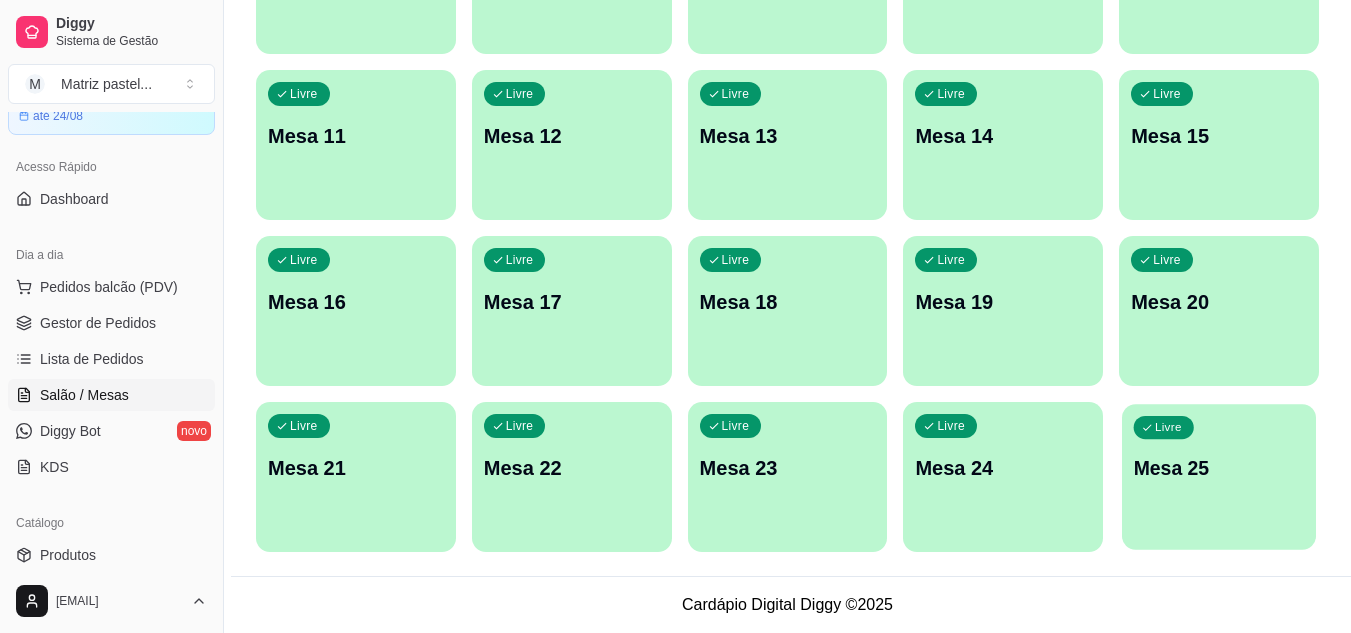 click on "Livre Mesa 25" at bounding box center [1219, 465] 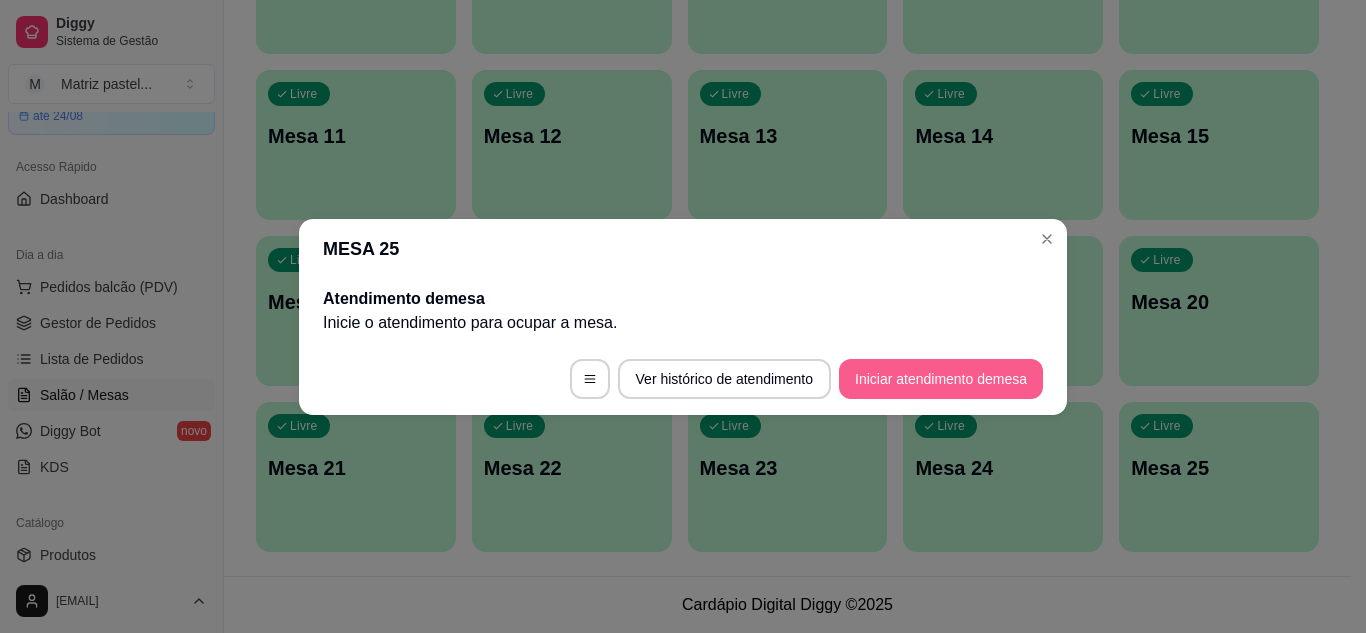 click on "Iniciar atendimento de  mesa" at bounding box center (941, 379) 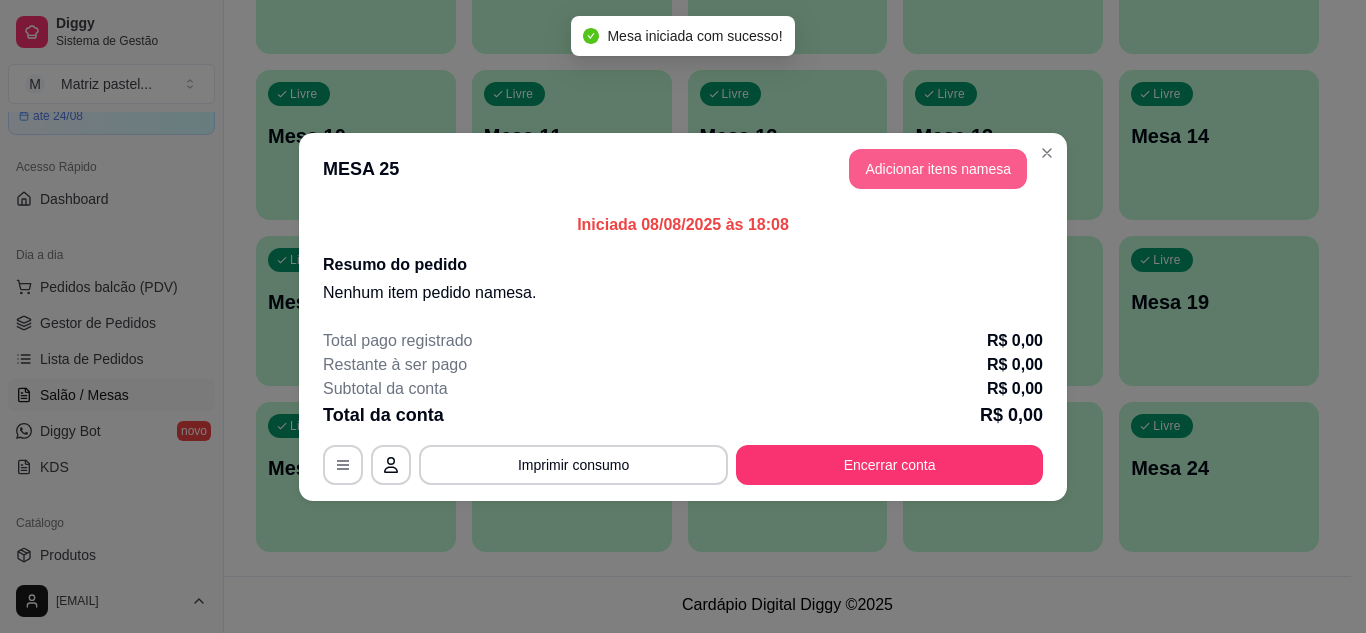 click on "Adicionar itens na  mesa" at bounding box center (938, 169) 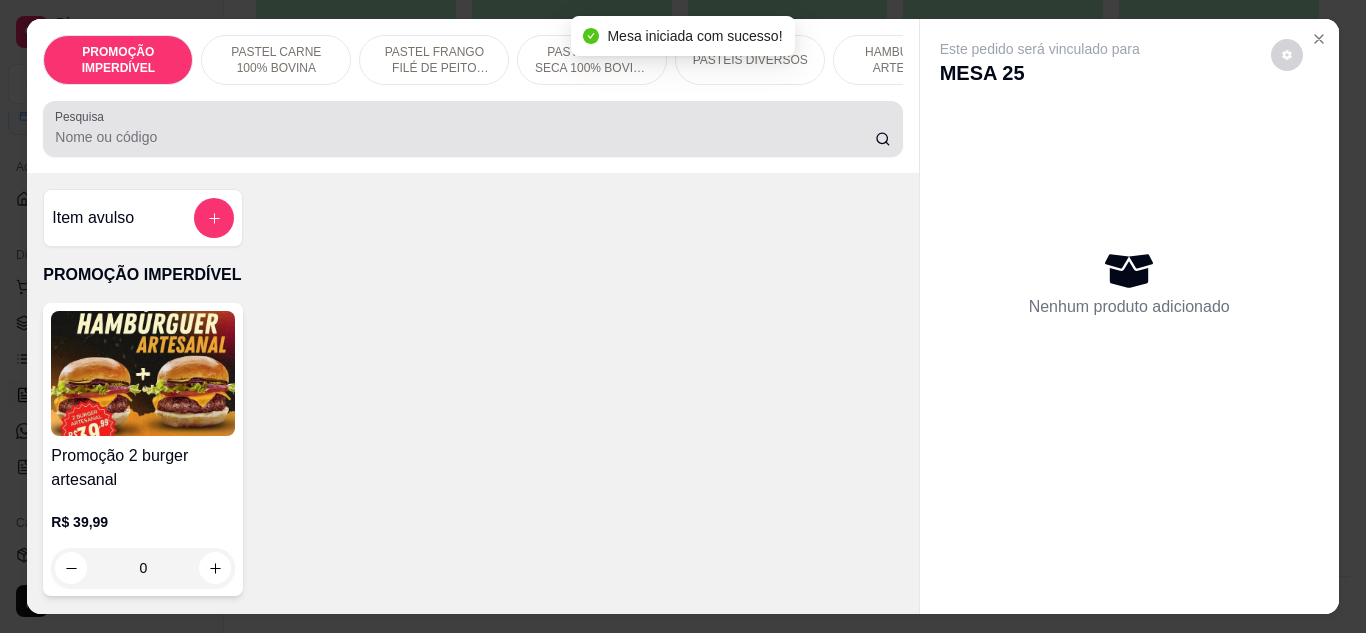 click at bounding box center [472, 129] 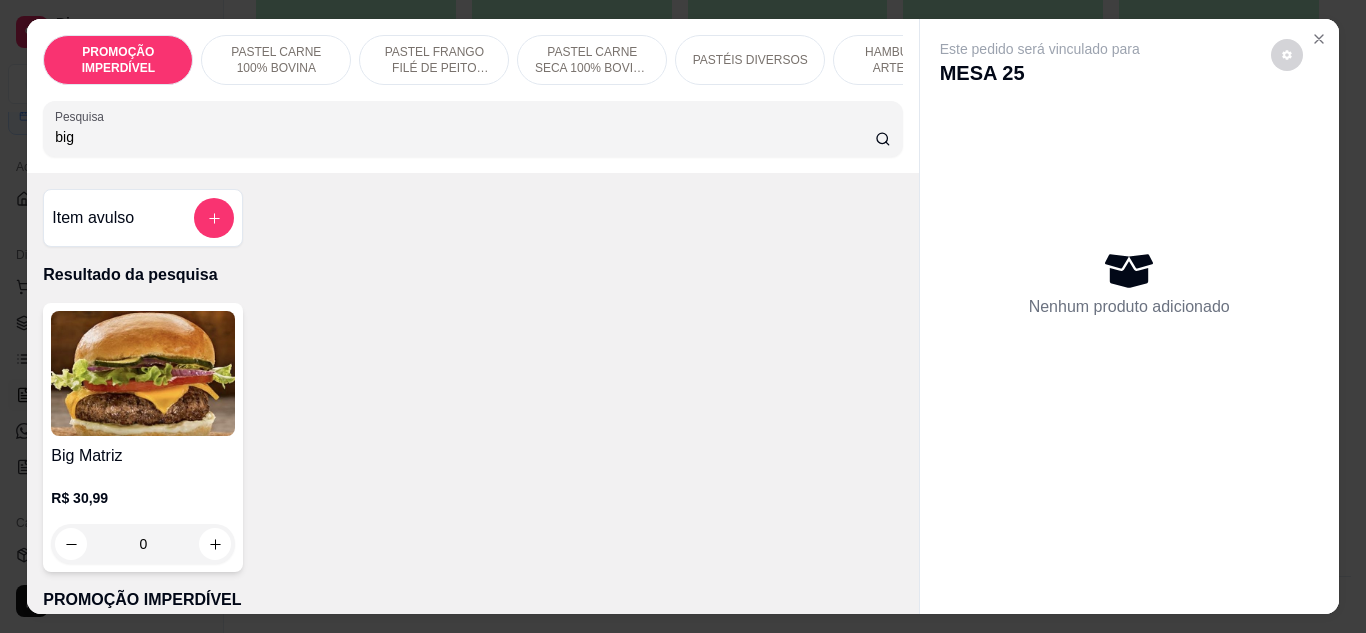type on "big" 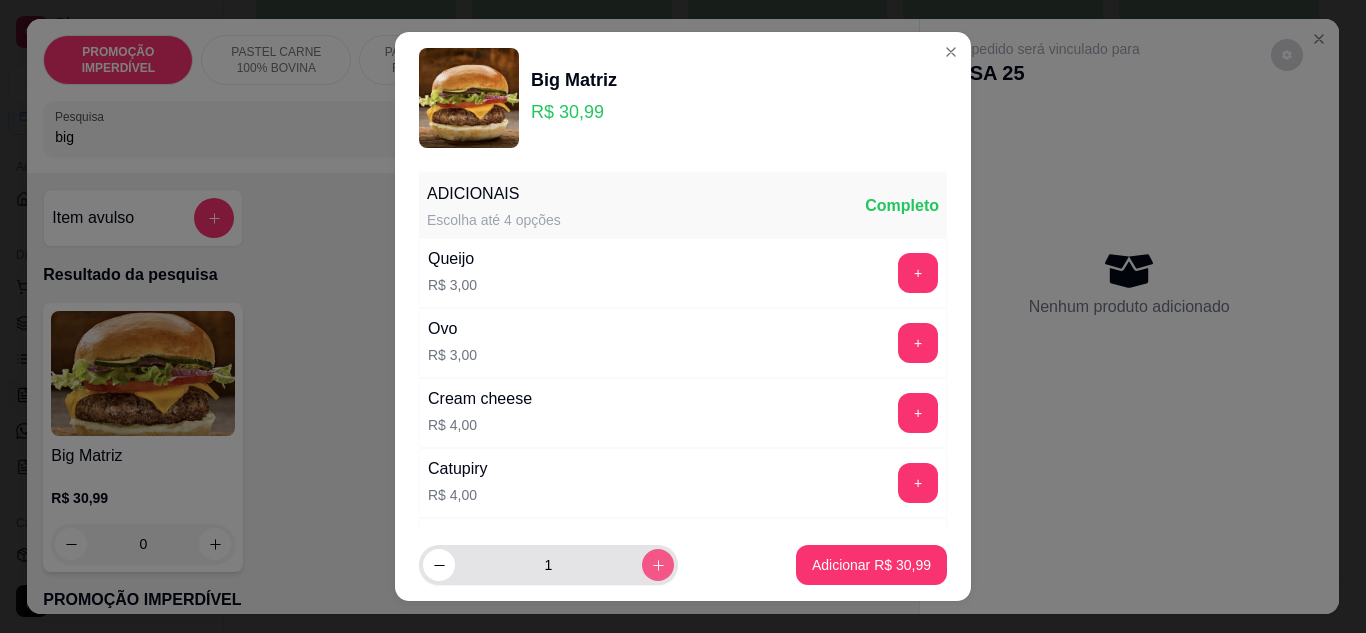 click at bounding box center (658, 565) 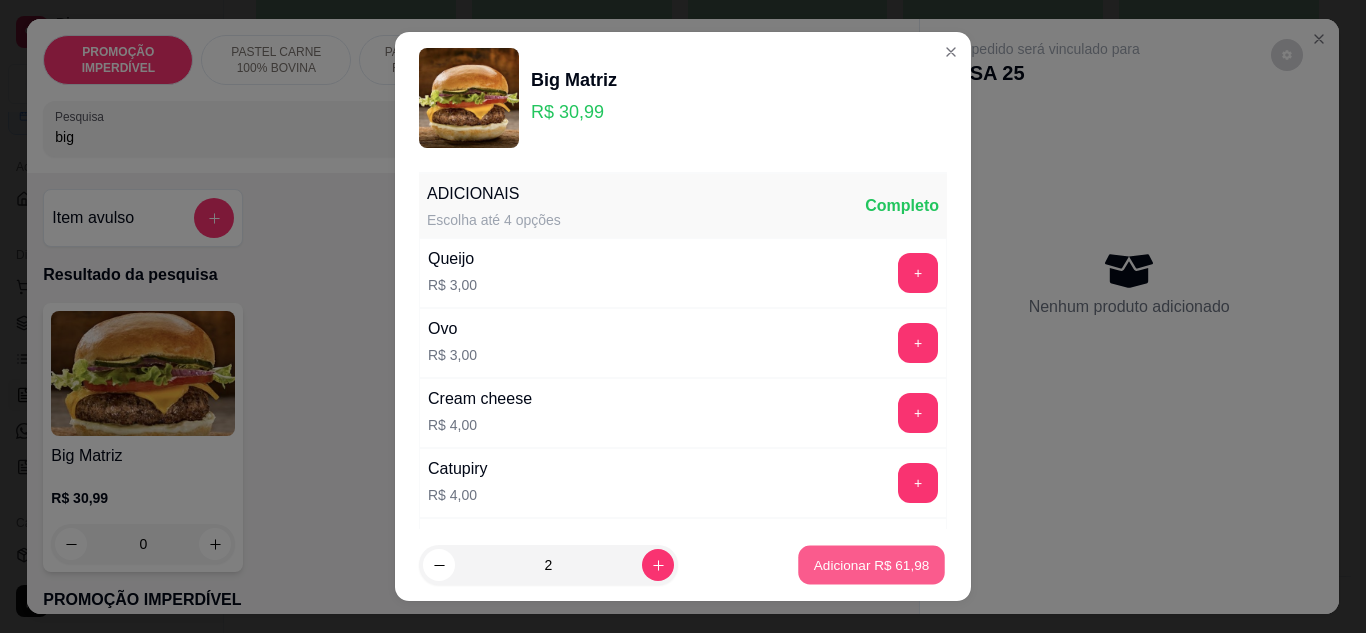 click on "Adicionar   R$ 61,98" at bounding box center [872, 565] 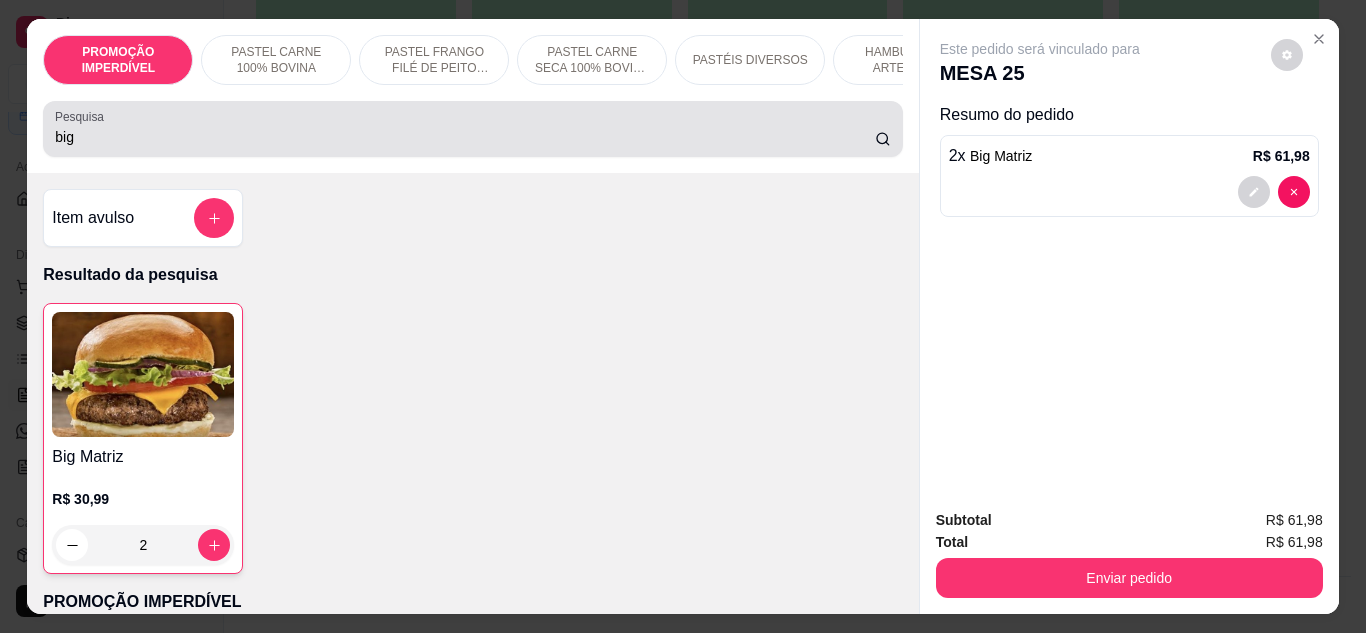 click on "big" at bounding box center [472, 129] 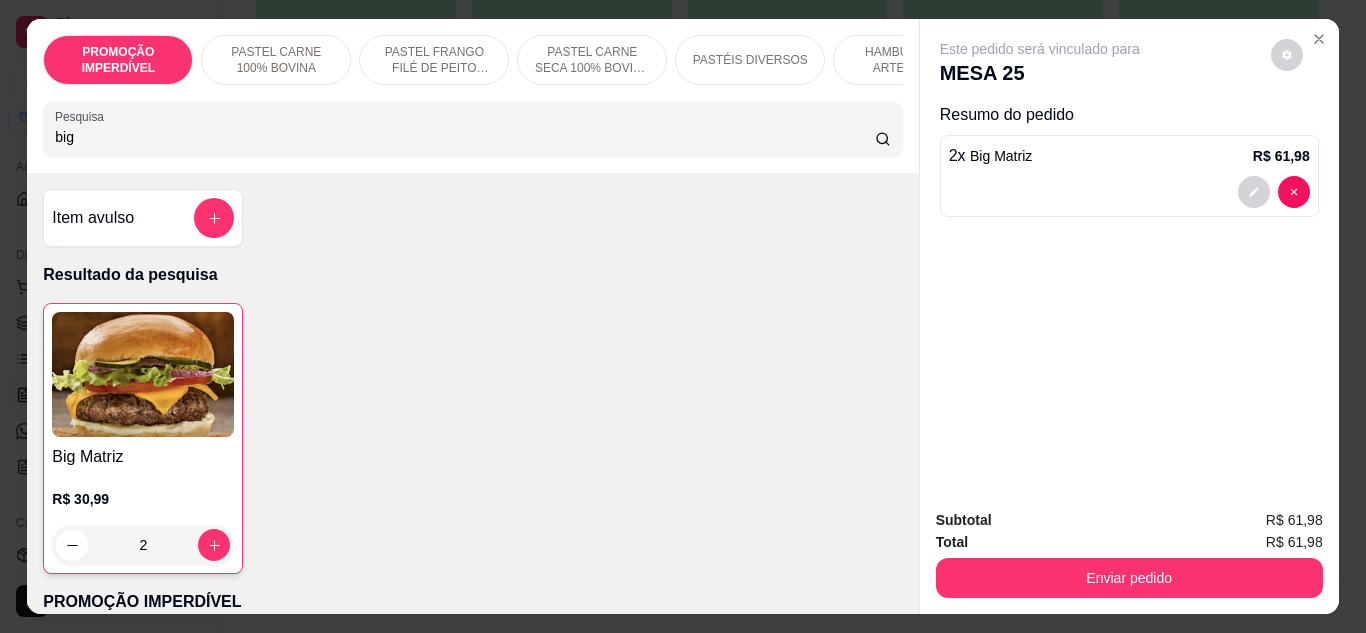 drag, startPoint x: 71, startPoint y: 146, endPoint x: 34, endPoint y: 150, distance: 37.215588 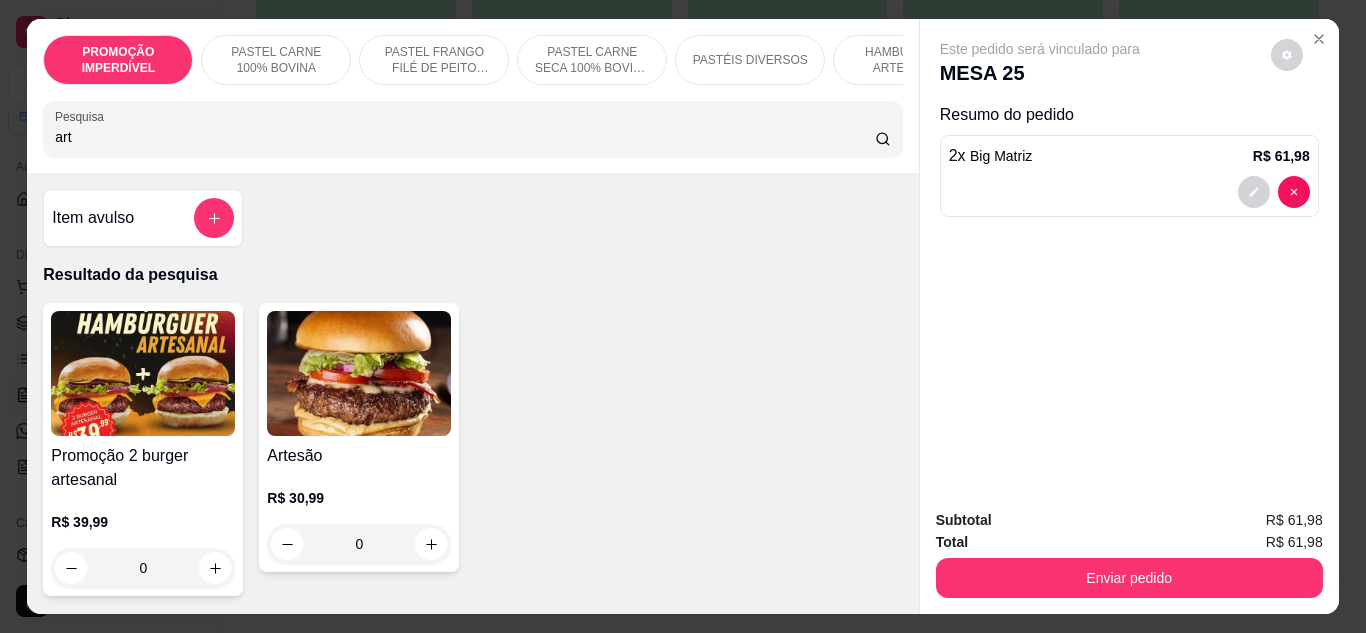 type on "art" 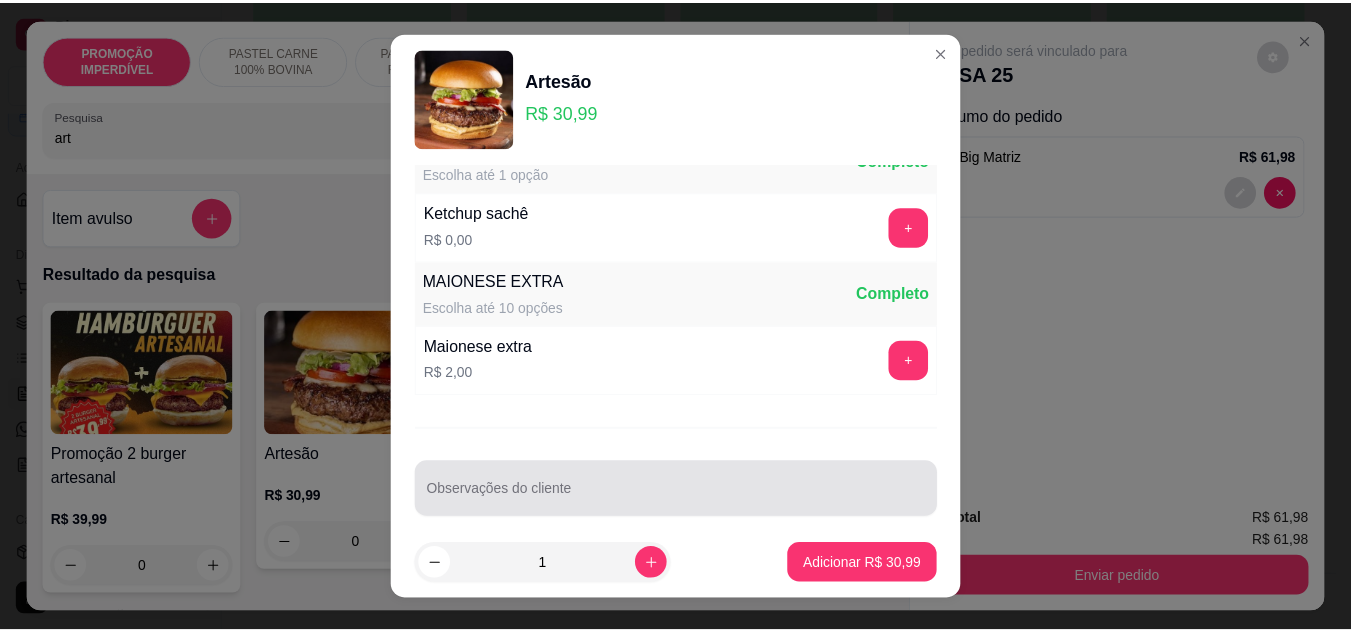scroll, scrollTop: 960, scrollLeft: 0, axis: vertical 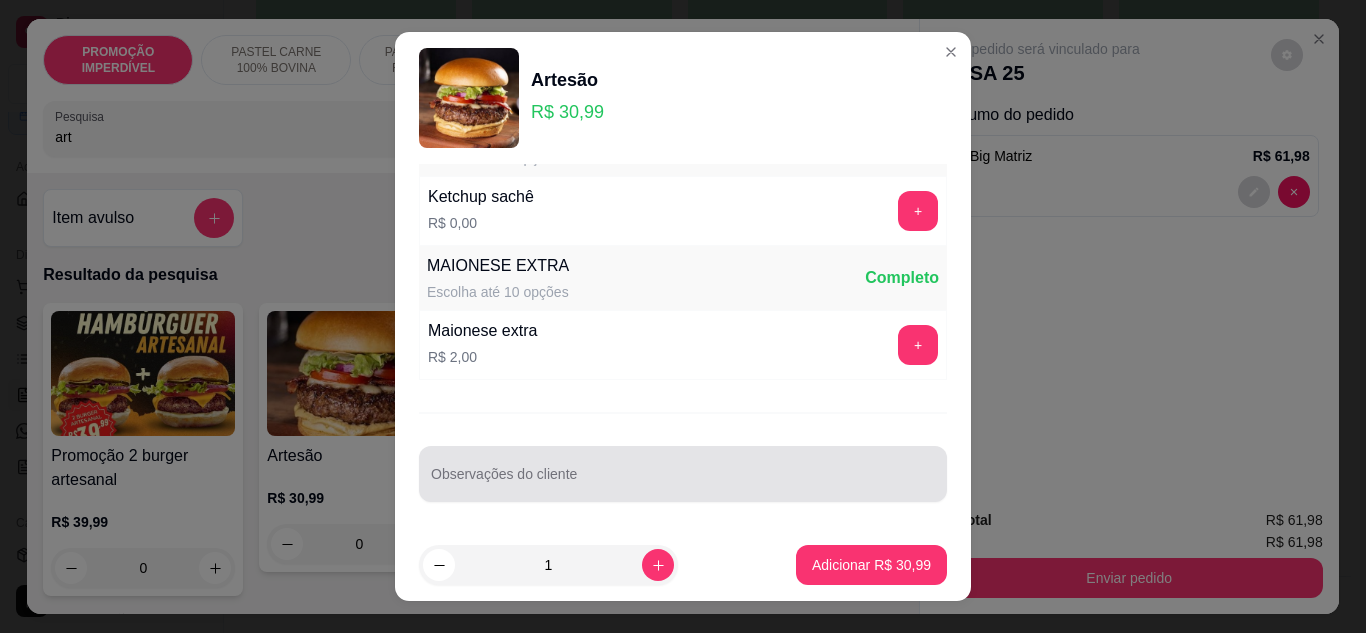click on "Observações do cliente" at bounding box center (683, 482) 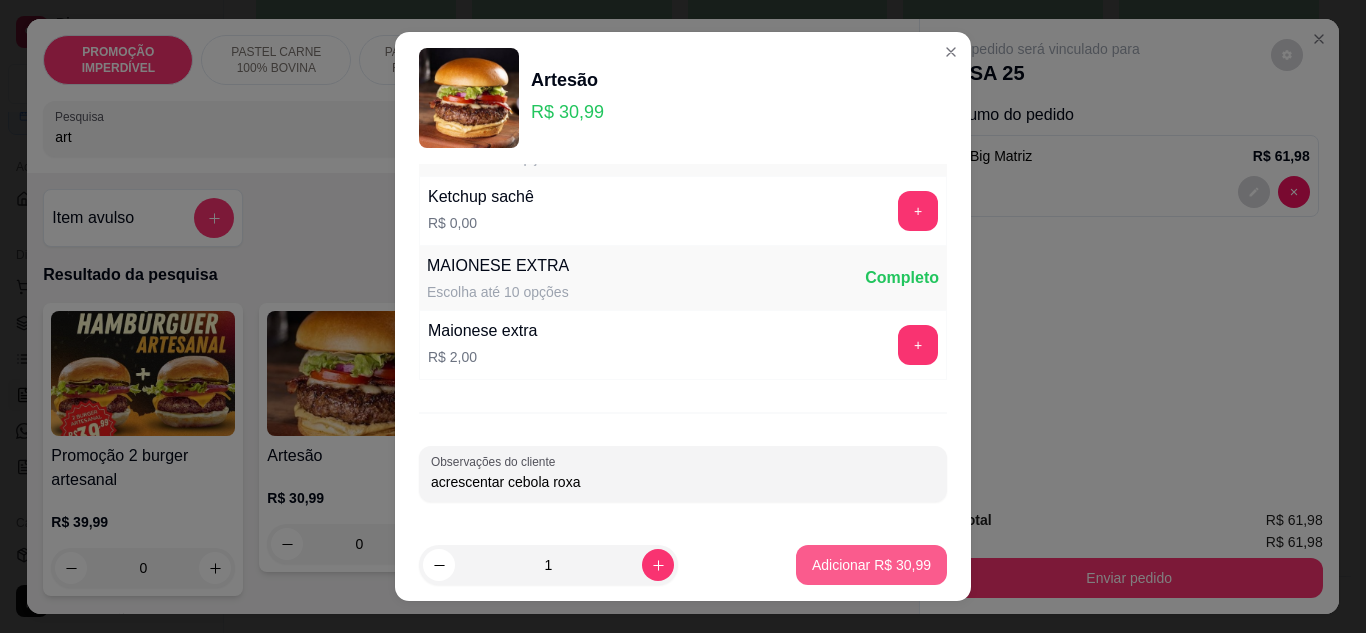 type on "acrescentar cebola roxa" 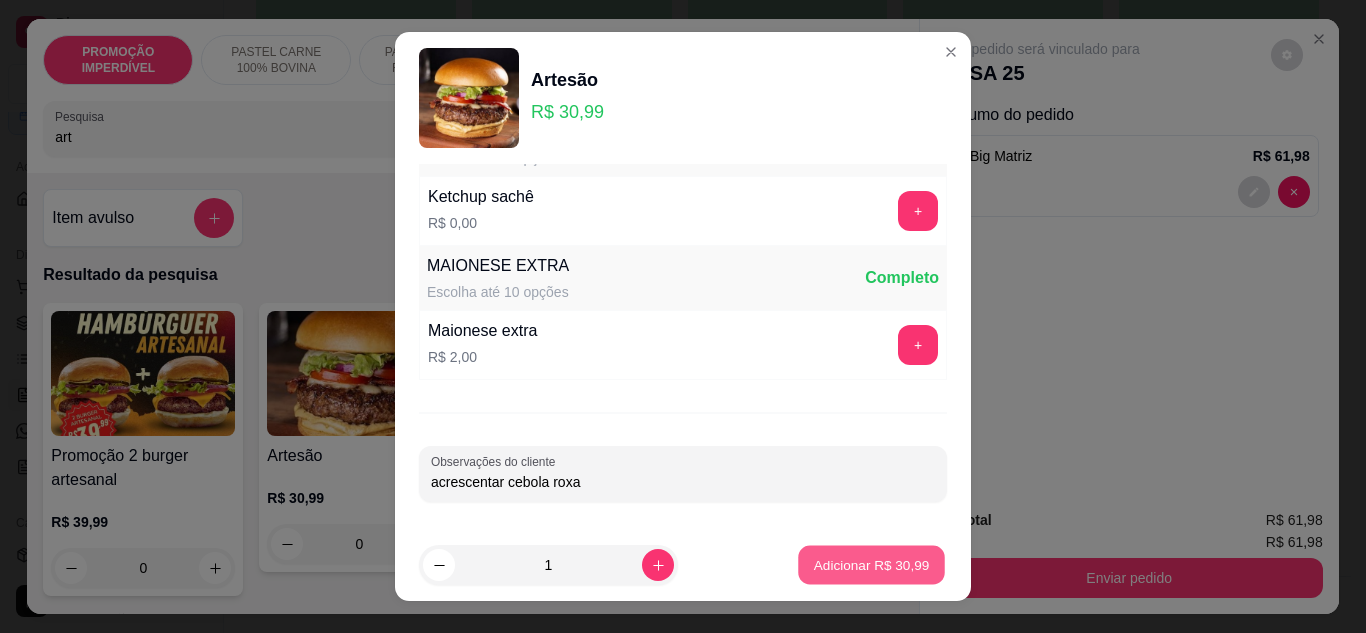 click on "Adicionar   R$ 30,99" at bounding box center [872, 565] 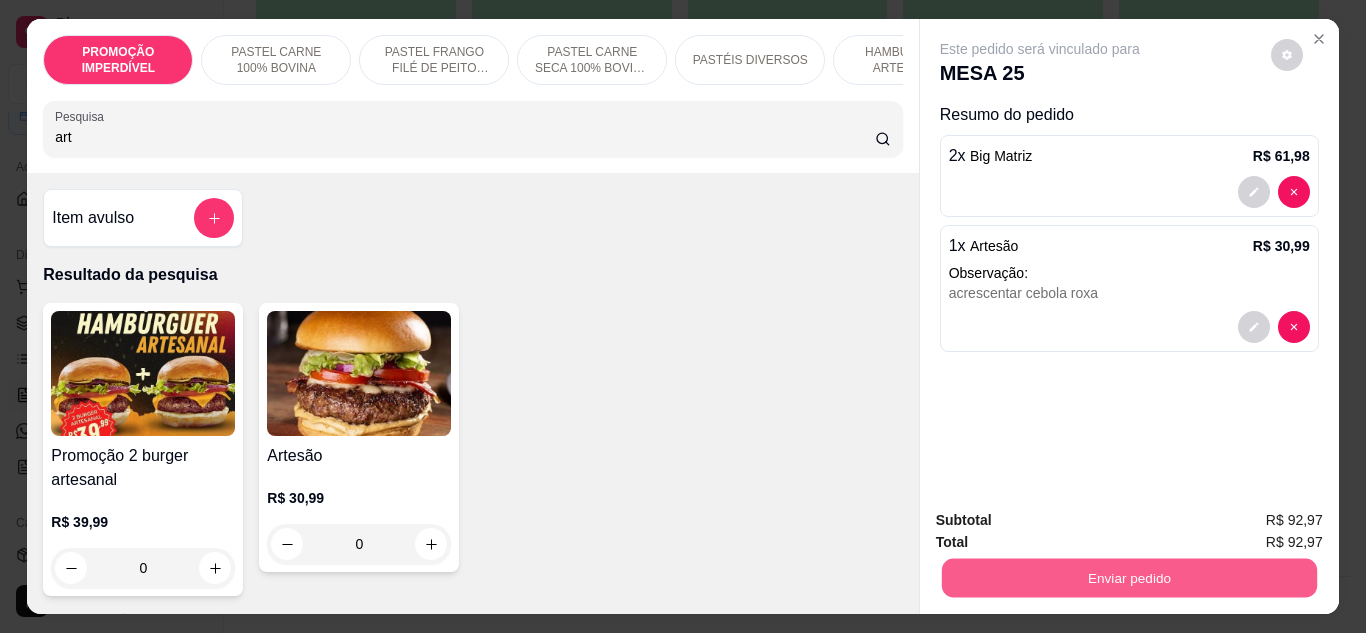 click on "Enviar pedido" at bounding box center (1128, 578) 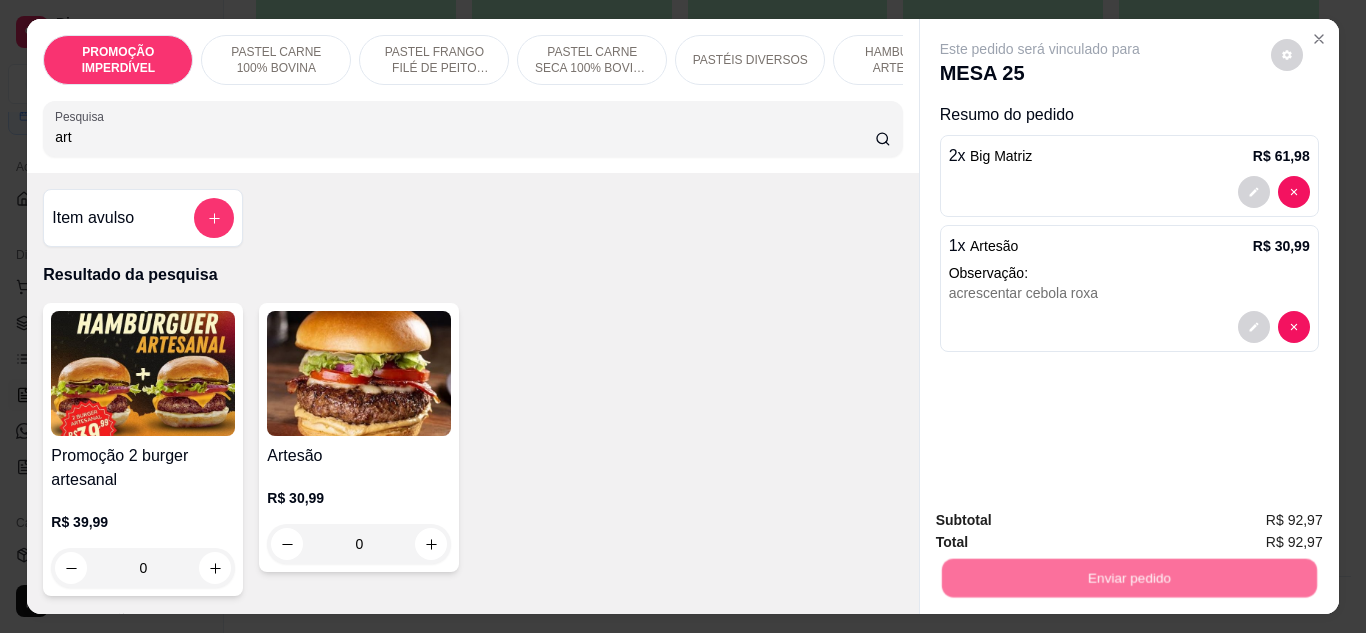 click on "Não registrar e enviar pedido" at bounding box center [1063, 520] 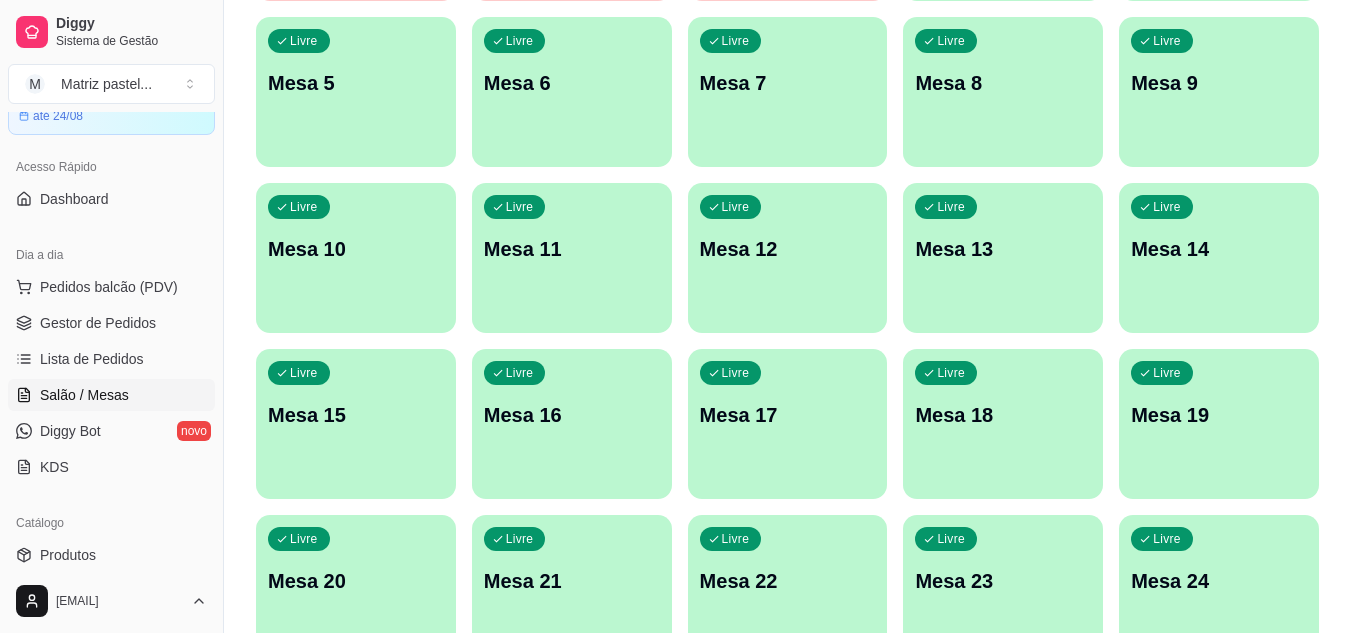 scroll, scrollTop: 78, scrollLeft: 0, axis: vertical 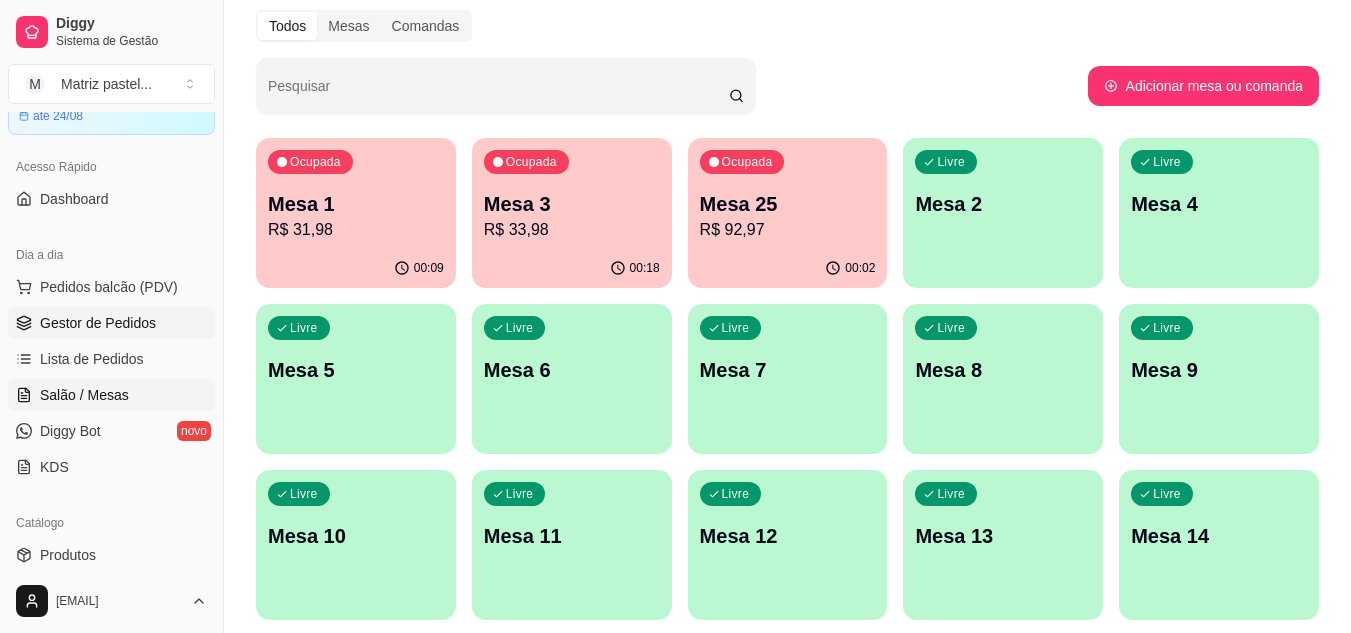 click on "Gestor de Pedidos" at bounding box center (98, 323) 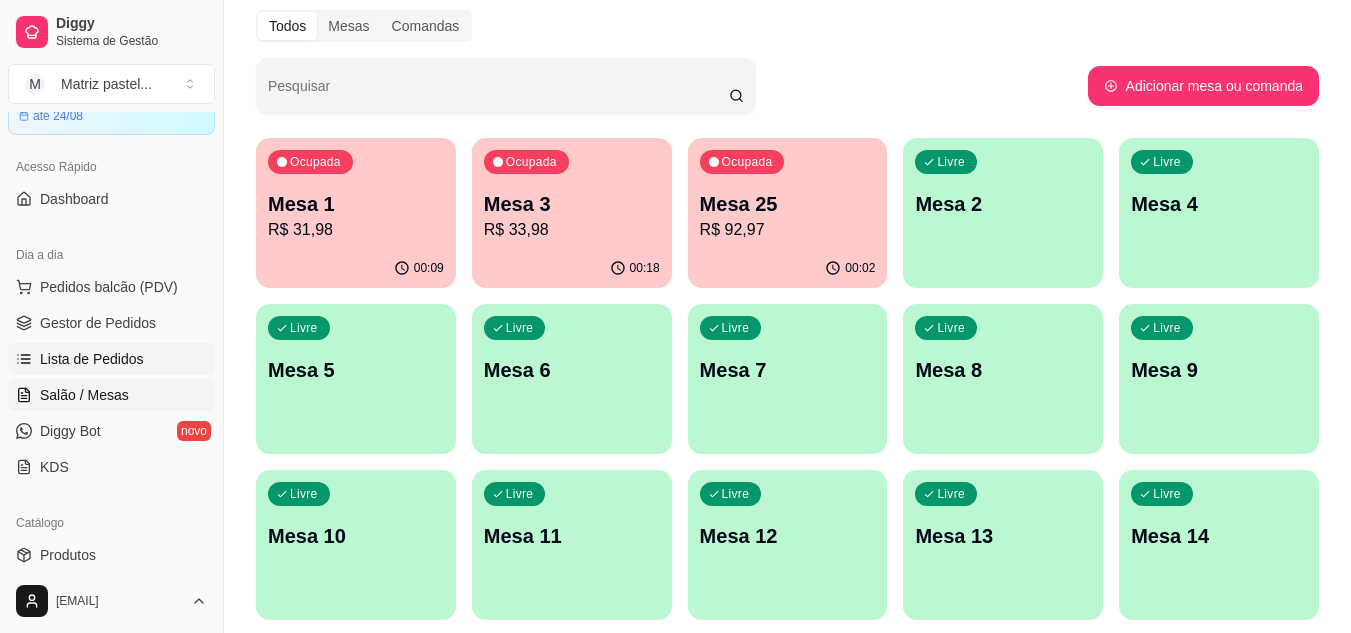 scroll, scrollTop: 0, scrollLeft: 0, axis: both 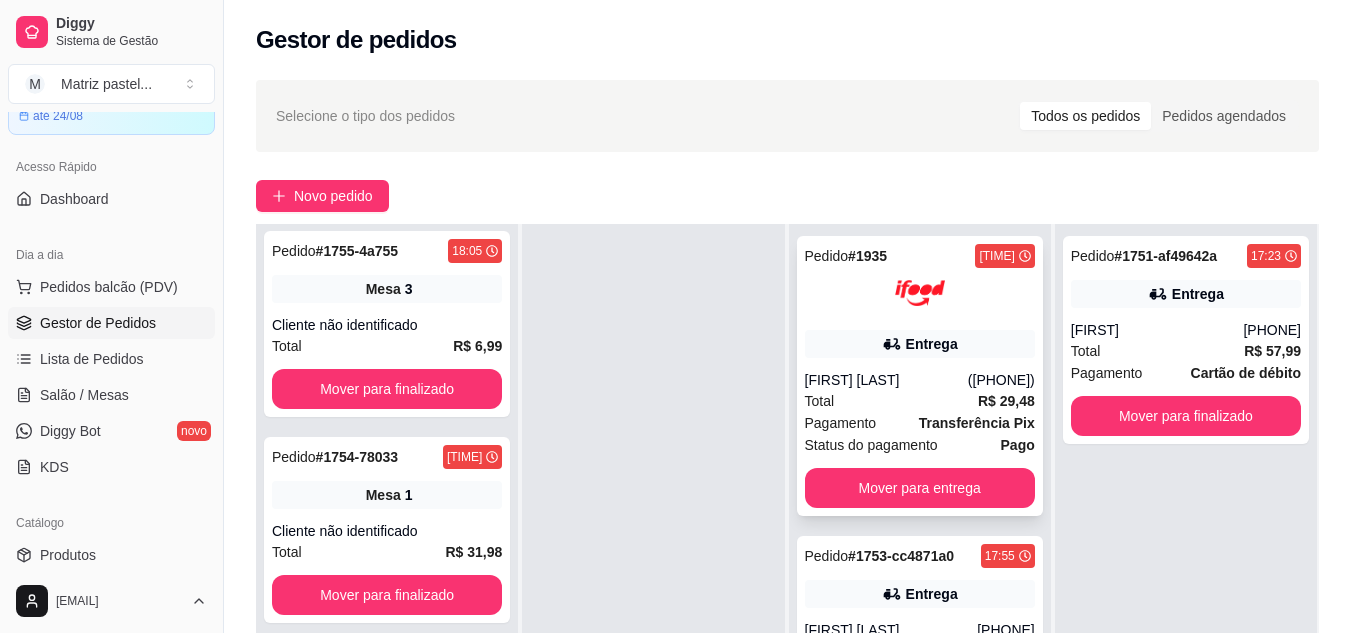 click at bounding box center (920, 293) 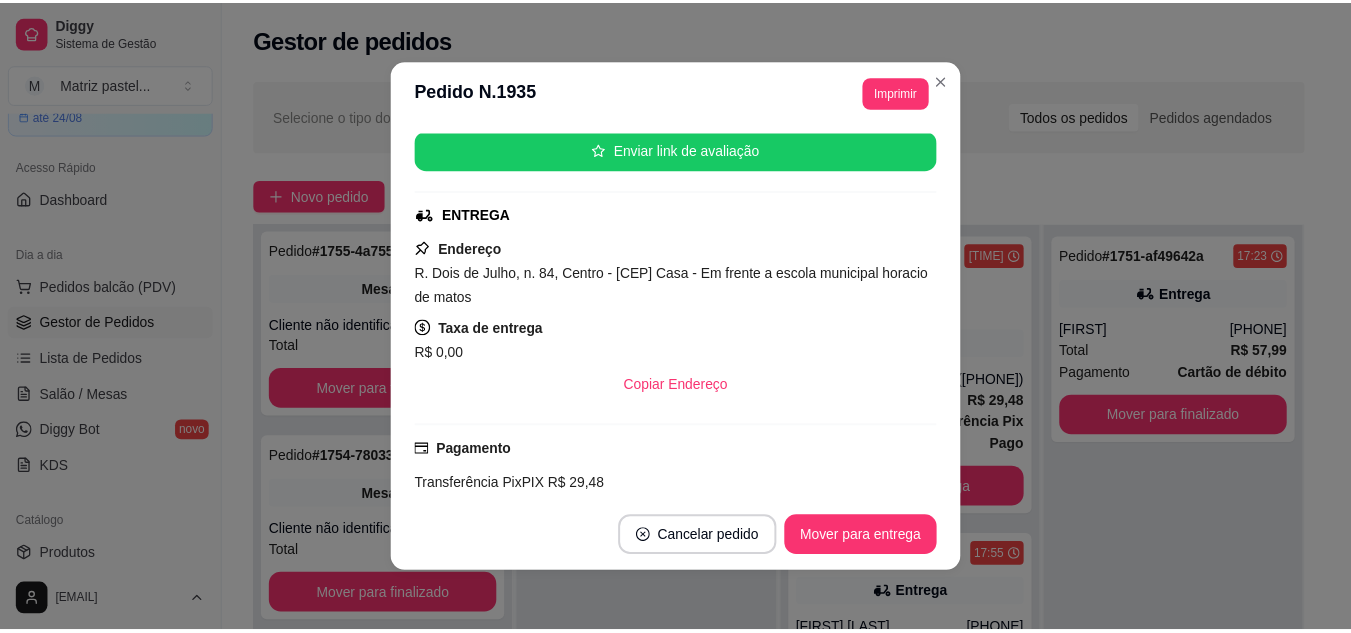 scroll, scrollTop: 400, scrollLeft: 0, axis: vertical 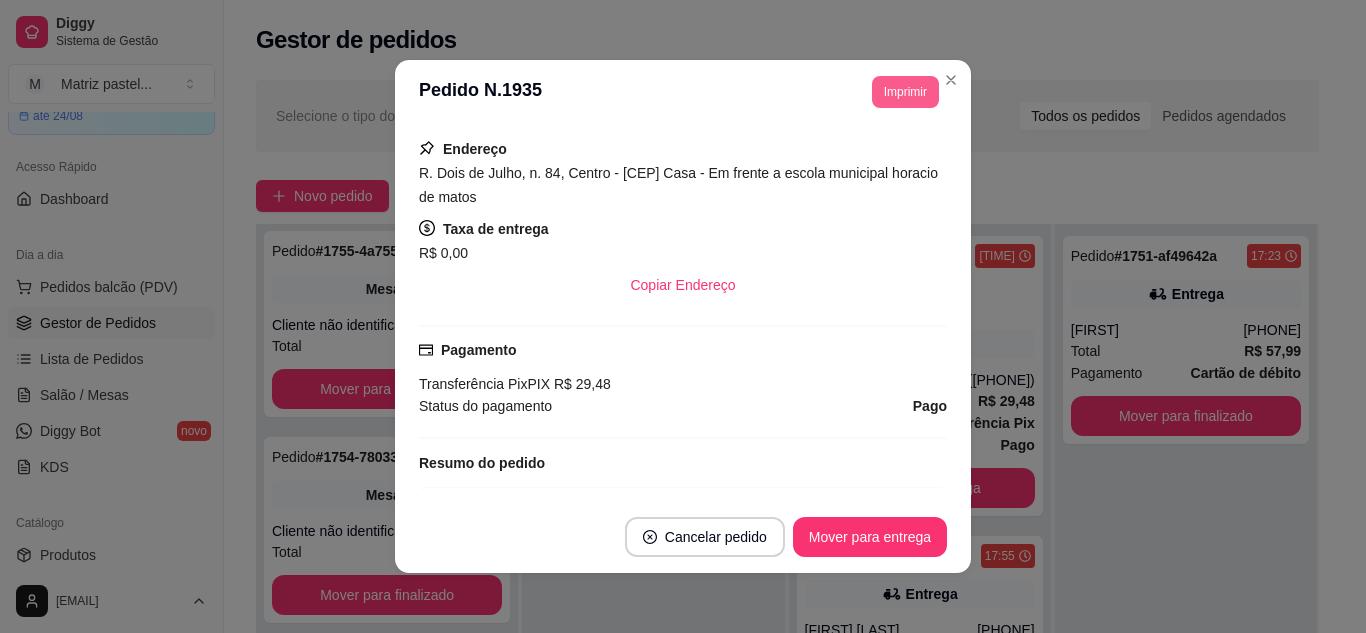 click on "Imprimir" at bounding box center (905, 92) 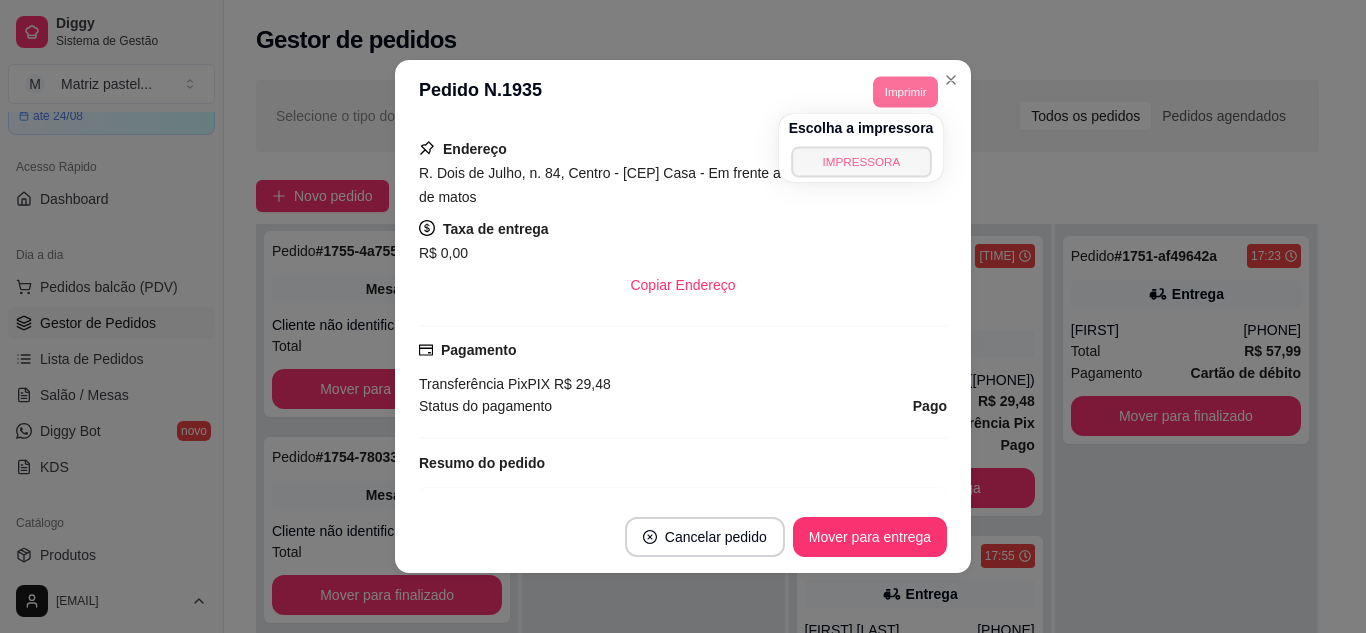 click on "IMPRESSORA" at bounding box center [861, 161] 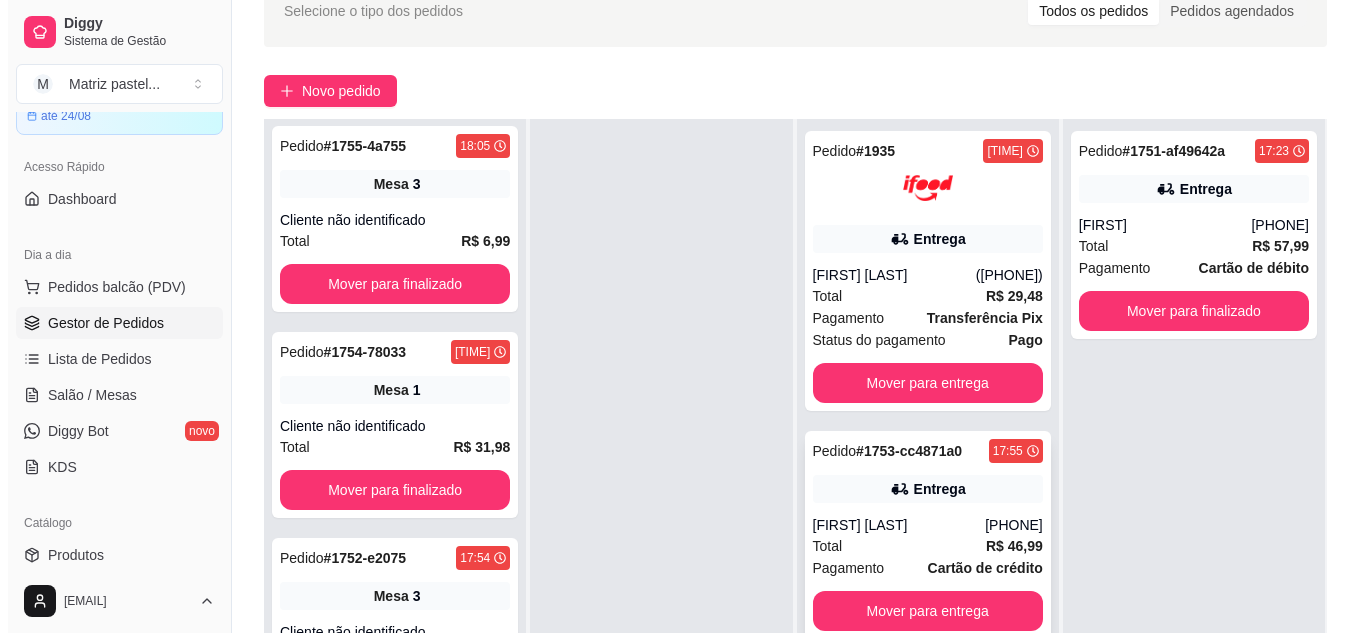 scroll, scrollTop: 200, scrollLeft: 0, axis: vertical 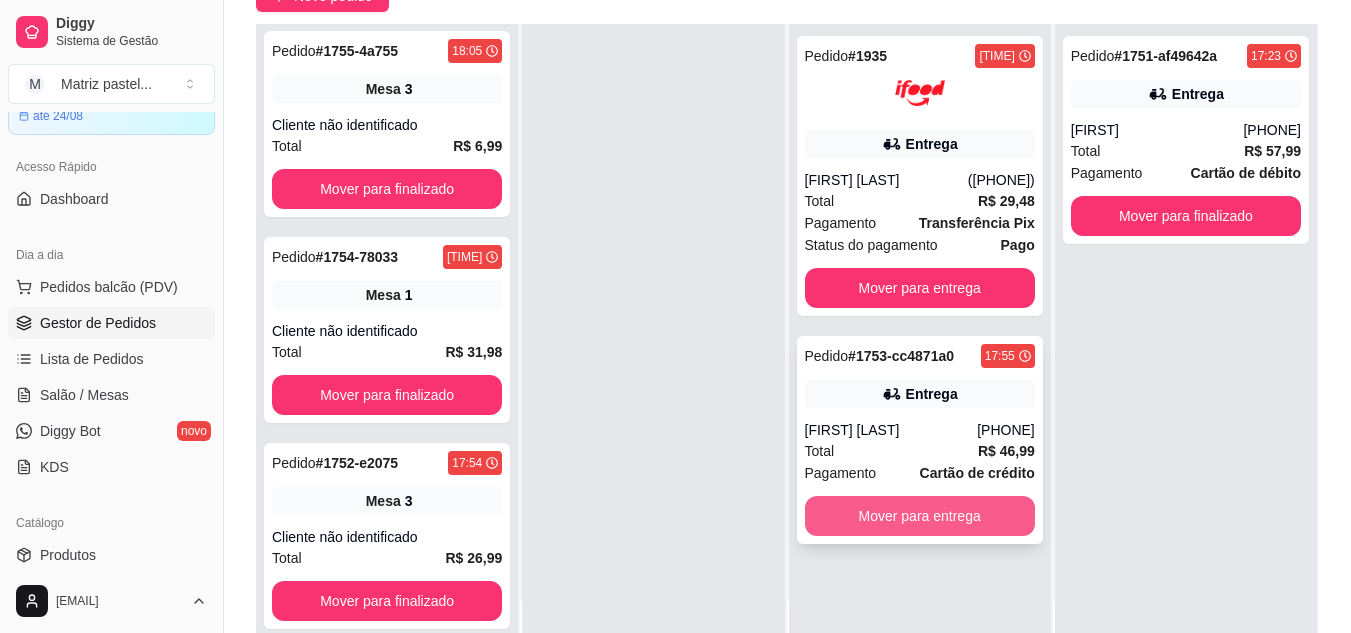 click on "Mover para entrega" at bounding box center [920, 516] 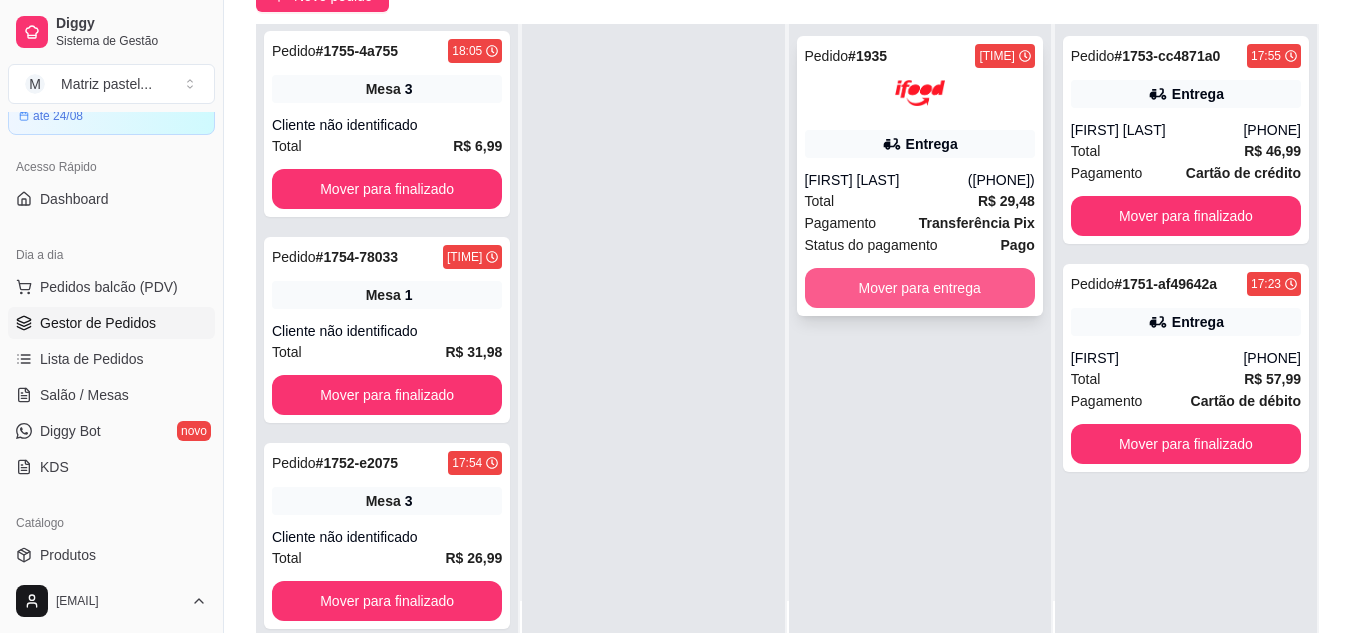 click on "Mover para entrega" at bounding box center (920, 288) 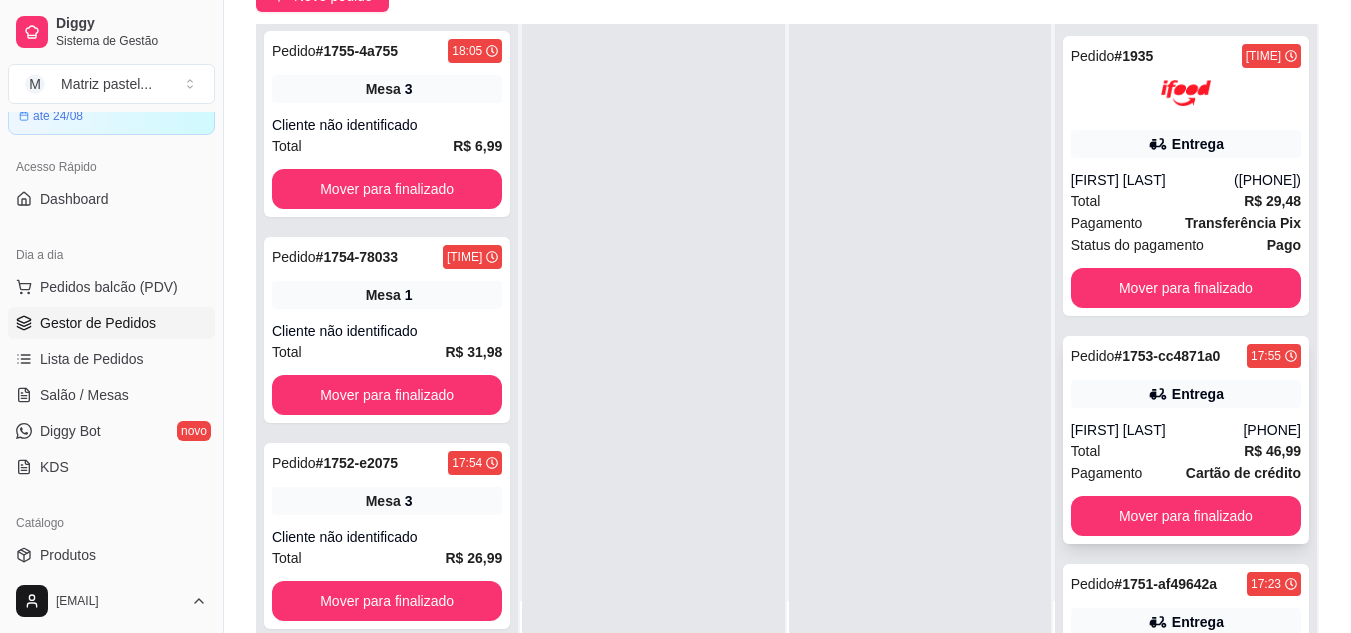 click on "Total R$ 46,99" at bounding box center (1186, 451) 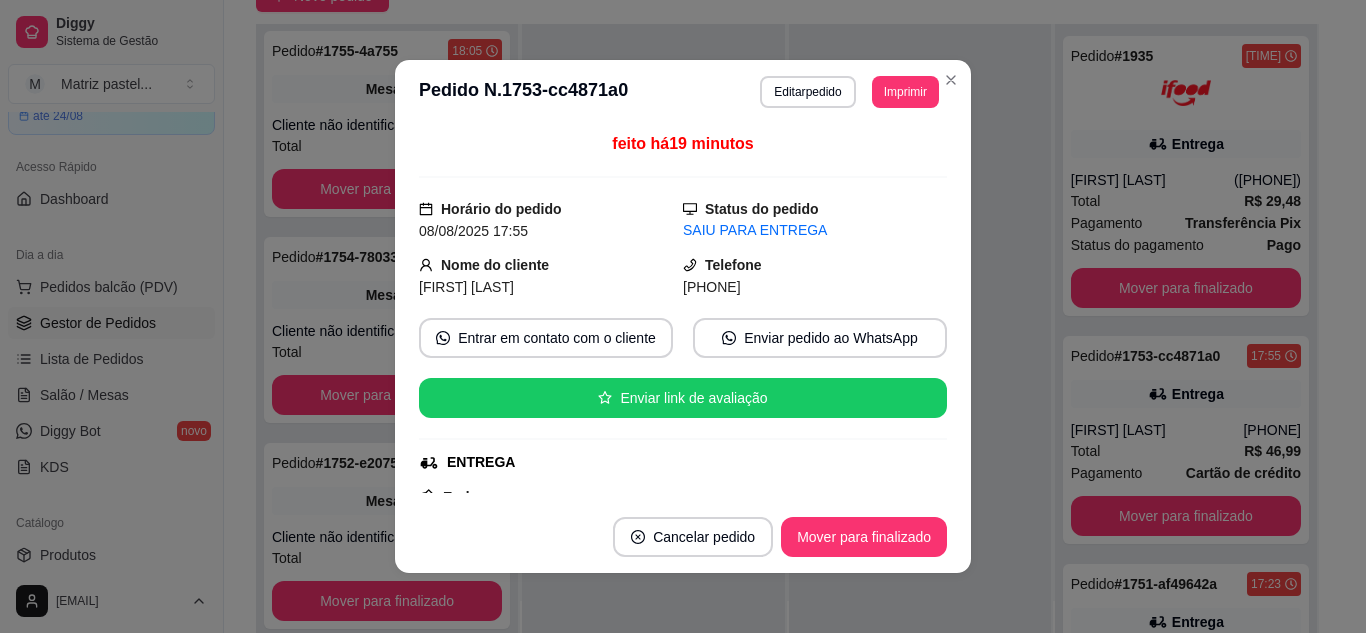 scroll, scrollTop: 4, scrollLeft: 0, axis: vertical 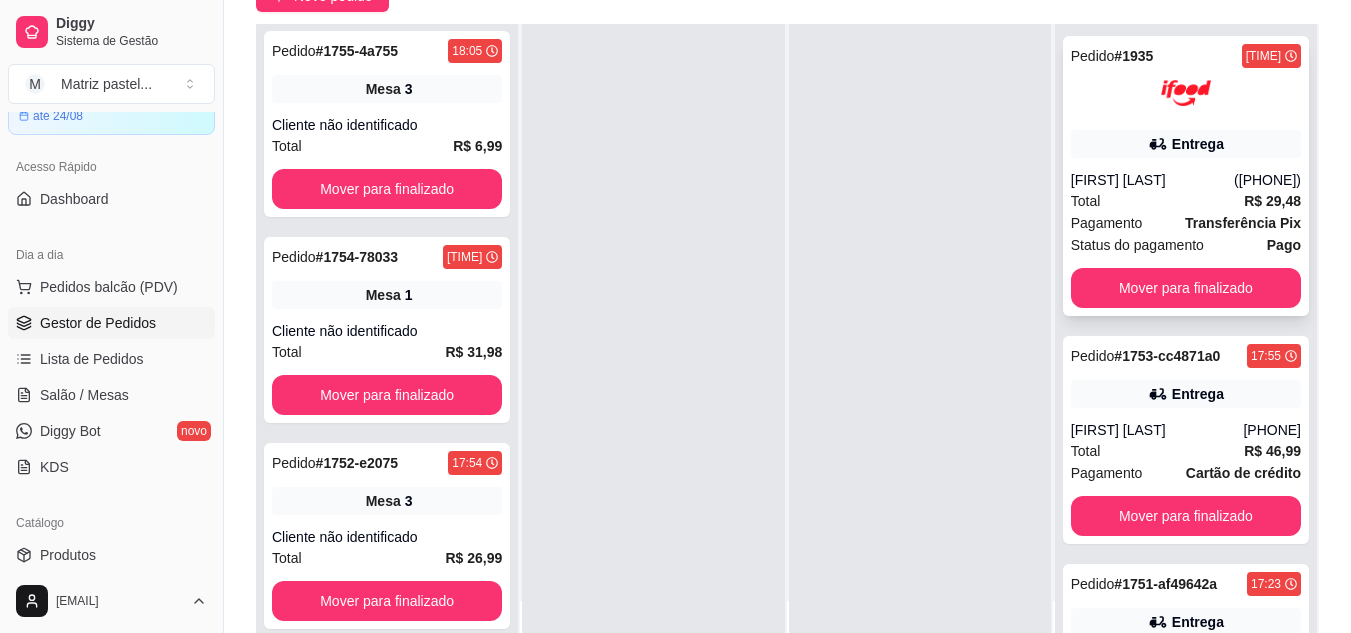 click on "Transferência Pix" at bounding box center [1243, 223] 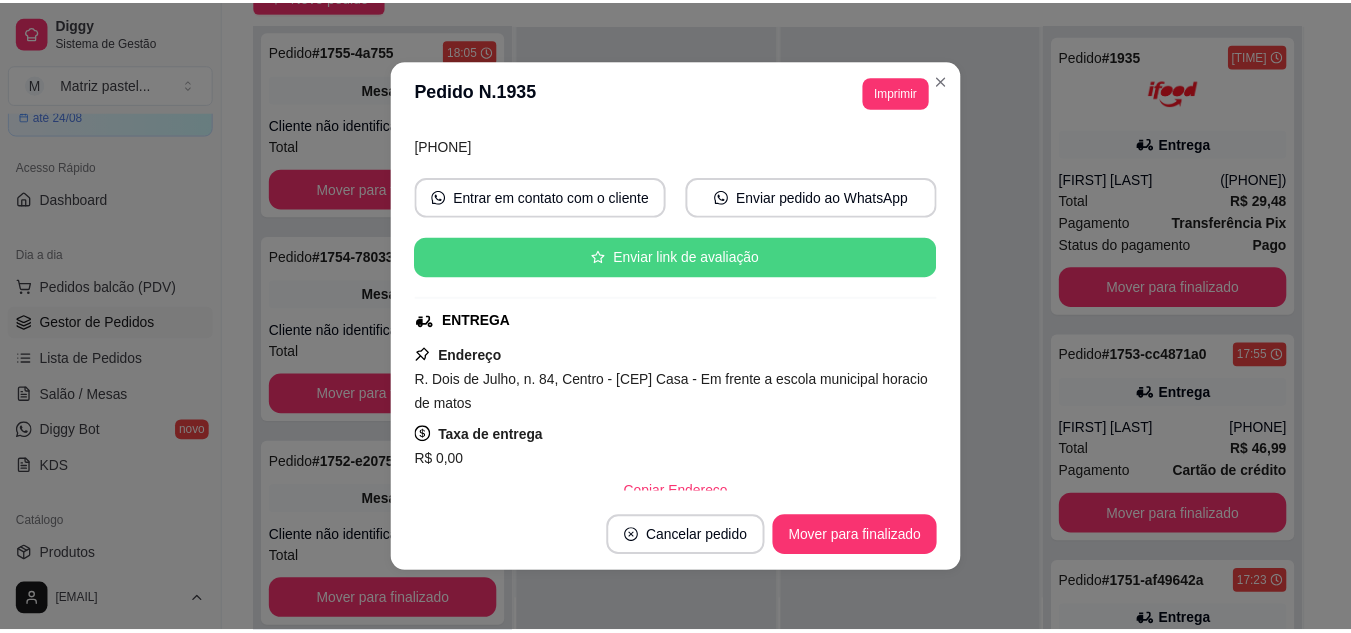 scroll, scrollTop: 200, scrollLeft: 0, axis: vertical 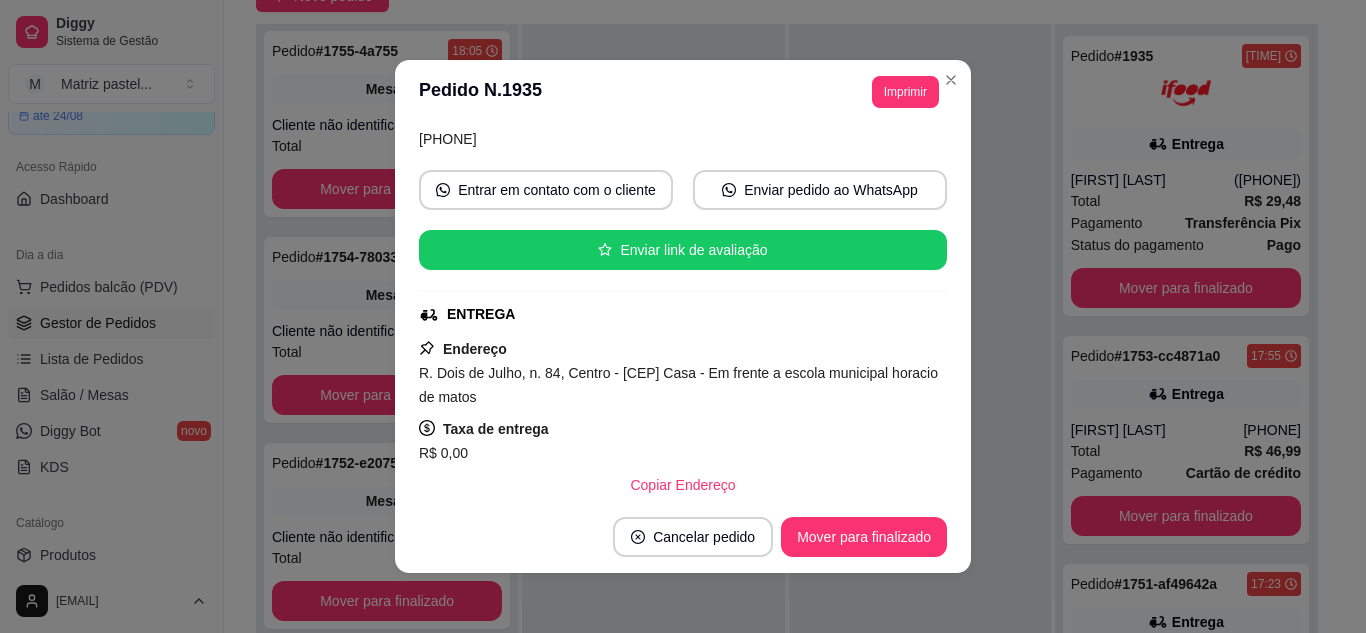 click on "**********" at bounding box center (683, 92) 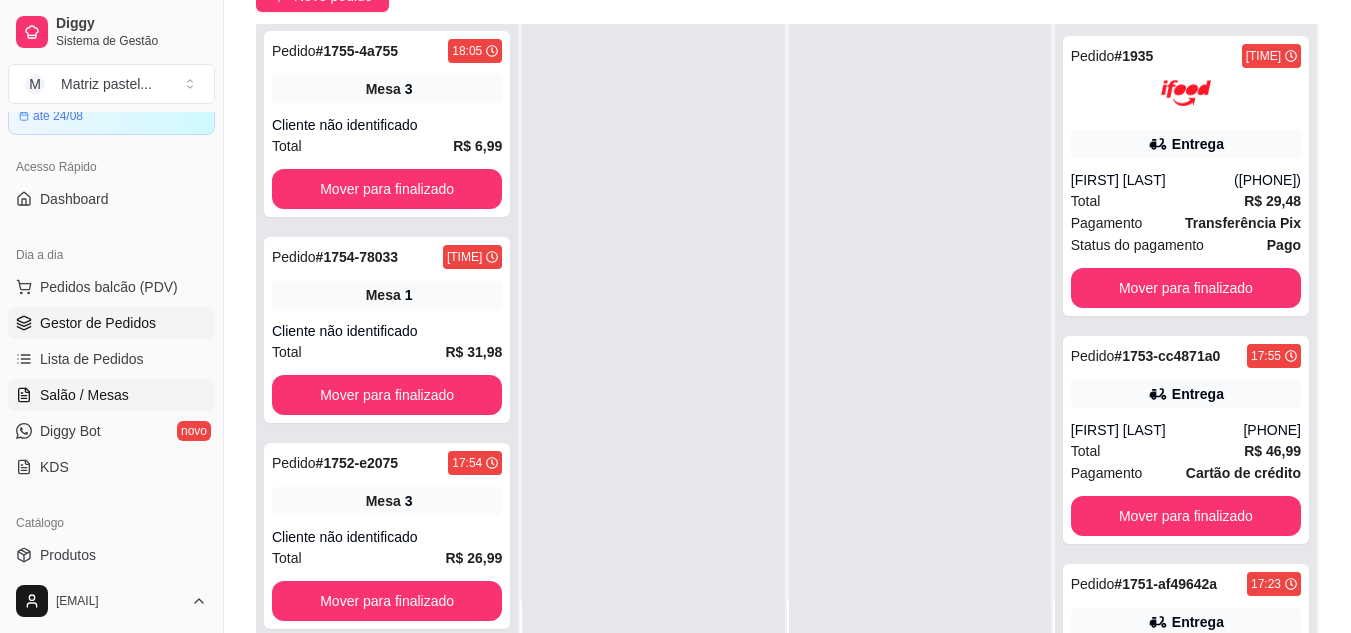 click on "Salão / Mesas" at bounding box center [84, 395] 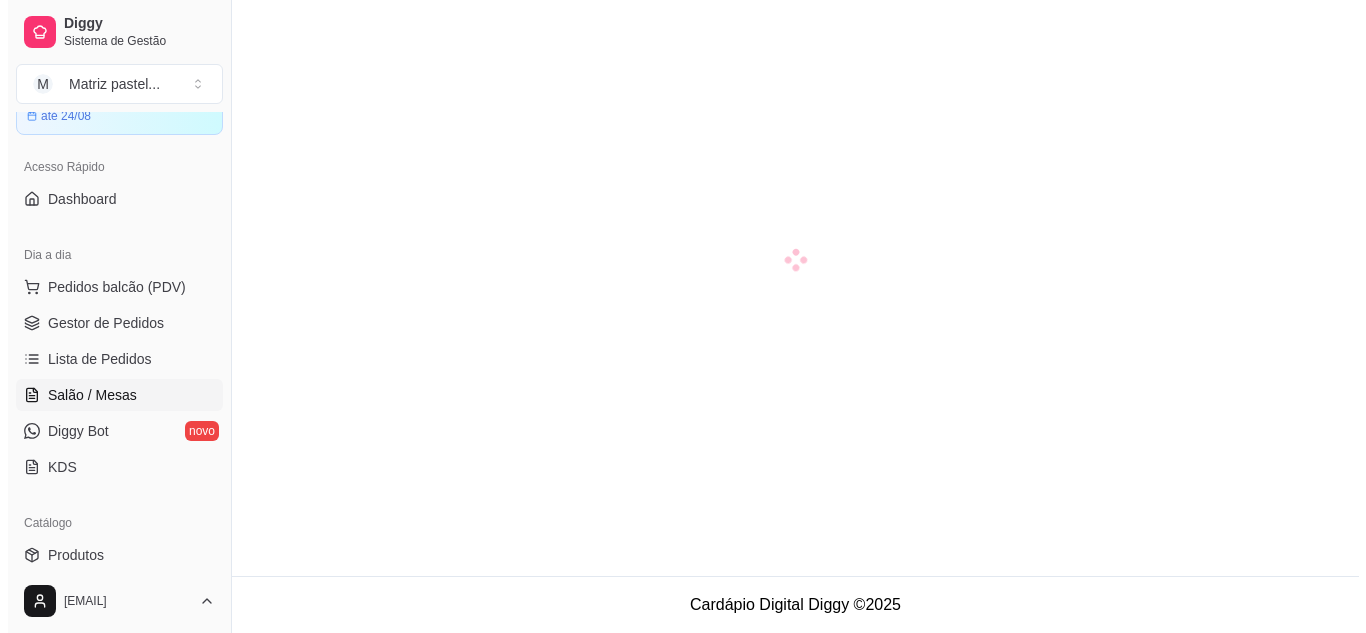 scroll, scrollTop: 0, scrollLeft: 0, axis: both 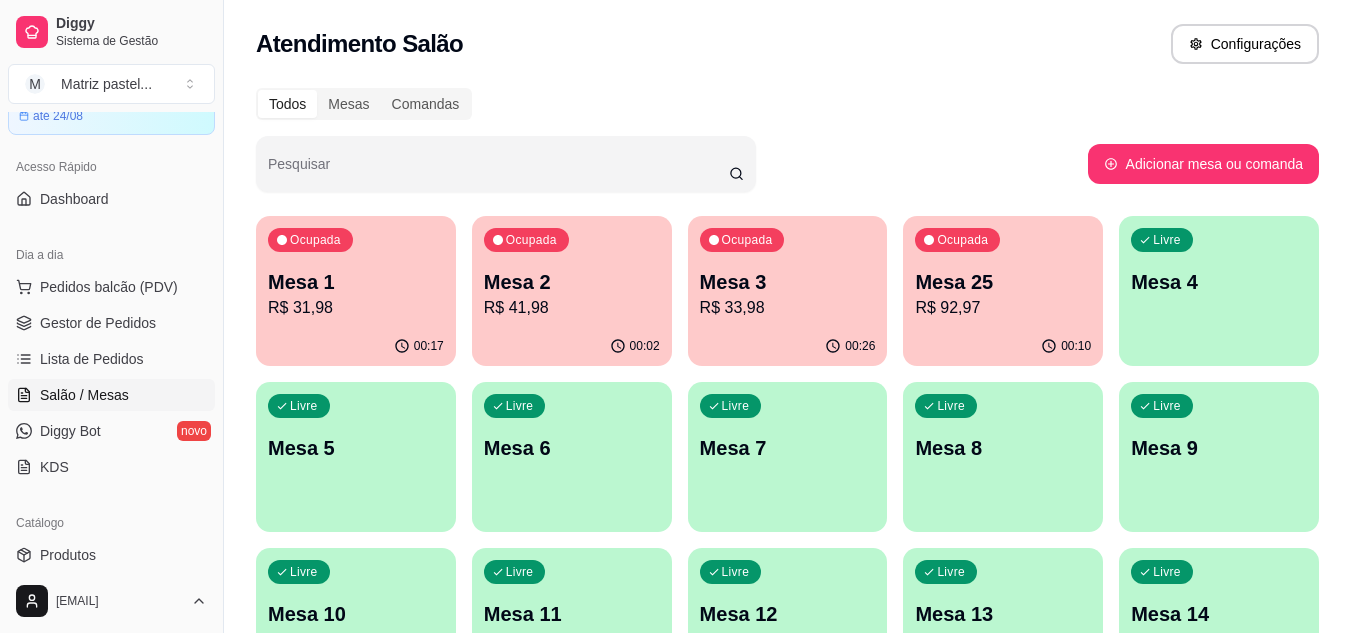 click on "R$ 33,98" at bounding box center [788, 308] 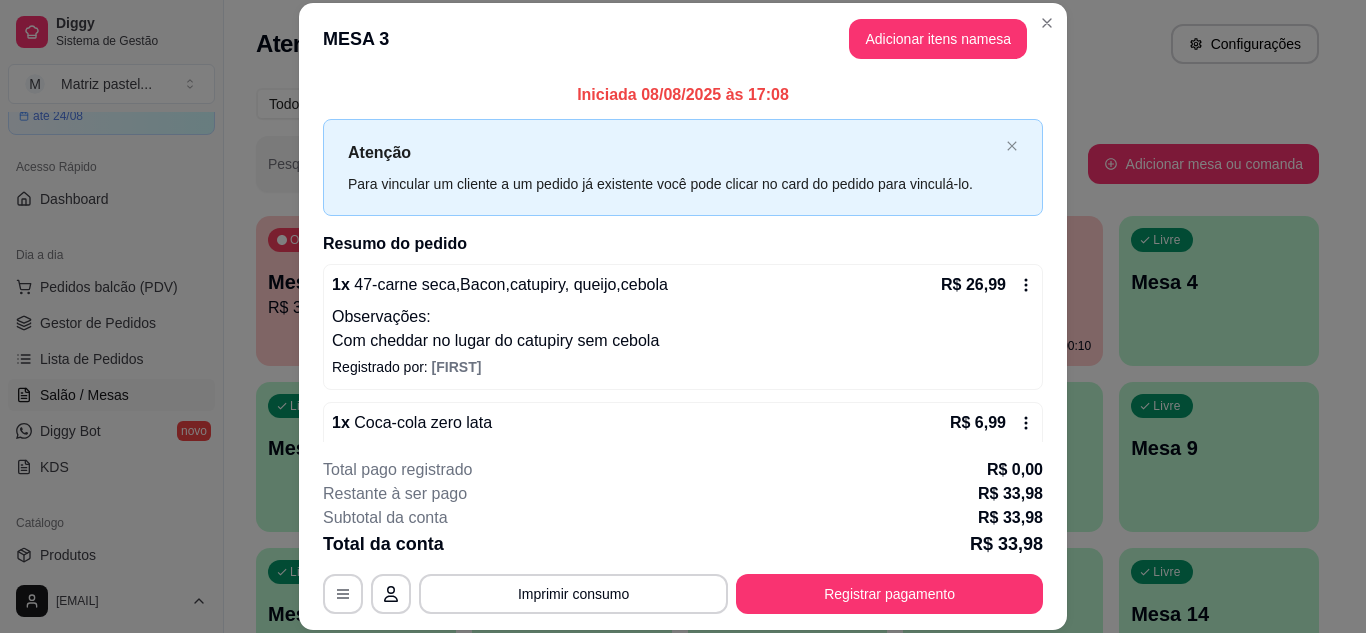 scroll, scrollTop: 38, scrollLeft: 0, axis: vertical 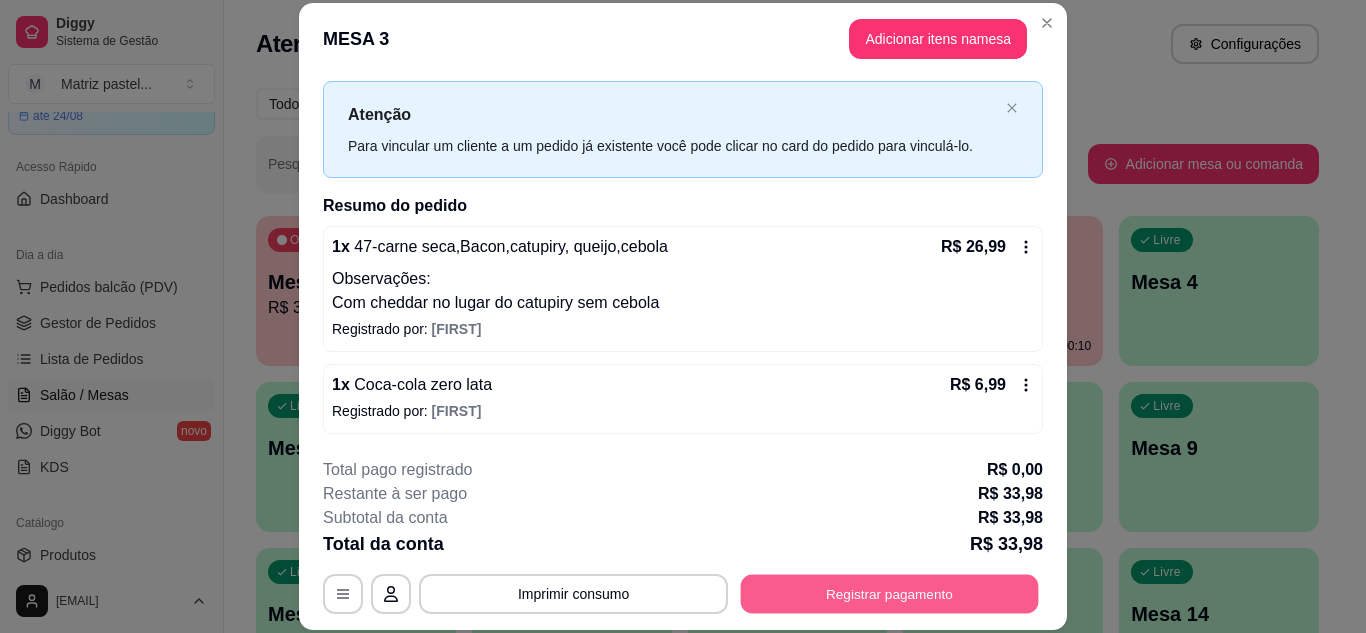 click on "Registrar pagamento" at bounding box center [890, 593] 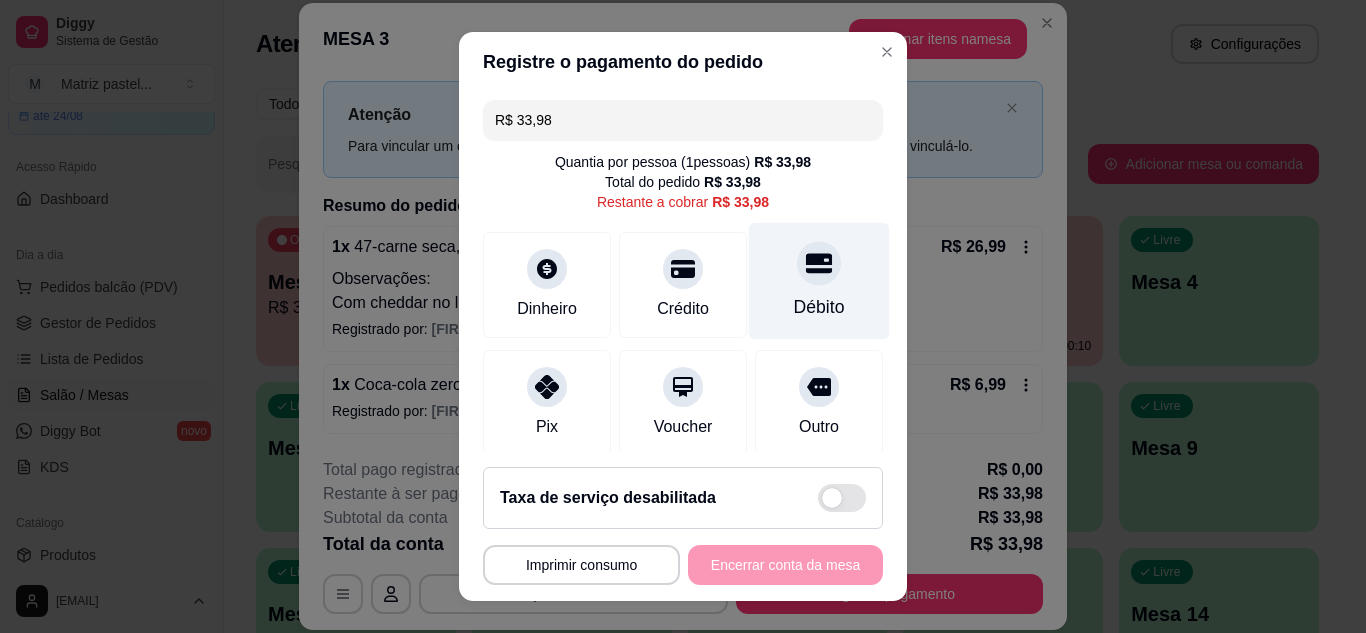 click on "Débito" at bounding box center (819, 280) 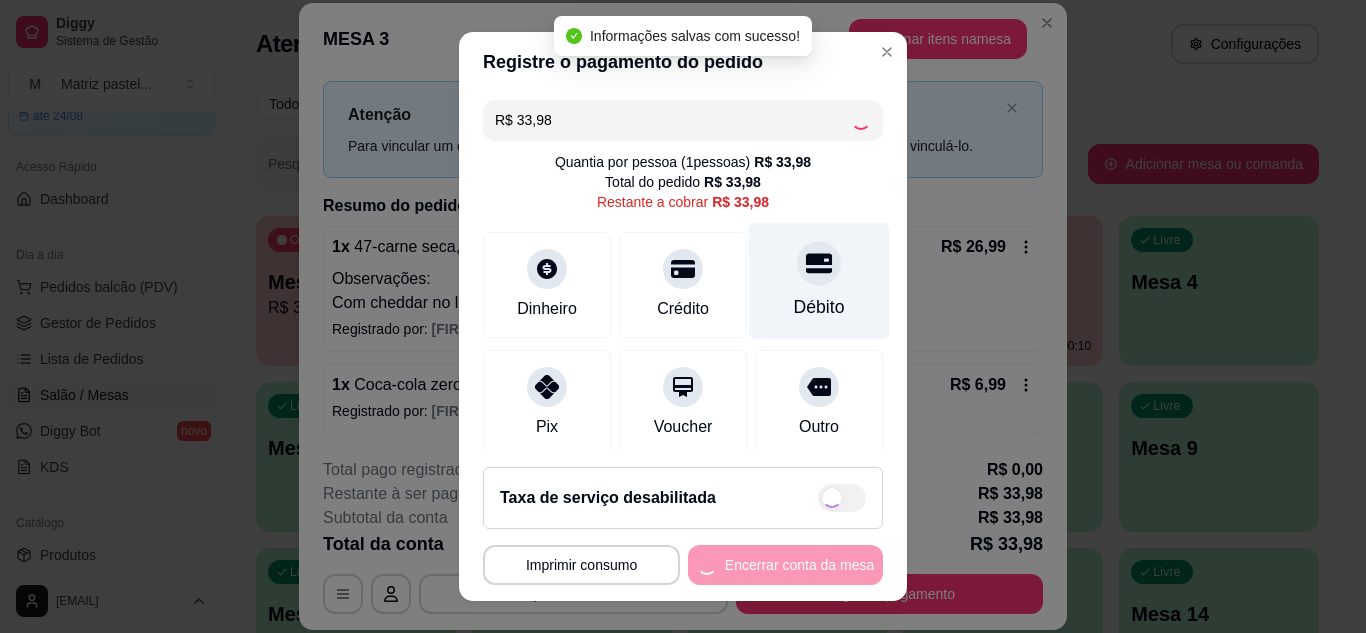 type on "R$ 0,00" 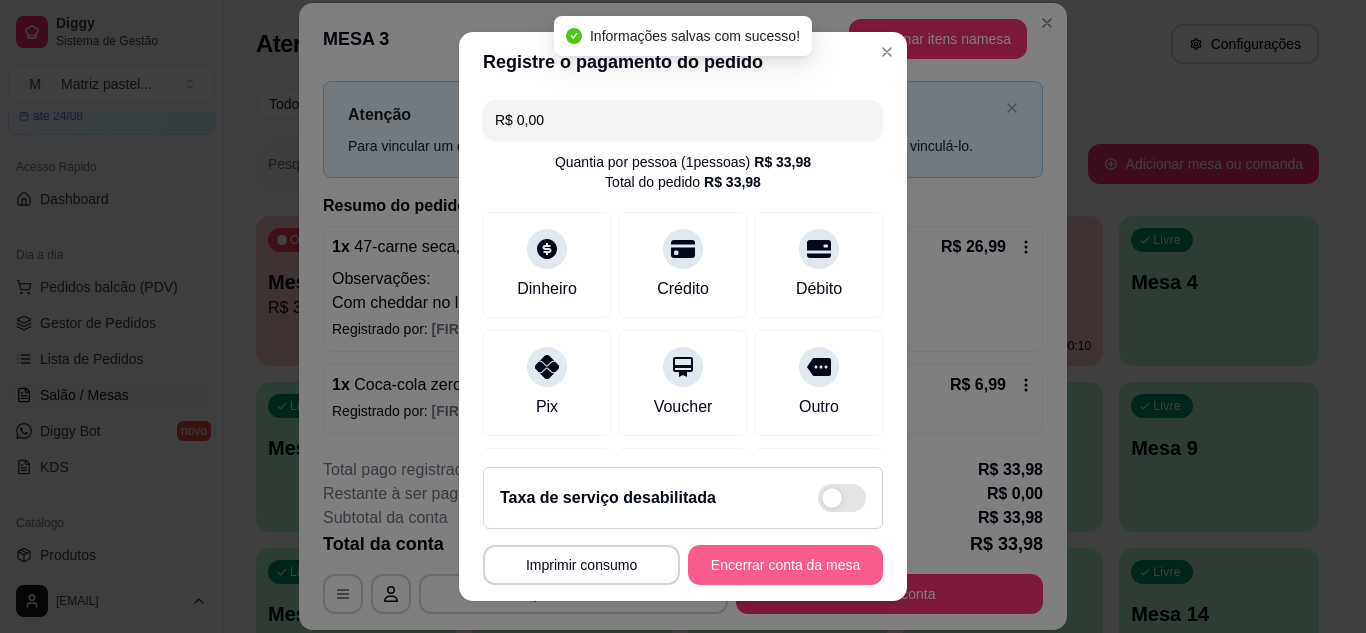click on "Encerrar conta da mesa" at bounding box center [785, 565] 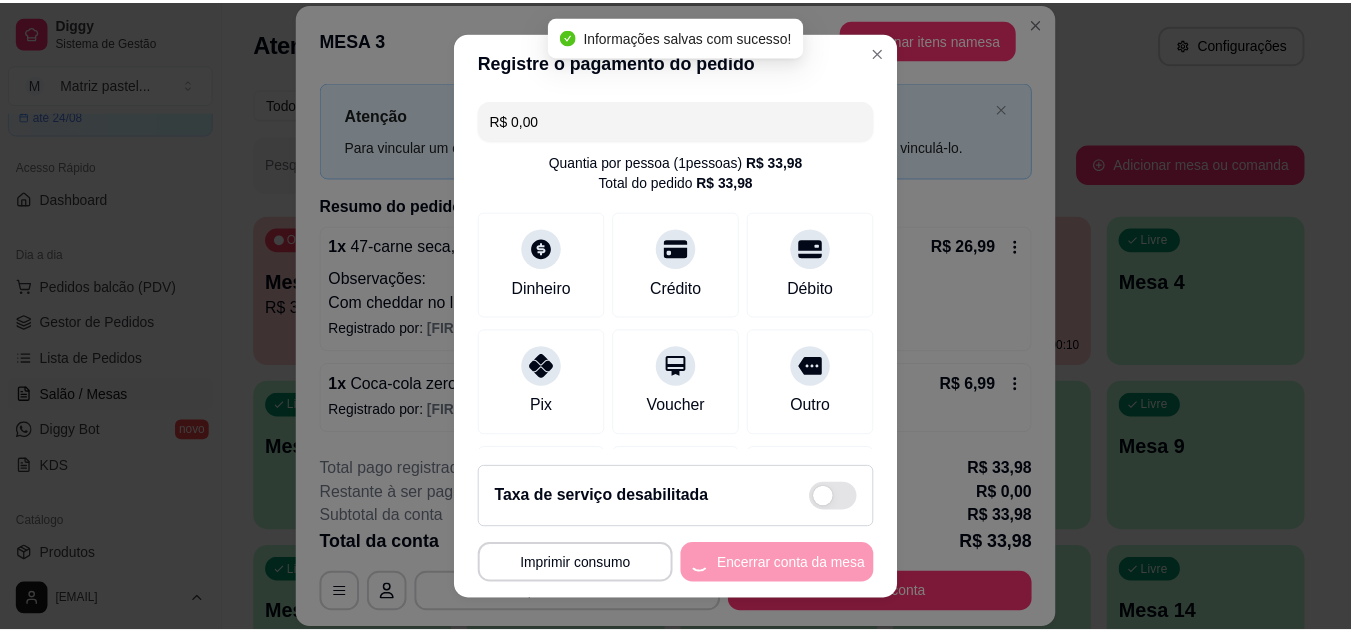 scroll, scrollTop: 0, scrollLeft: 0, axis: both 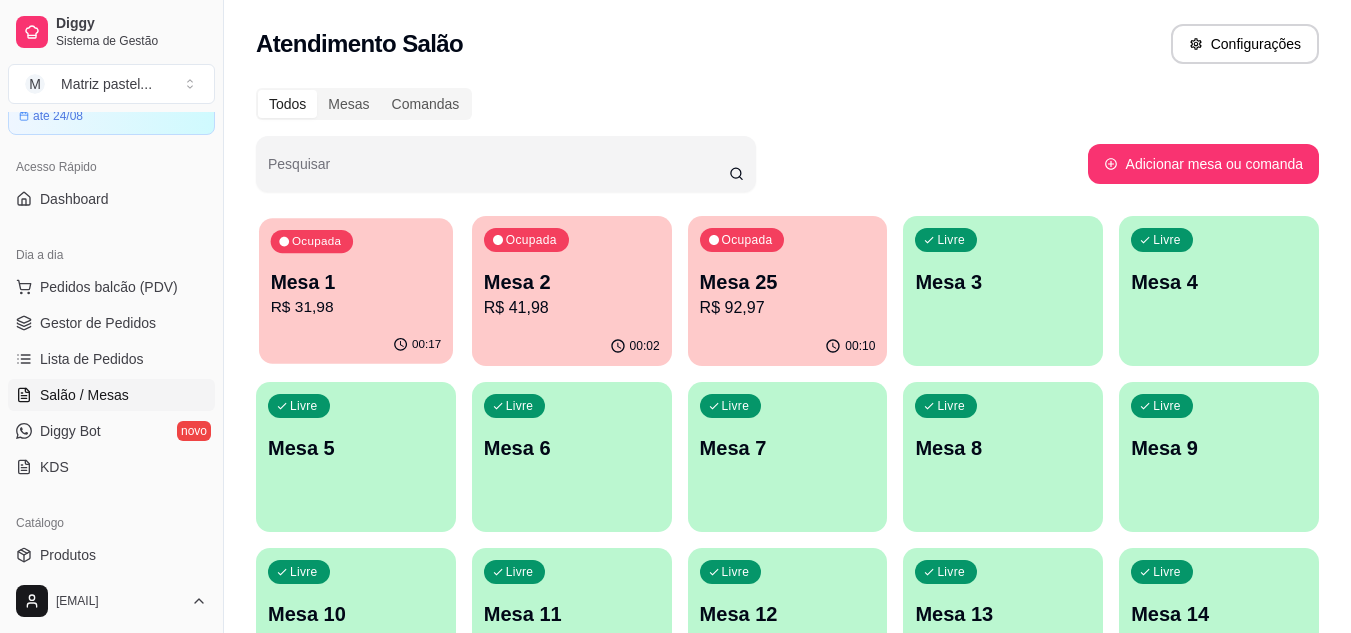 click on "00:17" at bounding box center [356, 345] 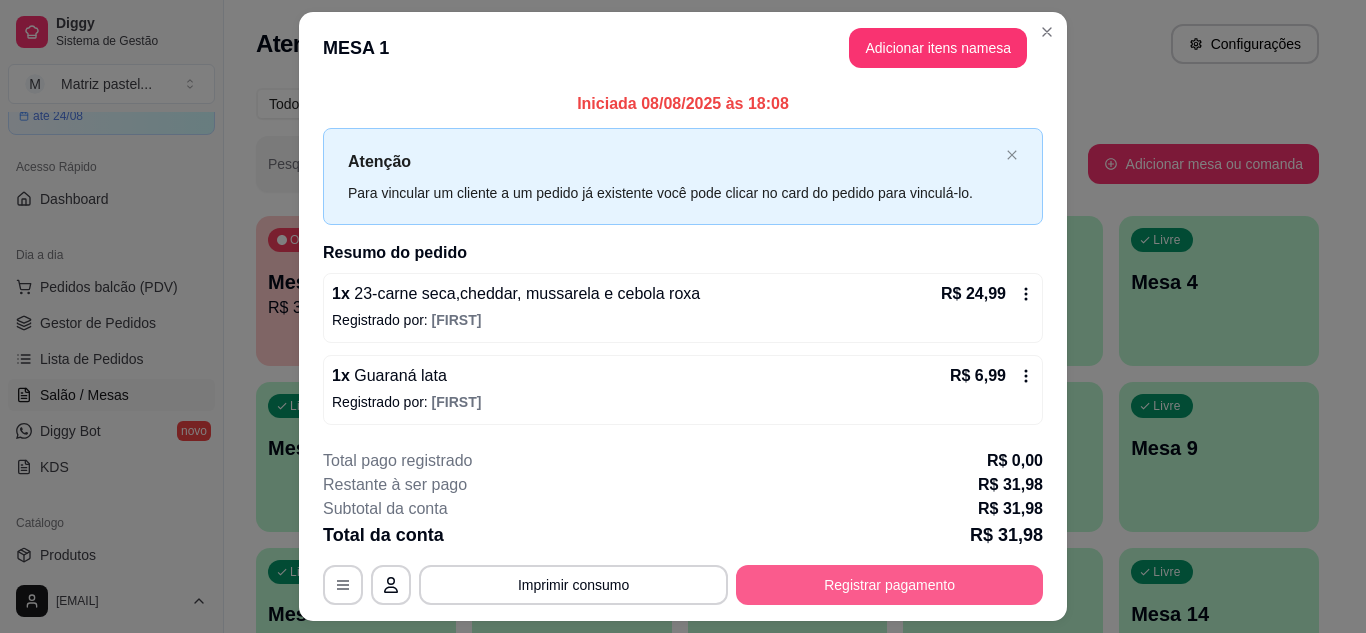 click on "Registrar pagamento" at bounding box center [889, 585] 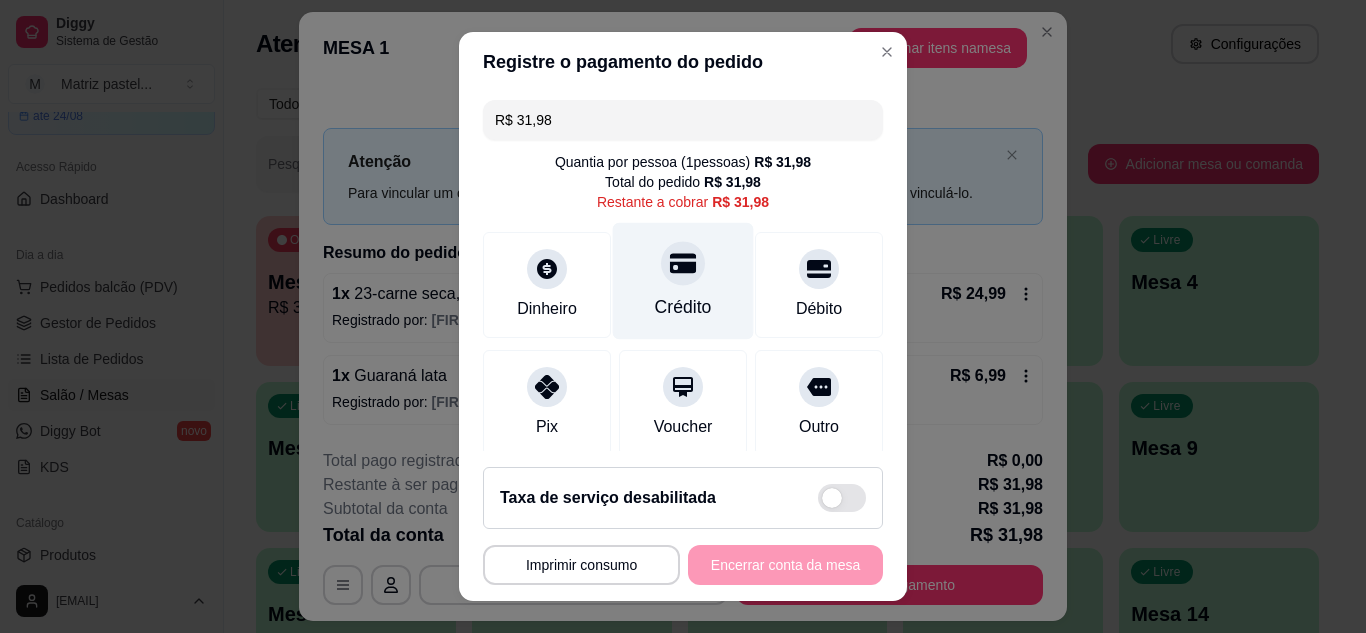 click at bounding box center (683, 263) 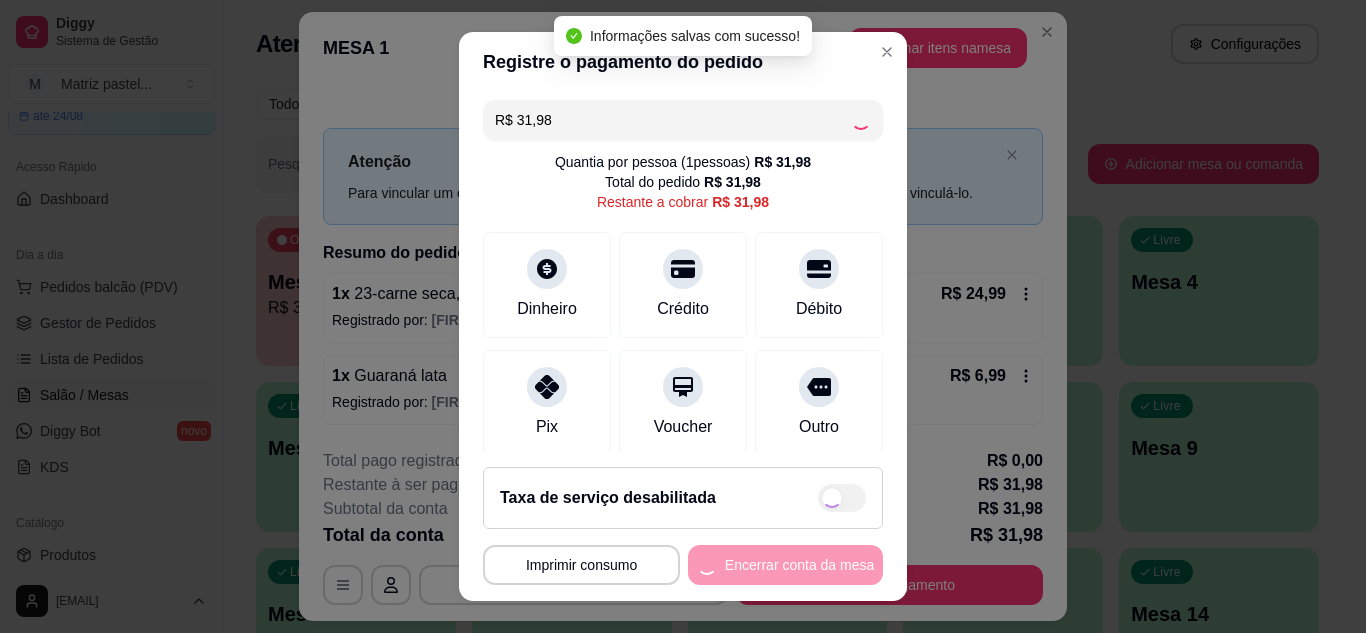 type on "R$ 0,00" 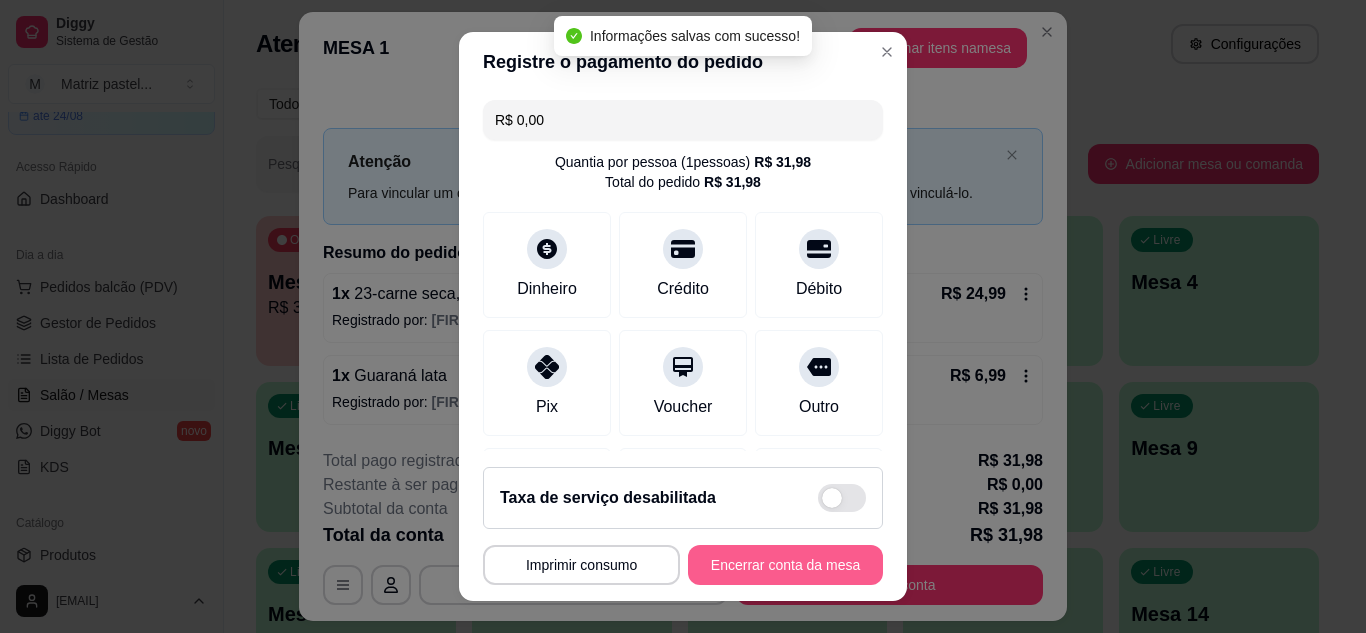 click on "Encerrar conta da mesa" at bounding box center (785, 565) 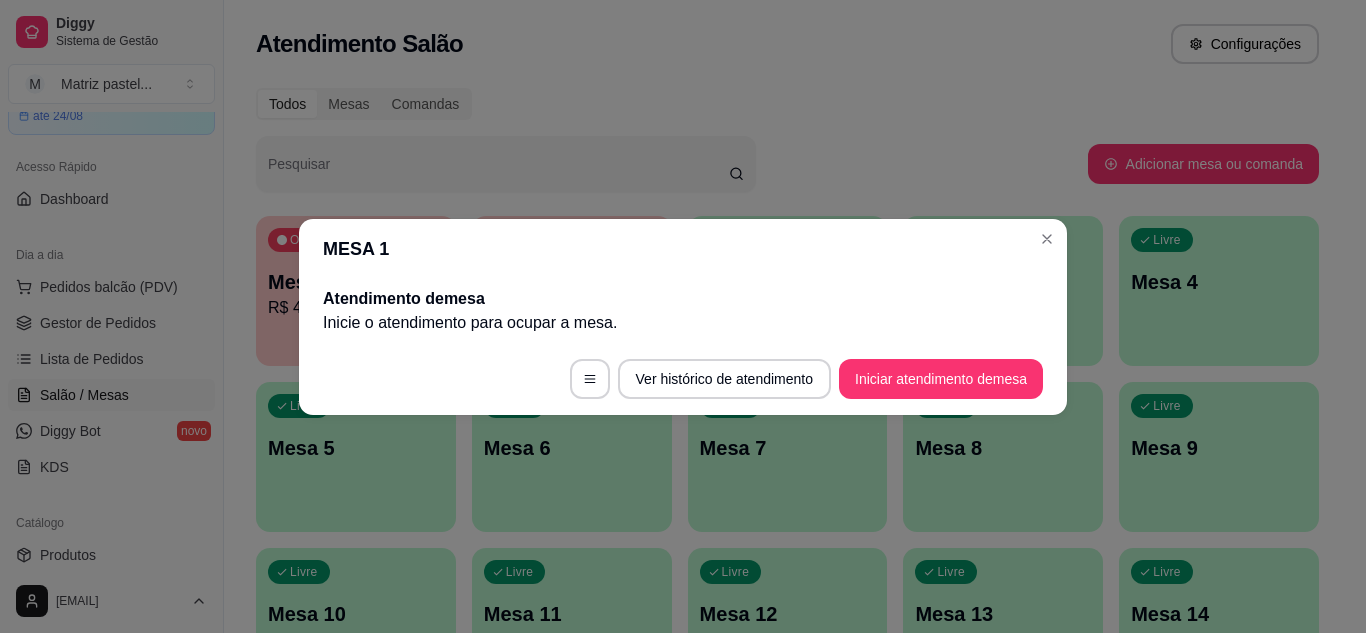 drag, startPoint x: 1064, startPoint y: 263, endPoint x: 1056, endPoint y: 253, distance: 12.806249 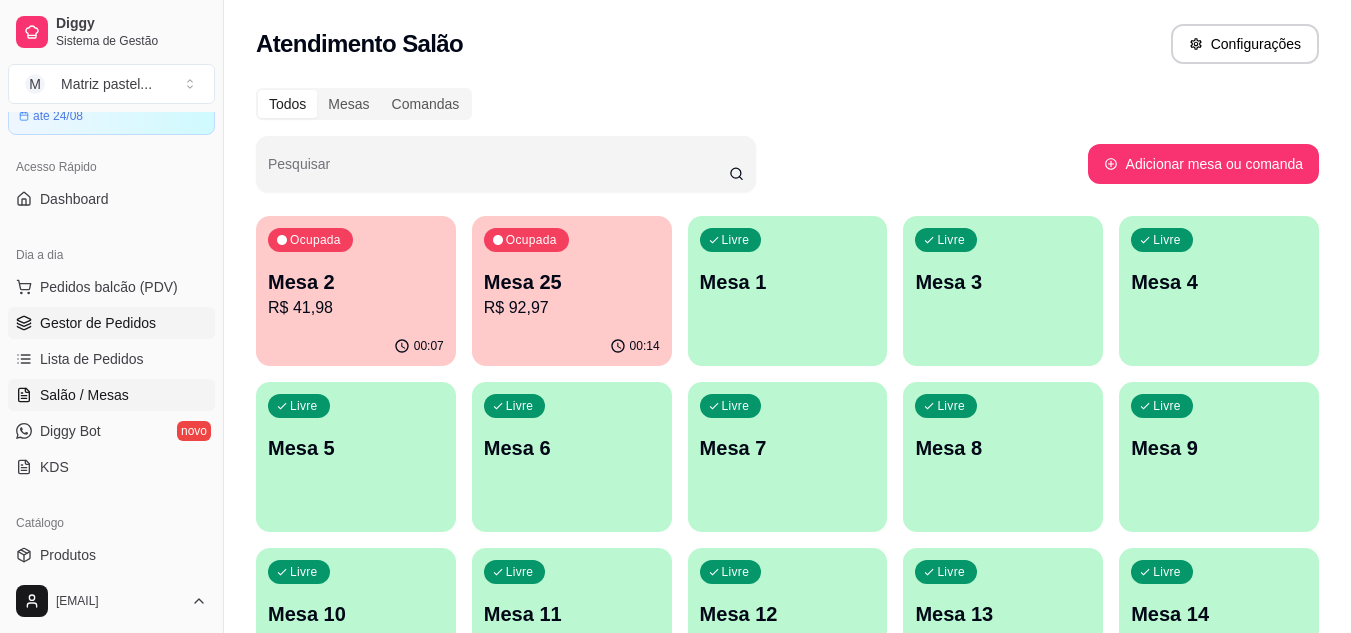 click on "Gestor de Pedidos" at bounding box center (98, 323) 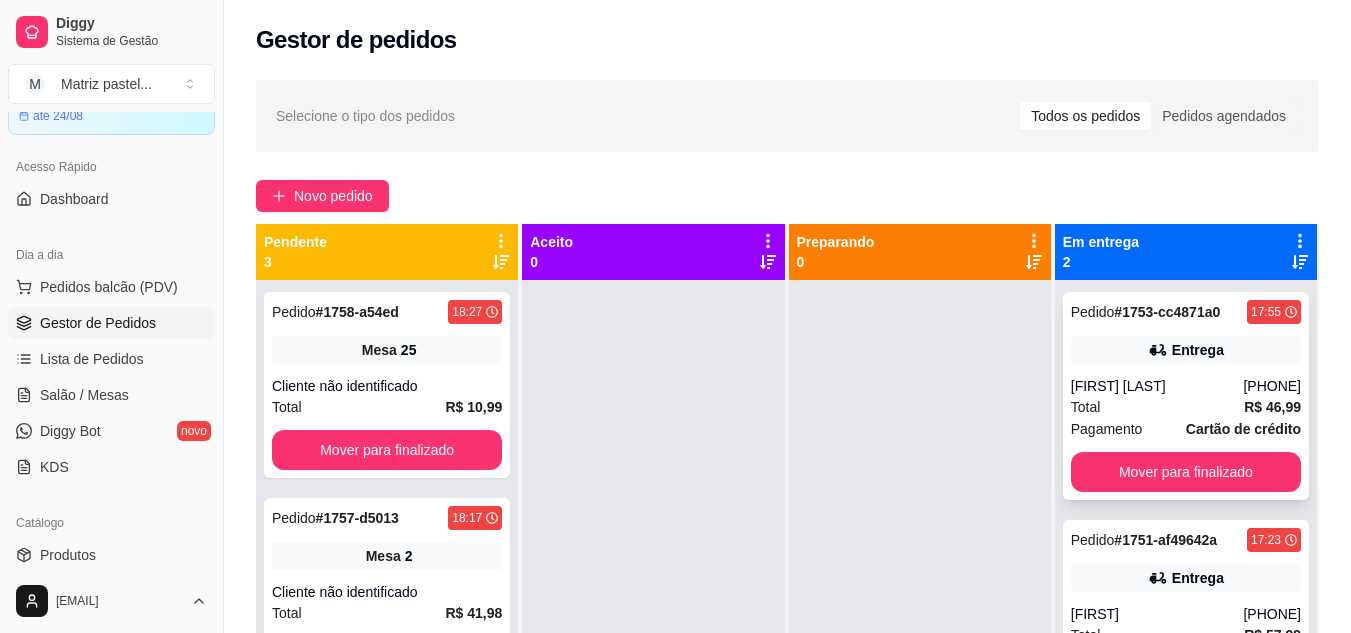 scroll, scrollTop: 56, scrollLeft: 0, axis: vertical 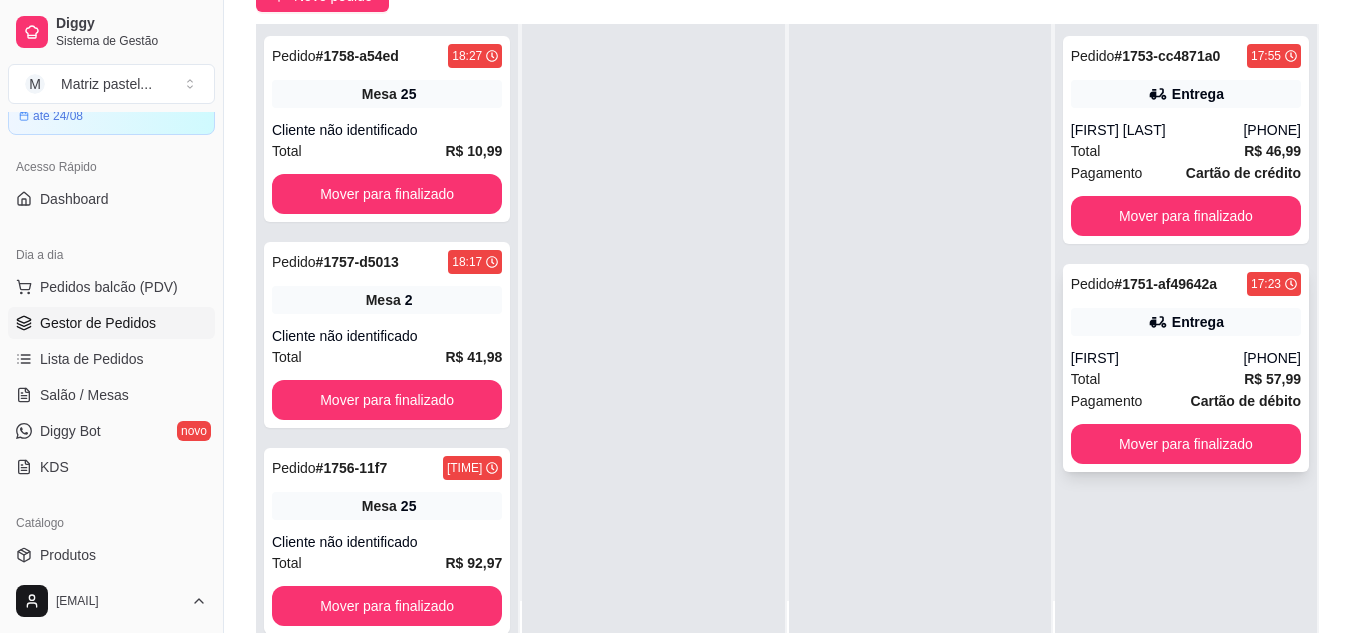 click on "Pedido  # 1751-af49642a [TIME] Entrega [LAST] ([PHONE]) Total R$ 57,99 Pagamento Cartão de débito Mover para finalizado" at bounding box center (1186, 368) 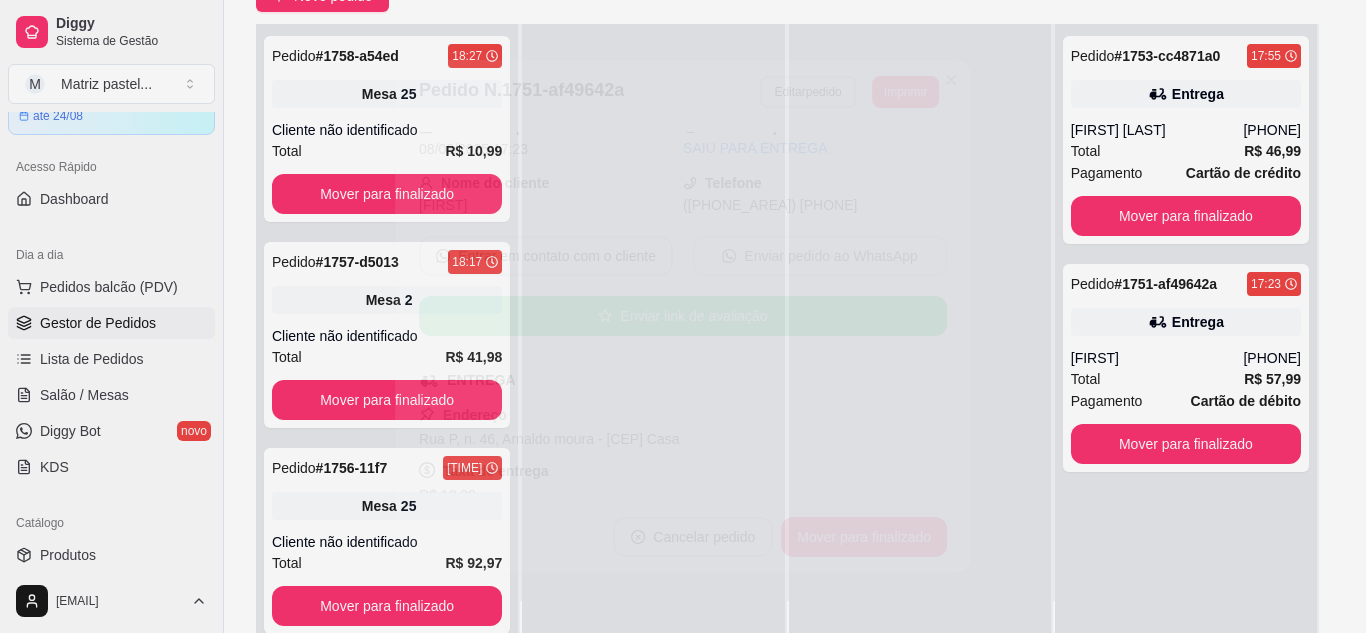 scroll, scrollTop: 100, scrollLeft: 0, axis: vertical 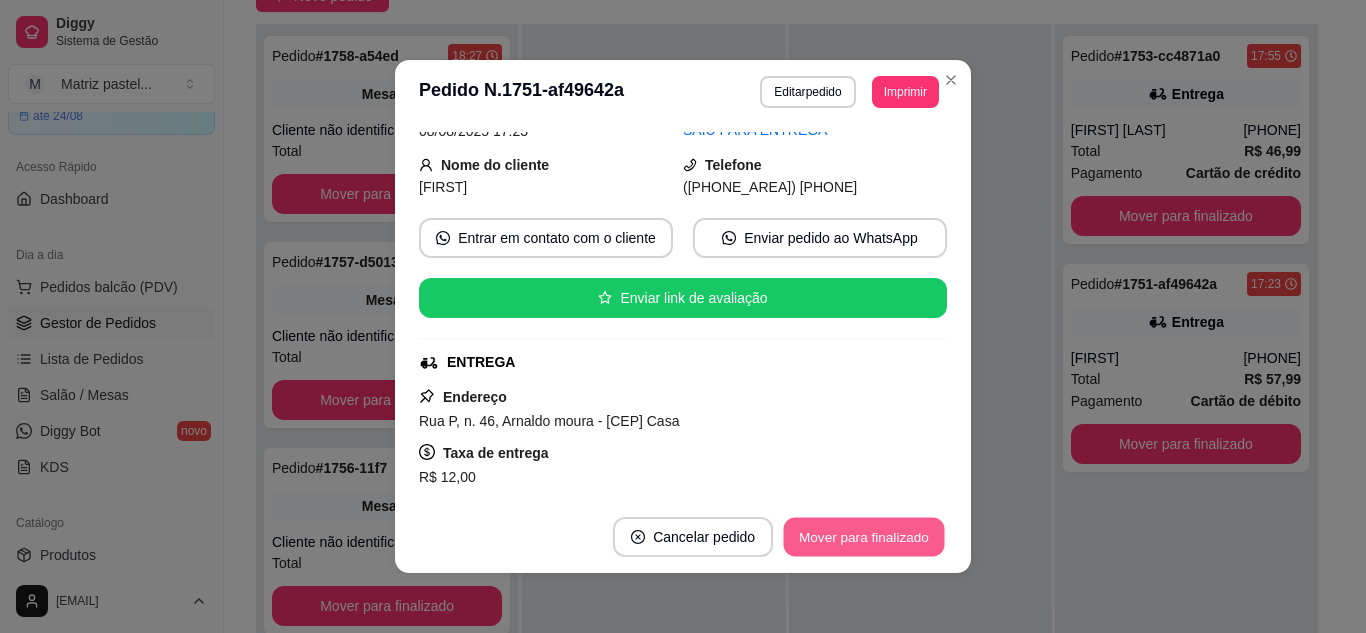click on "Mover para finalizado" at bounding box center [864, 537] 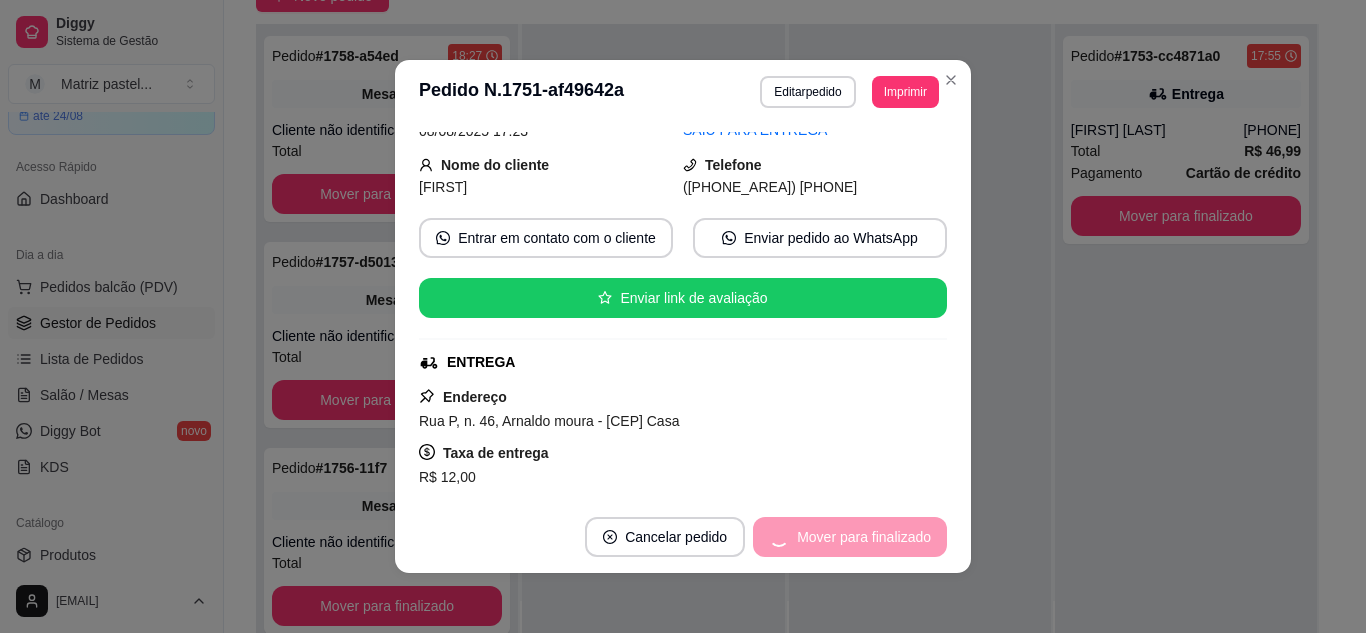 scroll, scrollTop: 54, scrollLeft: 0, axis: vertical 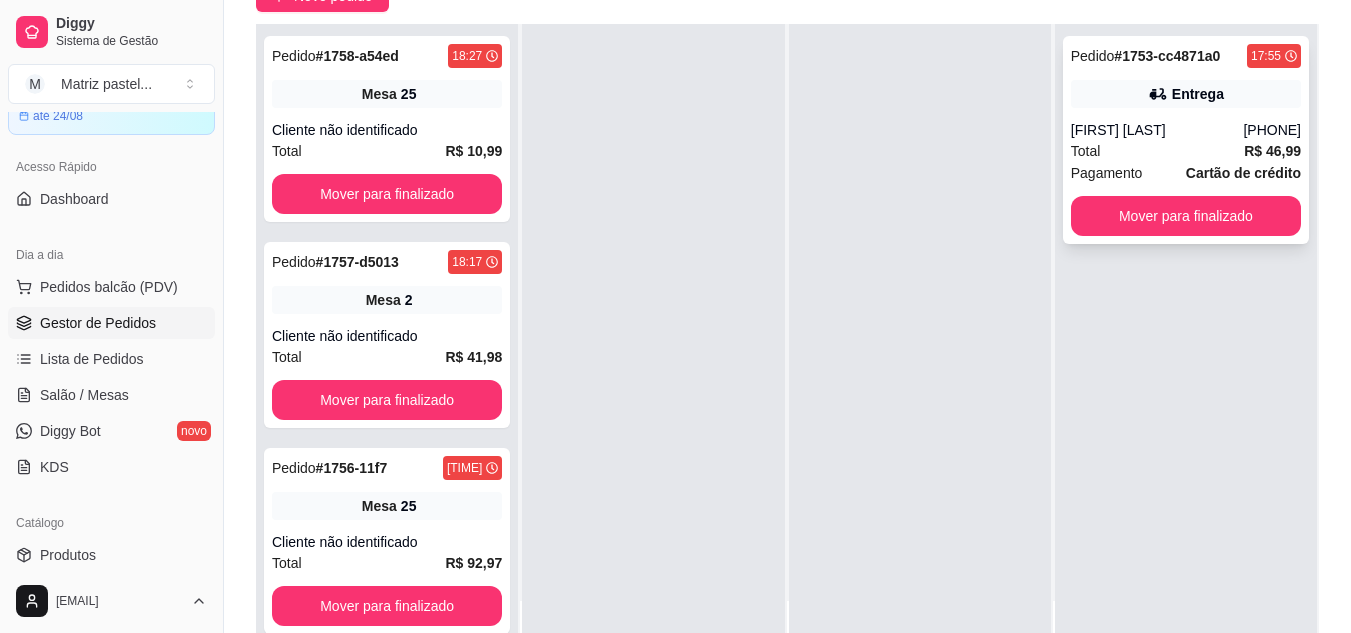 click on "Entrega" at bounding box center [1198, 94] 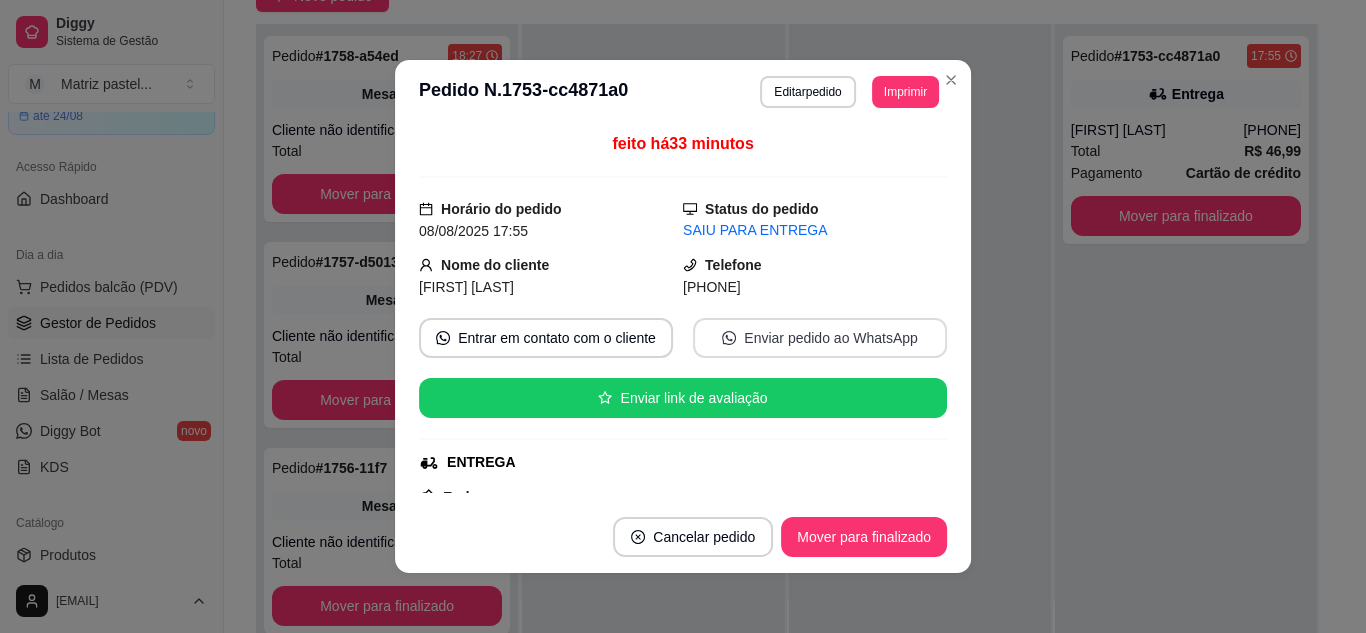 scroll, scrollTop: 4, scrollLeft: 0, axis: vertical 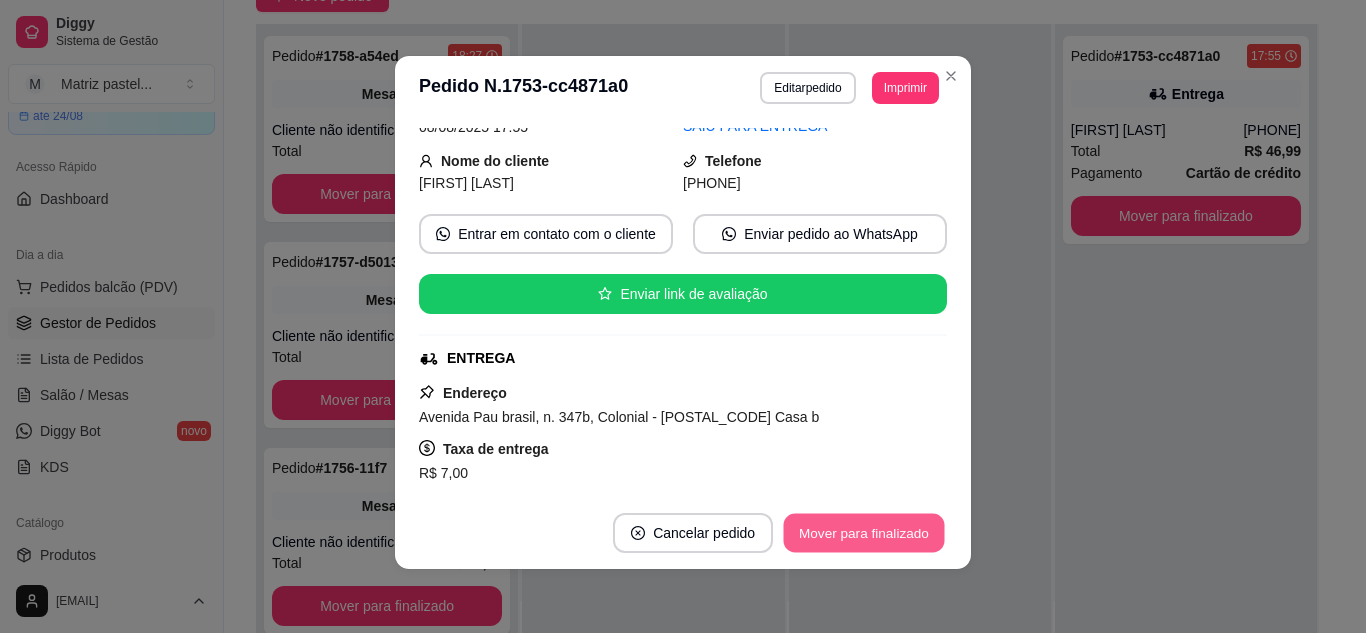 click on "Mover para finalizado" at bounding box center [864, 533] 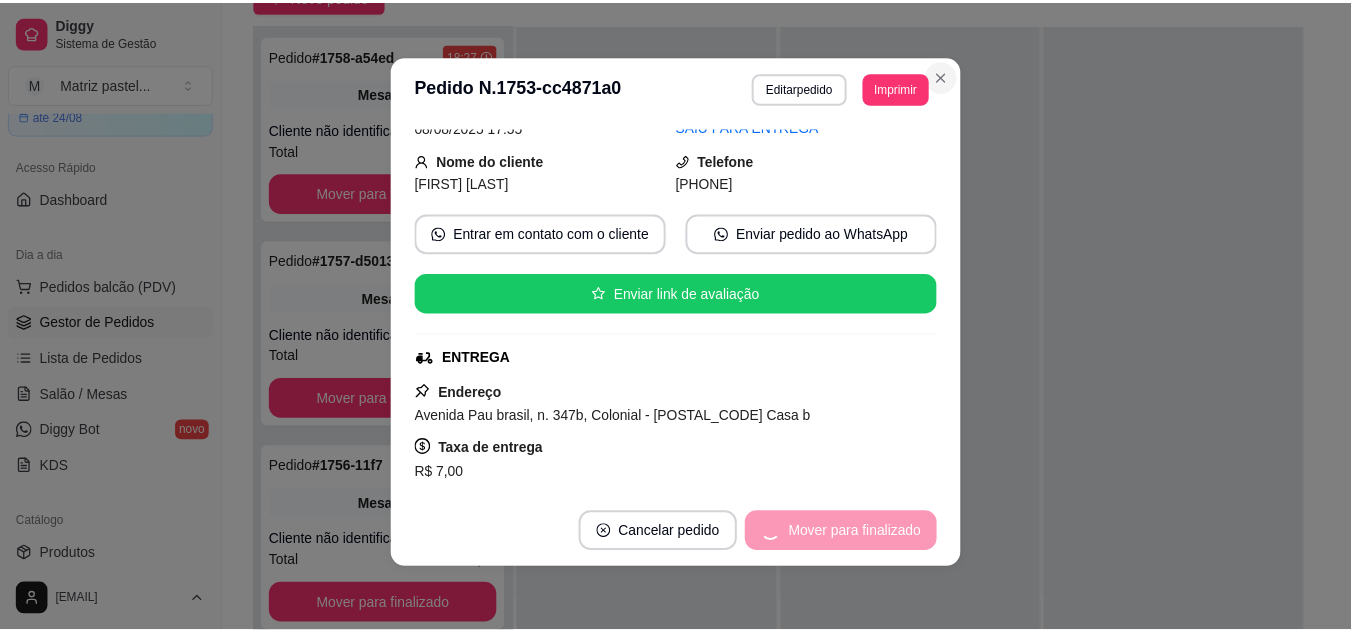 scroll, scrollTop: 54, scrollLeft: 0, axis: vertical 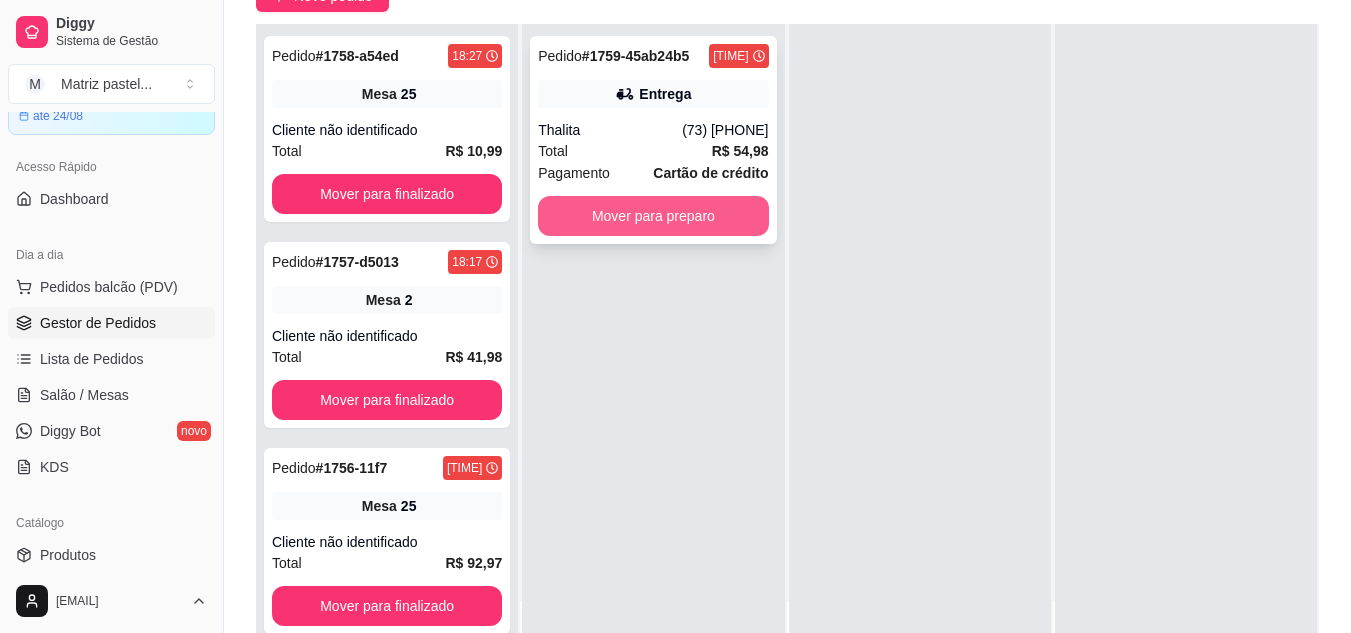 click on "Mover para preparo" at bounding box center [653, 216] 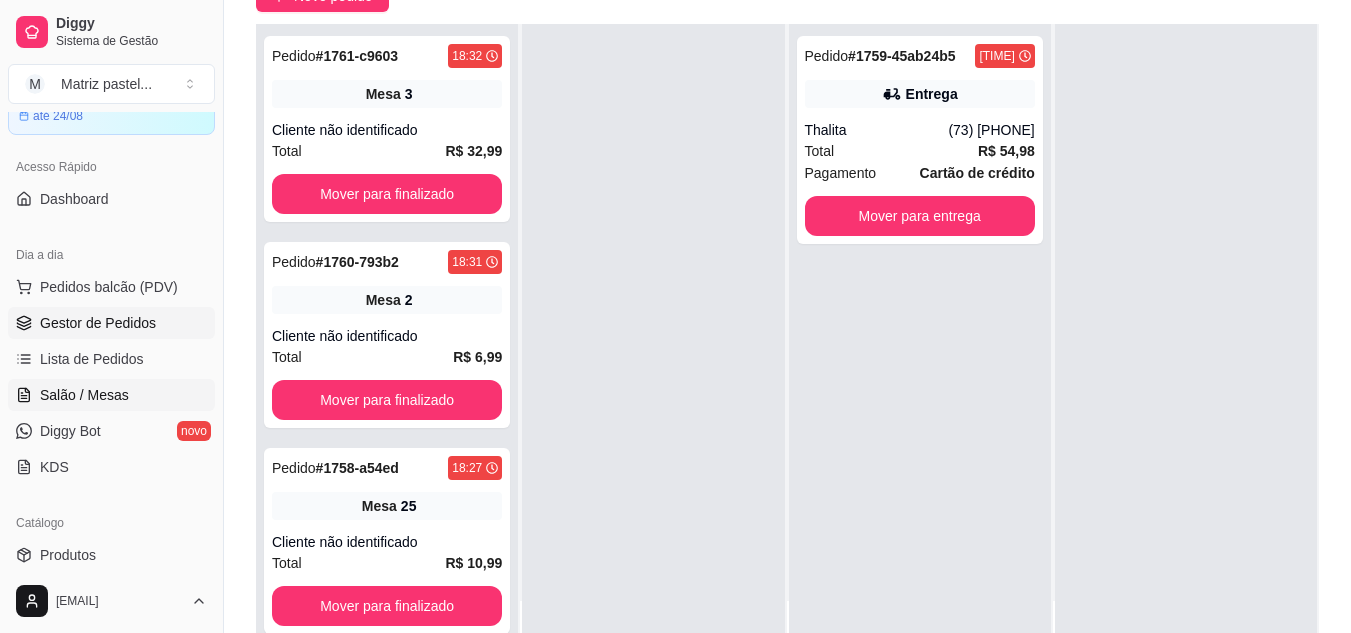 click on "Salão / Mesas" at bounding box center (84, 395) 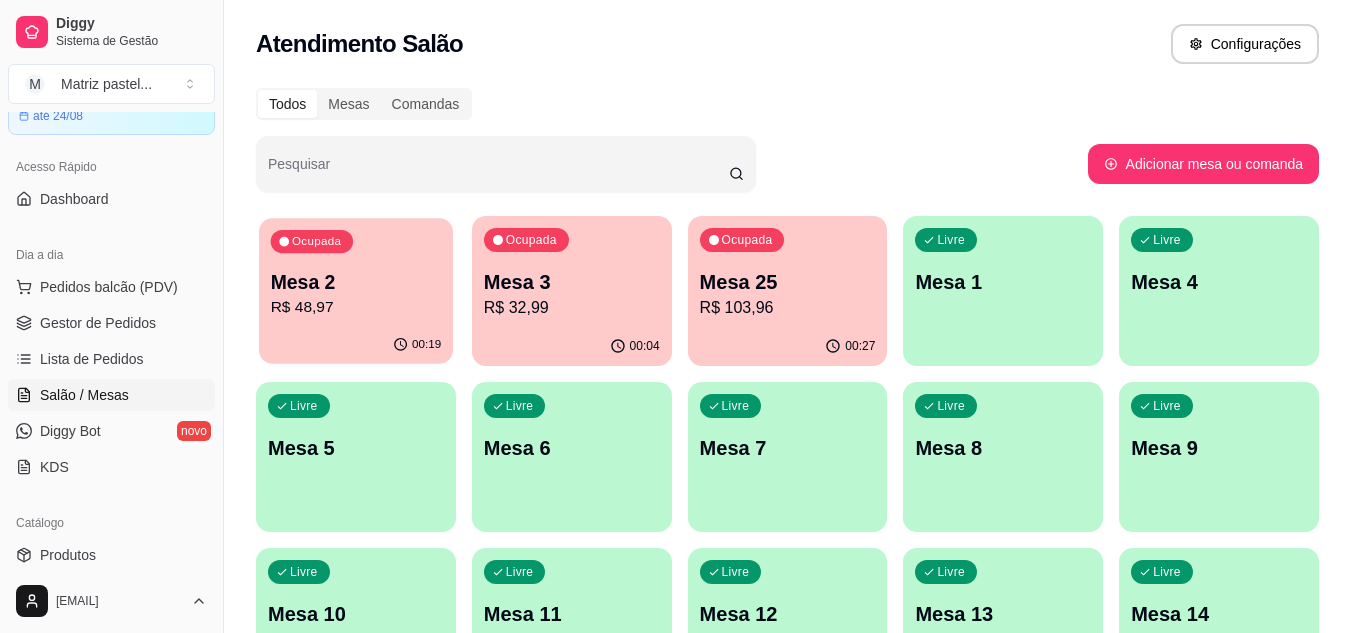 click on "R$ 48,97" at bounding box center (356, 307) 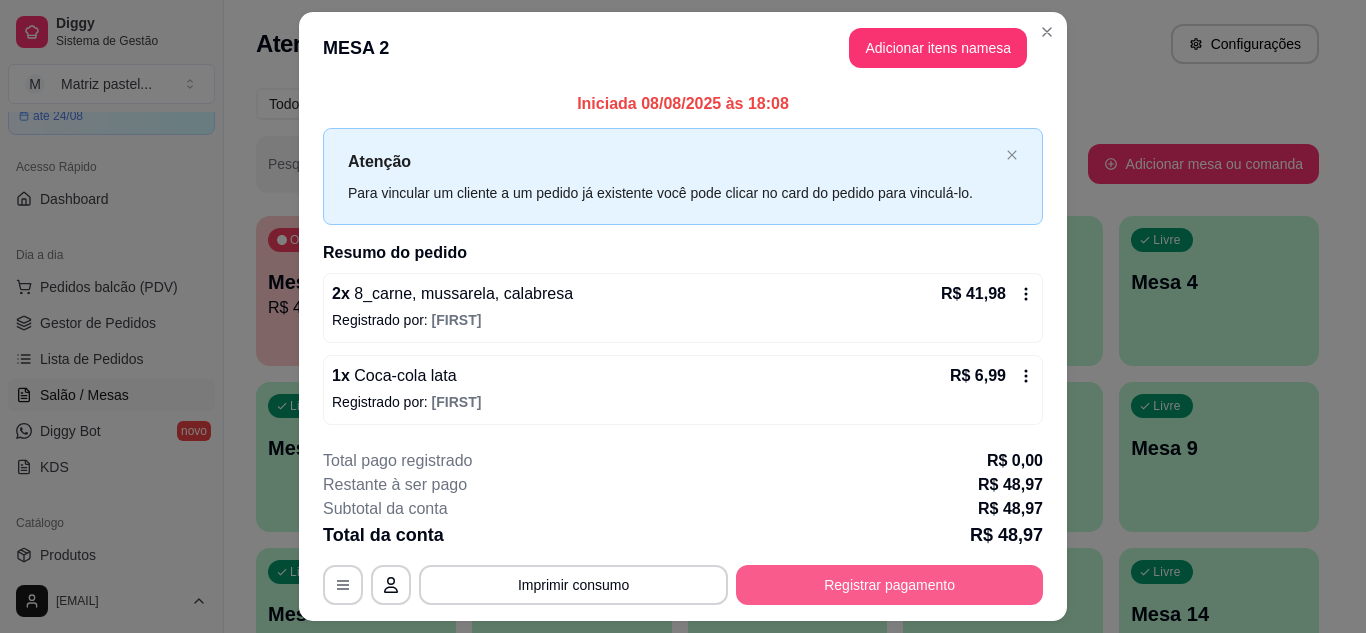 click on "Registrar pagamento" at bounding box center (889, 585) 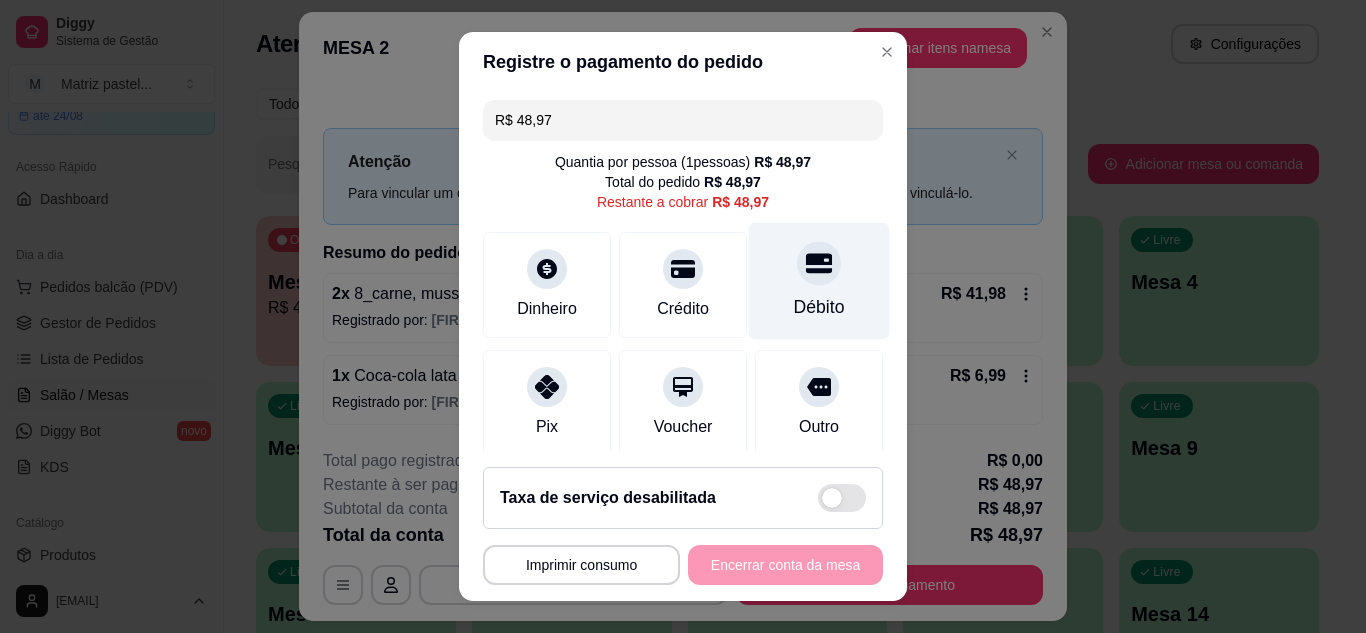 click on "Débito" at bounding box center [819, 280] 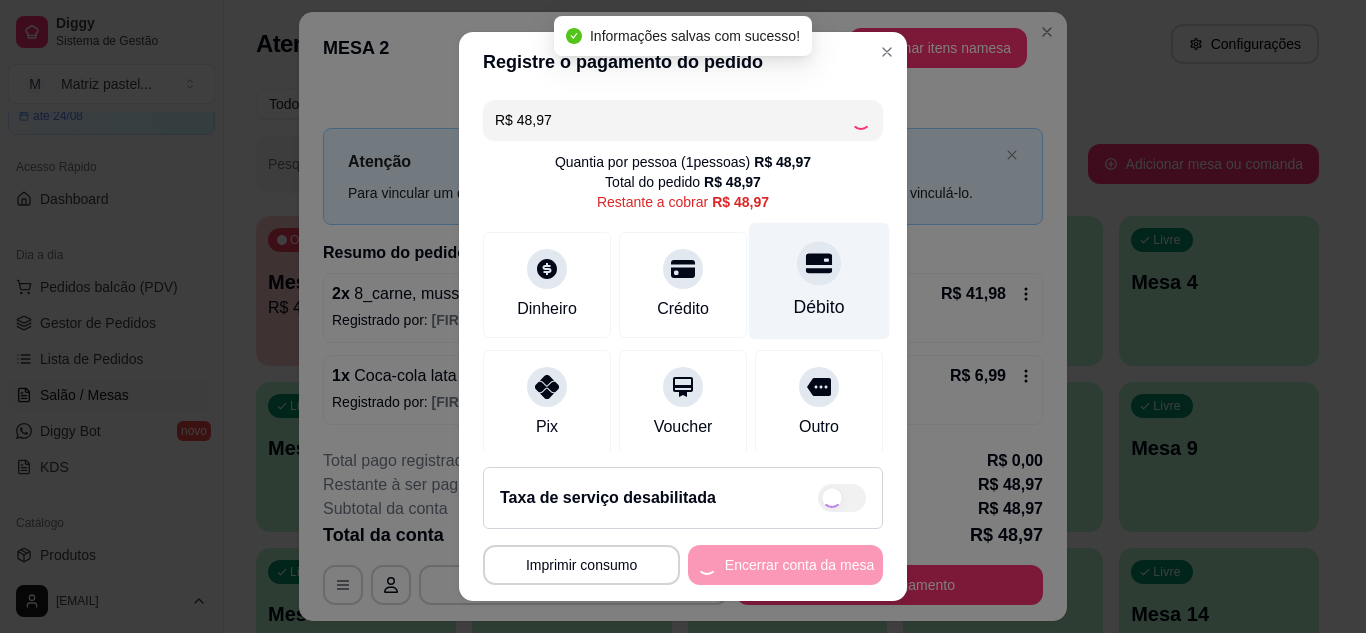 type on "R$ 0,00" 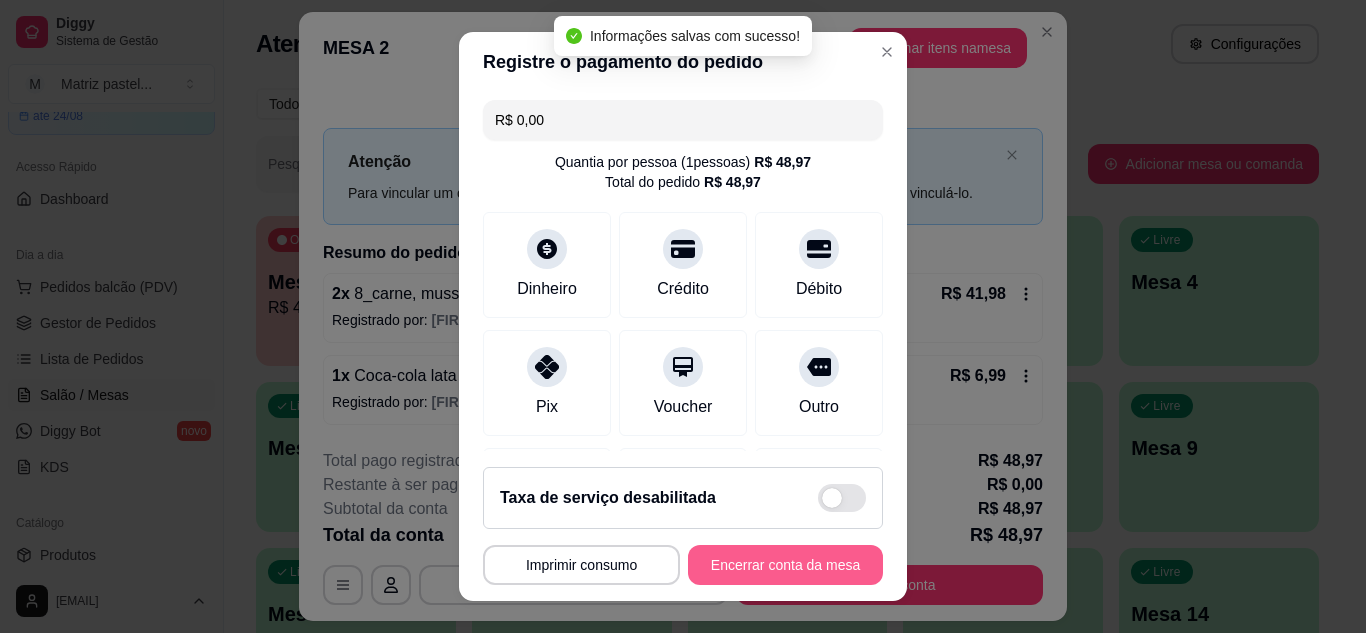 click on "Encerrar conta da mesa" at bounding box center (785, 565) 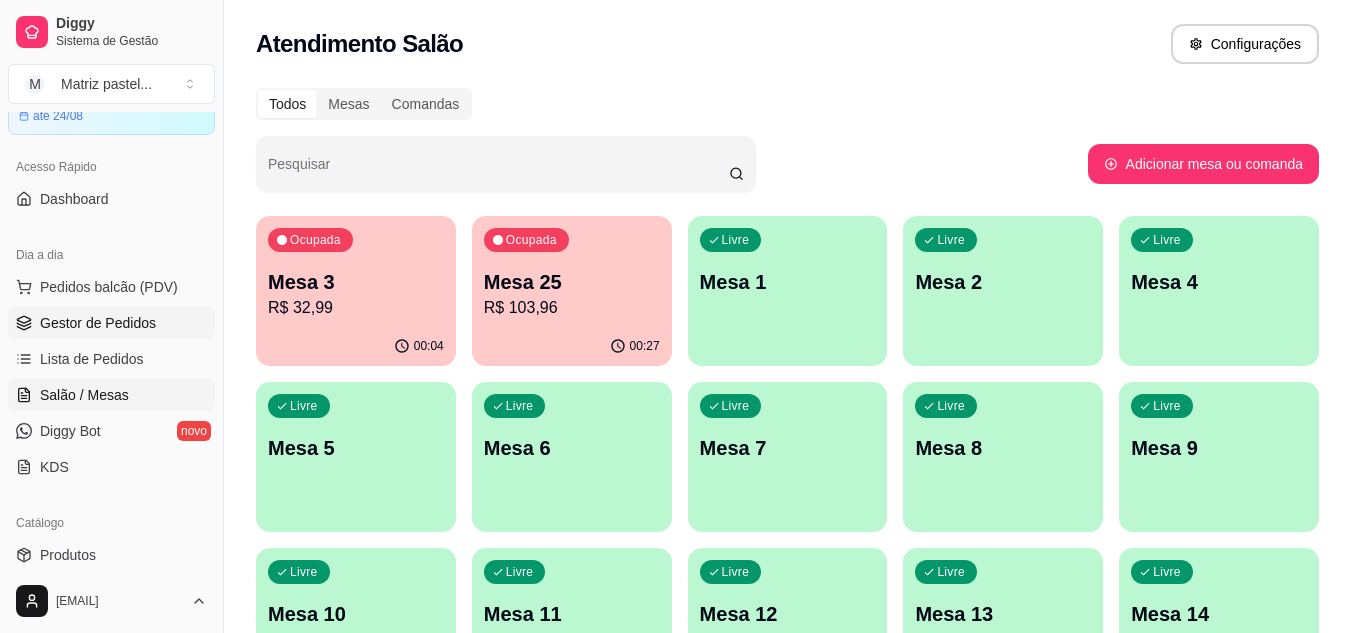 click on "Gestor de Pedidos" at bounding box center (98, 323) 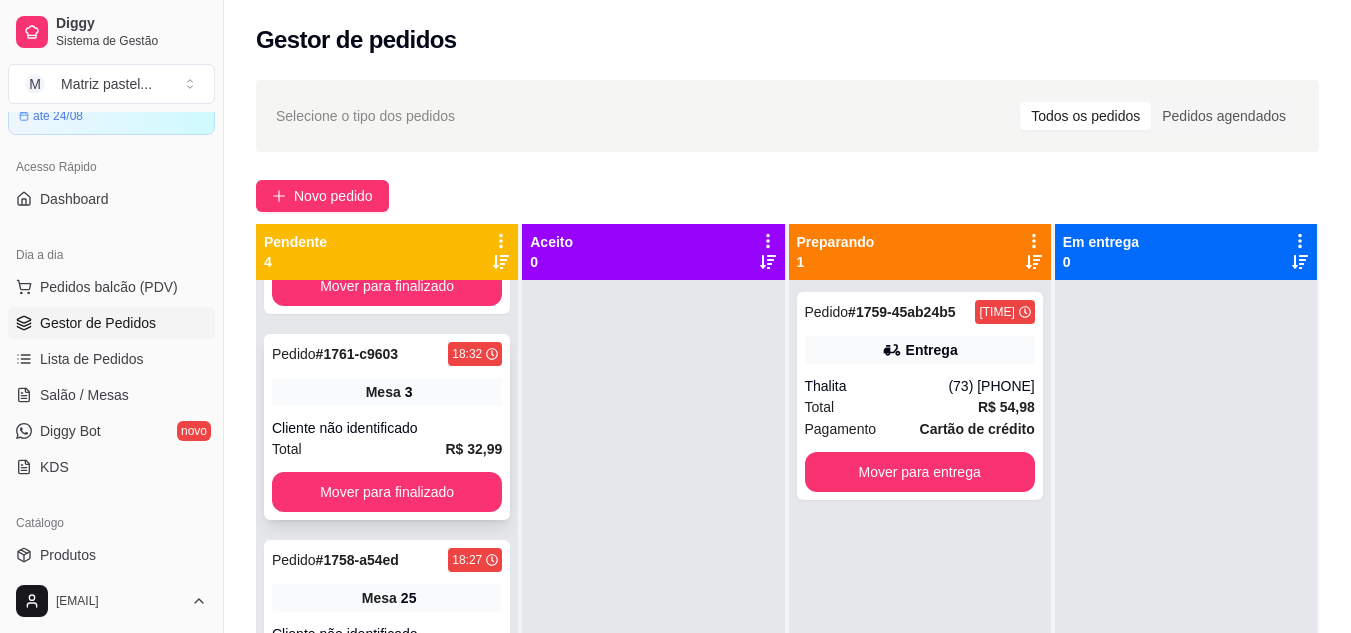 scroll, scrollTop: 211, scrollLeft: 0, axis: vertical 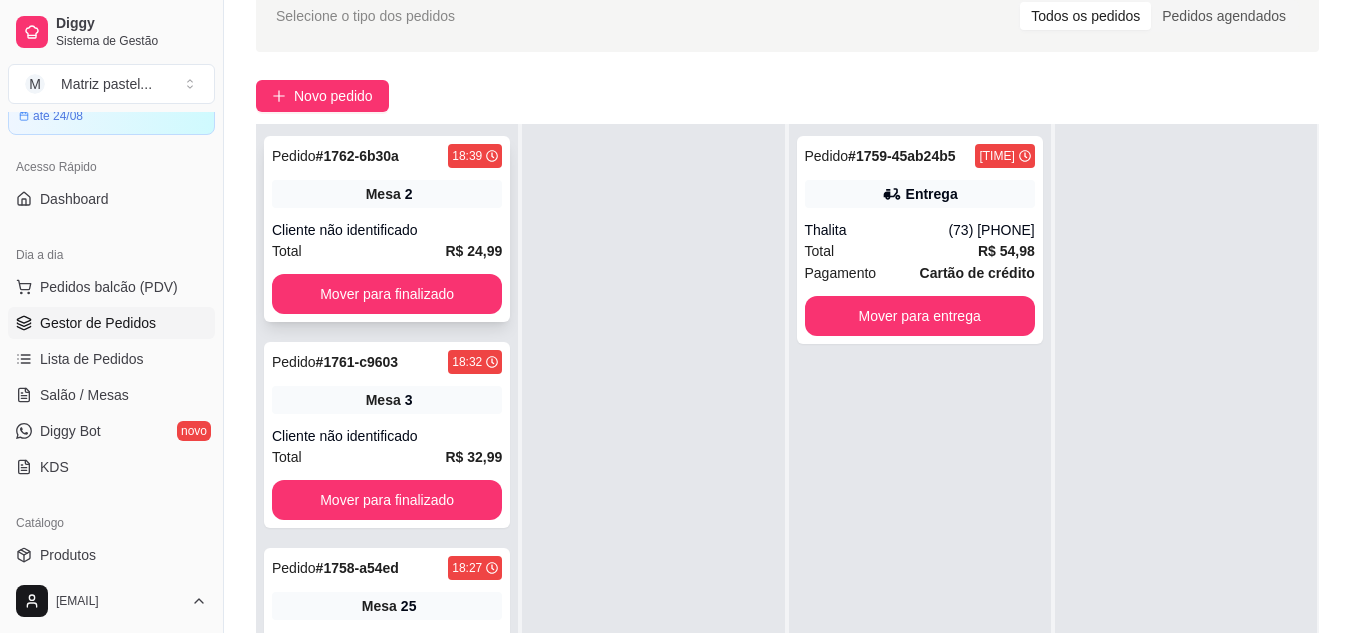 click on "Pedido # 1762-6b30a 18:39 Mesa 2 Cliente não identificado Total R$ 24,99 Mover para finalizado" at bounding box center [387, 229] 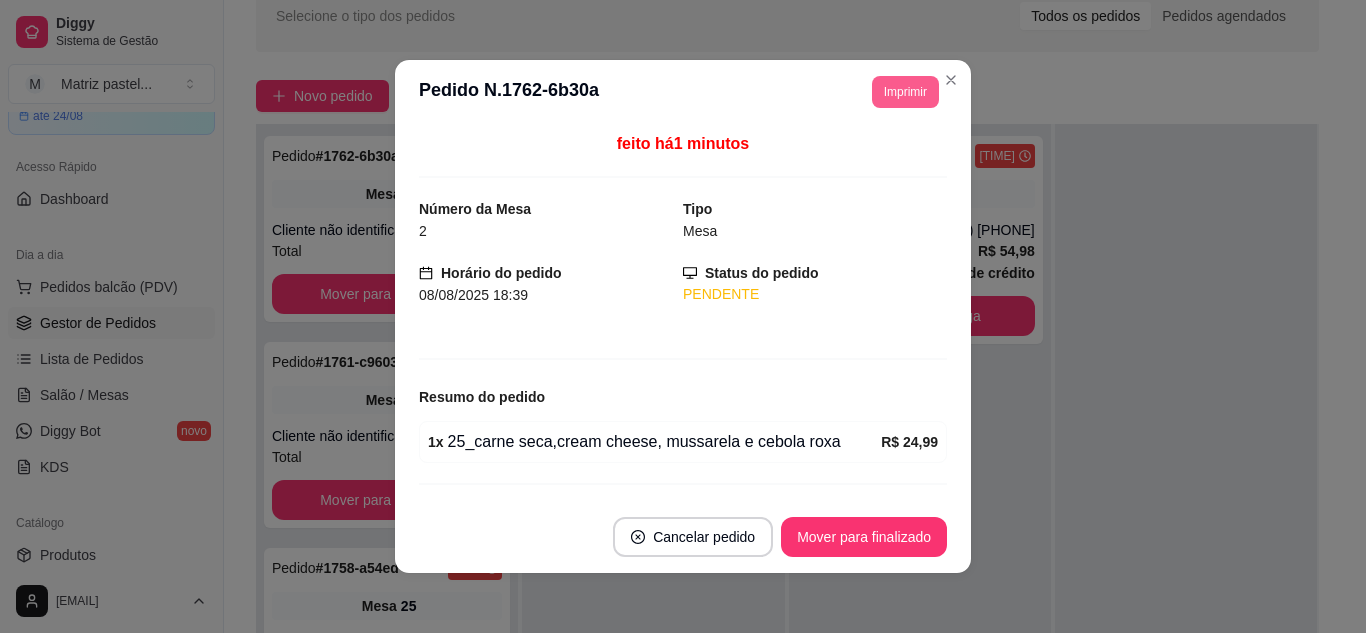 click on "**********" at bounding box center (683, 92) 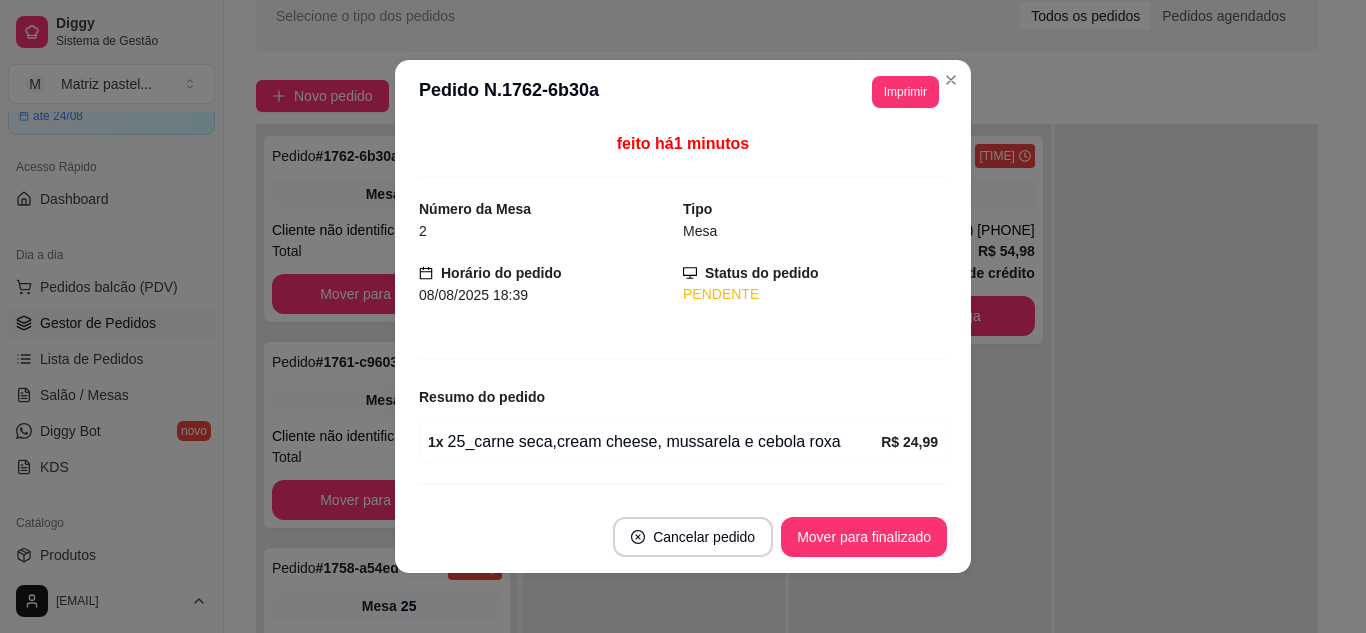 click on "Imprimir" at bounding box center (905, 92) 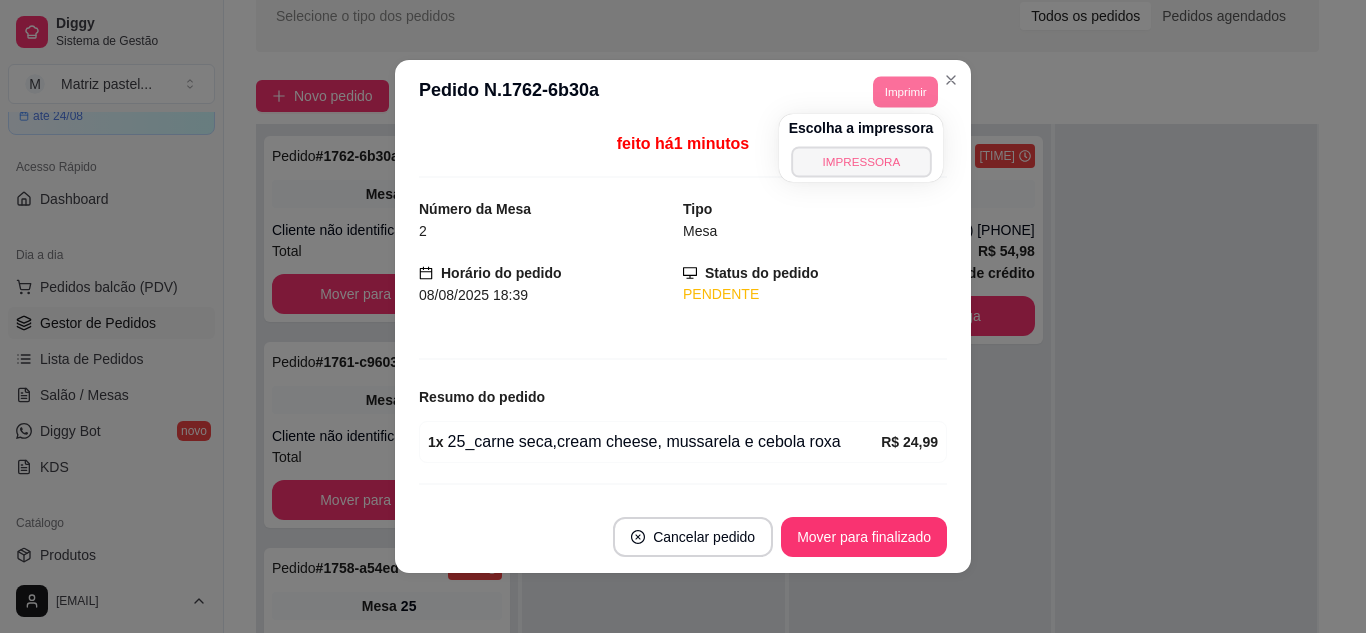 click on "IMPRESSORA" at bounding box center (861, 161) 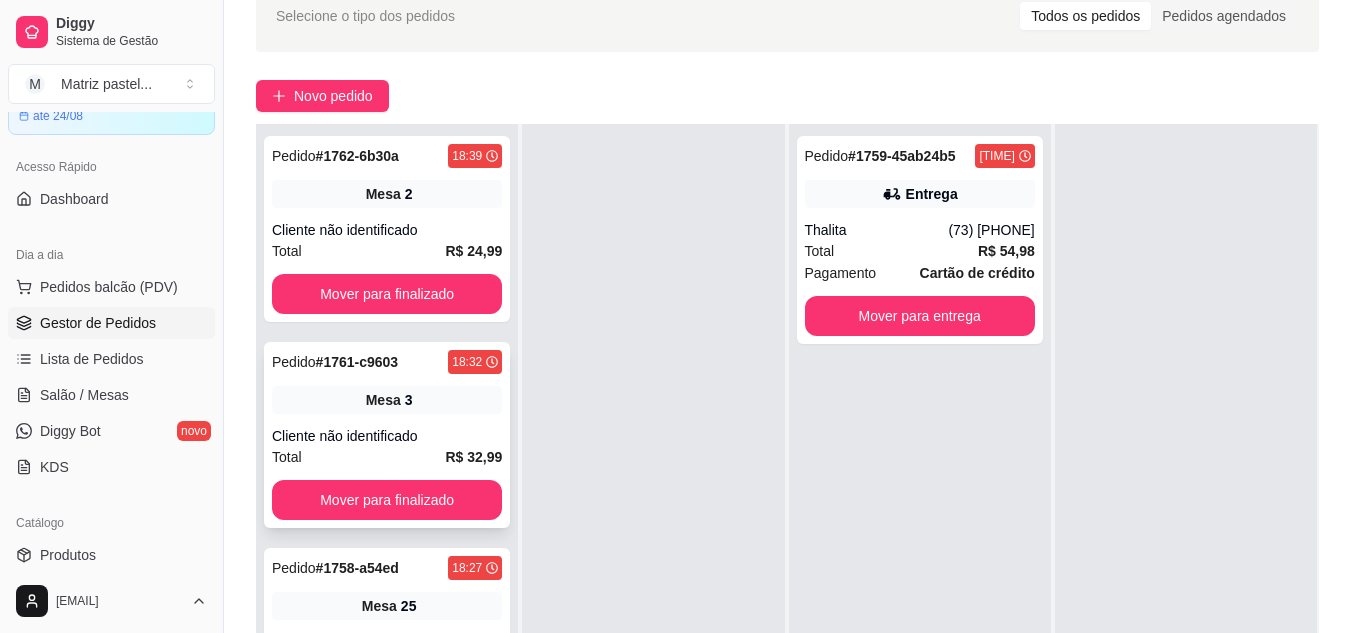 click on "Cliente não identificado" at bounding box center [387, 436] 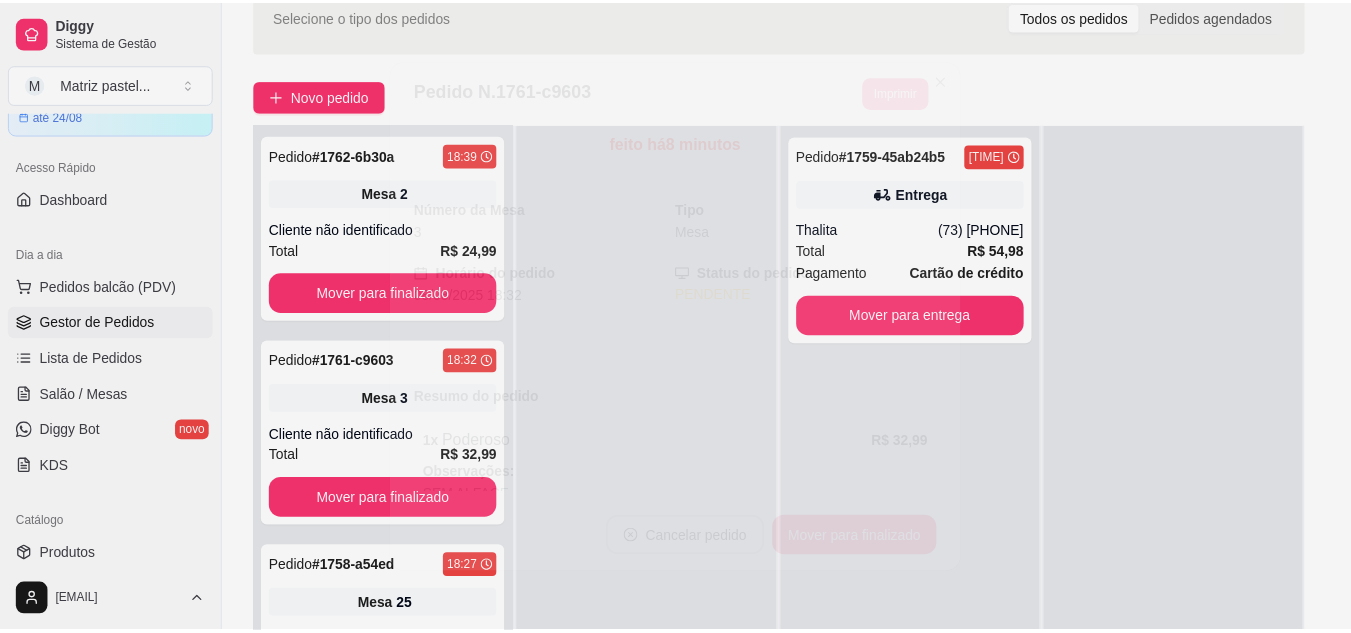 scroll, scrollTop: 100, scrollLeft: 0, axis: vertical 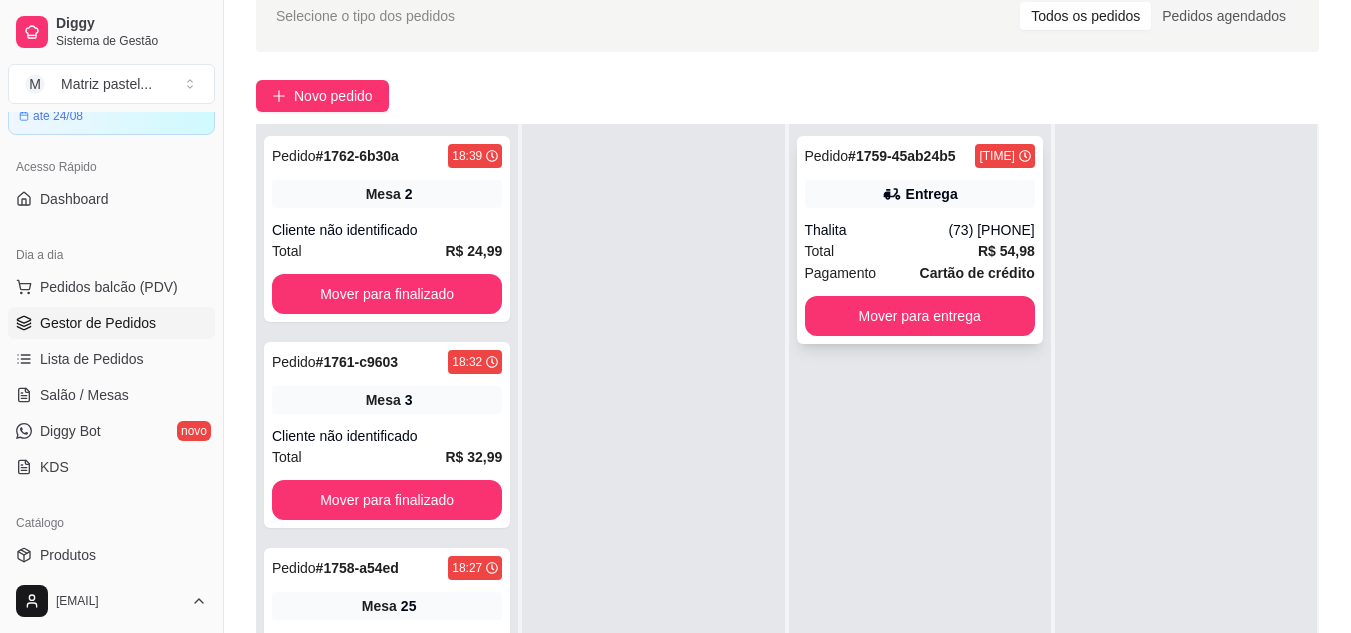 click on "Entrega" at bounding box center [920, 194] 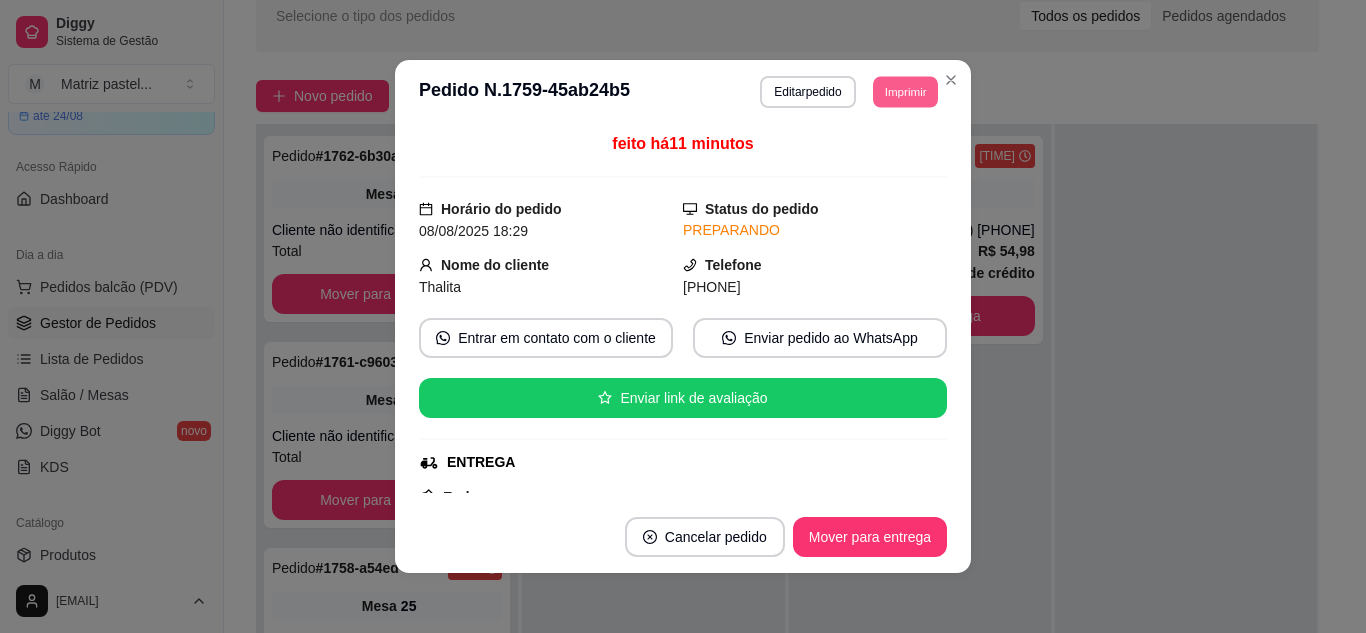 click on "Imprimir" at bounding box center (905, 91) 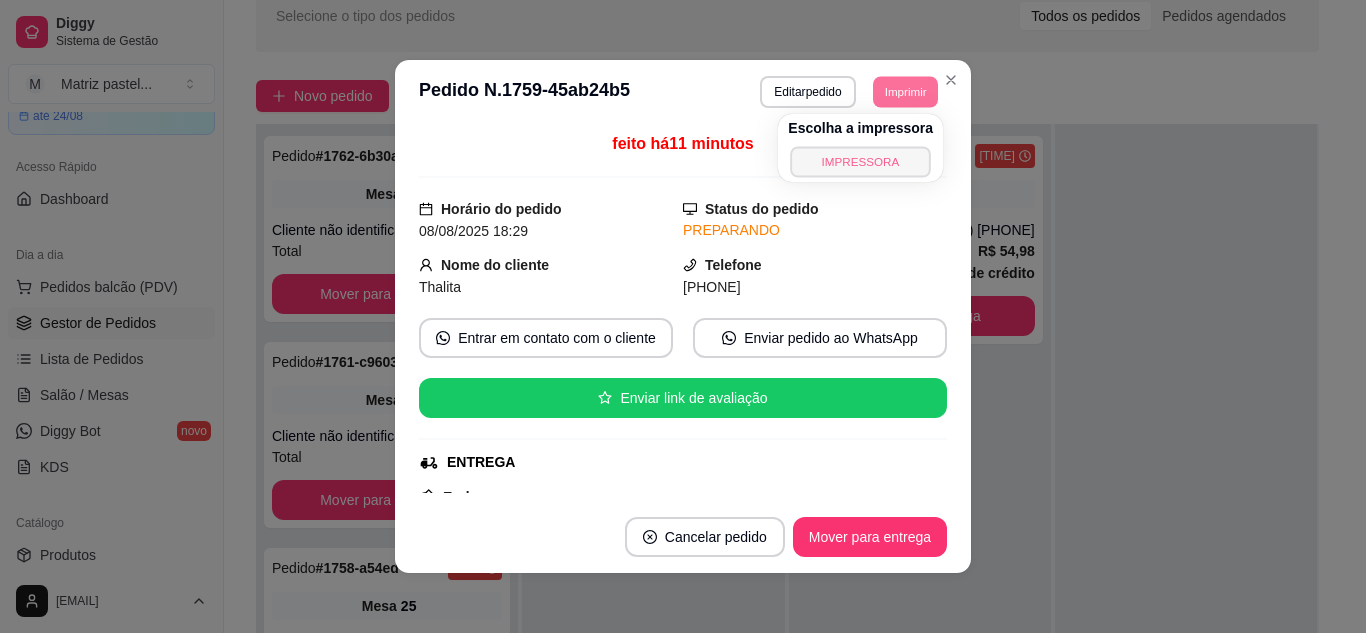 click on "IMPRESSORA" at bounding box center (861, 161) 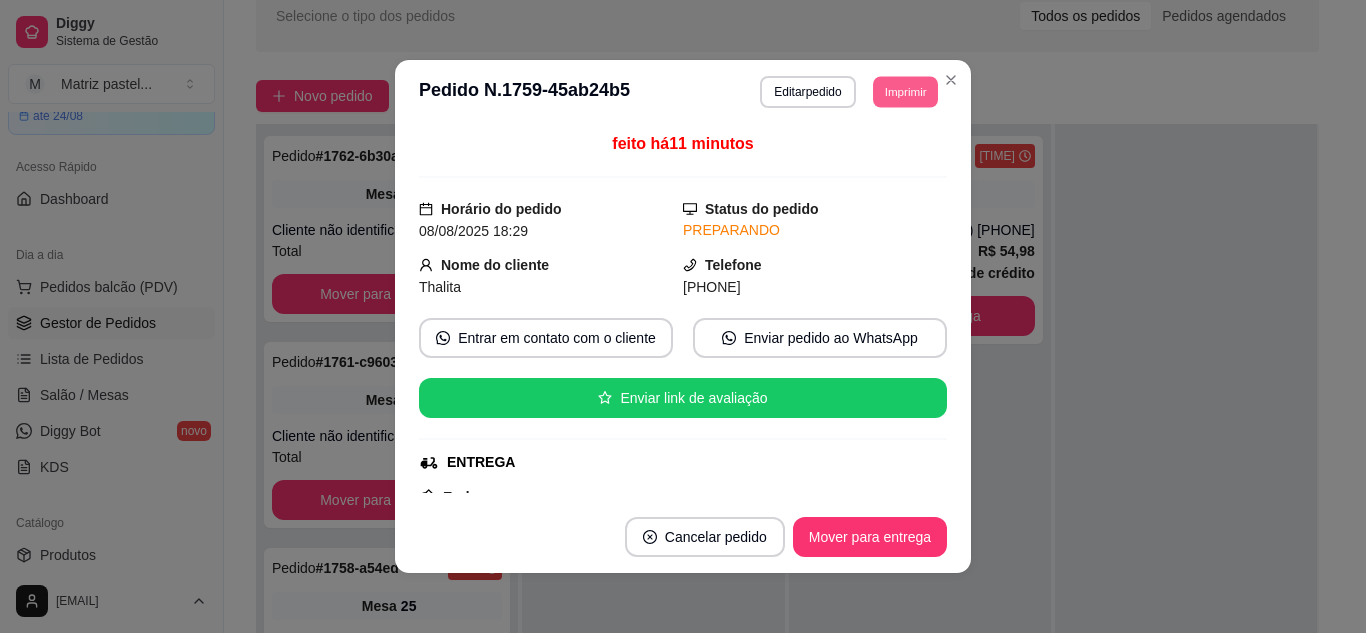 click on "Imprimir" at bounding box center (905, 91) 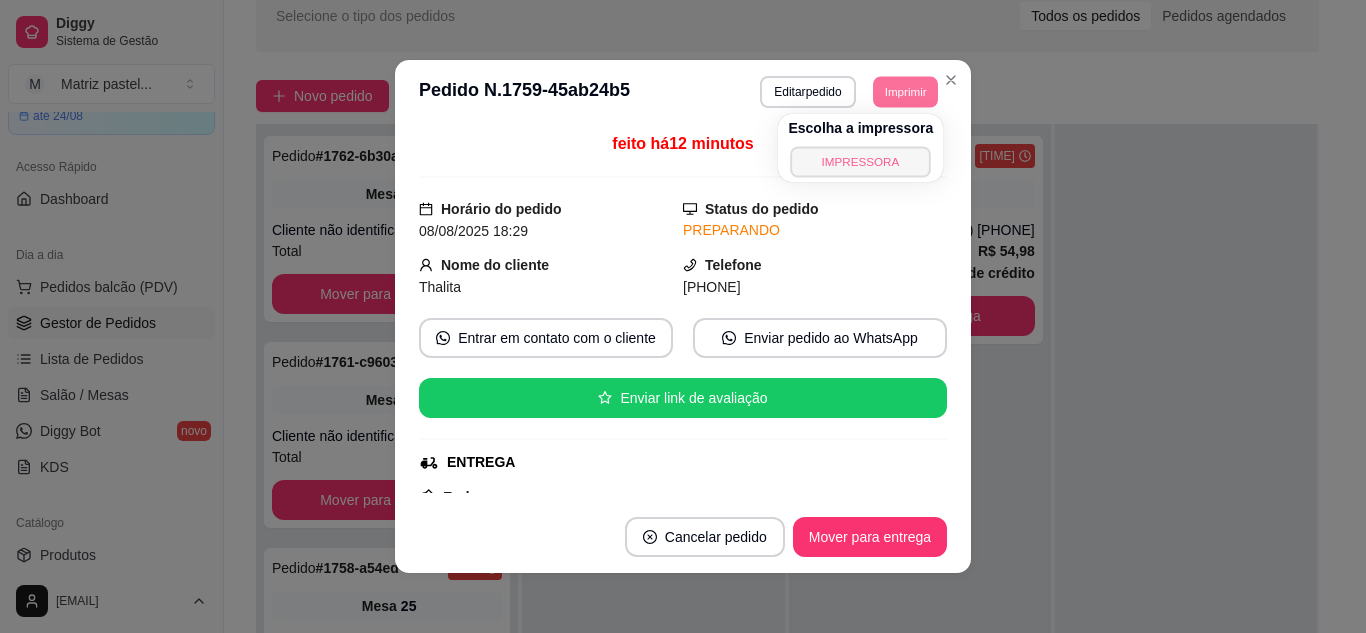 click on "IMPRESSORA" at bounding box center [861, 161] 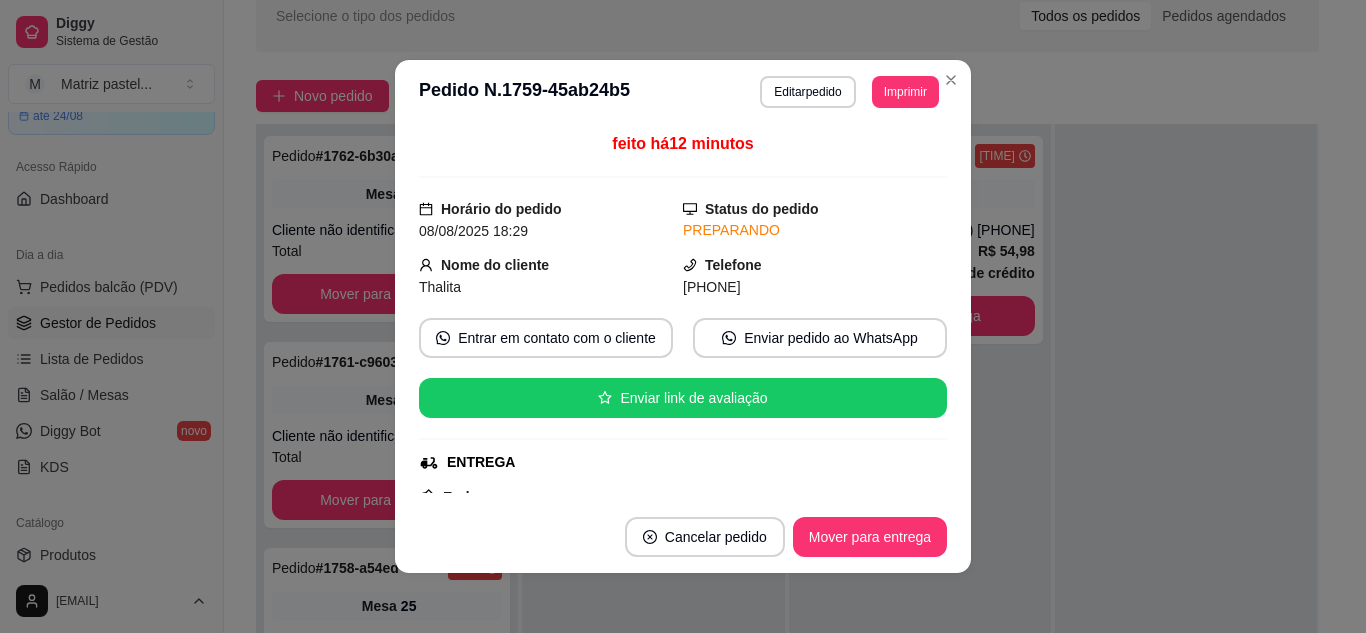 click on "**********" at bounding box center (683, 92) 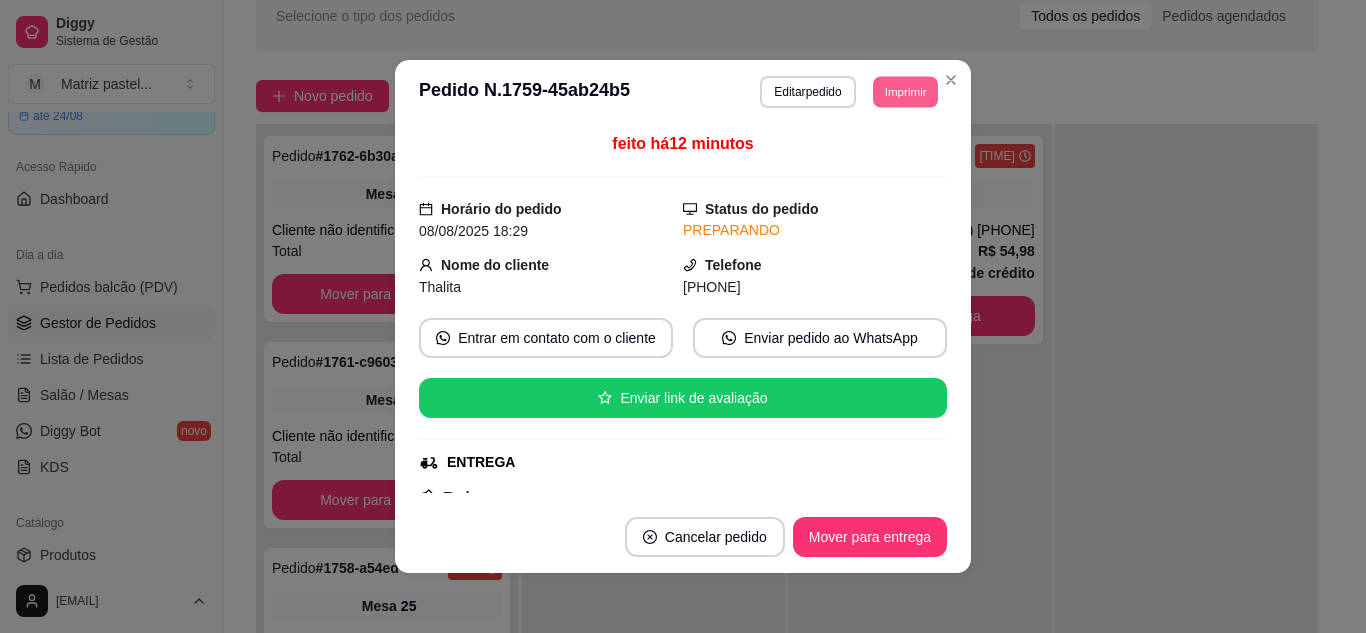 click on "Imprimir" at bounding box center (905, 91) 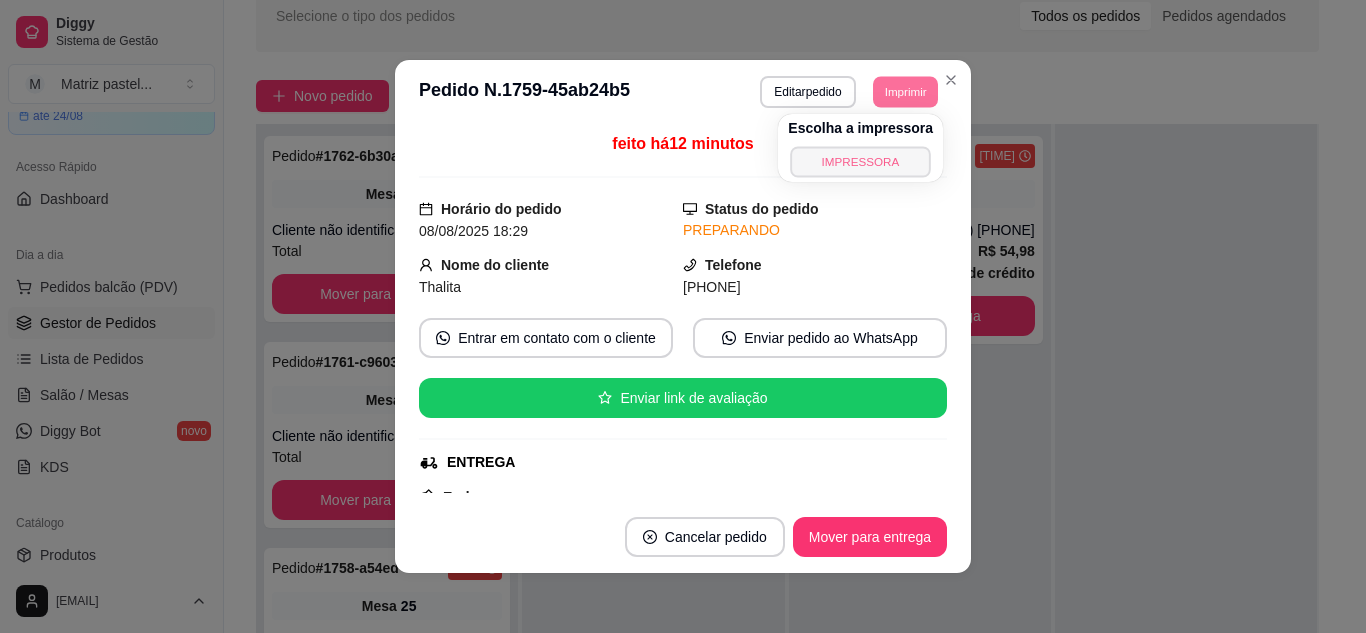 click on "IMPRESSORA" at bounding box center (861, 161) 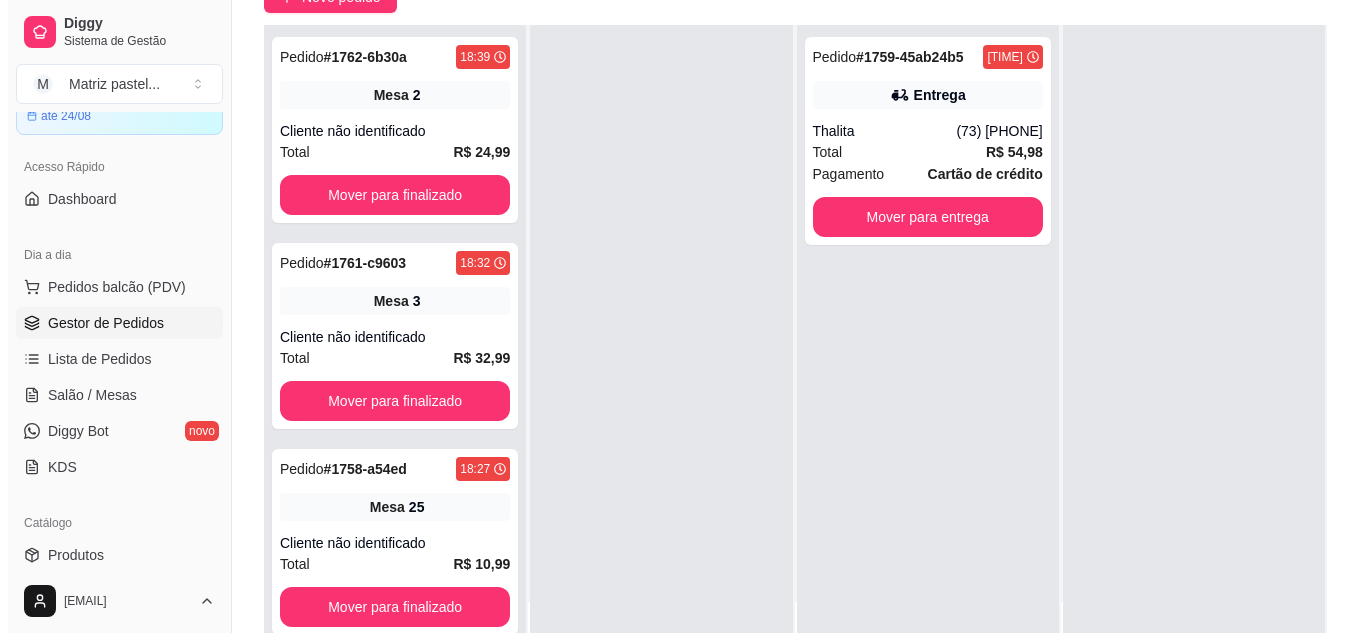 scroll, scrollTop: 200, scrollLeft: 0, axis: vertical 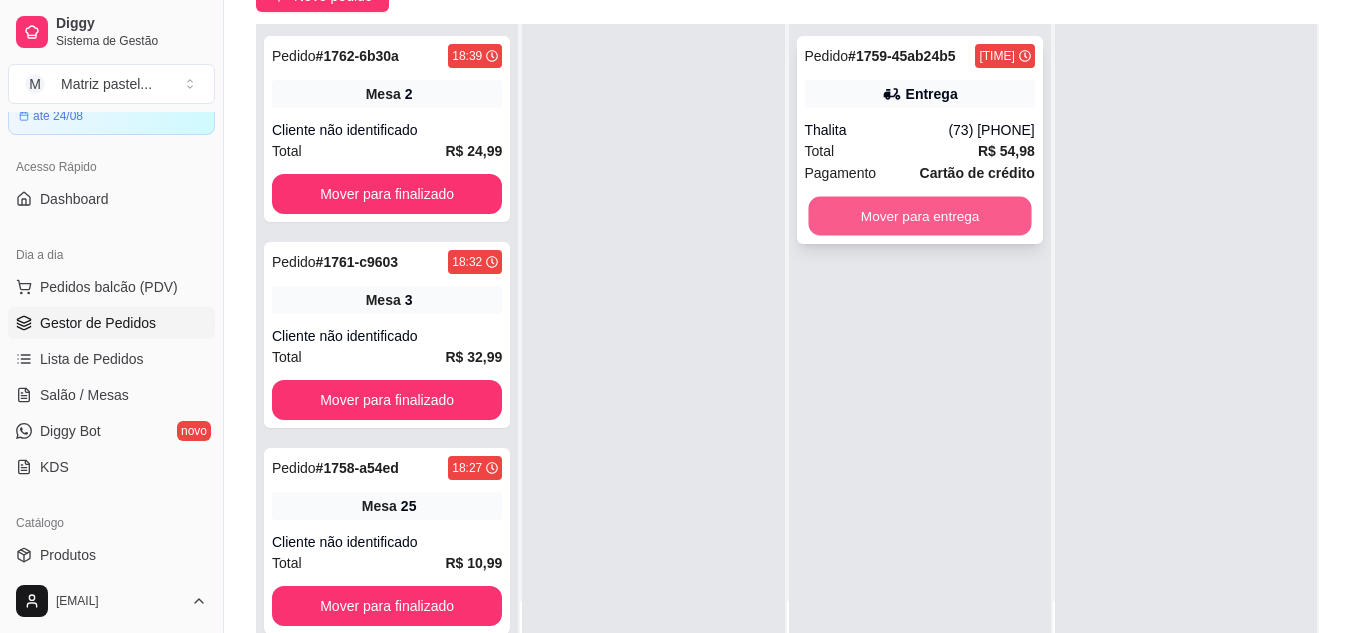 click on "Mover para entrega" at bounding box center [919, 216] 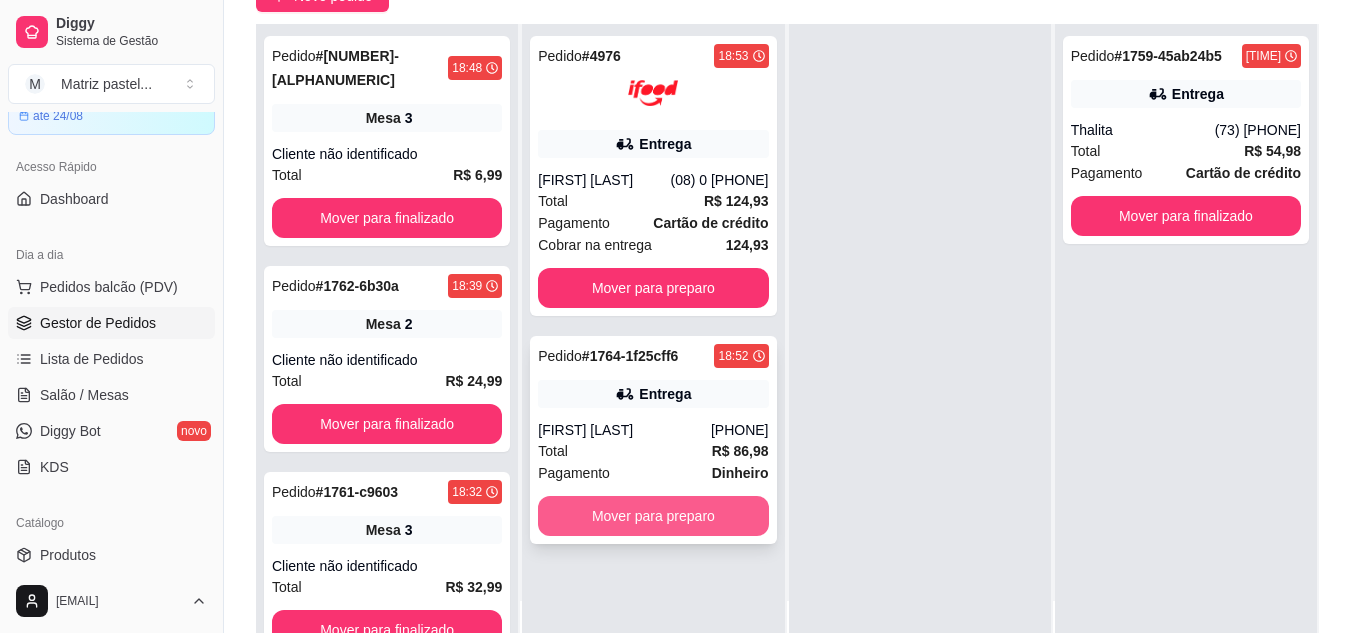 click on "Mover para preparo" at bounding box center (653, 516) 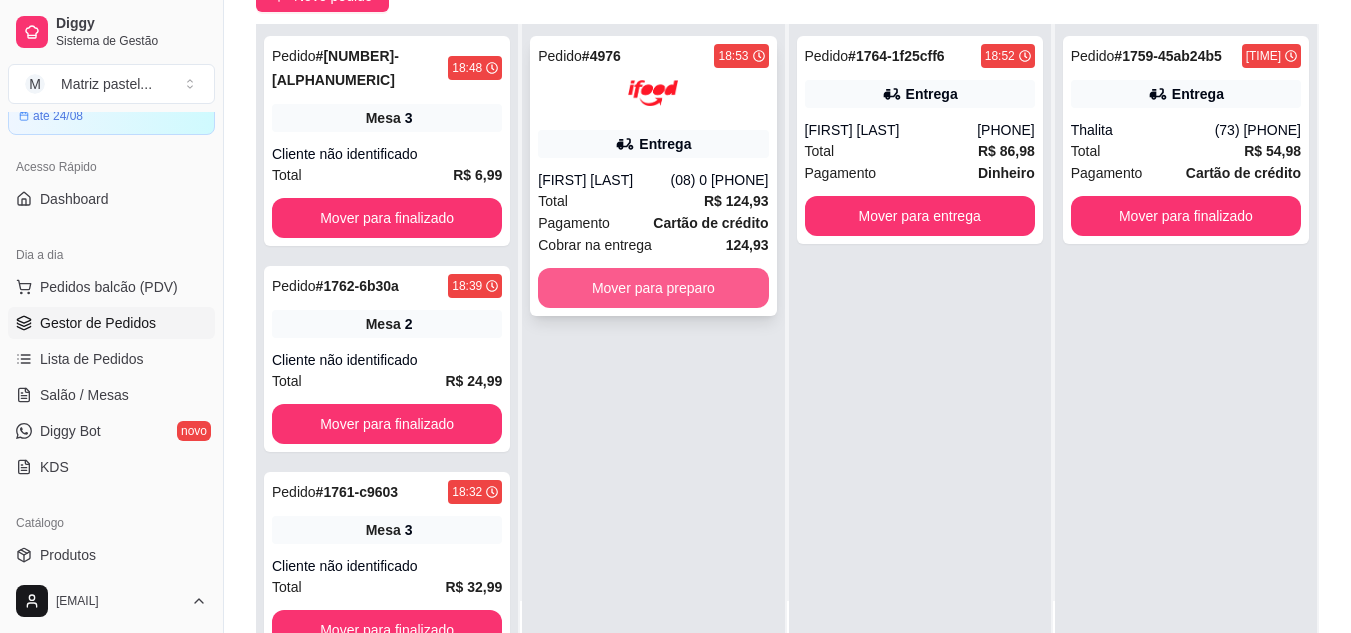 click on "Mover para preparo" at bounding box center [653, 288] 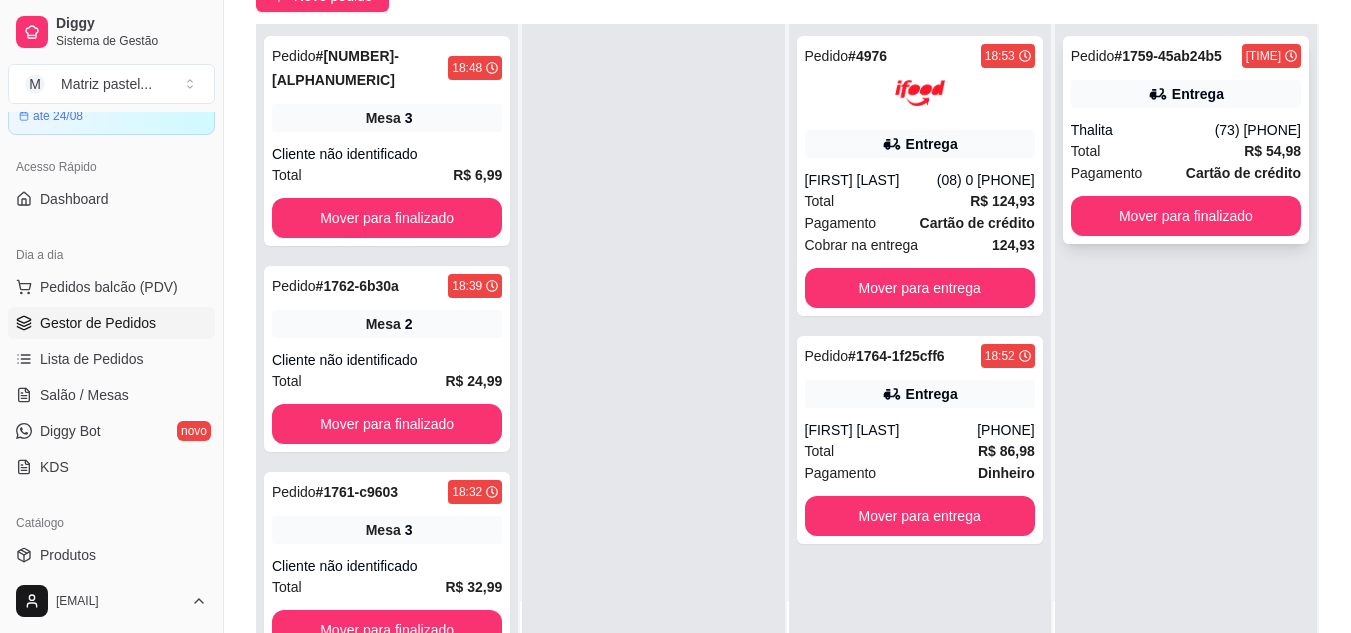 click on "Pedido # [ORDER_ID] [TIME] Entrega [FIRST] ([PHONE_AREA]) [PHONE] Total R$ 54,98 Pagamento Cartão de crédito Mover para finalizado" at bounding box center (1186, 140) 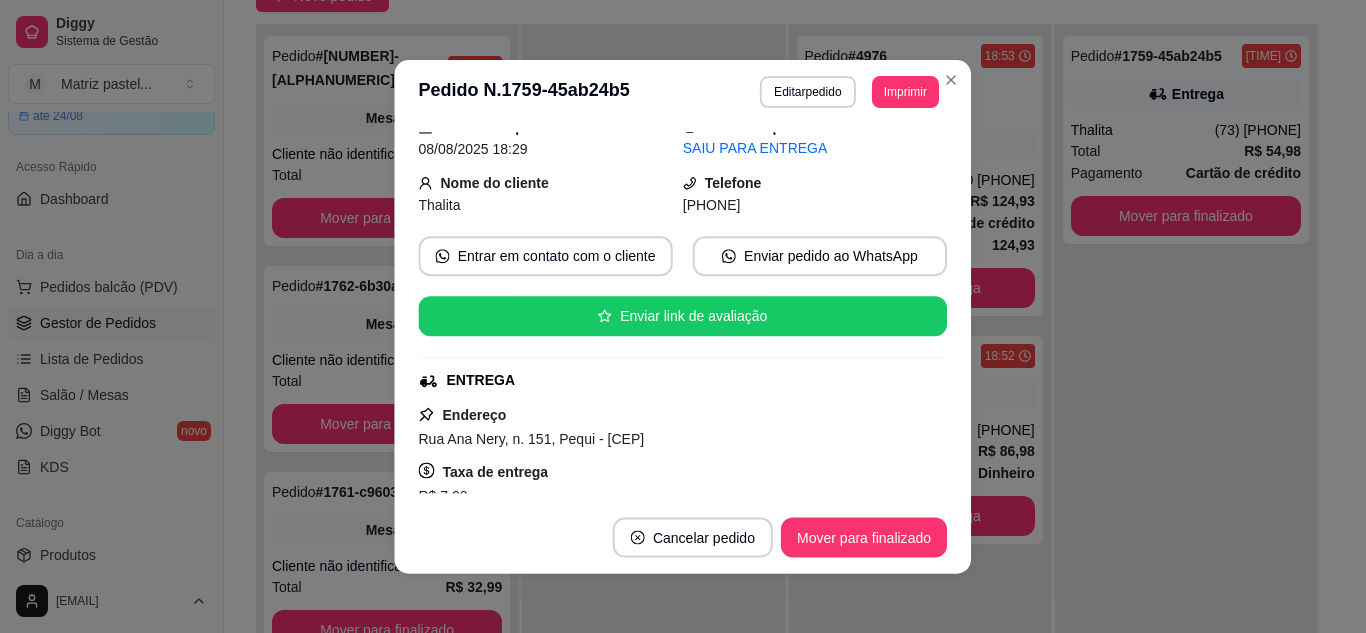 scroll, scrollTop: 100, scrollLeft: 0, axis: vertical 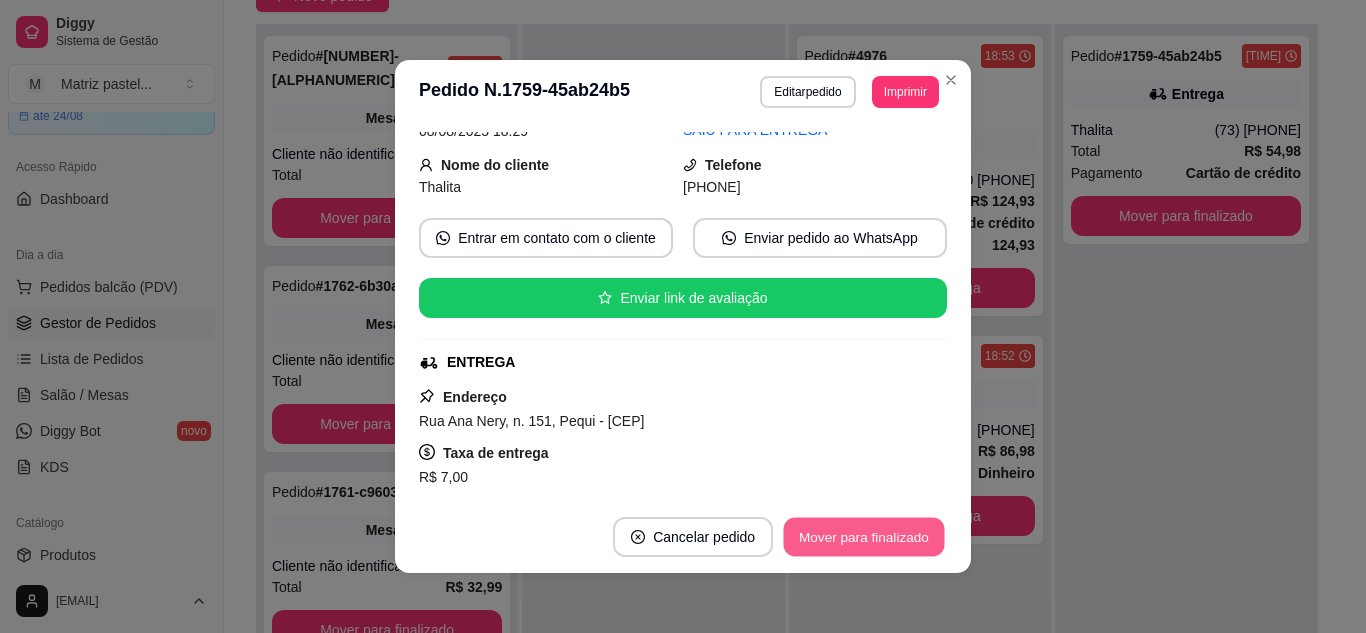 click on "Mover para finalizado" at bounding box center [864, 537] 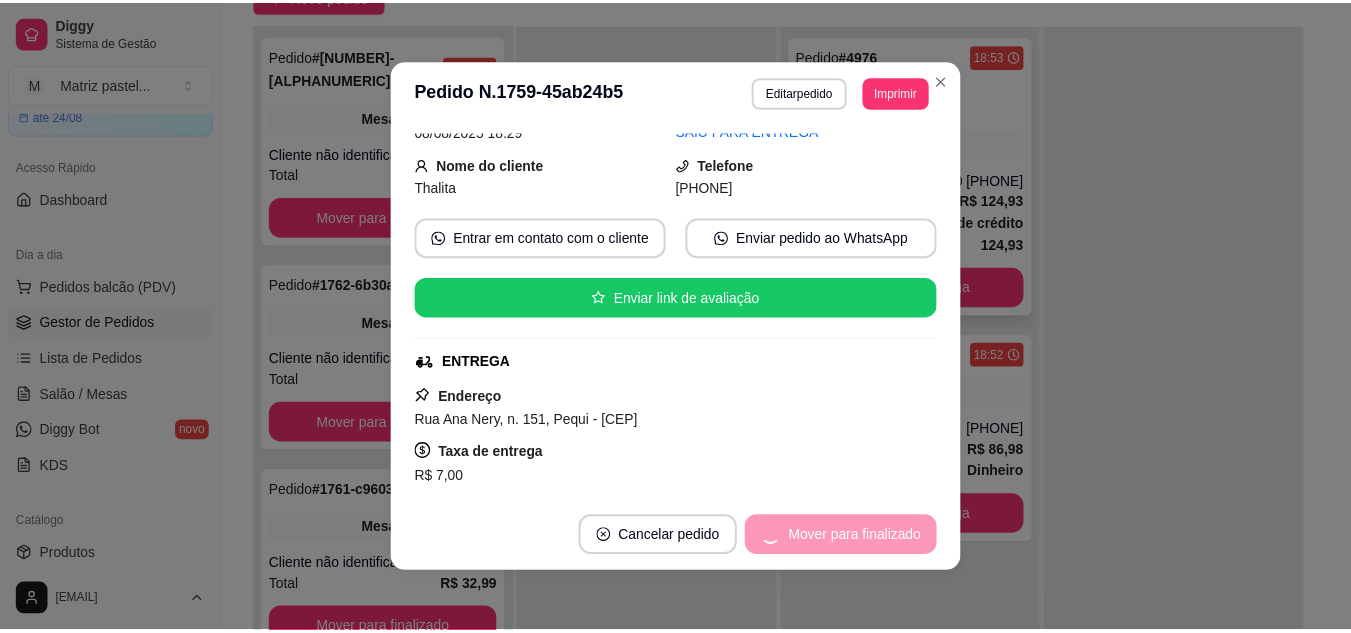 scroll, scrollTop: 0, scrollLeft: 0, axis: both 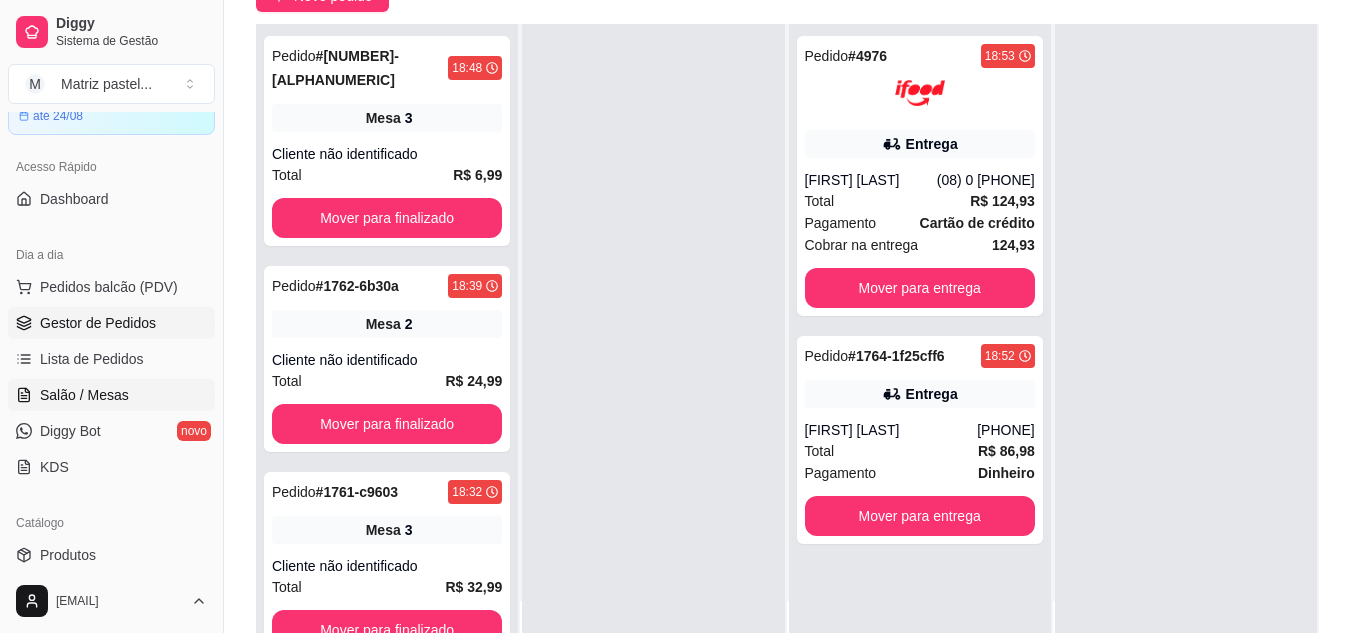 click on "Salão / Mesas" at bounding box center (111, 395) 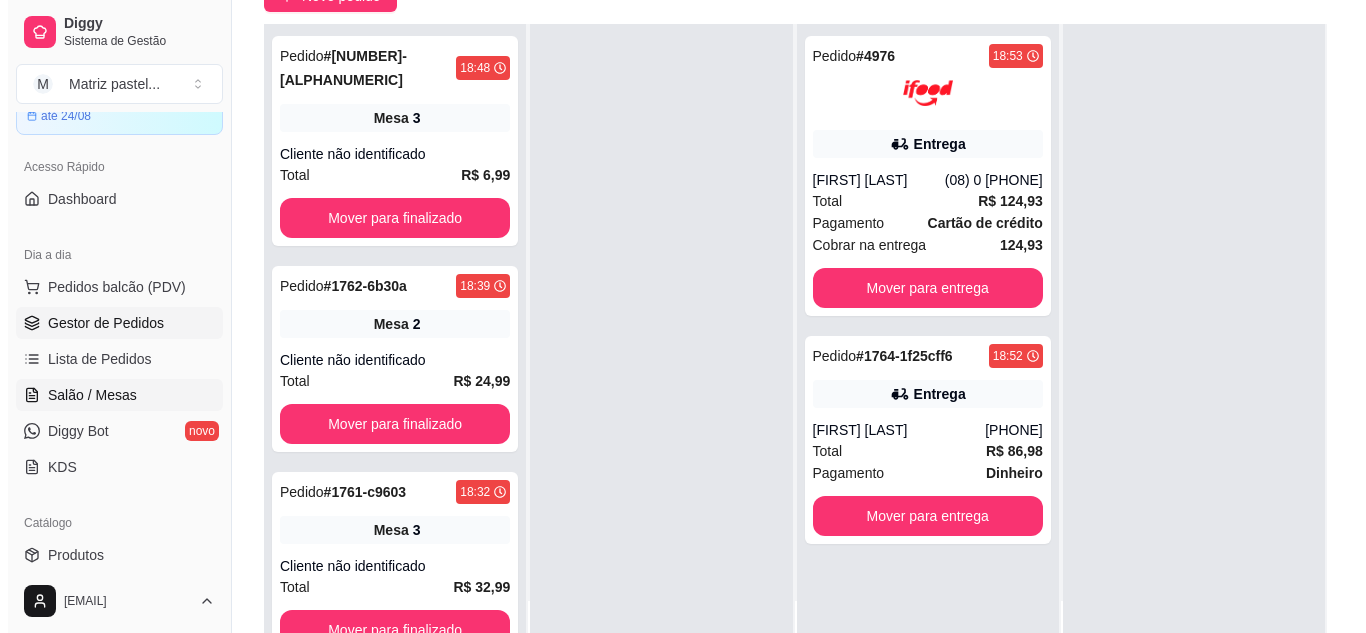 scroll, scrollTop: 0, scrollLeft: 0, axis: both 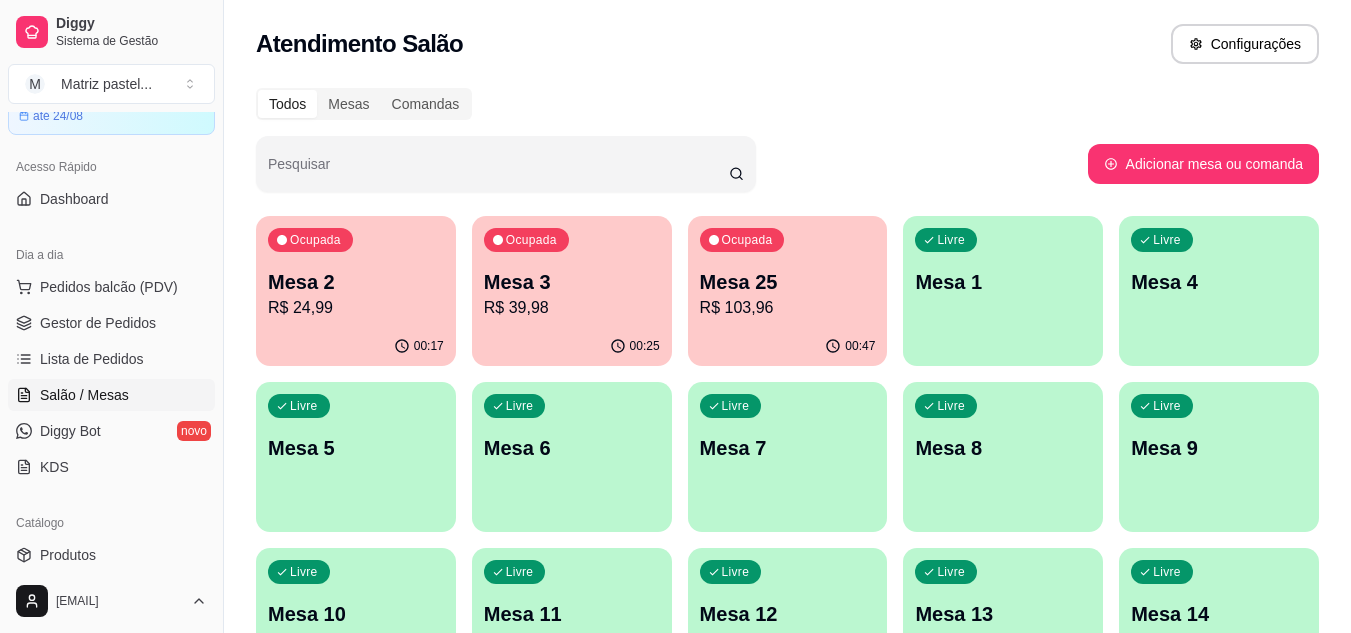 click on "00:25" at bounding box center [572, 346] 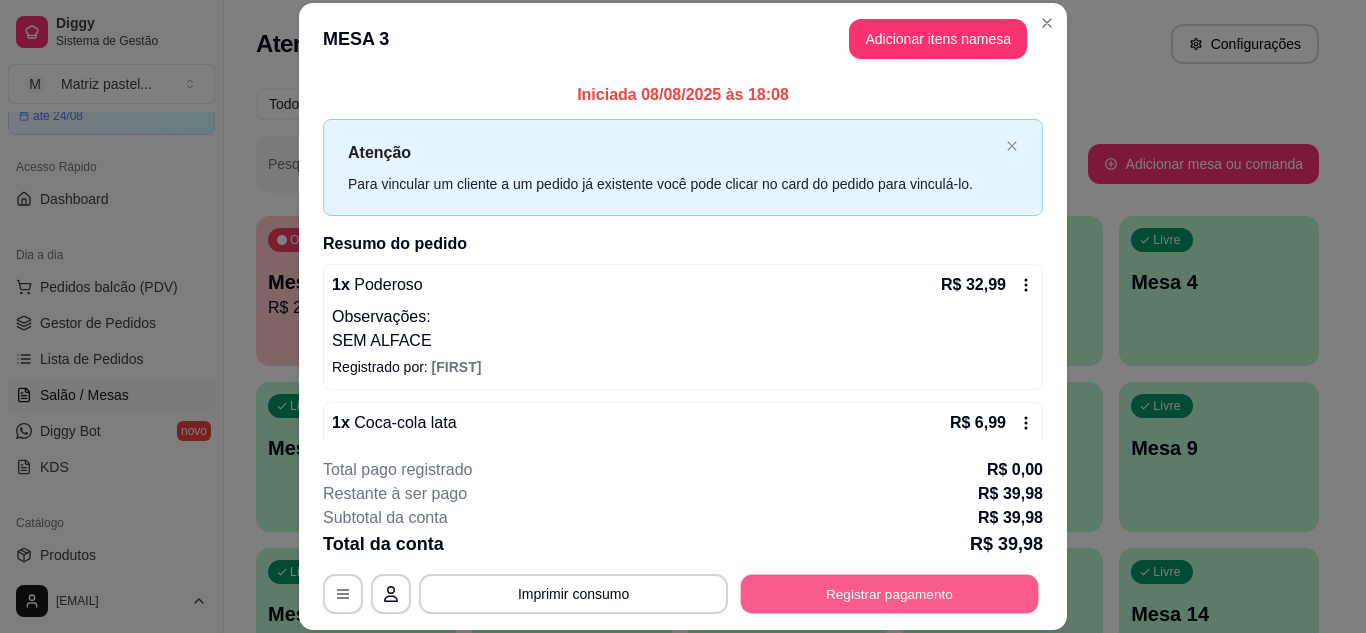 click on "Registrar pagamento" at bounding box center [890, 593] 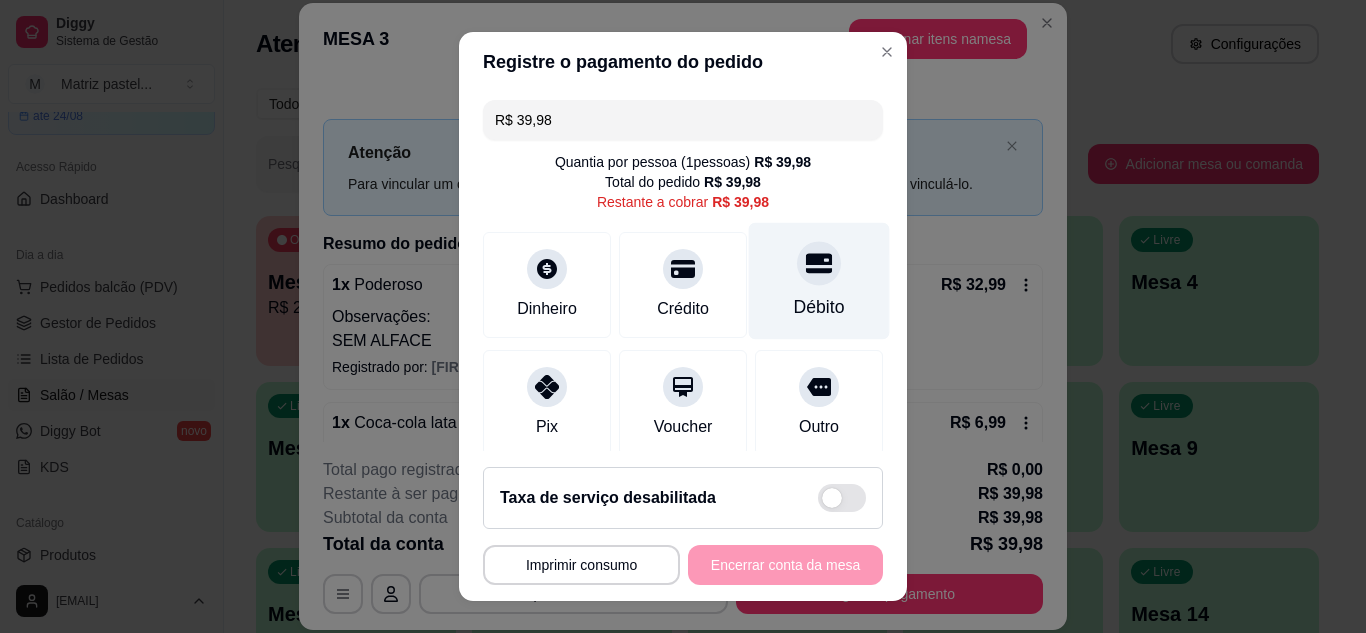 click on "Débito" at bounding box center [819, 307] 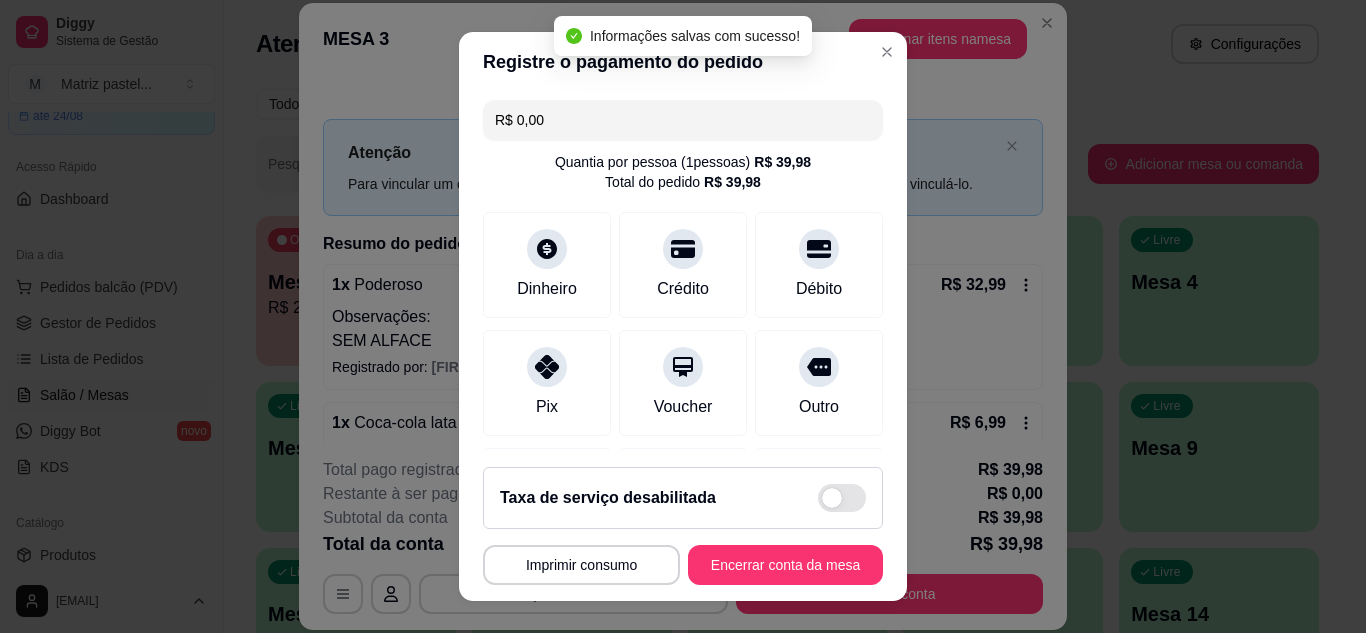 type on "R$ 0,00" 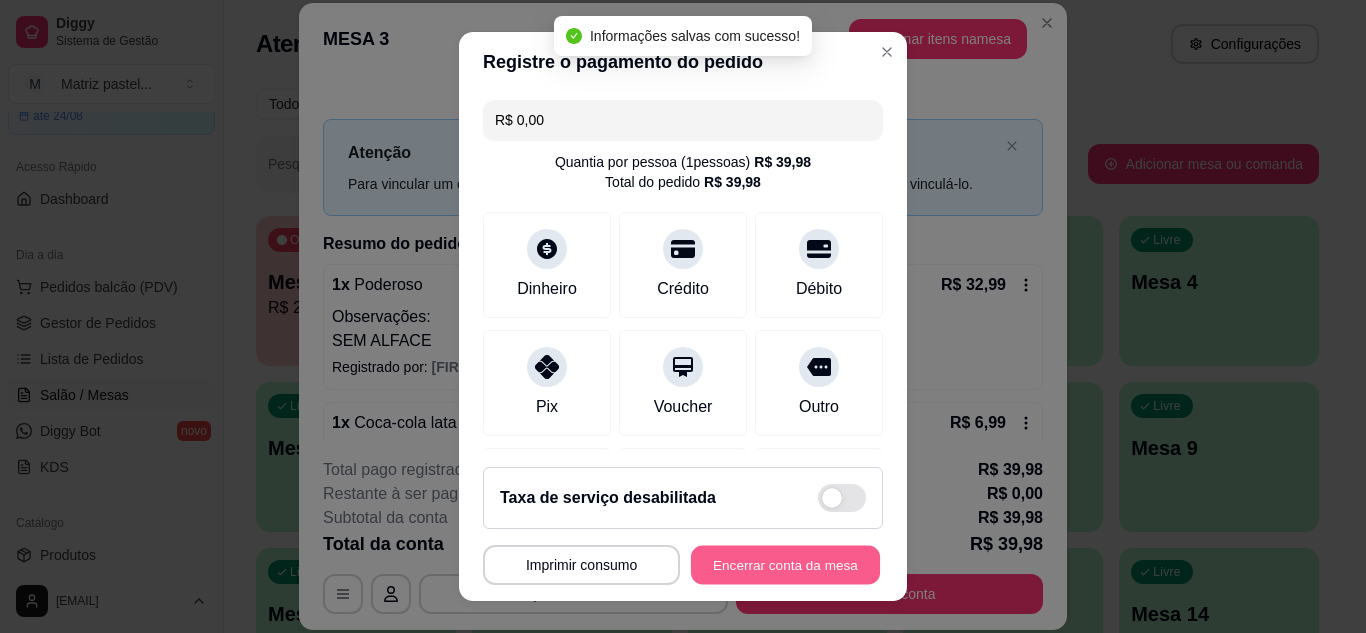 click on "Encerrar conta da mesa" at bounding box center [785, 565] 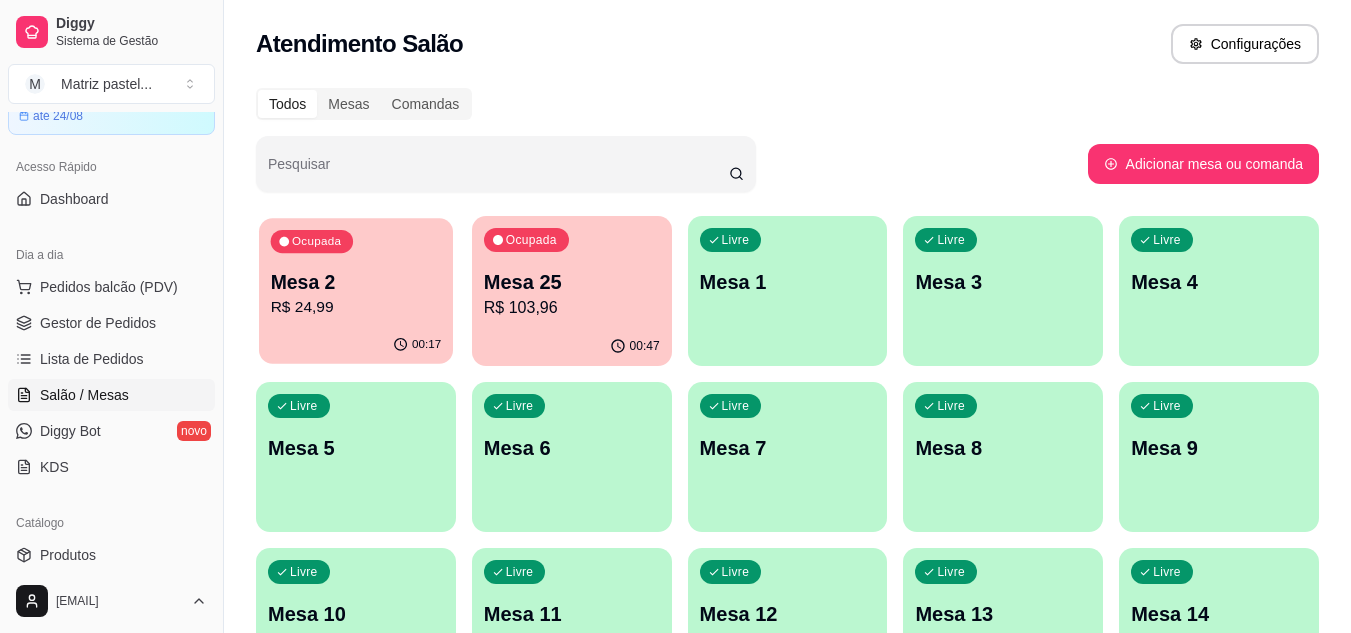 click on "R$ 24,99" at bounding box center [356, 307] 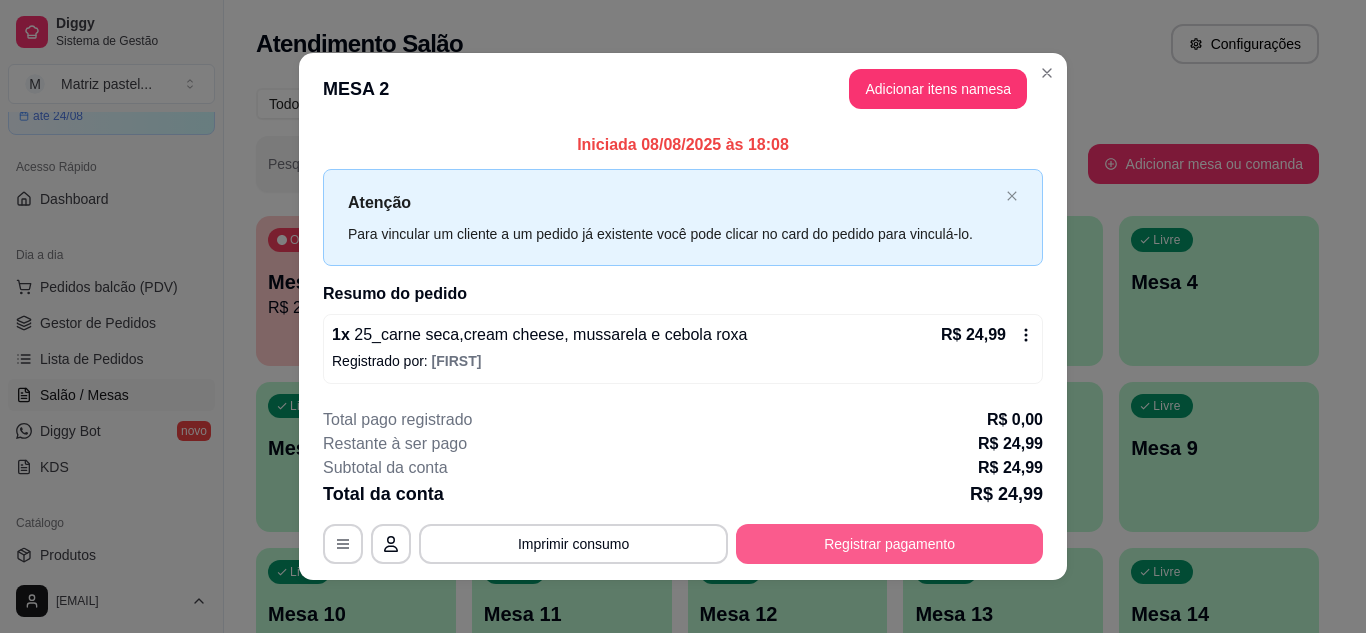 click on "Registrar pagamento" at bounding box center [889, 544] 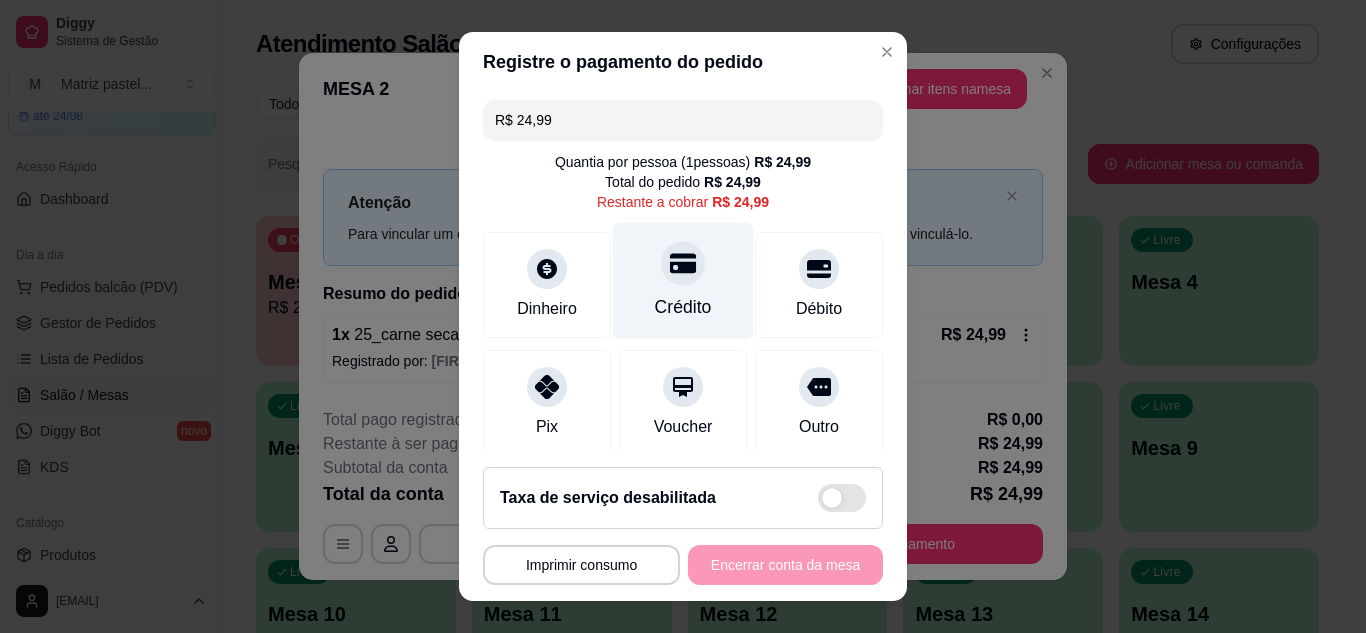 click on "Crédito" at bounding box center (683, 307) 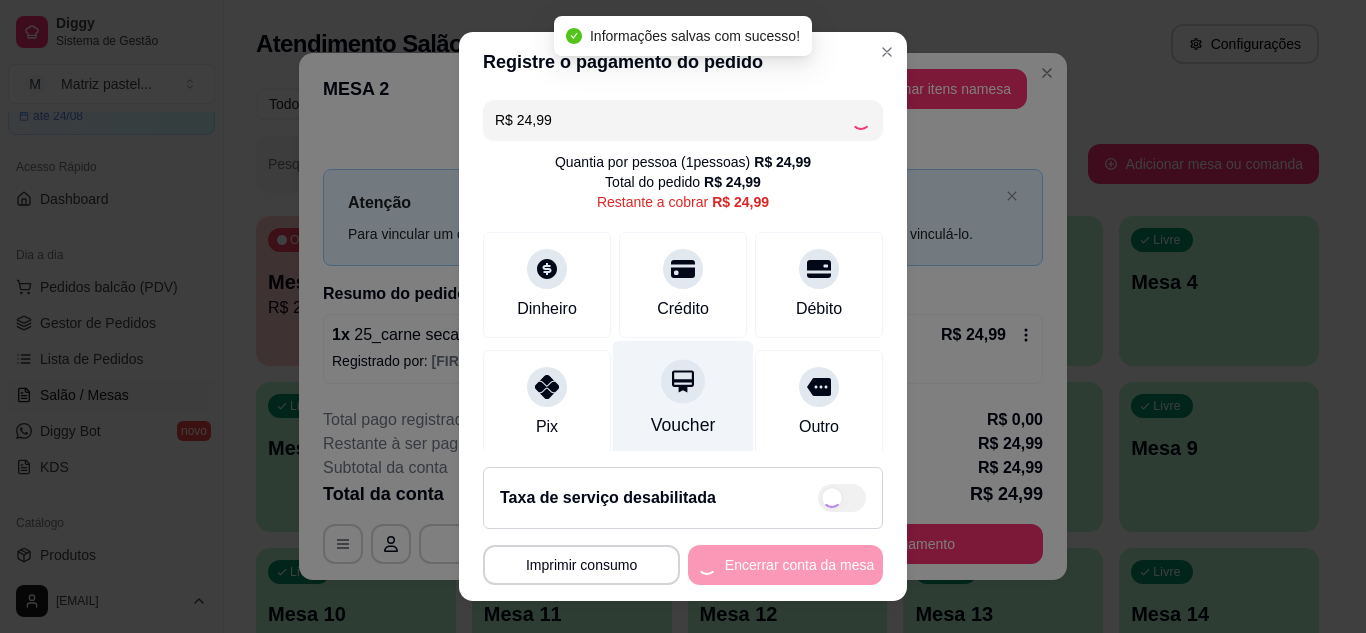 type on "R$ 0,00" 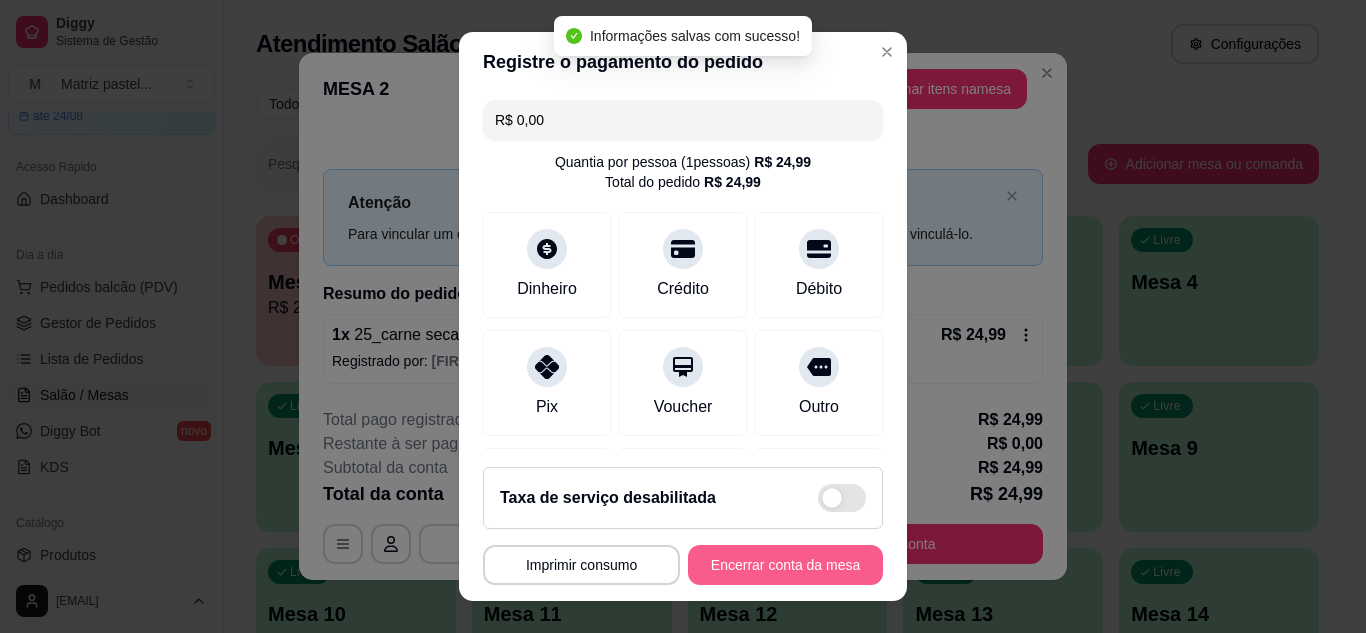 click on "Encerrar conta da mesa" at bounding box center (785, 565) 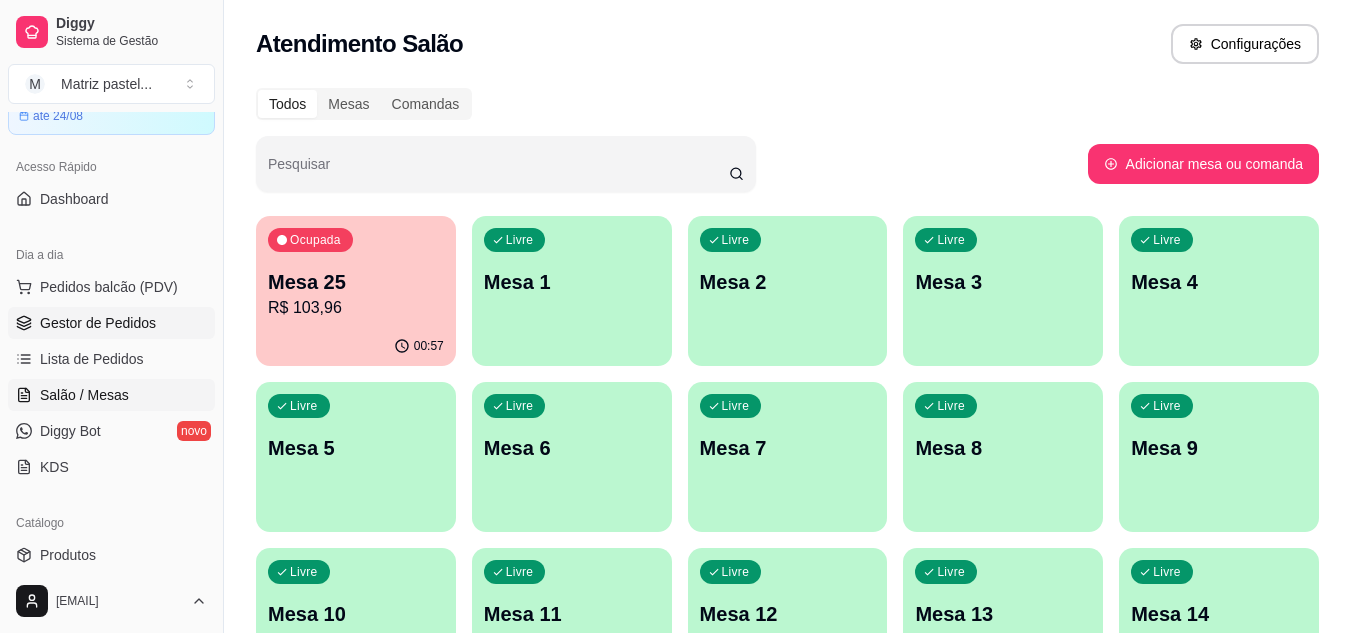 click on "Gestor de Pedidos" at bounding box center [111, 323] 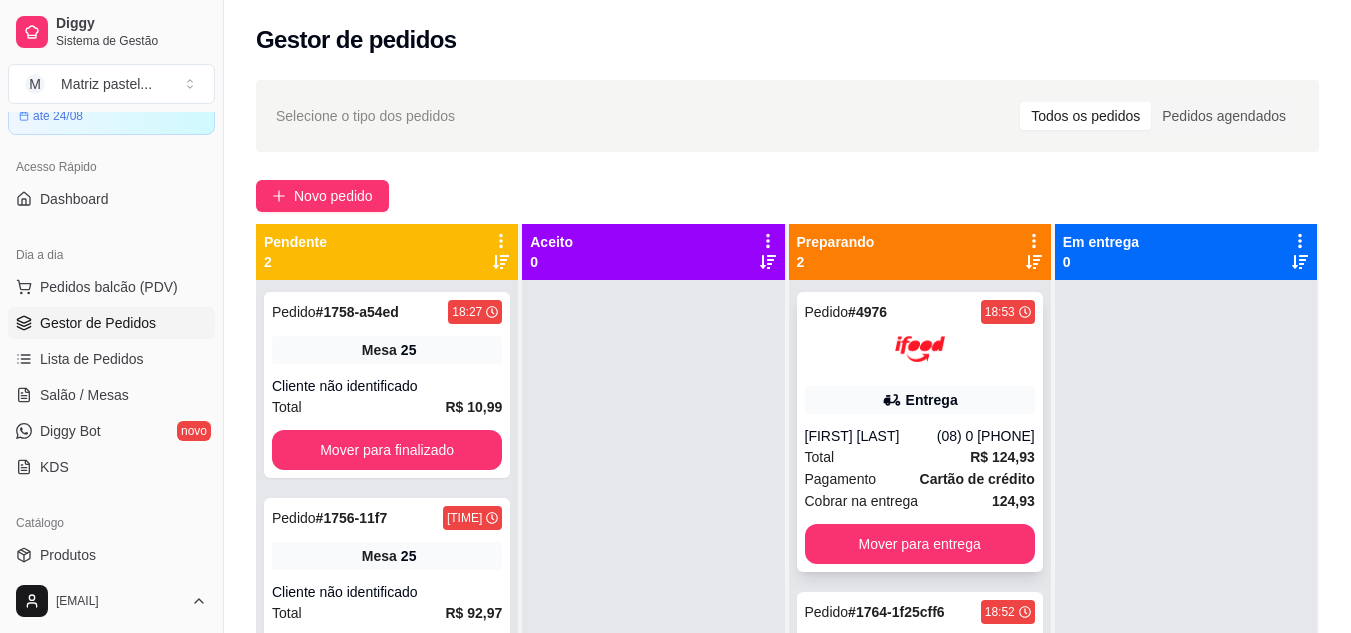 click on "18:53" at bounding box center (1000, 312) 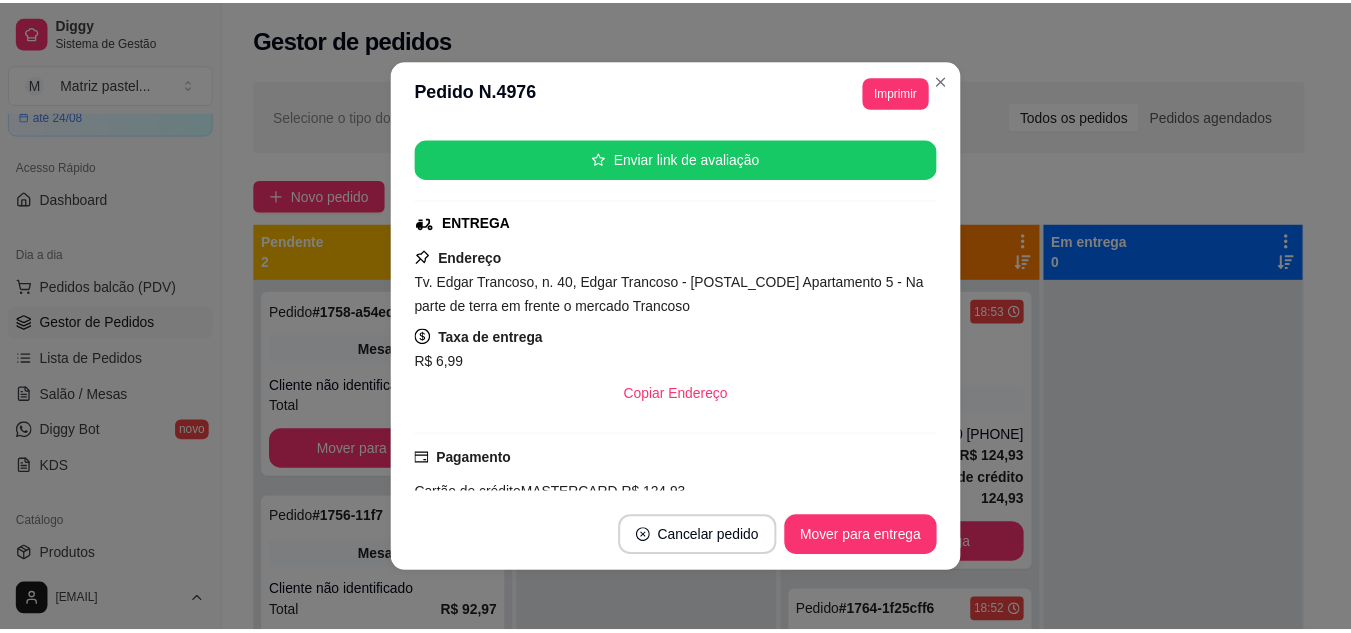 scroll, scrollTop: 320, scrollLeft: 0, axis: vertical 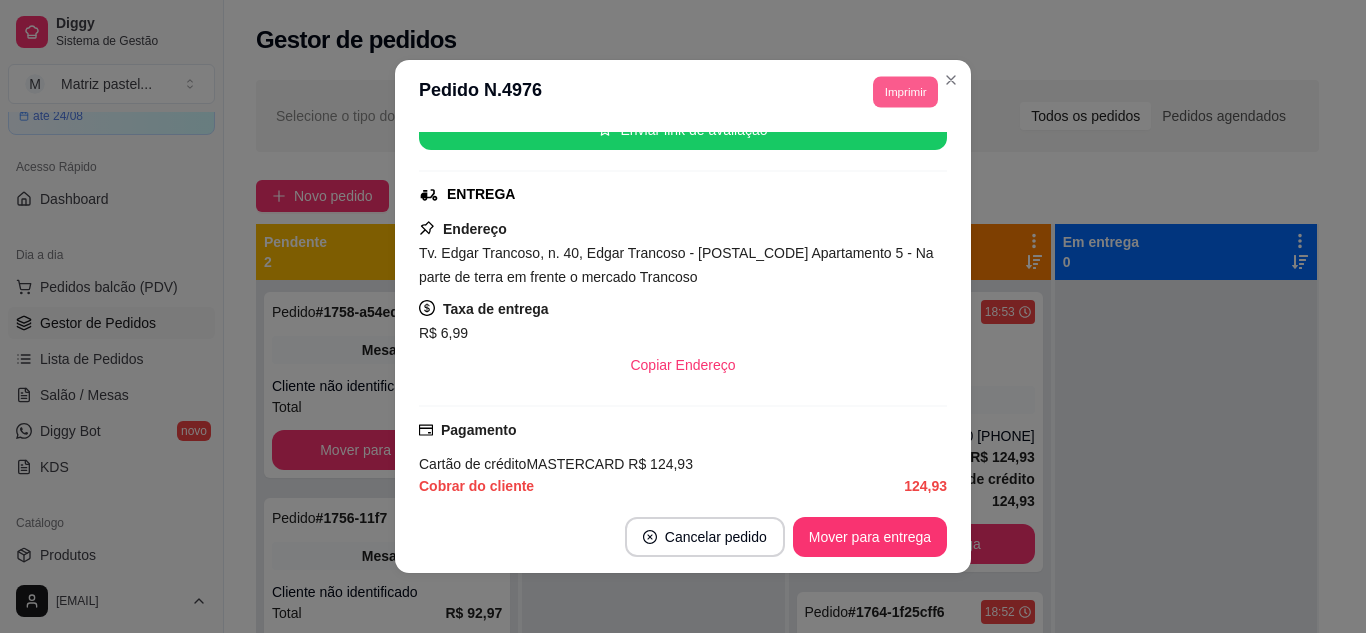 click on "Imprimir" at bounding box center [905, 91] 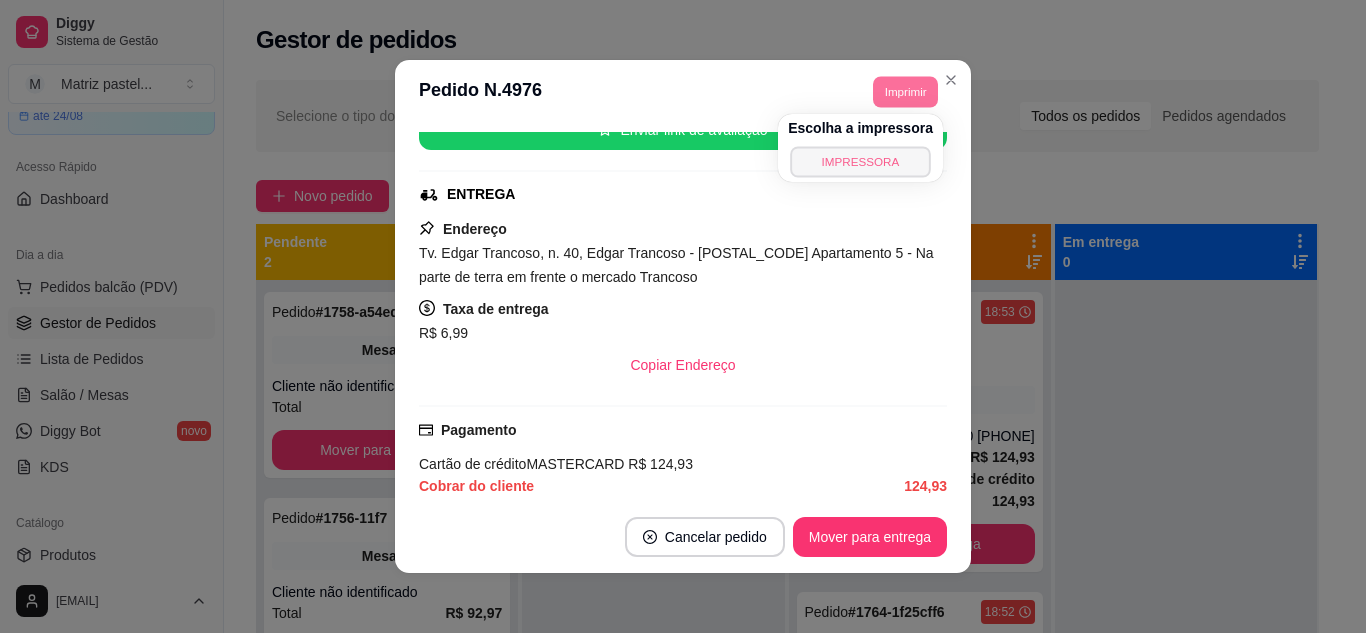 click on "IMPRESSORA" at bounding box center [860, 161] 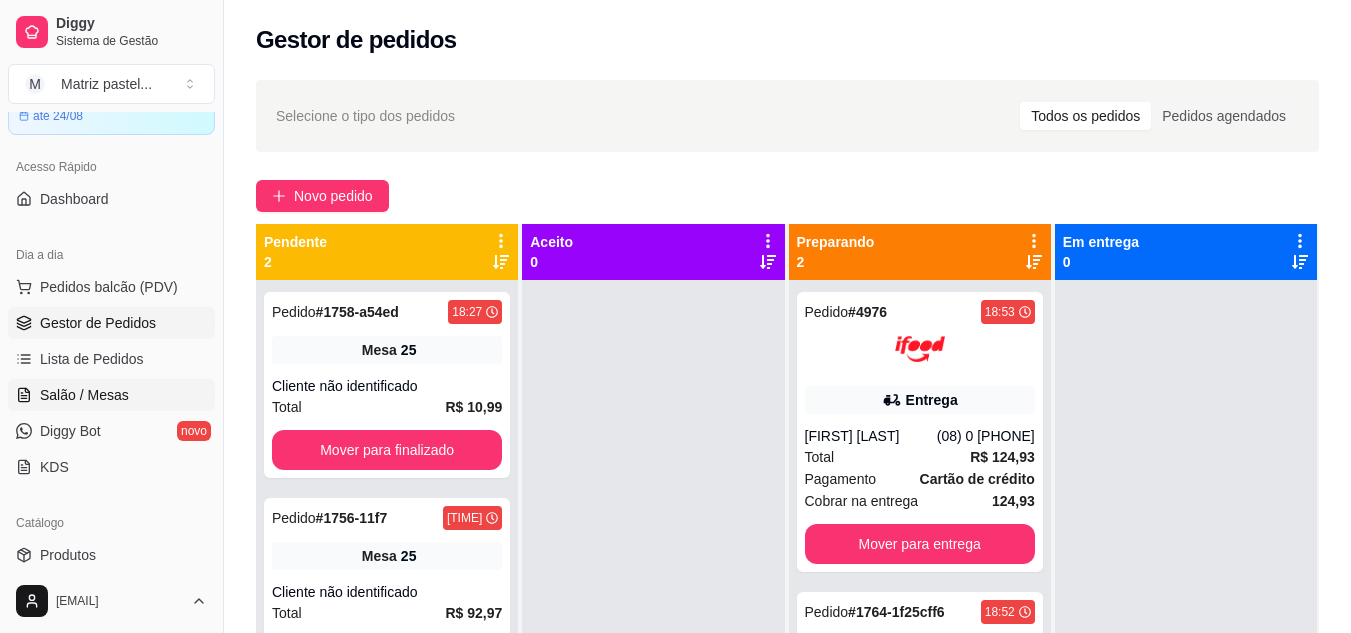 click on "Salão / Mesas" at bounding box center [84, 395] 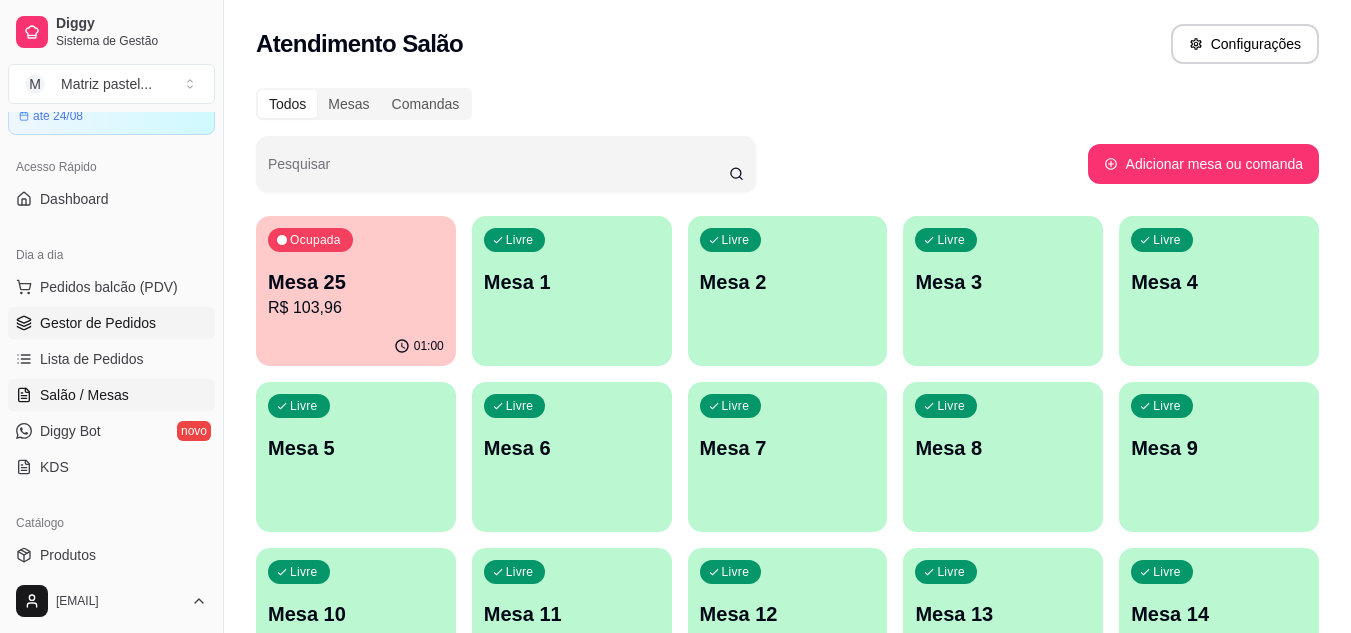 click on "Gestor de Pedidos" at bounding box center [98, 323] 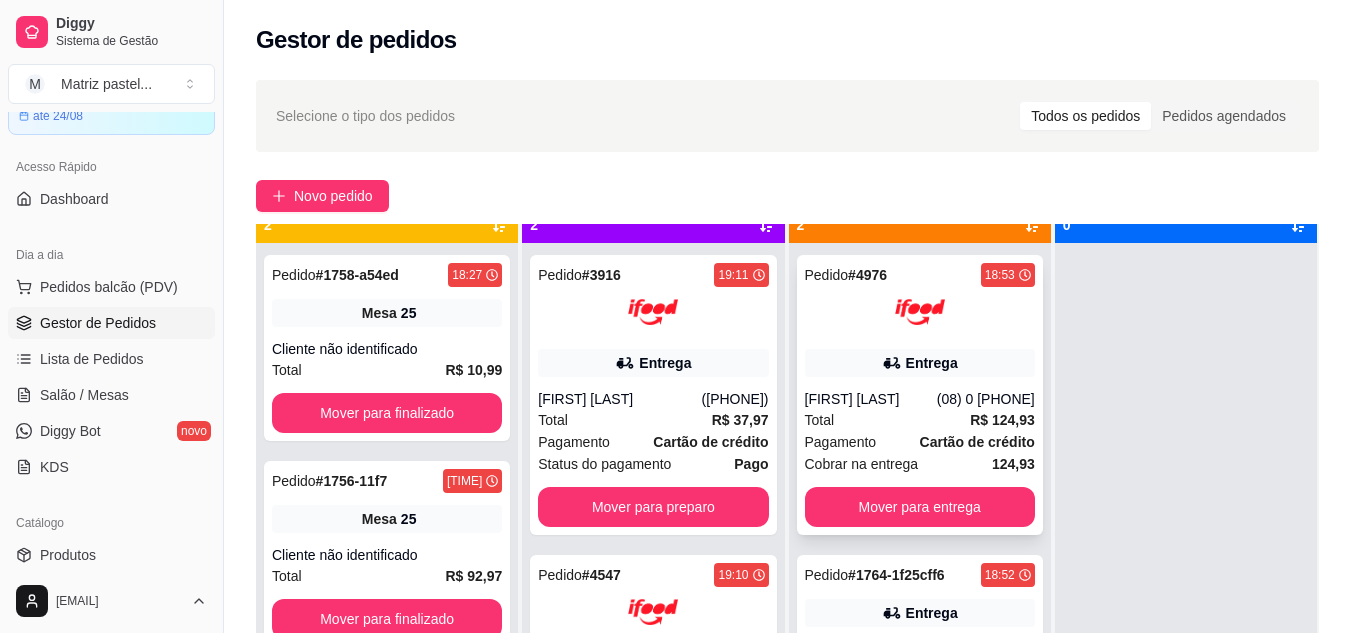 scroll, scrollTop: 56, scrollLeft: 0, axis: vertical 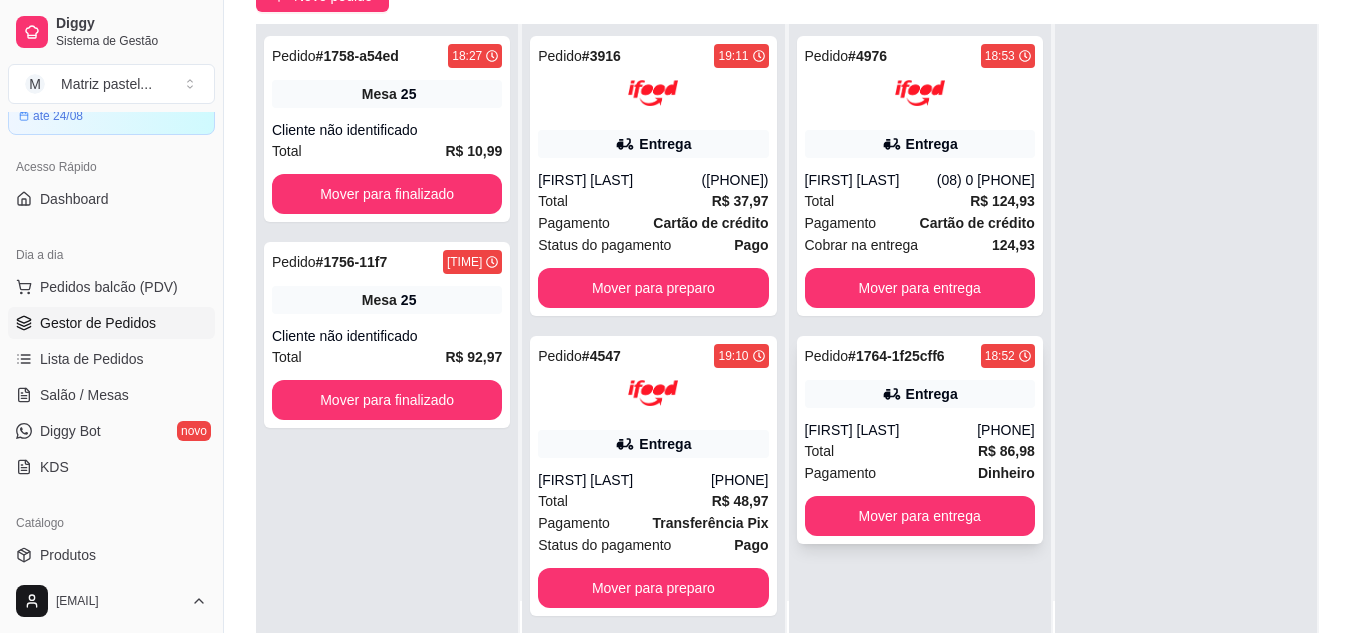 click on "Pedido  # 1764-1f25cff6 18:52 Entrega [FIRST] [LAST]  ([PHONE]) Total R$ 86,98 Pagamento Dinheiro Mover para entrega" at bounding box center [920, 440] 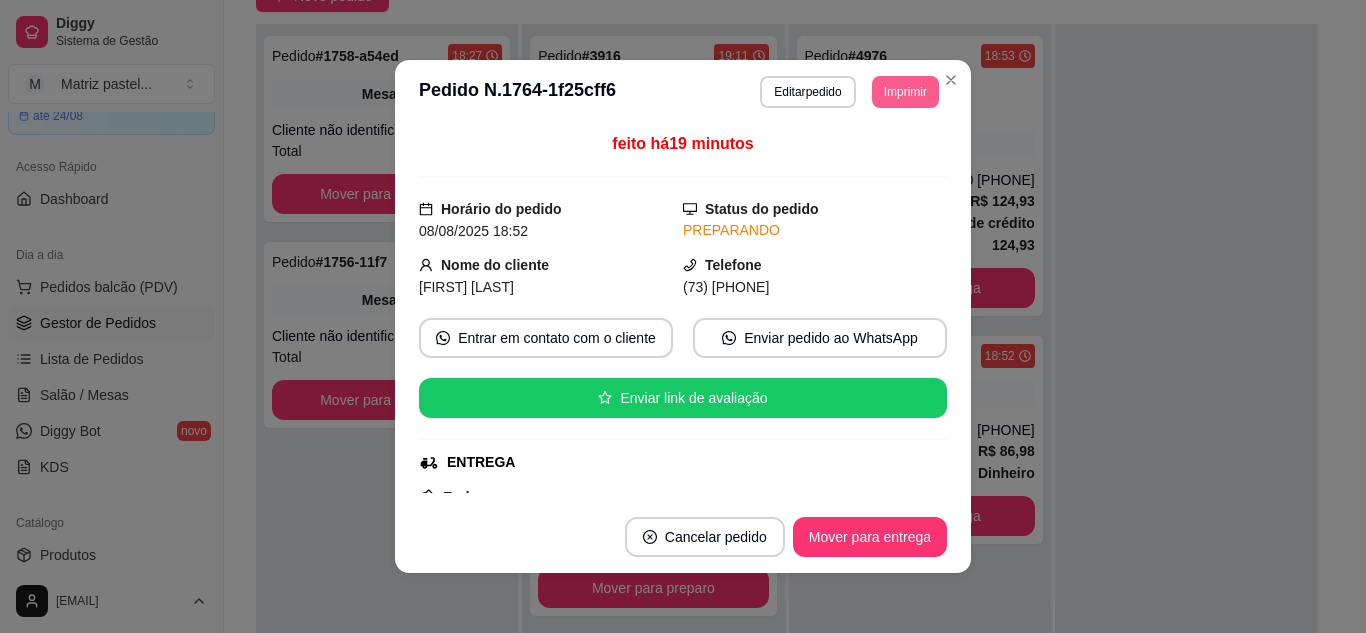 click on "Imprimir" at bounding box center (905, 92) 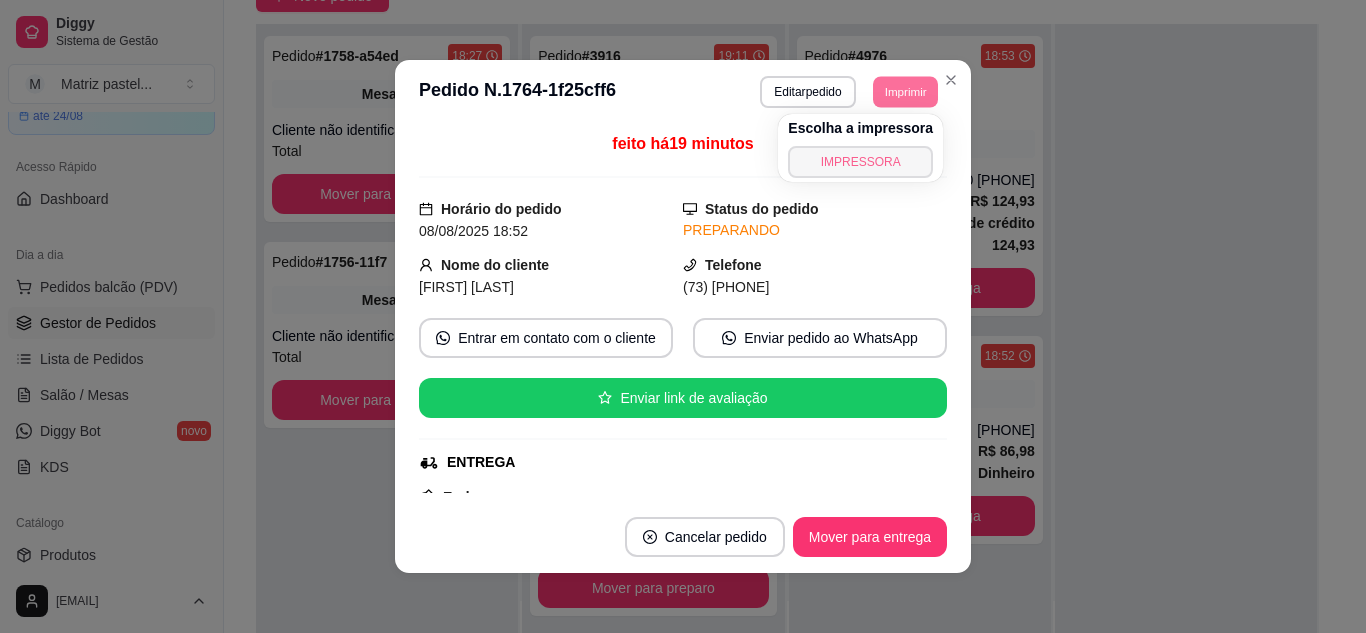 click on "IMPRESSORA" at bounding box center [860, 162] 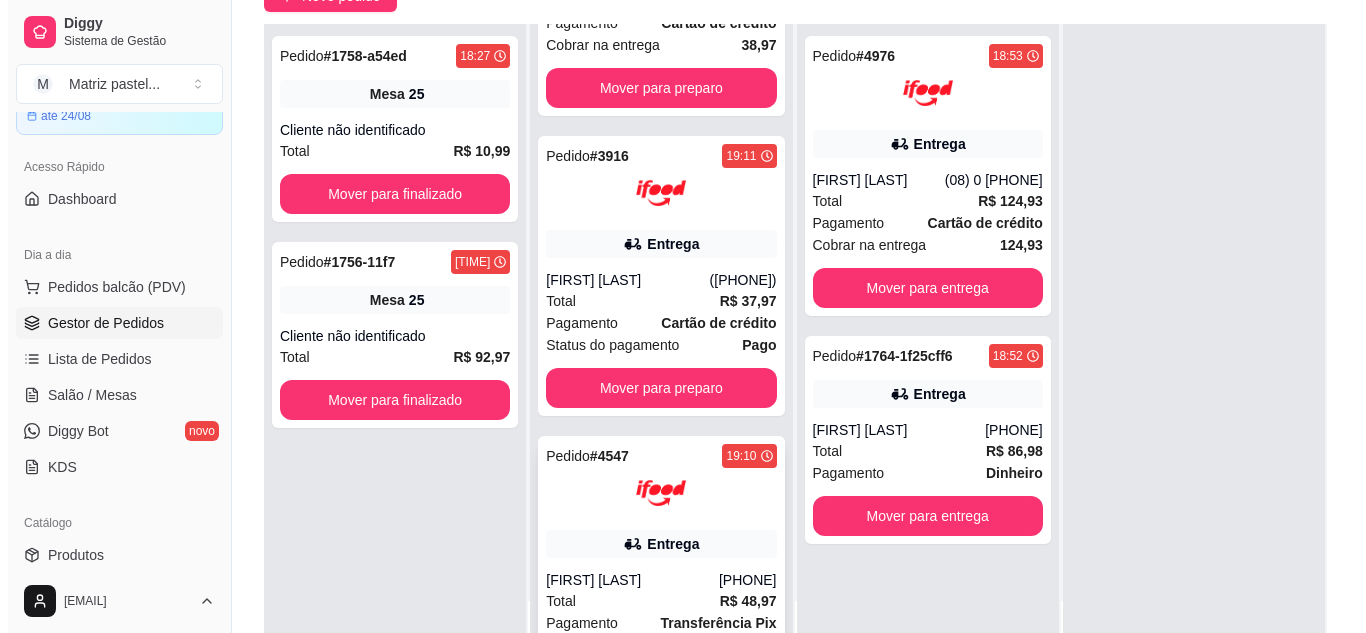 scroll, scrollTop: 327, scrollLeft: 0, axis: vertical 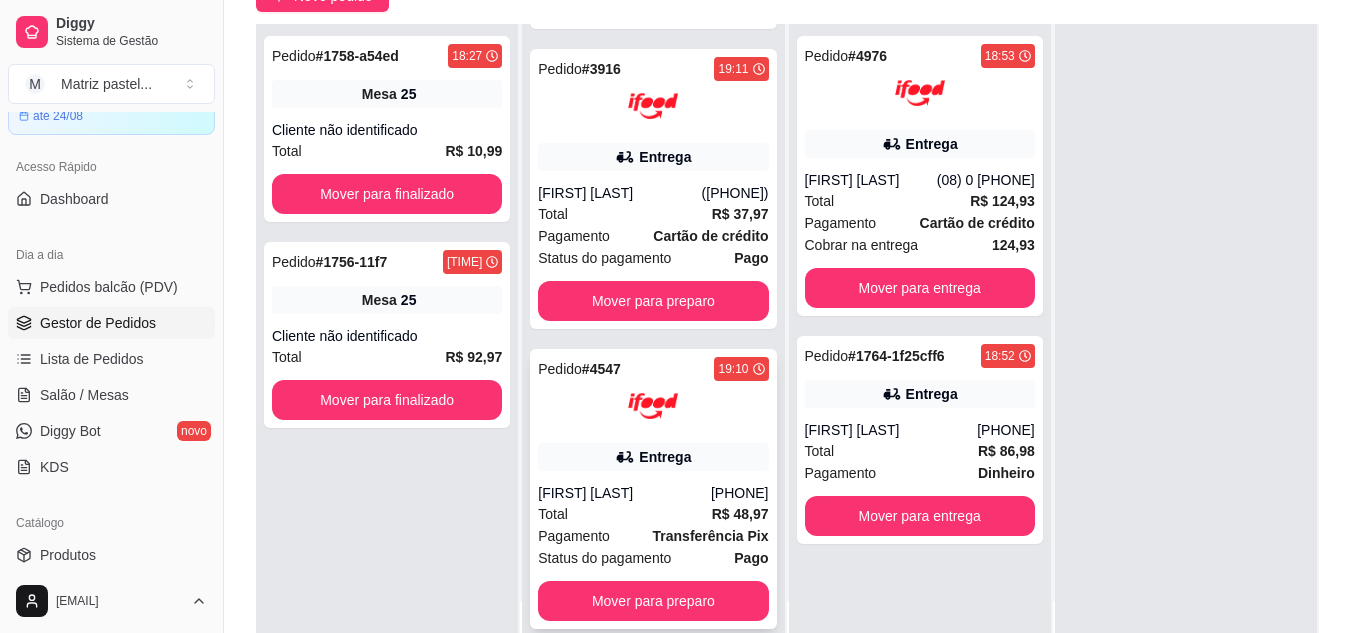 click on "Pagamento" at bounding box center [574, 536] 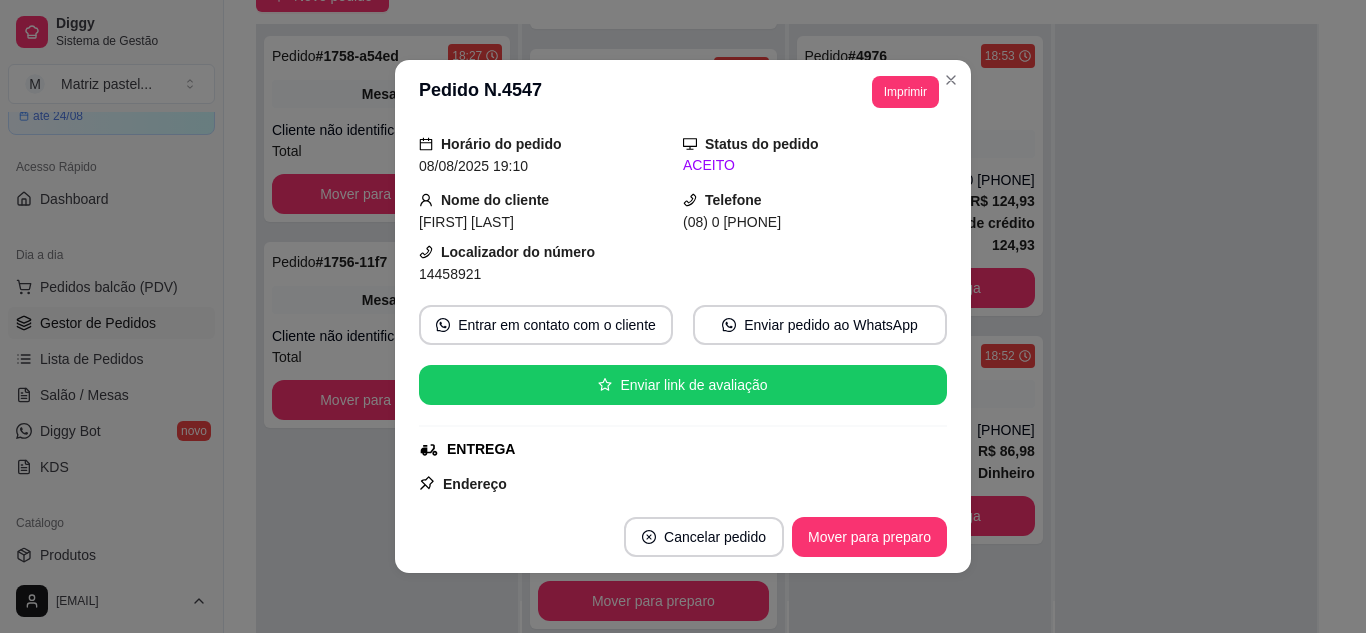 scroll, scrollTop: 100, scrollLeft: 0, axis: vertical 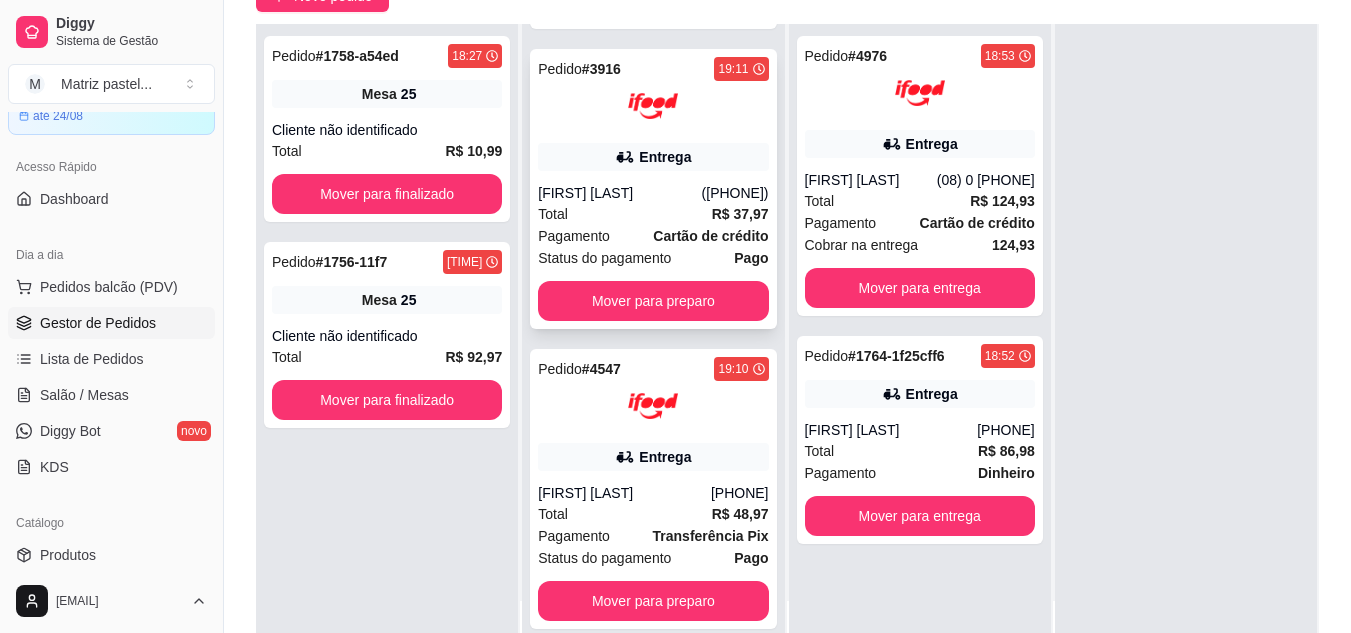 click on "([PHONE])" at bounding box center [735, 193] 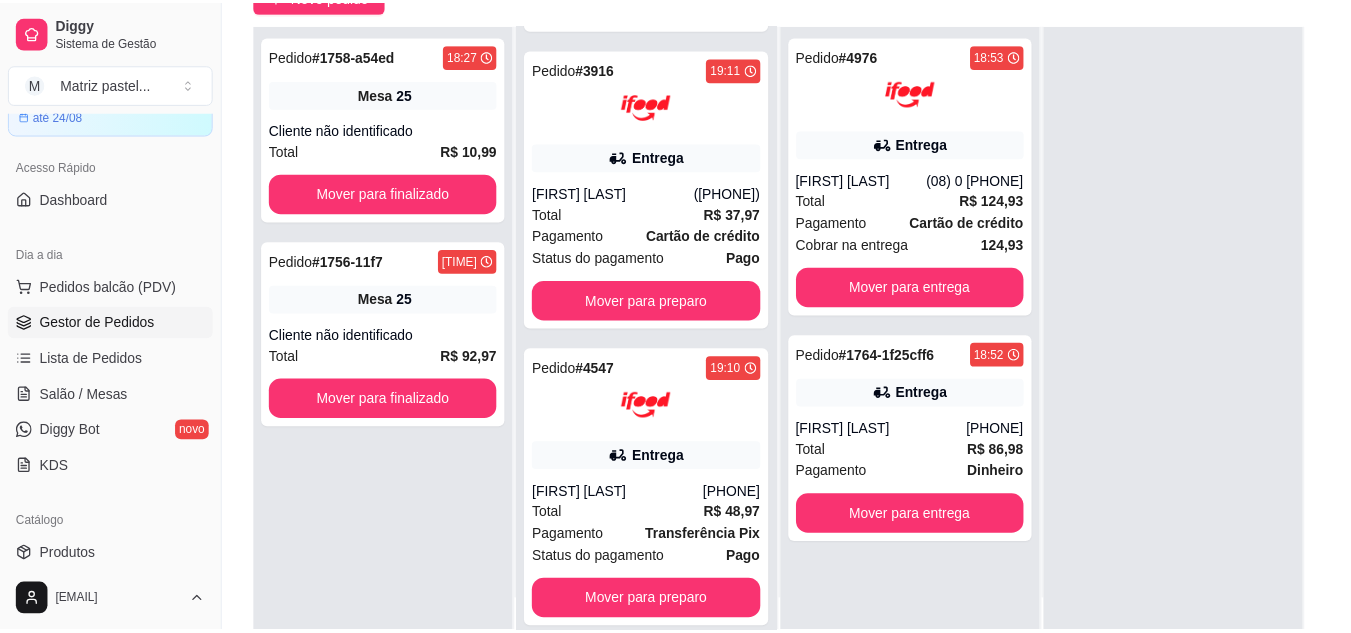 scroll, scrollTop: 100, scrollLeft: 0, axis: vertical 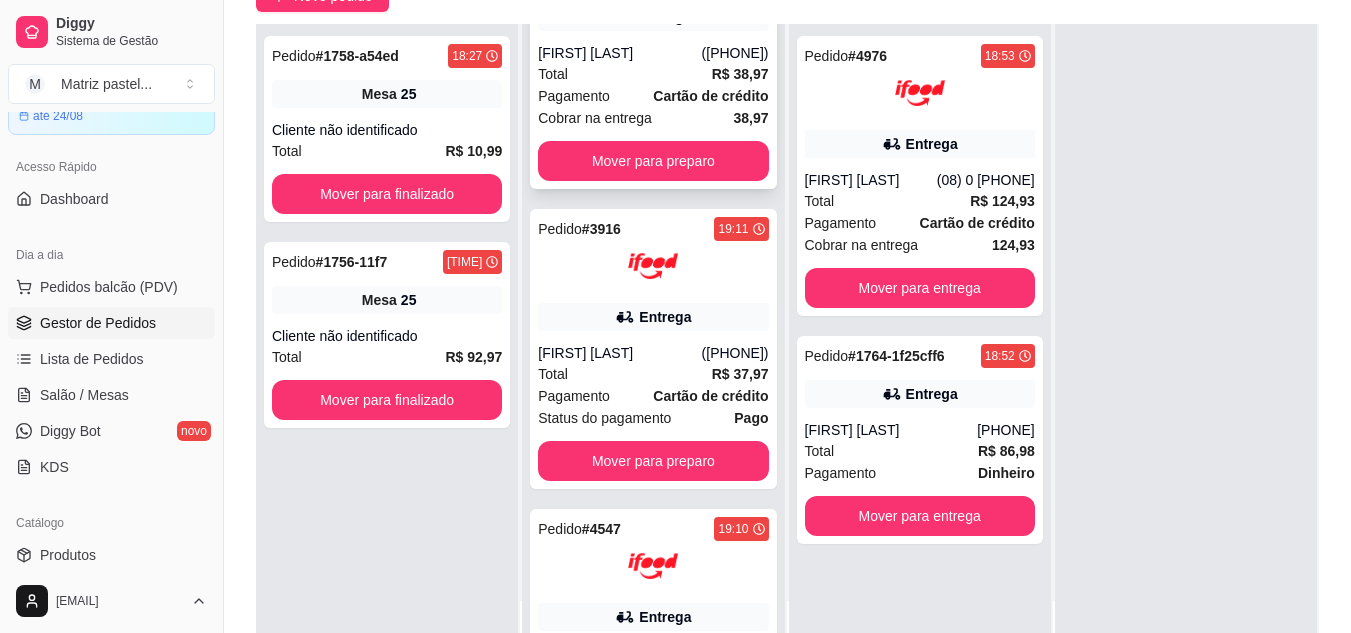 click on "Cobrar na entrega 38,97" at bounding box center (653, 118) 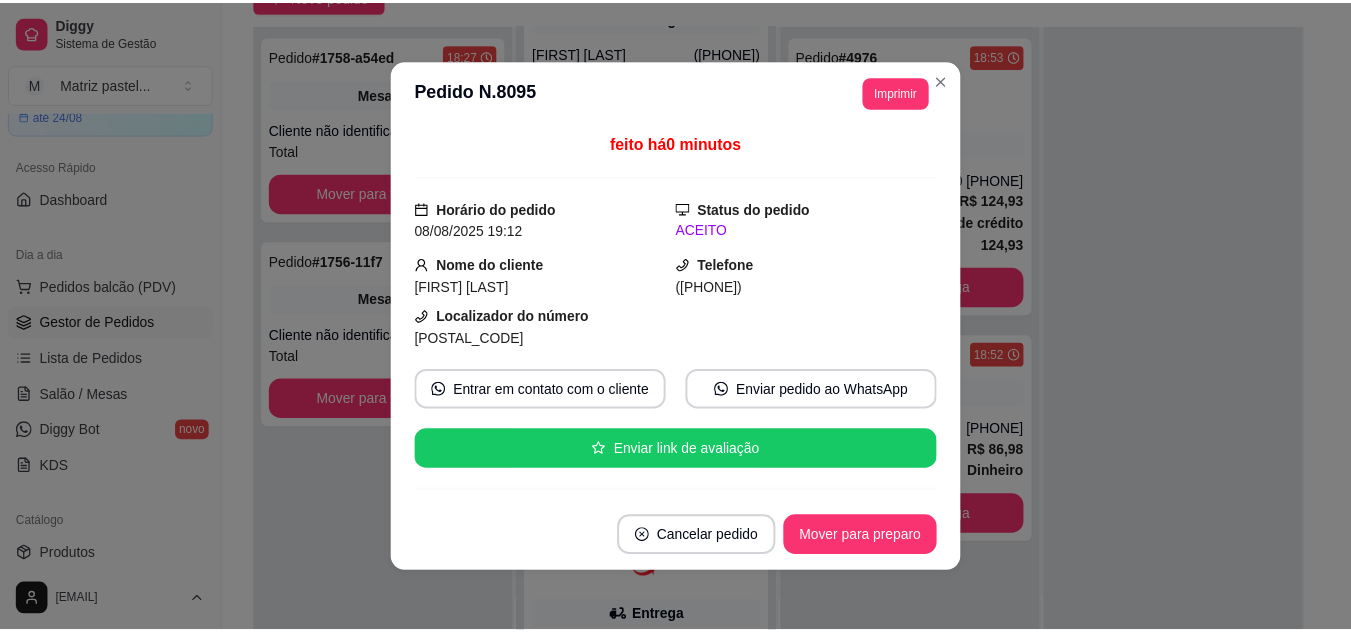 scroll, scrollTop: 100, scrollLeft: 0, axis: vertical 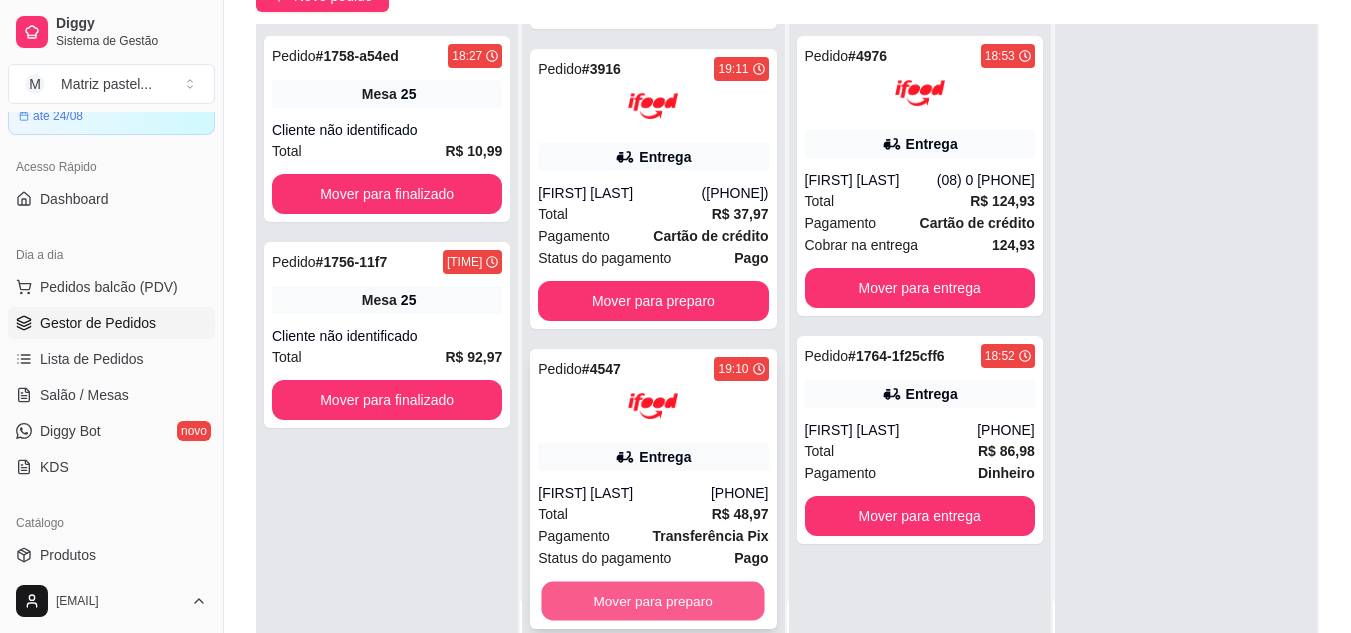 click on "Mover para preparo" at bounding box center (653, 601) 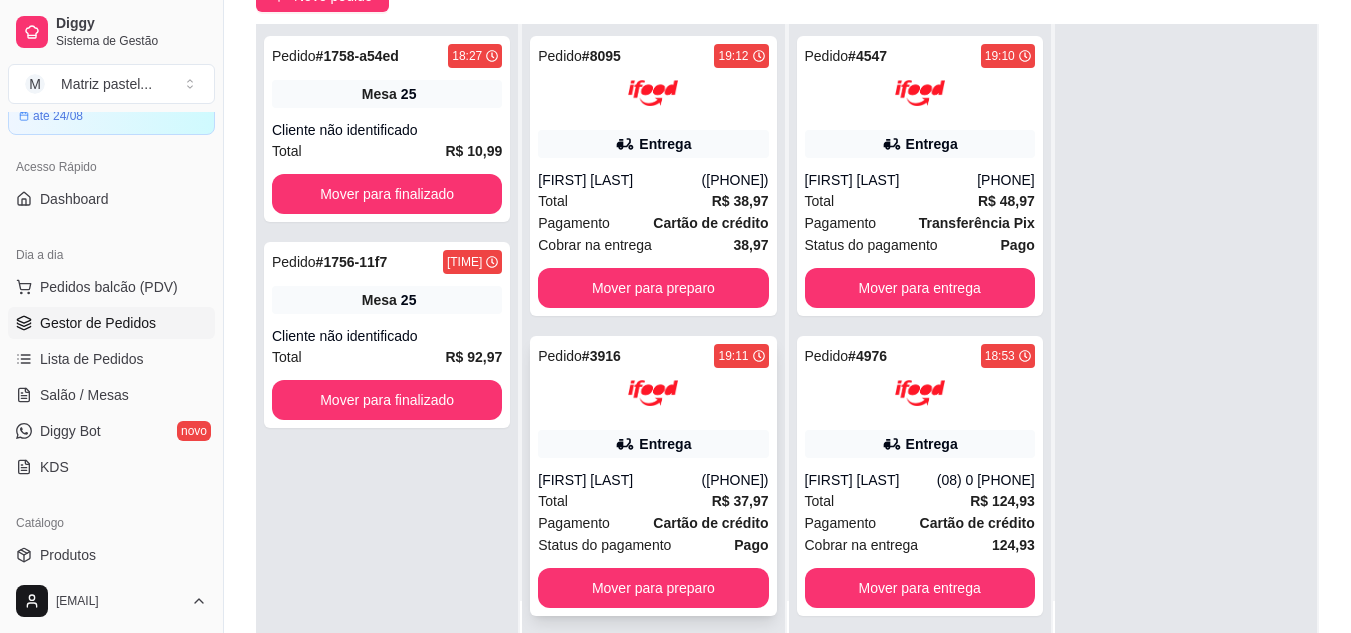 scroll, scrollTop: 0, scrollLeft: 0, axis: both 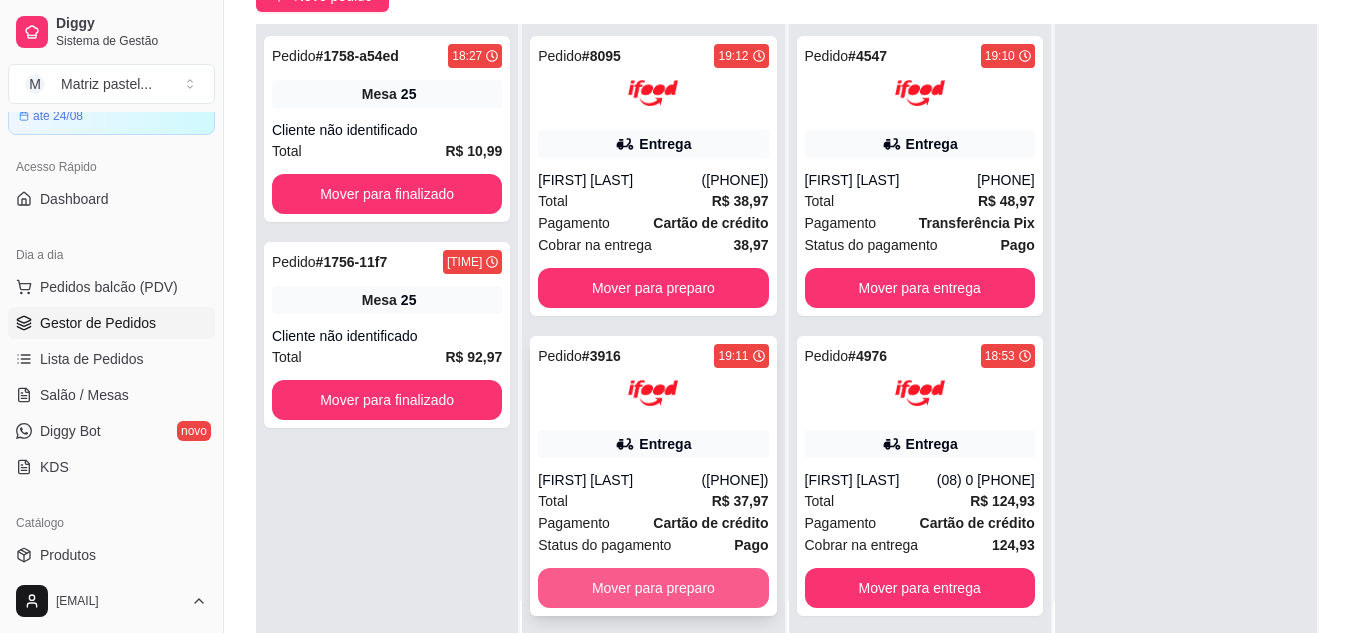 click on "Mover para preparo" at bounding box center (653, 588) 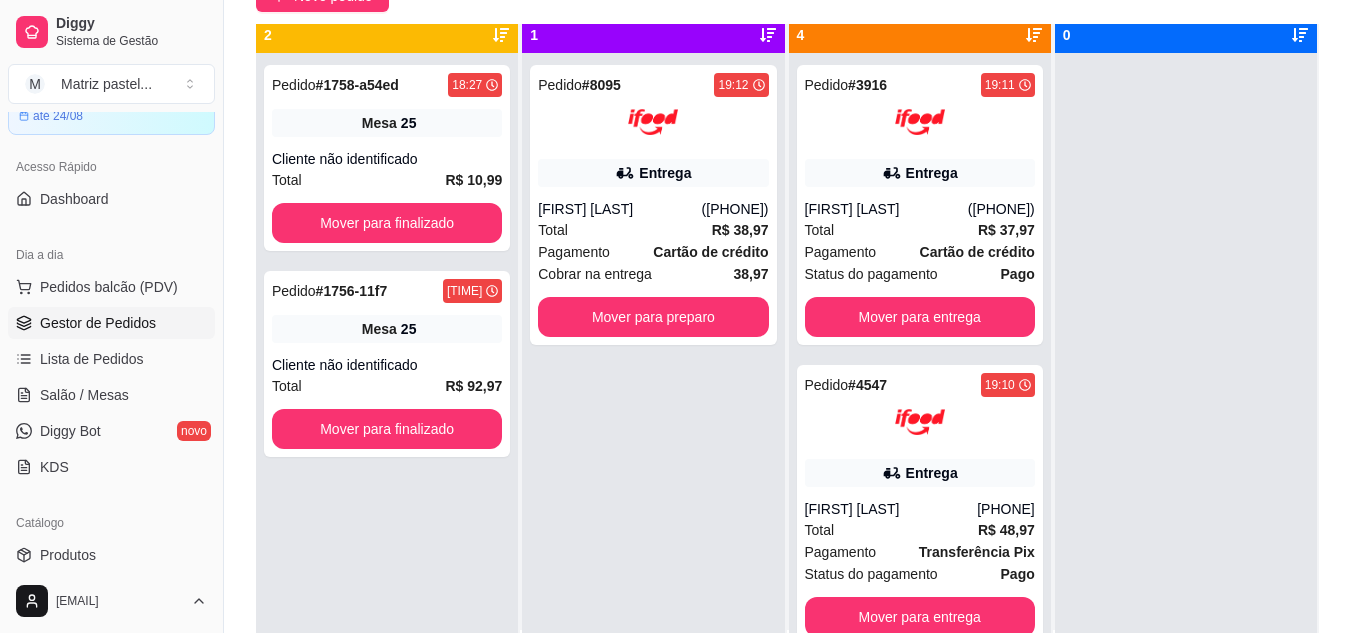 scroll, scrollTop: 0, scrollLeft: 0, axis: both 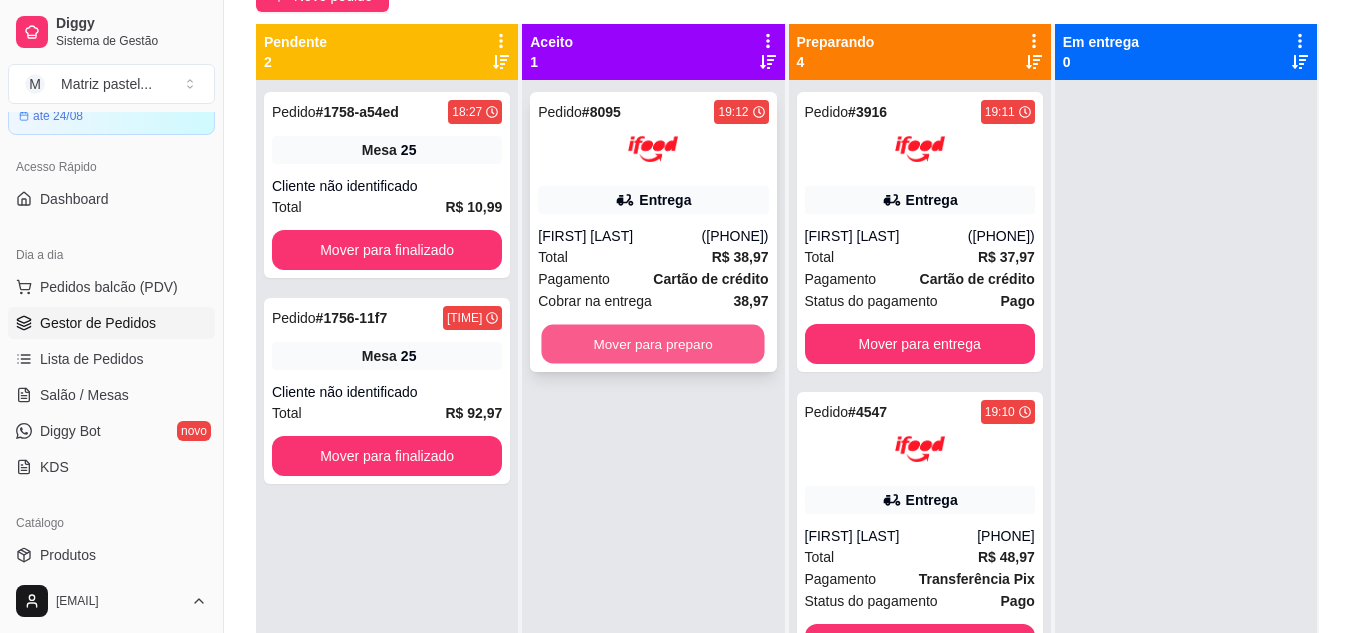 click on "Mover para preparo" at bounding box center (653, 344) 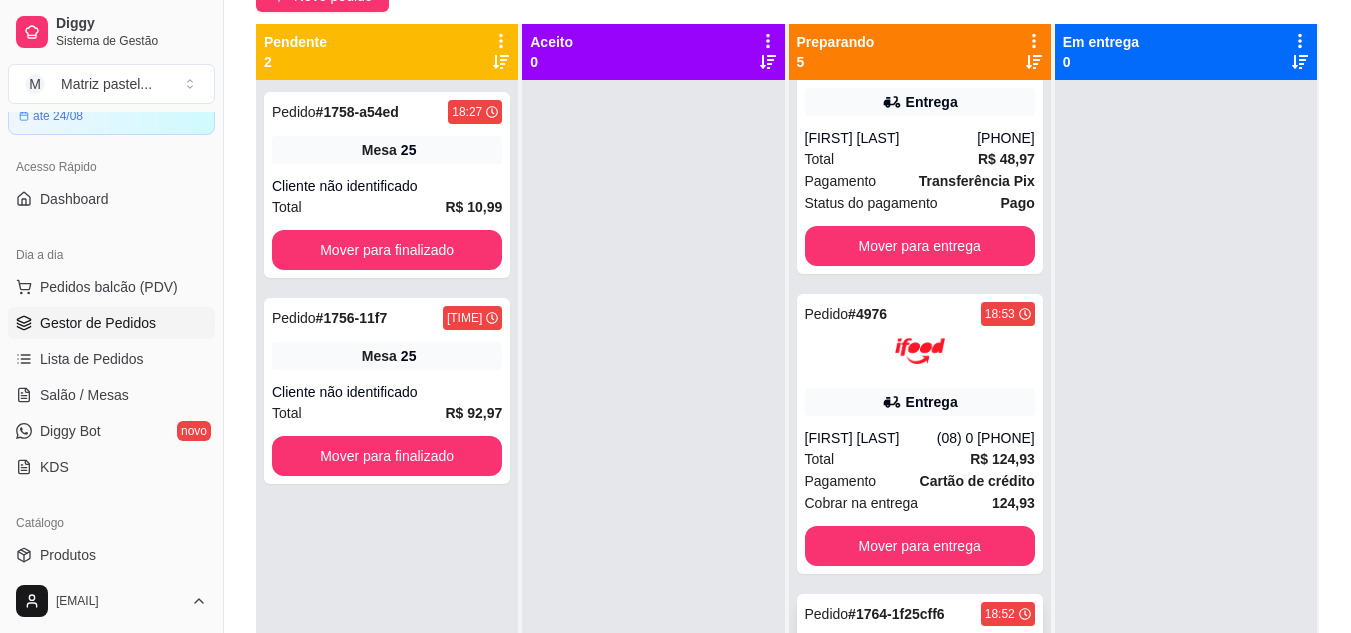 scroll, scrollTop: 895, scrollLeft: 0, axis: vertical 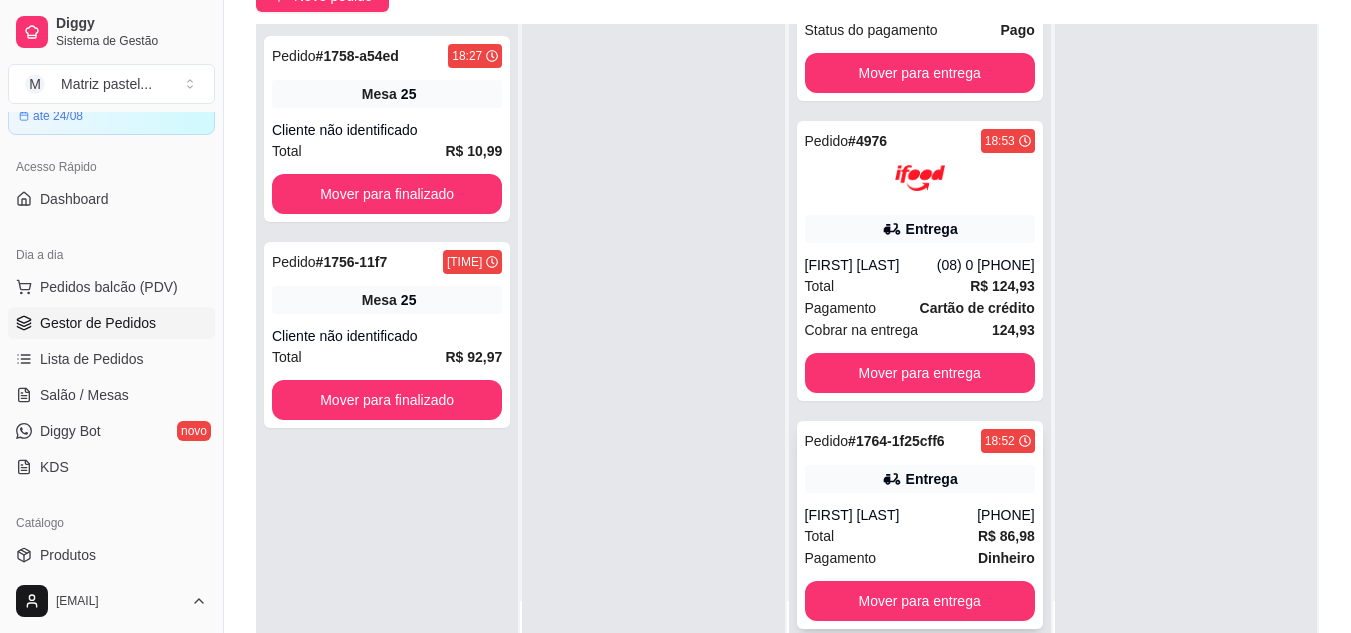 click 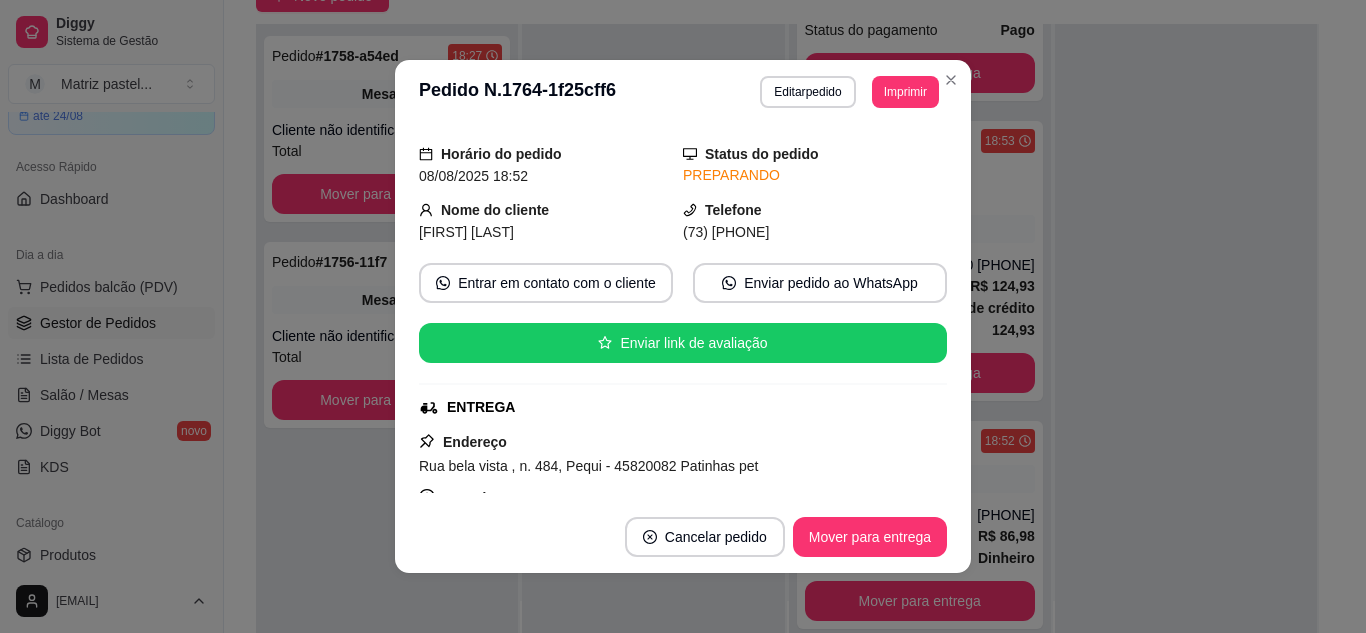 scroll, scrollTop: 100, scrollLeft: 0, axis: vertical 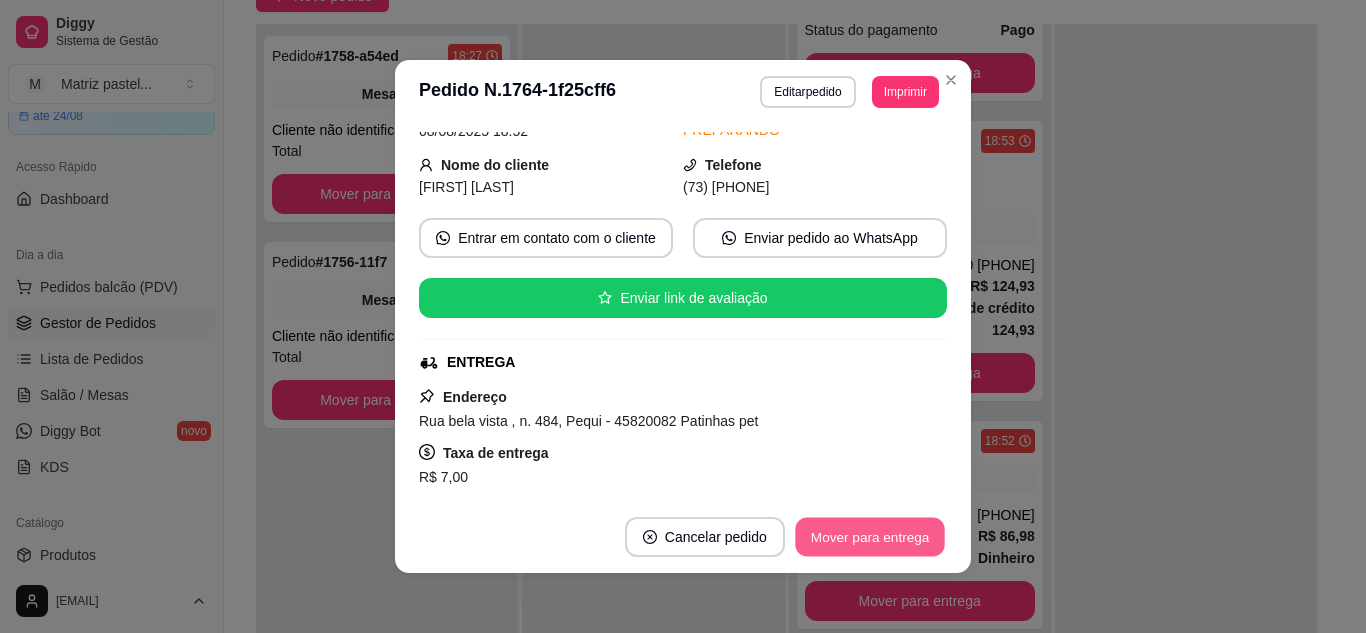 click on "Mover para entrega" at bounding box center (870, 537) 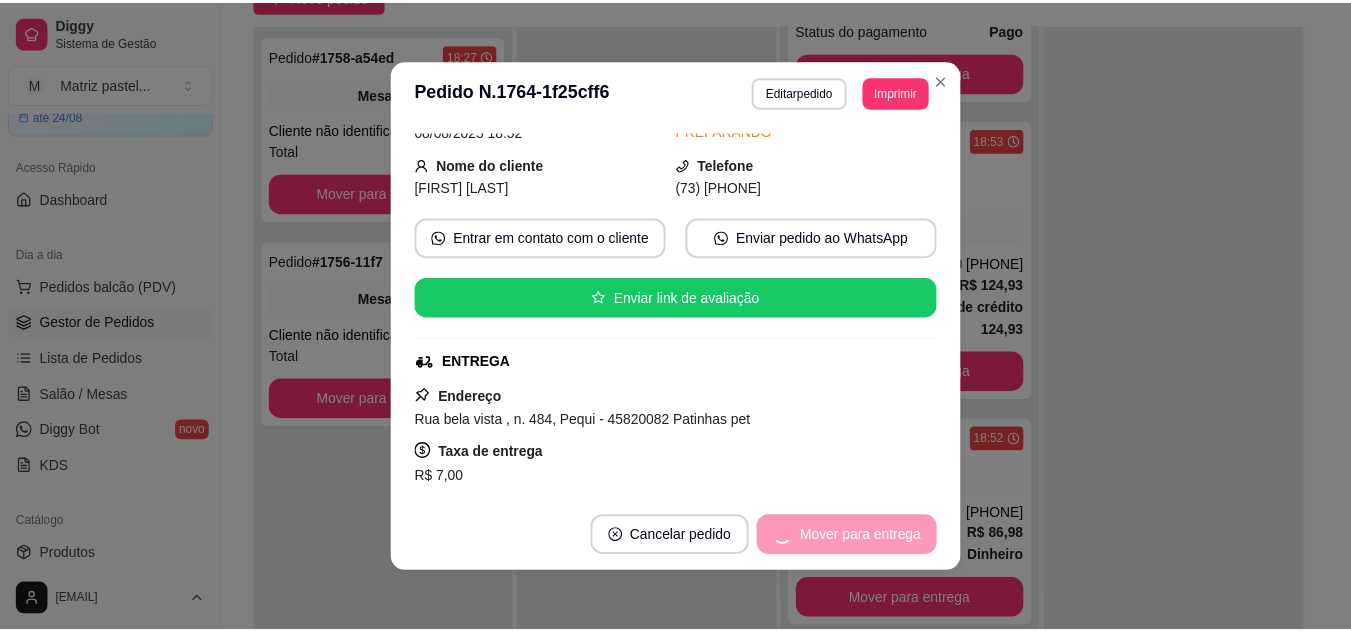 scroll, scrollTop: 647, scrollLeft: 0, axis: vertical 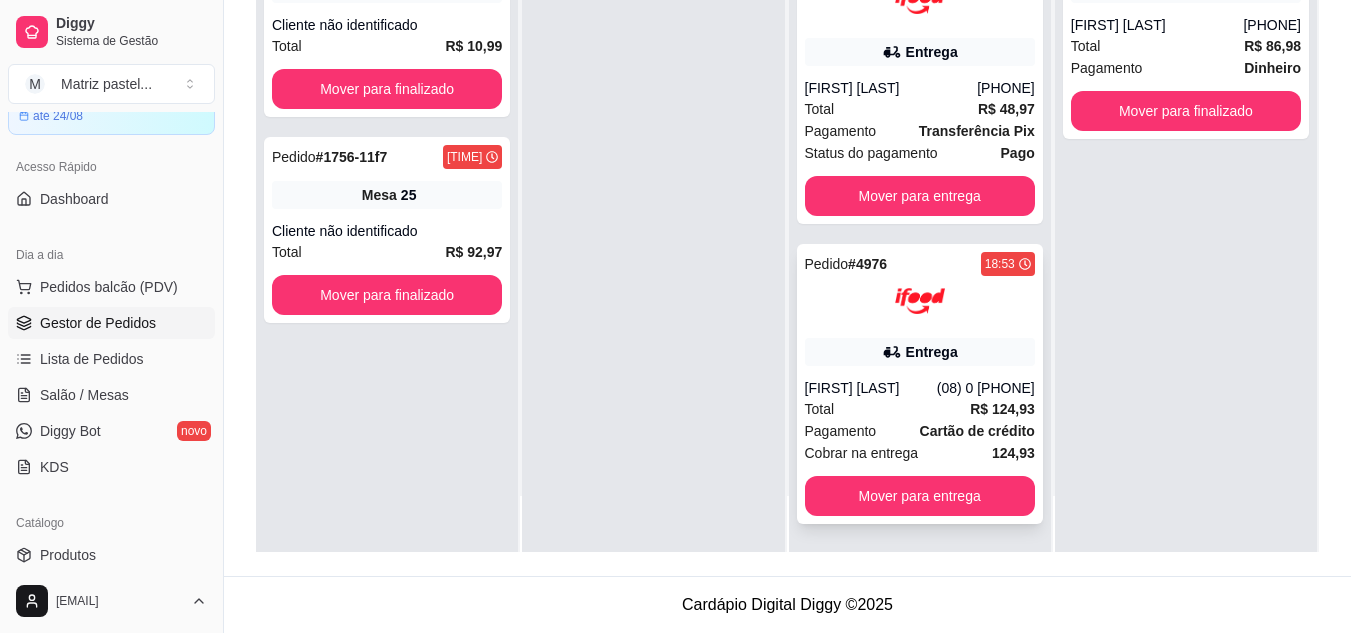 click on "Total R$ 124,93" at bounding box center [920, 409] 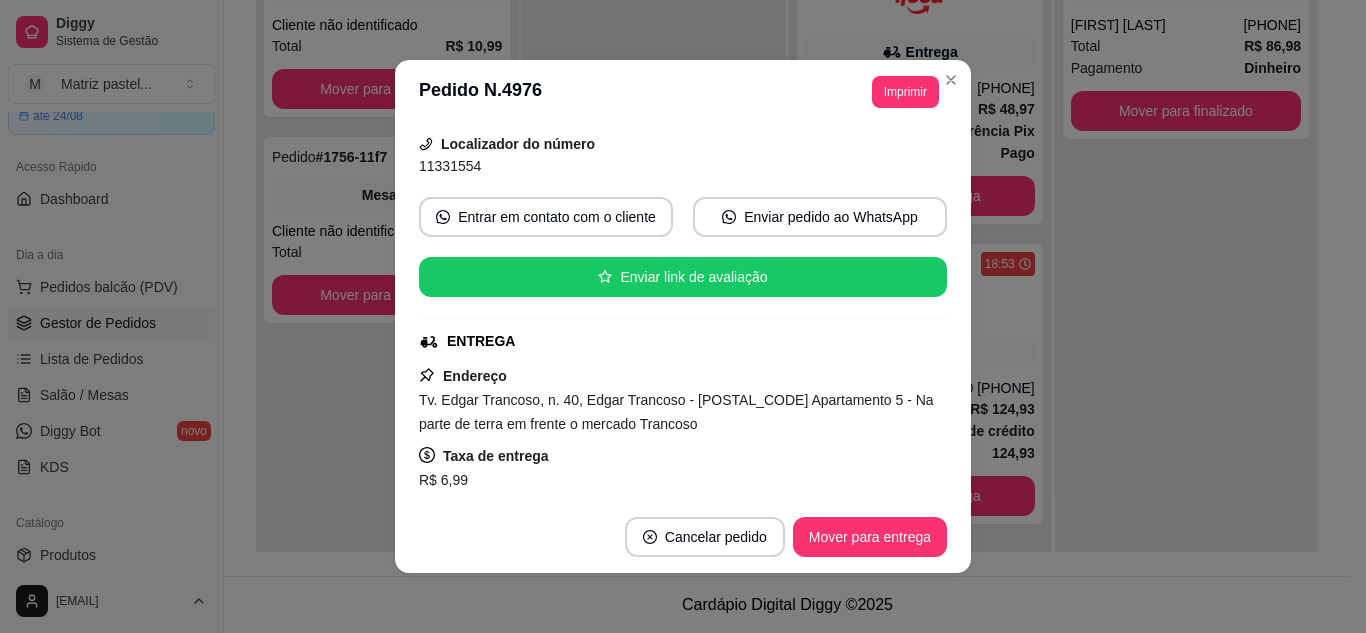 scroll, scrollTop: 200, scrollLeft: 0, axis: vertical 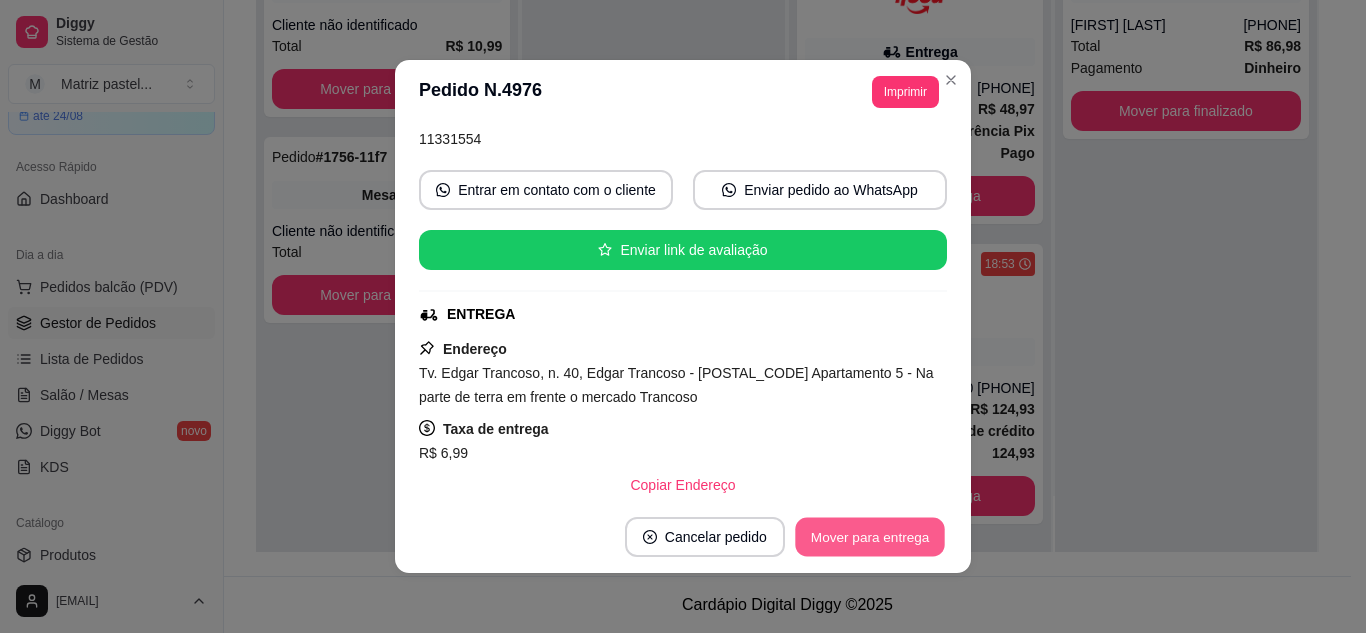 click on "Mover para entrega" at bounding box center (870, 537) 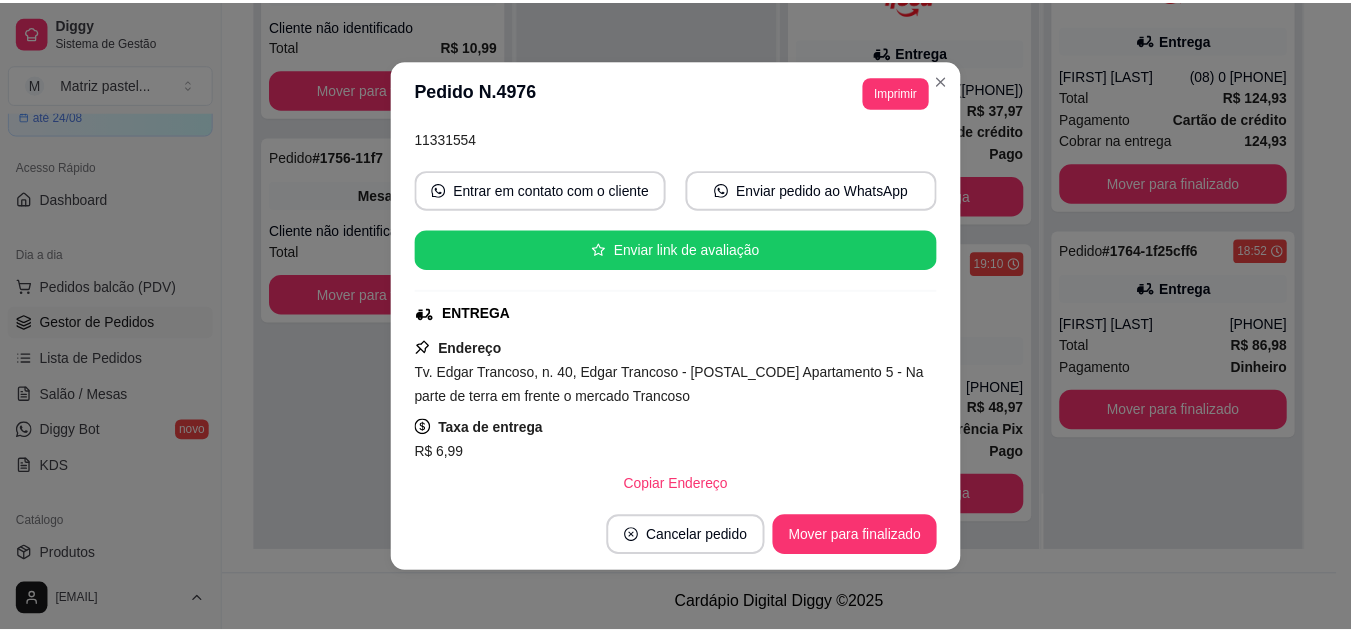 scroll, scrollTop: 327, scrollLeft: 0, axis: vertical 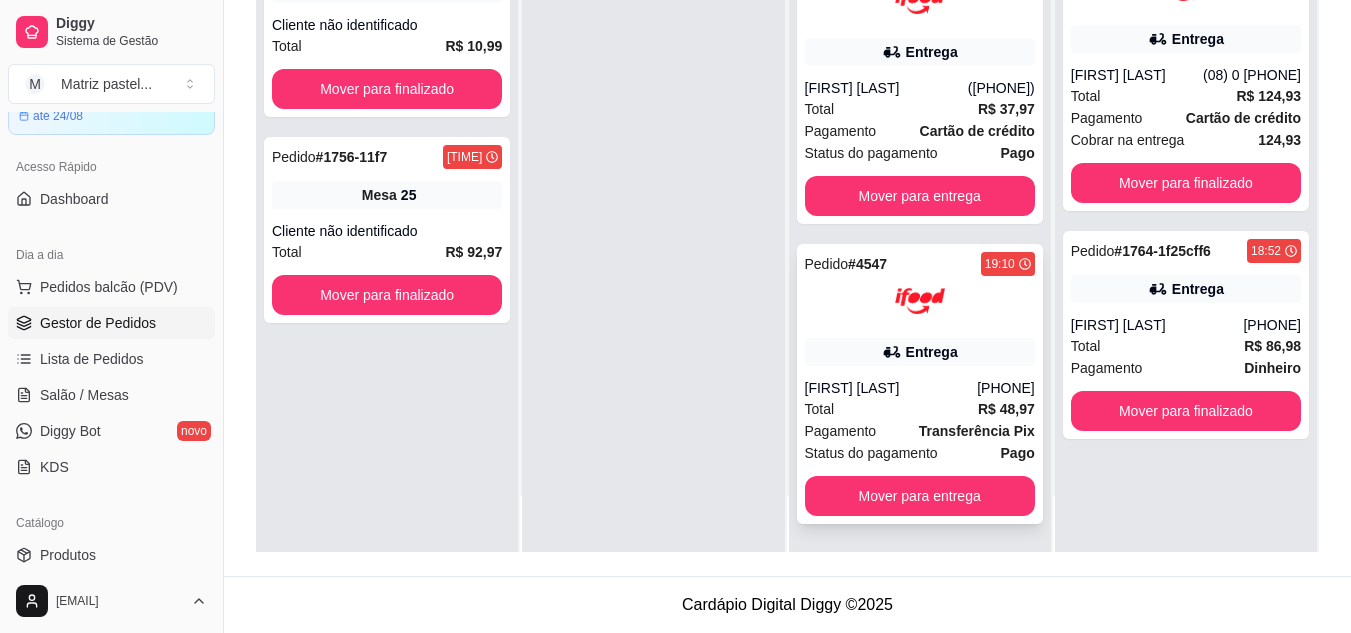 click on "Pedido  # 4547 [TIME] Entrega [FIRST] [LAST] ([PHONE]) Total R$ 48,97 Pagamento Transferência Pix Status do pagamento Pago Mover para entrega" at bounding box center [920, 384] 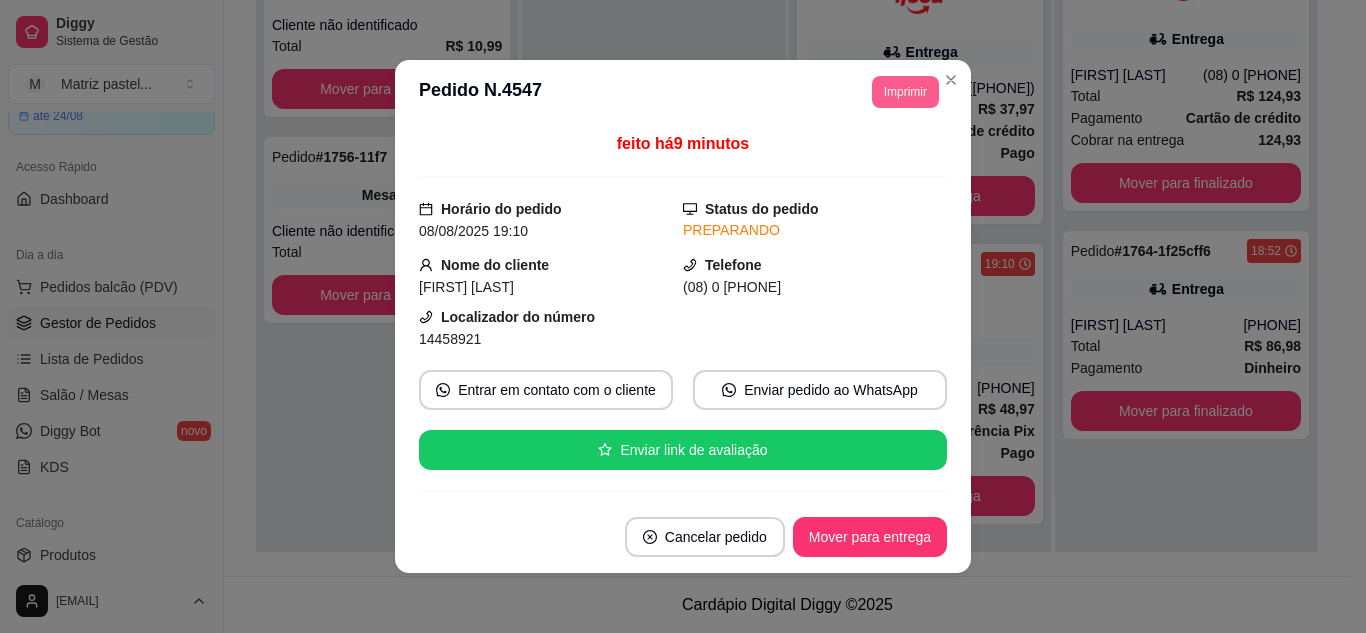 click on "Imprimir" at bounding box center (905, 92) 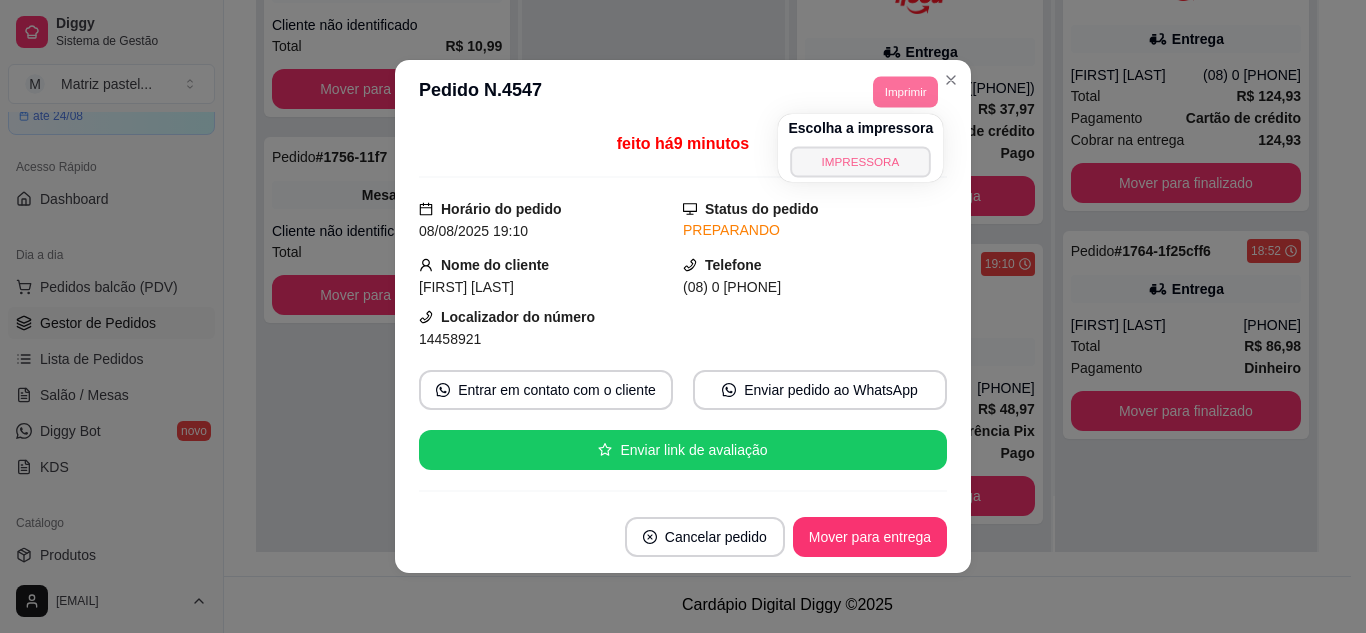 click on "IMPRESSORA" at bounding box center (861, 161) 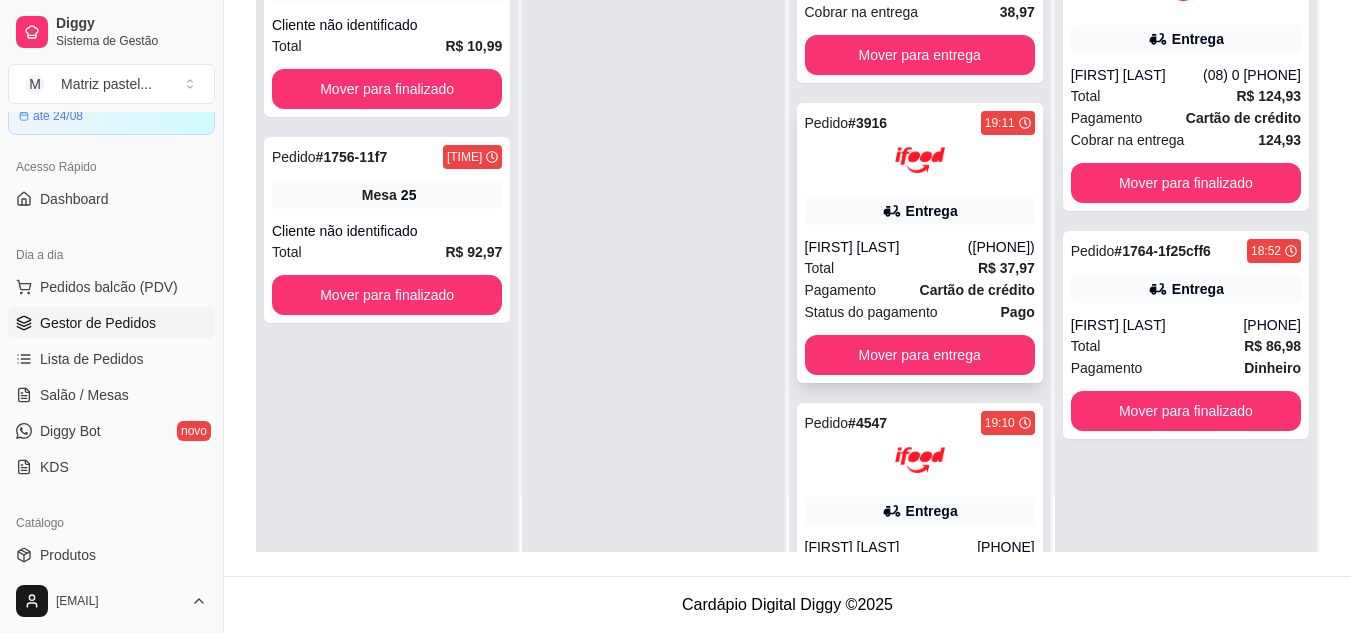 scroll, scrollTop: 127, scrollLeft: 0, axis: vertical 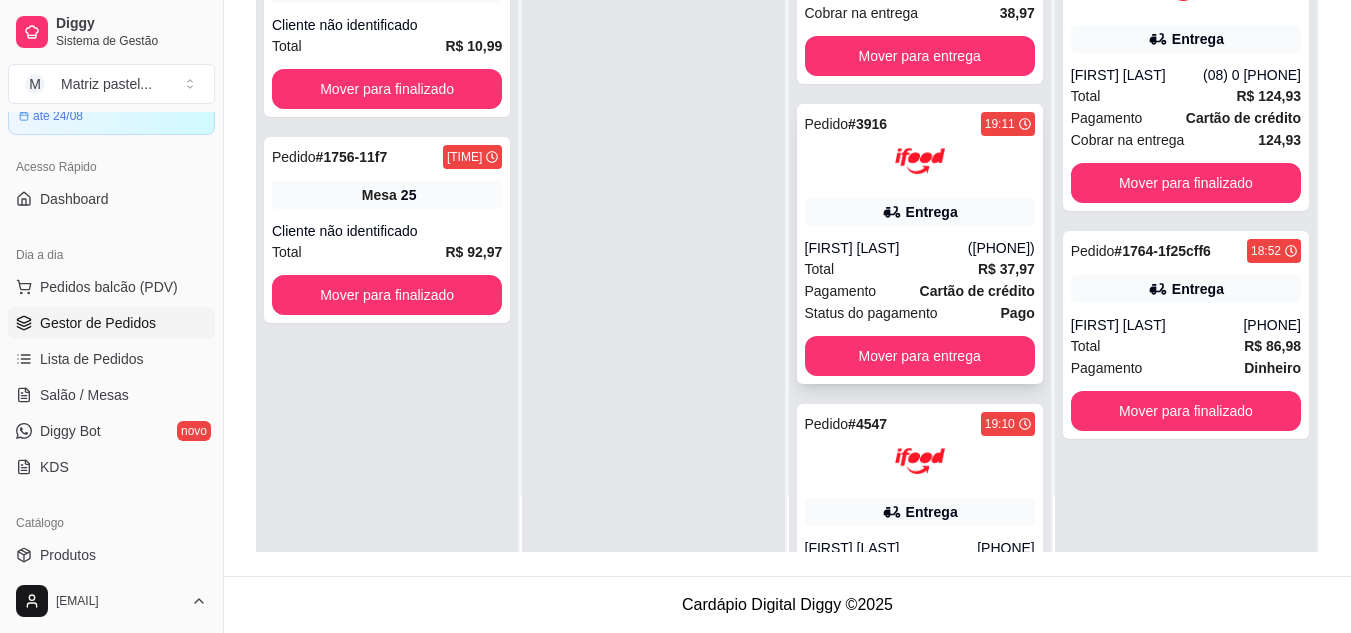 click on "Pedido  # 3916 19:11 Entrega [FIRST] [LAST] ([PHONE]) Total R$ 37,97 Pagamento Cartão de crédito Status do pagamento Pago Mover para entrega" at bounding box center (920, 244) 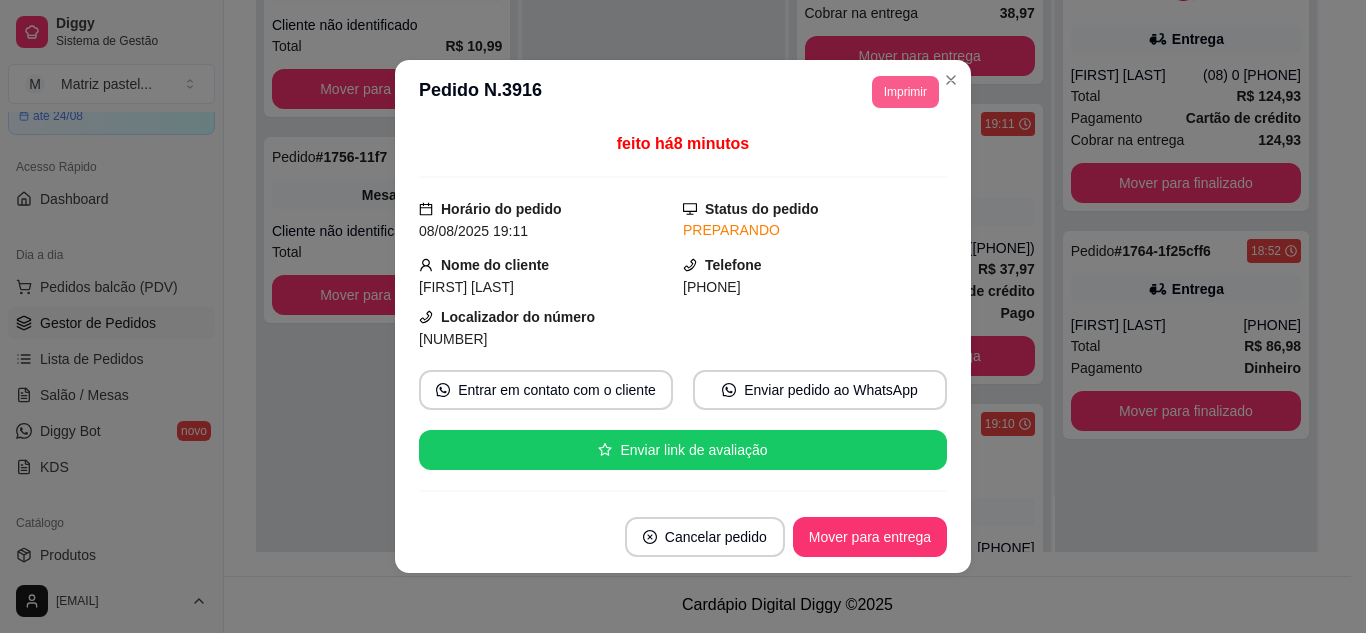 click on "Imprimir" at bounding box center (905, 92) 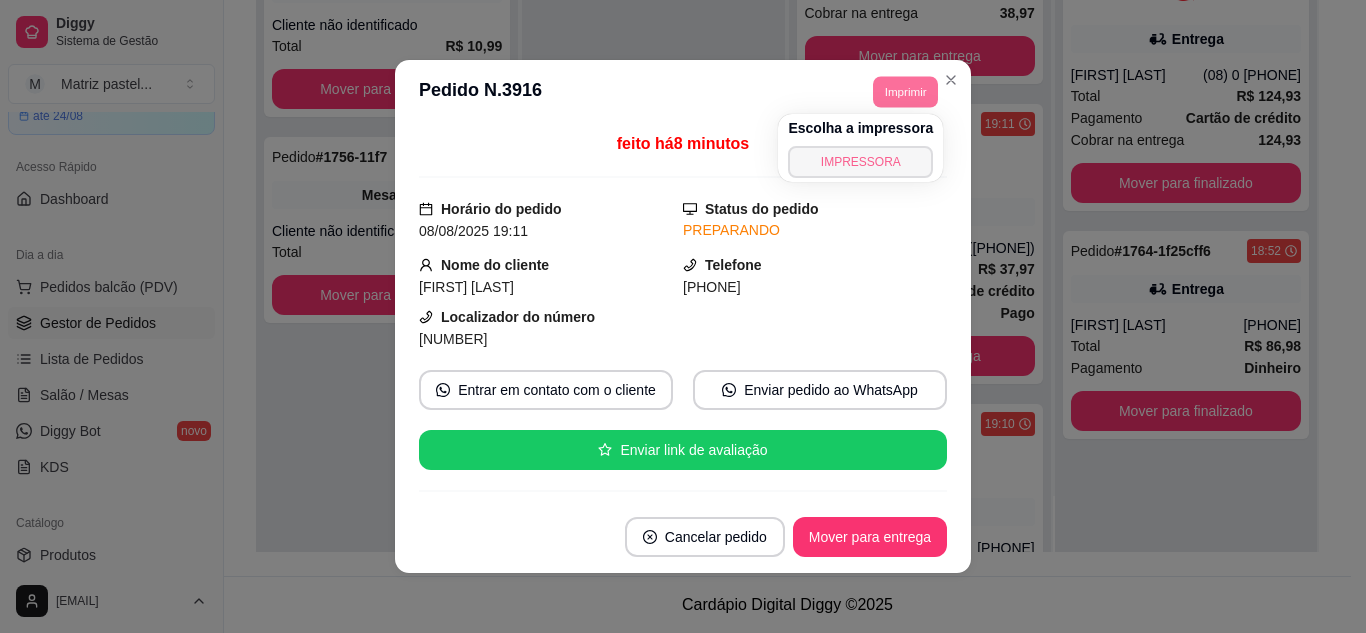 click on "IMPRESSORA" at bounding box center (860, 162) 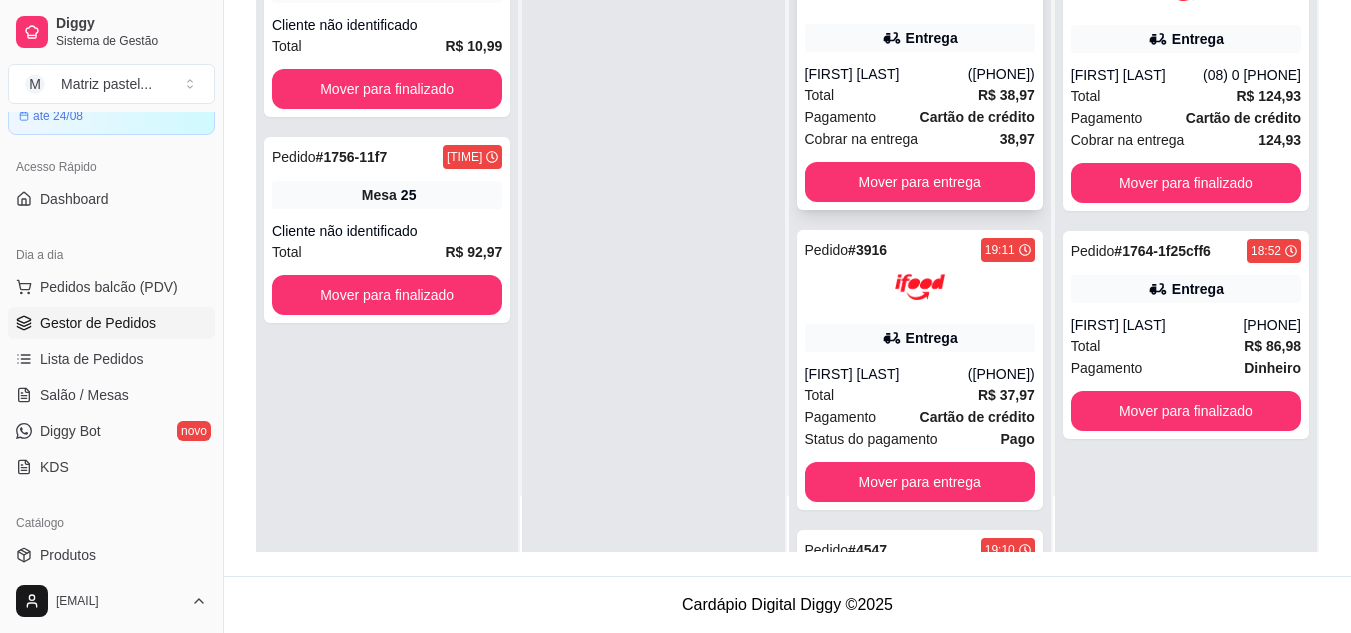 scroll, scrollTop: 0, scrollLeft: 0, axis: both 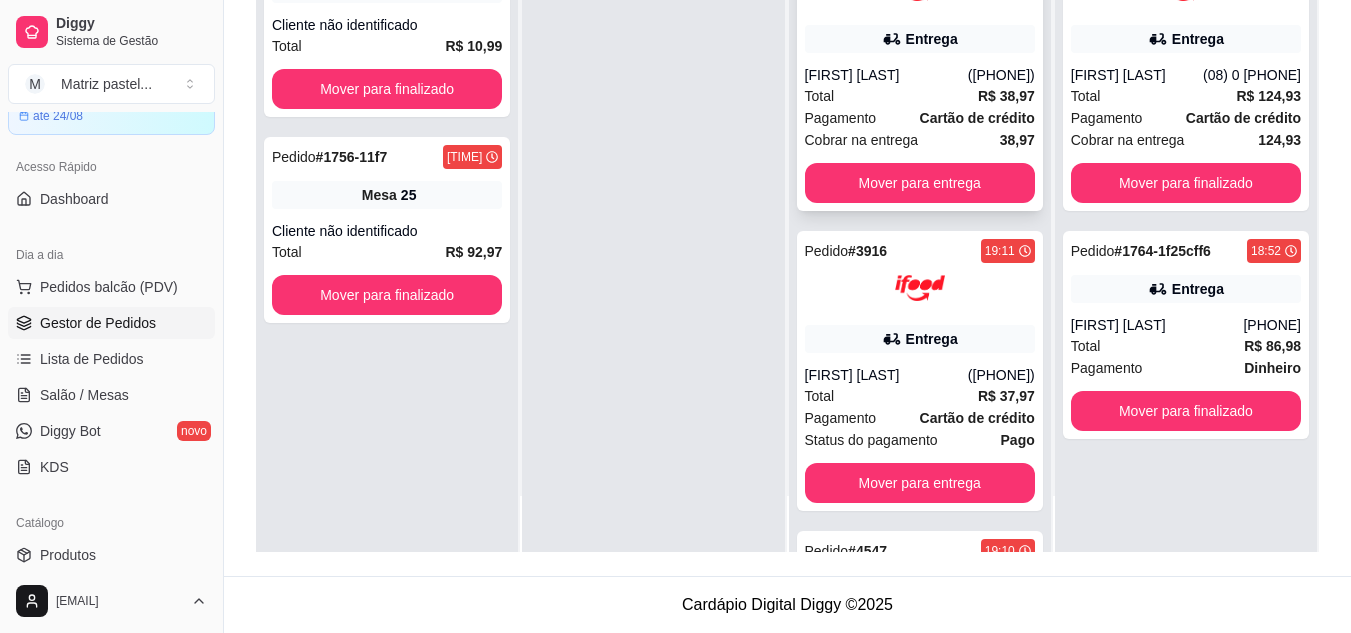 click on "Pedido # 8095 19:12 Entrega [FIRST] [LAST] [PHONE] Total R$ 38,97 Pagamento Cartão de crédito Cobrar na entrega 38,97 Mover para entrega" at bounding box center [920, 71] 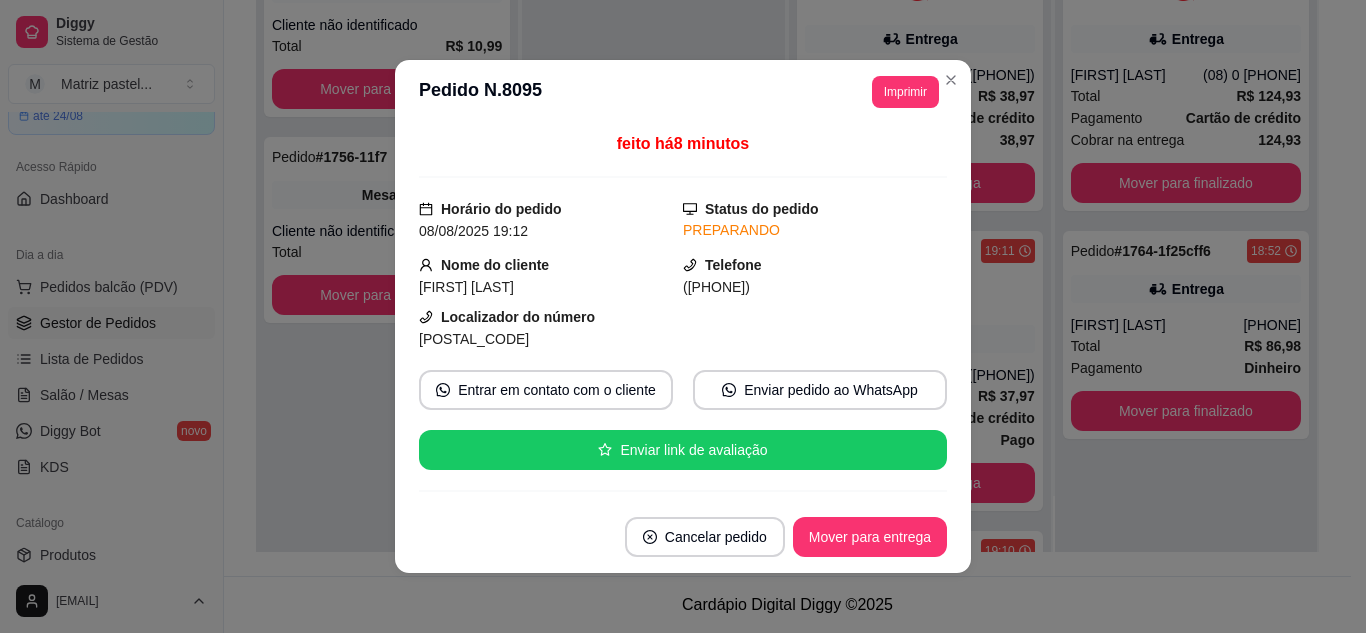 click on "Imprimir" at bounding box center (905, 92) 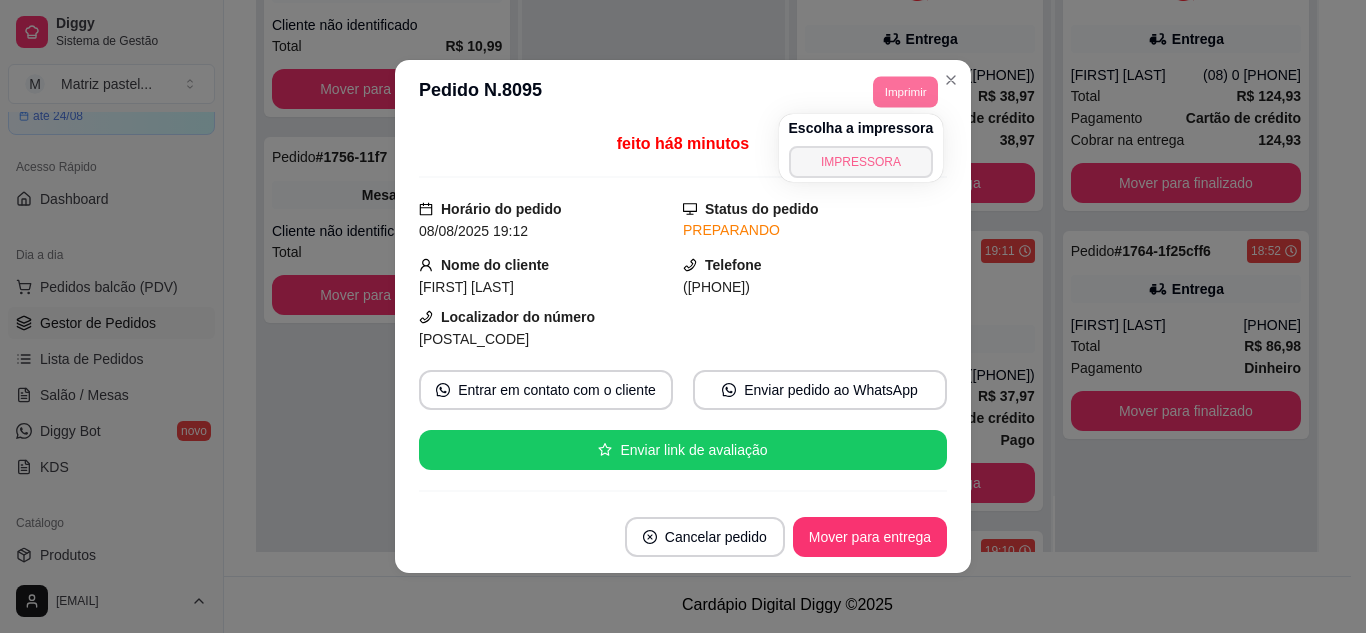 click on "IMPRESSORA" at bounding box center [861, 162] 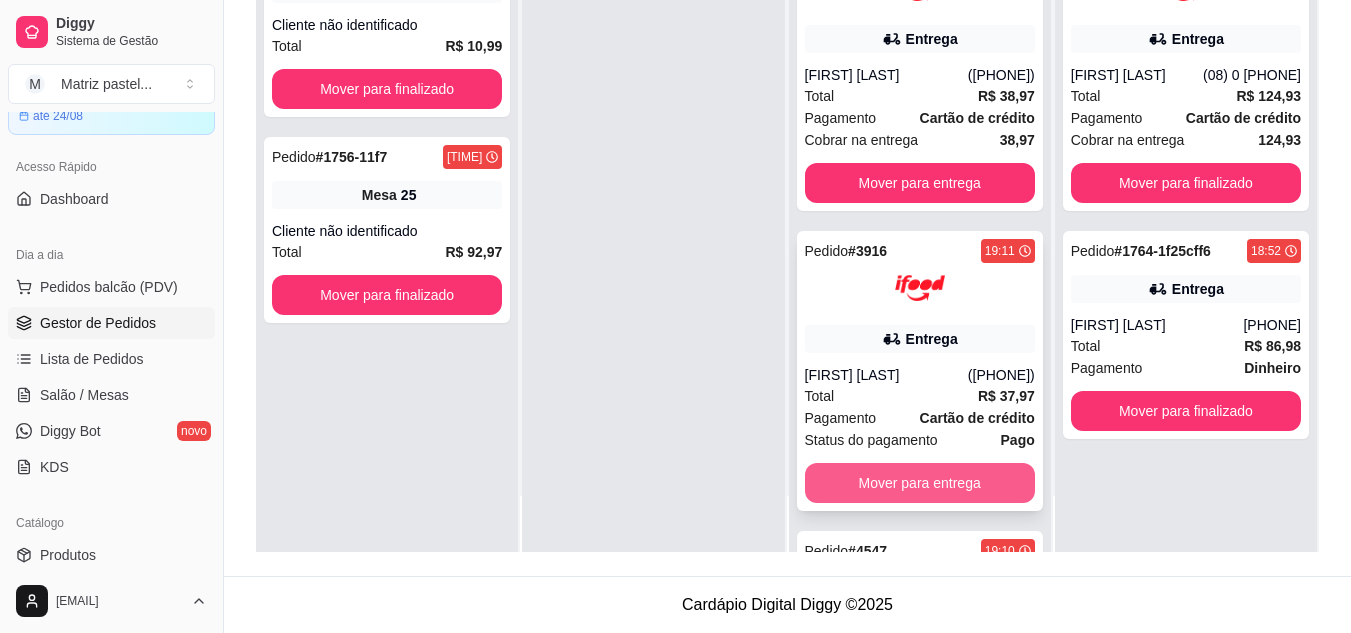 click on "Mover para entrega" at bounding box center [920, 483] 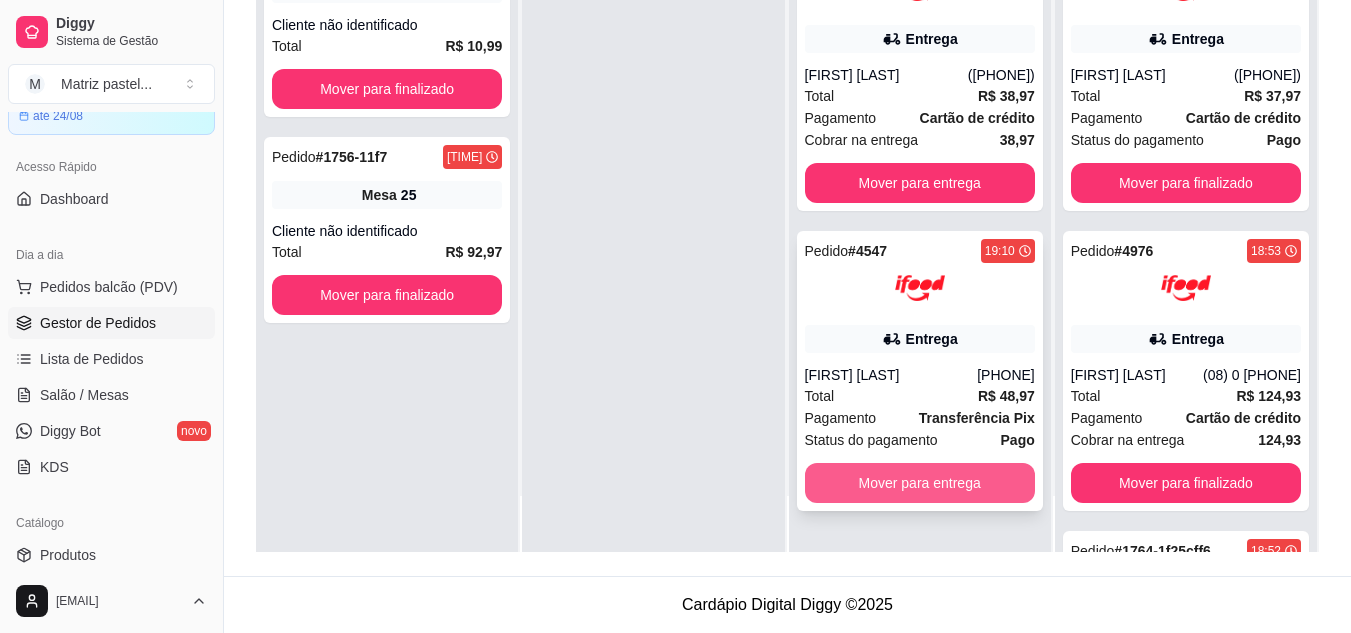 click on "Mover para entrega" at bounding box center [920, 483] 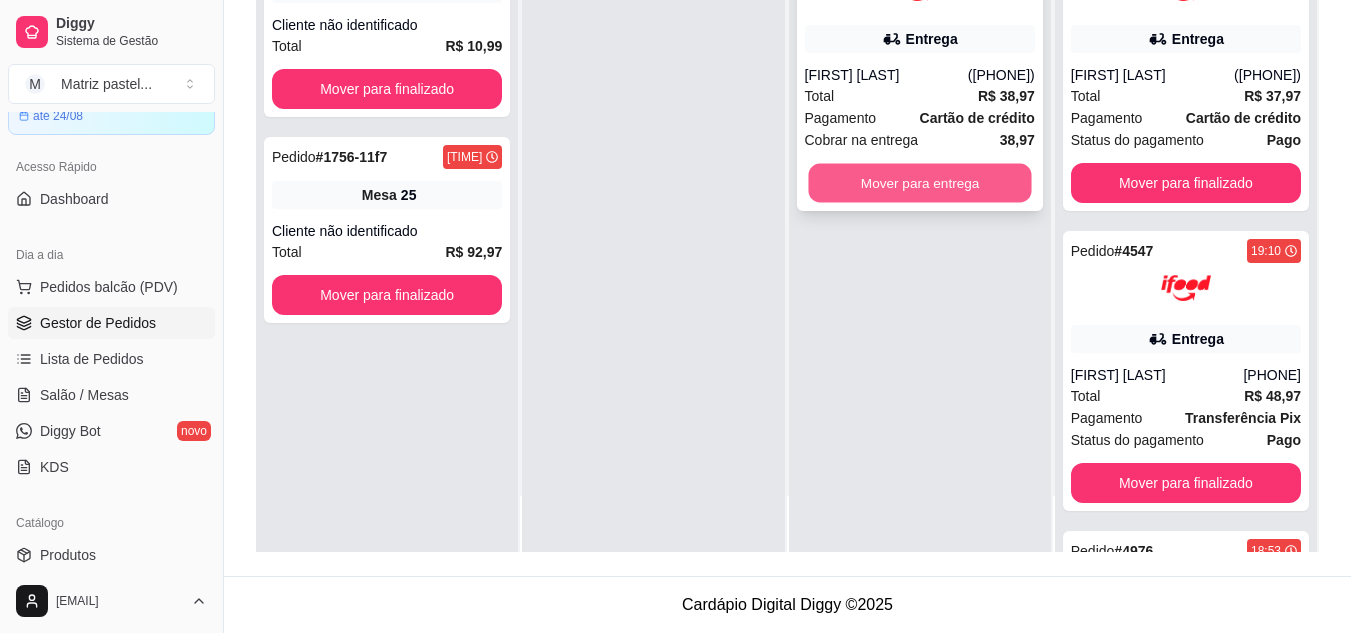 click on "Mover para entrega" at bounding box center [919, 183] 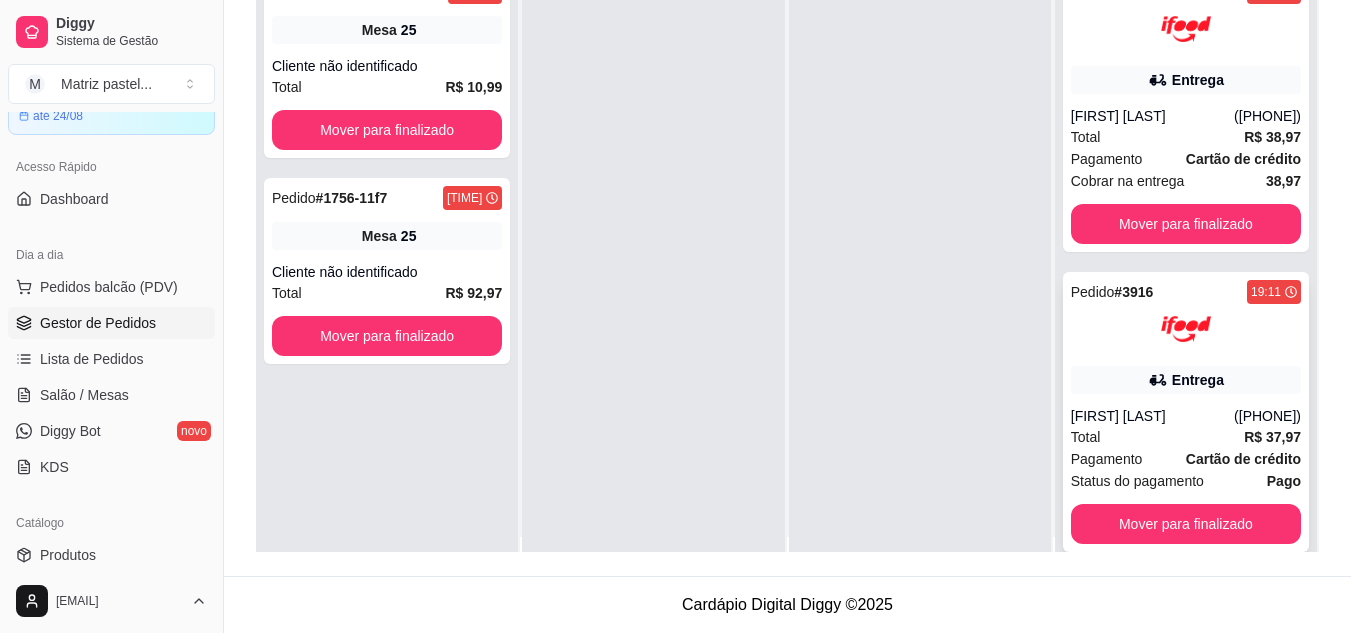 scroll, scrollTop: 0, scrollLeft: 0, axis: both 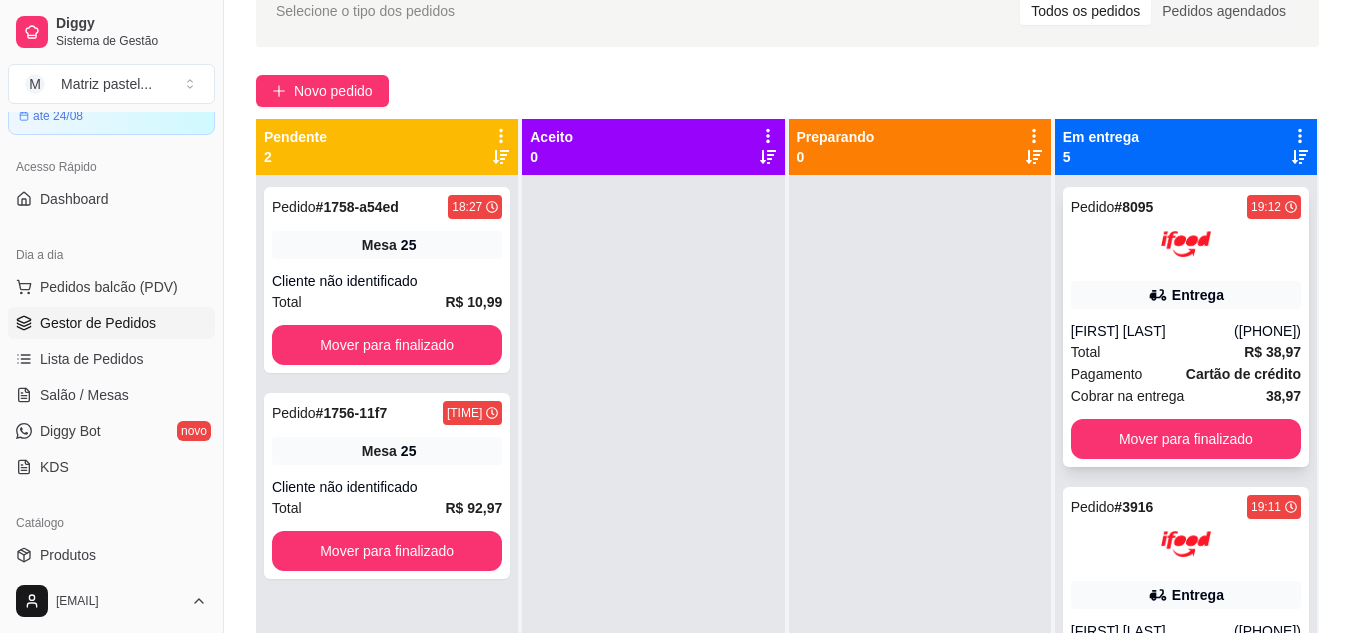 click on "Entrega" at bounding box center [1198, 295] 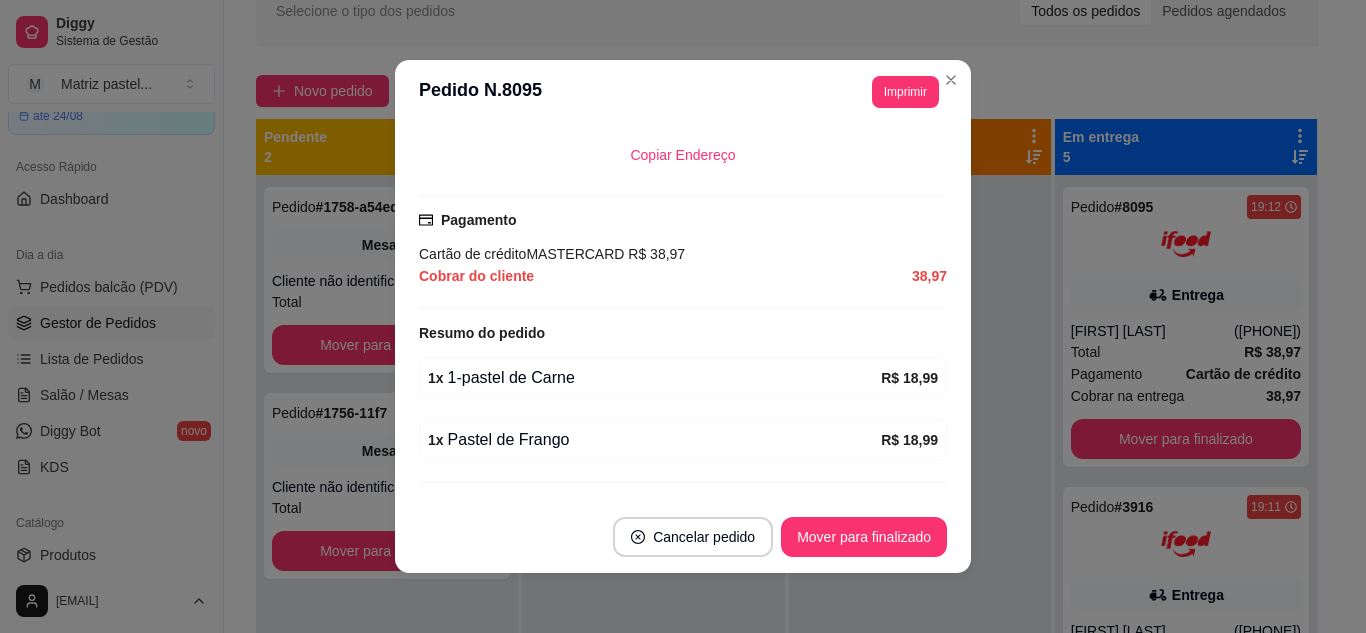 scroll, scrollTop: 552, scrollLeft: 0, axis: vertical 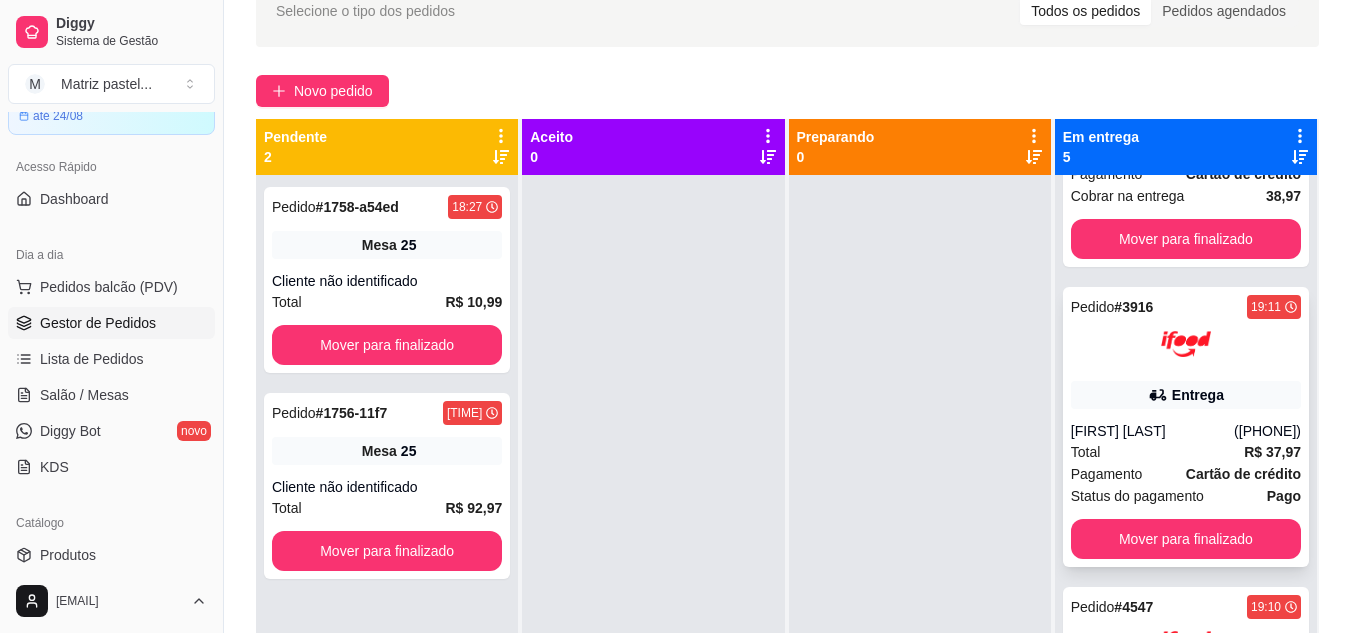 click on "Pedido  # 3916 19:11 Entrega Yngryd Boquinha de goiaba ([PHONE]) Total R$ 37,97 Pagamento Cartão de crédito Status do pagamento Pago Mover para finalizado" at bounding box center (1186, 427) 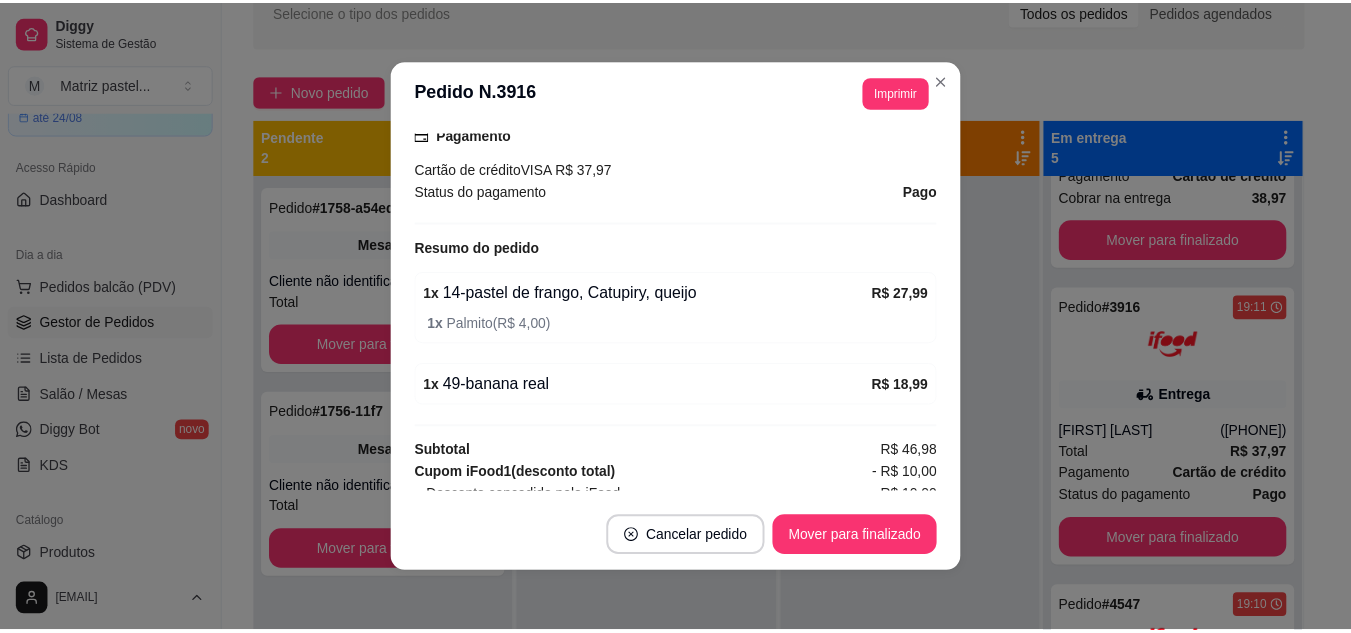 scroll, scrollTop: 738, scrollLeft: 0, axis: vertical 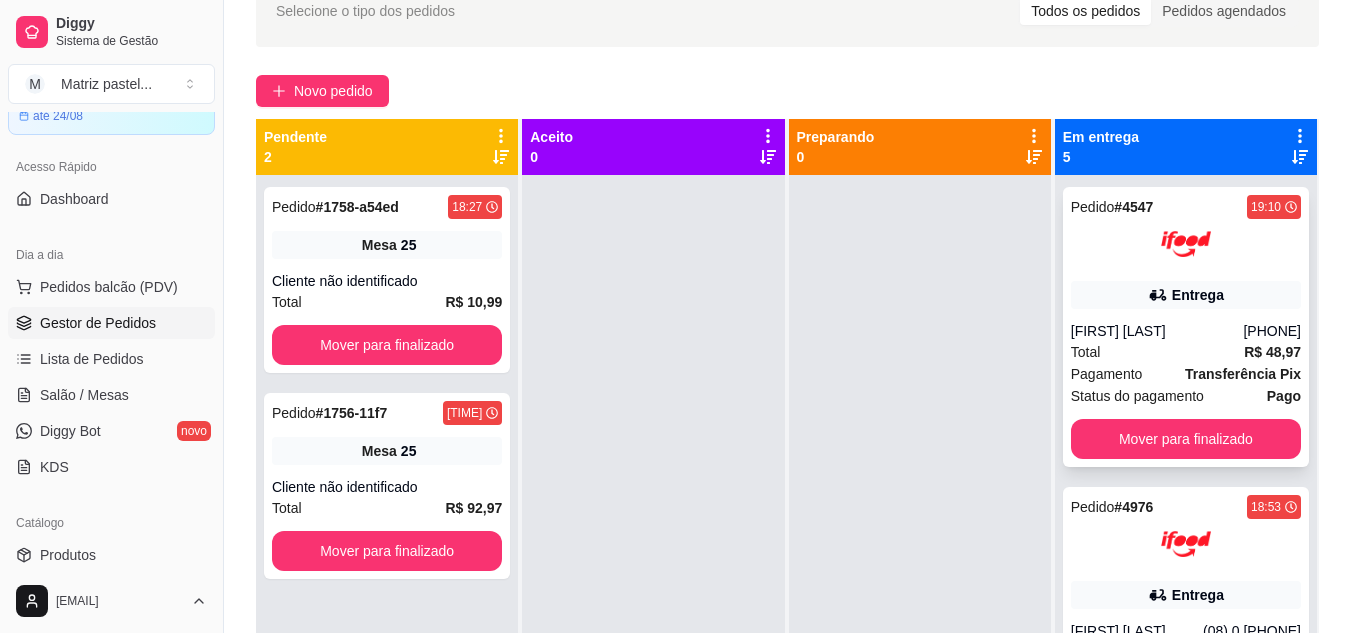 click on "Pagamento Transferência Pix" at bounding box center (1186, 374) 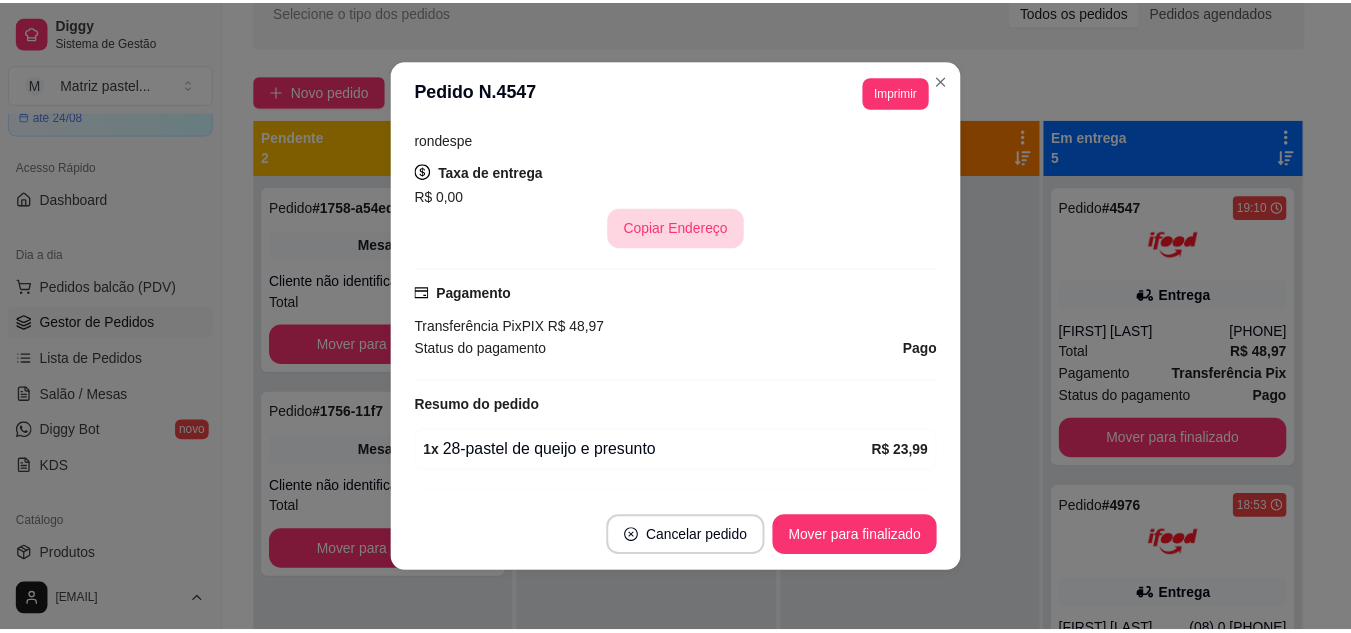 scroll, scrollTop: 600, scrollLeft: 0, axis: vertical 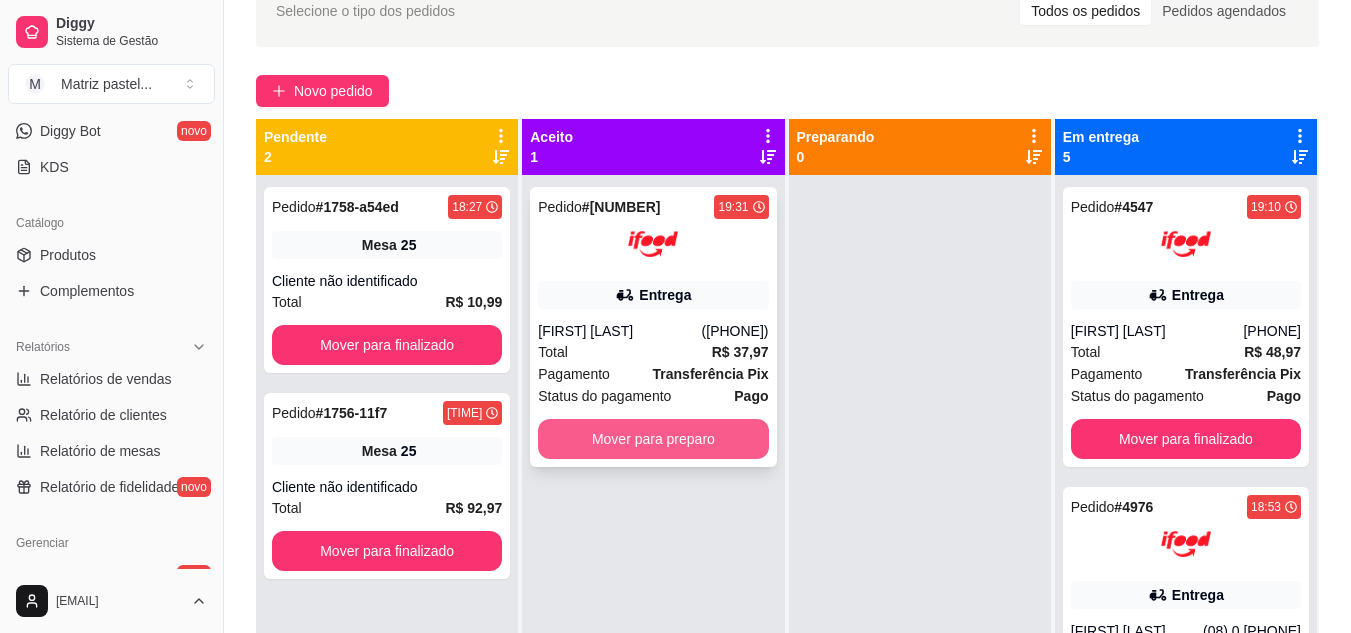 click on "Mover para preparo" at bounding box center [653, 439] 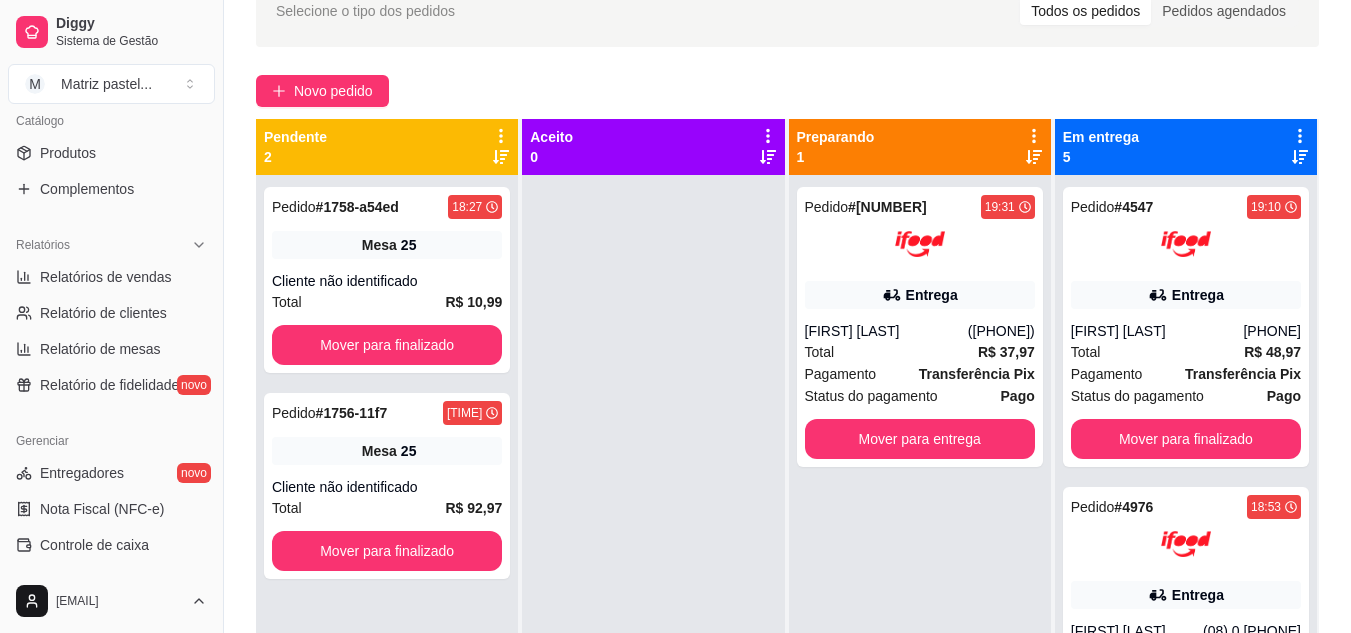 scroll, scrollTop: 406, scrollLeft: 0, axis: vertical 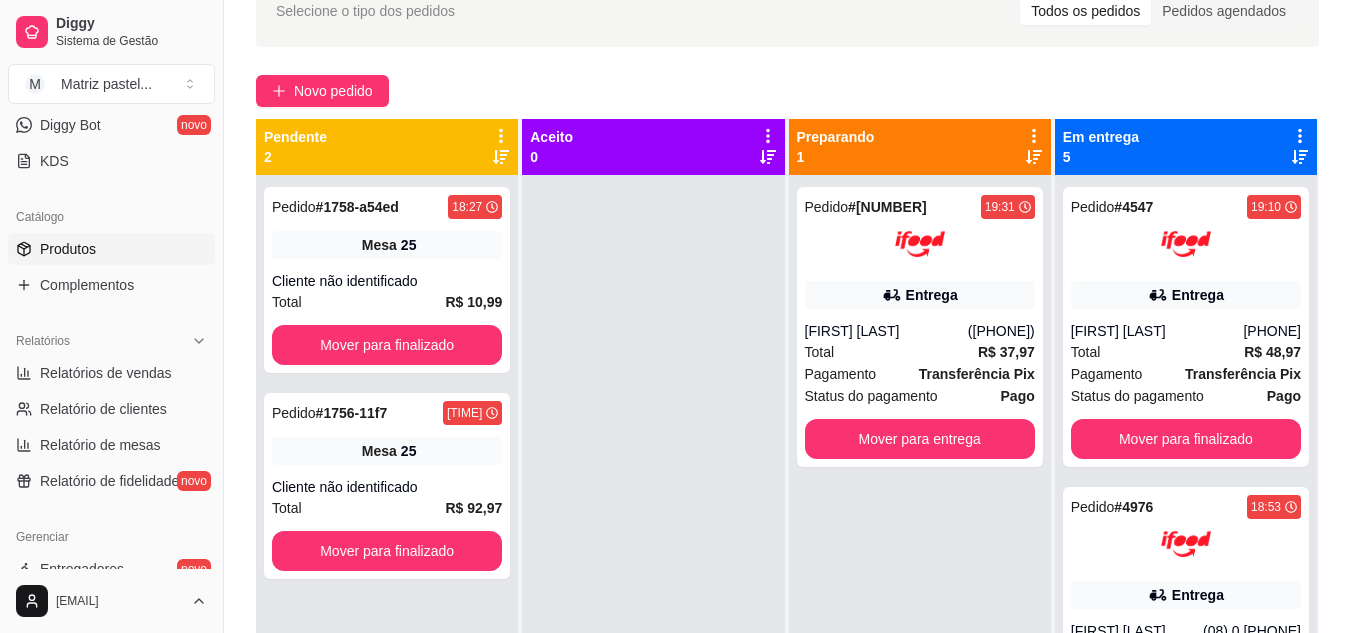 click on "Produtos" at bounding box center (111, 249) 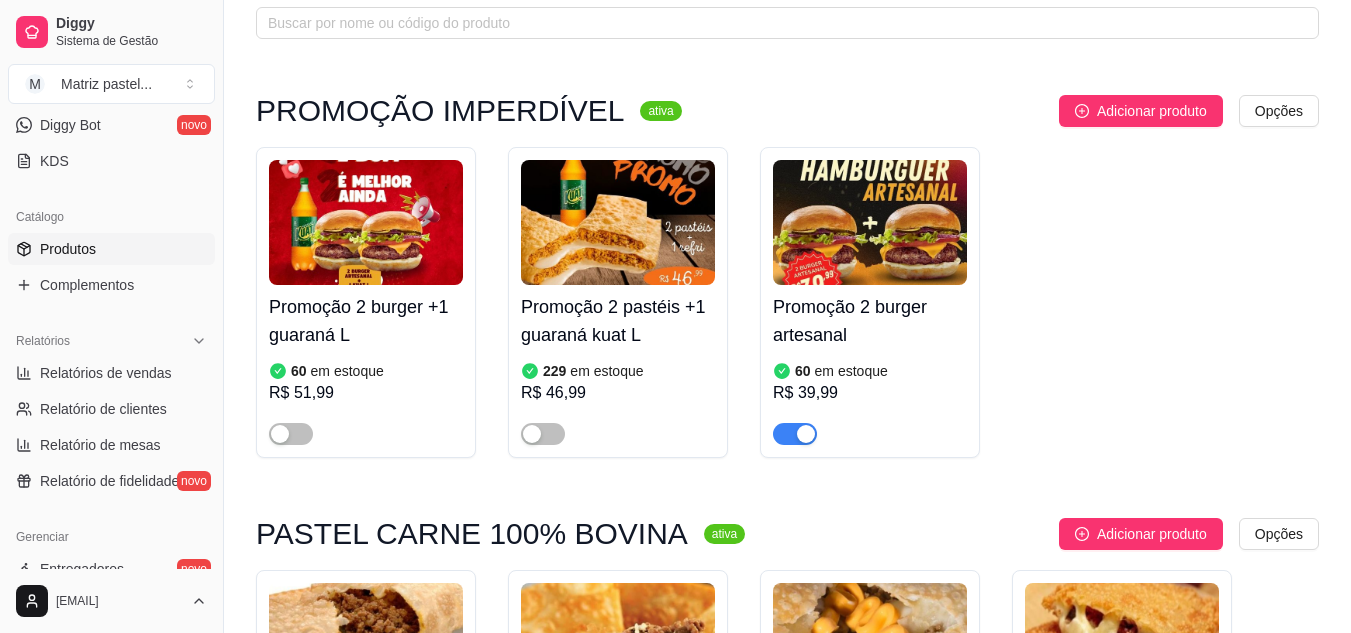 scroll, scrollTop: 0, scrollLeft: 0, axis: both 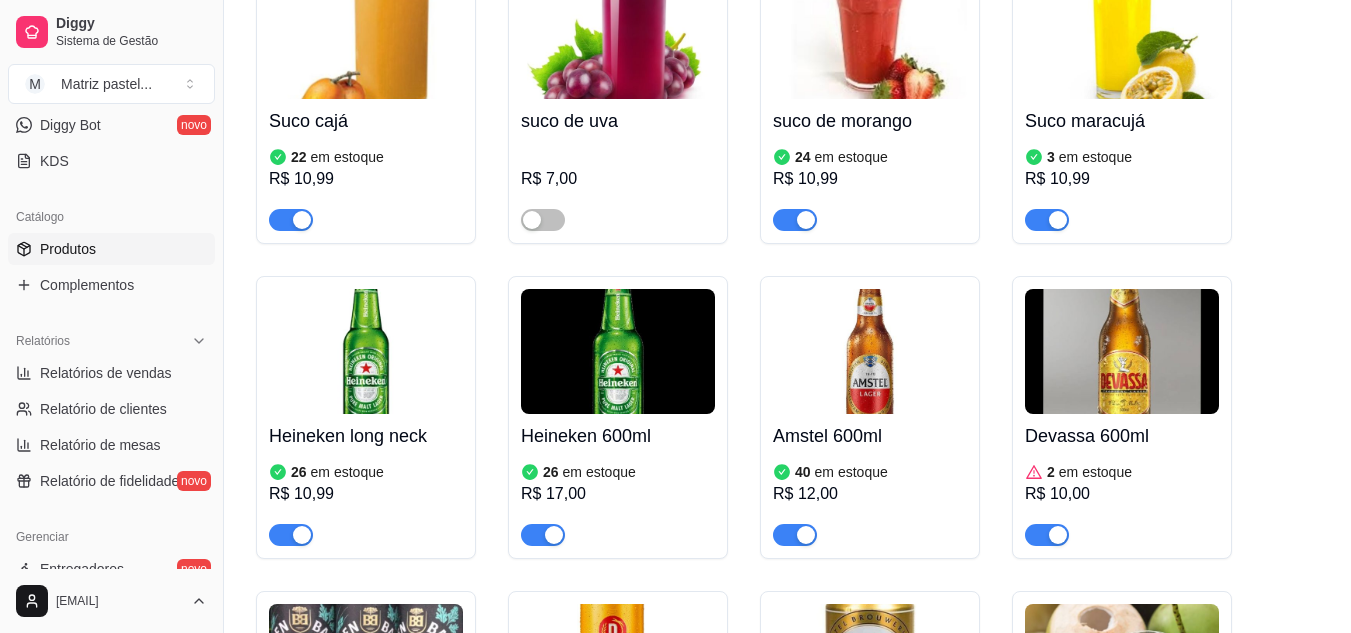 click at bounding box center (1058, 220) 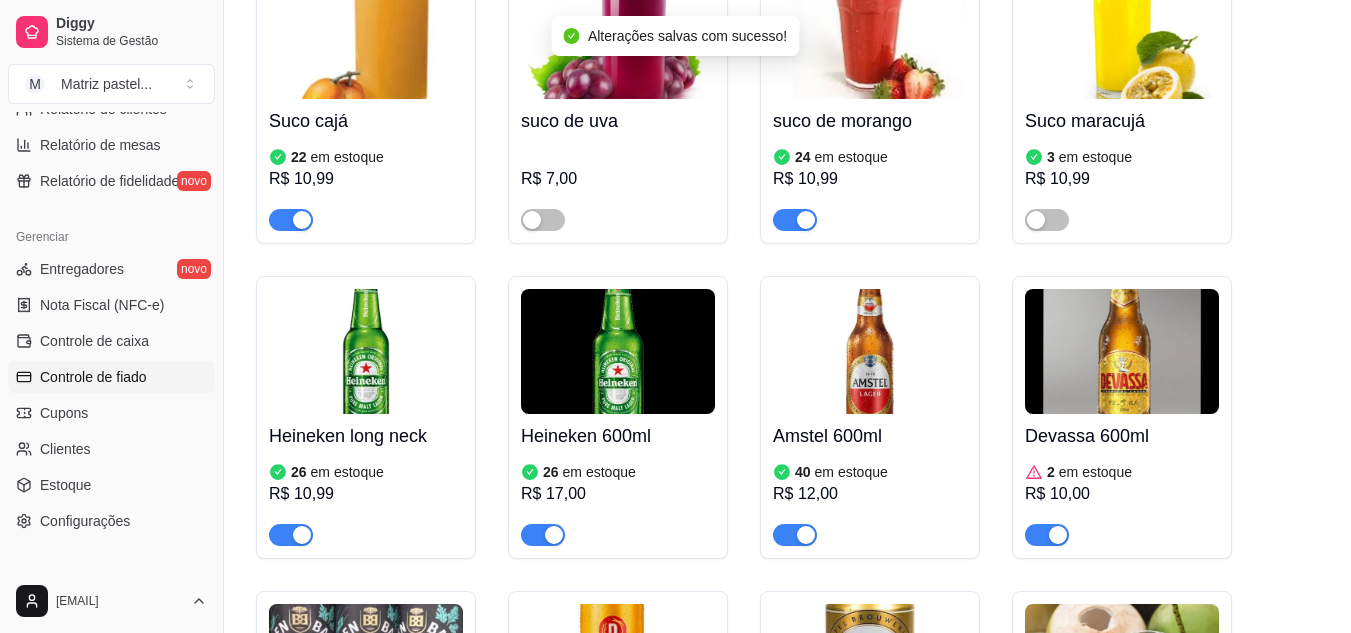 scroll, scrollTop: 806, scrollLeft: 0, axis: vertical 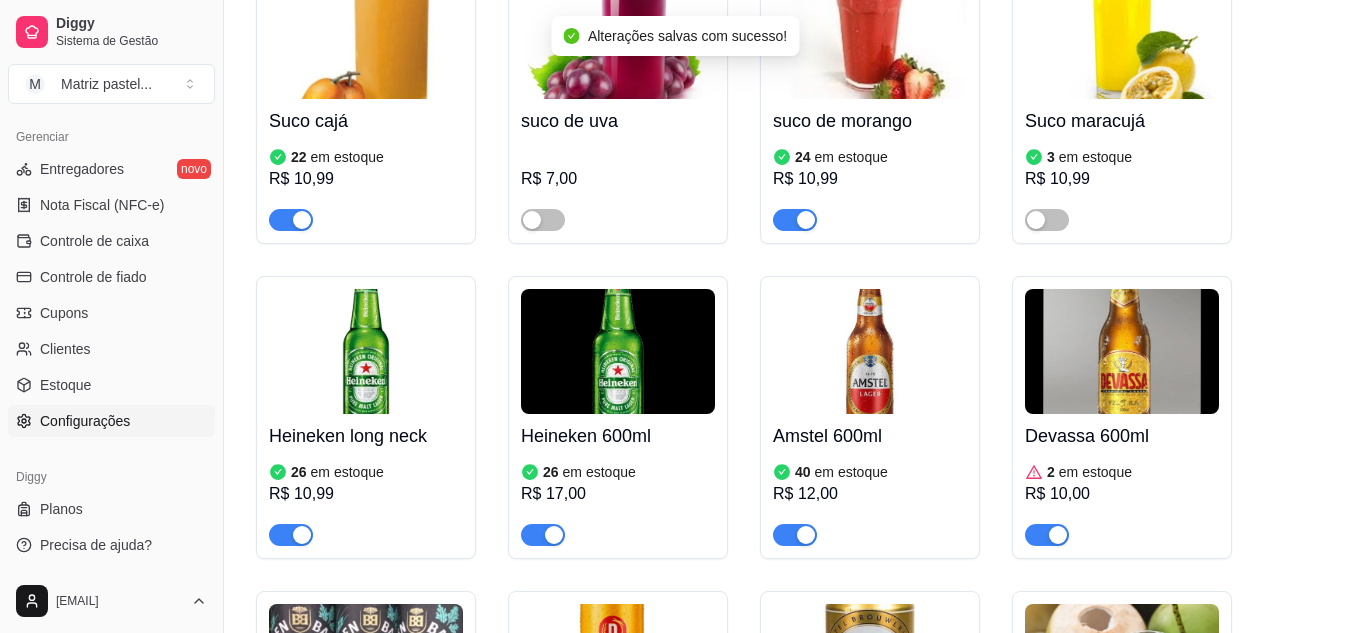 click on "Configurações" at bounding box center [85, 421] 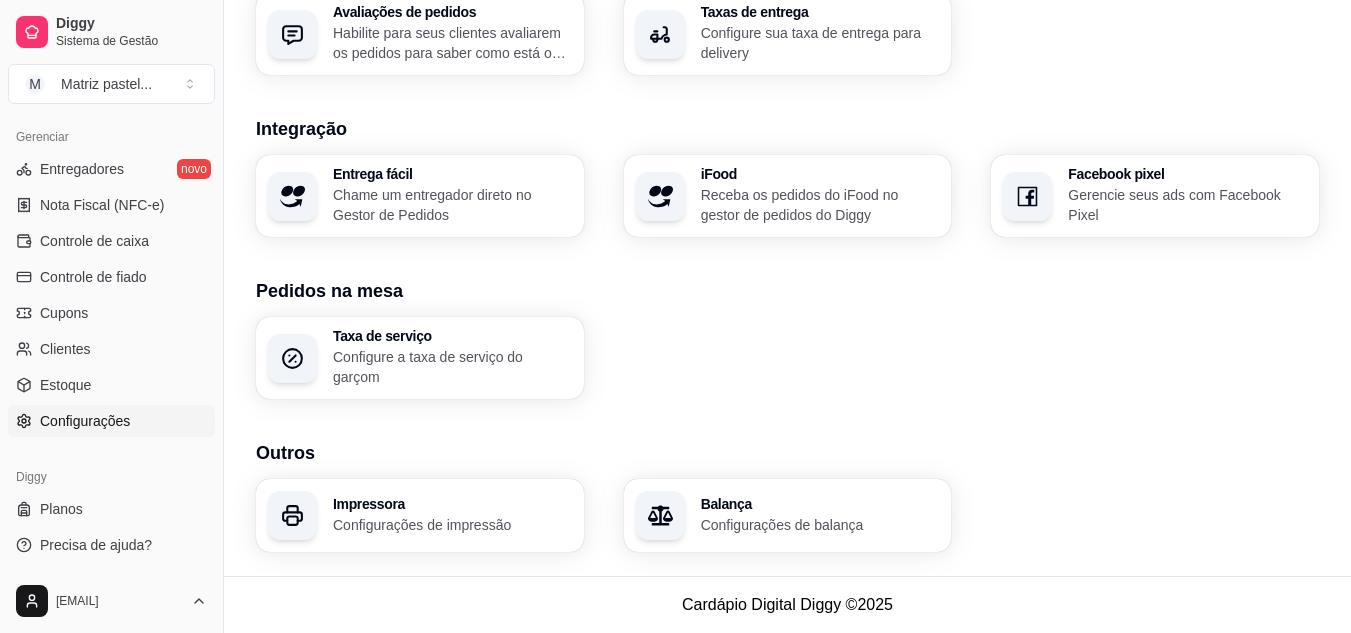 scroll, scrollTop: 0, scrollLeft: 0, axis: both 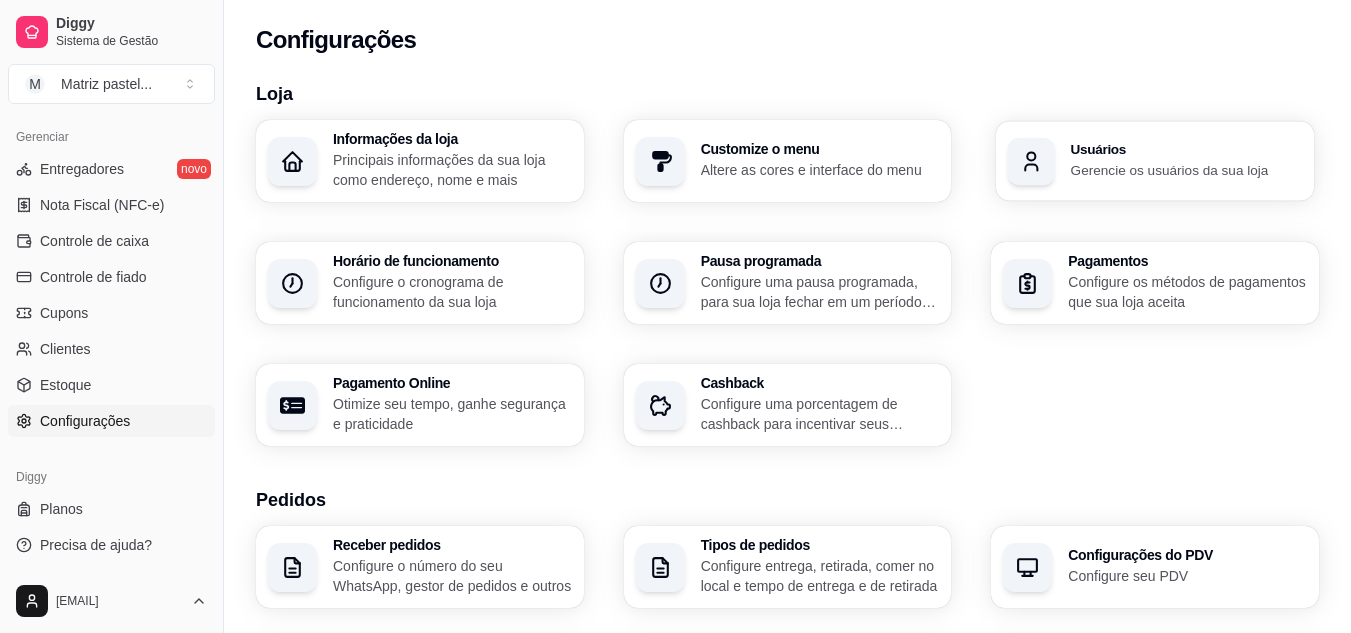 click on "Usuários Gerencie os usuários da sua loja" at bounding box center (1155, 161) 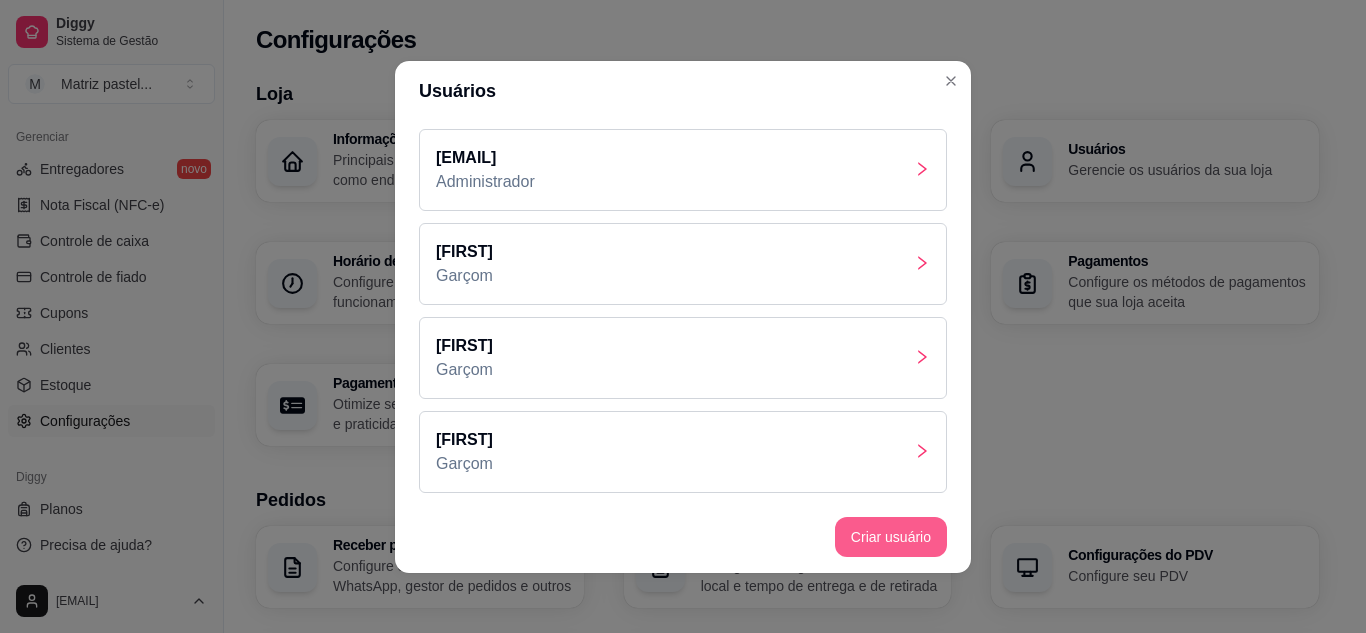 click on "Criar usuário" at bounding box center (891, 537) 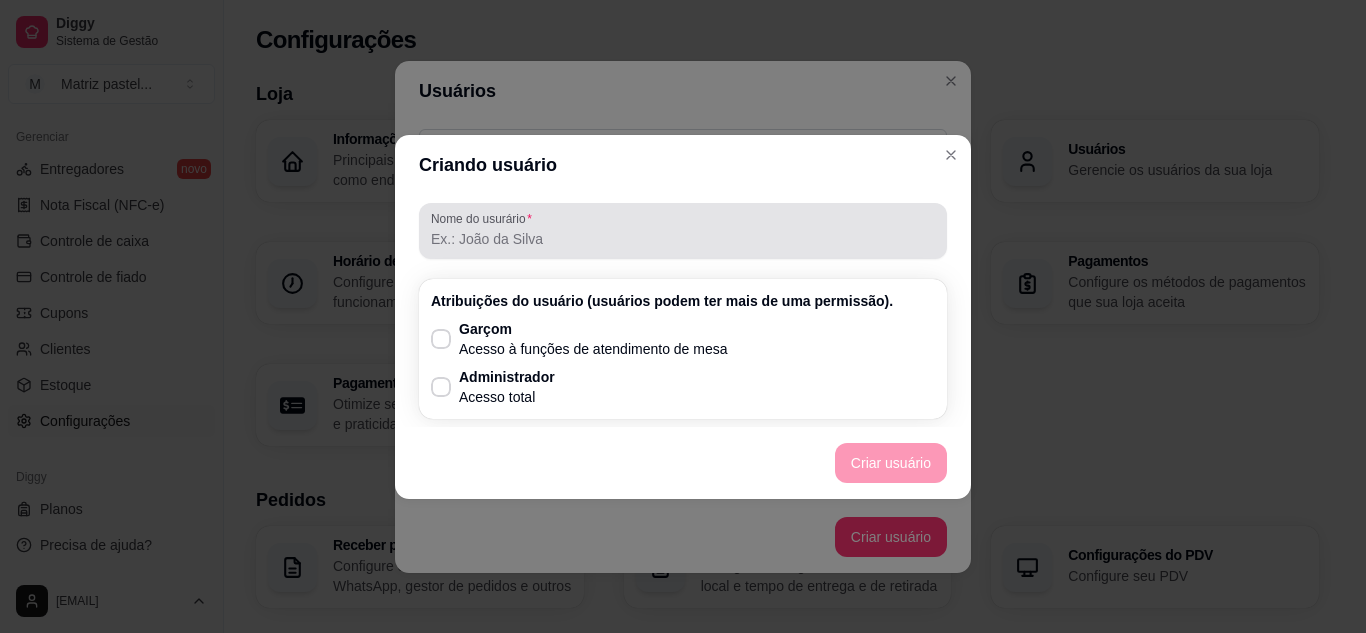 click on "Nome do usurário" at bounding box center [683, 239] 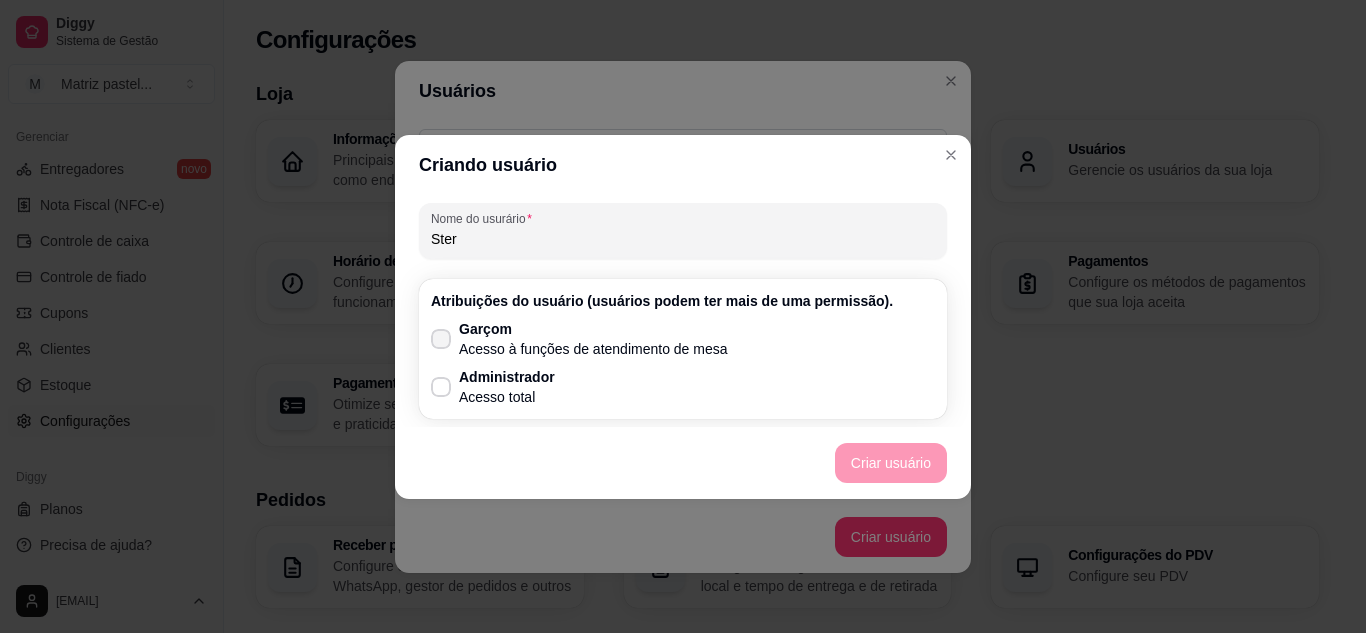 type on "Ster" 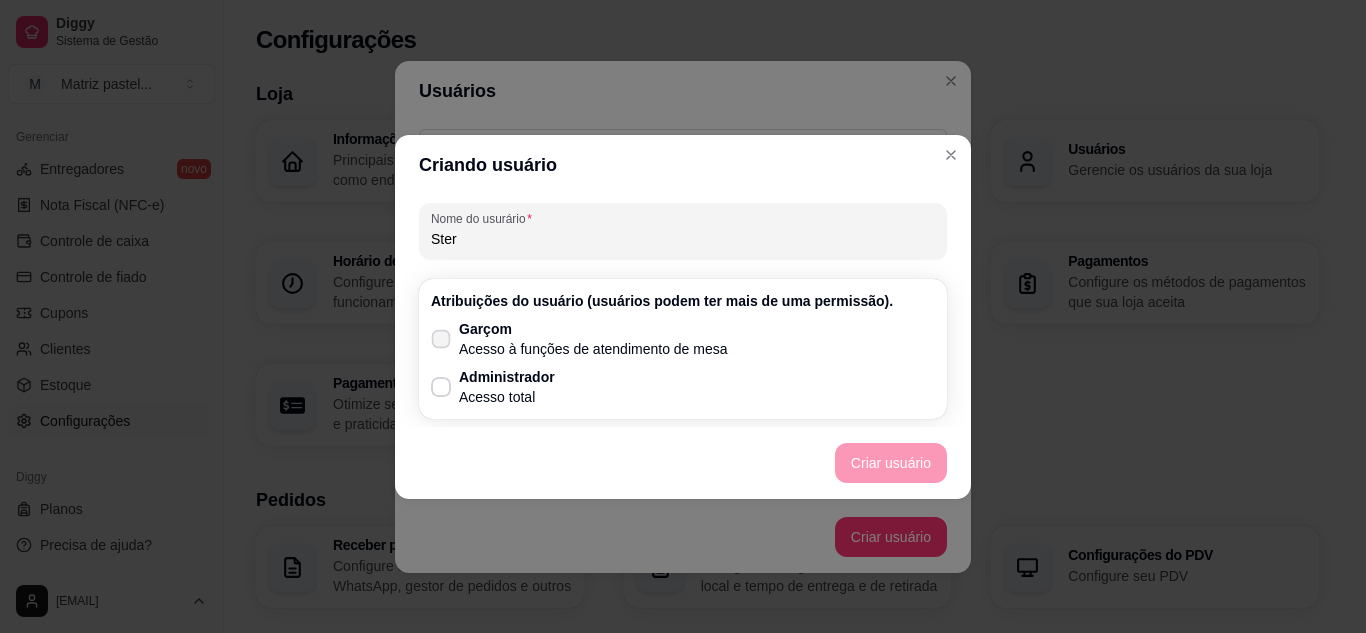 click on "Garçom Acesso à funções de atendimento de mesa" at bounding box center (579, 339) 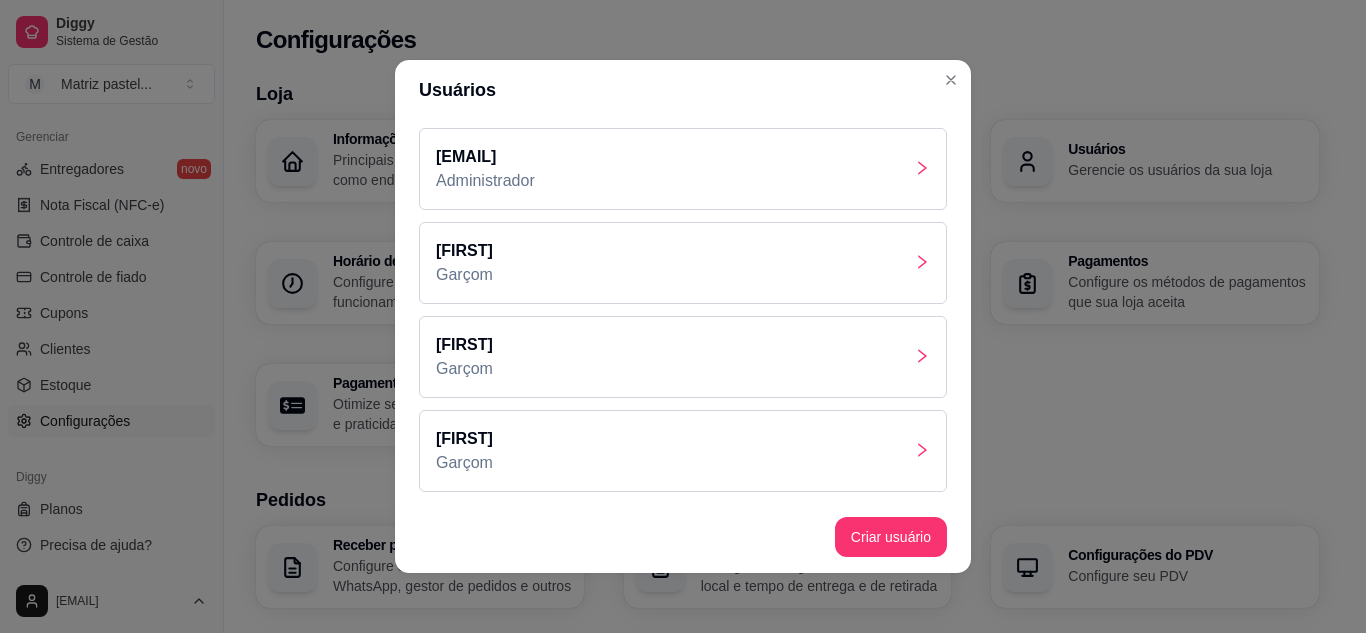 click on "Usuários" at bounding box center (683, 90) 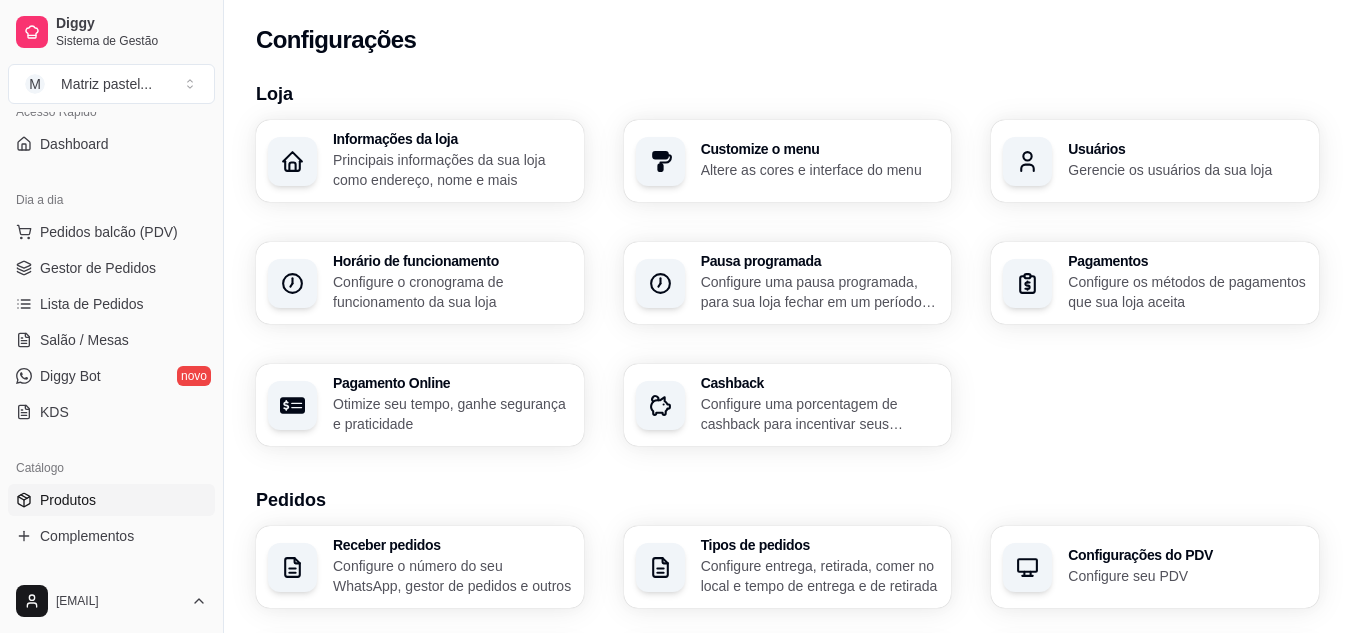 scroll, scrollTop: 306, scrollLeft: 0, axis: vertical 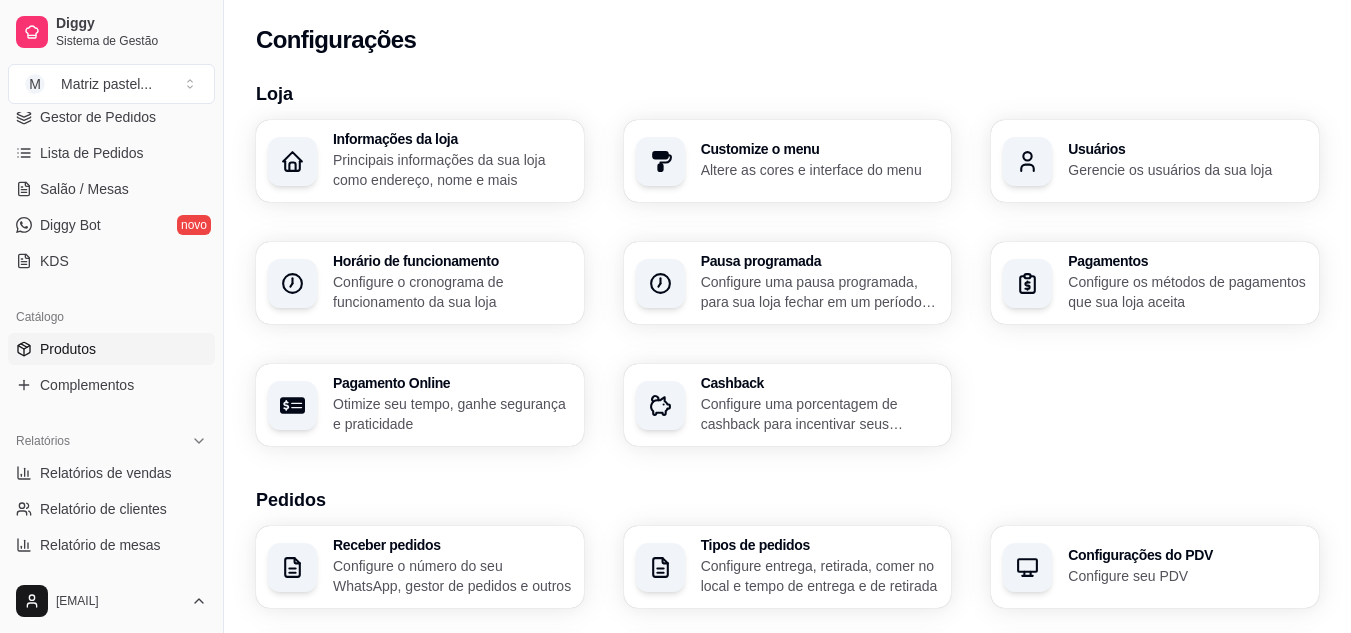 click on "Produtos" at bounding box center (111, 349) 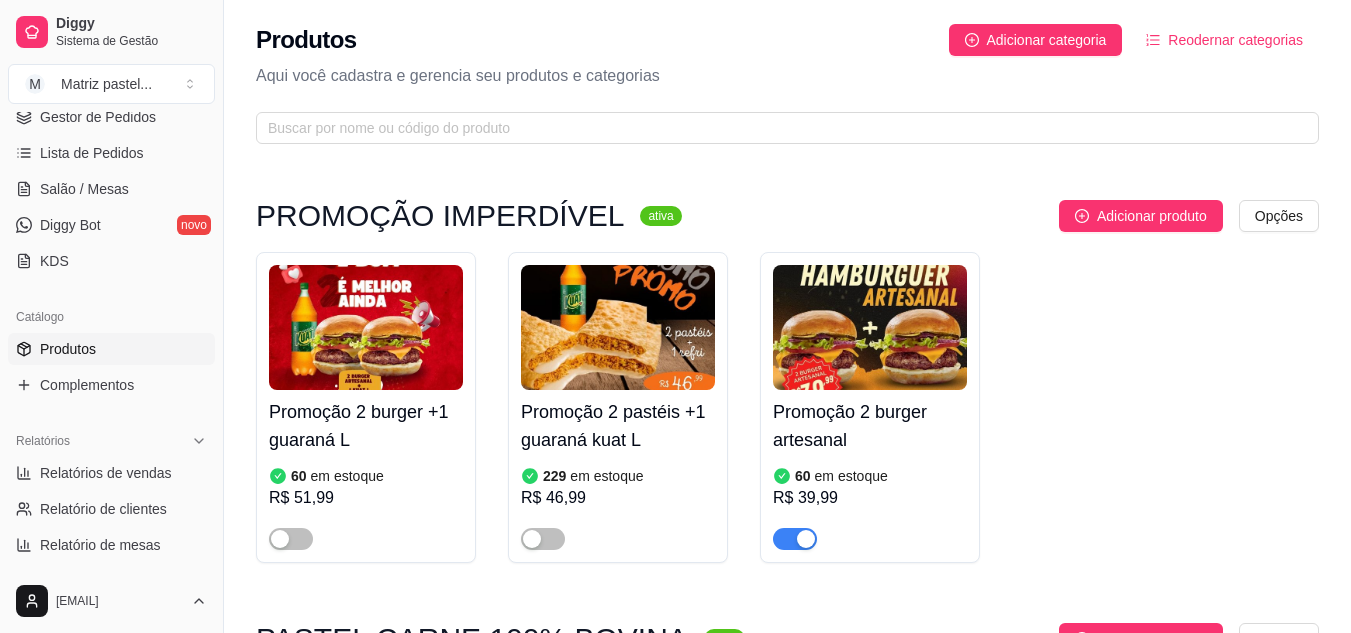 scroll, scrollTop: 118, scrollLeft: 0, axis: vertical 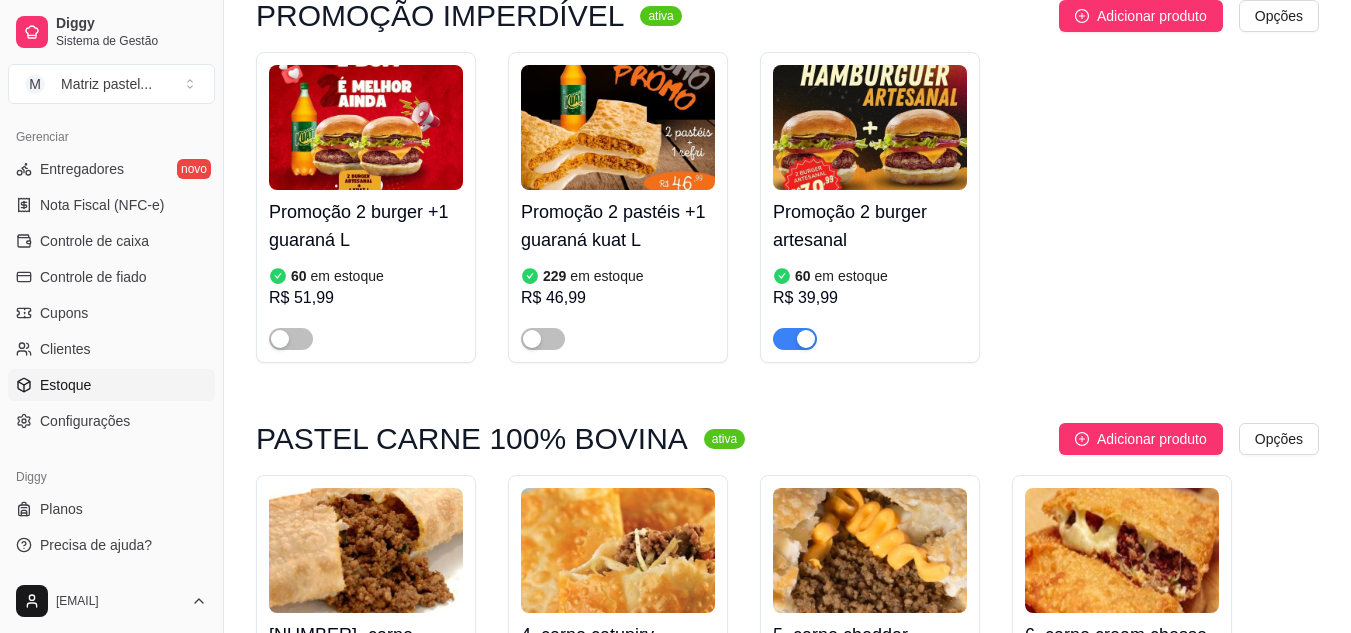 click on "Estoque" at bounding box center (111, 385) 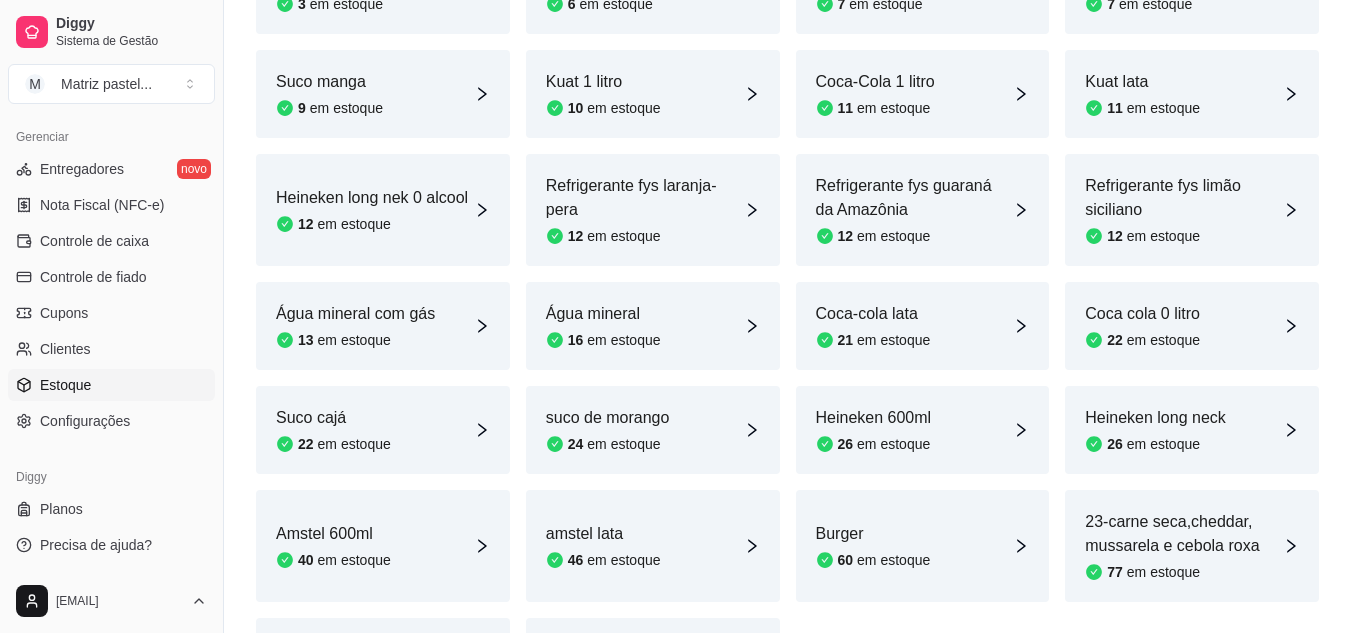 scroll, scrollTop: 1068, scrollLeft: 0, axis: vertical 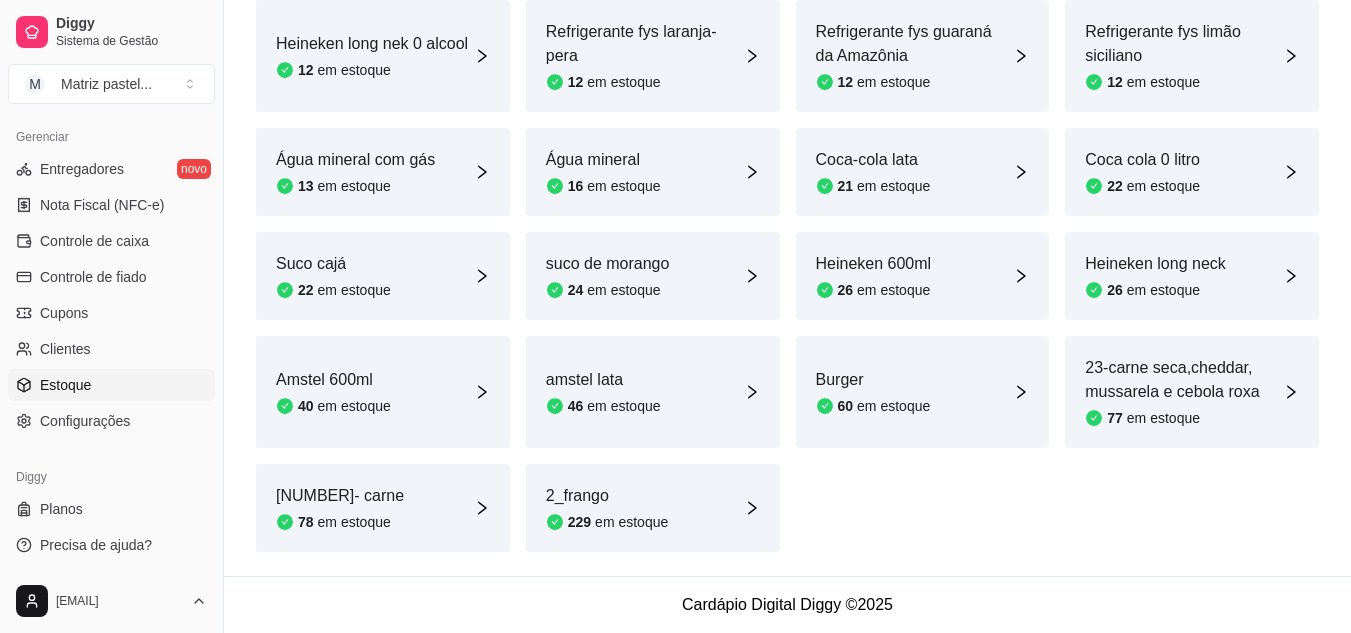 click on "Burger [NUMBER] em estoque" at bounding box center (923, 392) 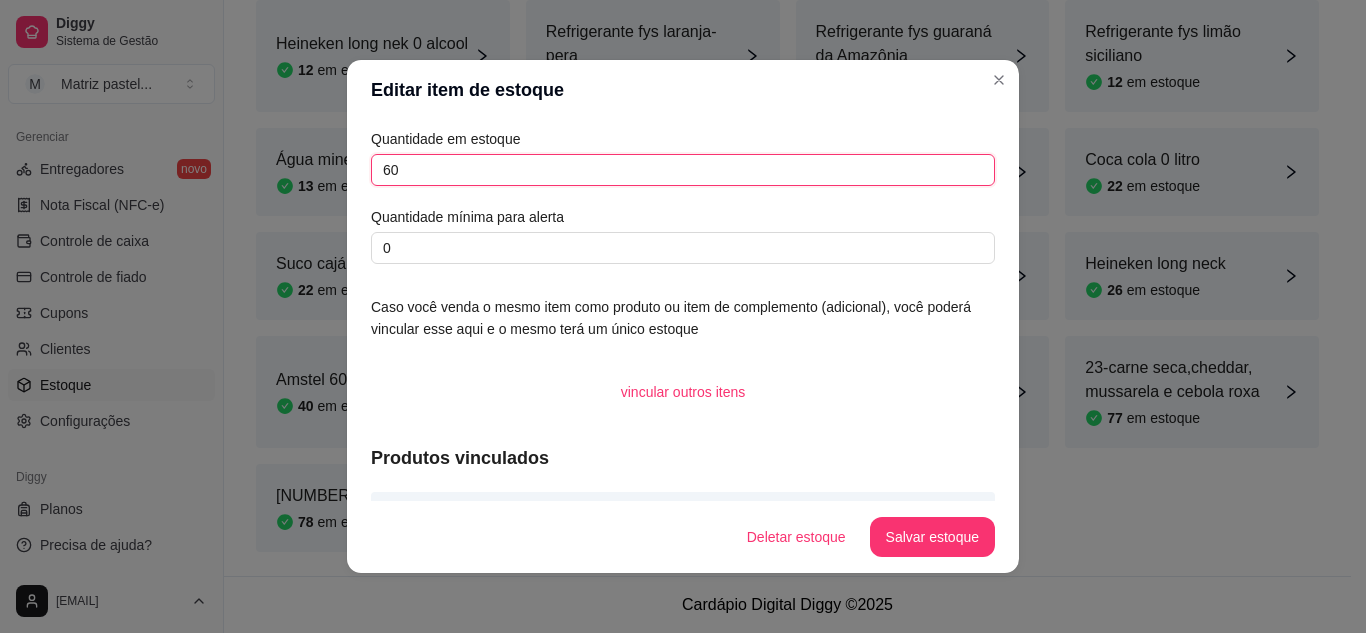 click on "60" at bounding box center [683, 170] 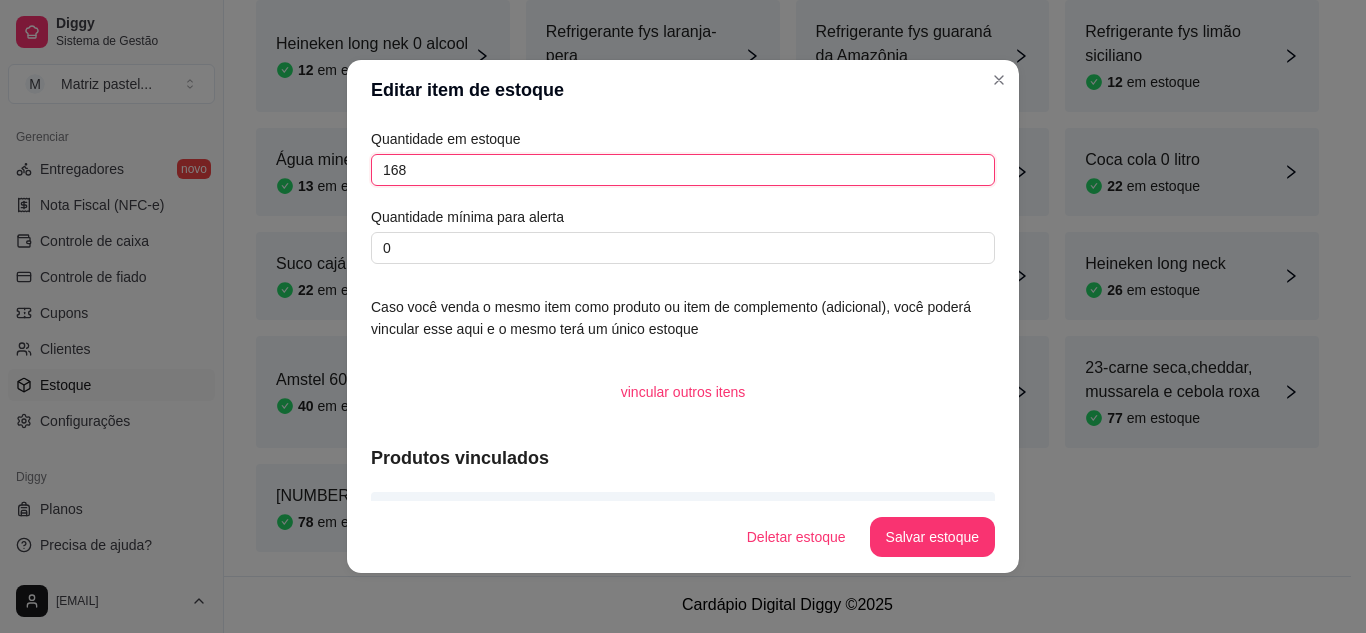 type on "168" 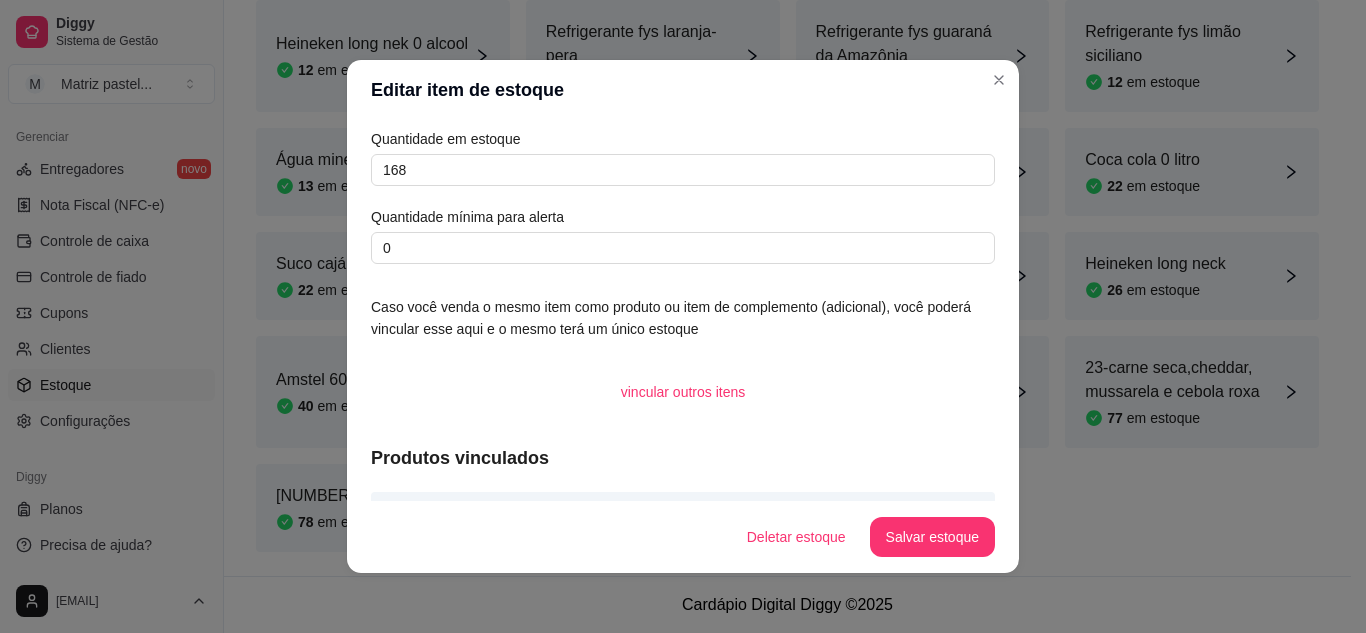click on "Salvar estoque" at bounding box center [932, 537] 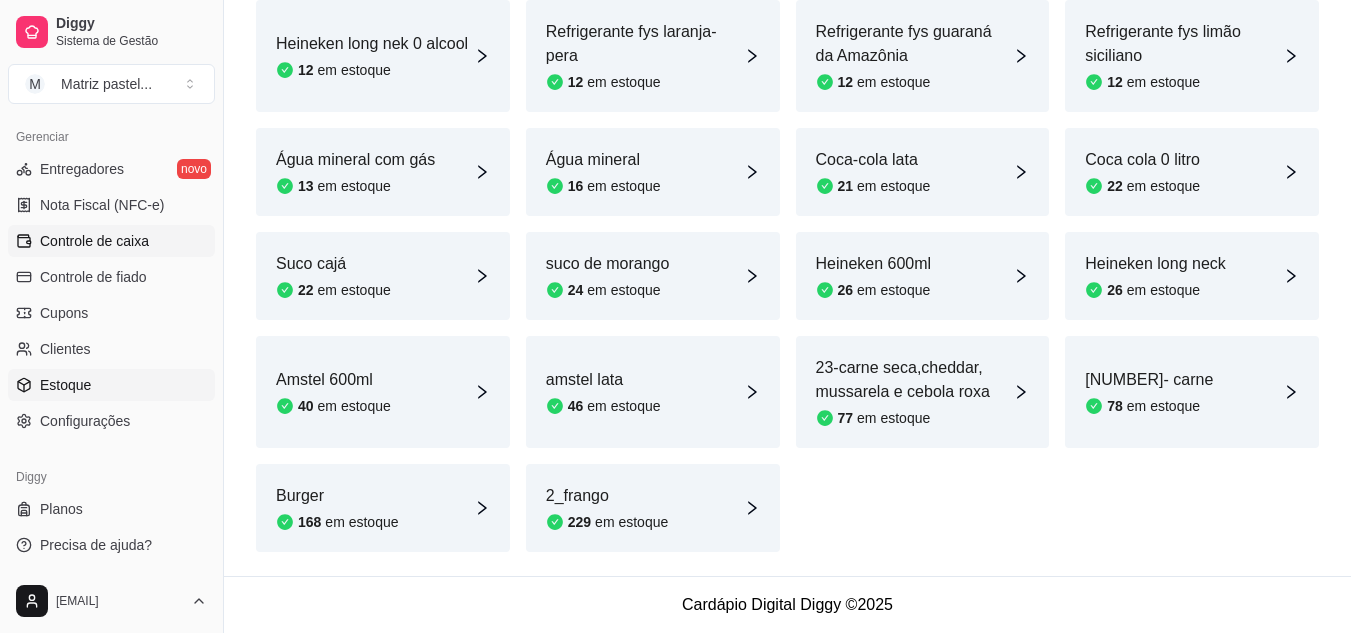 click on "Controle de caixa" at bounding box center (94, 241) 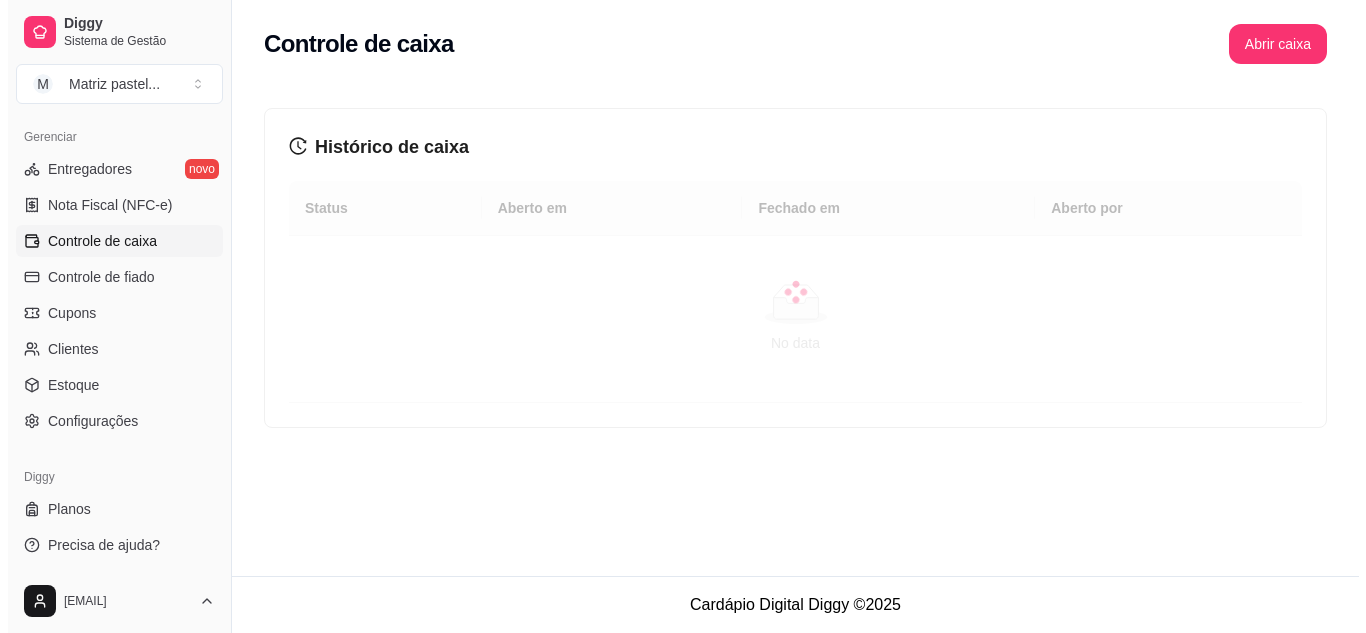 scroll, scrollTop: 0, scrollLeft: 0, axis: both 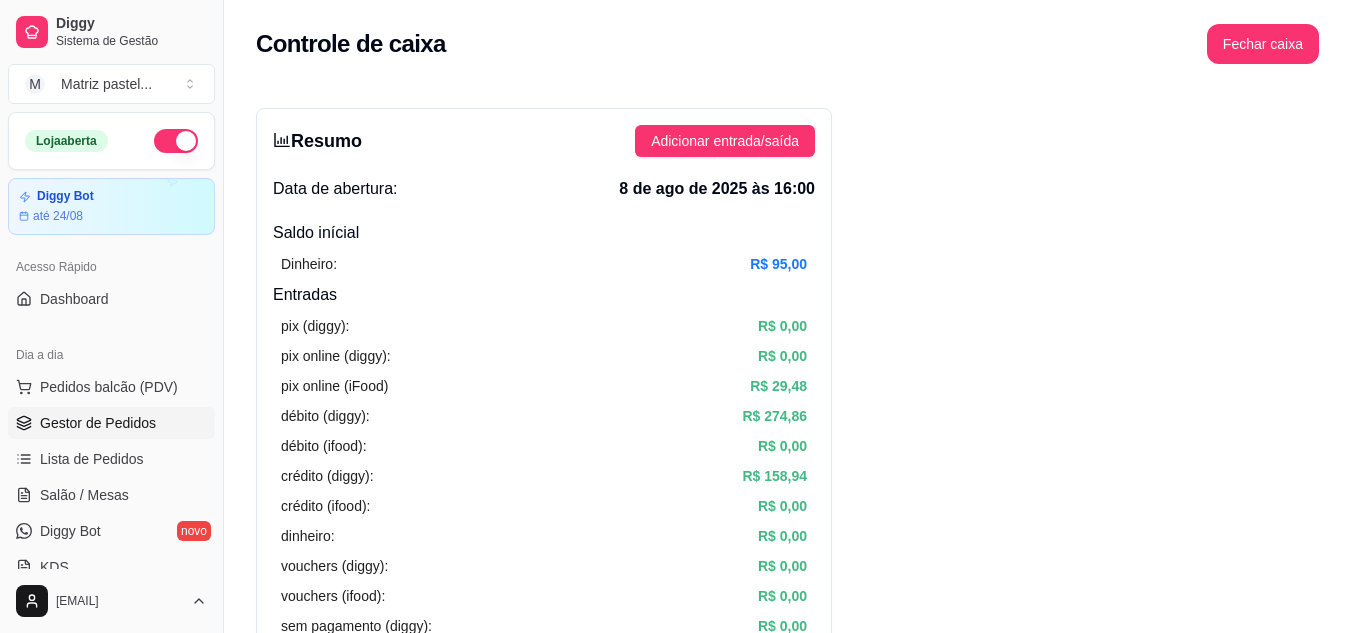 click on "Gestor de Pedidos" at bounding box center (111, 423) 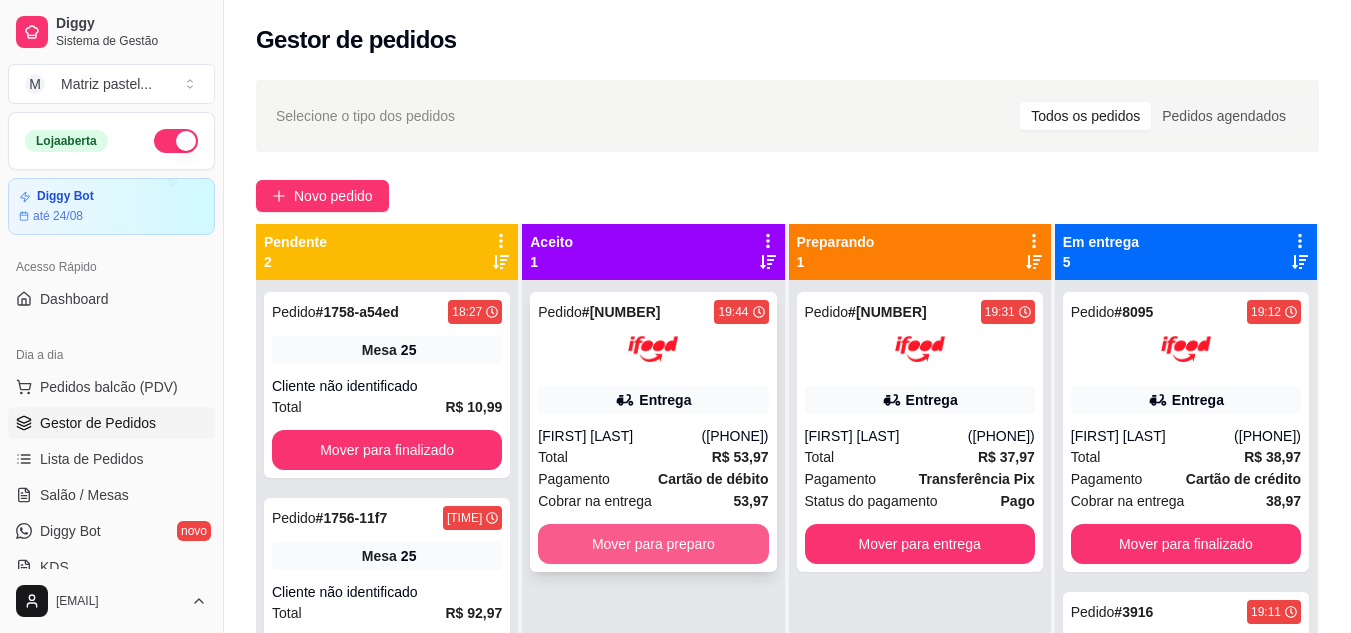 click on "Mover para preparo" at bounding box center (653, 544) 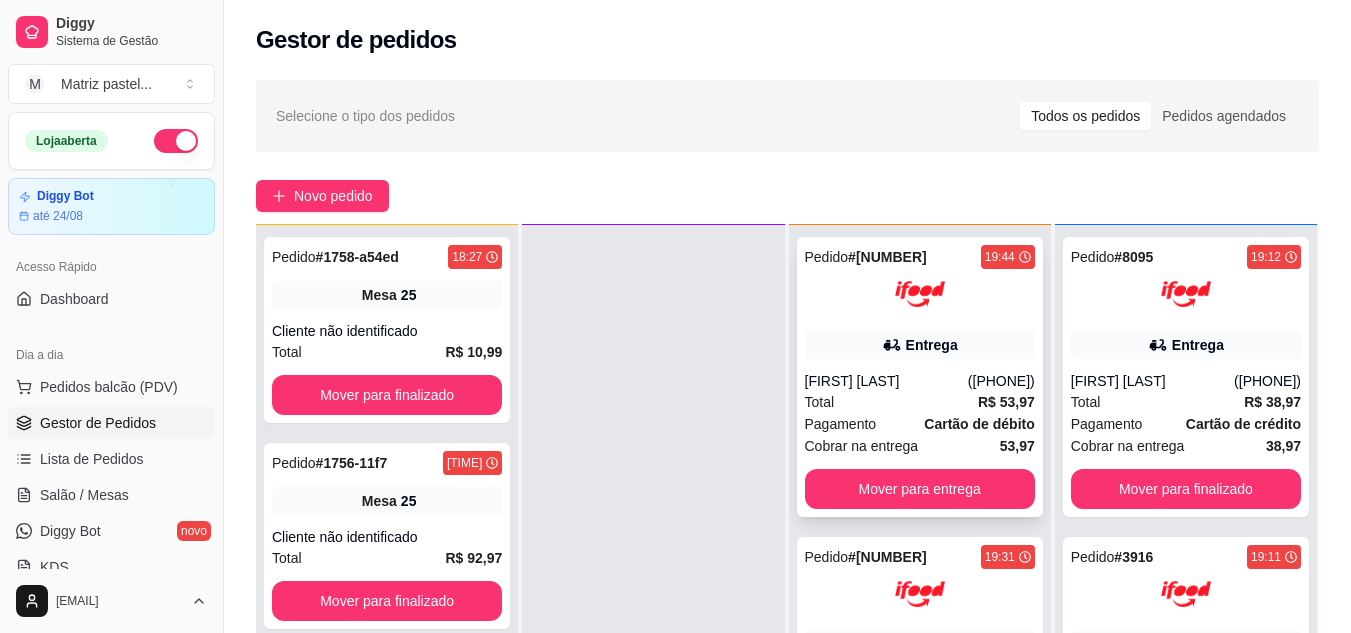 scroll, scrollTop: 56, scrollLeft: 0, axis: vertical 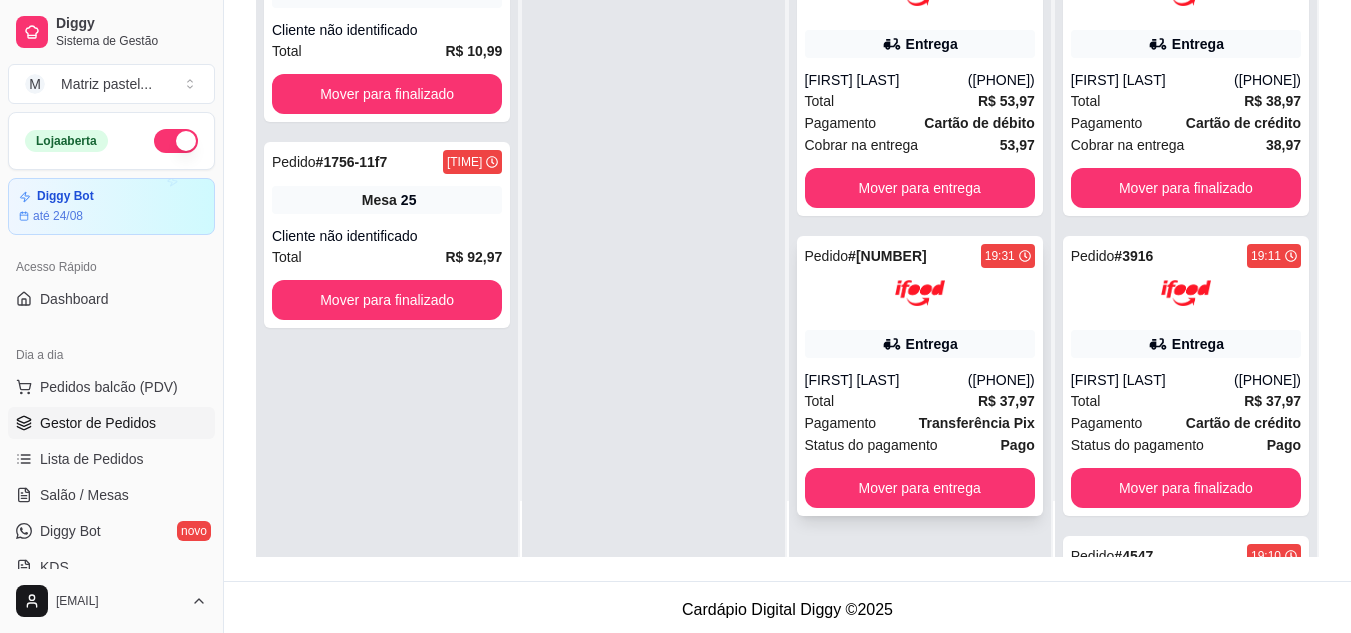 click on "Pedido # [ORDER_ID] [TIME] Entrega [FIRST] [LAST] ([PHONE_AREA]) [PHONE] Total R$ 37,97 Pagamento Transferência Pix Status do pagamento Pago Mover para entrega" at bounding box center [920, 376] 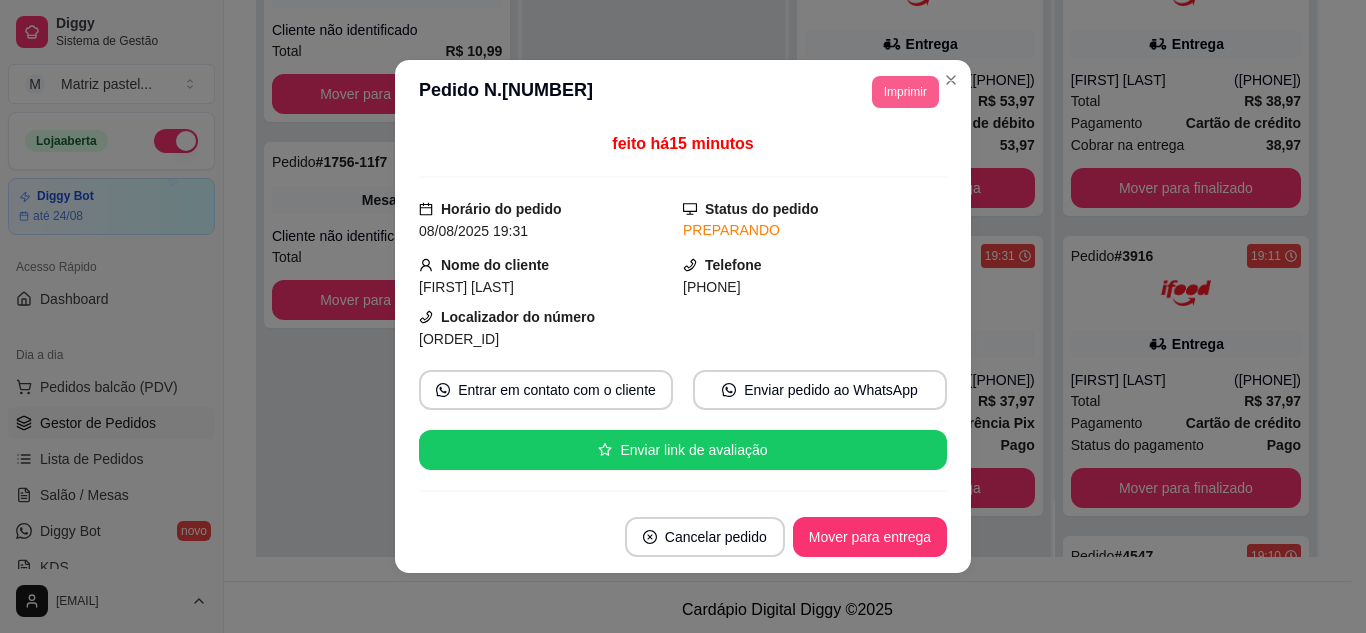 click on "Imprimir" at bounding box center [905, 92] 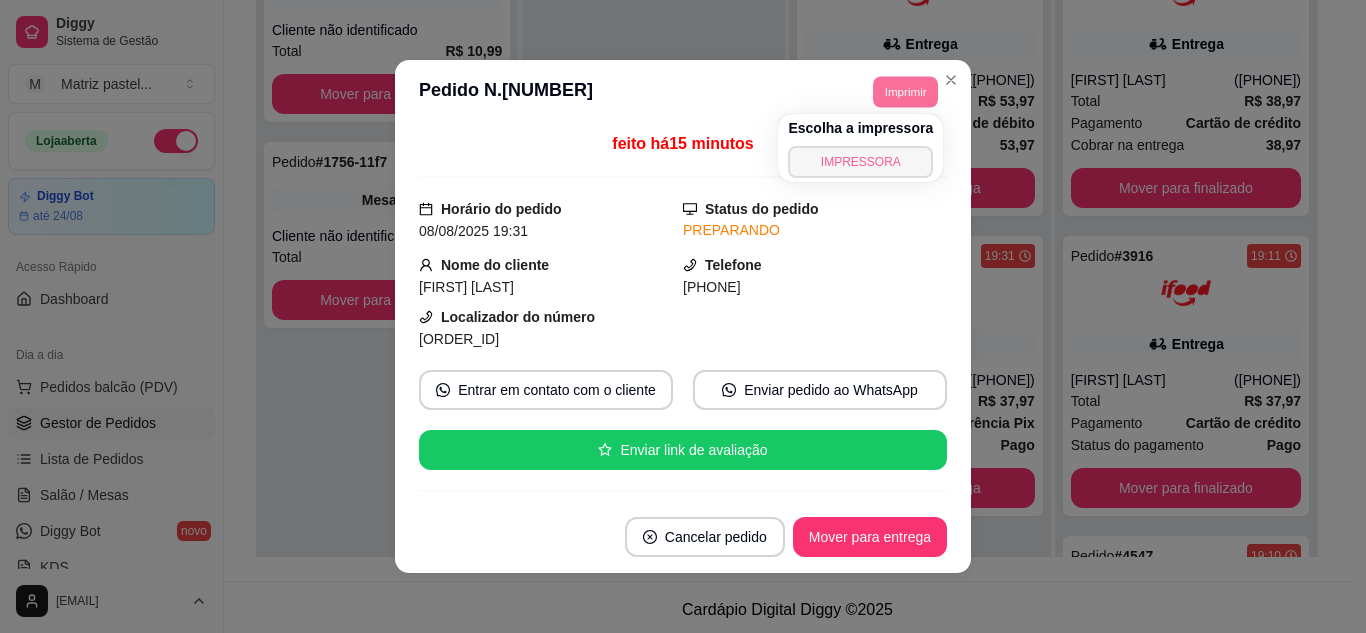 click on "IMPRESSORA" at bounding box center (860, 162) 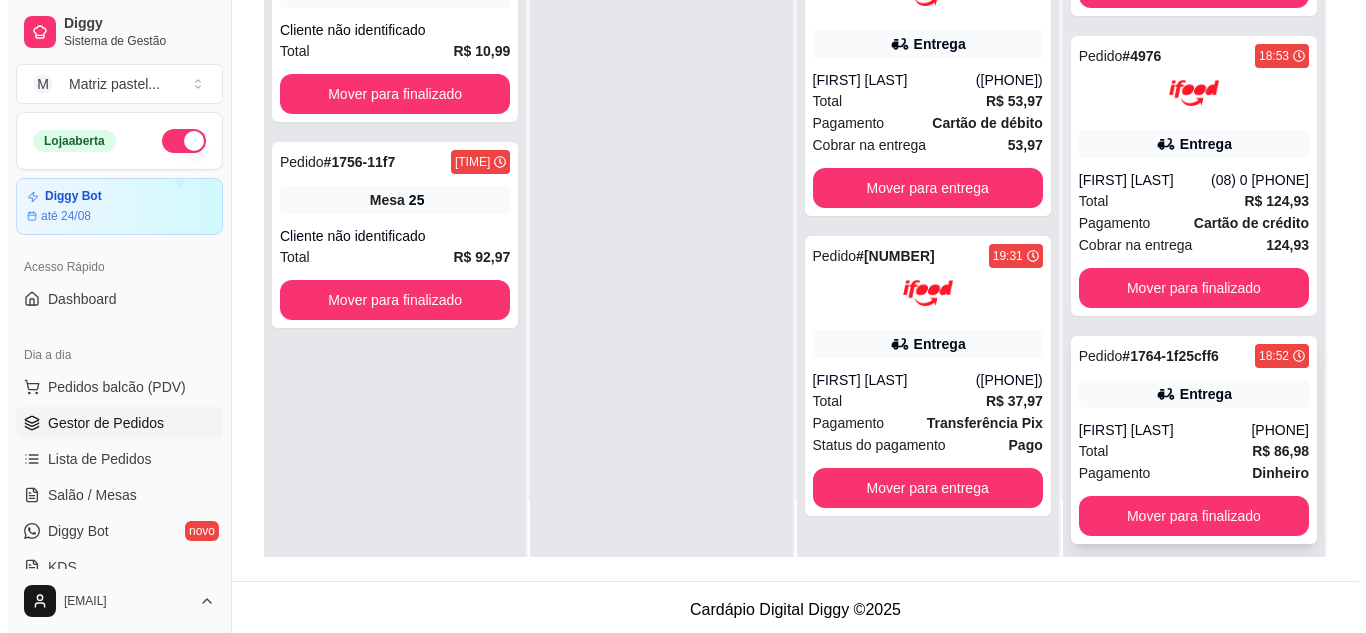 scroll, scrollTop: 895, scrollLeft: 0, axis: vertical 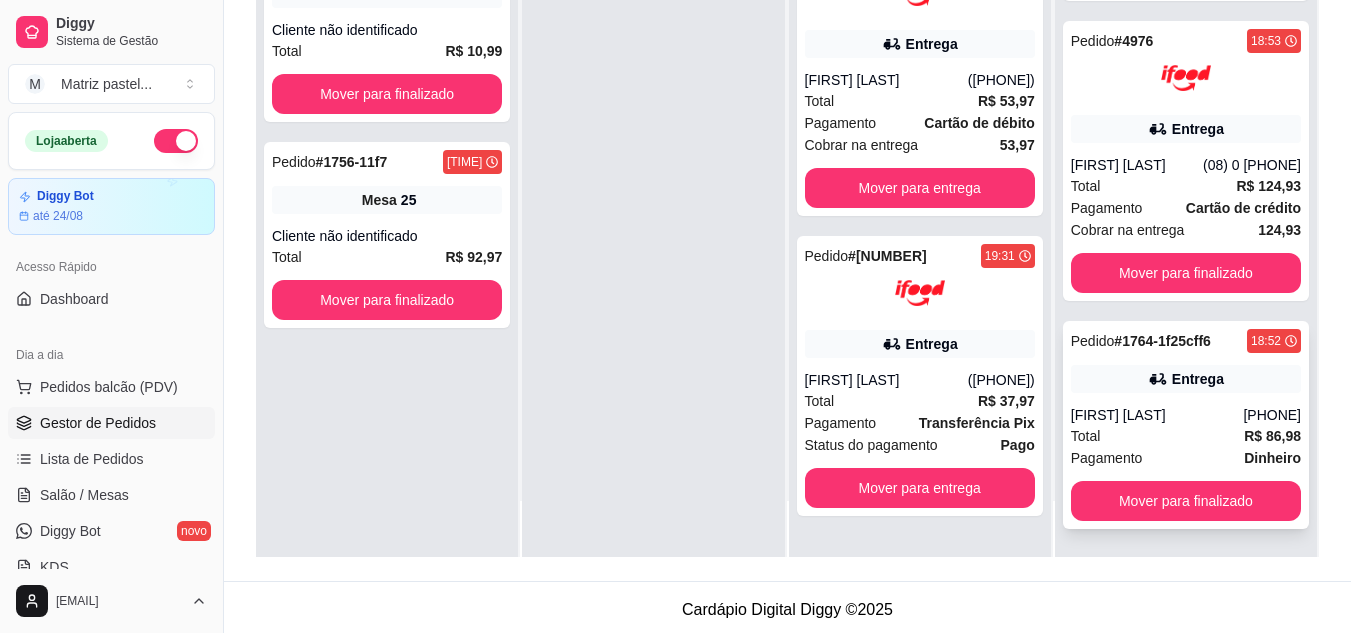 click on "[FIRST] [LAST]" at bounding box center (1157, 415) 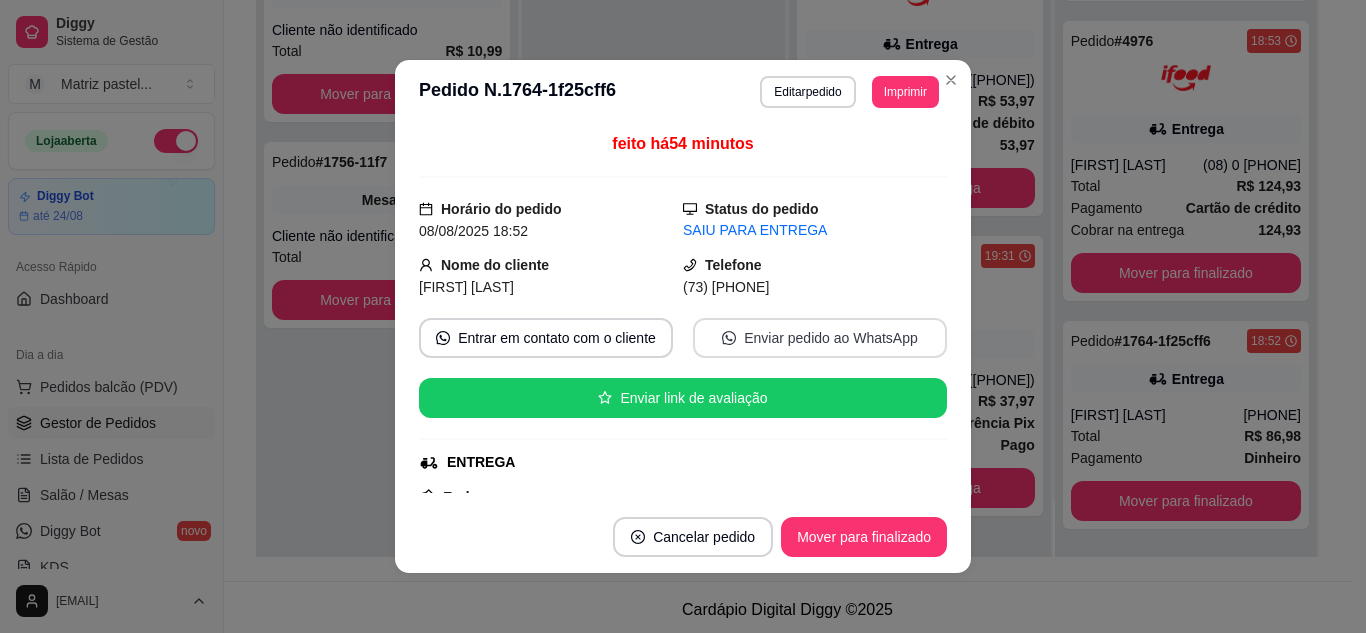 scroll, scrollTop: 200, scrollLeft: 0, axis: vertical 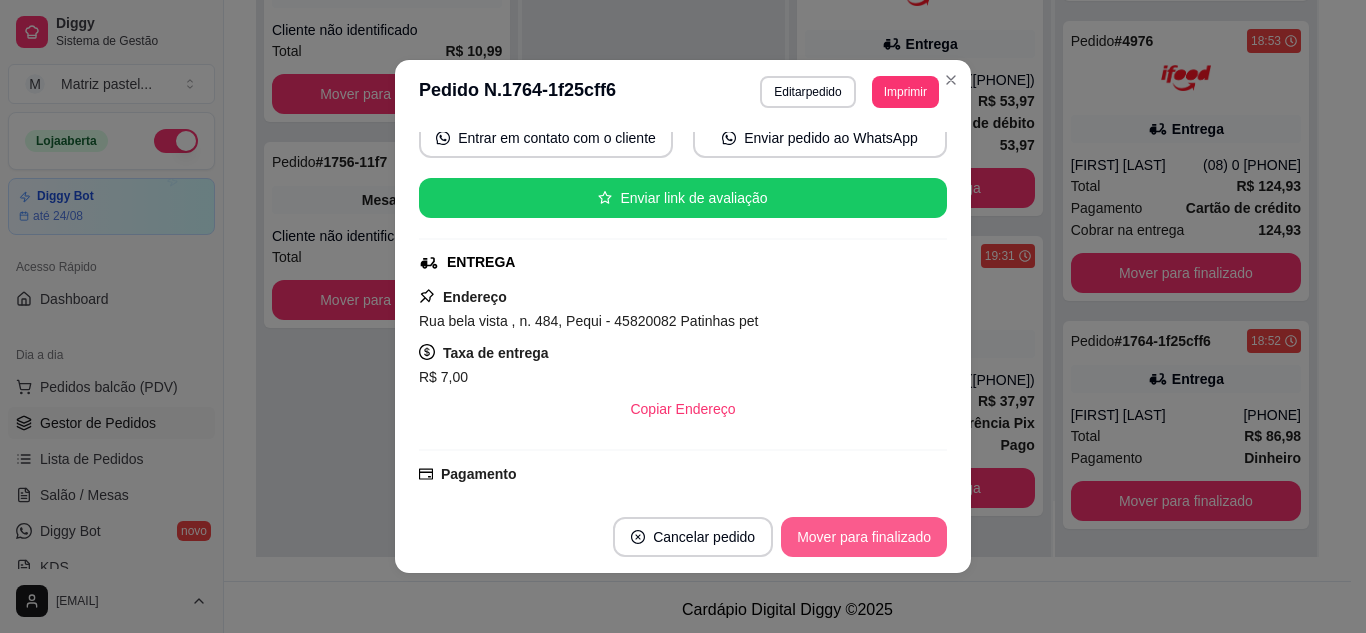 click on "Mover para finalizado" at bounding box center [864, 537] 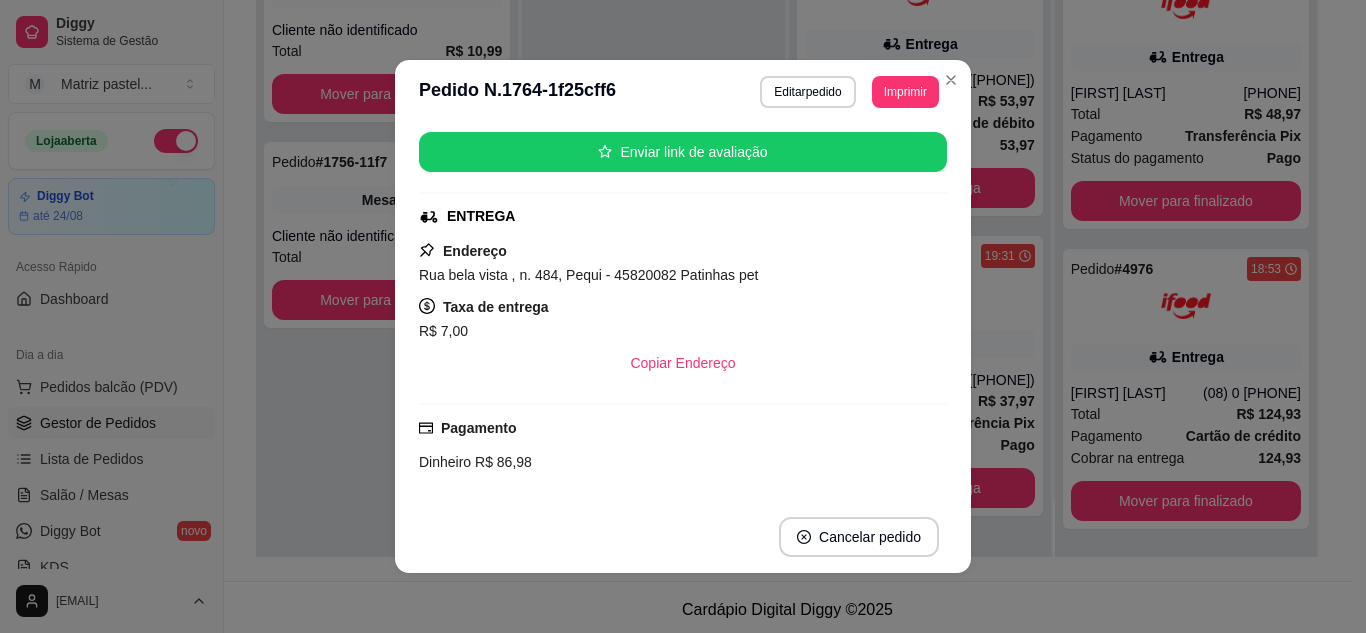 scroll, scrollTop: 647, scrollLeft: 0, axis: vertical 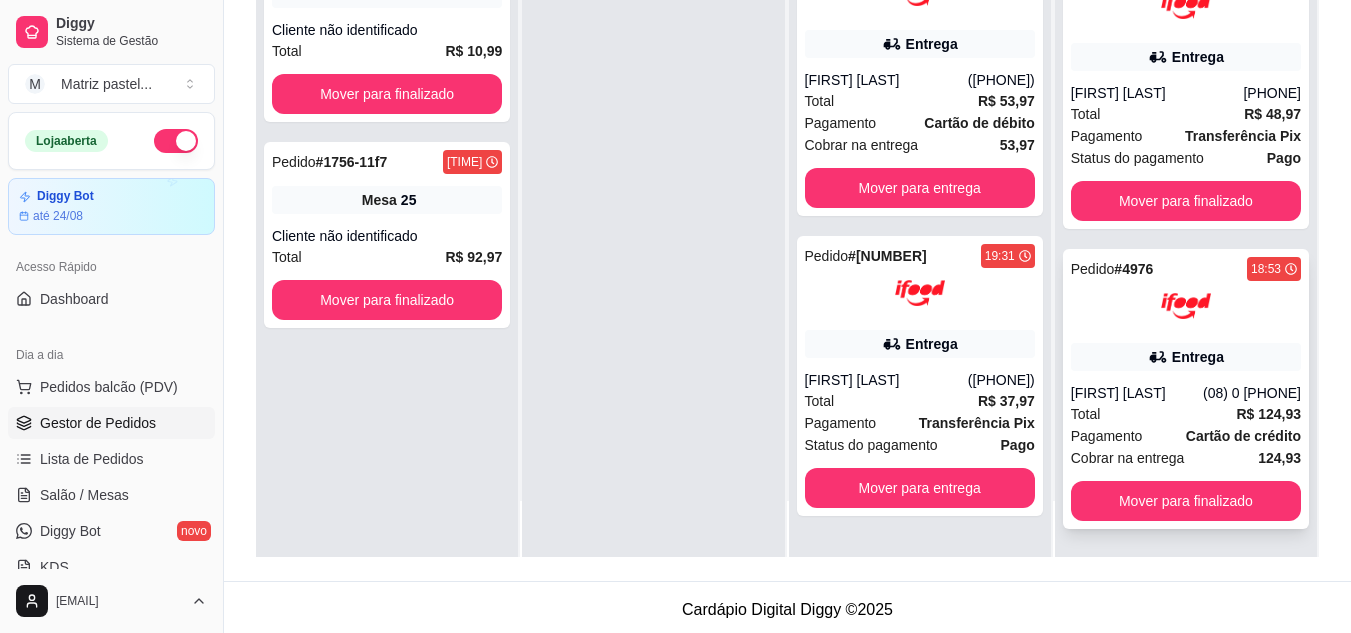 click 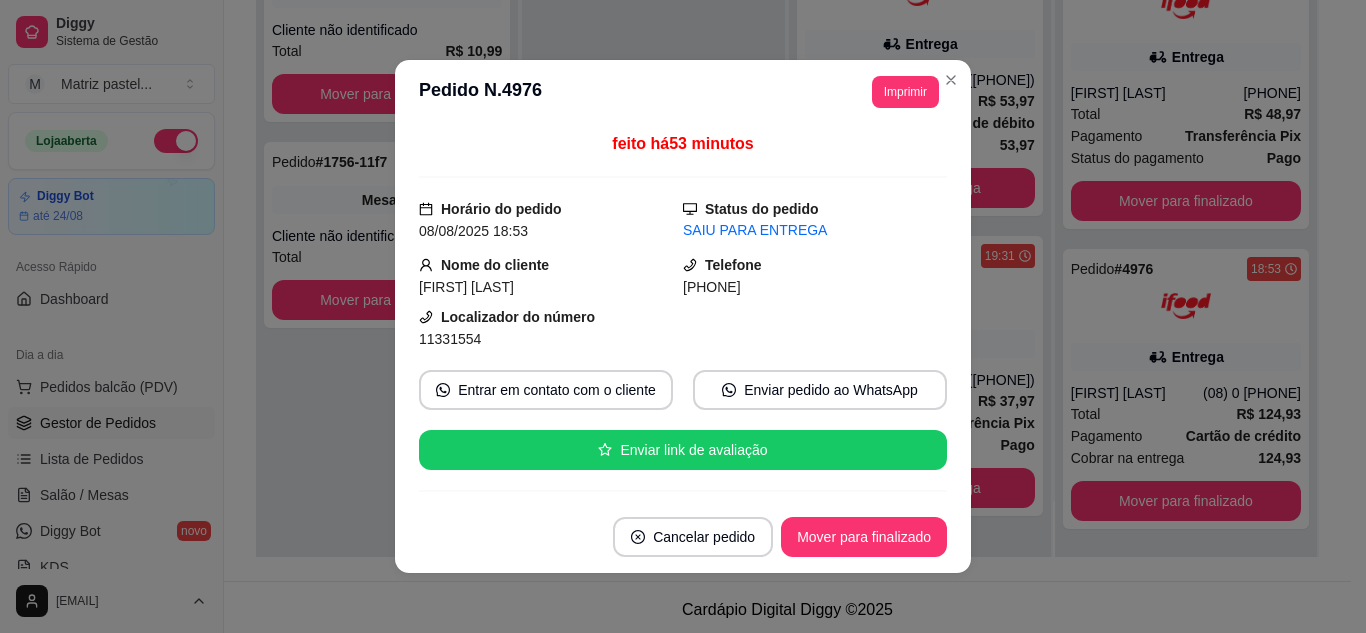 scroll, scrollTop: 100, scrollLeft: 0, axis: vertical 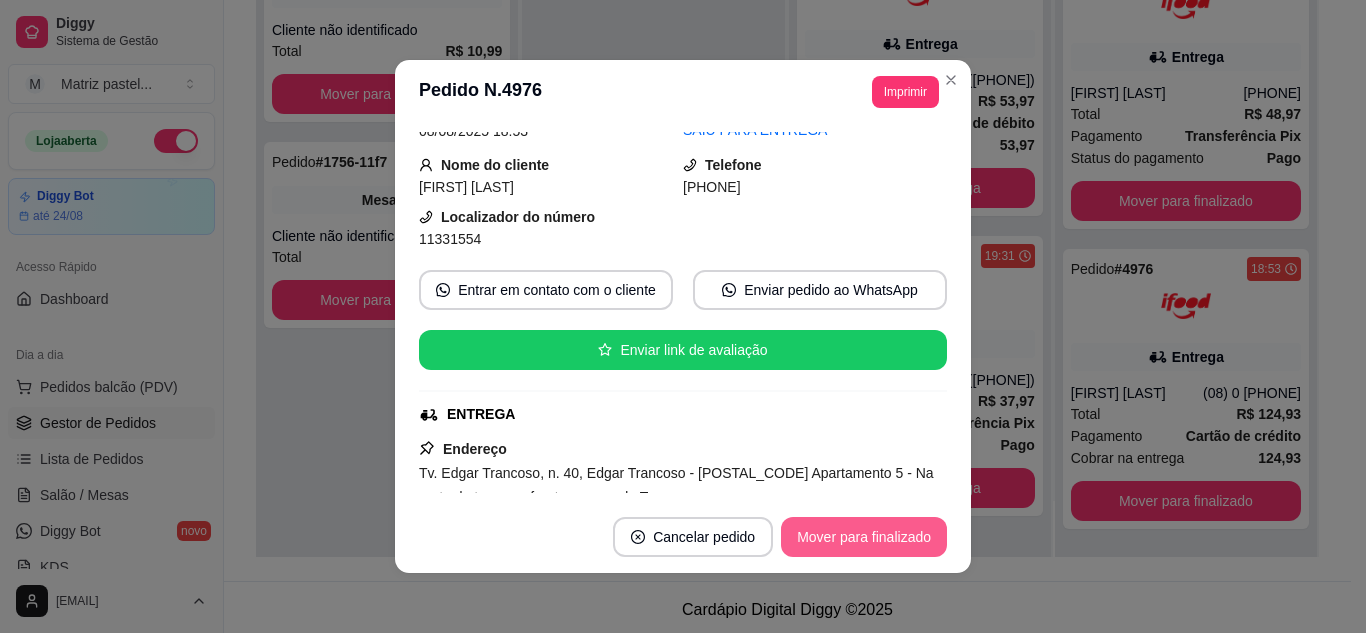 click on "Mover para finalizado" at bounding box center (864, 537) 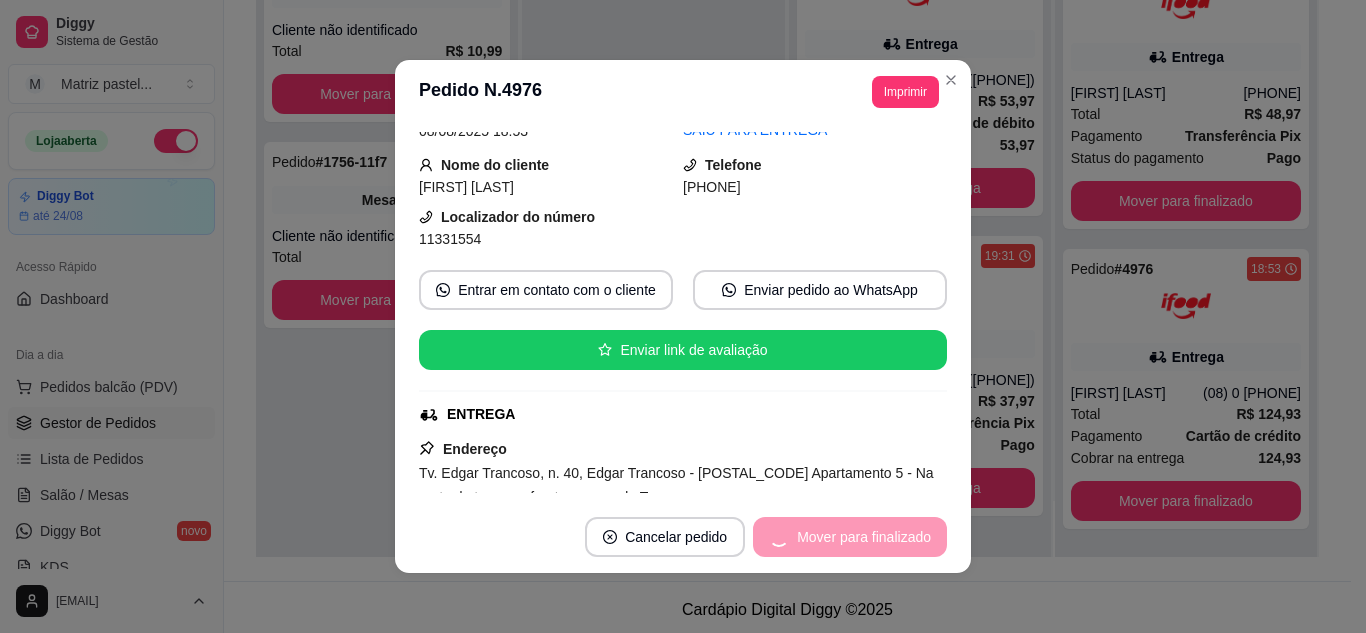 scroll, scrollTop: 327, scrollLeft: 0, axis: vertical 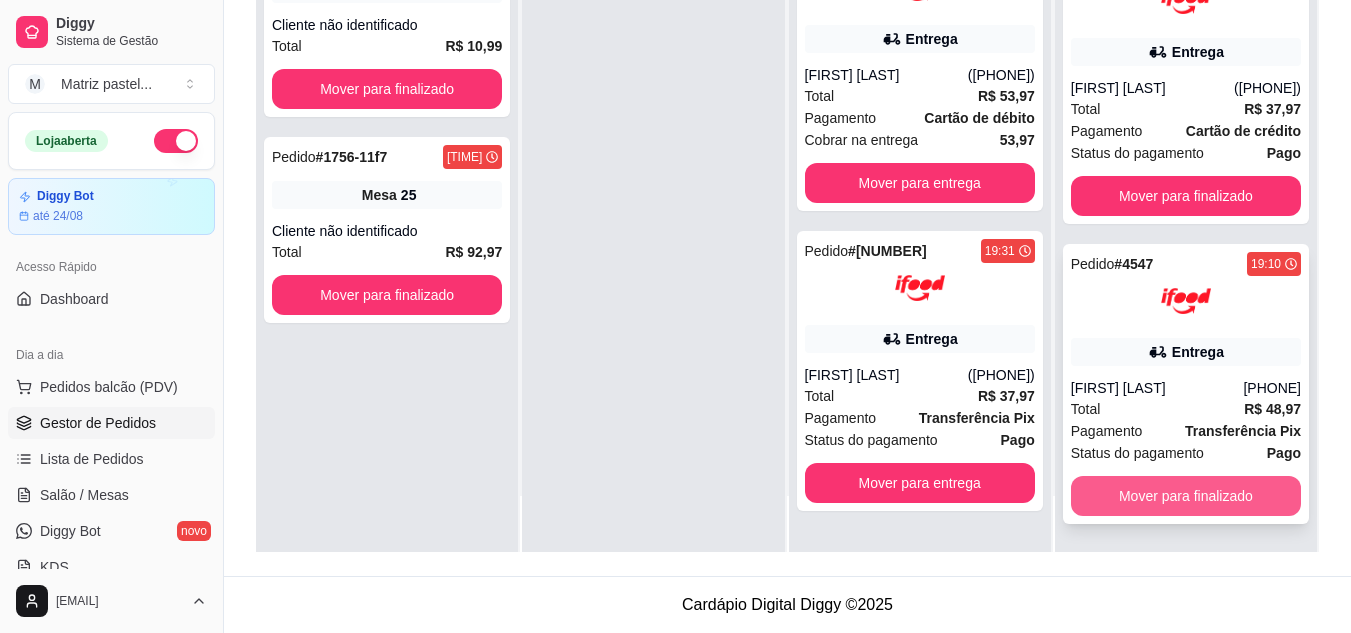 click on "Mover para finalizado" at bounding box center [1186, 496] 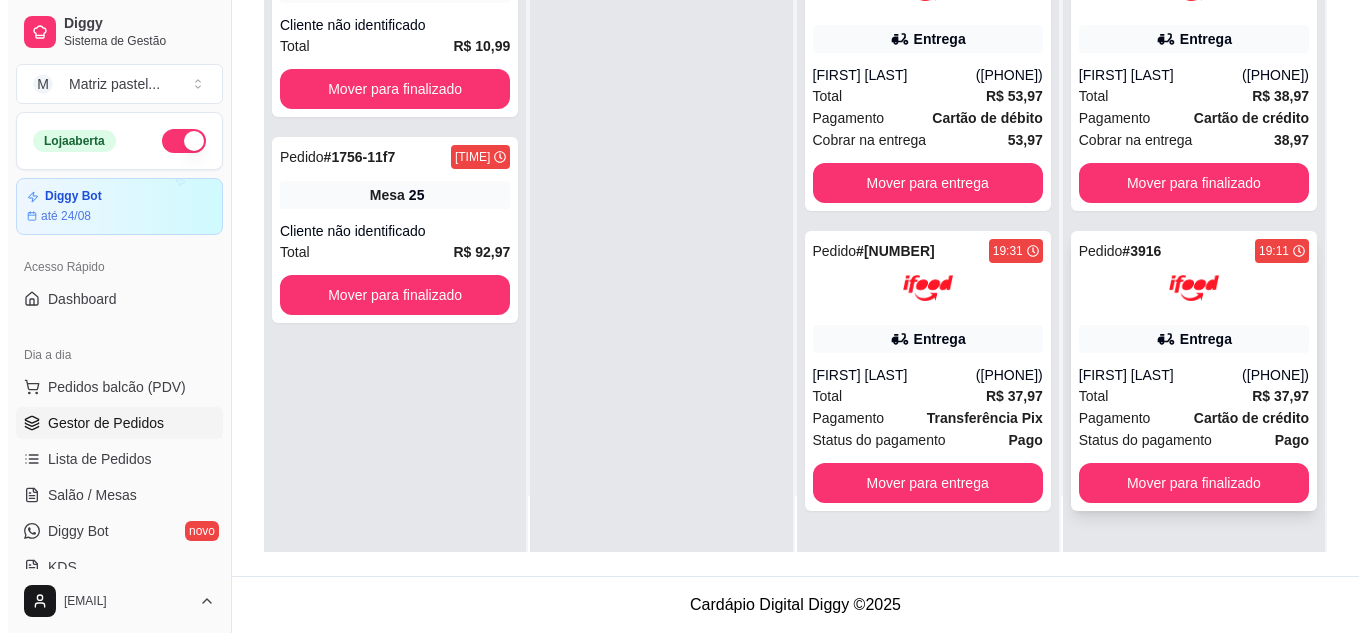 scroll, scrollTop: 7, scrollLeft: 0, axis: vertical 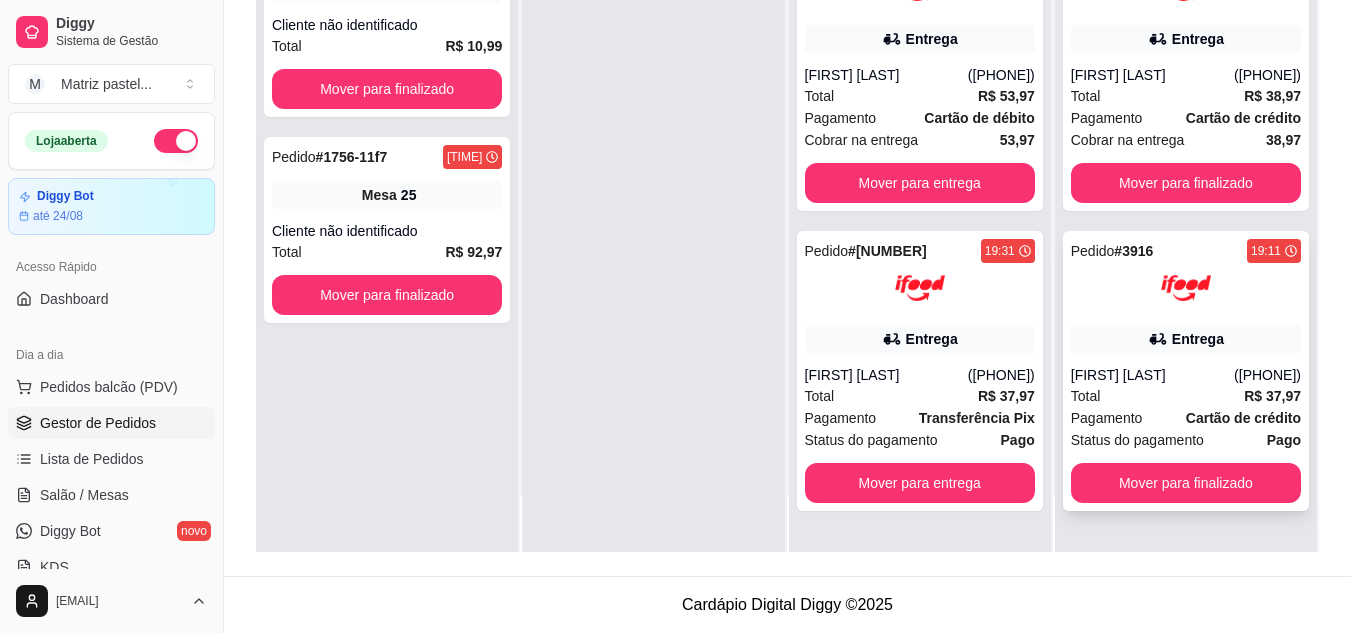 click on "[FIRST] [LAST]" at bounding box center [1152, 375] 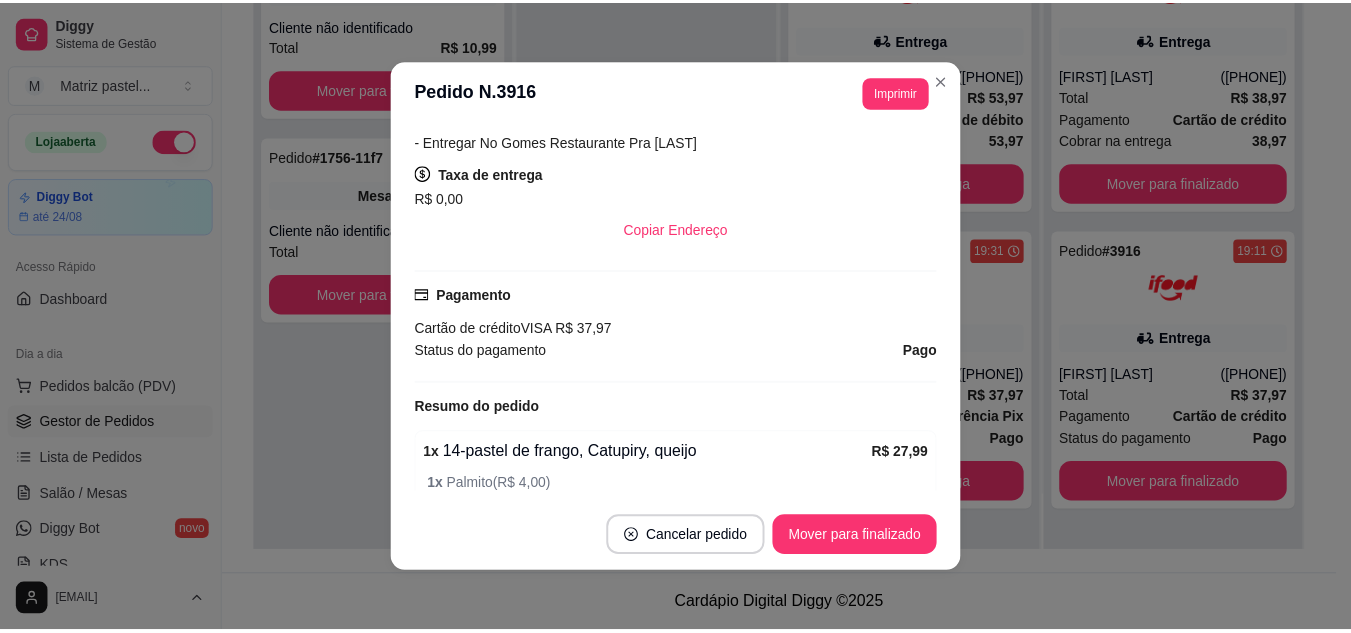 scroll, scrollTop: 500, scrollLeft: 0, axis: vertical 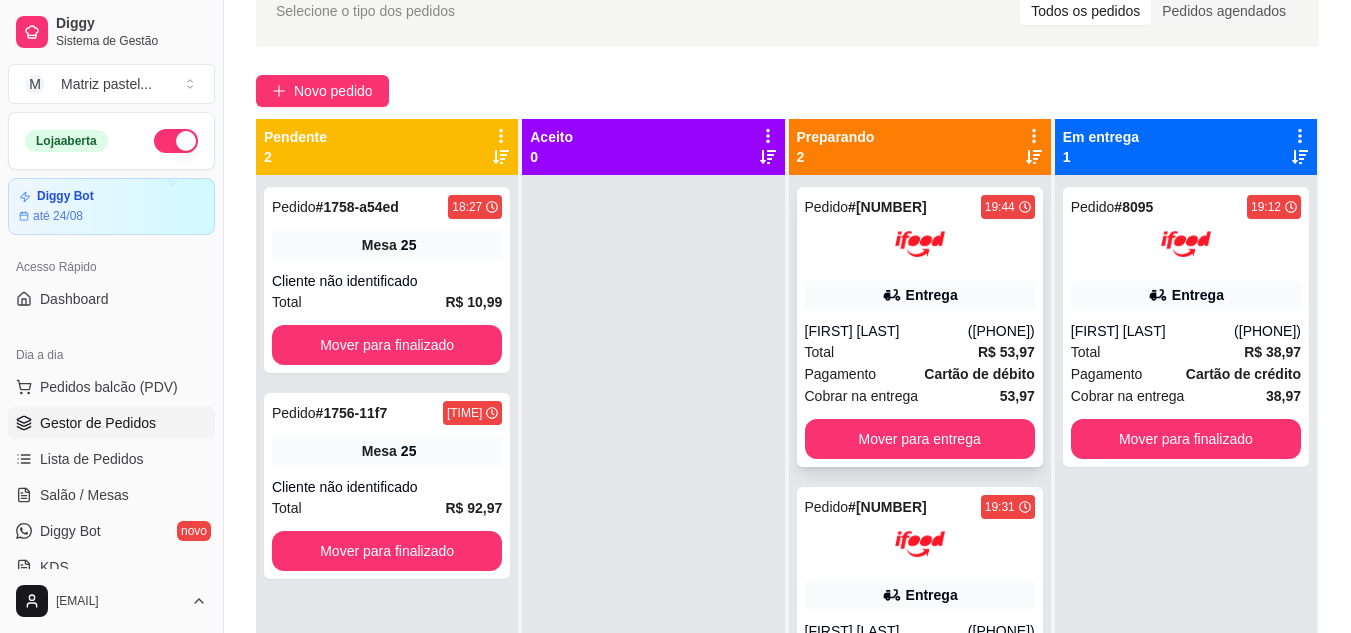 click on "Pedido  # 9094 [TIME] Entrega [FIRST] [LAST] ([PHONE]) Total R$ 53,97 Pagamento Cartão de débito Cobrar na entrega 53,97 Mover para entrega" at bounding box center [920, 327] 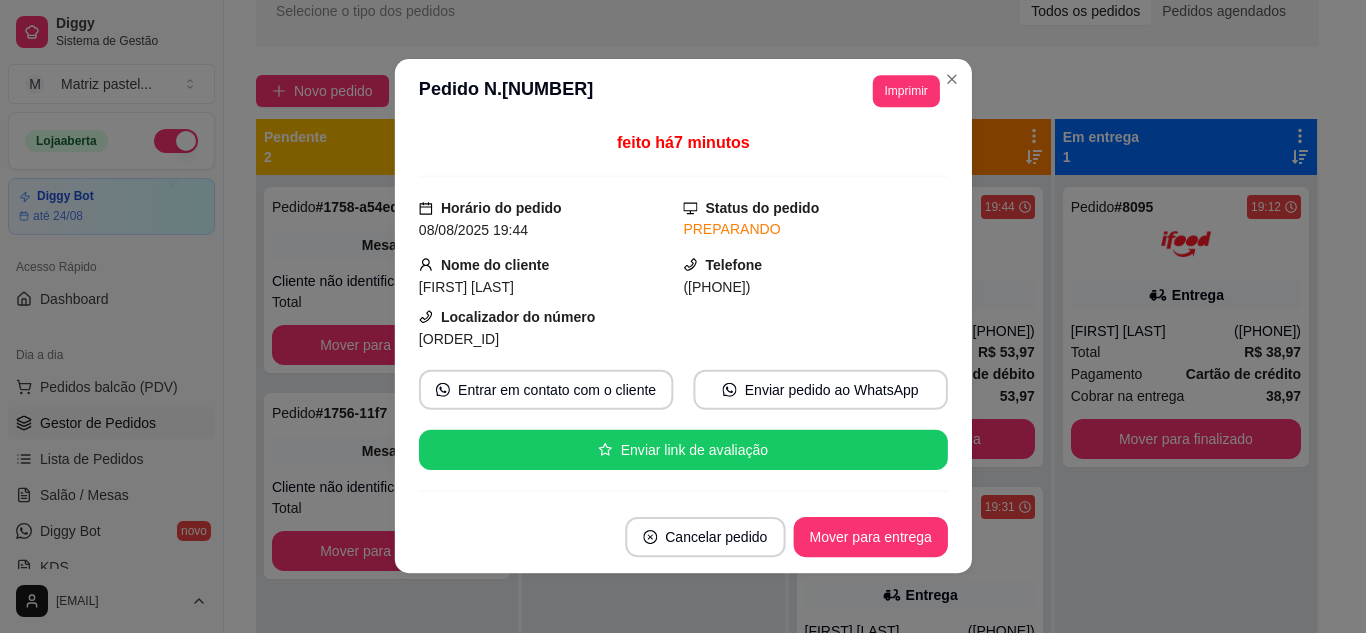 scroll, scrollTop: 56, scrollLeft: 0, axis: vertical 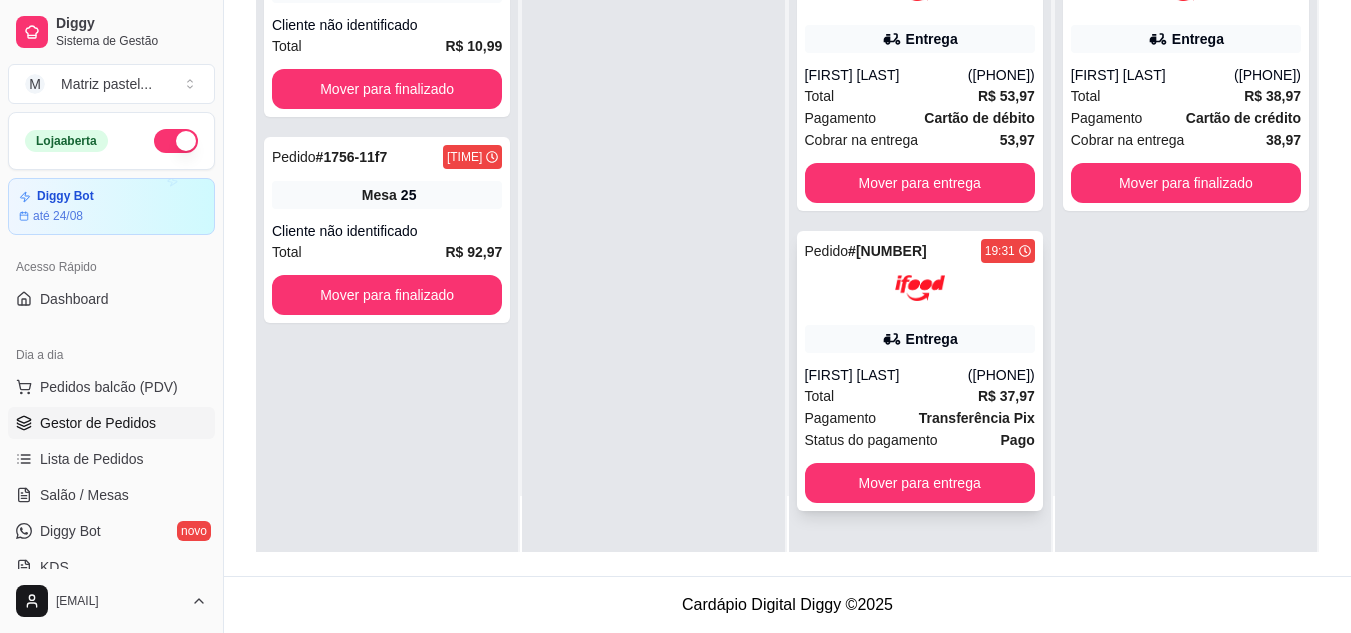 click on "Pedido # [ORDER_ID] [TIME] Entrega [FIRST] [LAST] ([PHONE_AREA]) [PHONE] Total R$ 37,97 Pagamento Transferência Pix Status do pagamento Pago Mover para entrega" at bounding box center (920, 371) 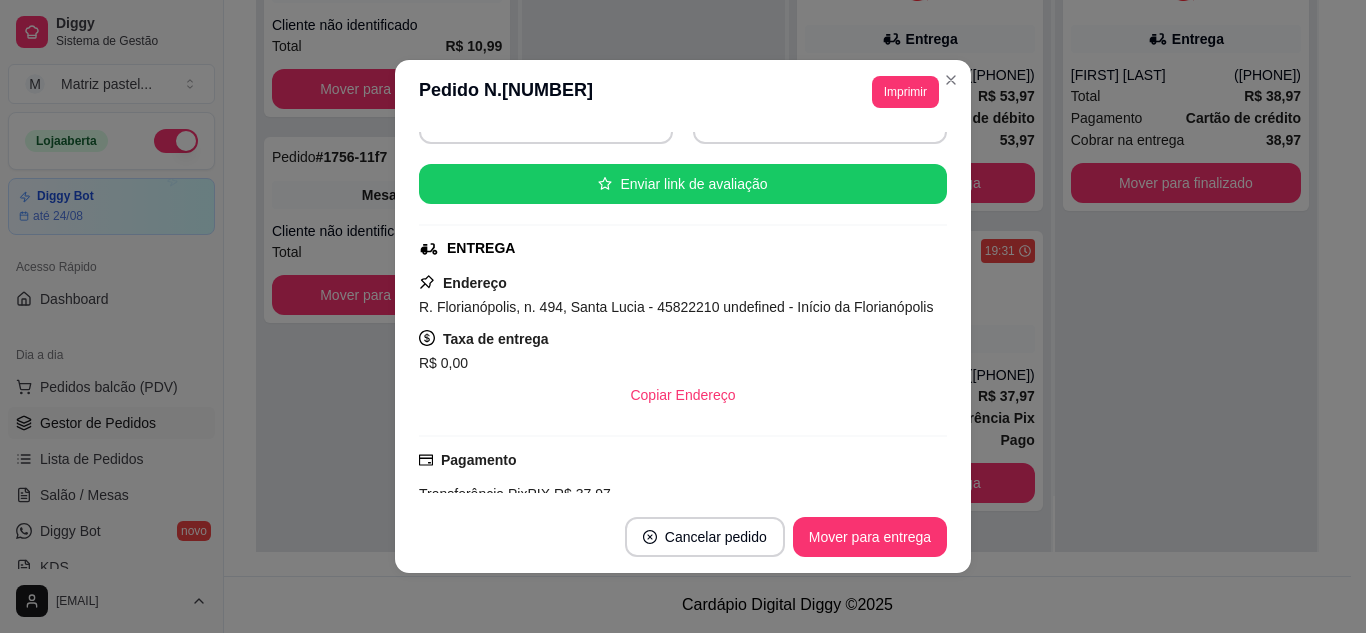 scroll, scrollTop: 300, scrollLeft: 0, axis: vertical 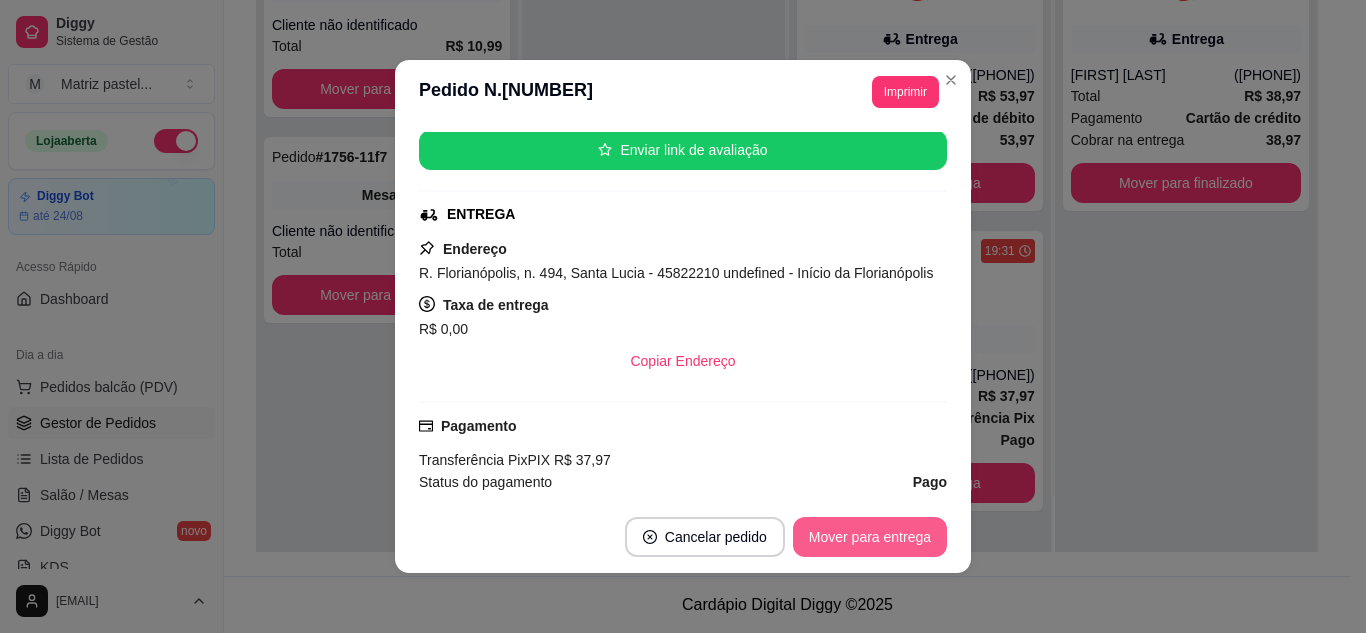 click on "Mover para entrega" at bounding box center (870, 537) 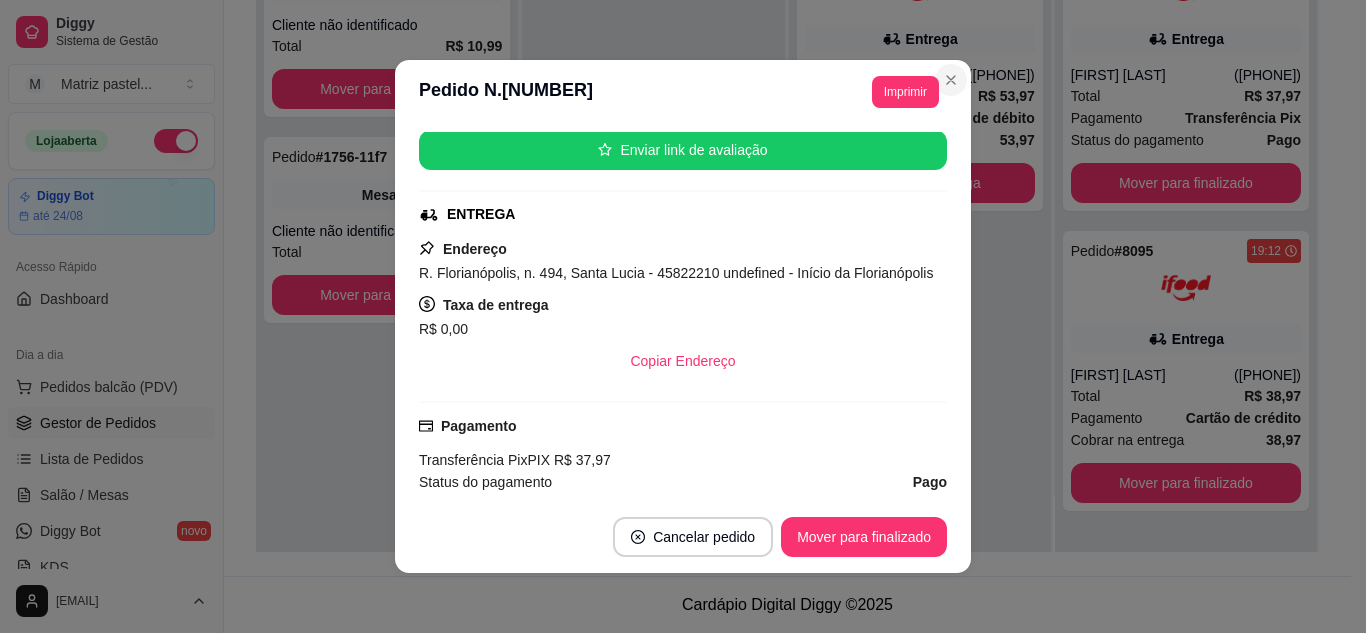 scroll, scrollTop: 0, scrollLeft: 0, axis: both 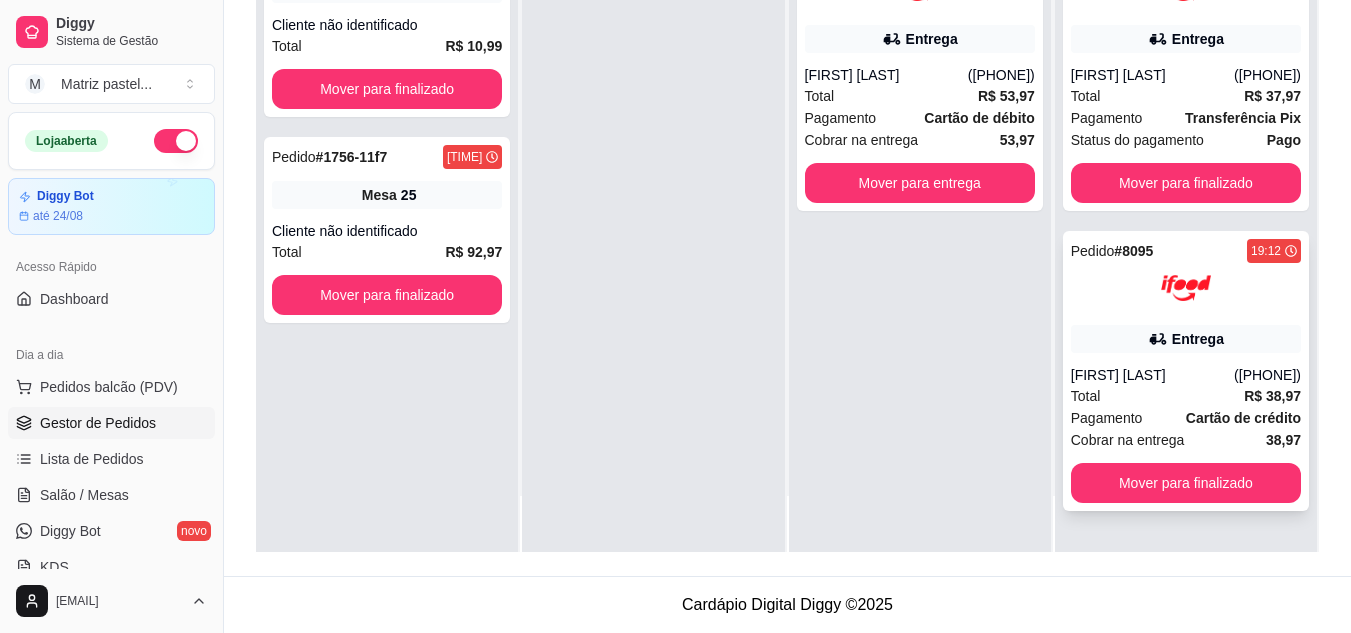 click on "[FIRST] [LAST]" at bounding box center (1152, 375) 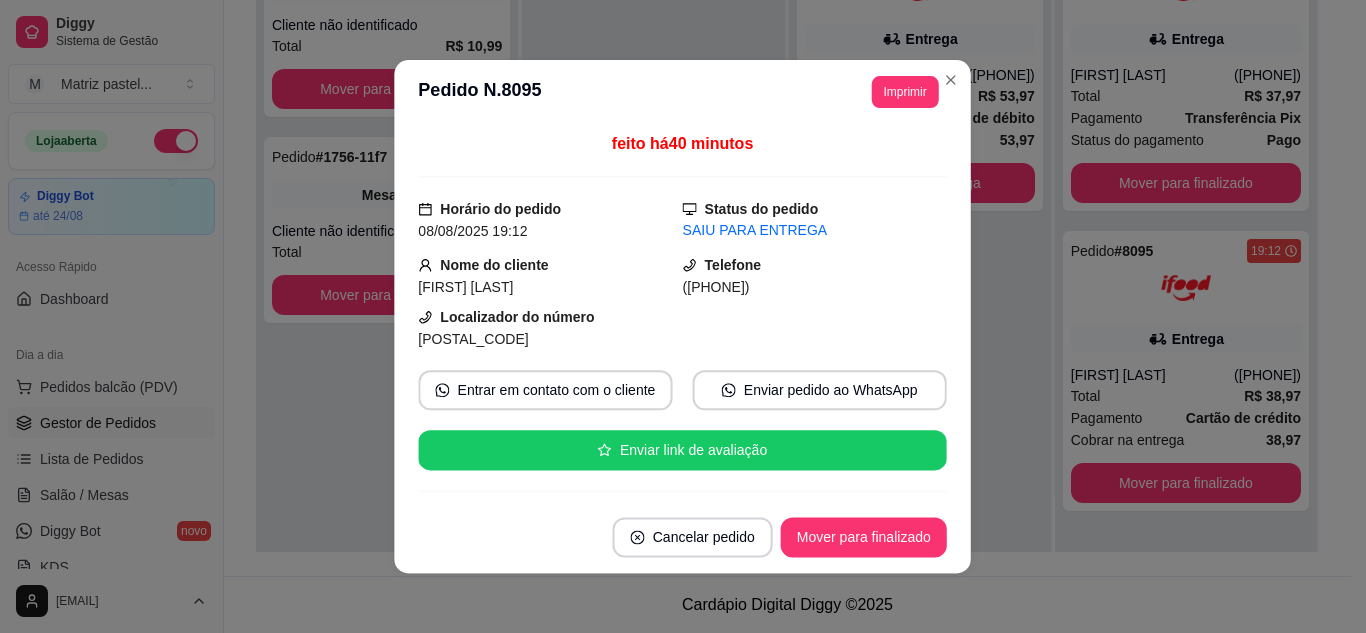 scroll, scrollTop: 4, scrollLeft: 0, axis: vertical 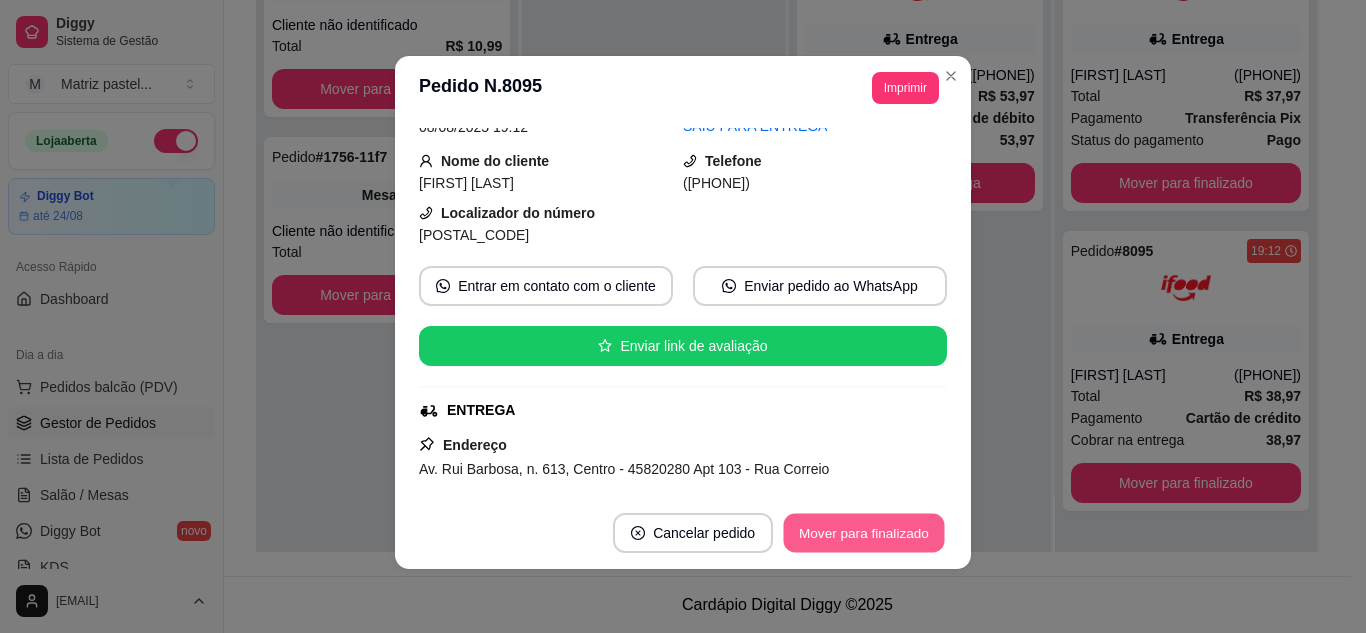 click on "Mover para finalizado" at bounding box center (864, 533) 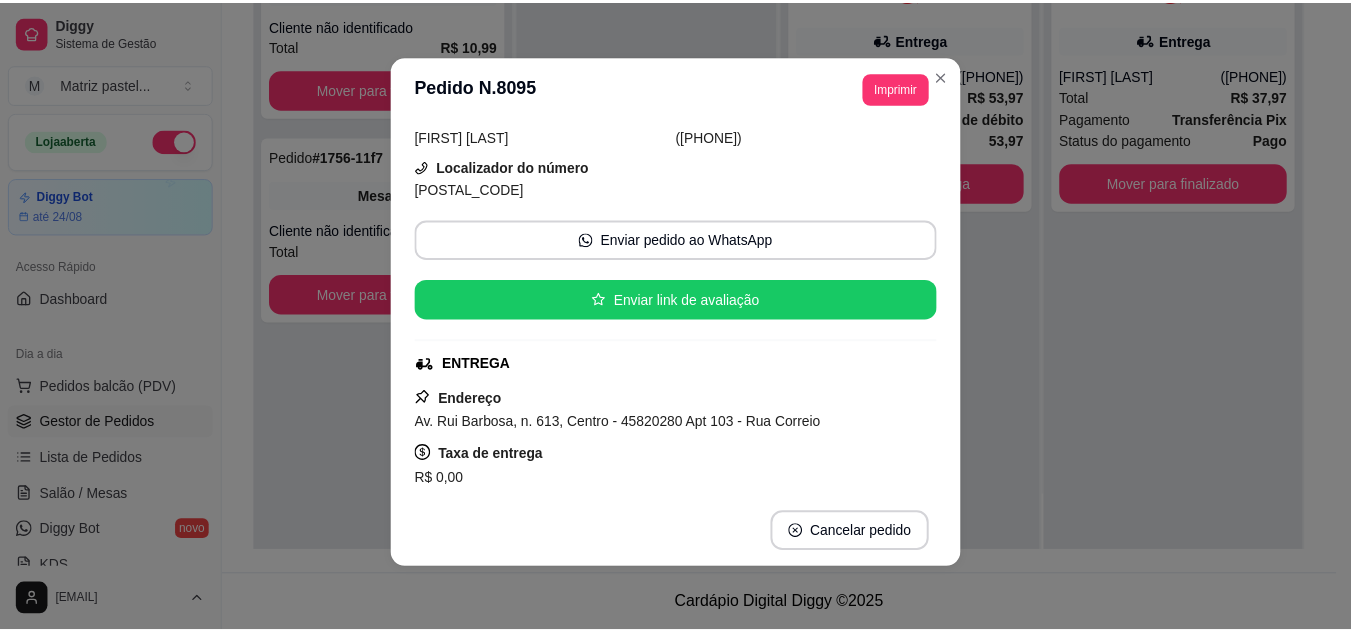 scroll, scrollTop: 54, scrollLeft: 0, axis: vertical 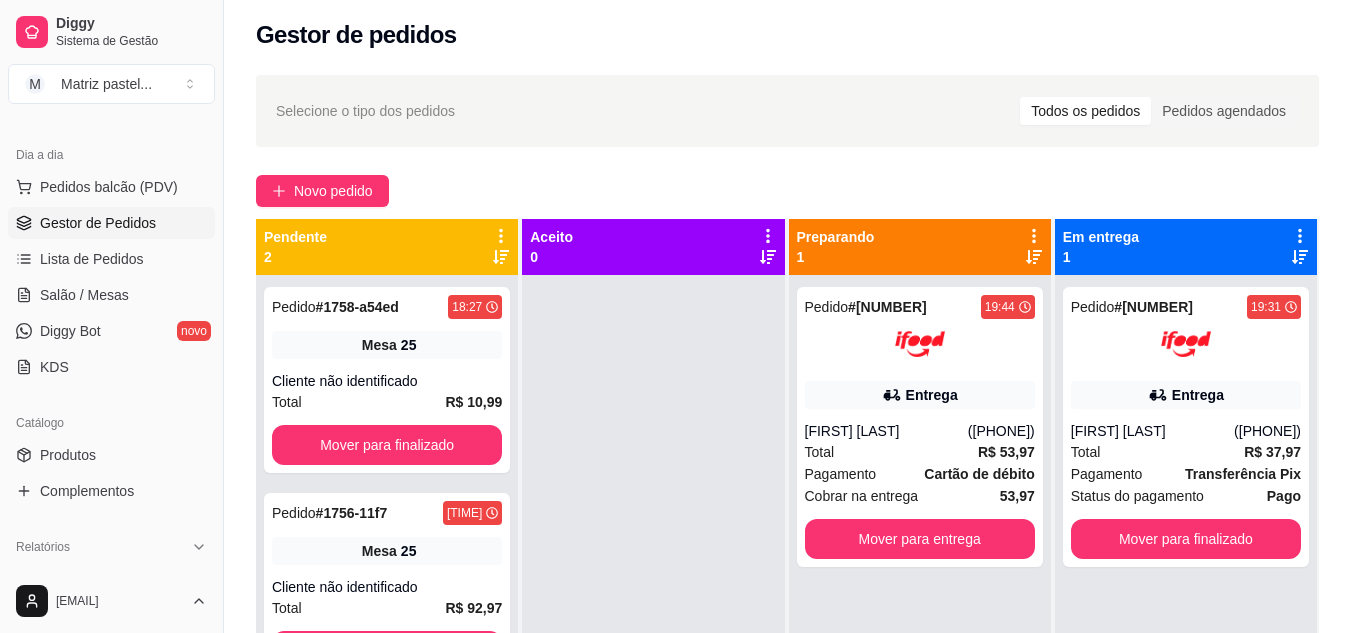 click on "Catálogo" at bounding box center [111, 423] 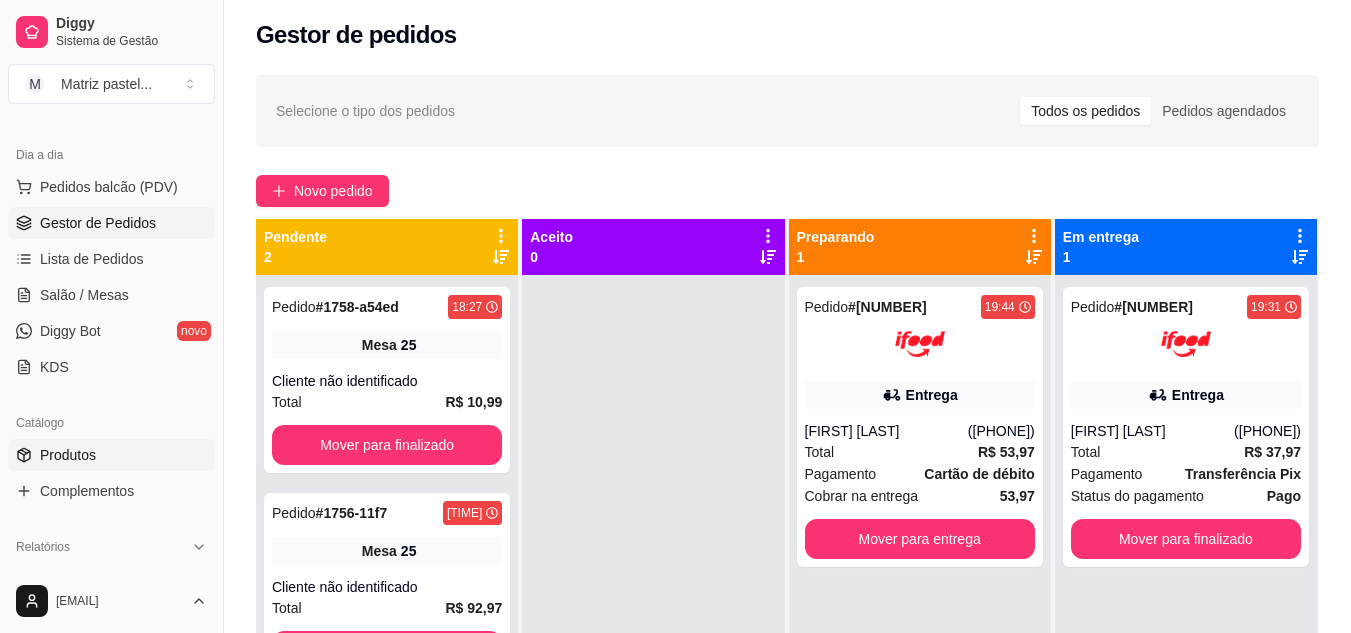 click on "Produtos" at bounding box center (111, 455) 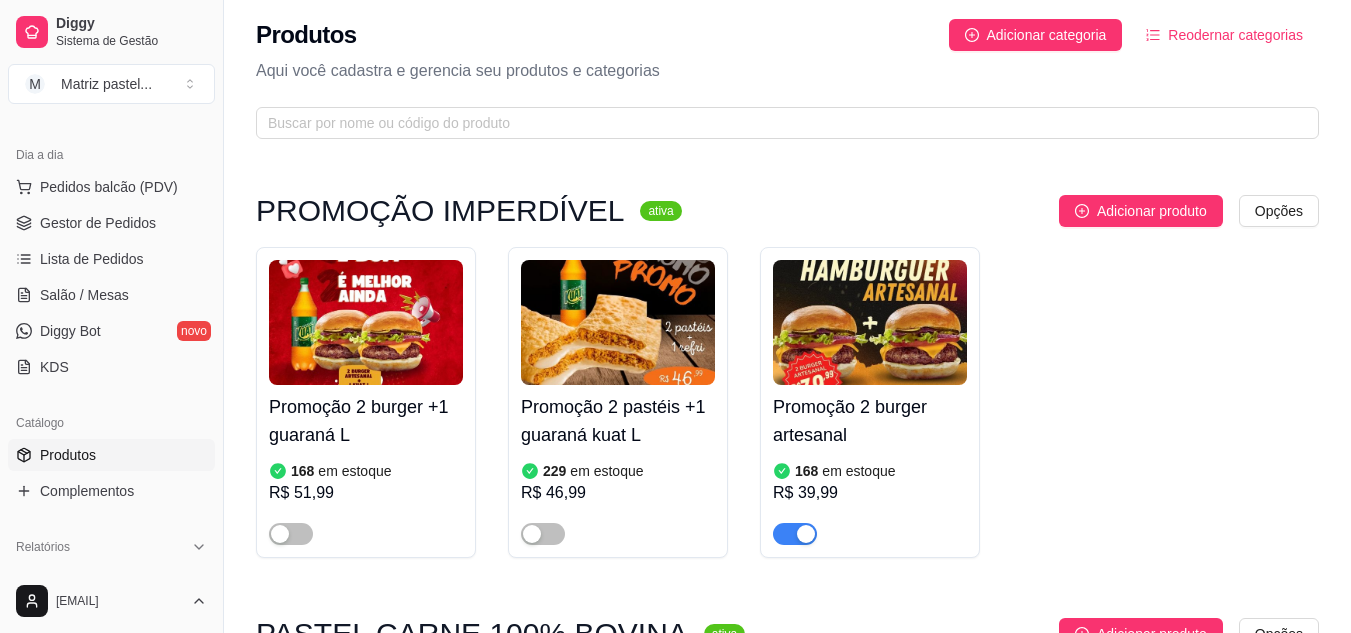 scroll, scrollTop: 0, scrollLeft: 0, axis: both 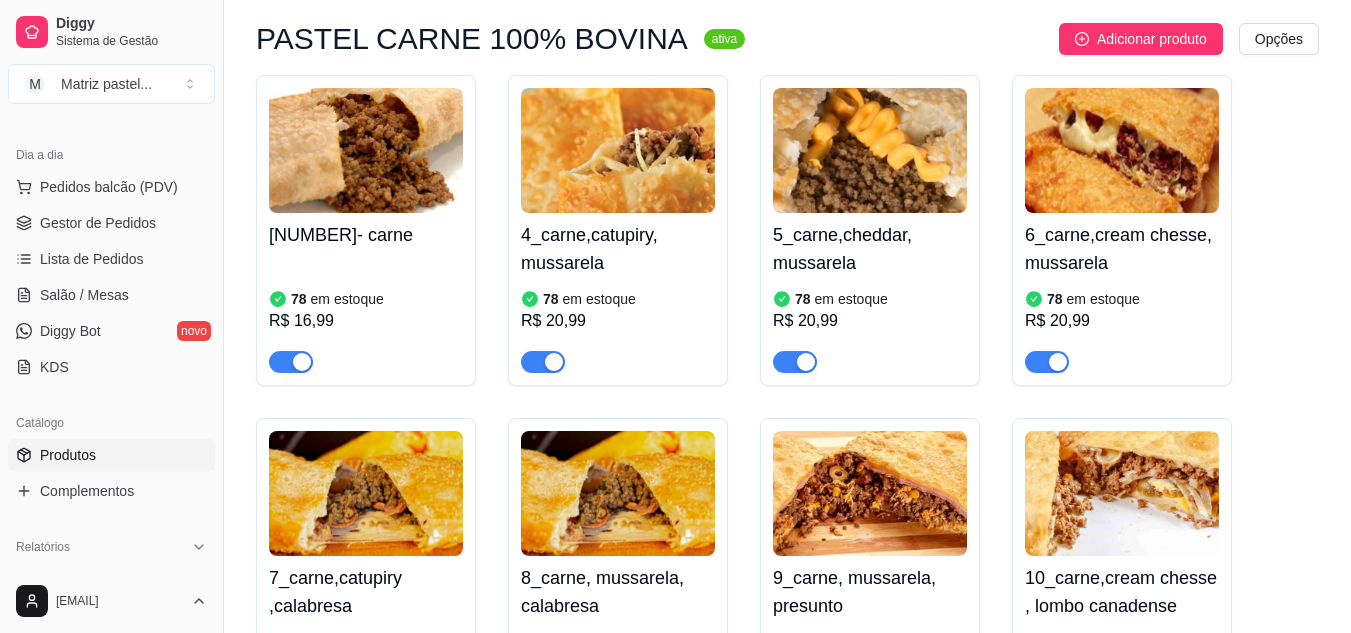 click at bounding box center [806, 362] 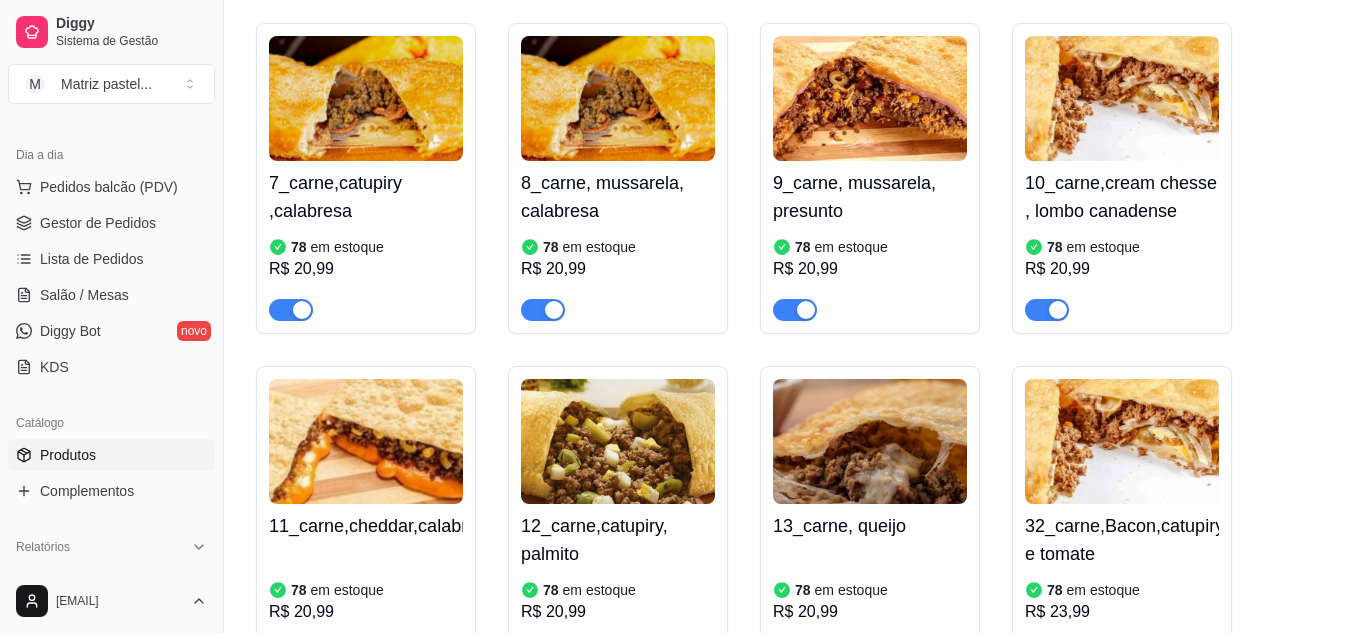 scroll, scrollTop: 1000, scrollLeft: 0, axis: vertical 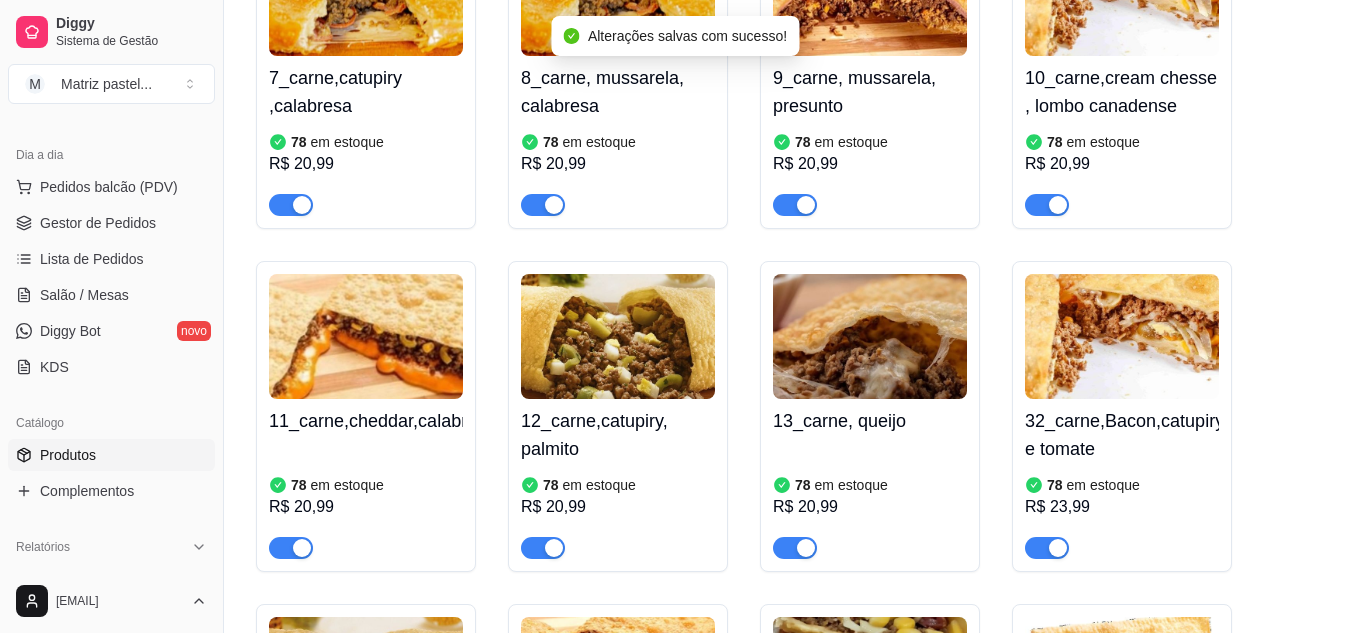 click at bounding box center (302, 548) 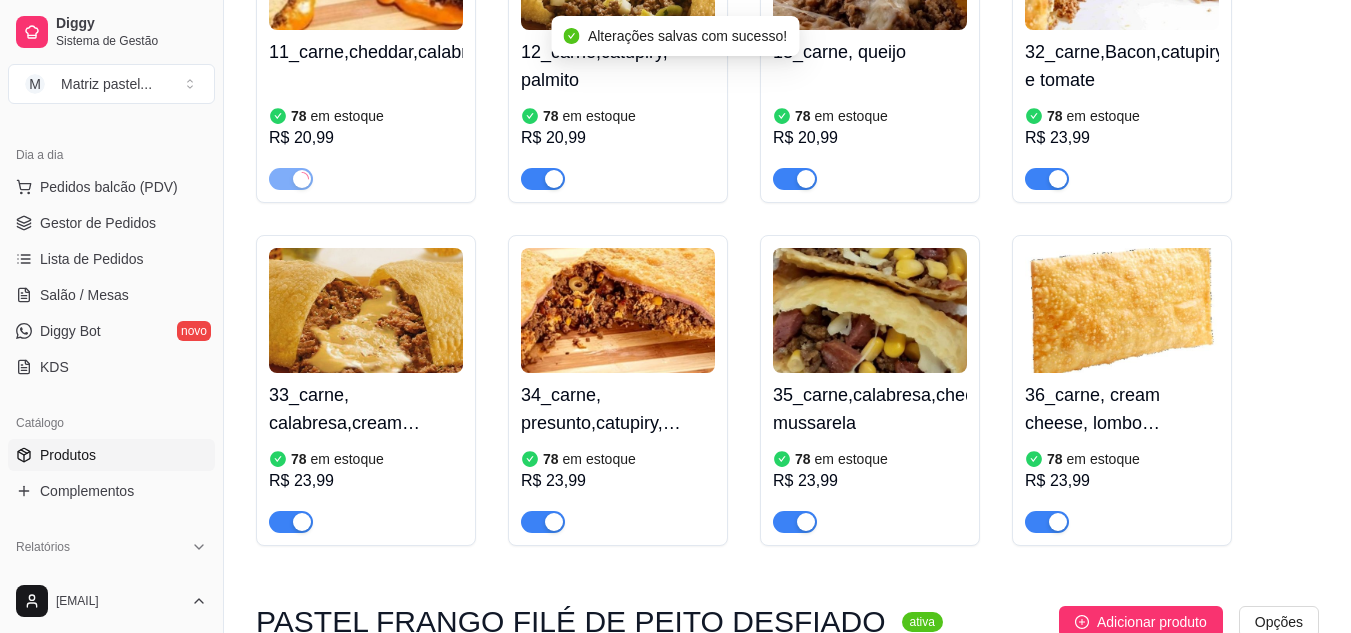 scroll, scrollTop: 1600, scrollLeft: 0, axis: vertical 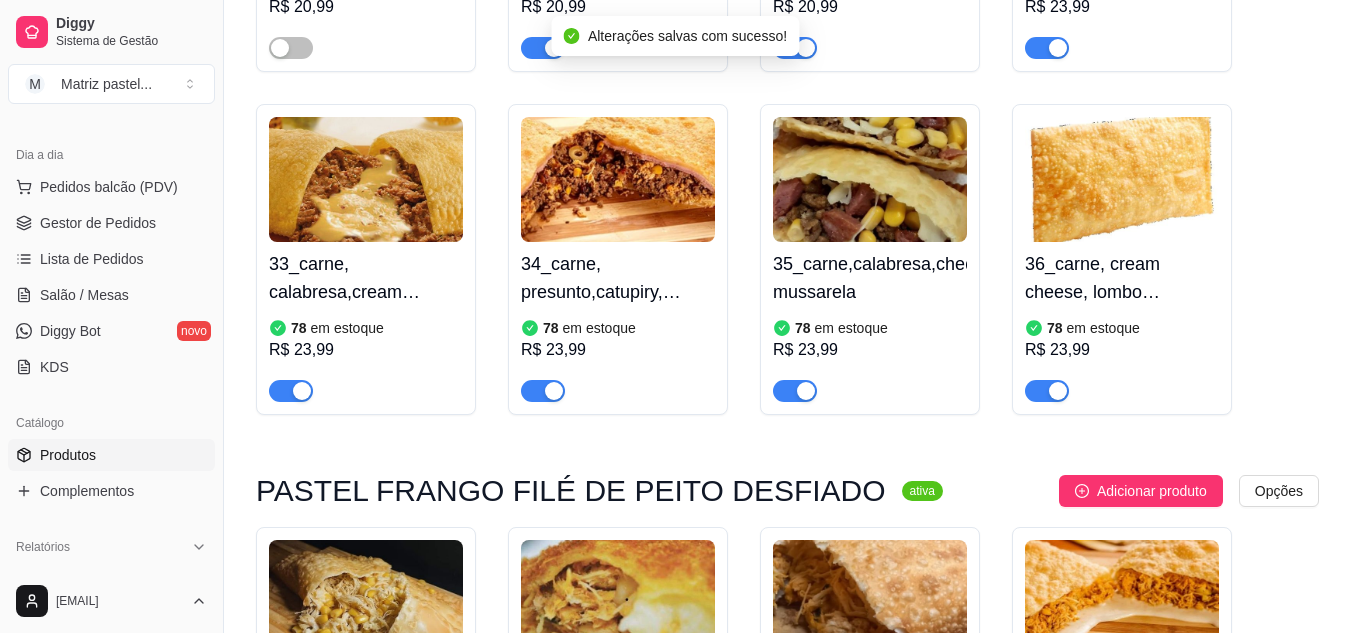 click at bounding box center [806, 391] 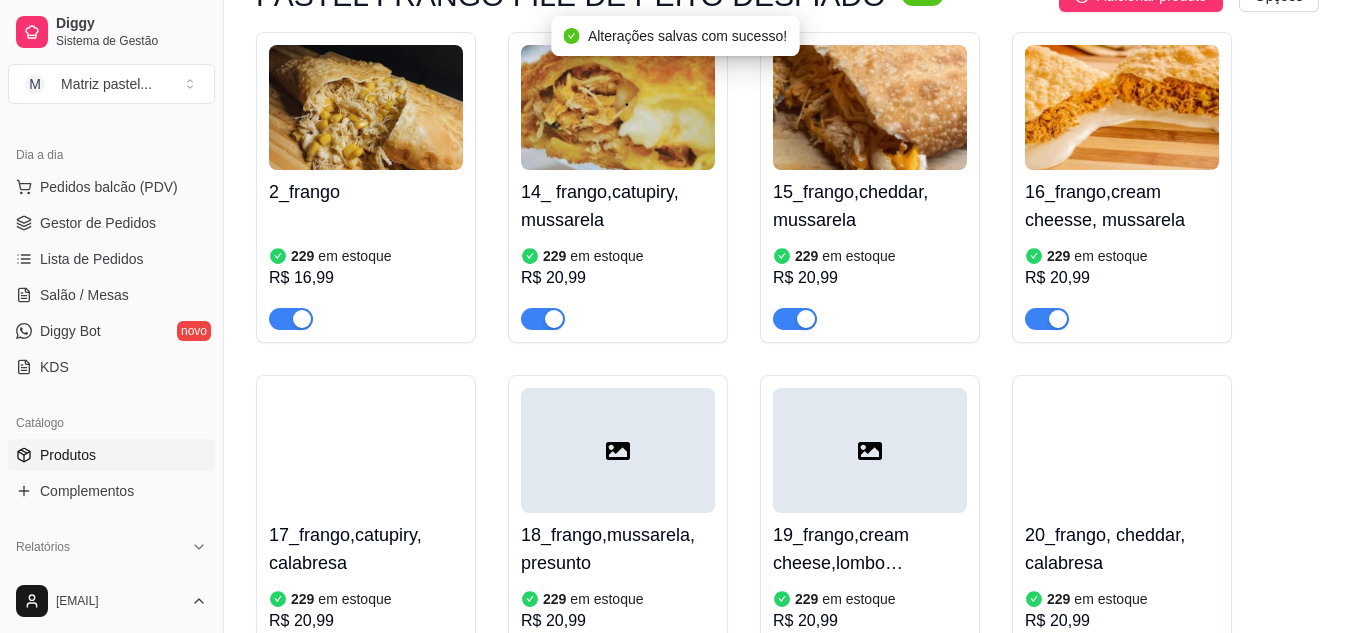 scroll, scrollTop: 2100, scrollLeft: 0, axis: vertical 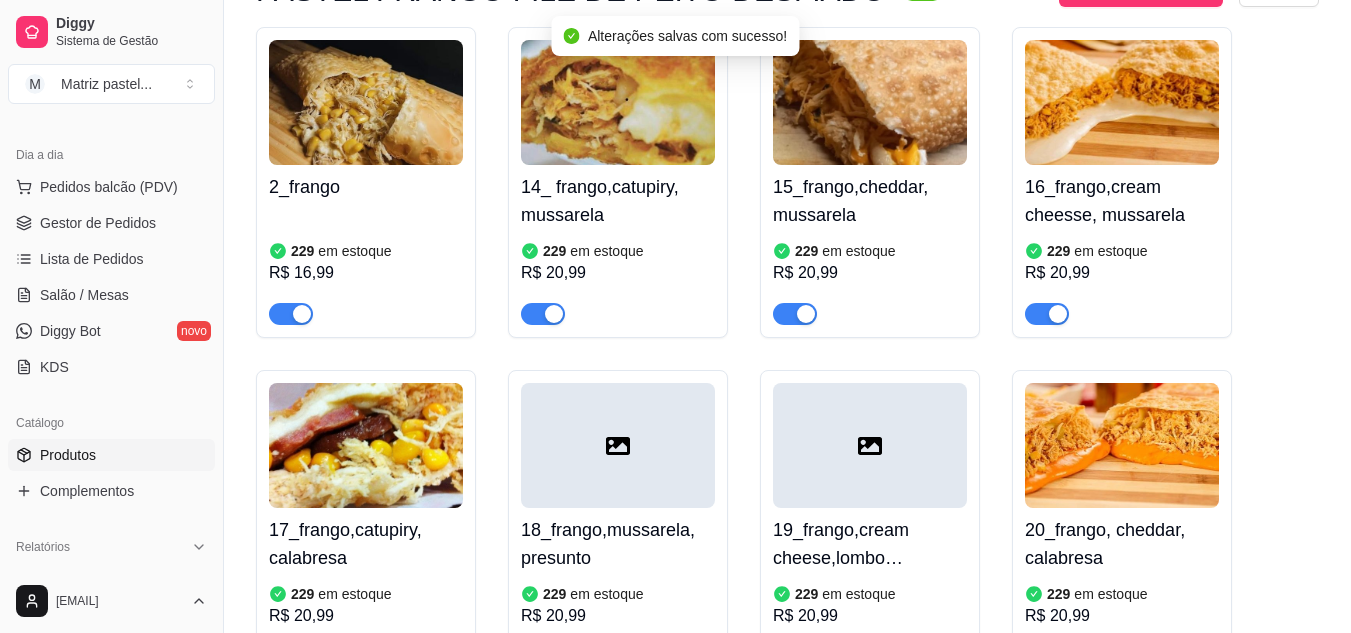 click at bounding box center [806, 314] 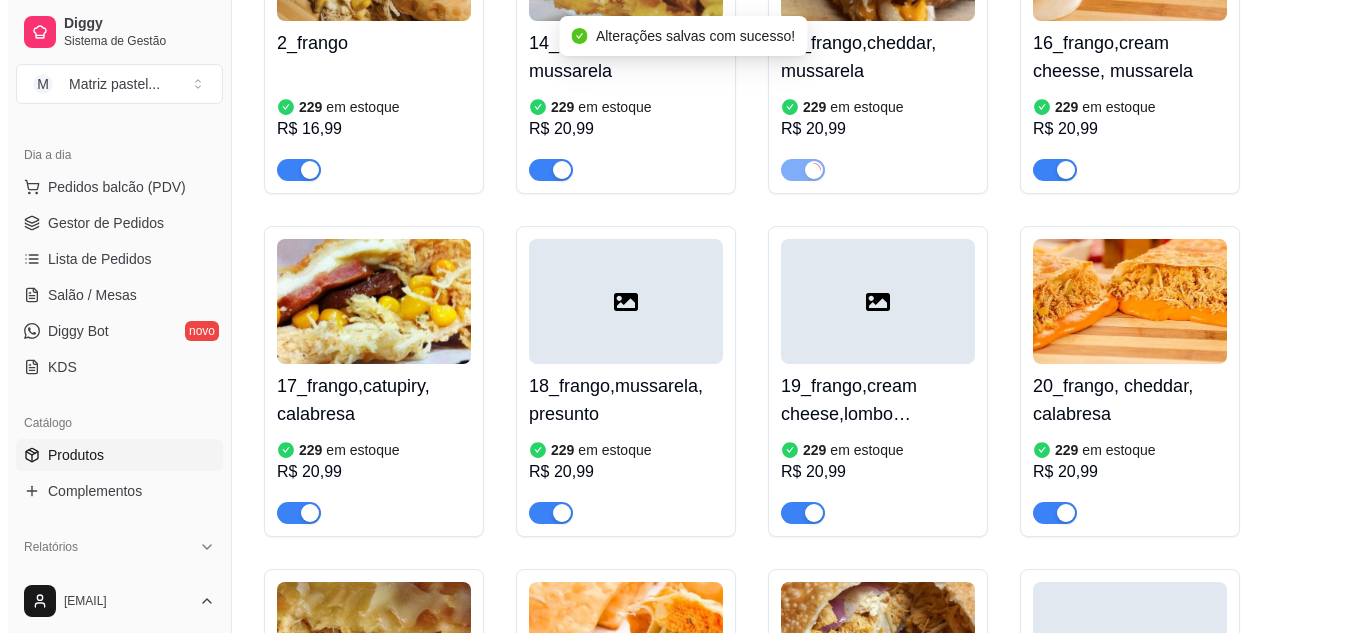 scroll, scrollTop: 2400, scrollLeft: 0, axis: vertical 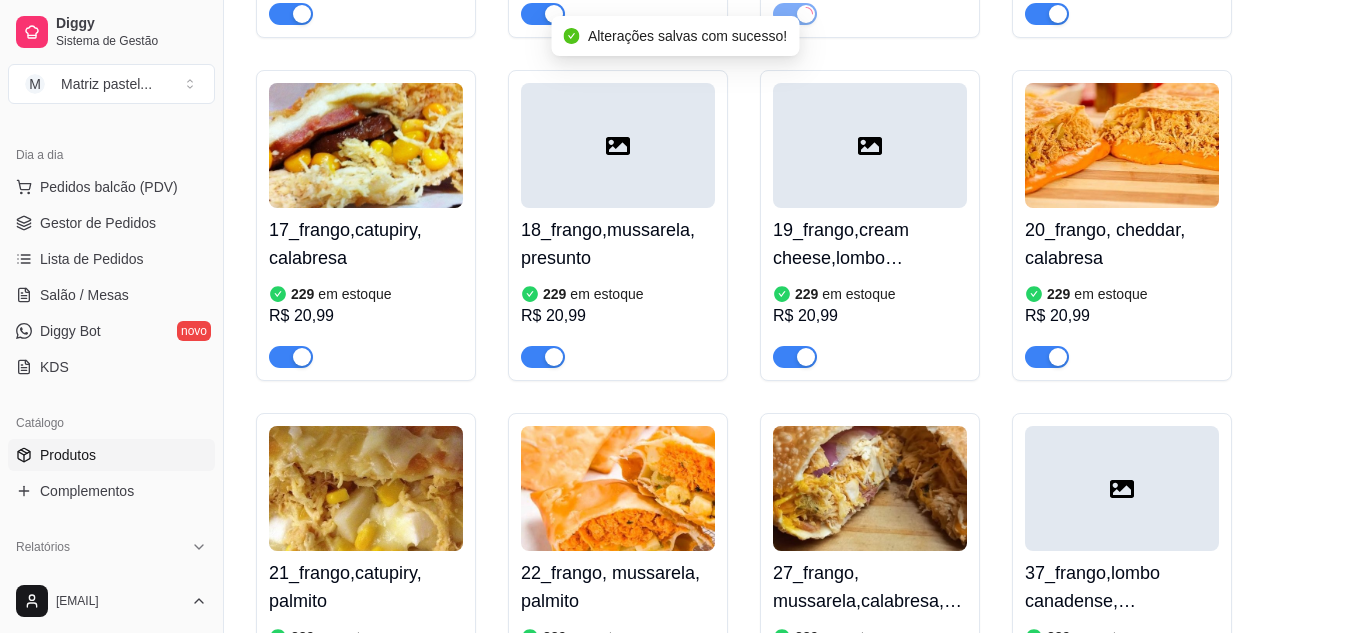 click on "20_frango, cheddar, calabresa    229 em estoque R$ 20,99" at bounding box center (1122, 225) 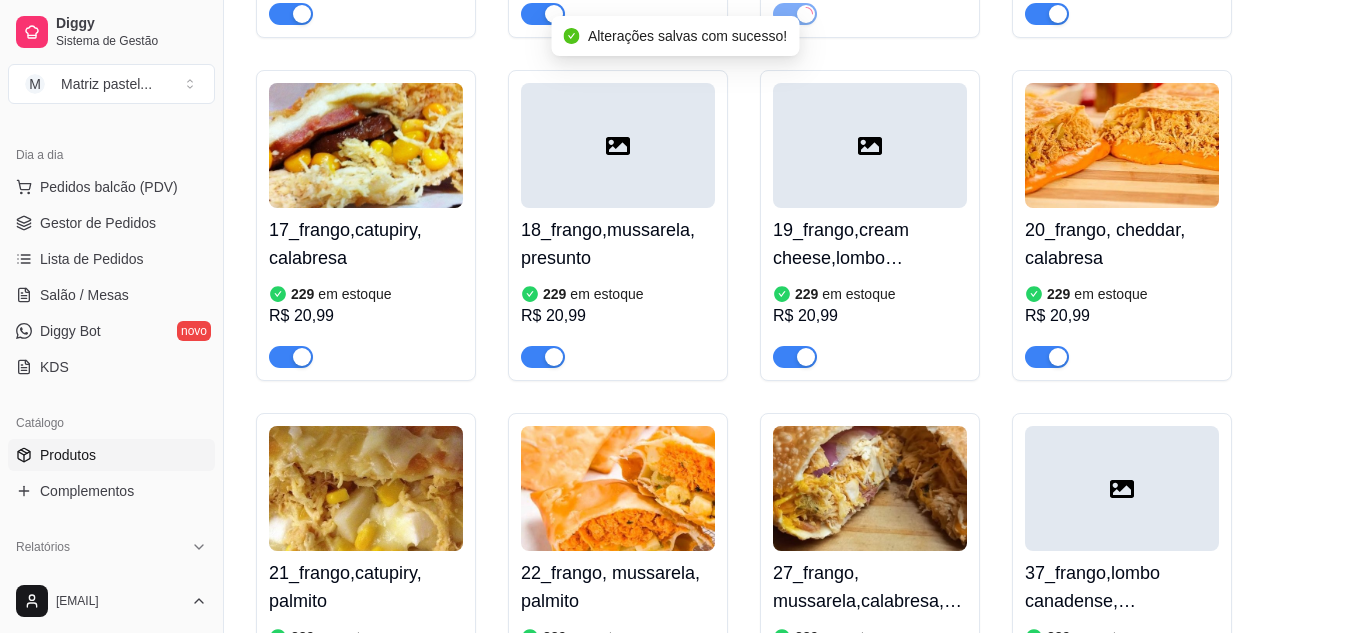 type 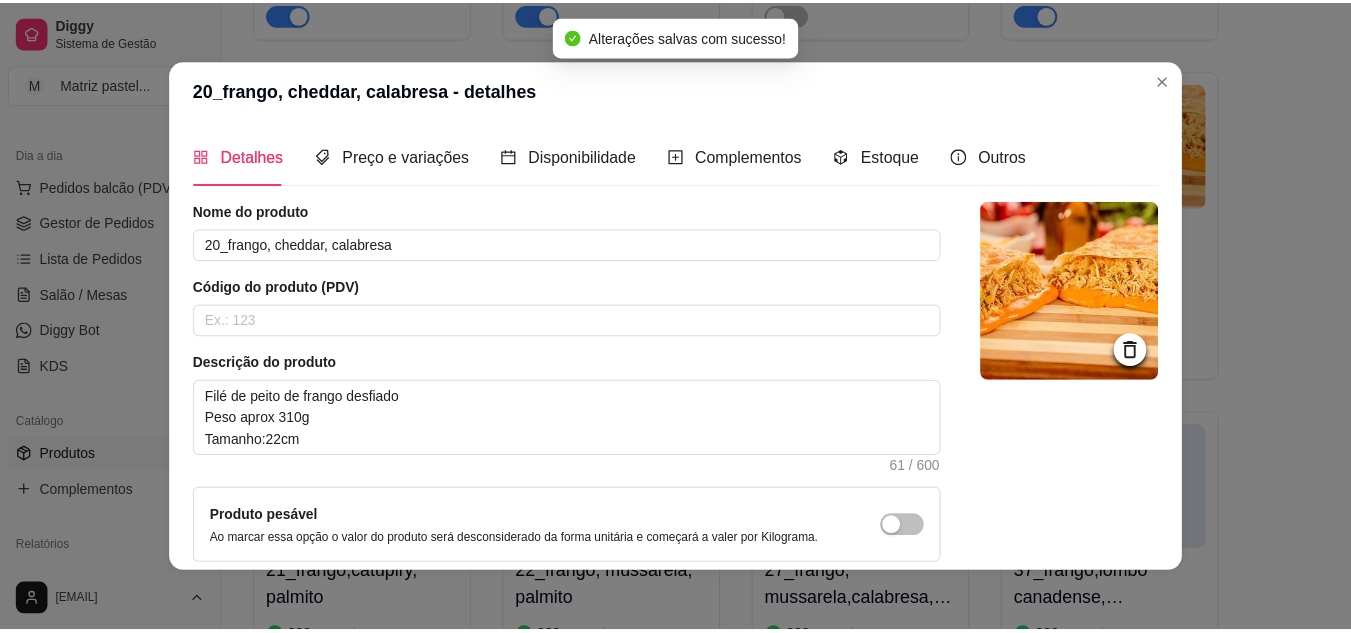 scroll, scrollTop: 100, scrollLeft: 0, axis: vertical 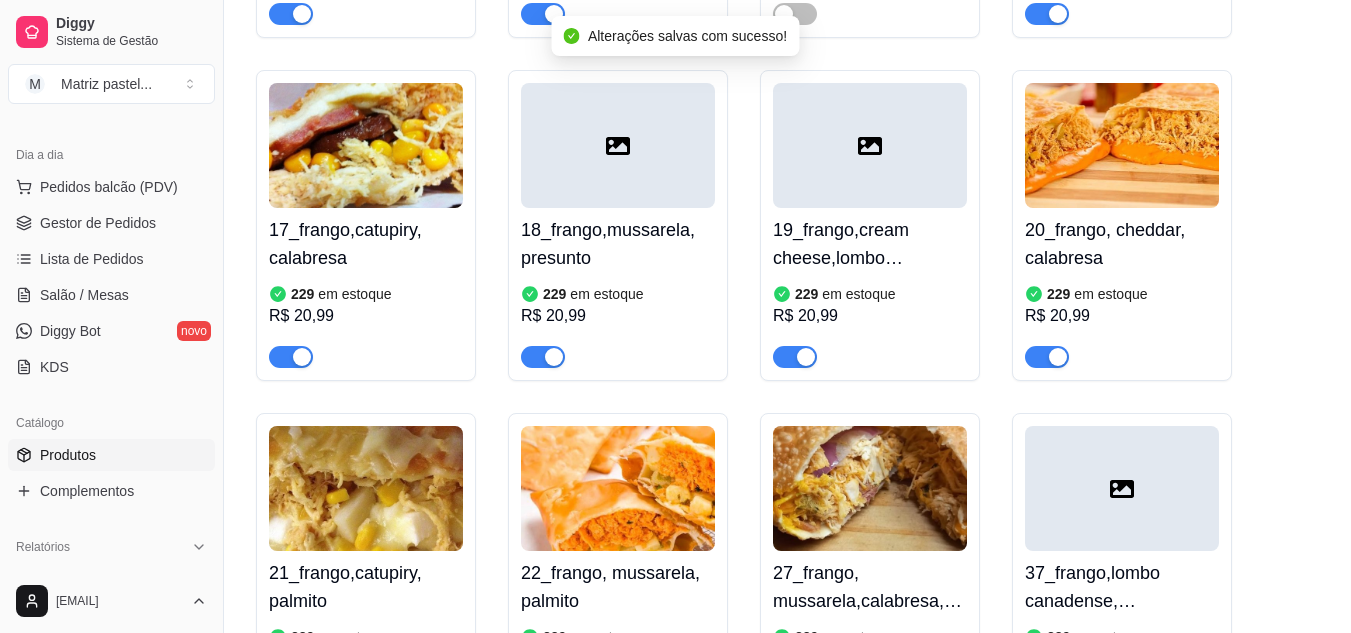click at bounding box center [1058, 357] 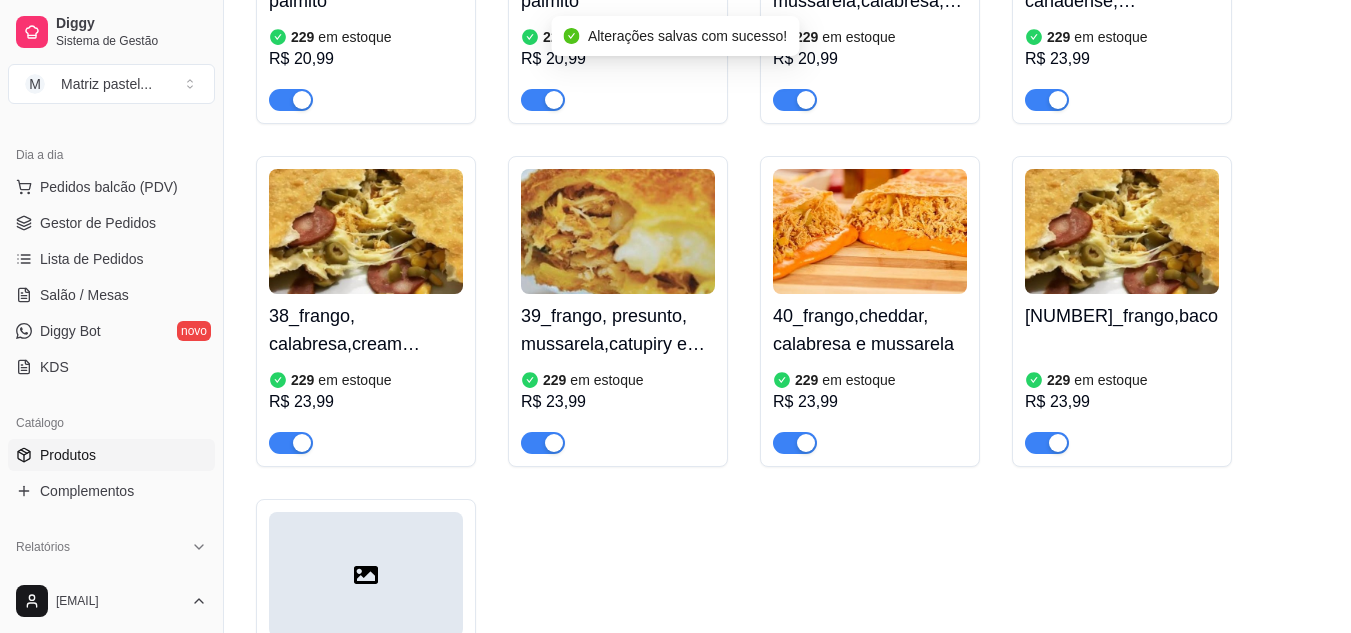 click at bounding box center (795, 443) 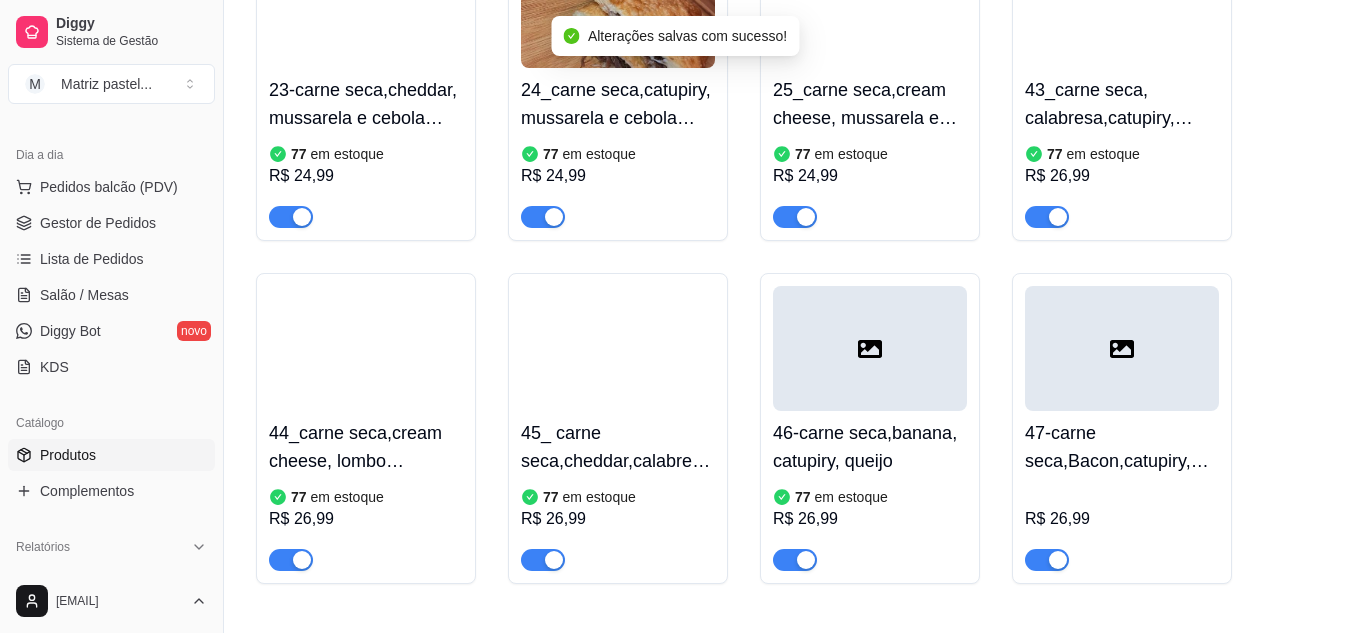 scroll, scrollTop: 4000, scrollLeft: 0, axis: vertical 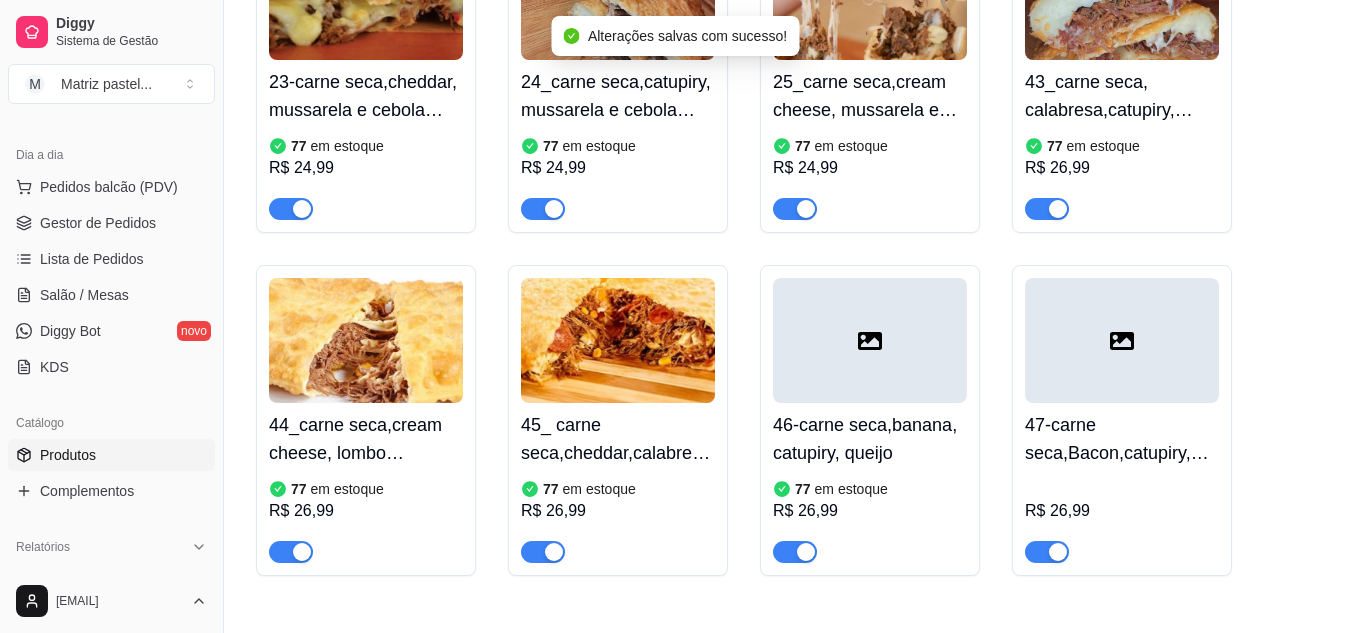 click at bounding box center [291, 209] 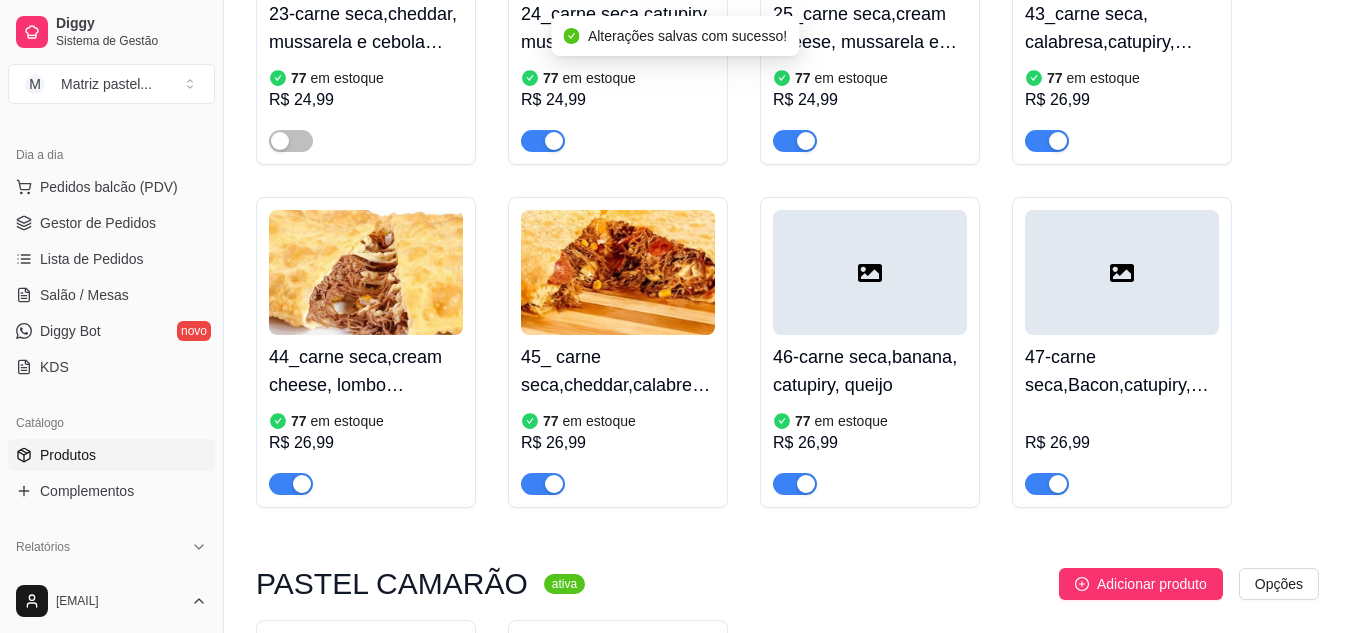 scroll, scrollTop: 4100, scrollLeft: 0, axis: vertical 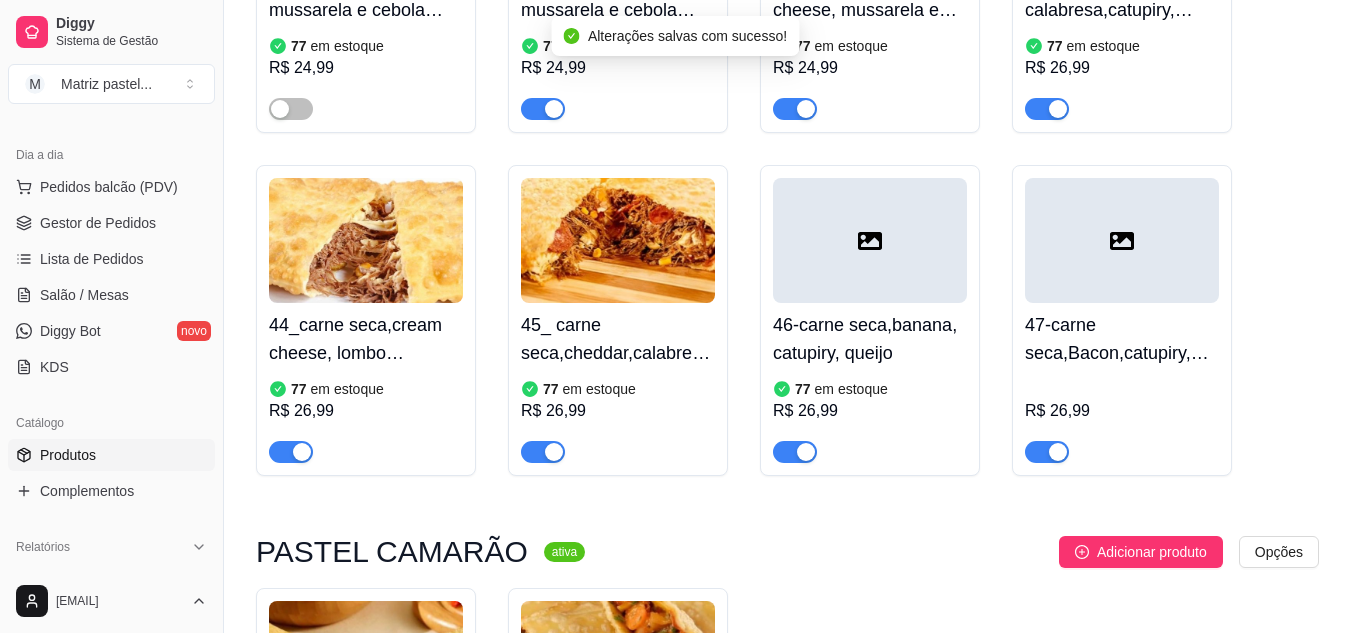 click at bounding box center [554, 452] 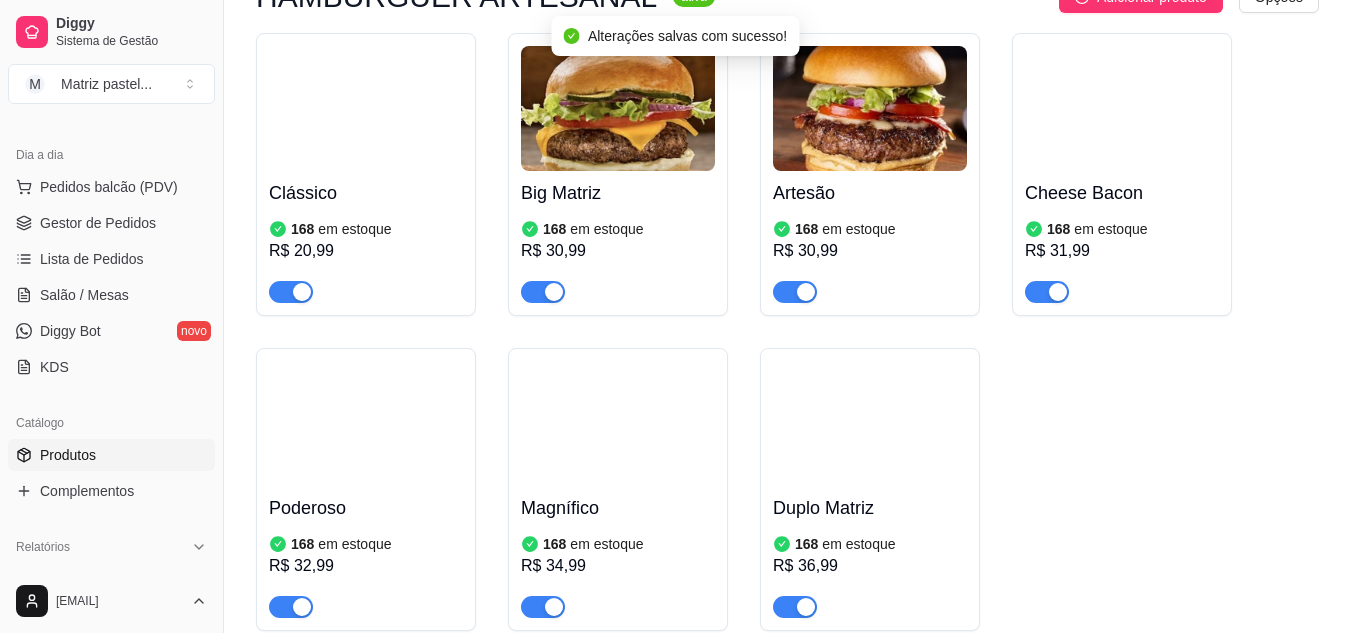 scroll, scrollTop: 5900, scrollLeft: 0, axis: vertical 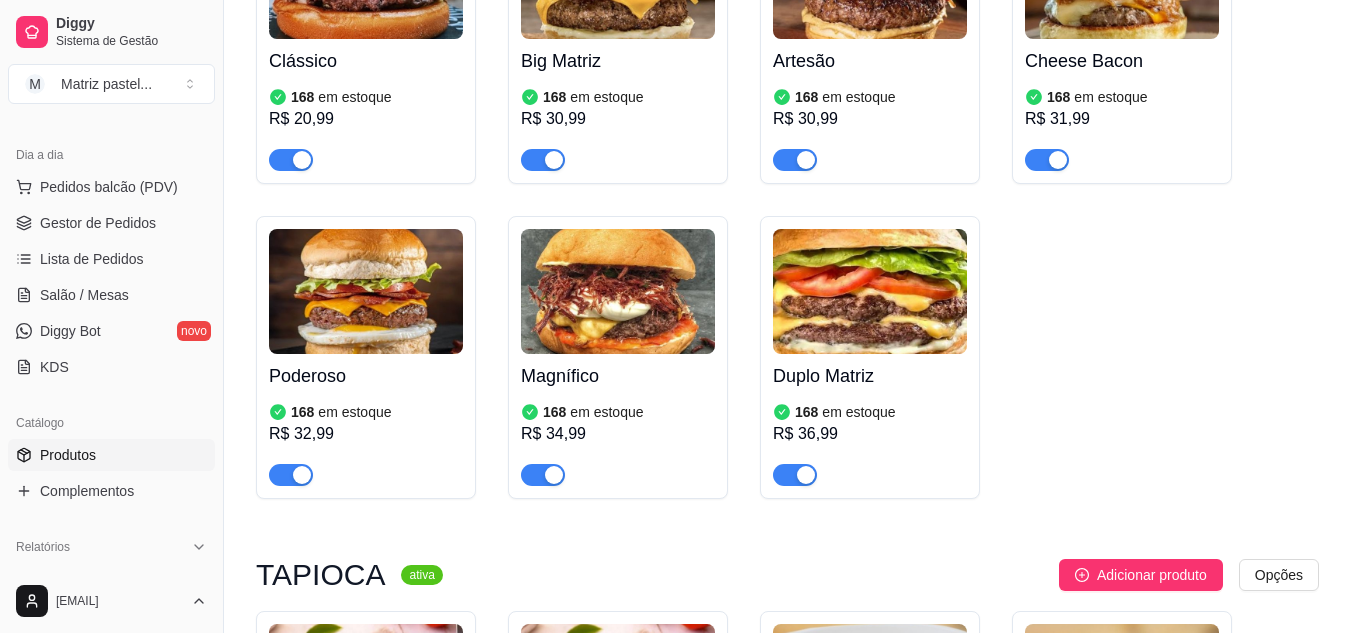 click at bounding box center [554, 160] 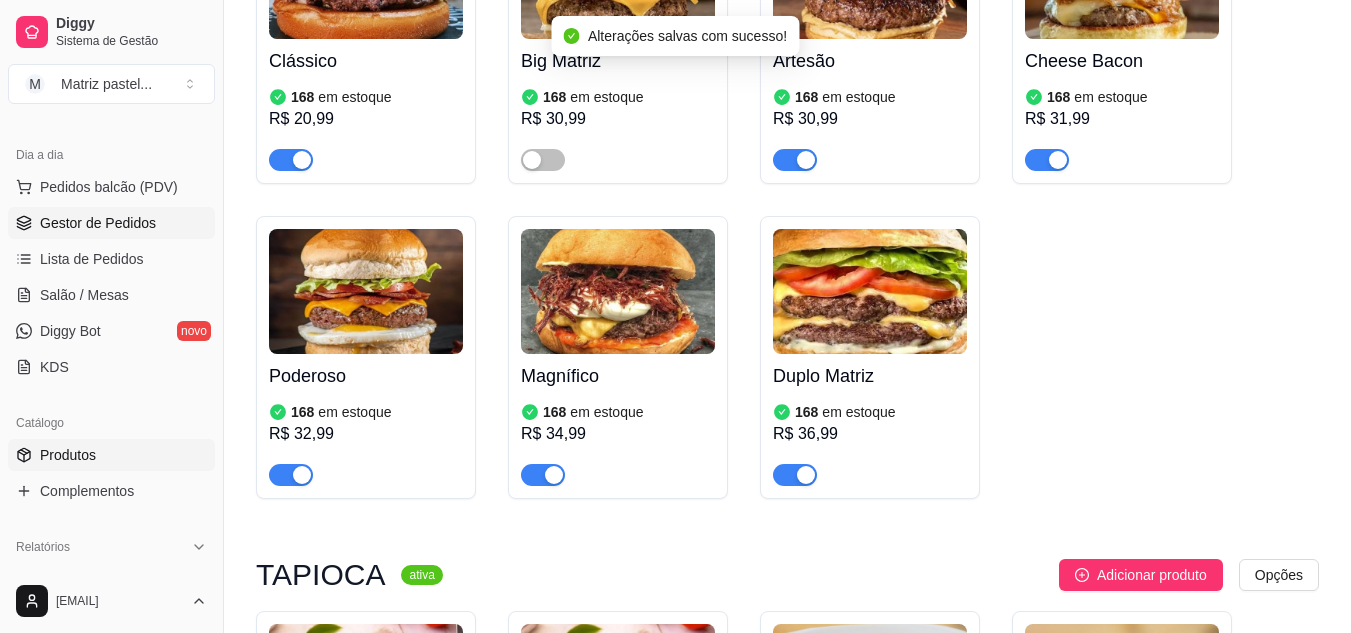 click on "Gestor de Pedidos" at bounding box center [98, 223] 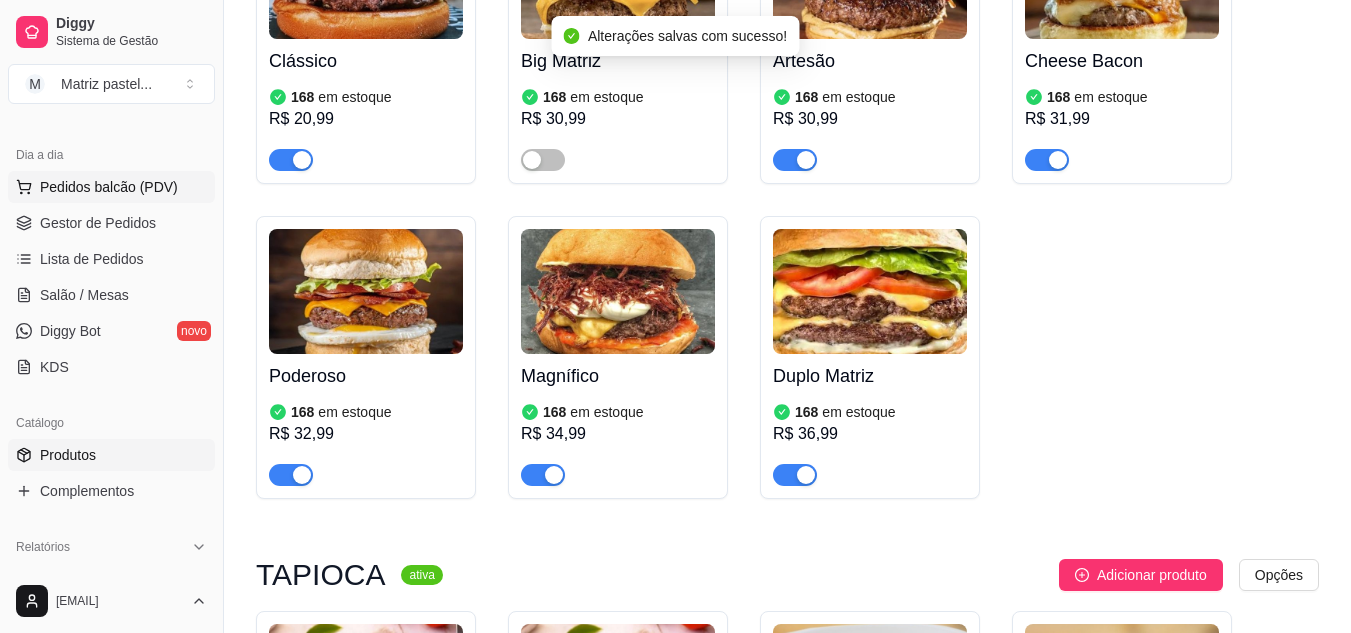 scroll, scrollTop: 0, scrollLeft: 0, axis: both 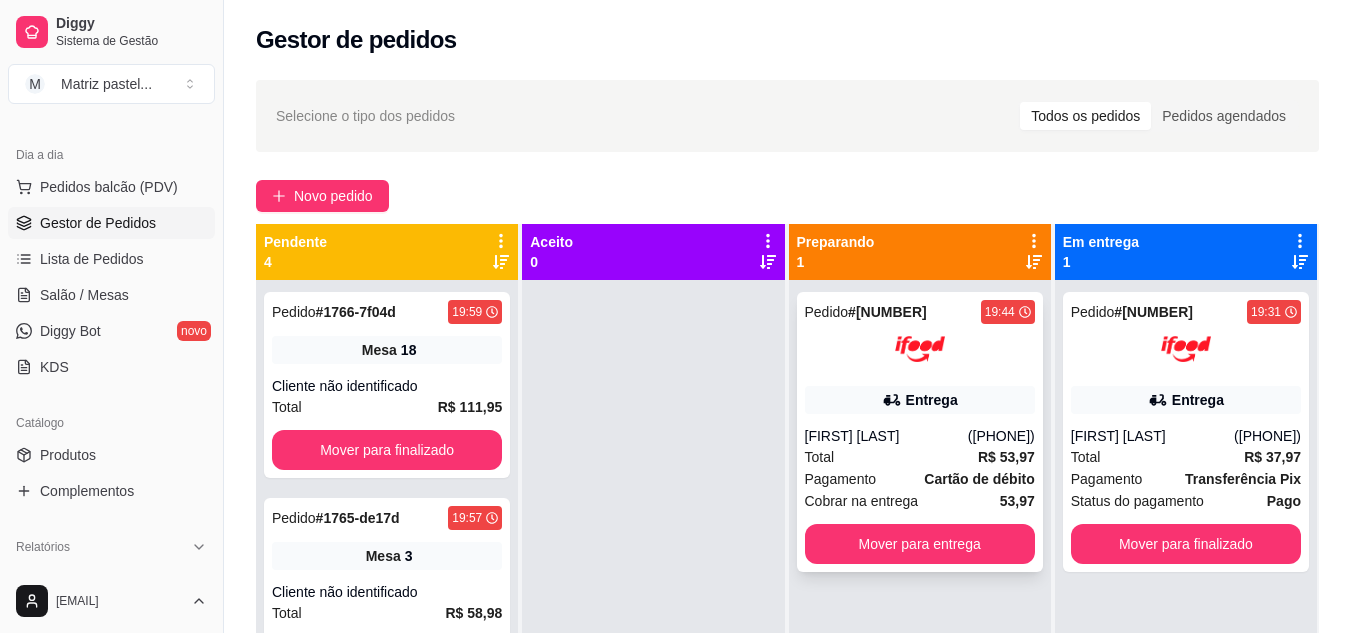 click at bounding box center [920, 349] 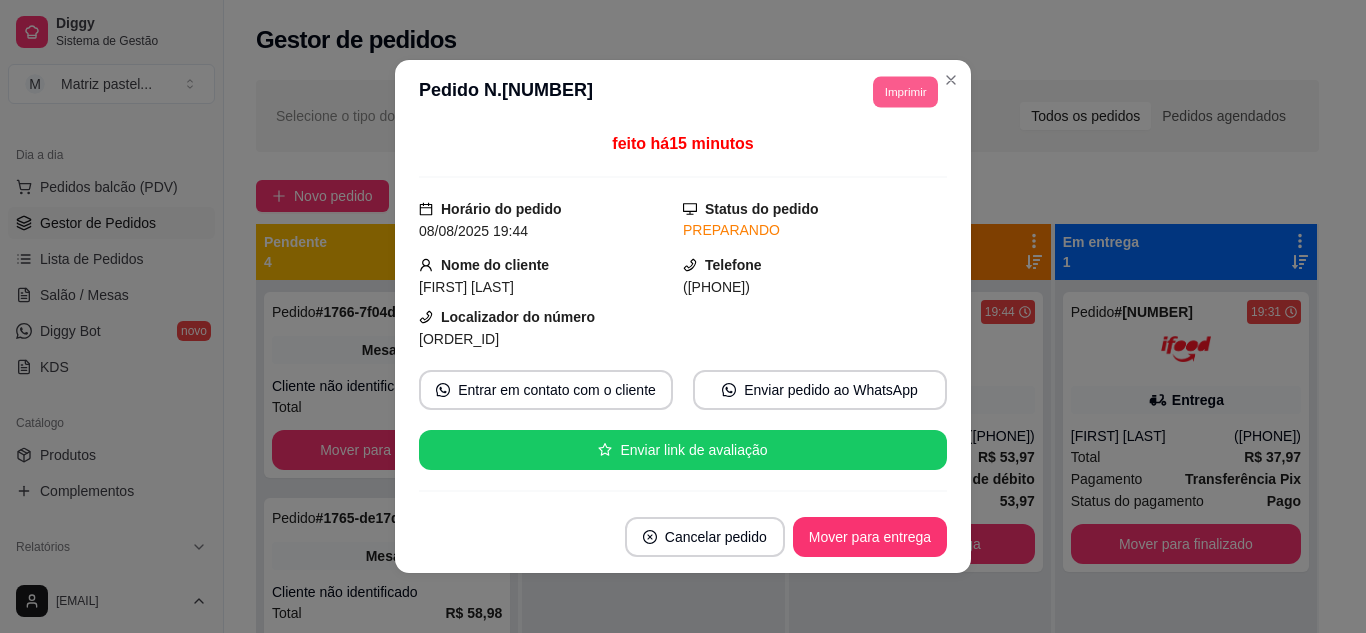 click on "Imprimir" at bounding box center (905, 91) 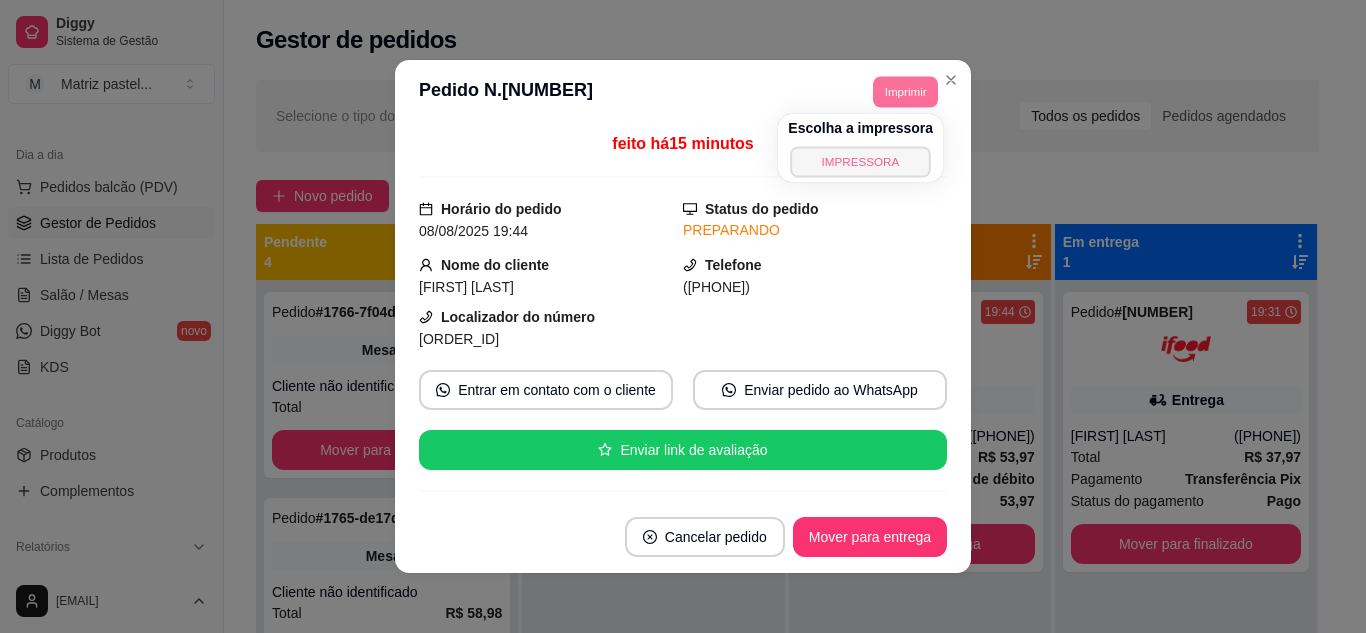 click on "IMPRESSORA" at bounding box center (861, 161) 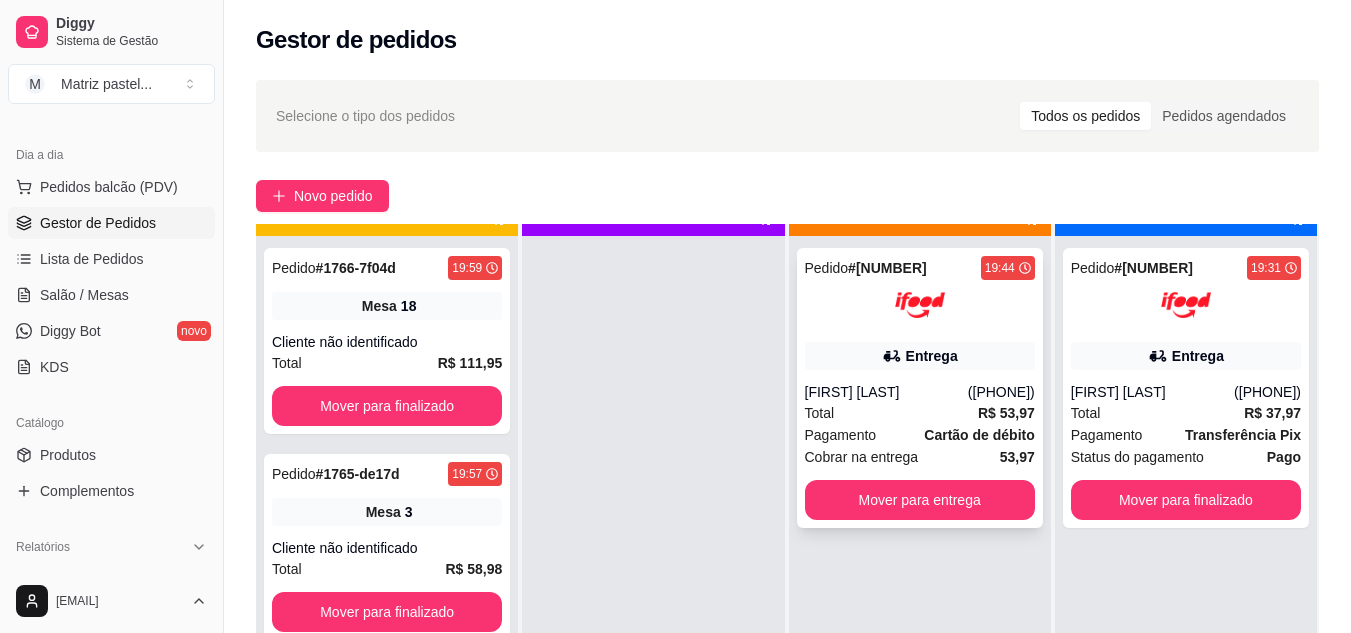 scroll, scrollTop: 56, scrollLeft: 0, axis: vertical 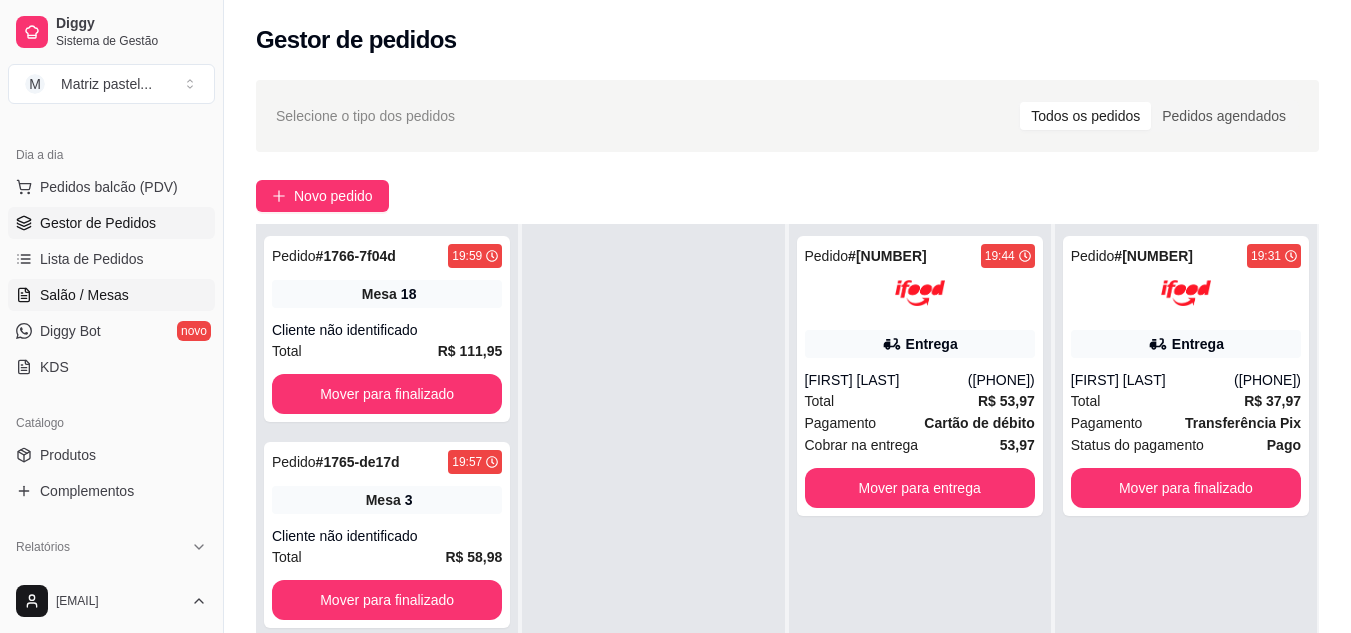 click on "Salão / Mesas" at bounding box center (84, 295) 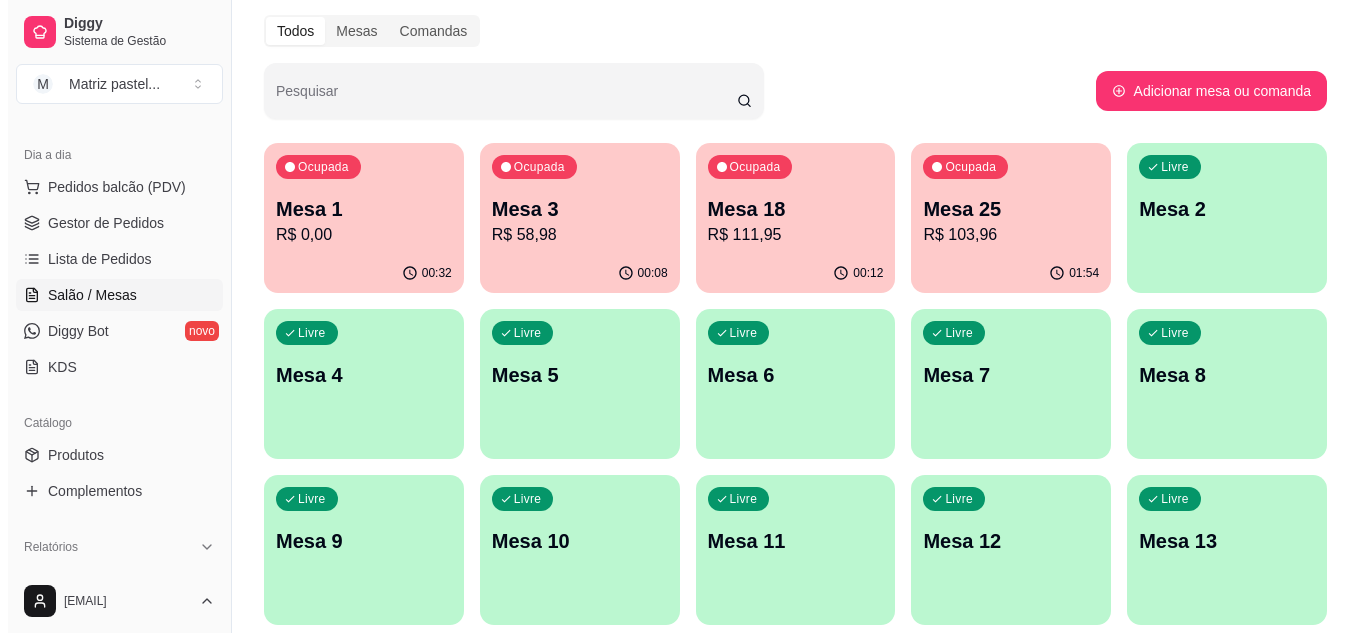 scroll, scrollTop: 200, scrollLeft: 0, axis: vertical 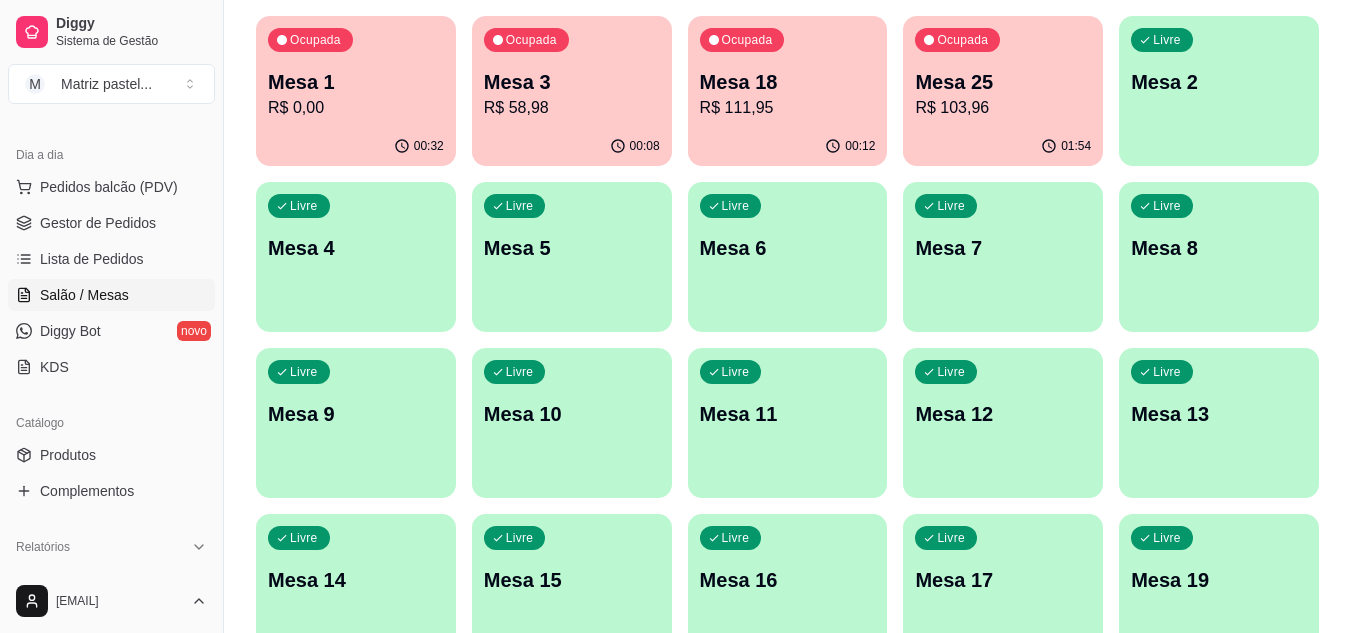 click on "R$ 58,98" at bounding box center (572, 108) 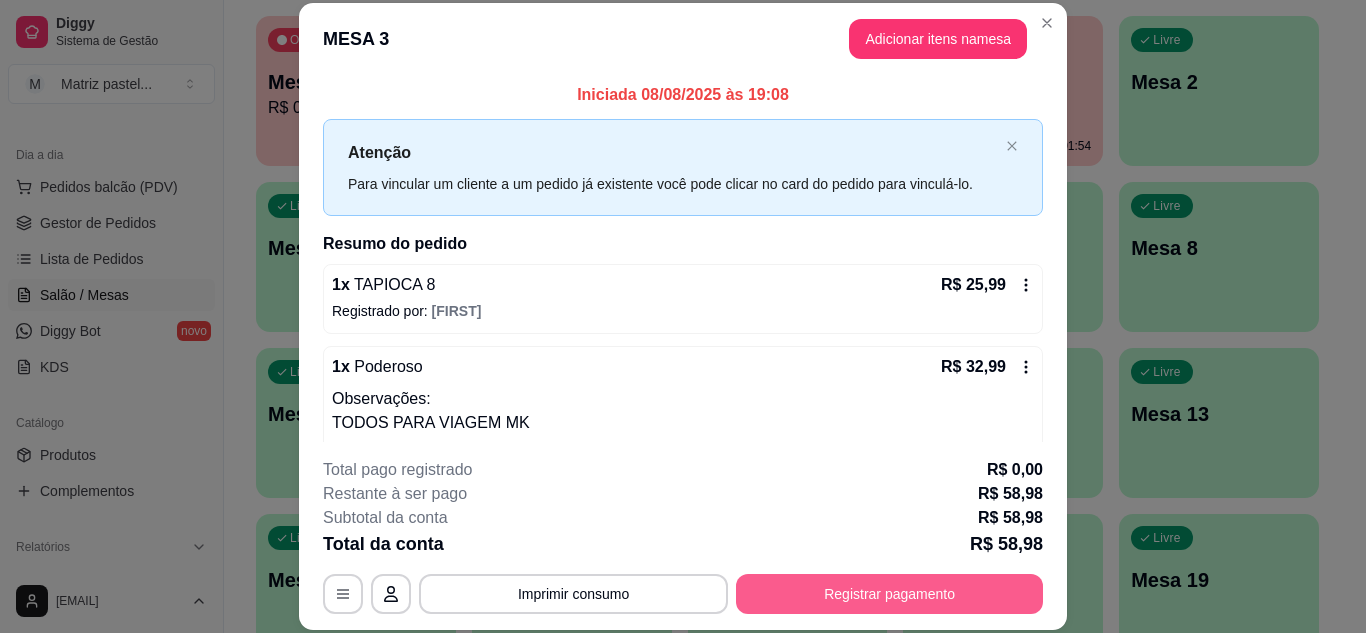 click on "Registrar pagamento" at bounding box center [889, 594] 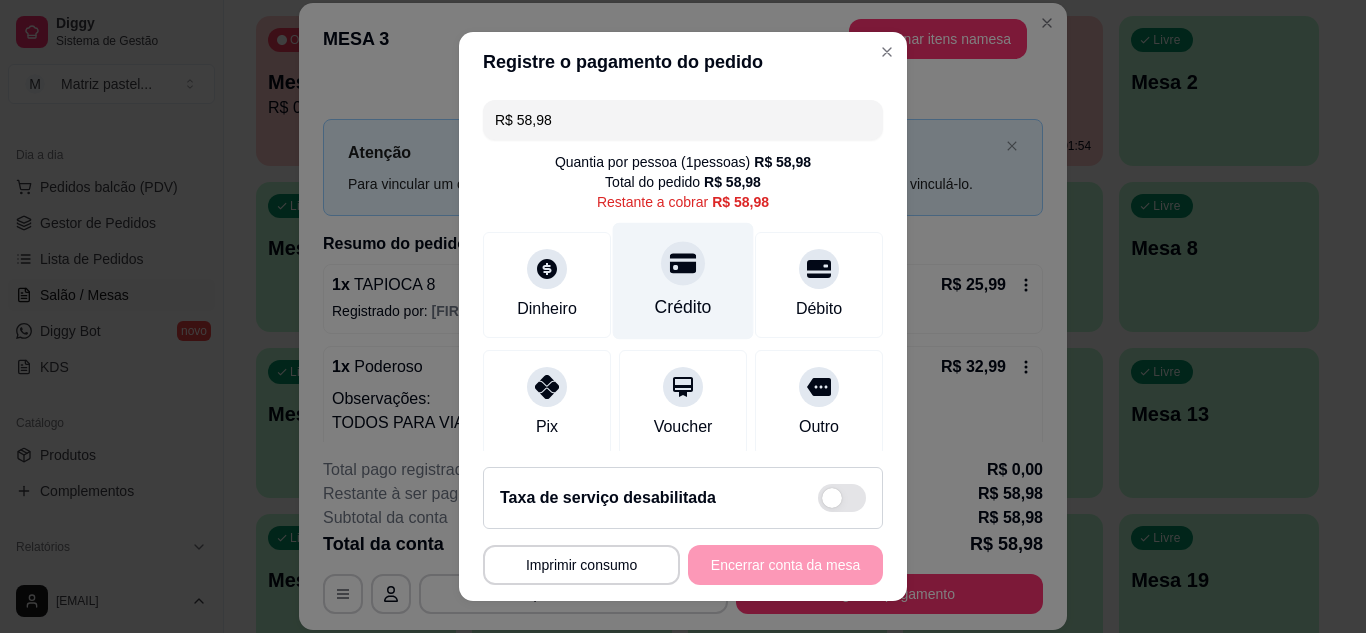 click 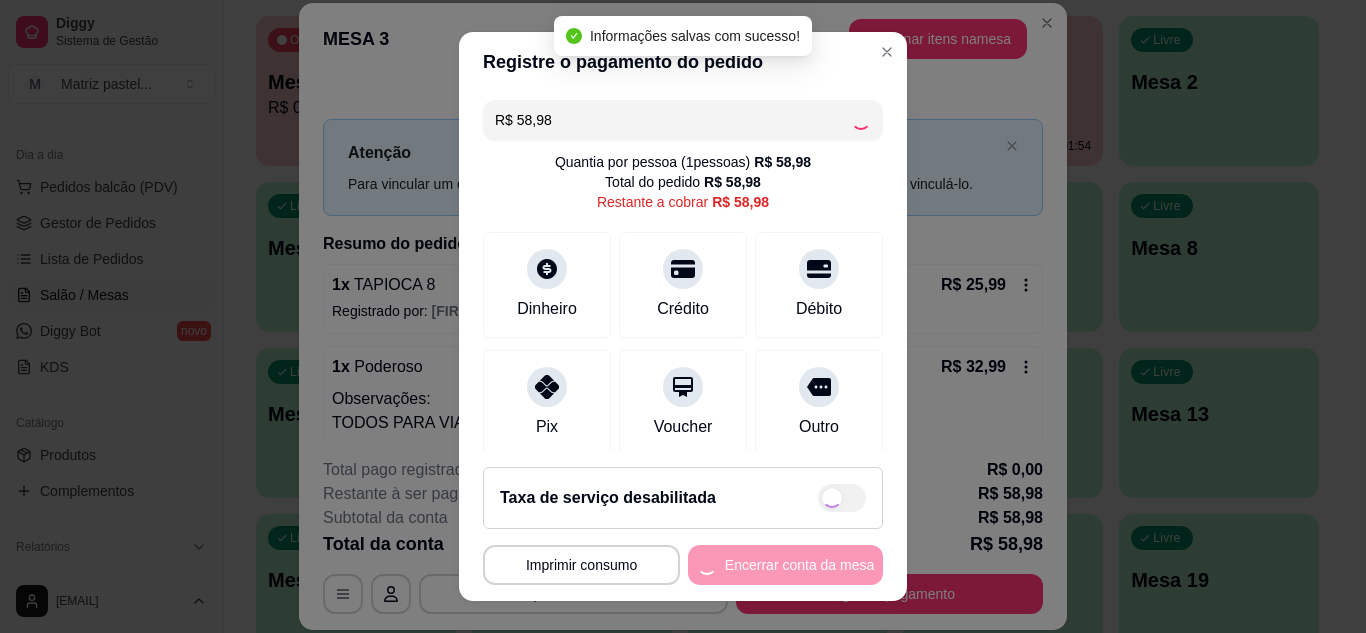 type on "R$ 0,00" 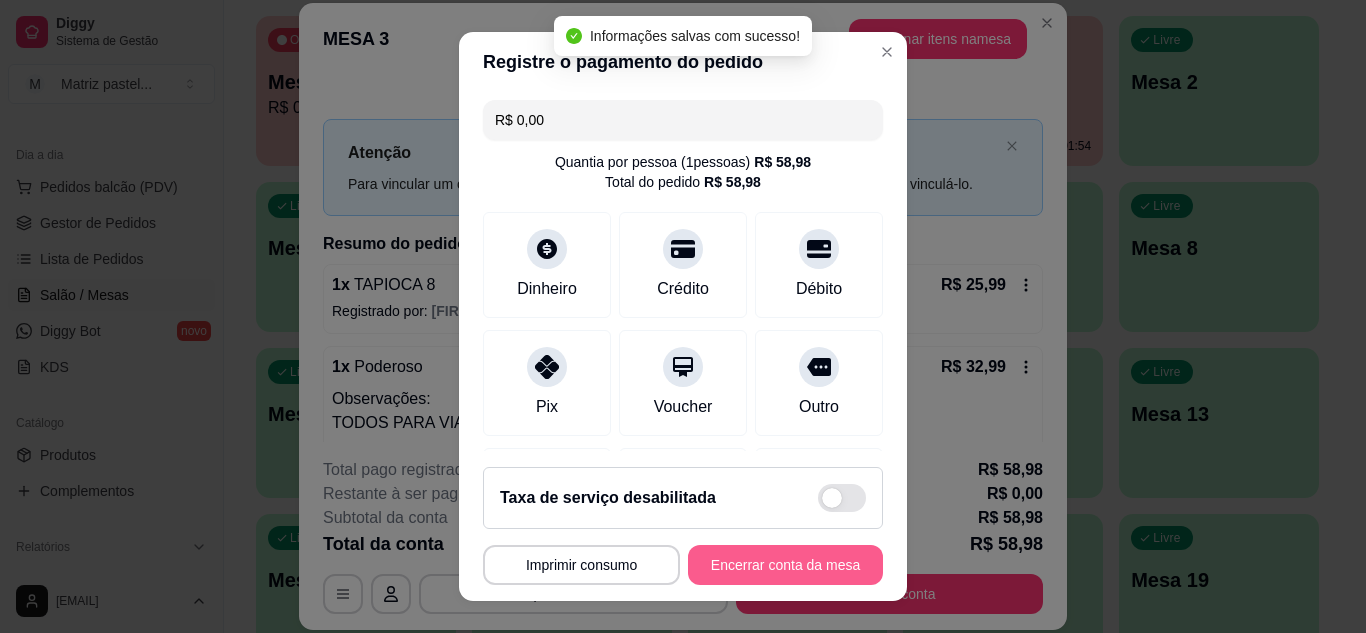 click on "Encerrar conta da mesa" at bounding box center (785, 565) 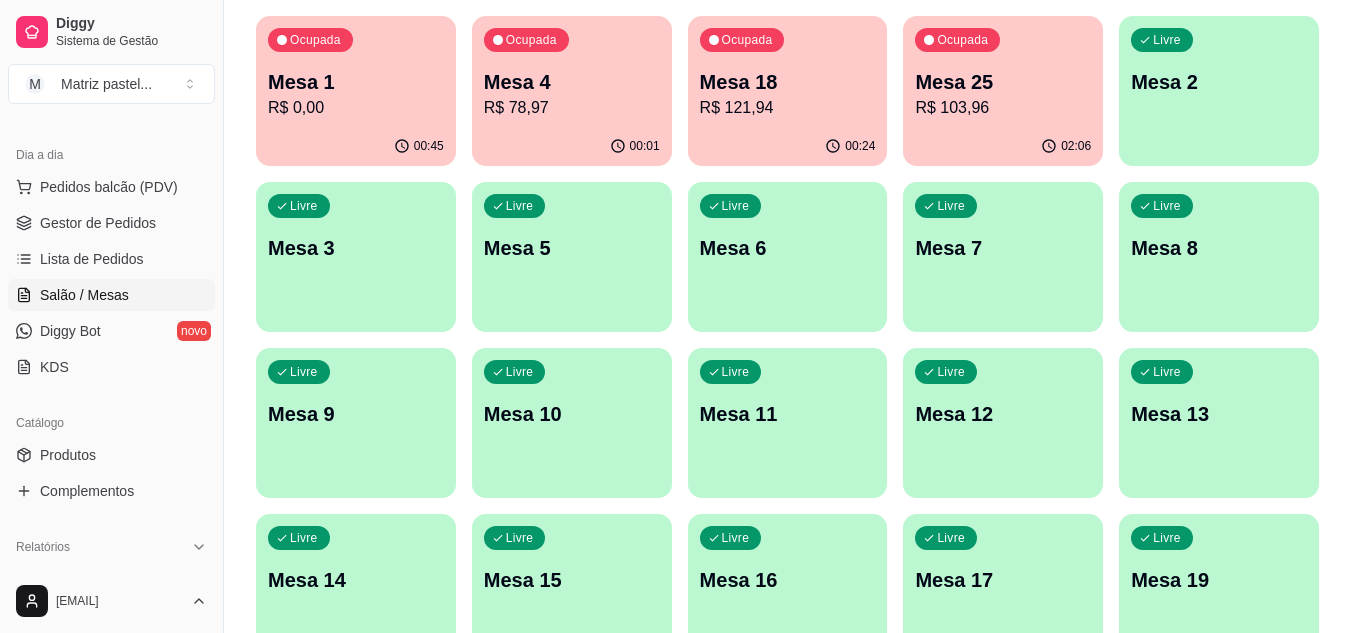 click on "R$ 121,94" at bounding box center (788, 108) 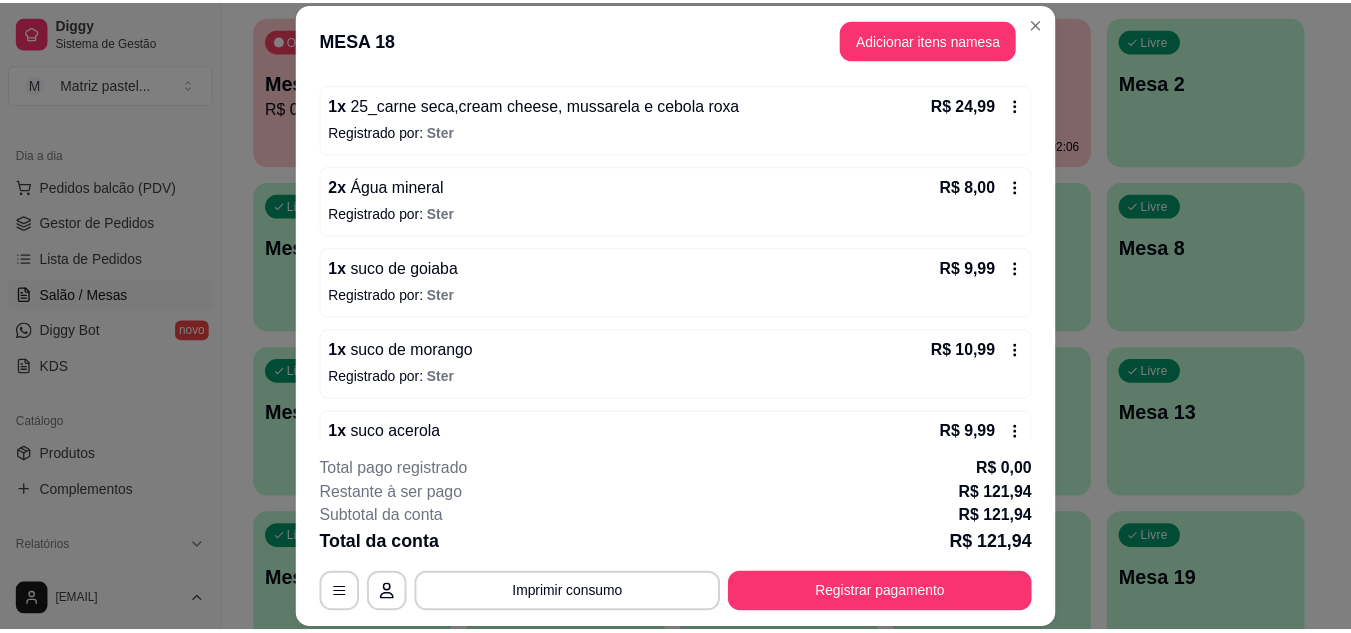 scroll, scrollTop: 448, scrollLeft: 0, axis: vertical 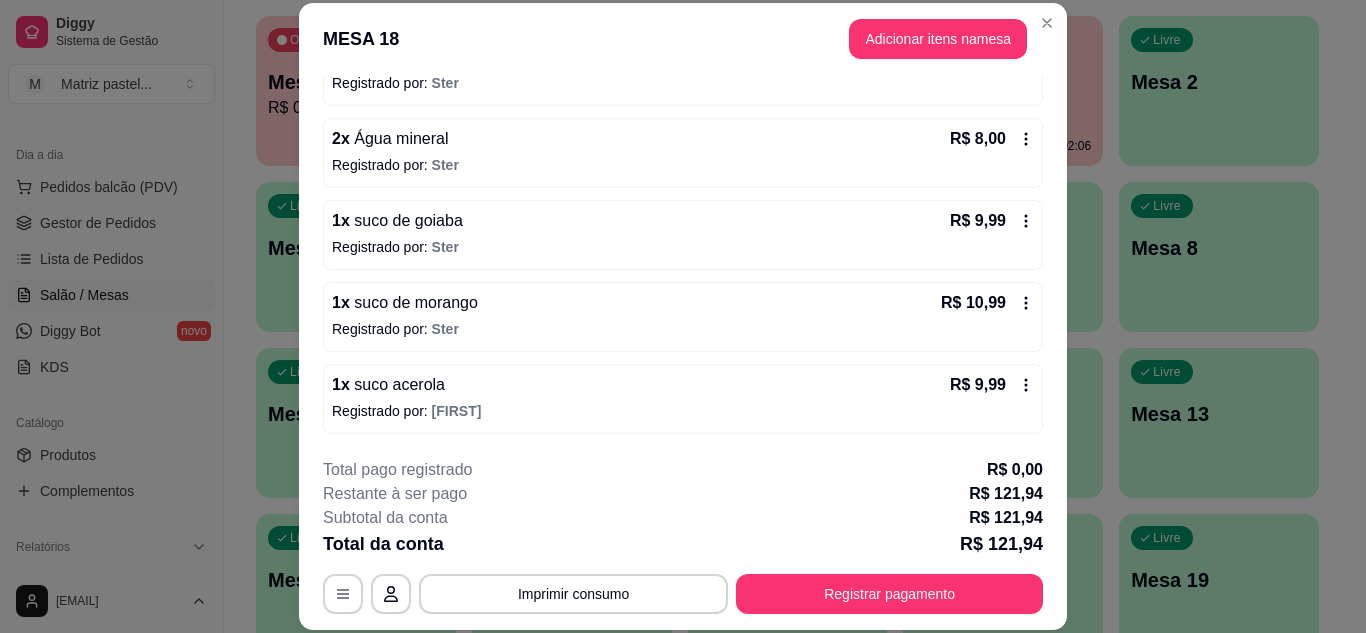 click on "R$ 10,99" at bounding box center [987, 303] 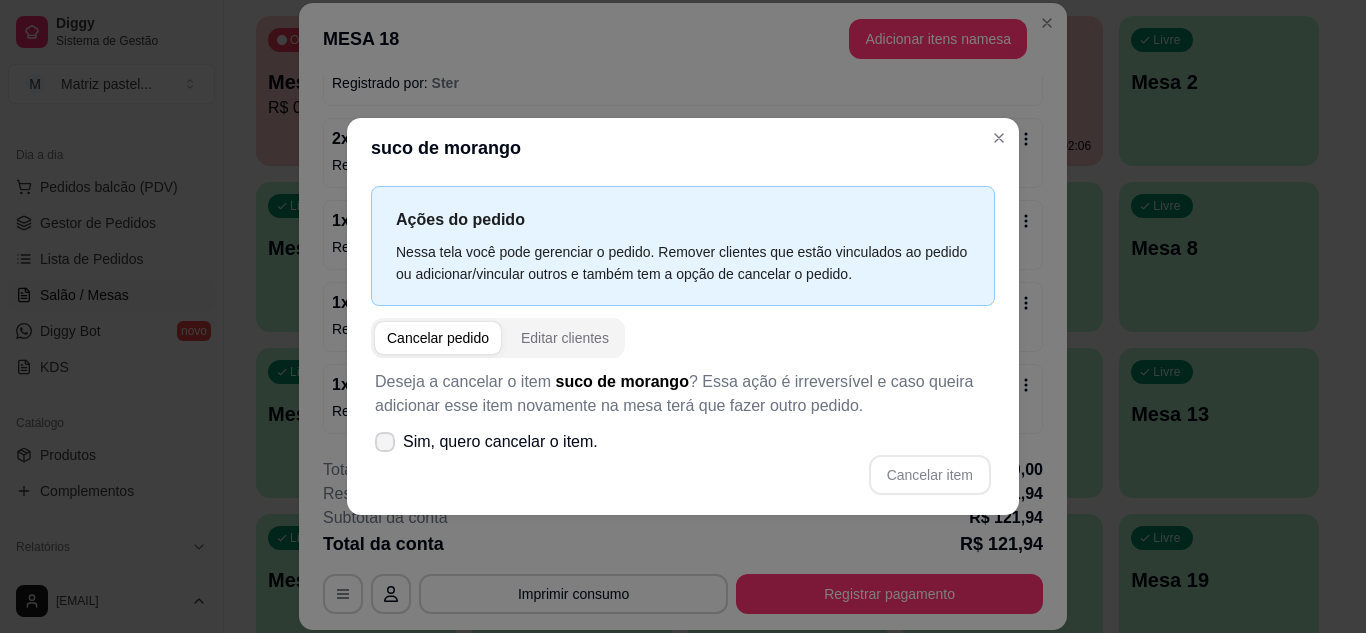 click on "Sim, quero cancelar o item." at bounding box center (486, 442) 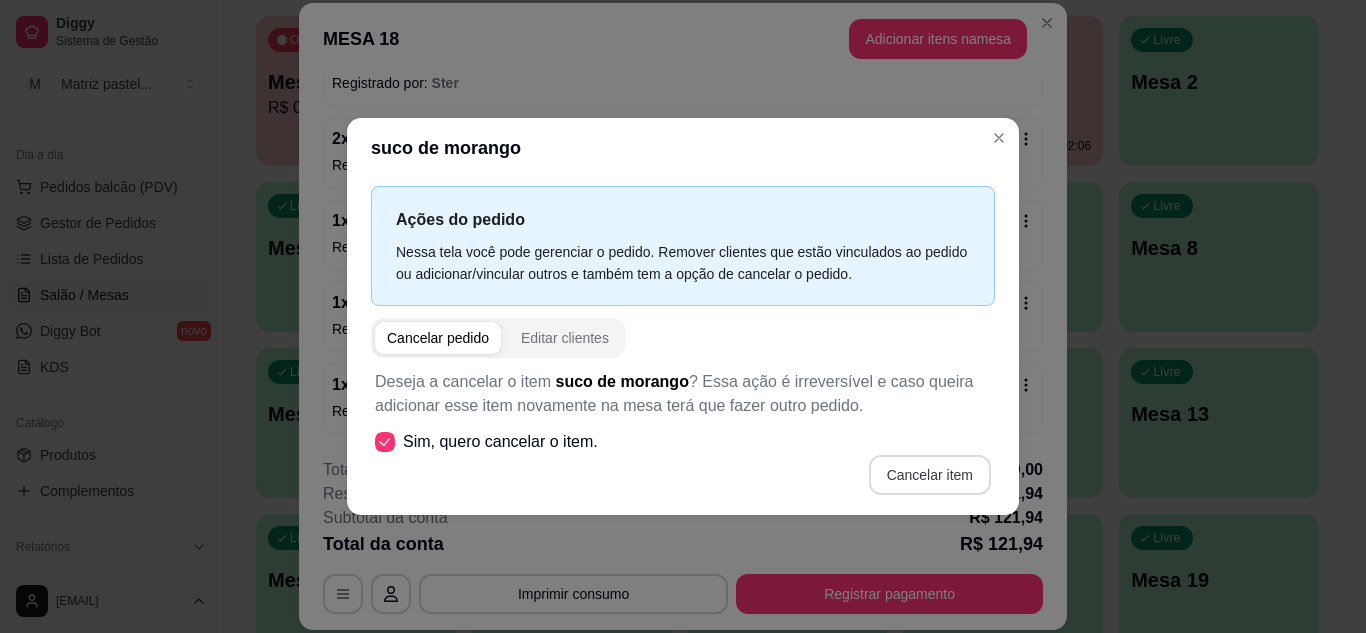 click on "Cancelar item" at bounding box center [930, 475] 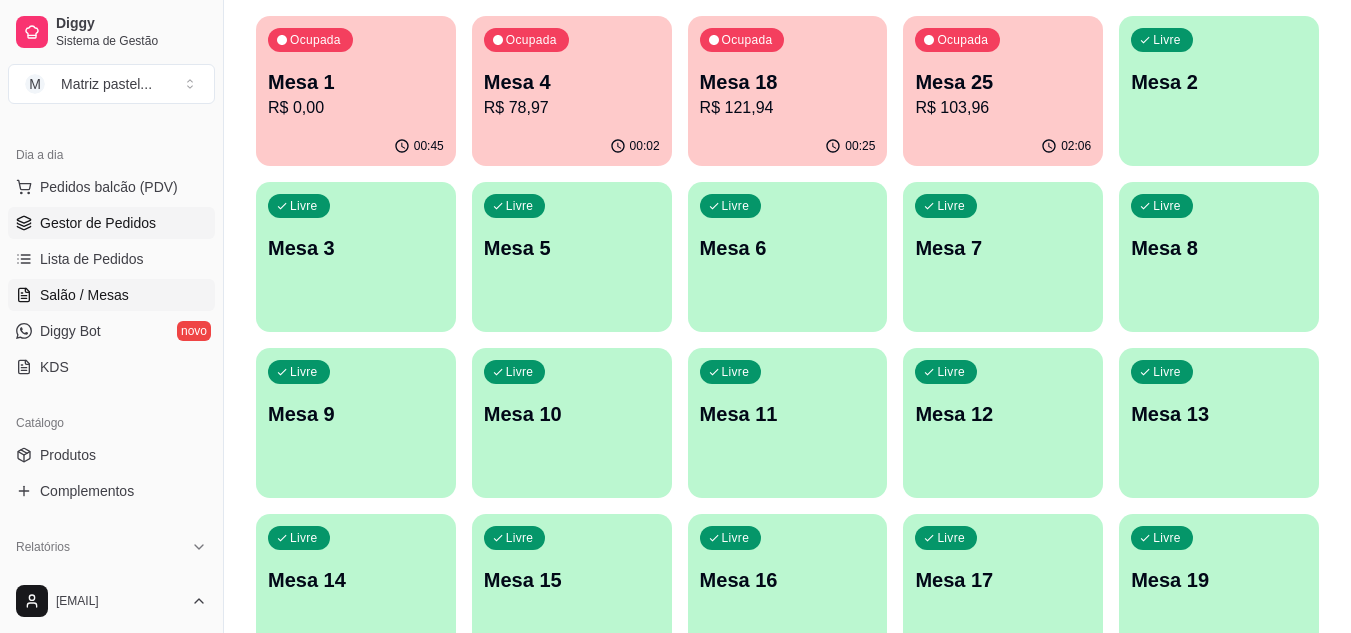 click on "Gestor de Pedidos" at bounding box center (98, 223) 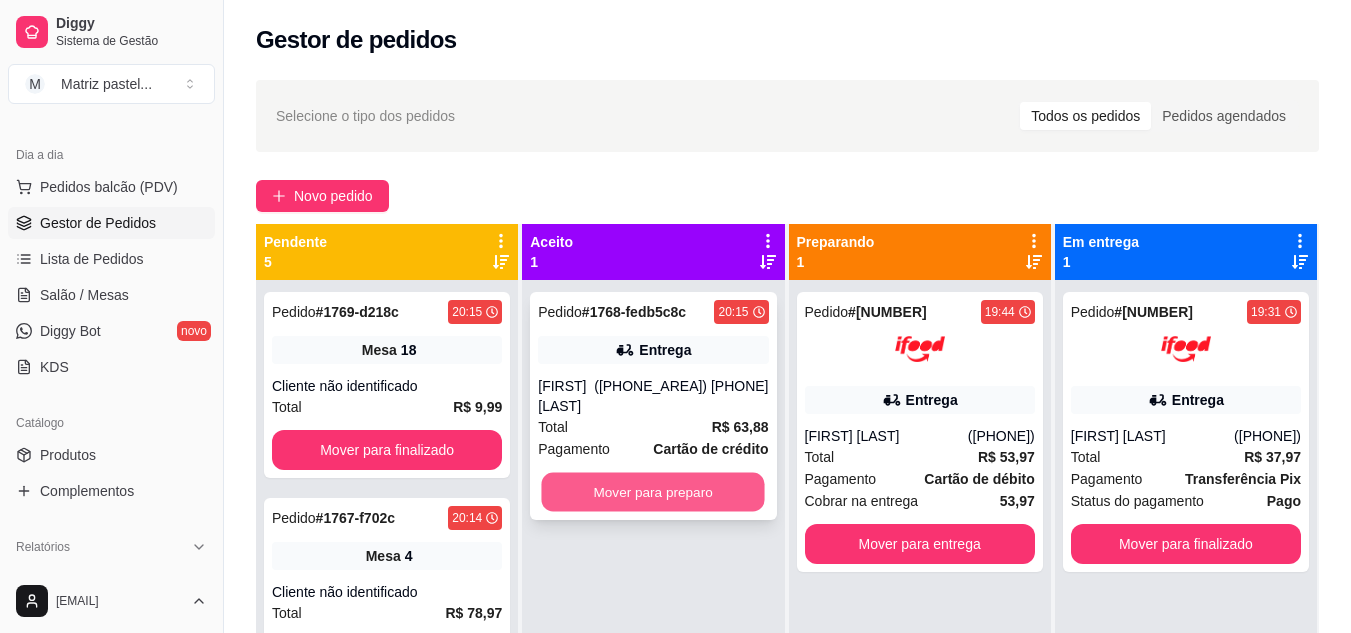 click on "Mover para preparo" at bounding box center [653, 492] 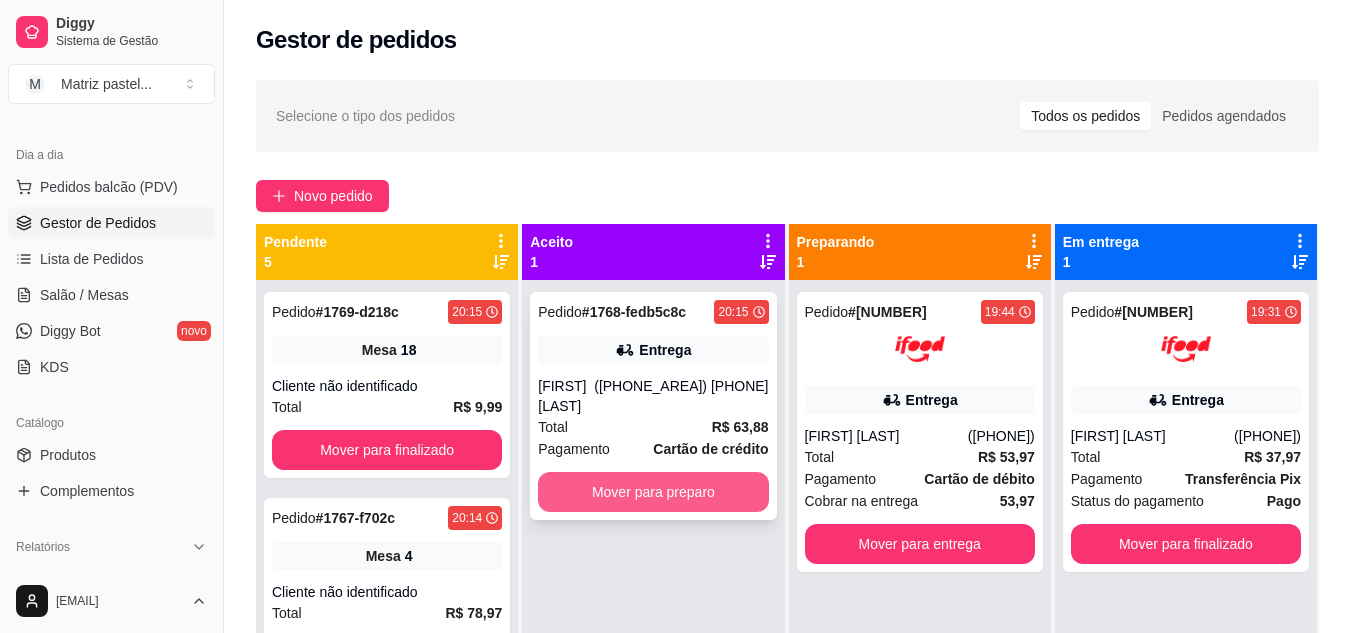 click on "Mover para preparo" at bounding box center (653, 492) 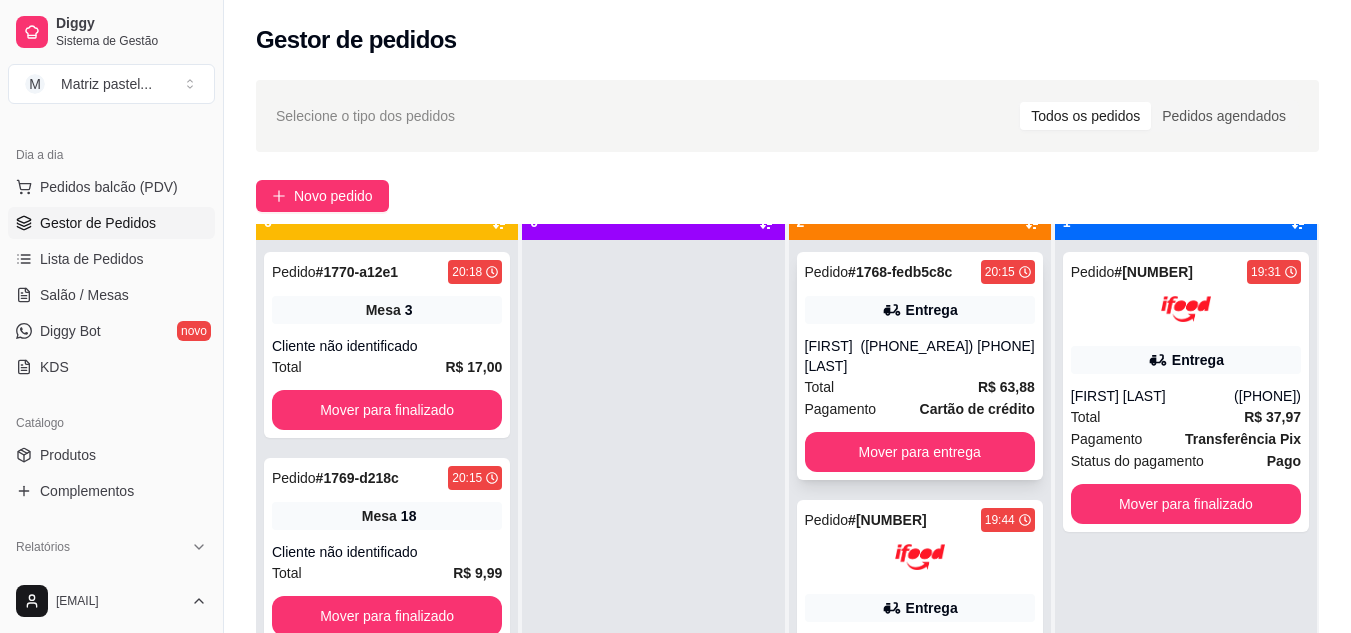 scroll, scrollTop: 56, scrollLeft: 0, axis: vertical 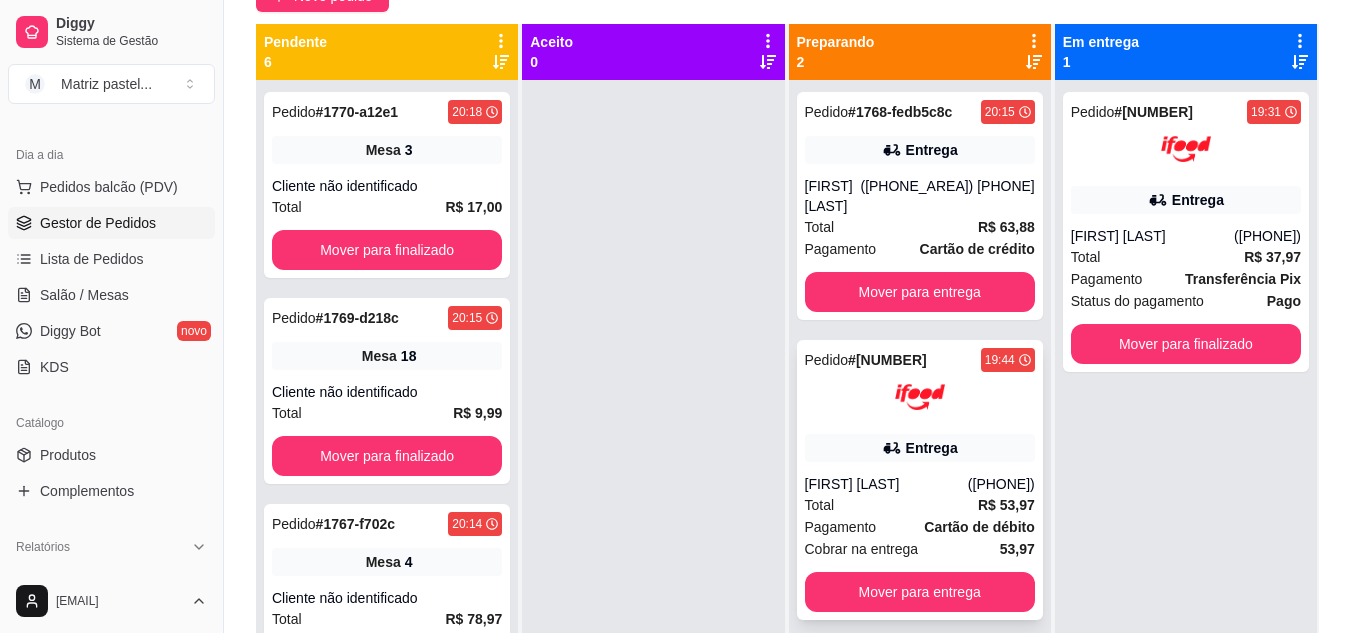 click on "Entrega" at bounding box center [920, 448] 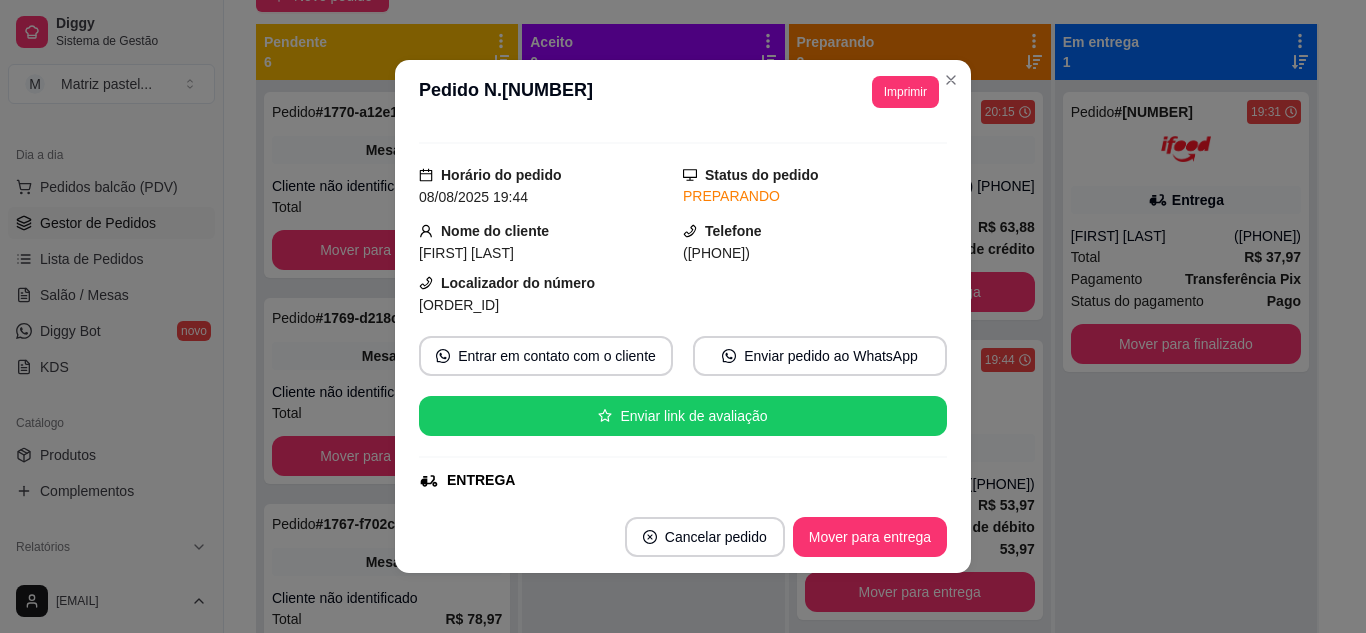 scroll, scrollTop: 0, scrollLeft: 0, axis: both 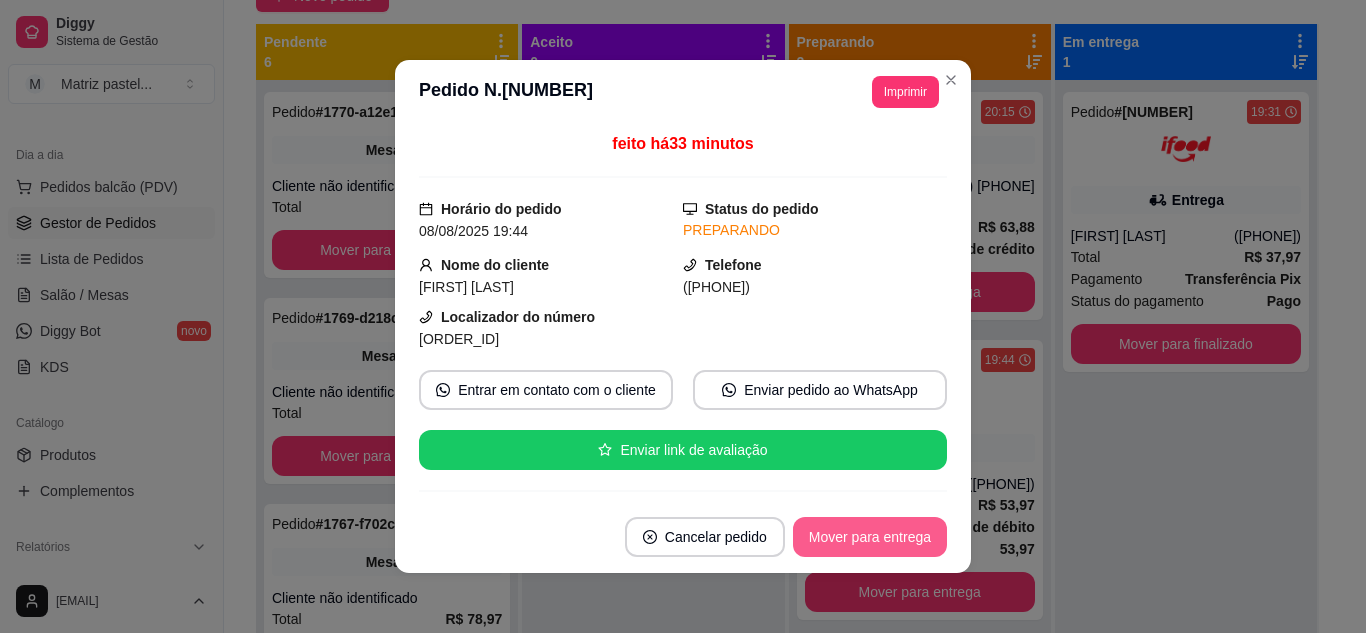 click on "Mover para entrega" at bounding box center (870, 537) 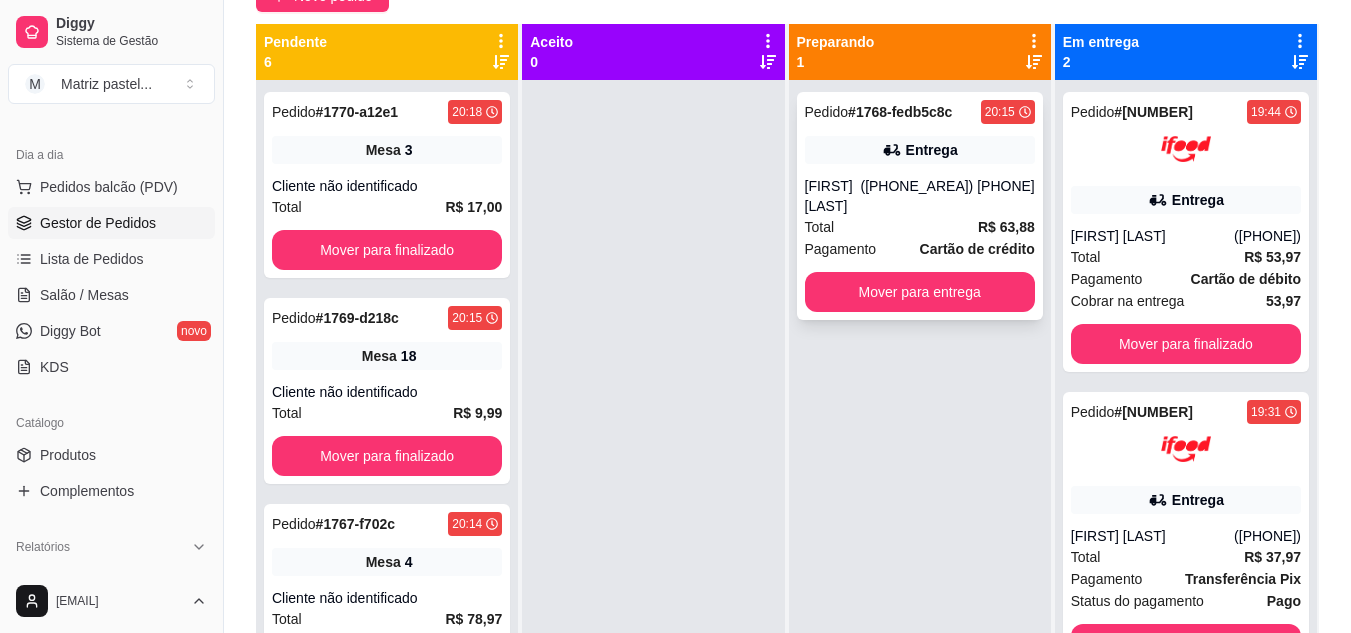 click on "[FIRST] [LAST]" at bounding box center (833, 196) 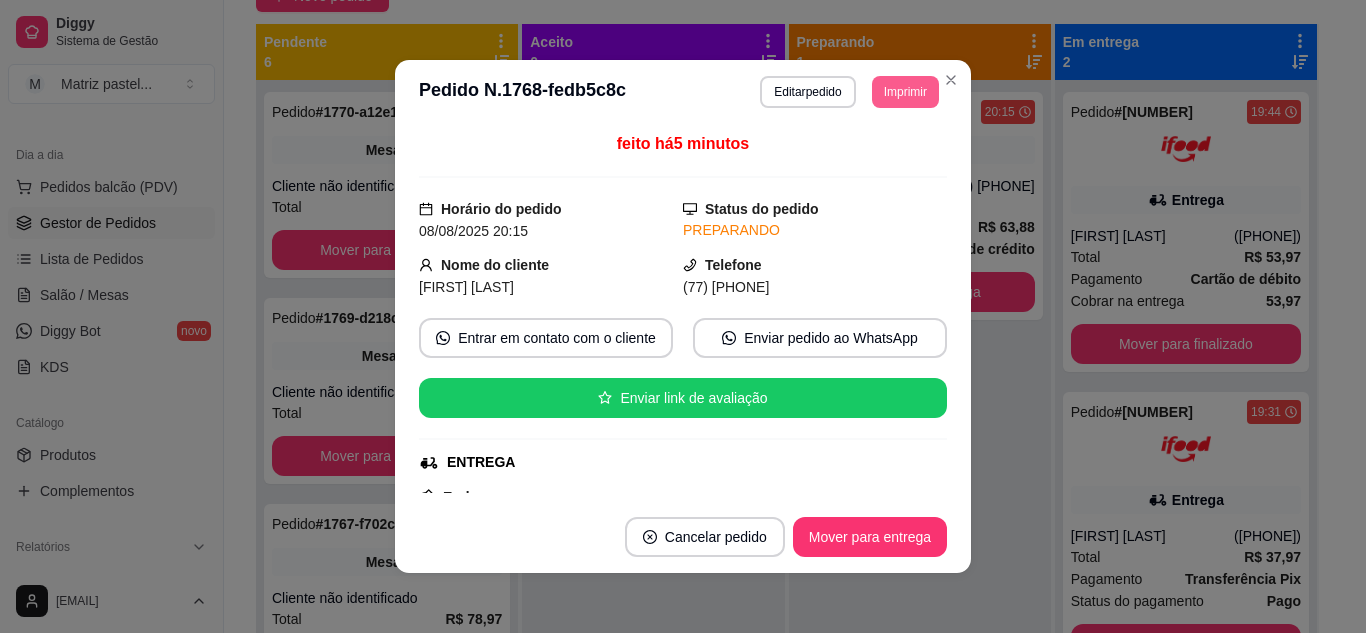 click on "Imprimir" at bounding box center [905, 92] 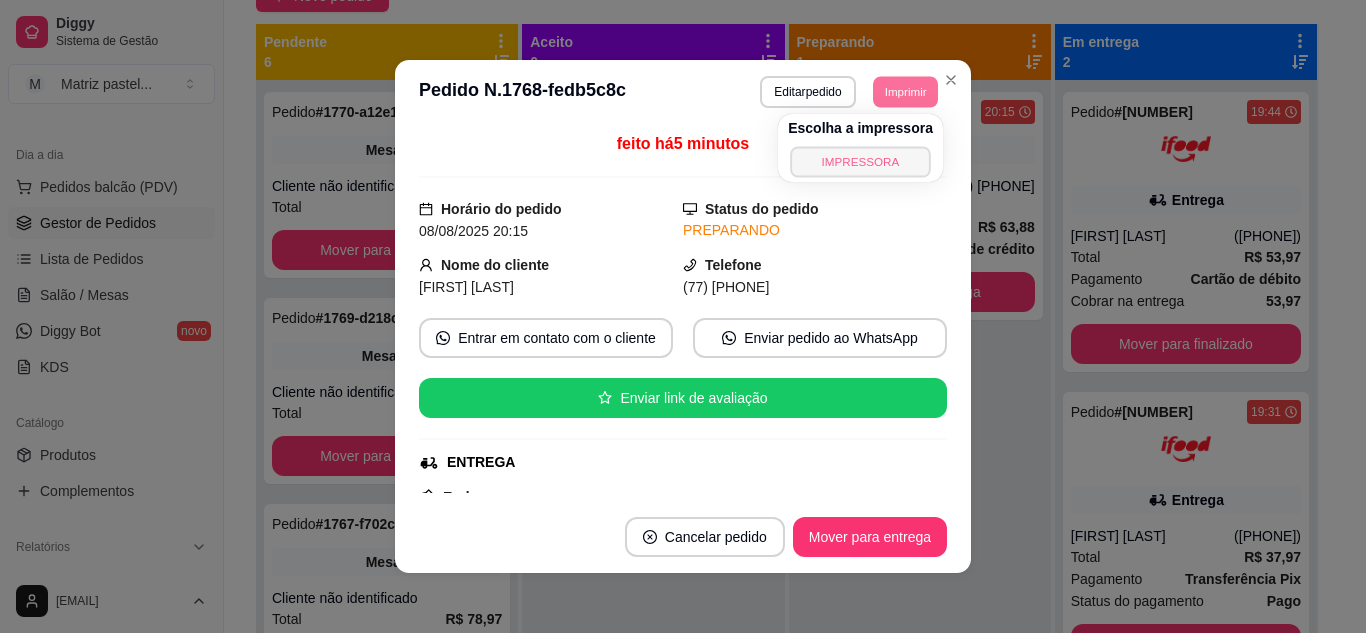 click on "IMPRESSORA" at bounding box center [860, 161] 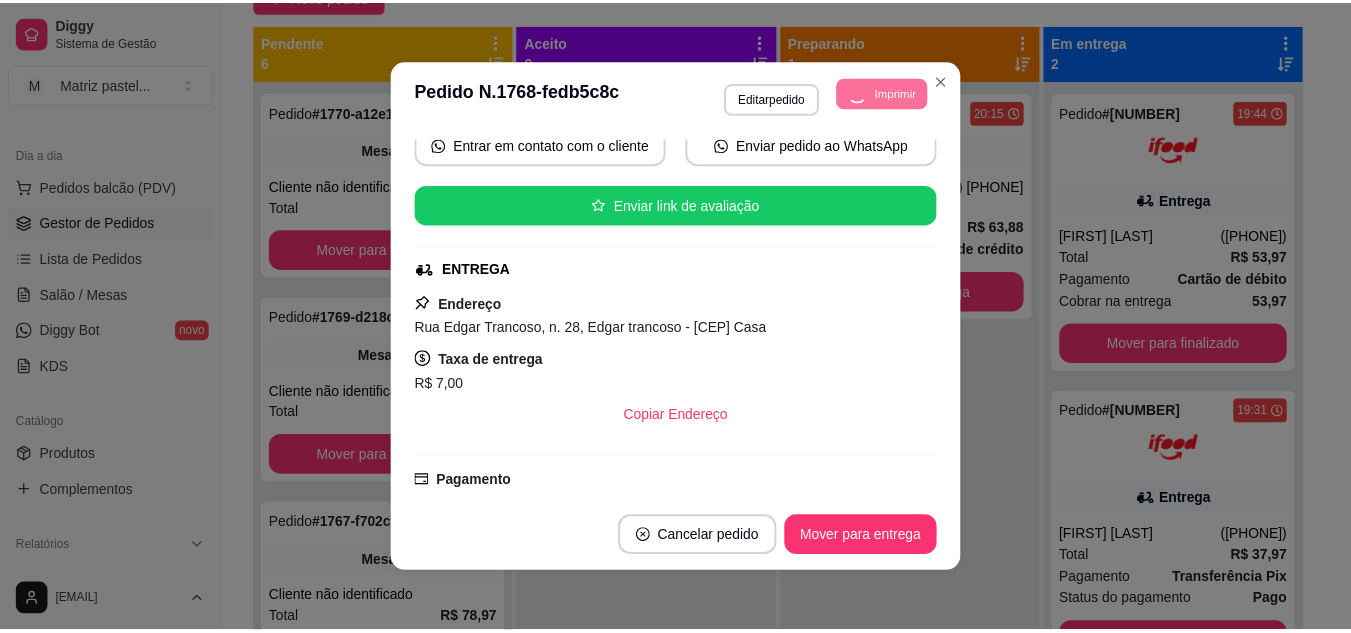 scroll, scrollTop: 200, scrollLeft: 0, axis: vertical 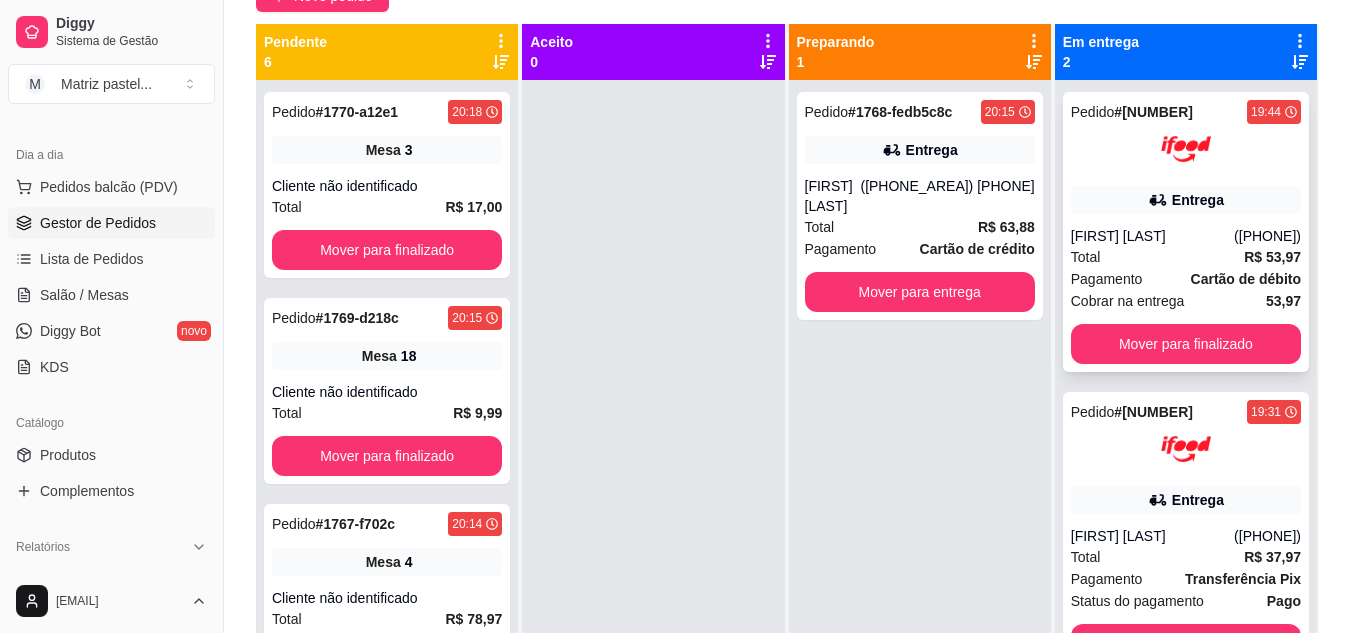 click on "[FIRST] [LAST]" at bounding box center [1152, 236] 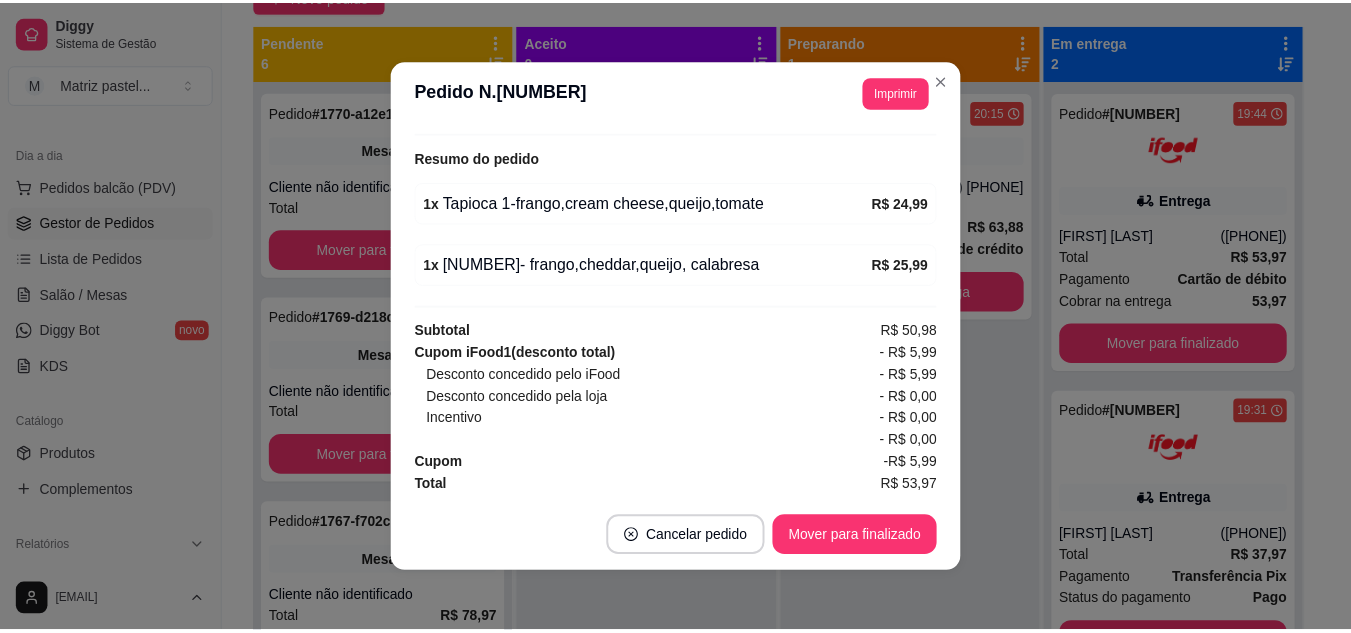 scroll, scrollTop: 708, scrollLeft: 0, axis: vertical 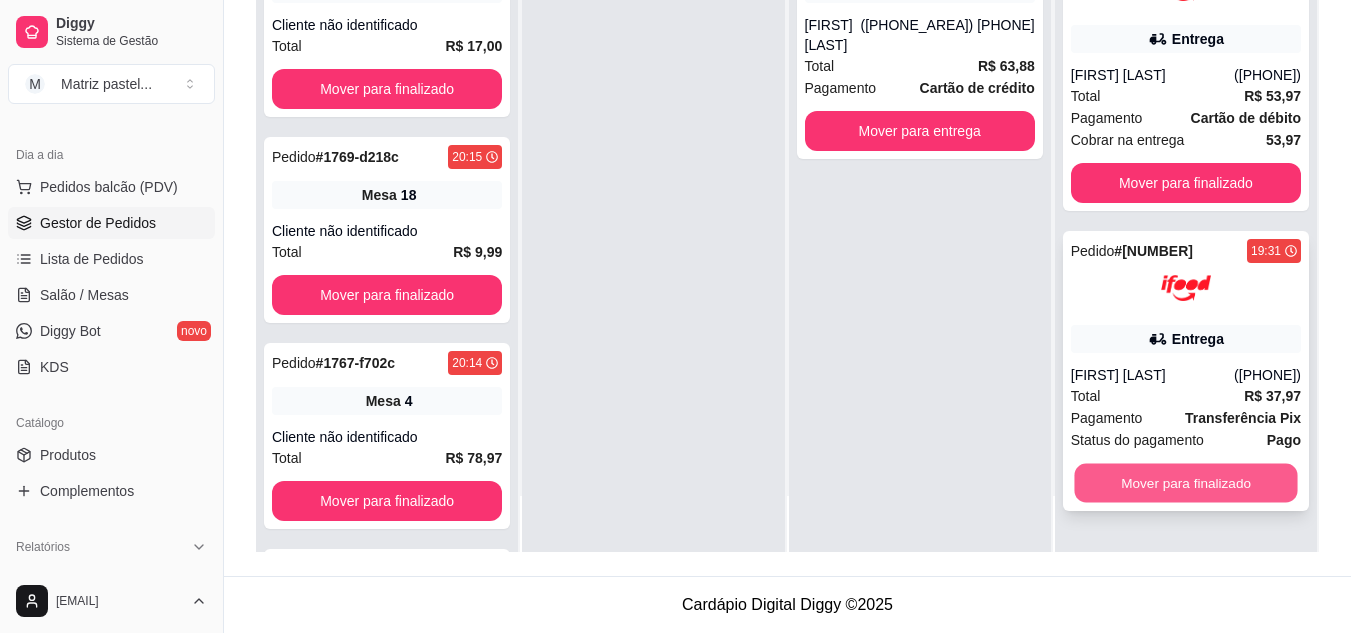 click on "Mover para finalizado" at bounding box center [1185, 483] 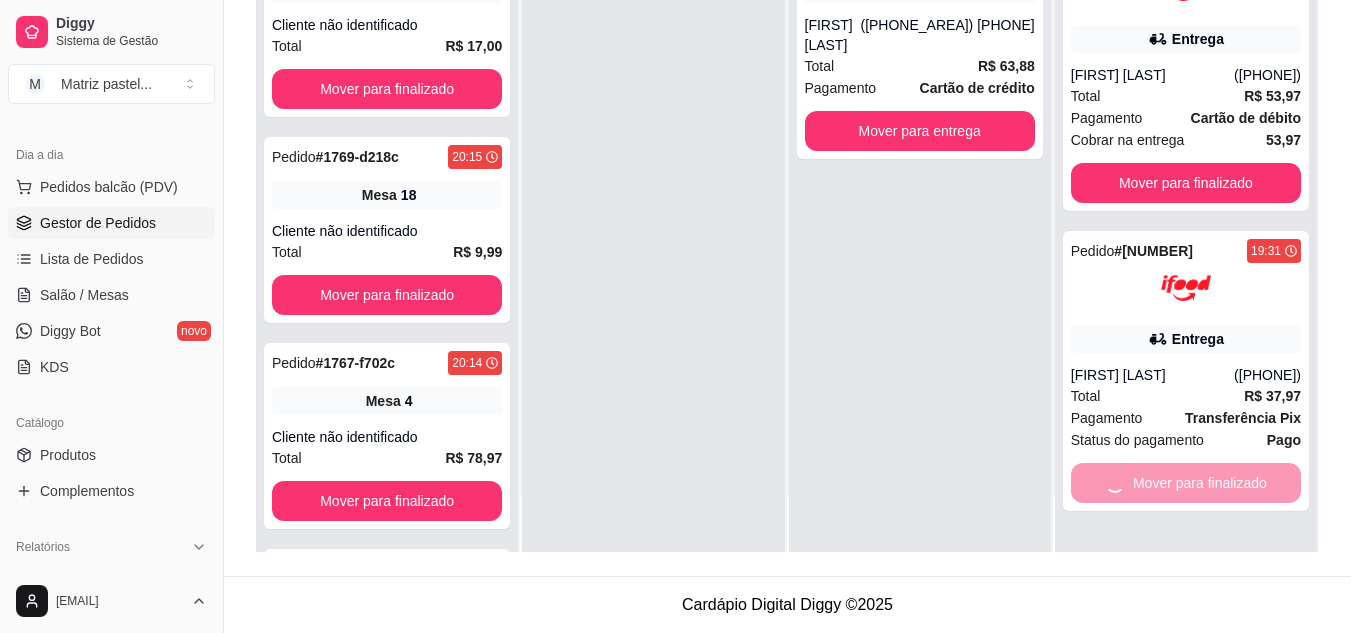 scroll, scrollTop: 0, scrollLeft: 0, axis: both 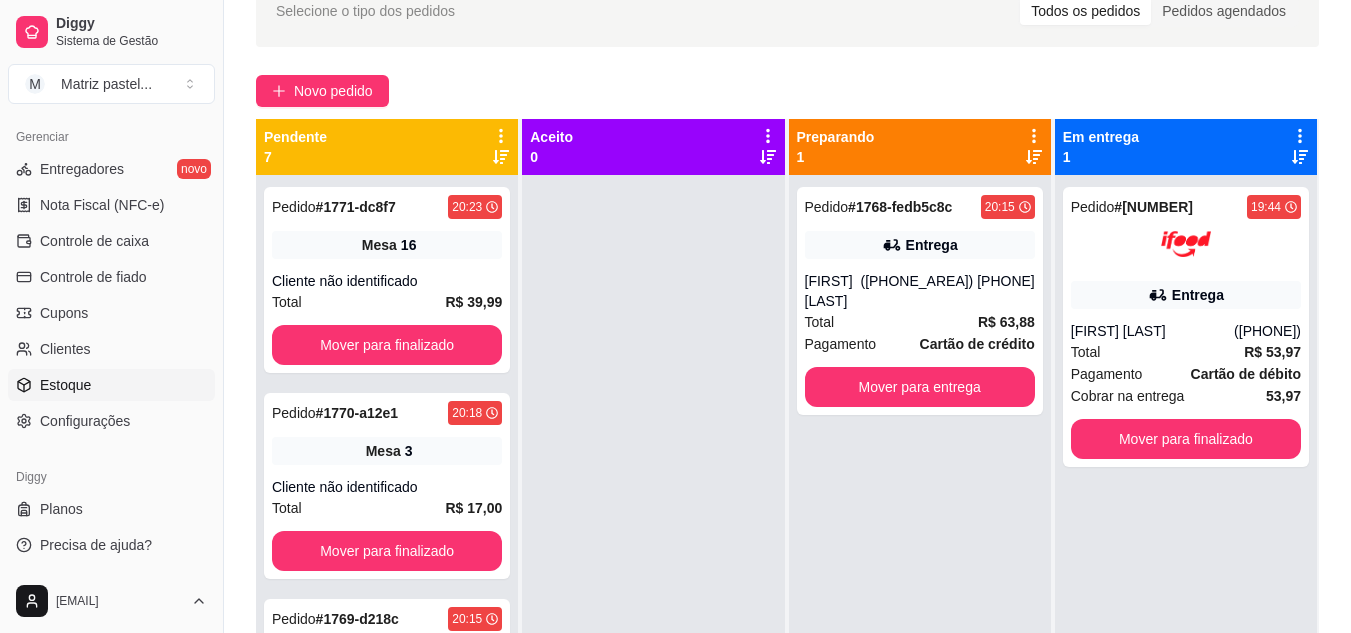click on "Estoque" at bounding box center [111, 385] 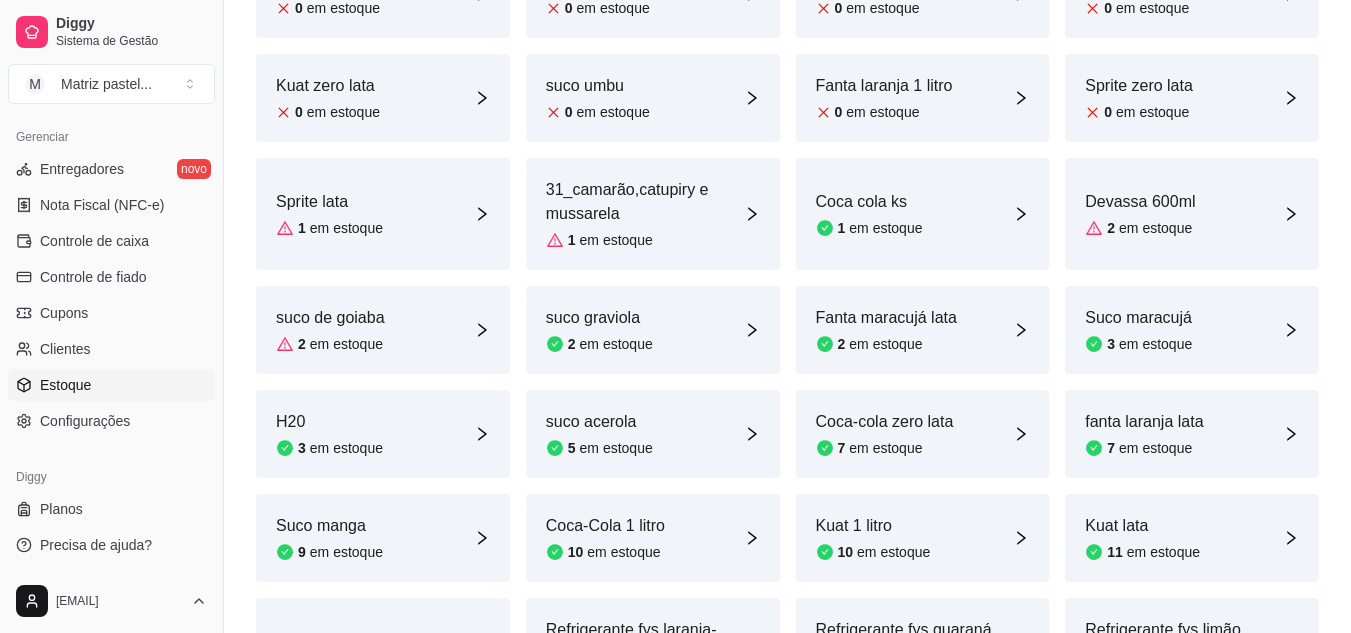 scroll, scrollTop: 500, scrollLeft: 0, axis: vertical 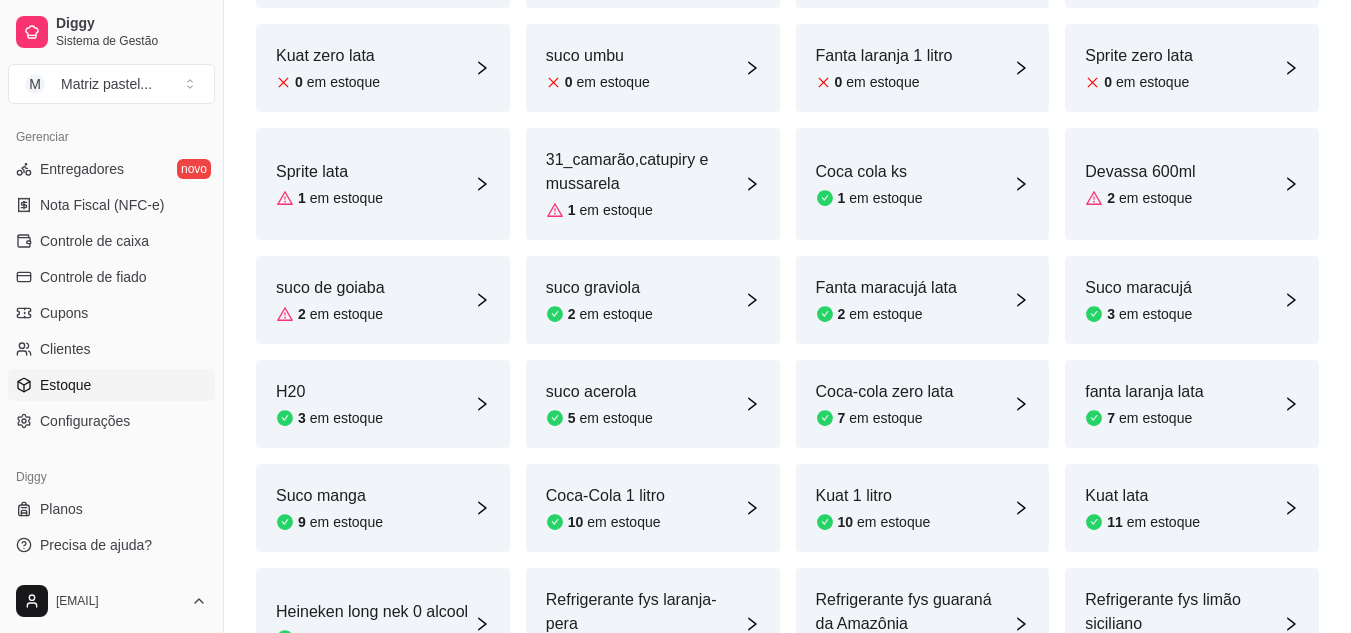 click on "H20 3 em estoque" at bounding box center (383, 404) 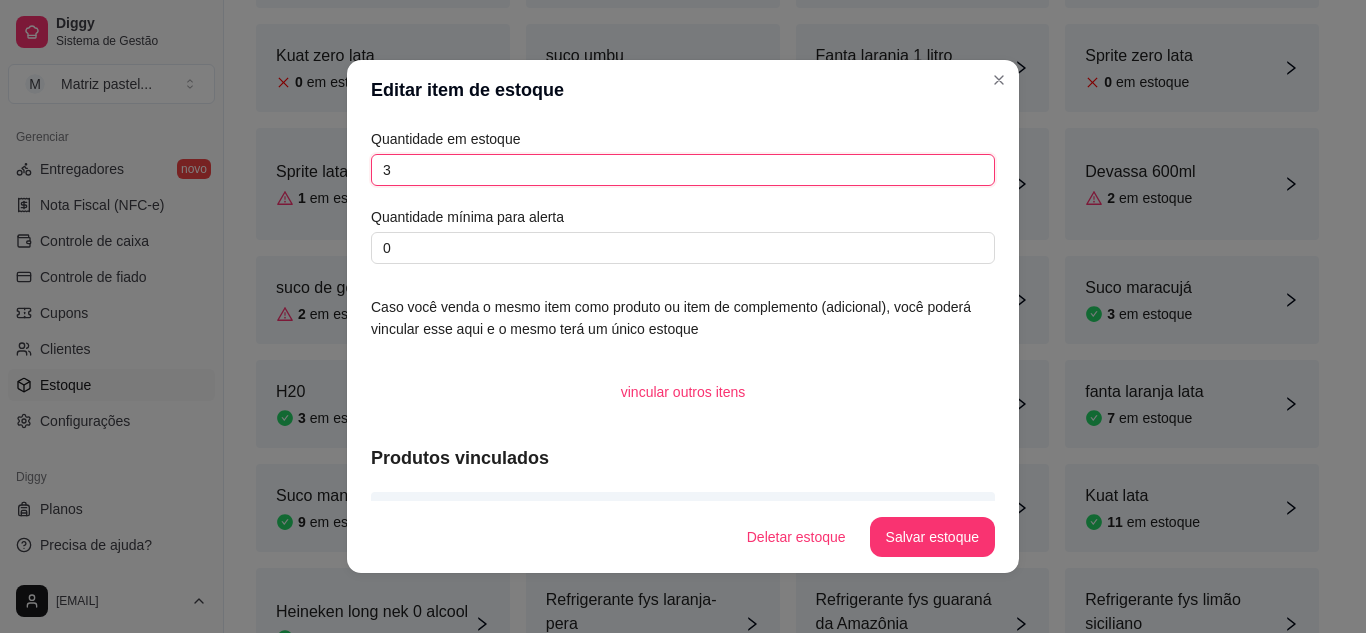 click on "3" at bounding box center [683, 170] 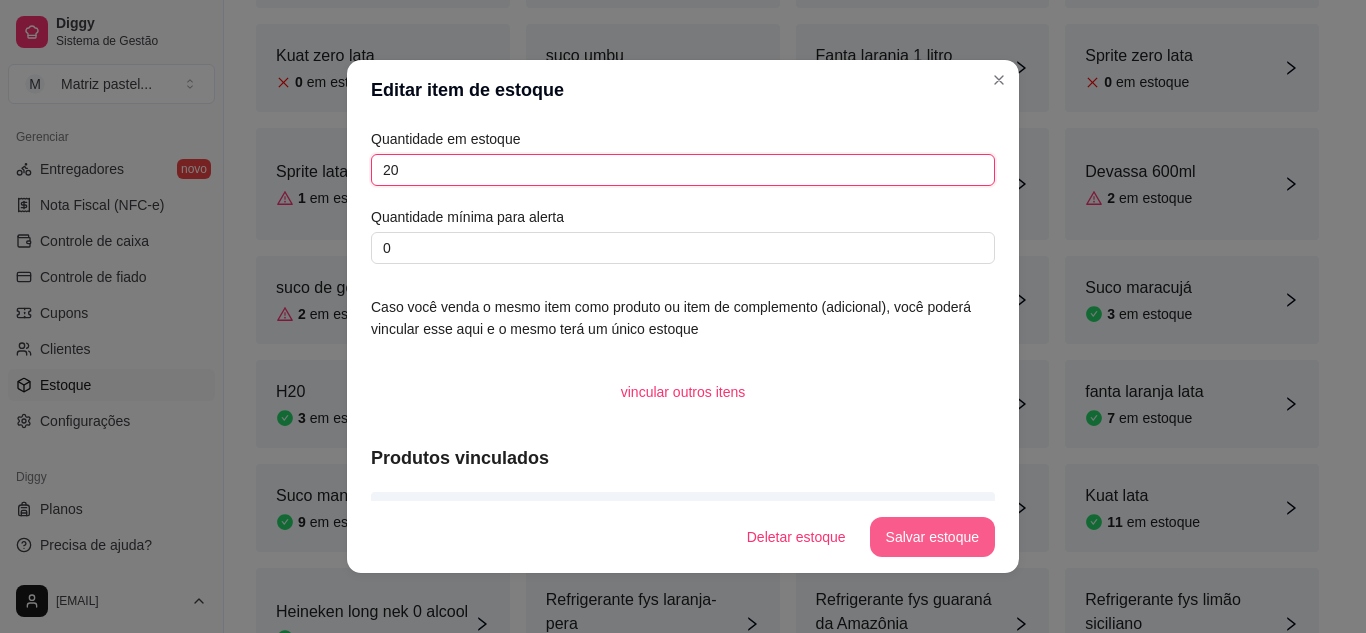 type on "20" 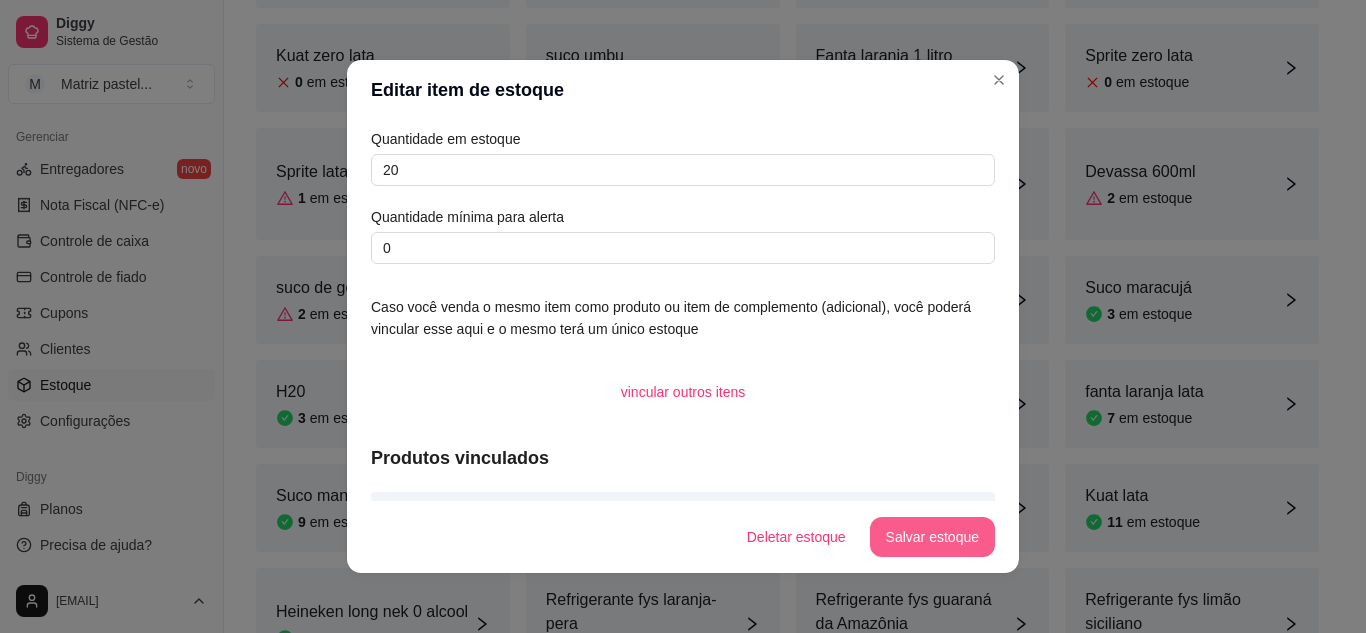 click on "Salvar estoque" at bounding box center (932, 537) 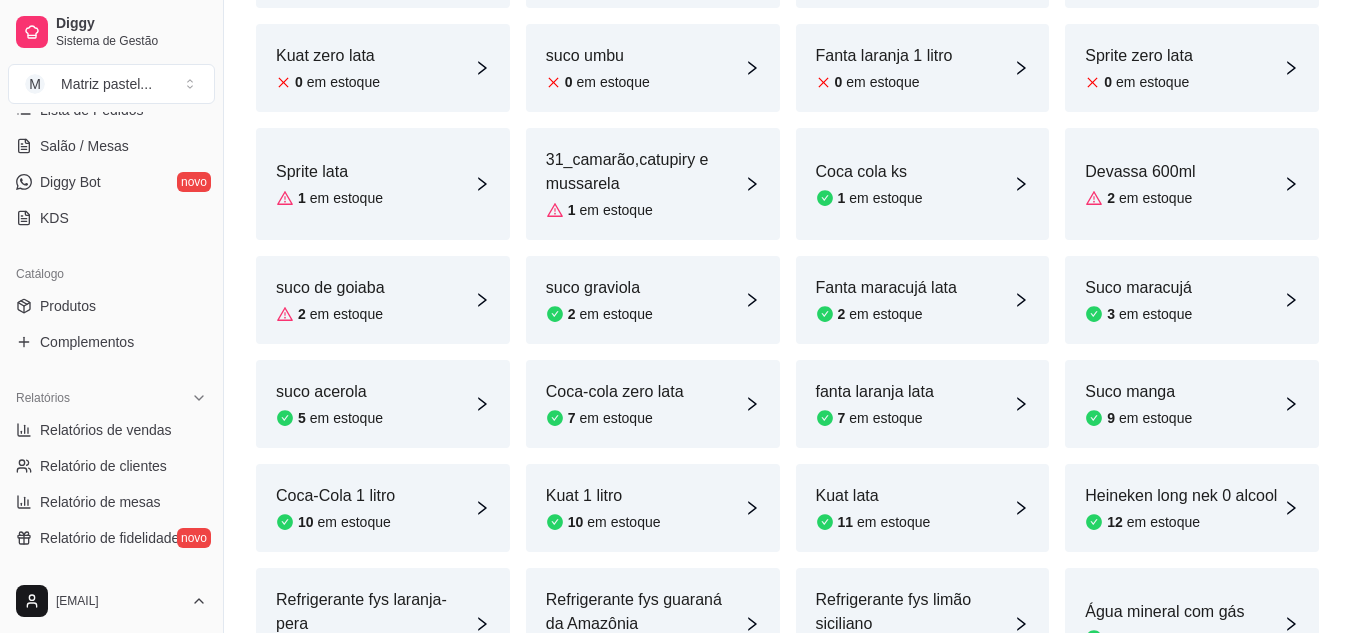 scroll, scrollTop: 306, scrollLeft: 0, axis: vertical 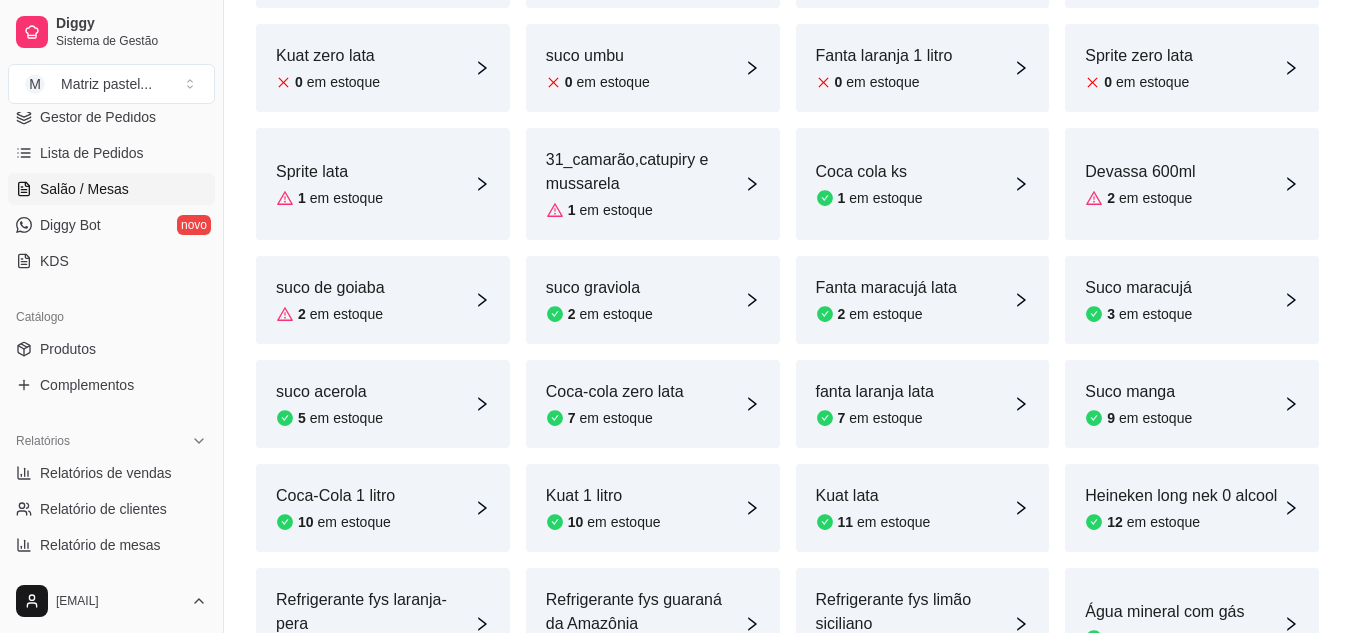 click on "Salão / Mesas" at bounding box center (84, 189) 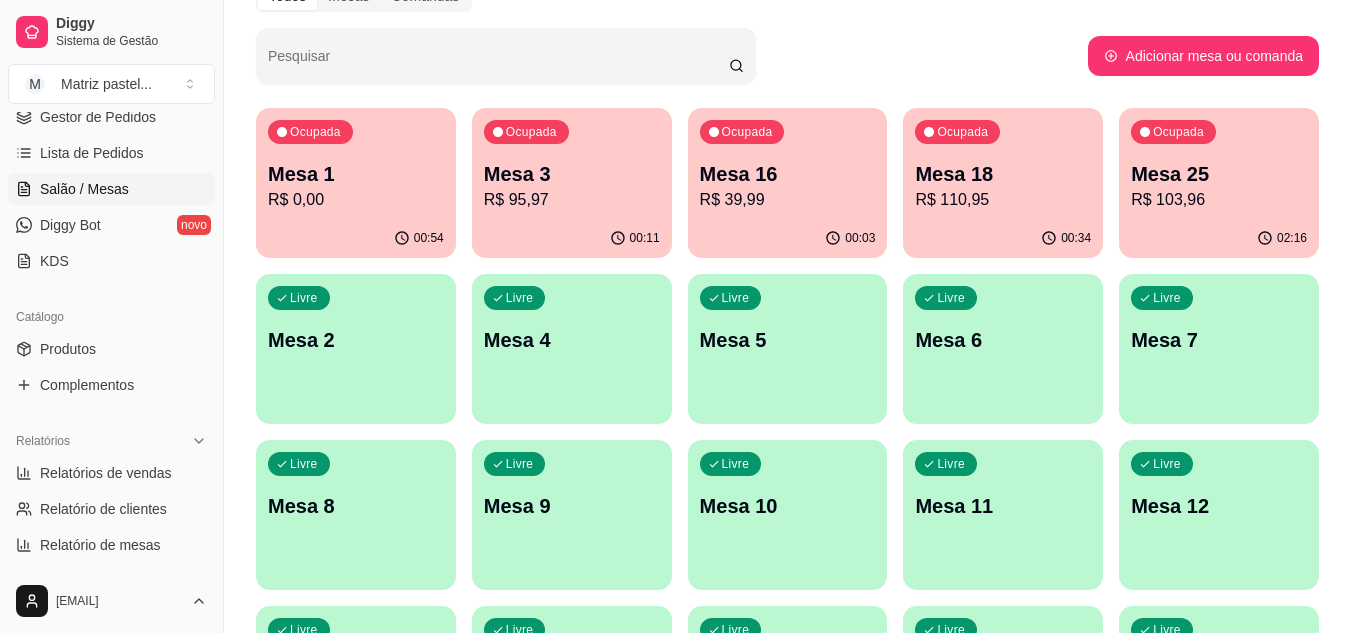 scroll, scrollTop: 100, scrollLeft: 0, axis: vertical 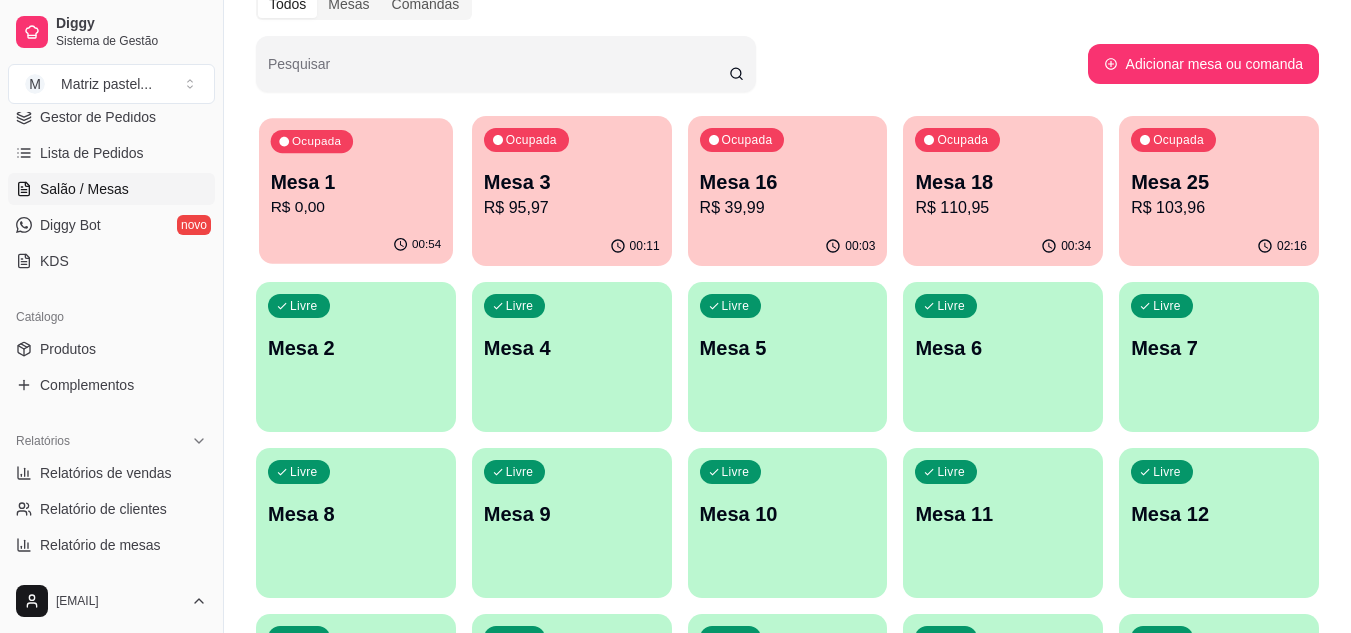 click on "R$ 0,00" at bounding box center [356, 207] 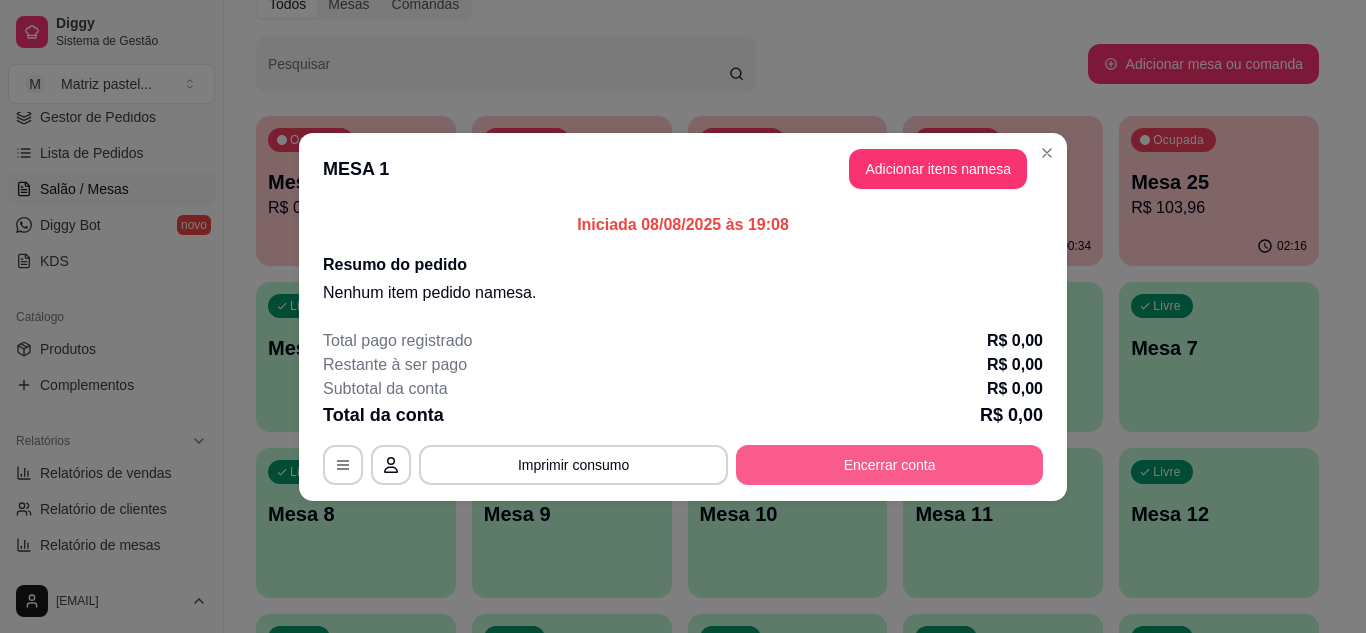 click on "Encerrar conta" at bounding box center [889, 465] 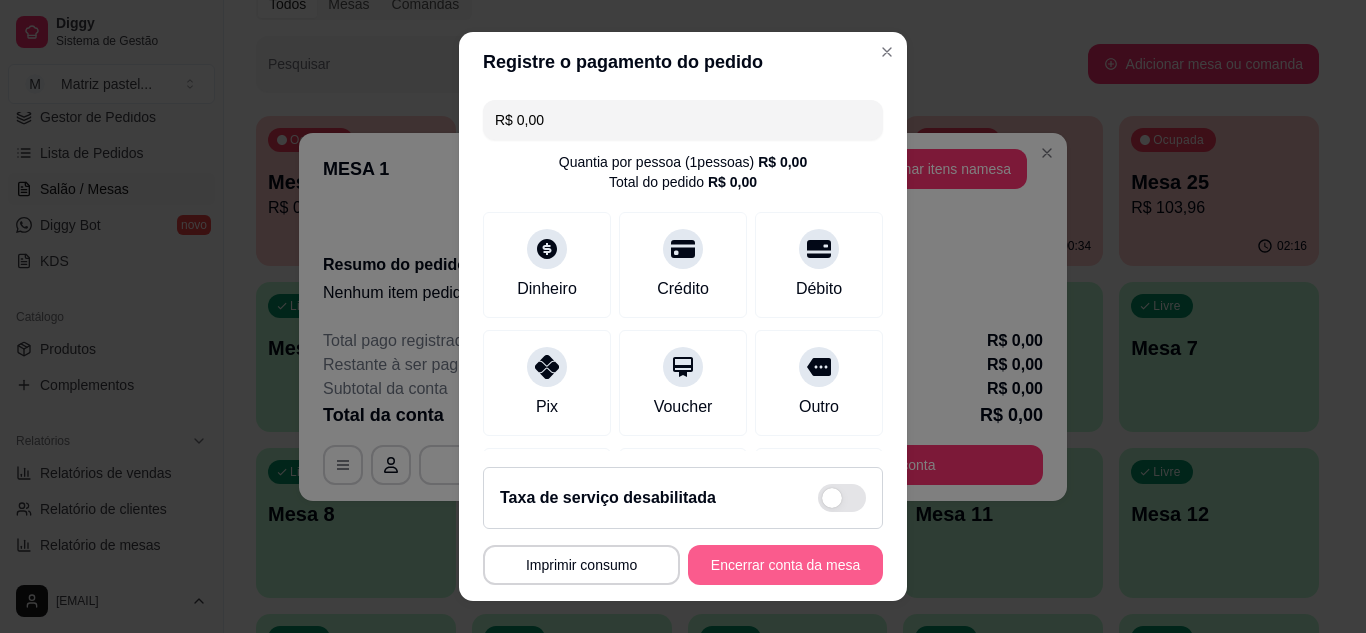 click on "Encerrar conta da mesa" at bounding box center [785, 565] 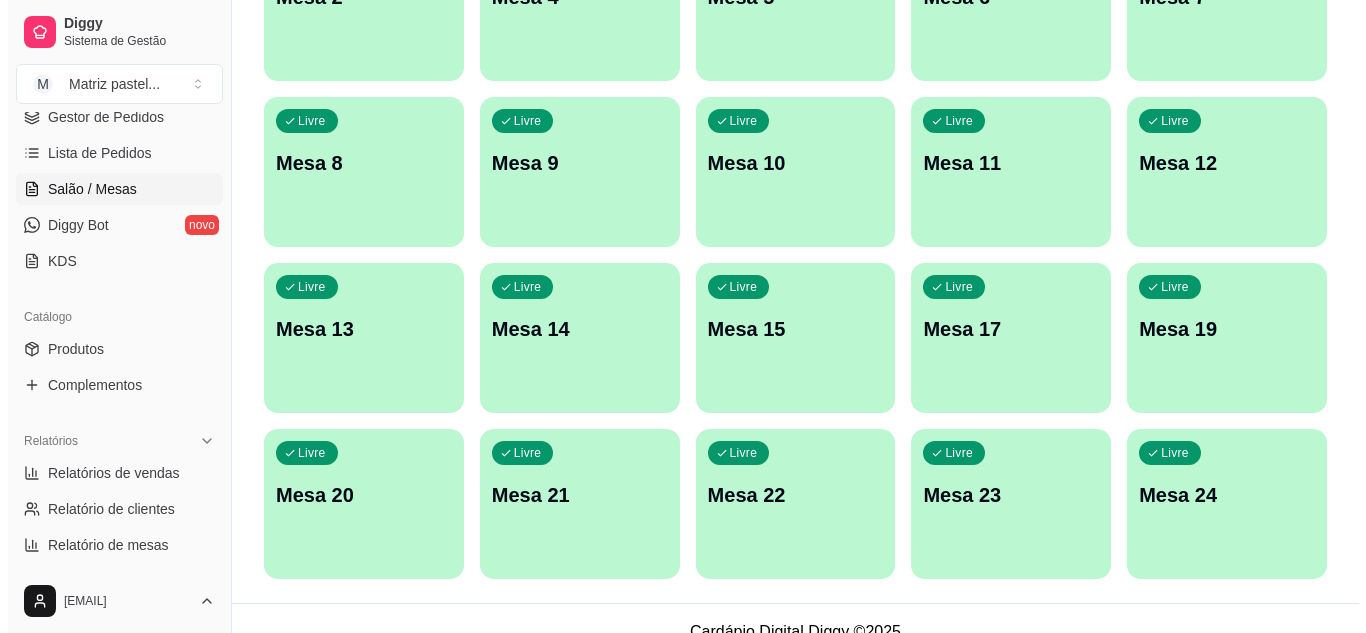 scroll, scrollTop: 478, scrollLeft: 0, axis: vertical 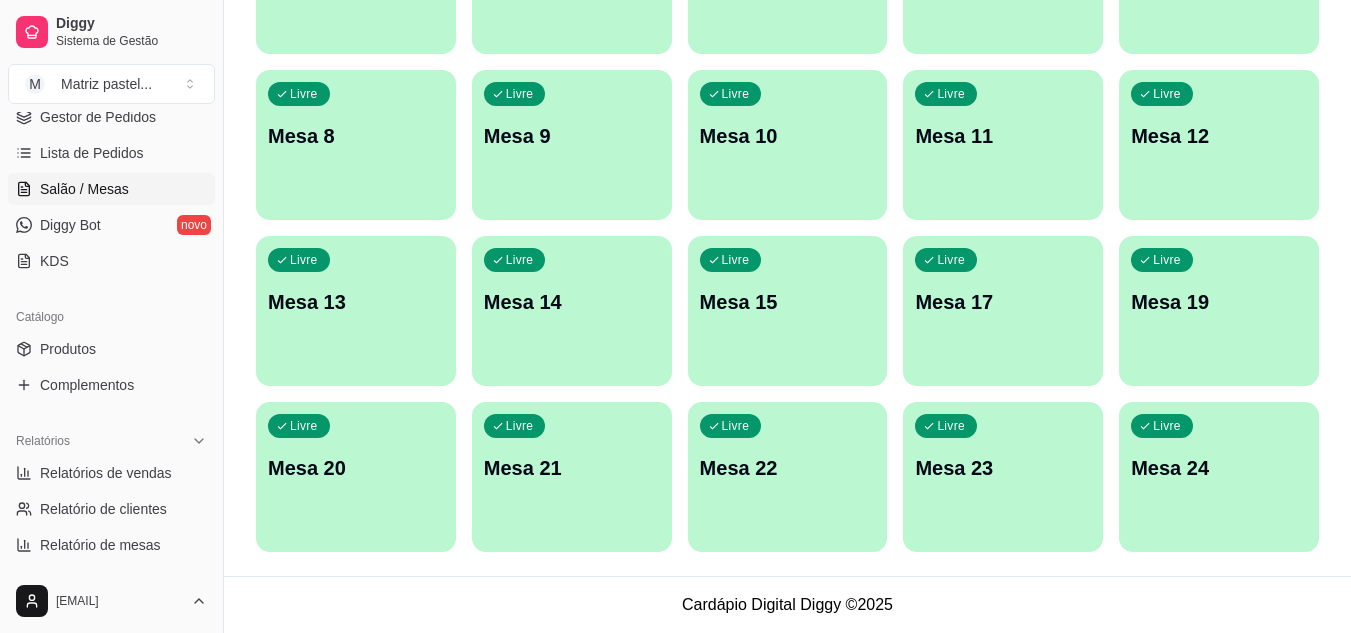 click on "Ocupada Mesa 3 R$ 95,97 00:11 Ocupada Mesa 16 R$ 39,99 00:03 Ocupada Mesa 18 R$ 110,95 00:34 Ocupada Mesa 25 R$ 103,96 02:16 Livre Mesa 1 Livre Mesa 2 Livre Mesa 4 Livre Mesa 5 Livre Mesa 6 Livre Mesa 7 Livre Mesa 8 Livre Mesa 9 Livre Mesa 10 Livre Mesa 11 Livre Mesa 12 Livre Mesa 13 Livre Mesa 14 Livre Mesa 15 Livre Mesa 17 Livre Mesa 19 Livre Mesa 20 Livre Mesa 21 Livre Mesa 22 Livre Mesa 23 Livre Mesa 24" at bounding box center (787, 145) 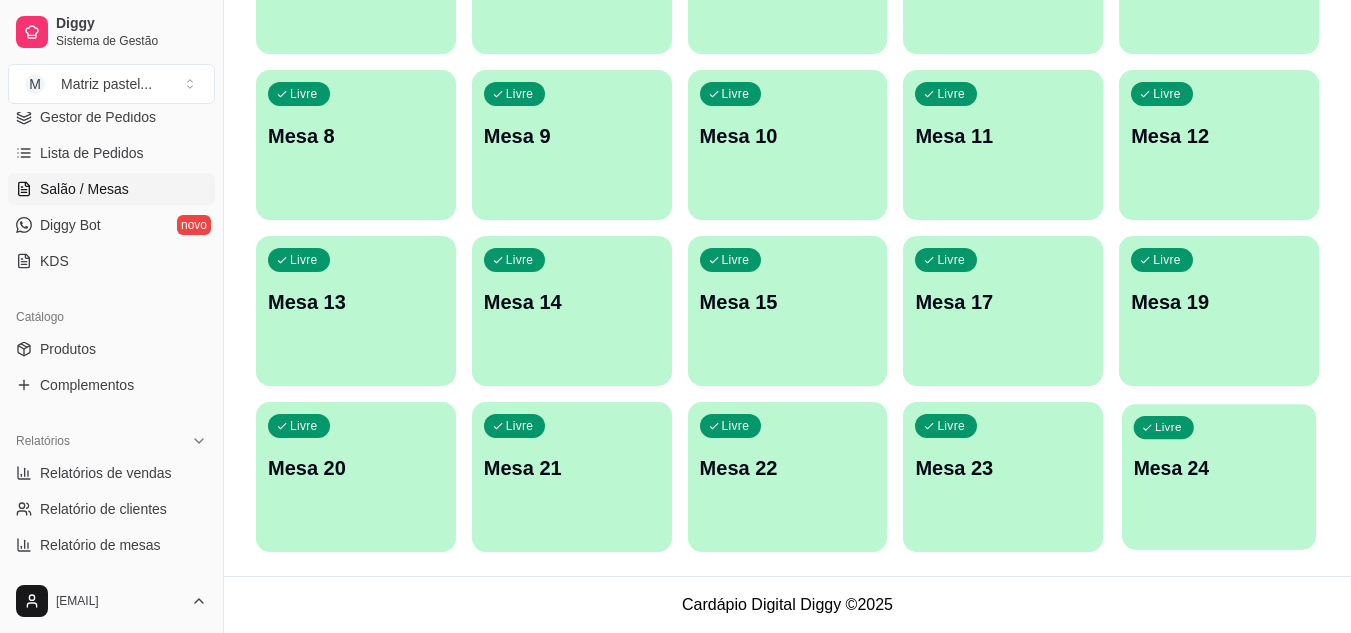 click on "Livre Mesa 24" at bounding box center [1219, 465] 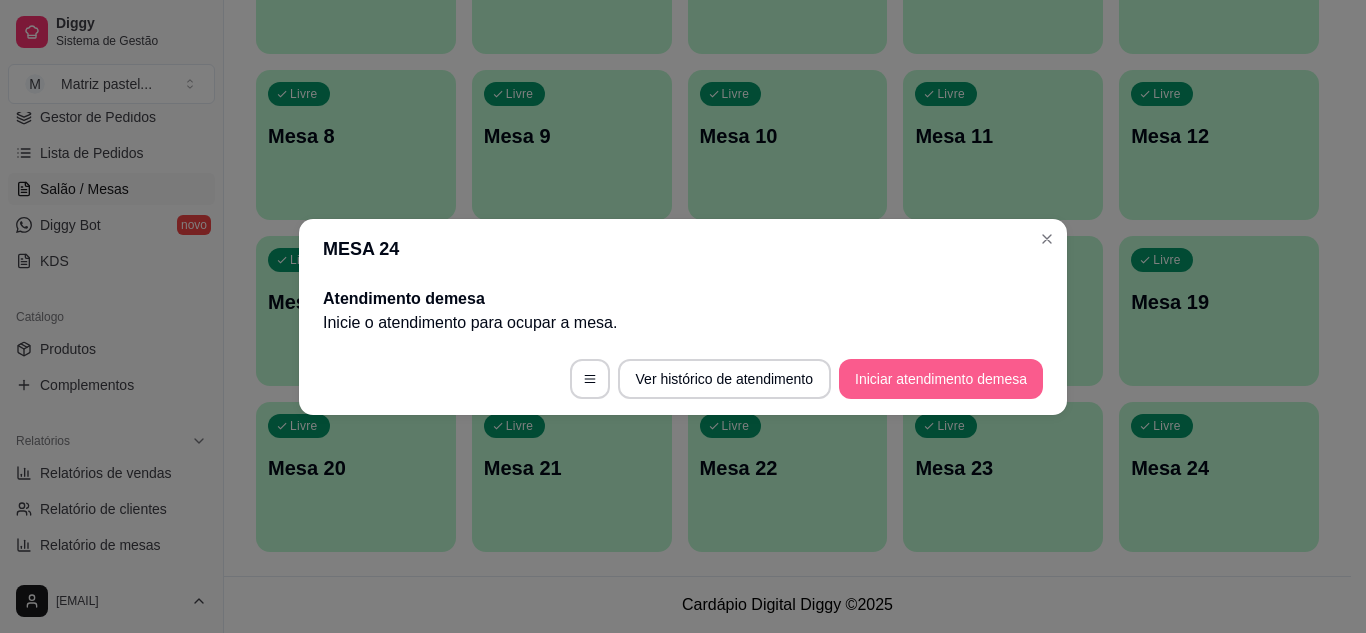 click on "Iniciar atendimento de  mesa" at bounding box center (941, 379) 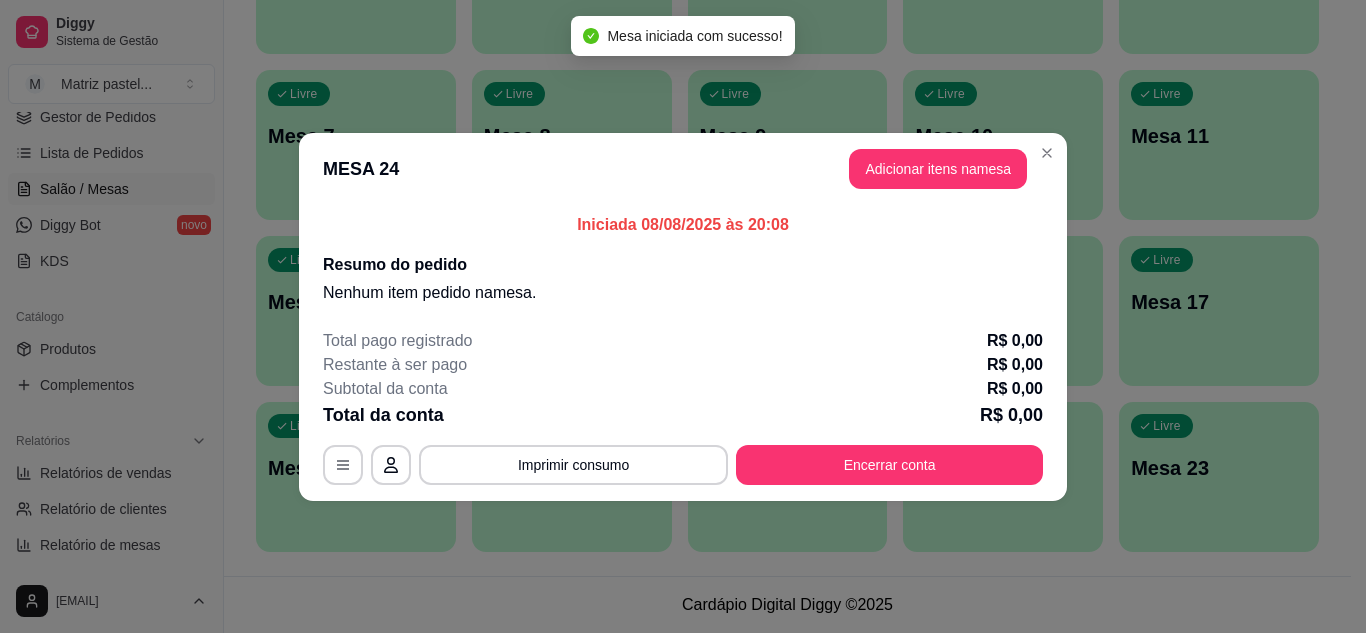 click on "Adicionar itens na  mesa" at bounding box center [938, 169] 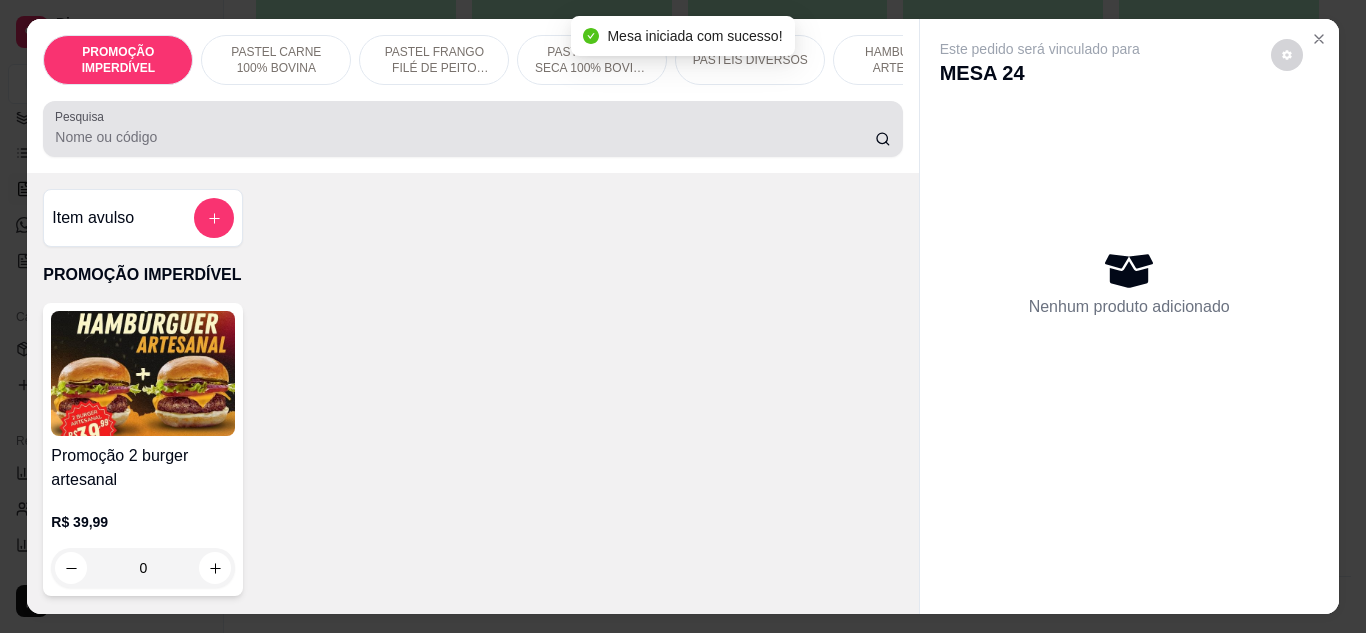 click at bounding box center [472, 129] 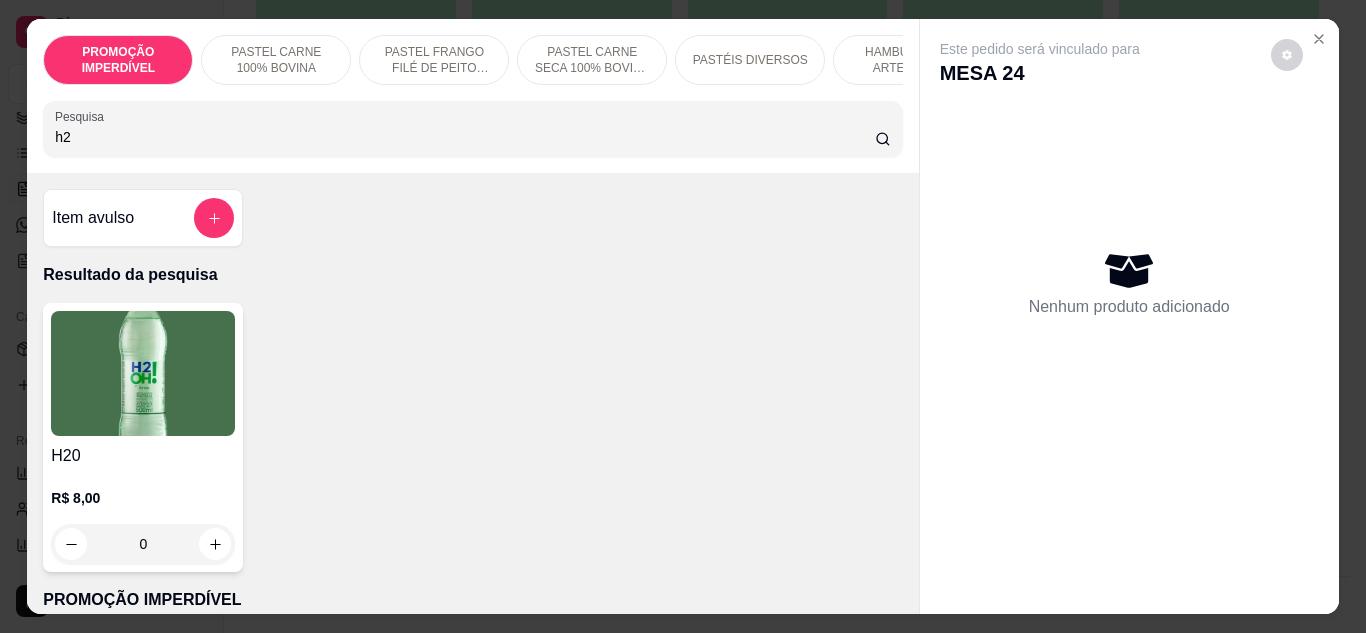 type on "h2" 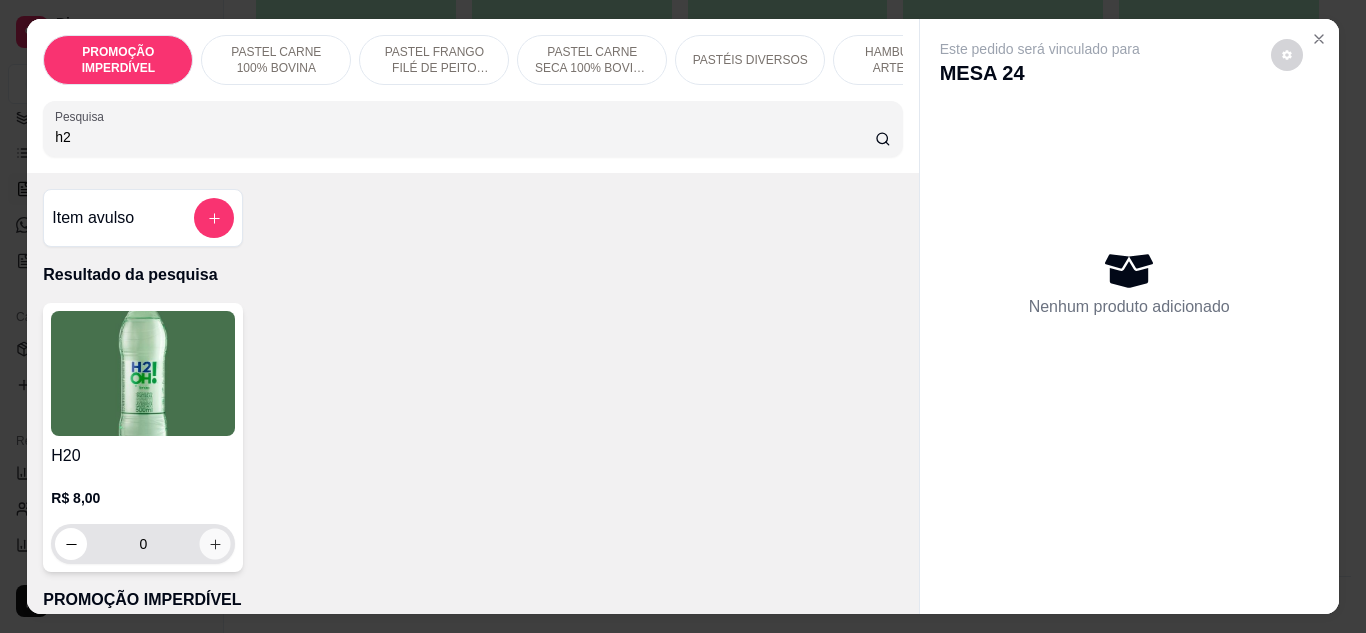 click at bounding box center [215, 543] 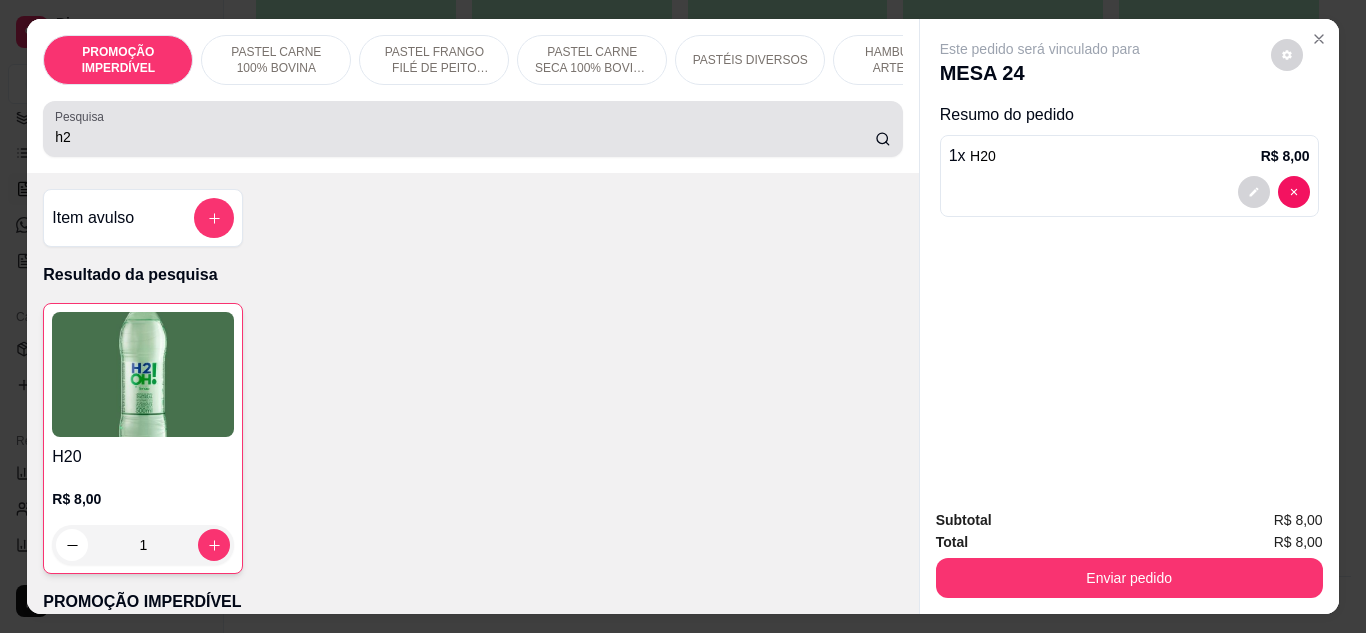 click on "Pesquisa h2" at bounding box center (472, 129) 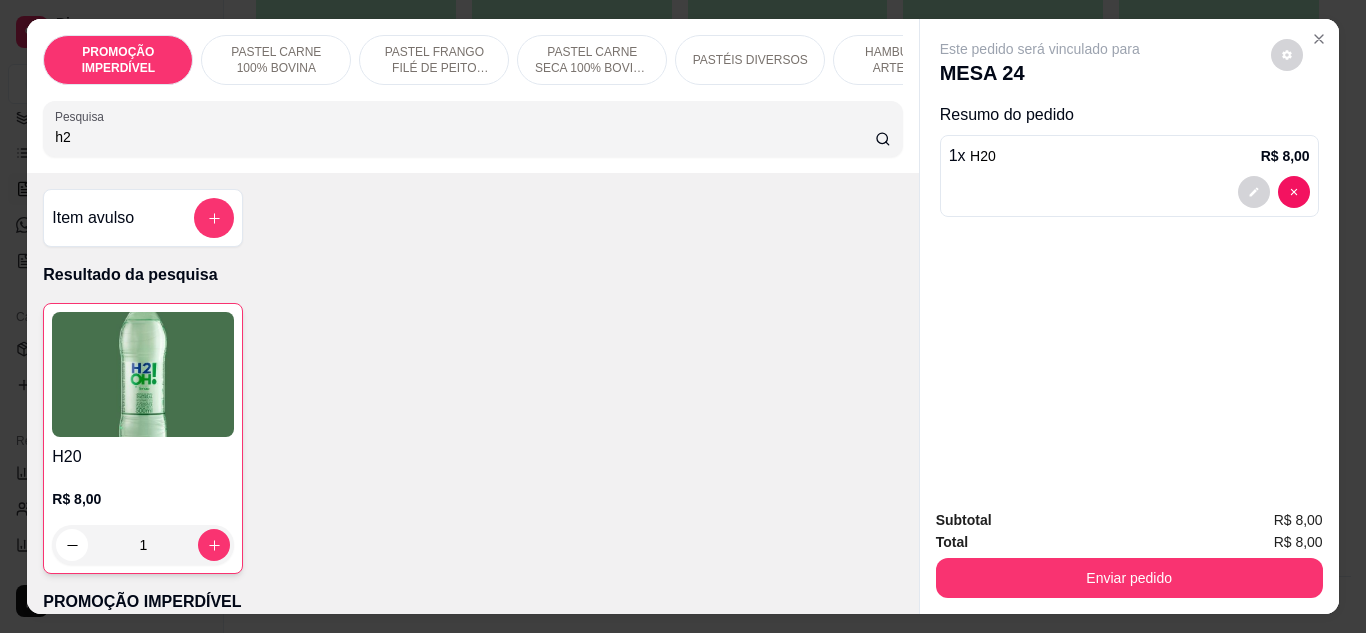 drag, startPoint x: 351, startPoint y: 158, endPoint x: 58, endPoint y: 169, distance: 293.20642 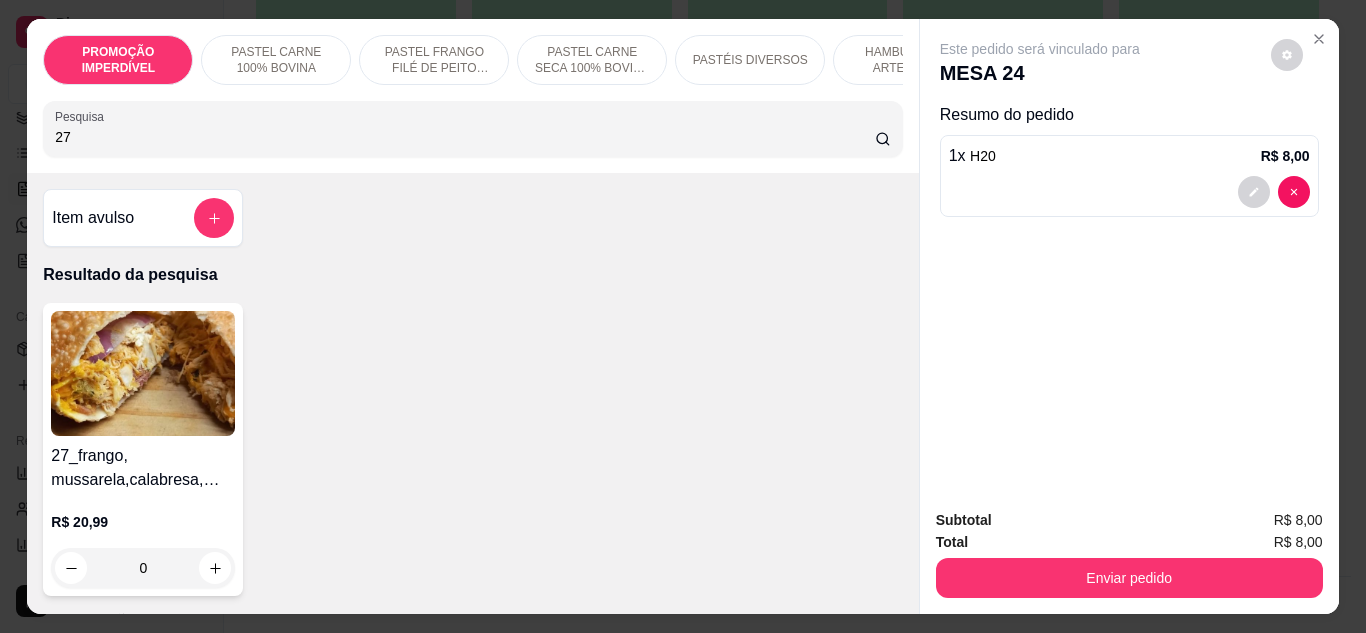 type on "27" 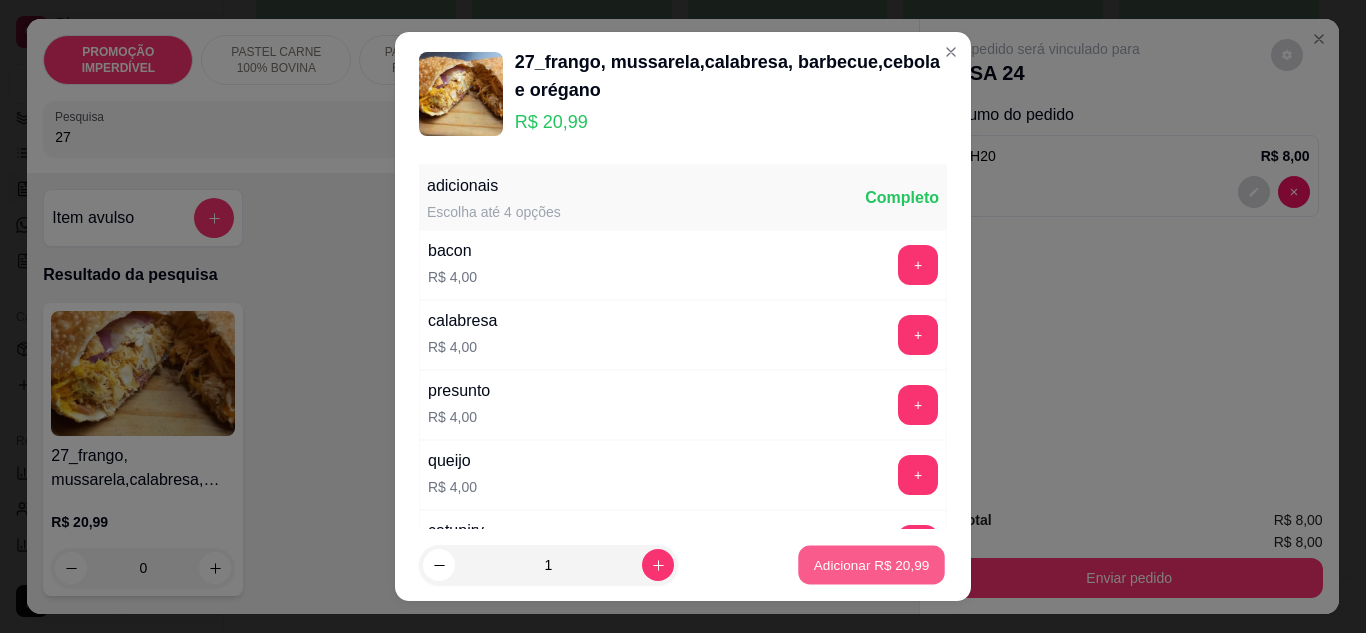 click on "Adicionar   R$ 20,99" at bounding box center (872, 565) 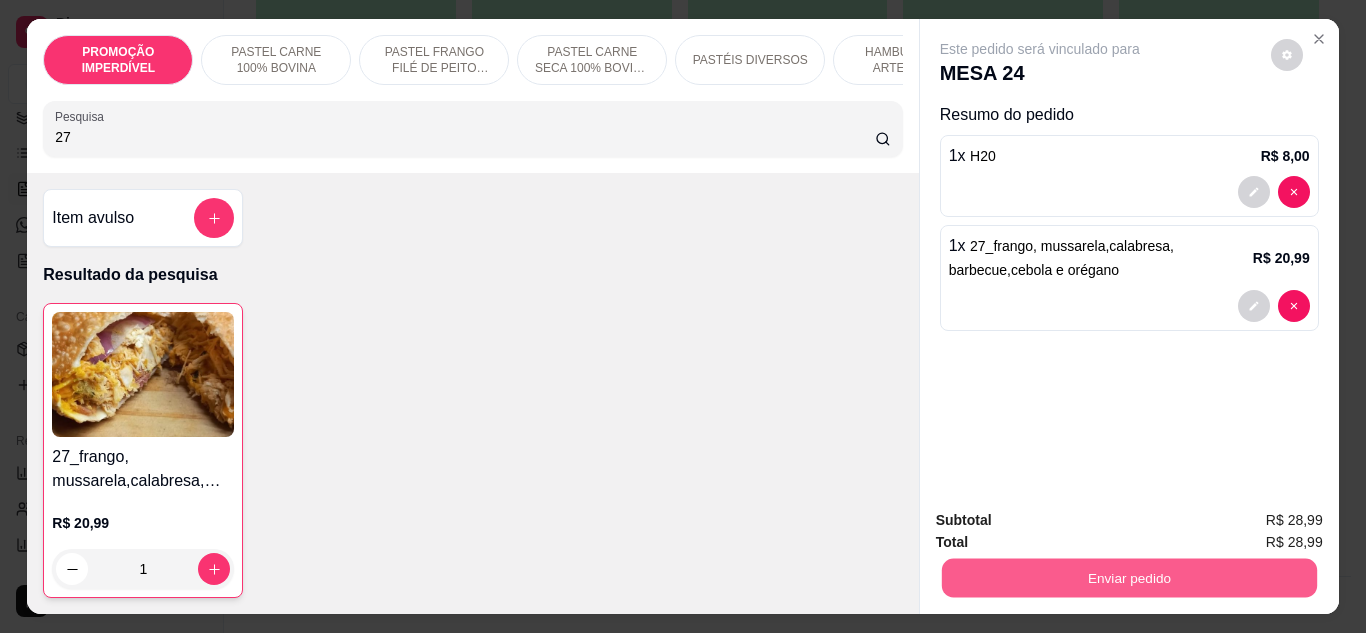 click on "Enviar pedido" at bounding box center (1128, 578) 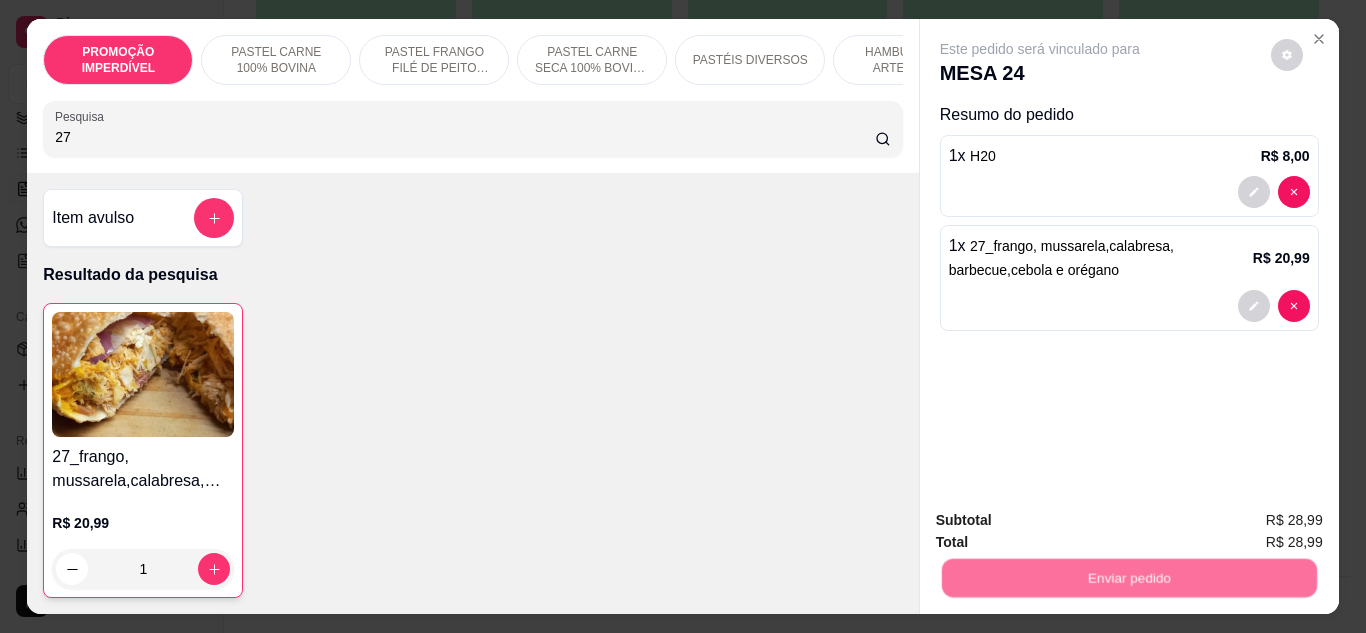 click on "Não registrar e enviar pedido" at bounding box center [1063, 520] 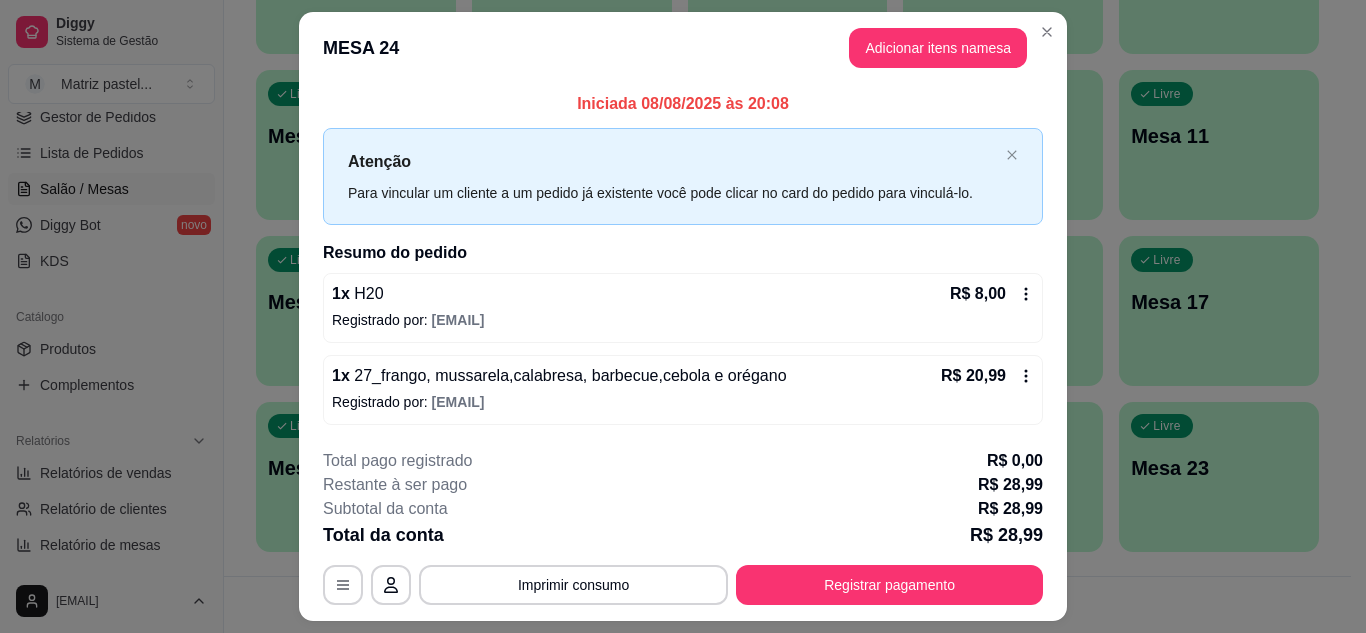 click on "Registrar pagamento" at bounding box center [889, 585] 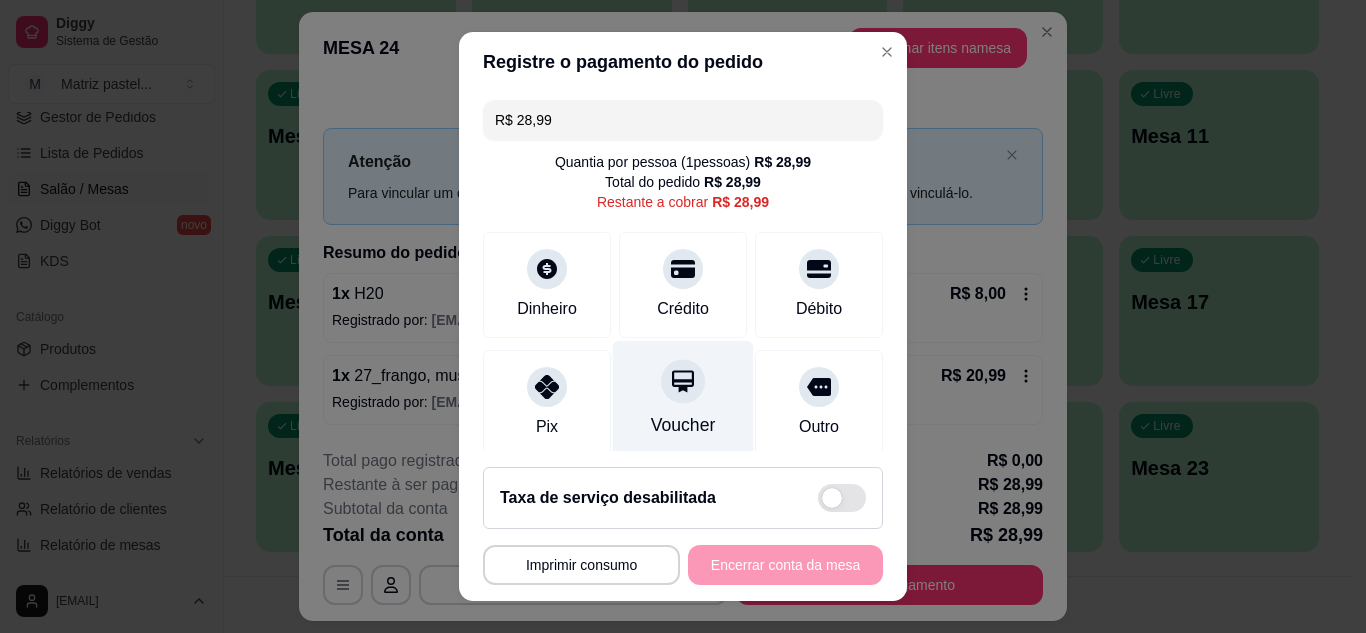 scroll, scrollTop: 100, scrollLeft: 0, axis: vertical 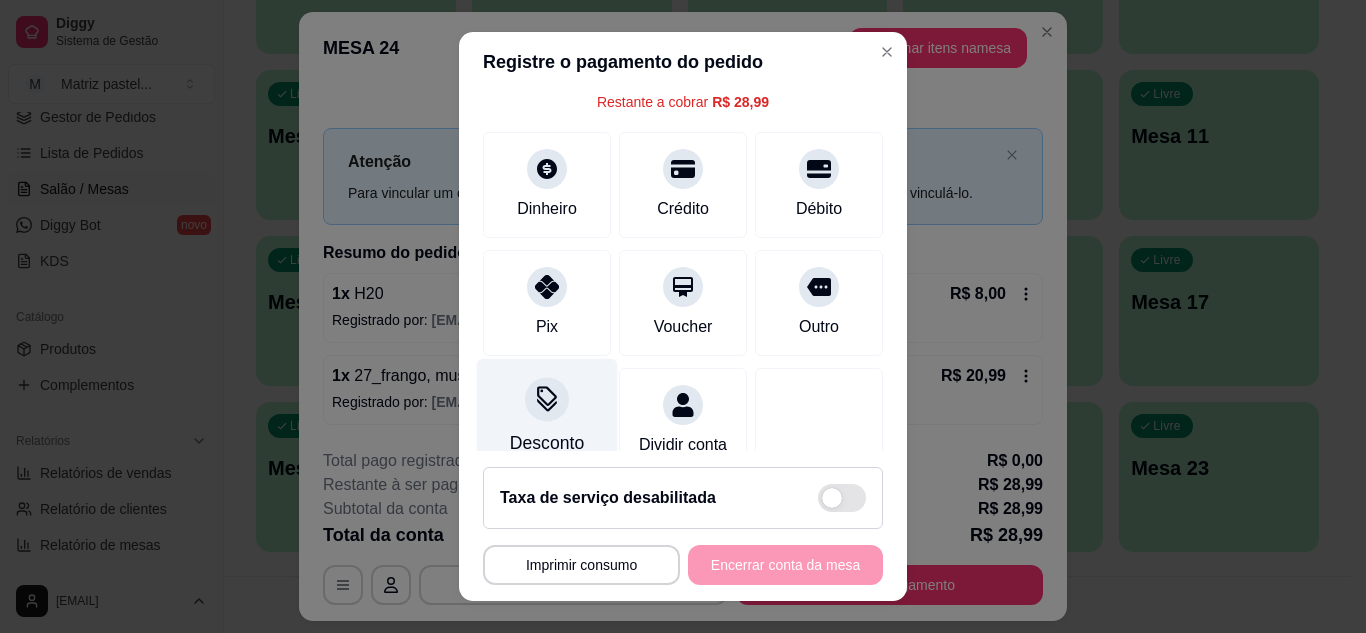 click on "Desconto" at bounding box center (547, 416) 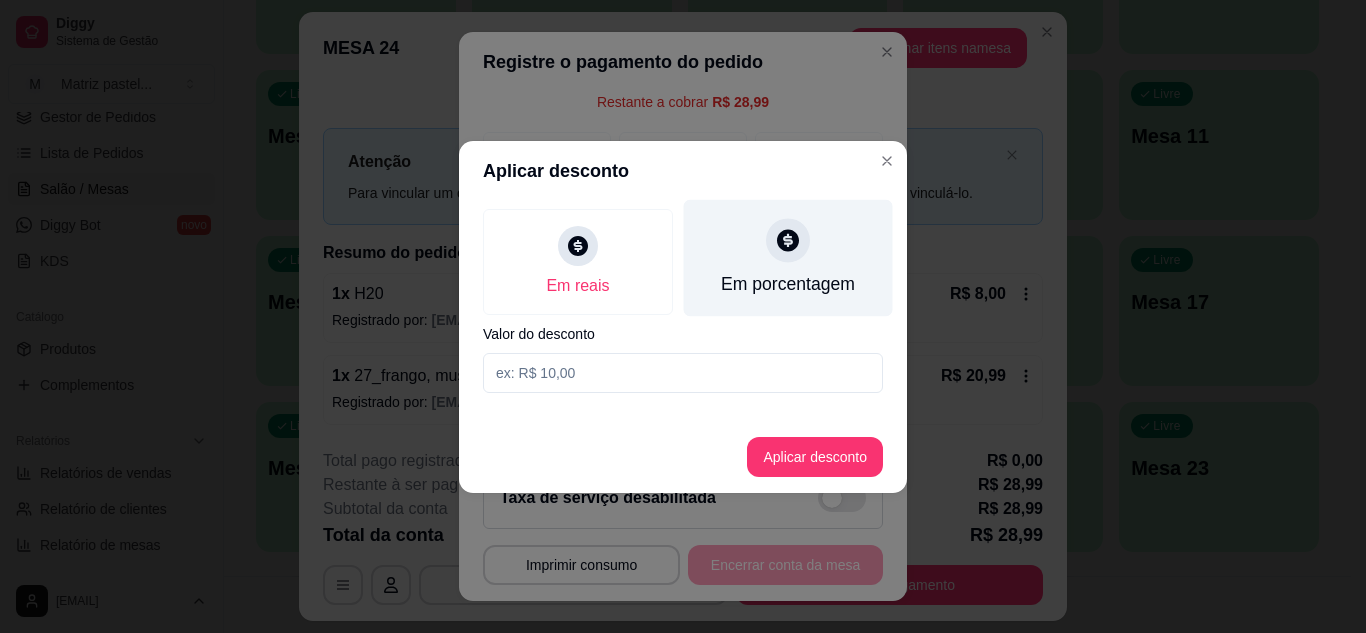 click on "Em porcentagem" at bounding box center [788, 284] 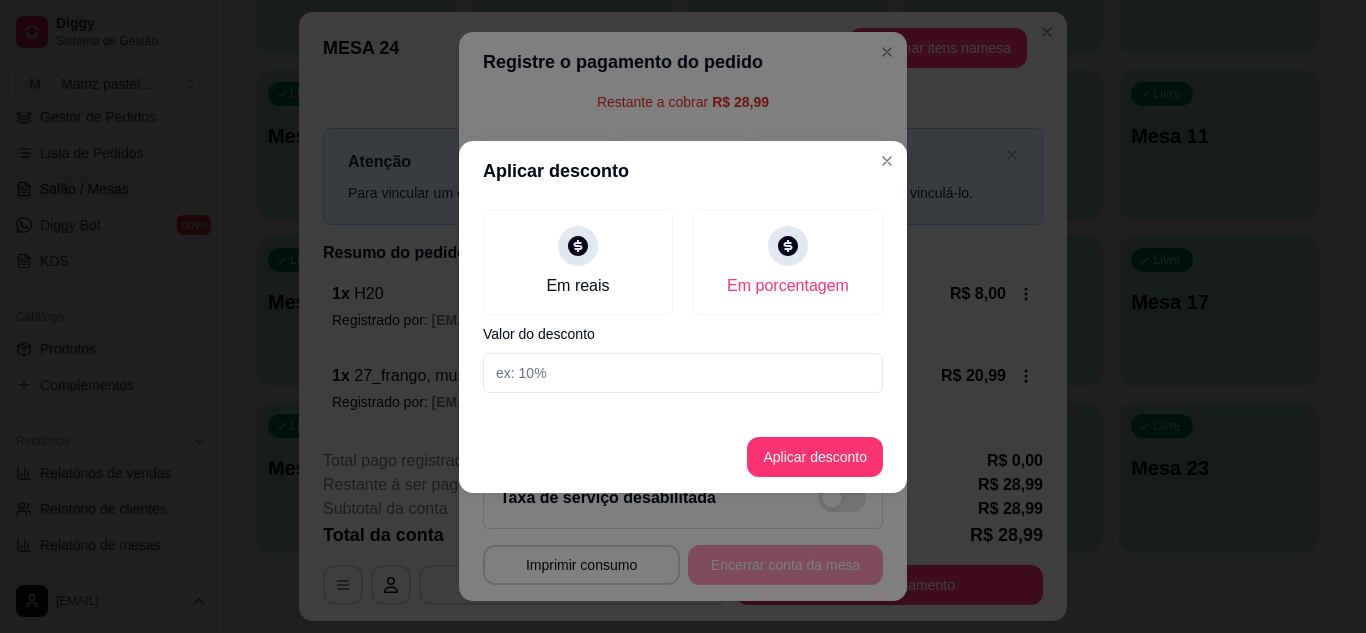 click at bounding box center [683, 373] 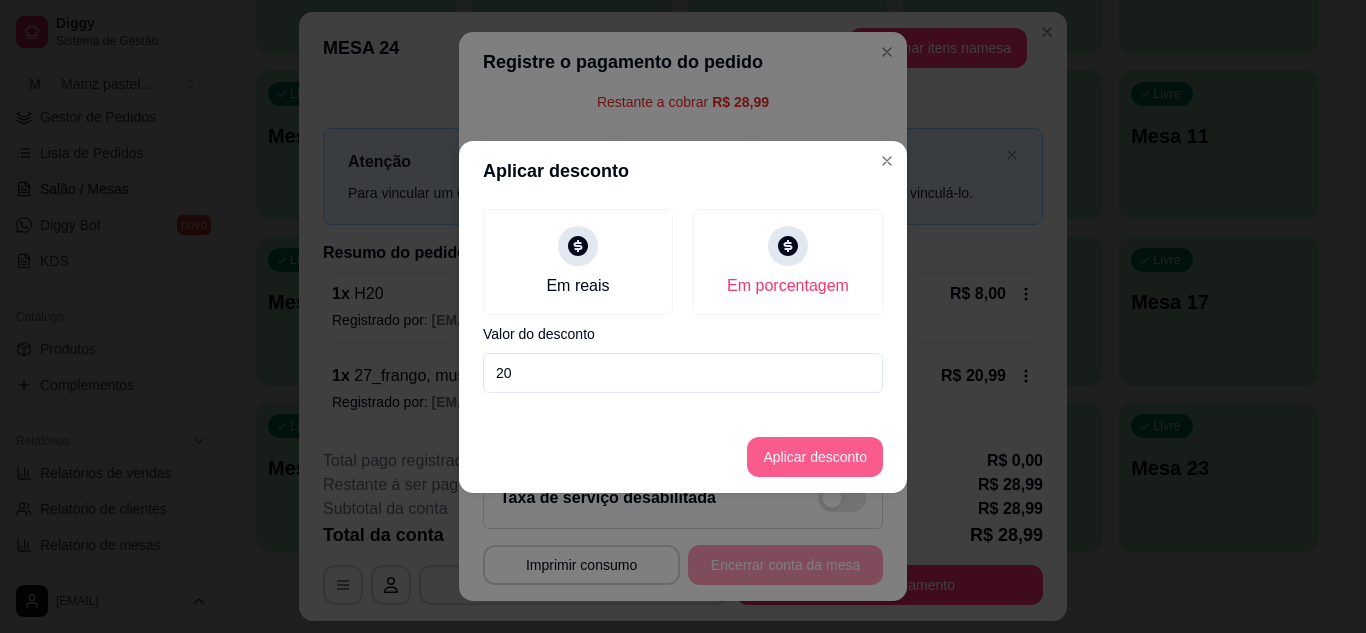 type on "20" 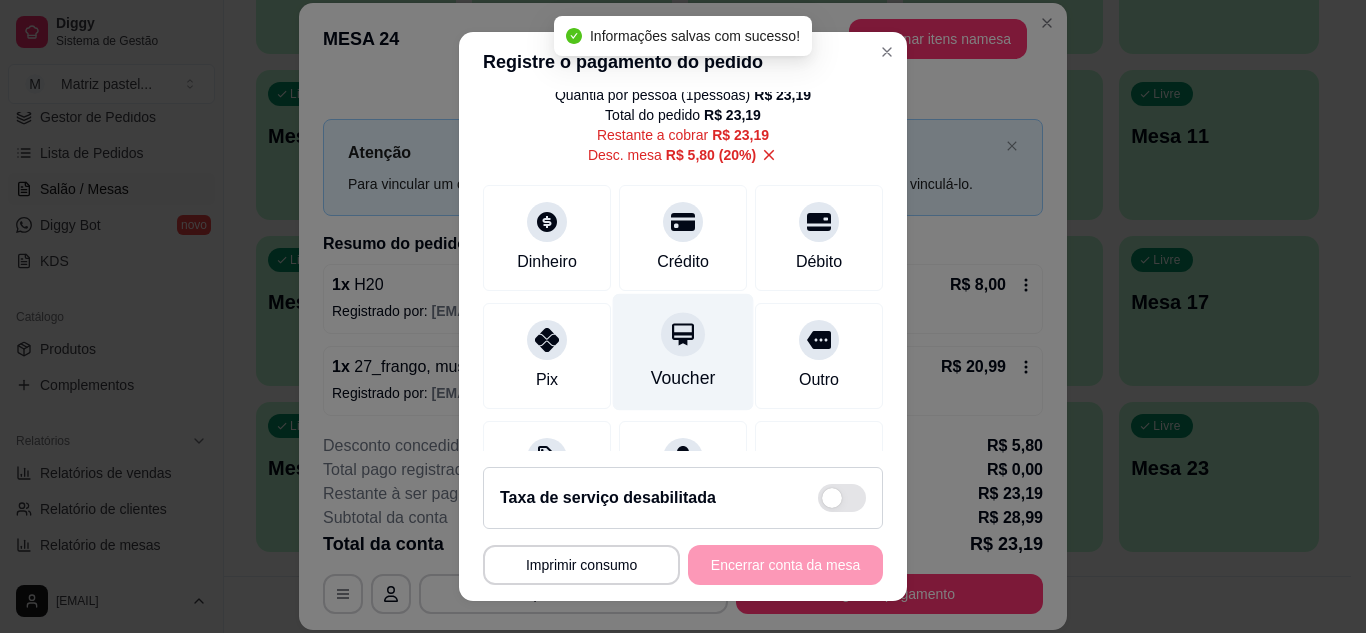 scroll, scrollTop: 100, scrollLeft: 0, axis: vertical 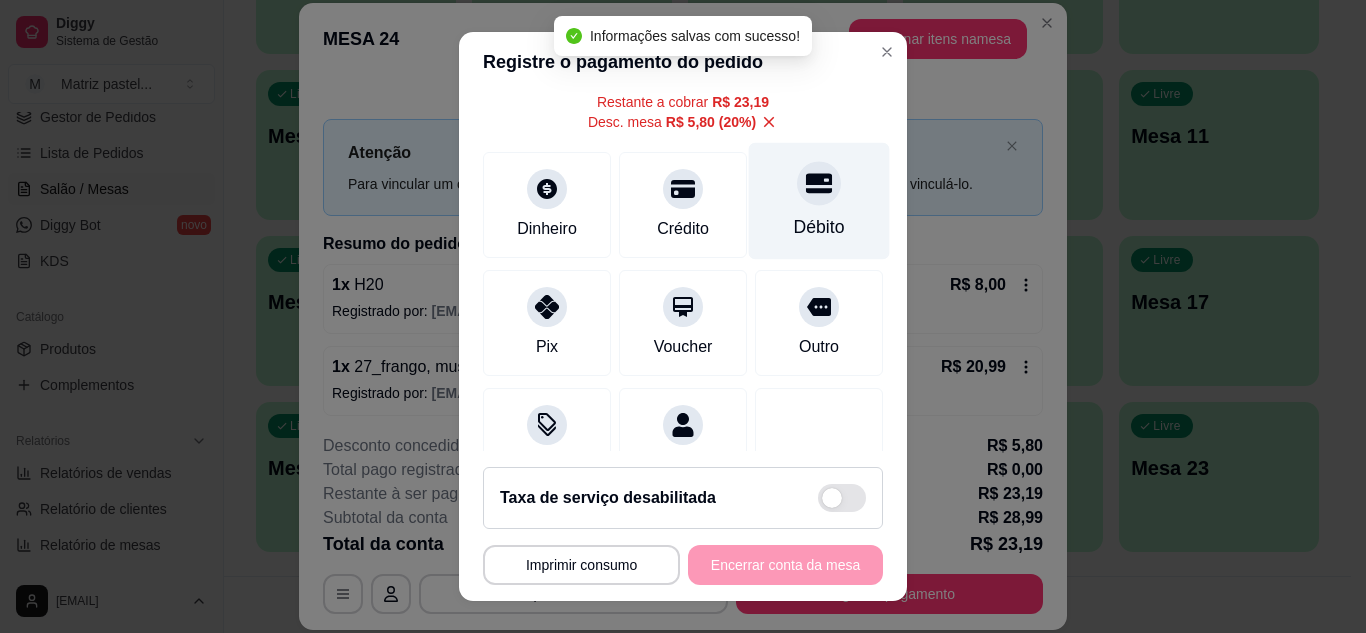 click on "Débito" at bounding box center [819, 200] 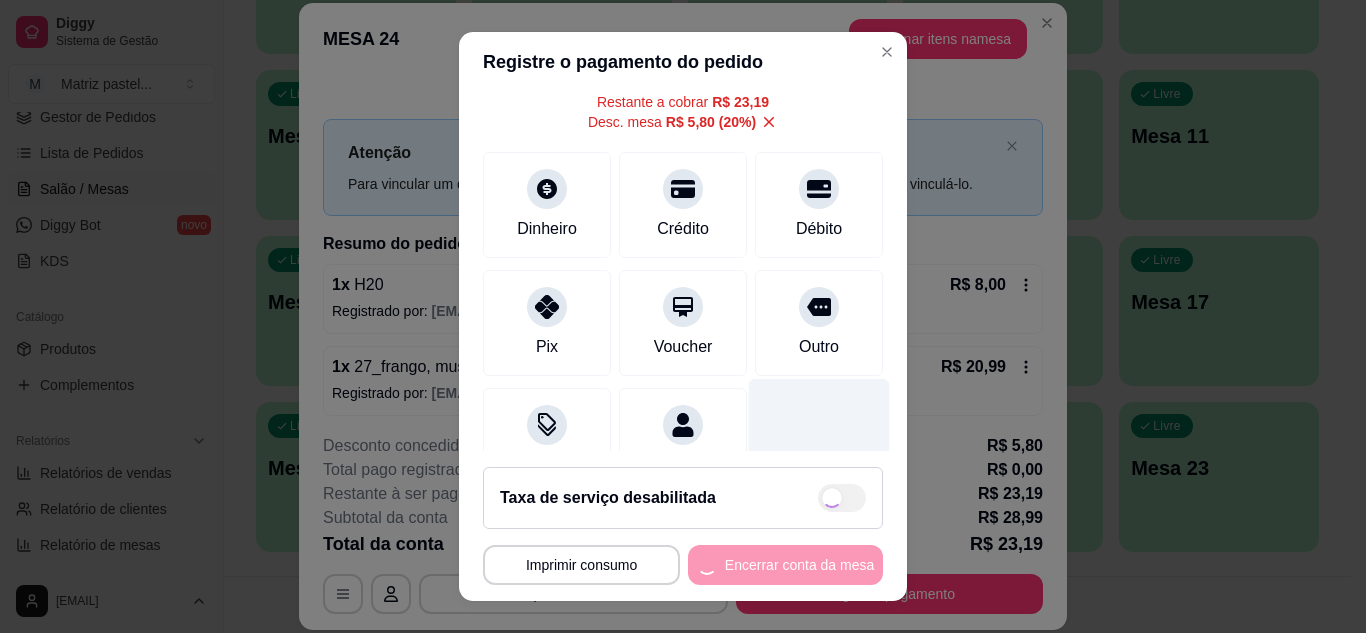 type on "R$ 0,00" 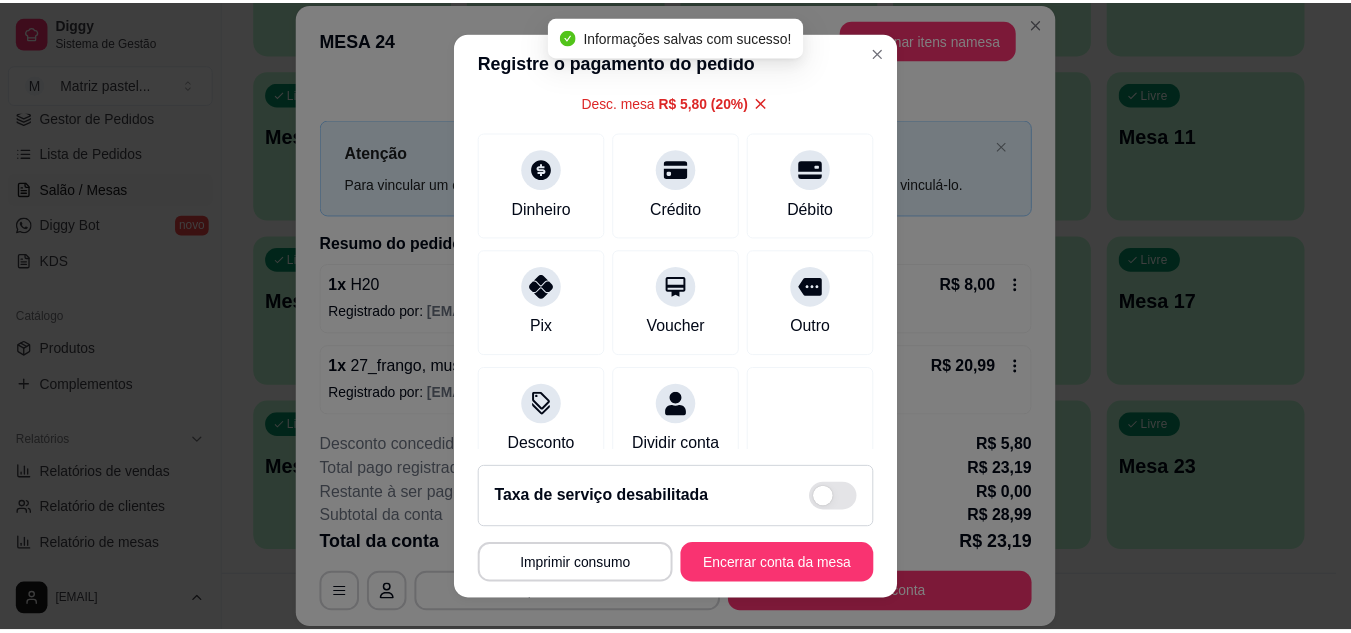 scroll, scrollTop: 80, scrollLeft: 0, axis: vertical 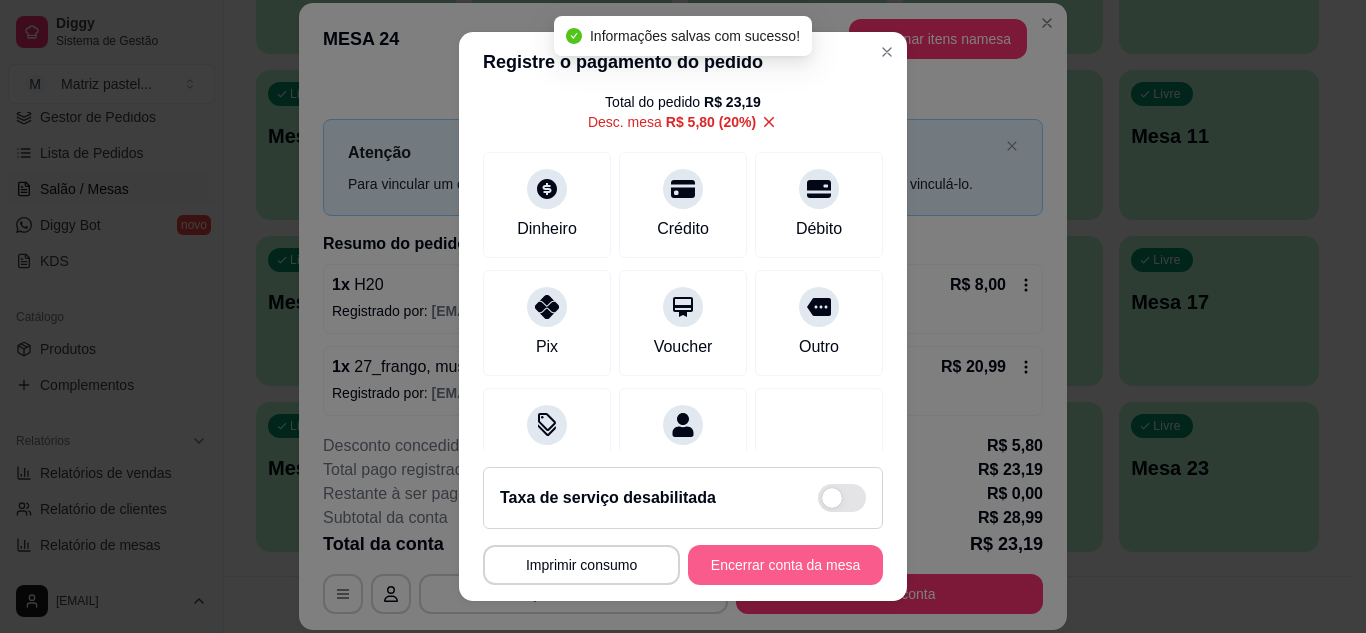click on "Encerrar conta da mesa" at bounding box center (785, 565) 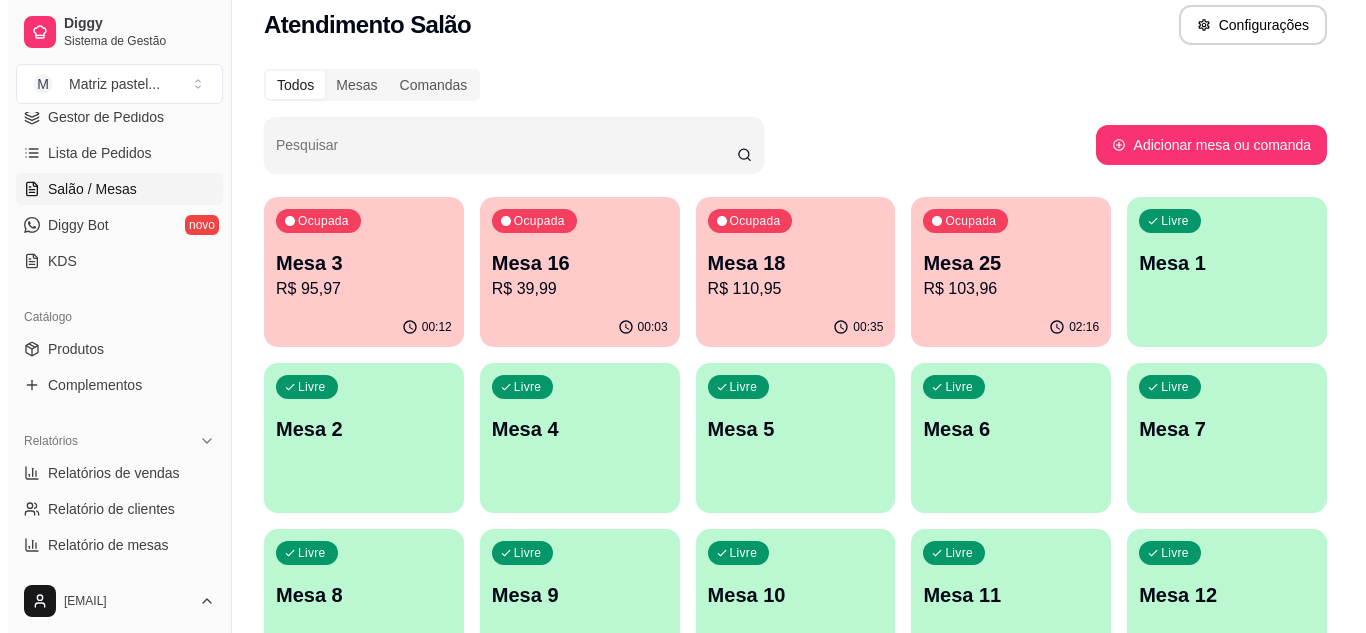 scroll, scrollTop: 0, scrollLeft: 0, axis: both 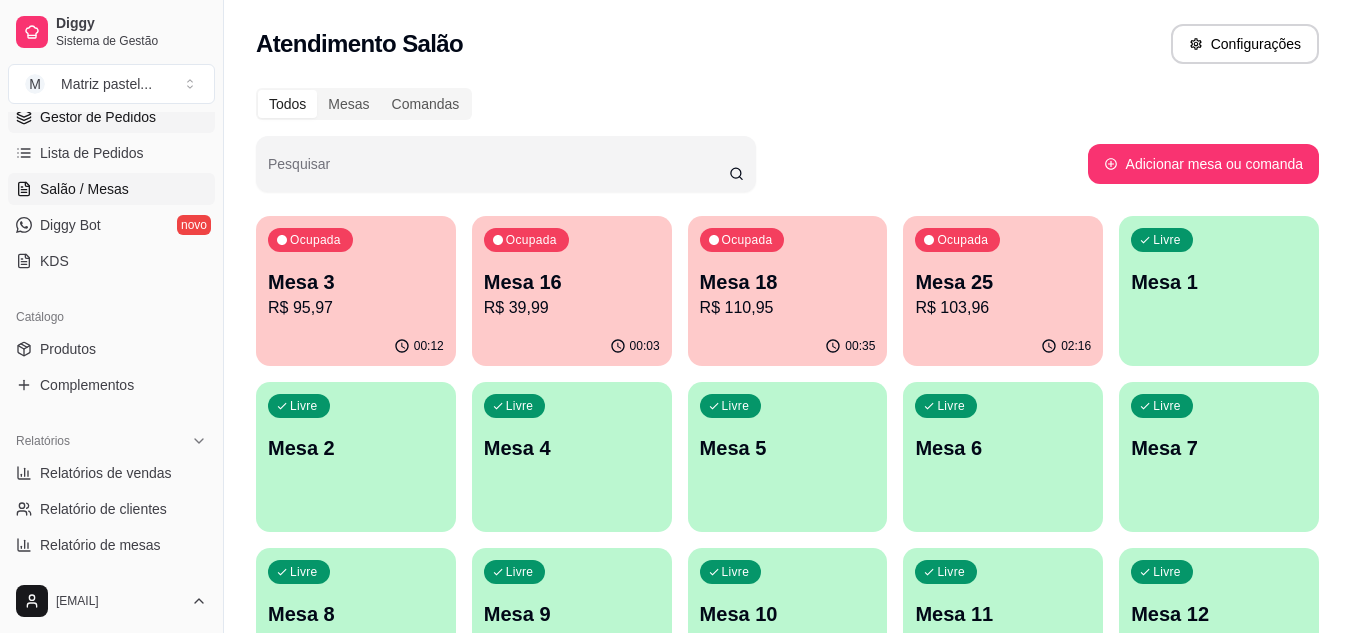 click on "Gestor de Pedidos" at bounding box center (98, 117) 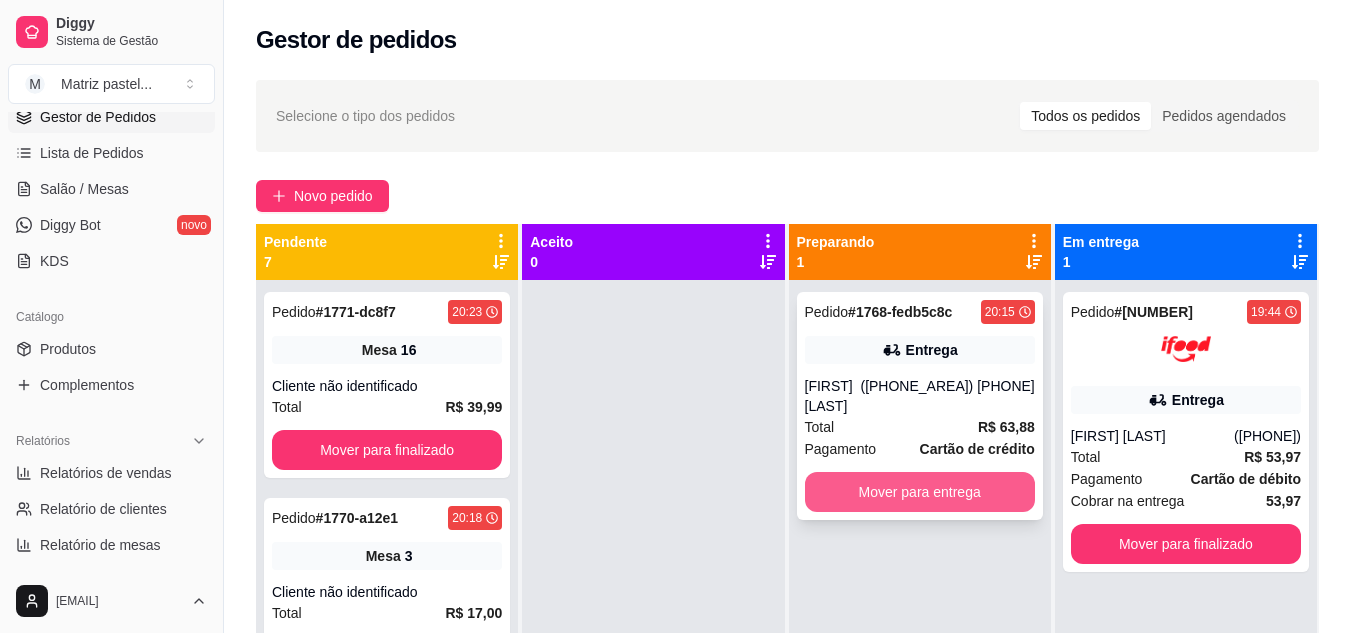 click on "Mover para entrega" at bounding box center (920, 492) 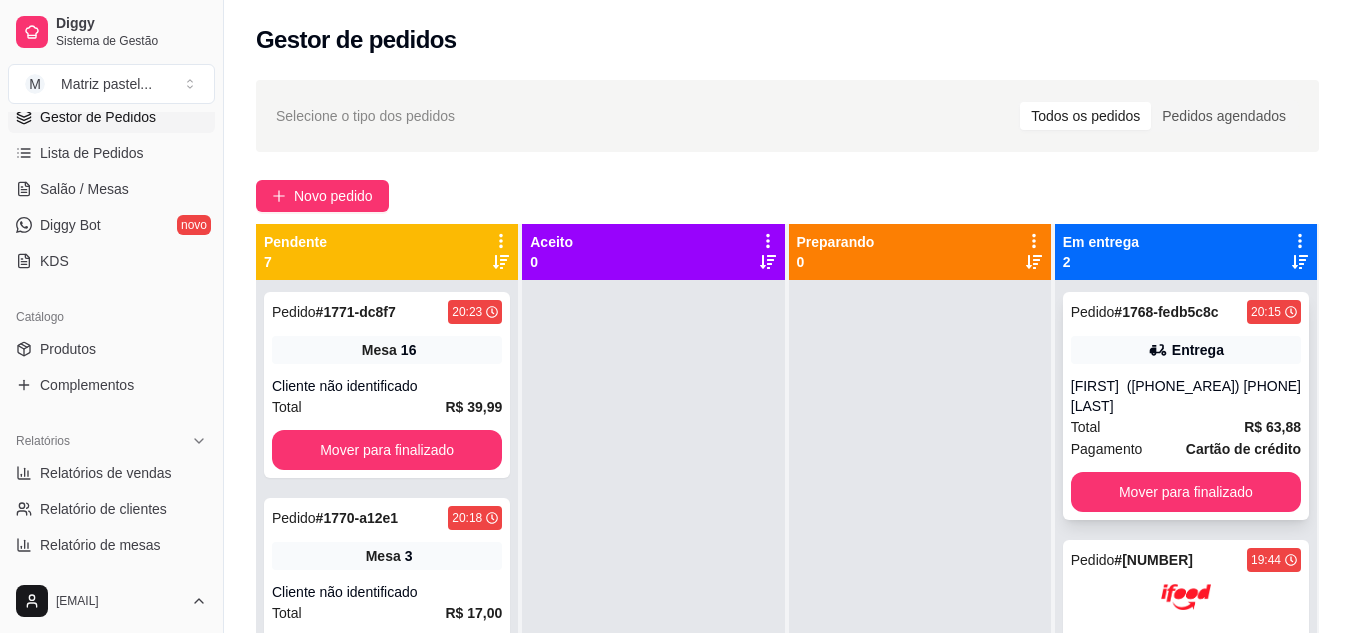 click on "Entrega" at bounding box center [1186, 350] 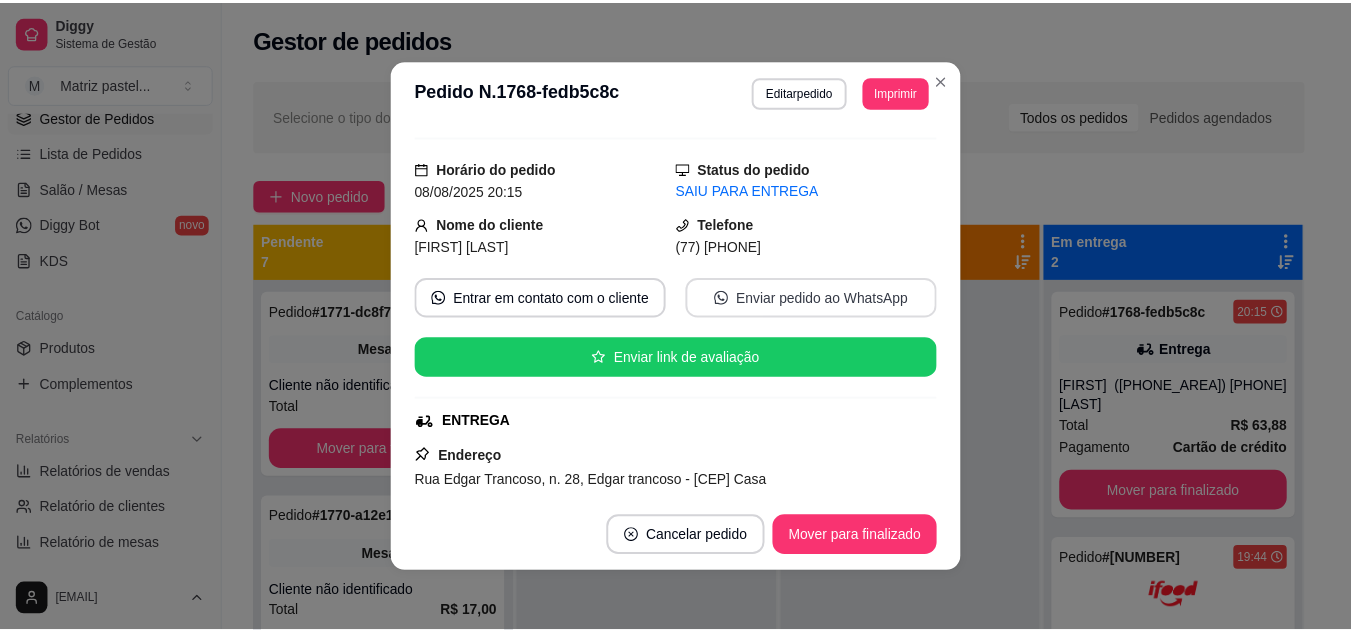 scroll, scrollTop: 100, scrollLeft: 0, axis: vertical 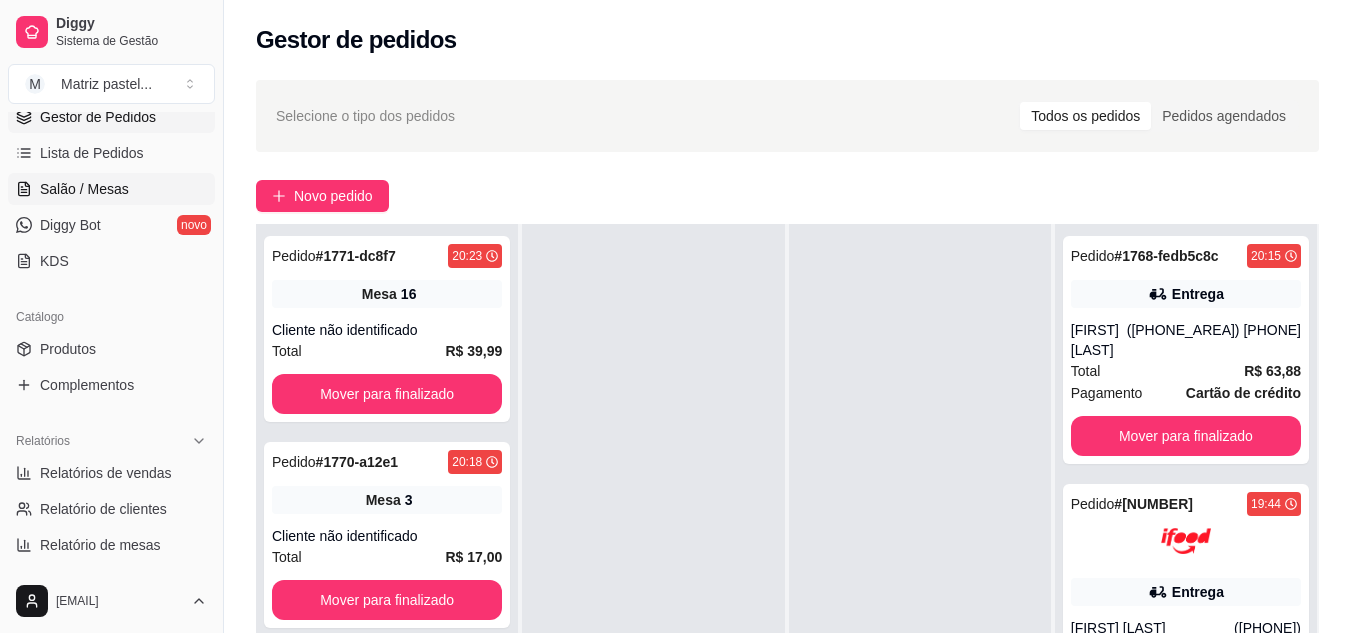 click on "Salão / Mesas" at bounding box center [84, 189] 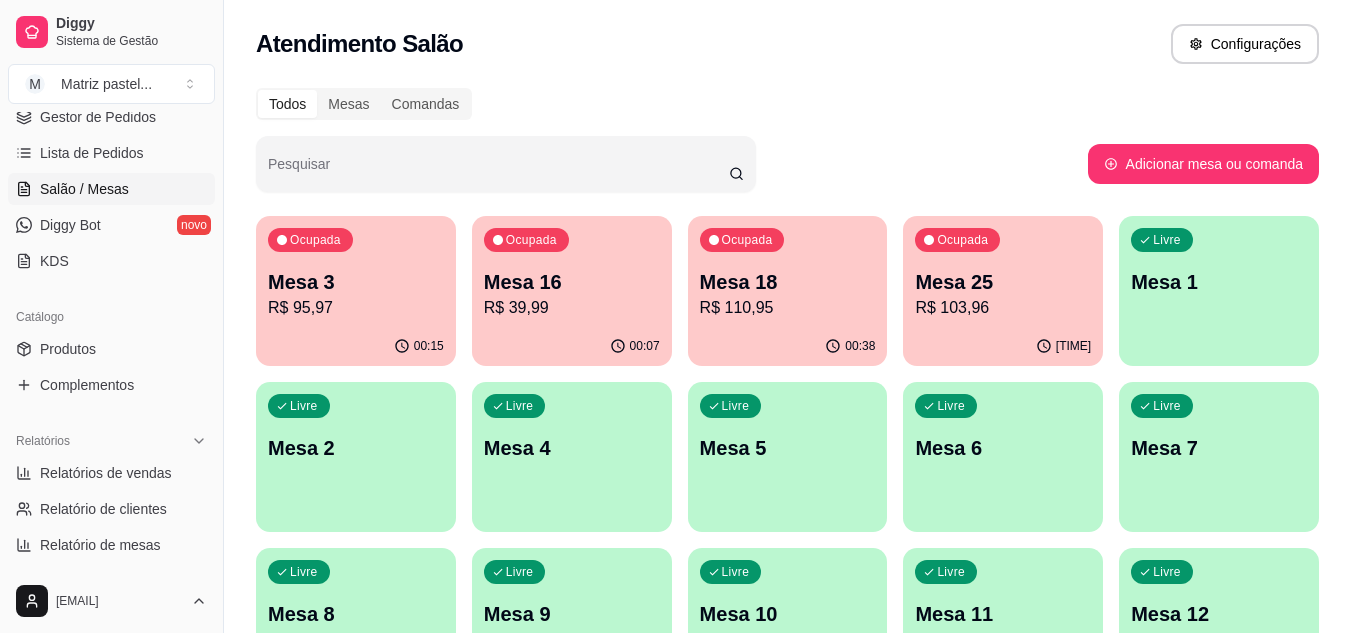 click on "R$ 95,97" at bounding box center (356, 308) 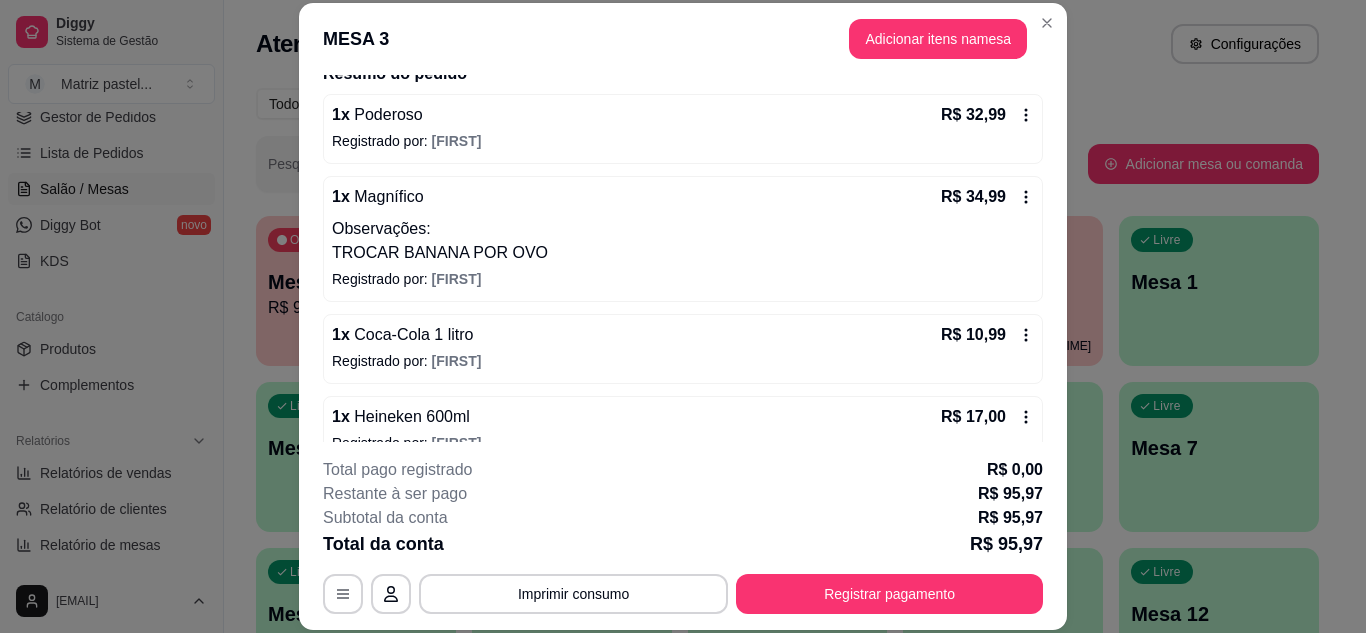scroll, scrollTop: 200, scrollLeft: 0, axis: vertical 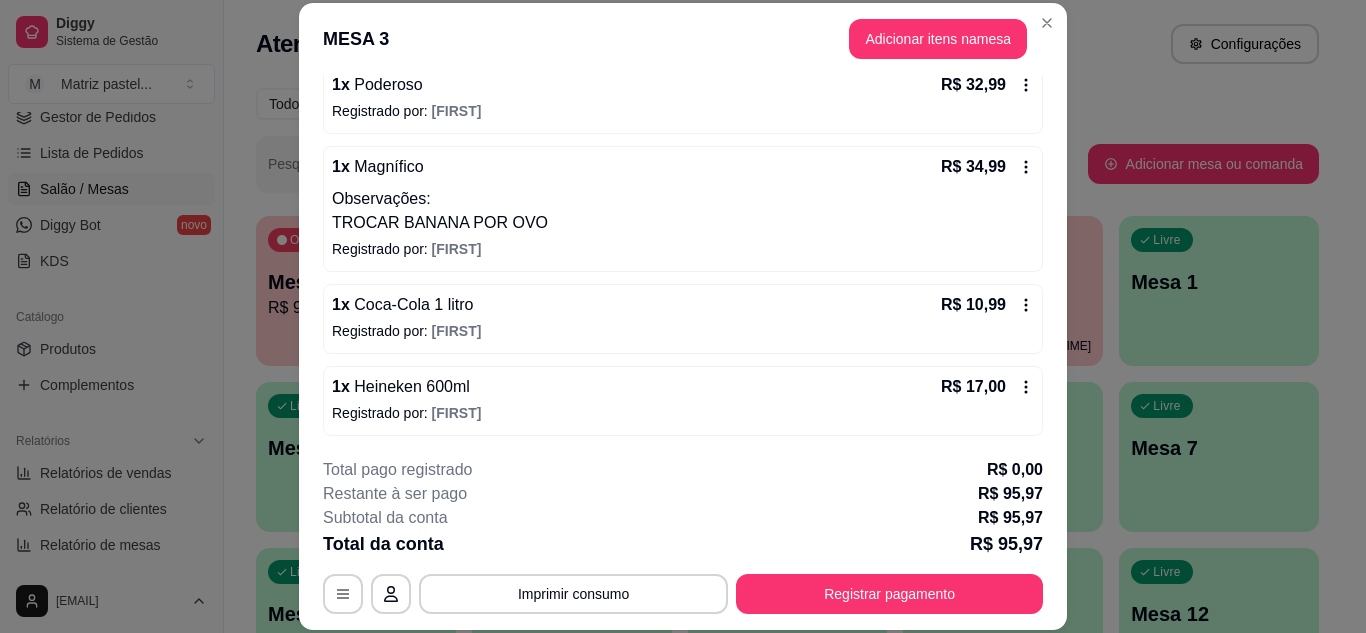 click 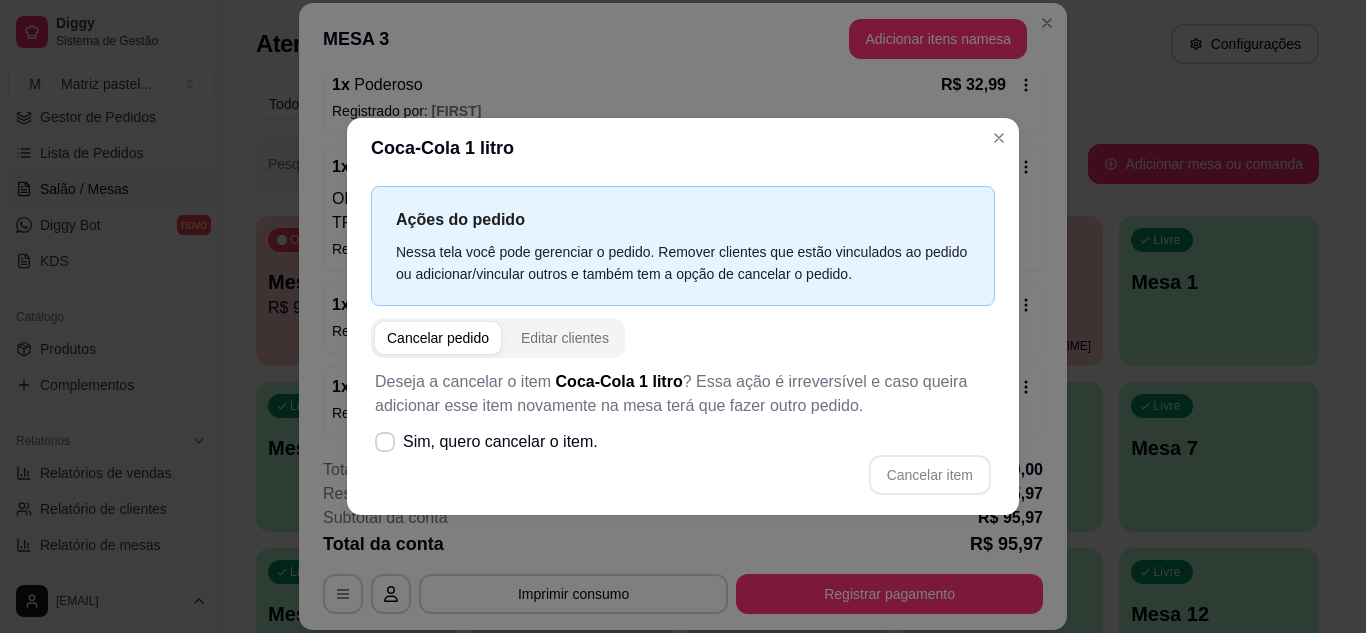 click on "Deseja a cancelar o item   Coca-Cola 1 litro ? Essa ação é irreversível e caso queira adicionar esse item novamente na mesa terá que fazer outro pedido. Sim, quero cancelar o item. Cancelar item" at bounding box center [683, 432] 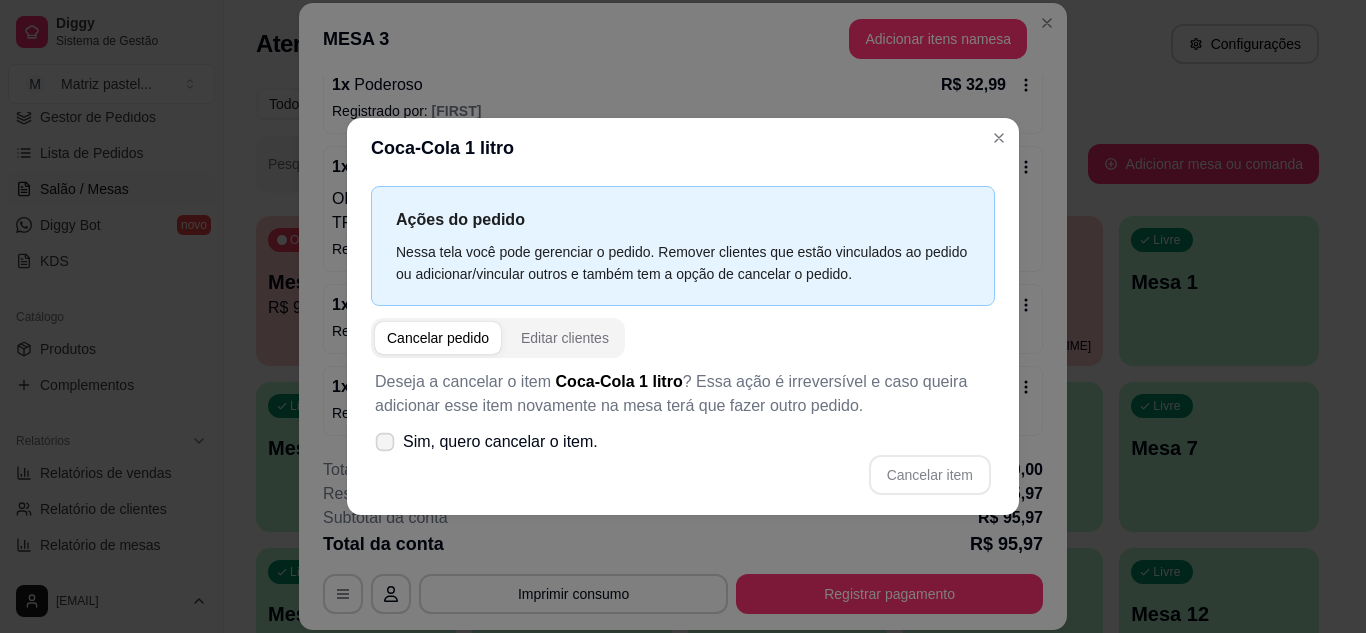 click on "Sim, quero cancelar o item." at bounding box center [500, 442] 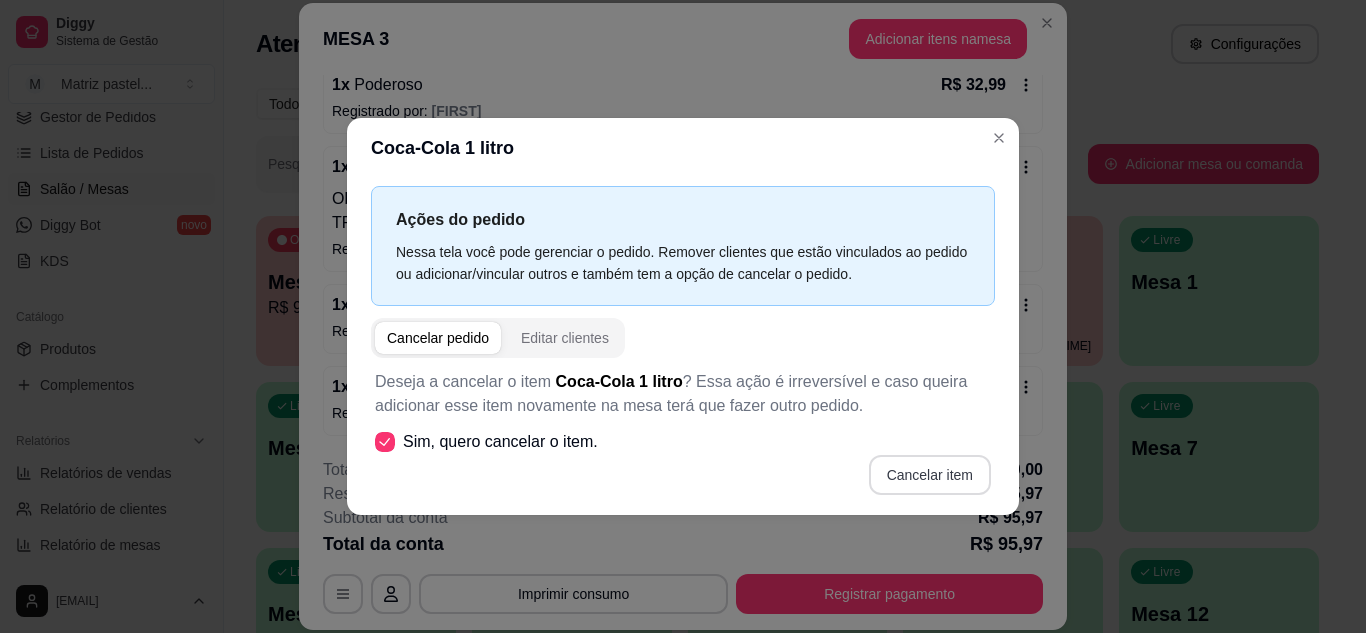 click on "Cancelar item" at bounding box center [930, 475] 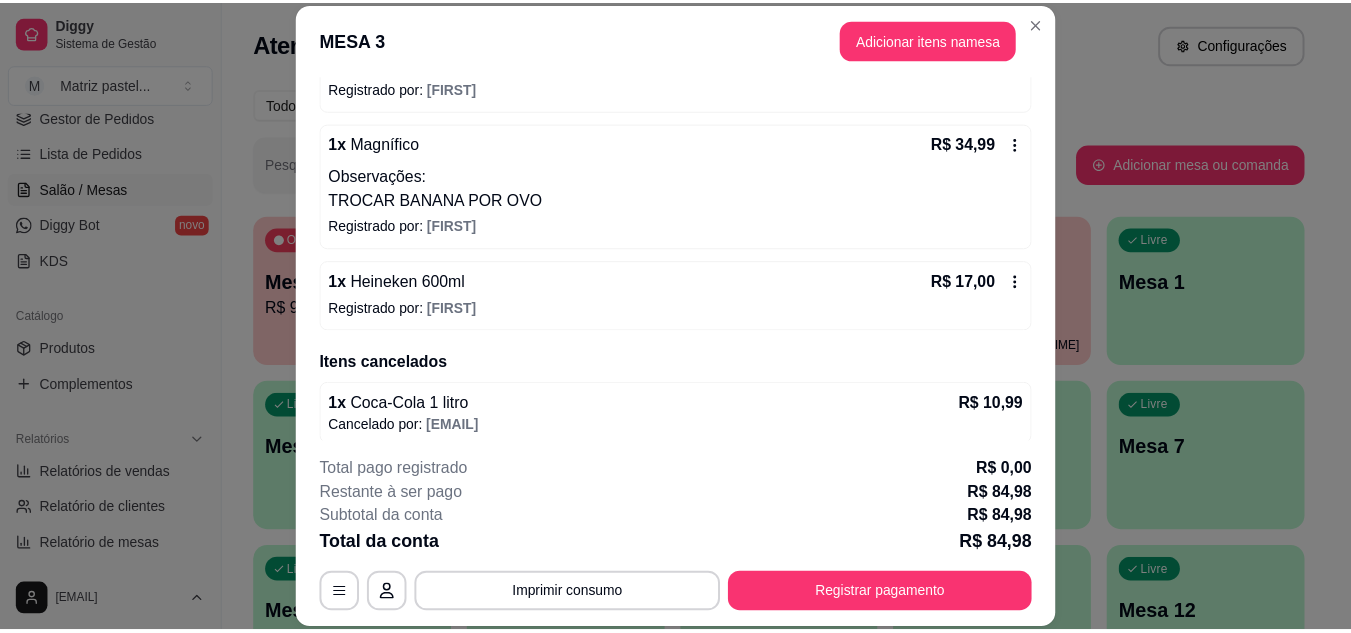scroll, scrollTop: 234, scrollLeft: 0, axis: vertical 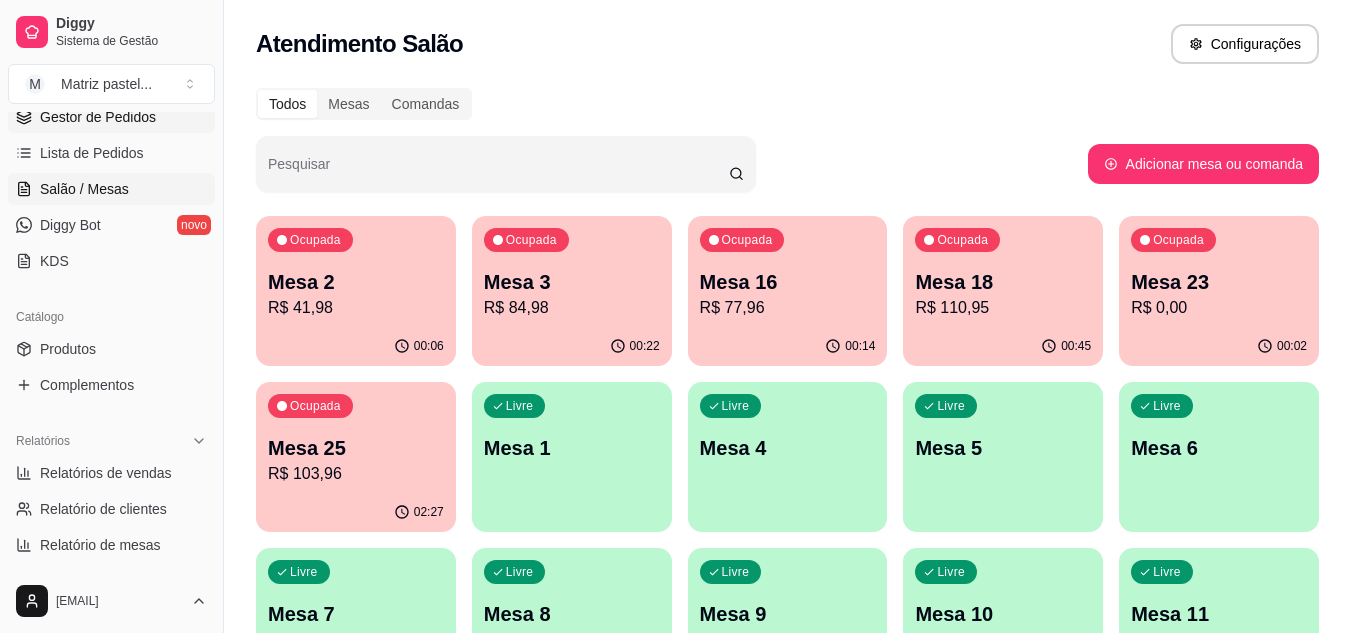 click on "Gestor de Pedidos" at bounding box center [98, 117] 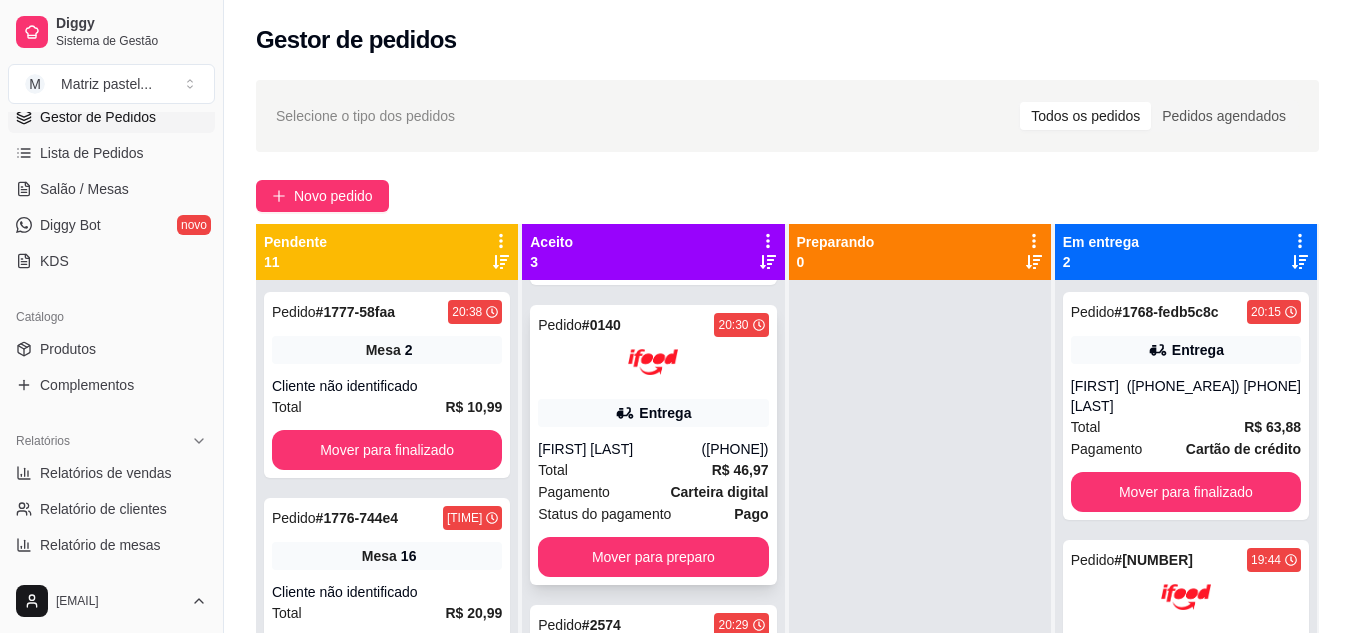 scroll, scrollTop: 235, scrollLeft: 0, axis: vertical 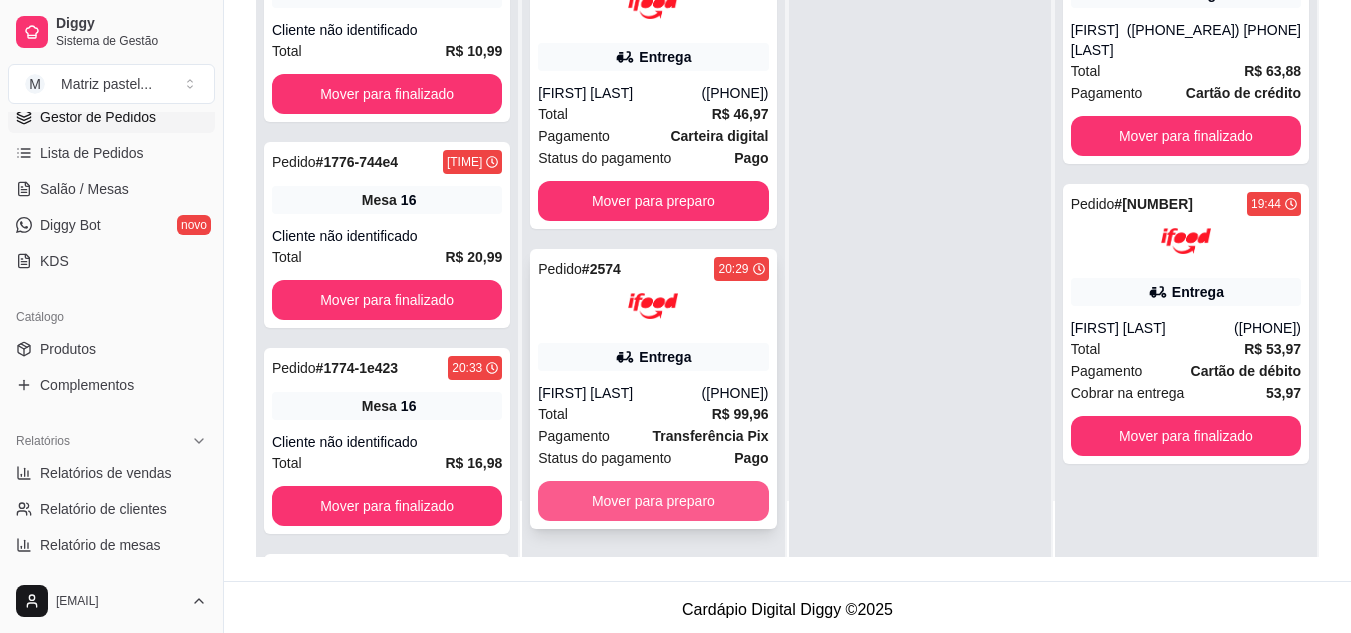 click on "Mover para preparo" at bounding box center [653, 501] 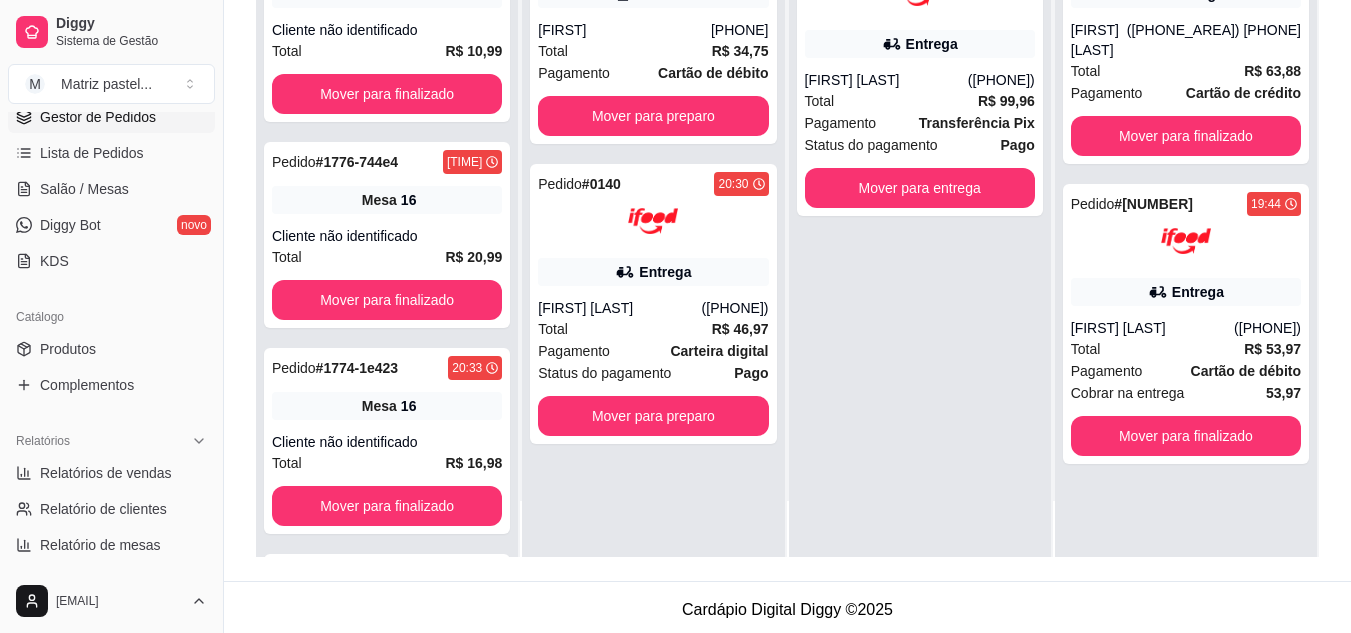 scroll, scrollTop: 0, scrollLeft: 0, axis: both 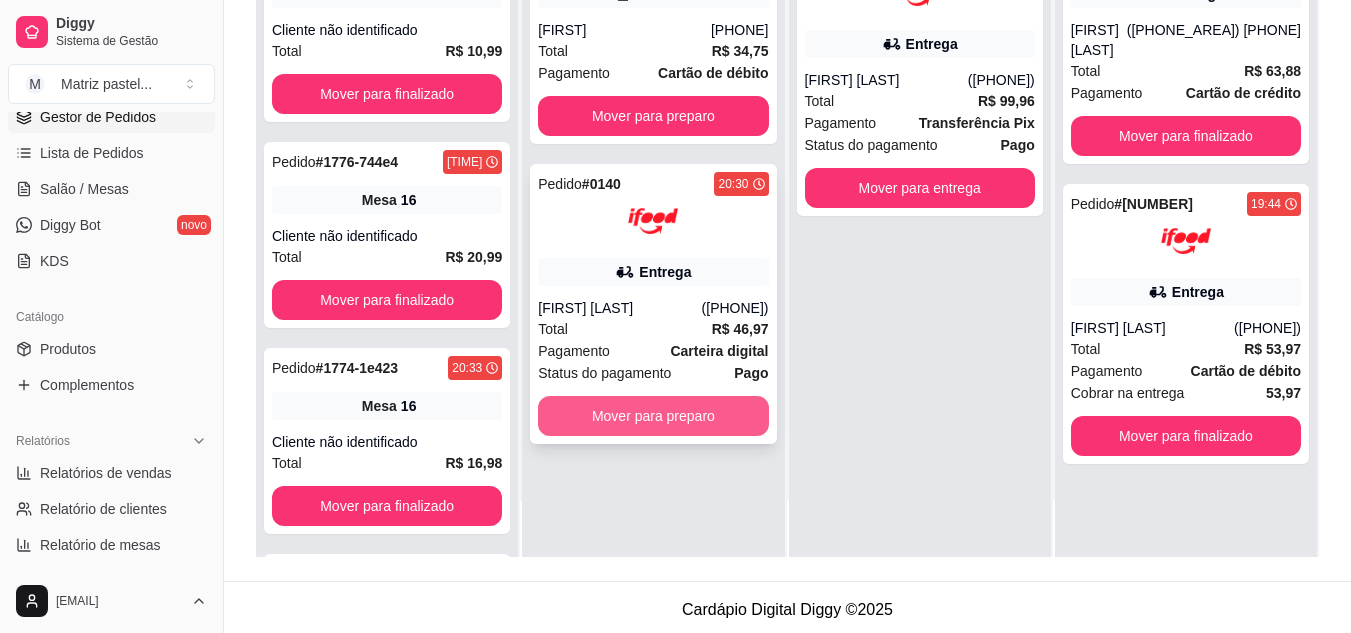 click on "Mover para preparo" at bounding box center (653, 416) 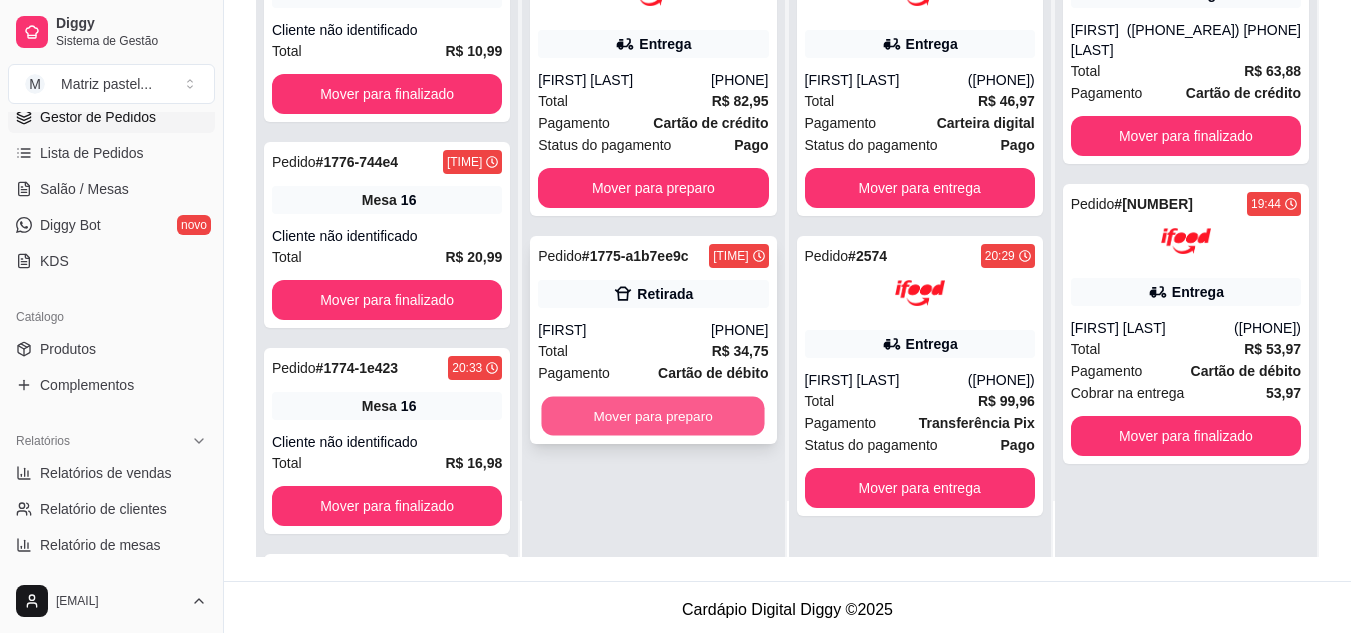 click on "Mover para preparo" at bounding box center [653, 416] 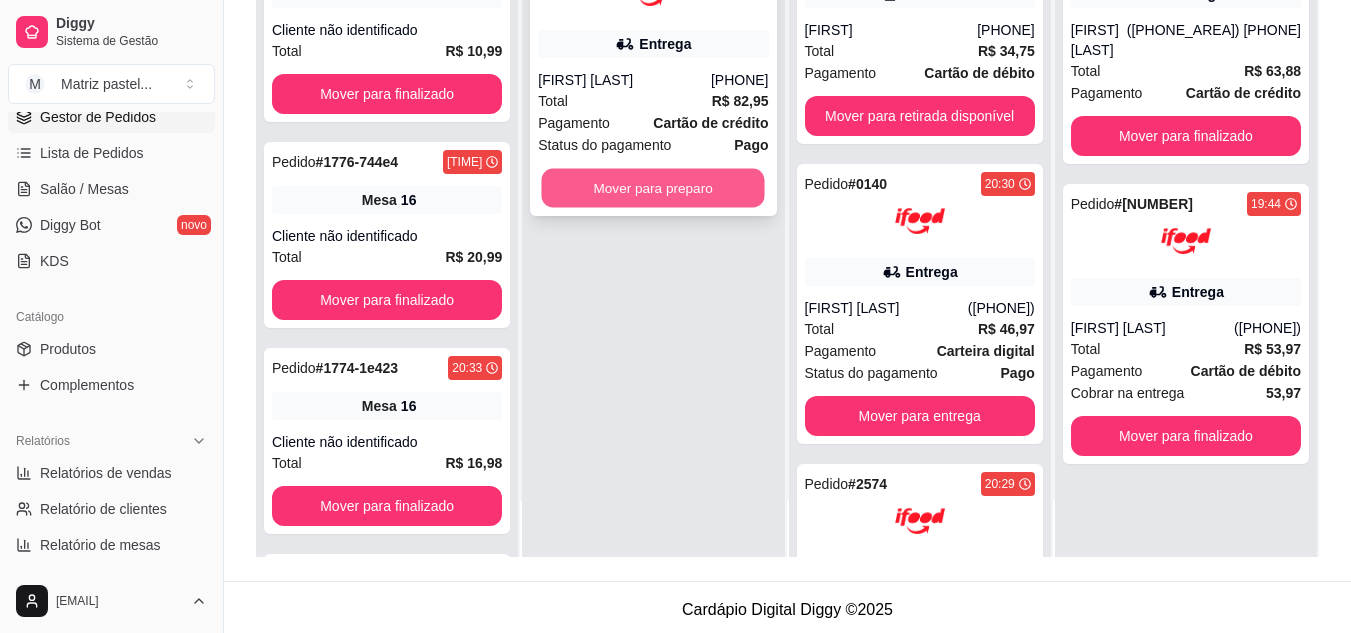 click on "Mover para preparo" at bounding box center (653, 188) 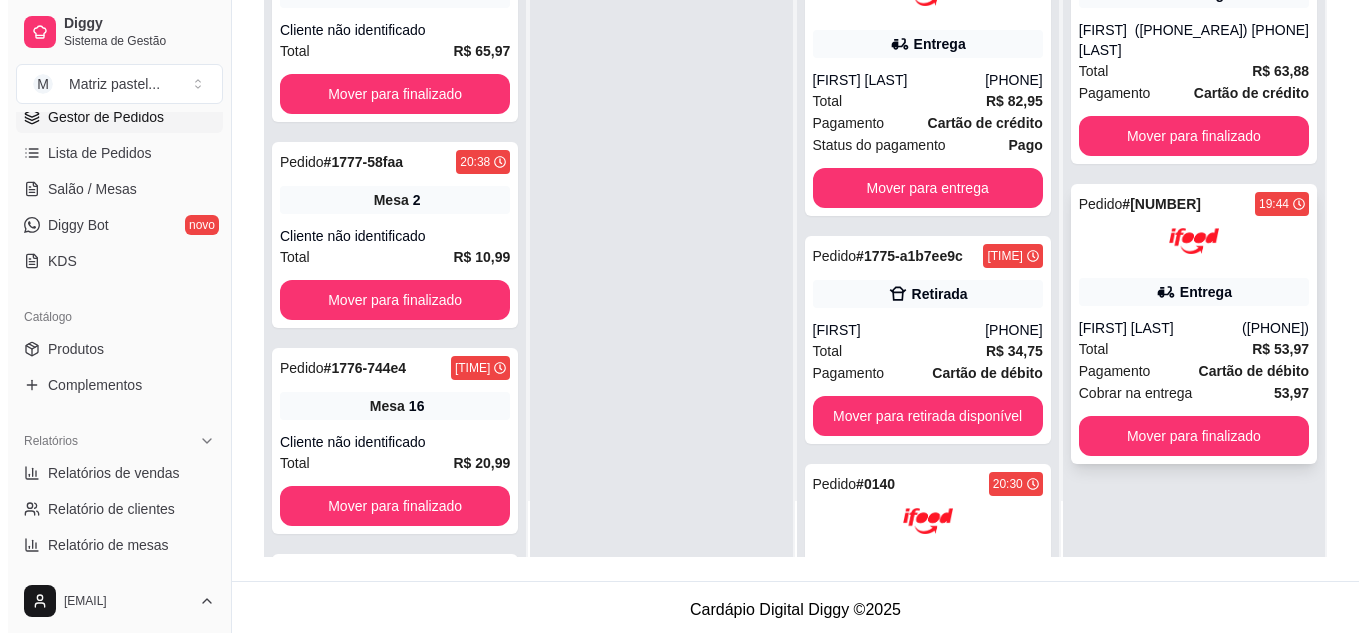 scroll, scrollTop: 0, scrollLeft: 0, axis: both 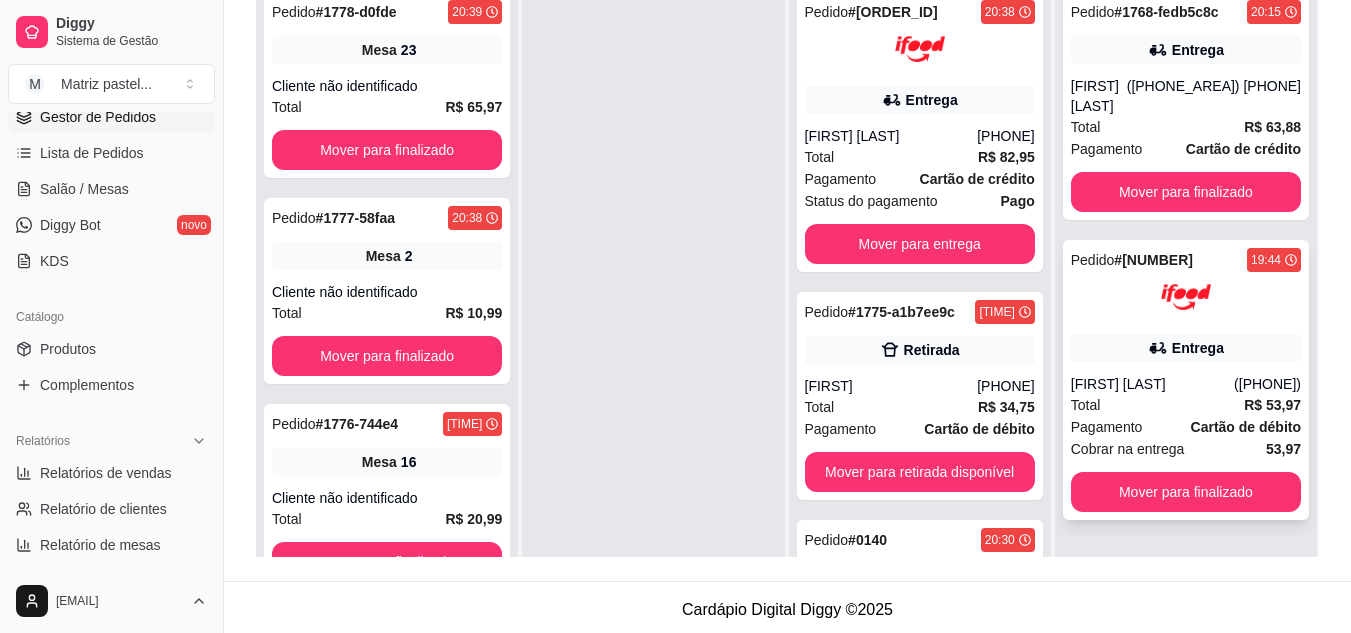 click on "[FIRST] [LAST]" at bounding box center [1152, 384] 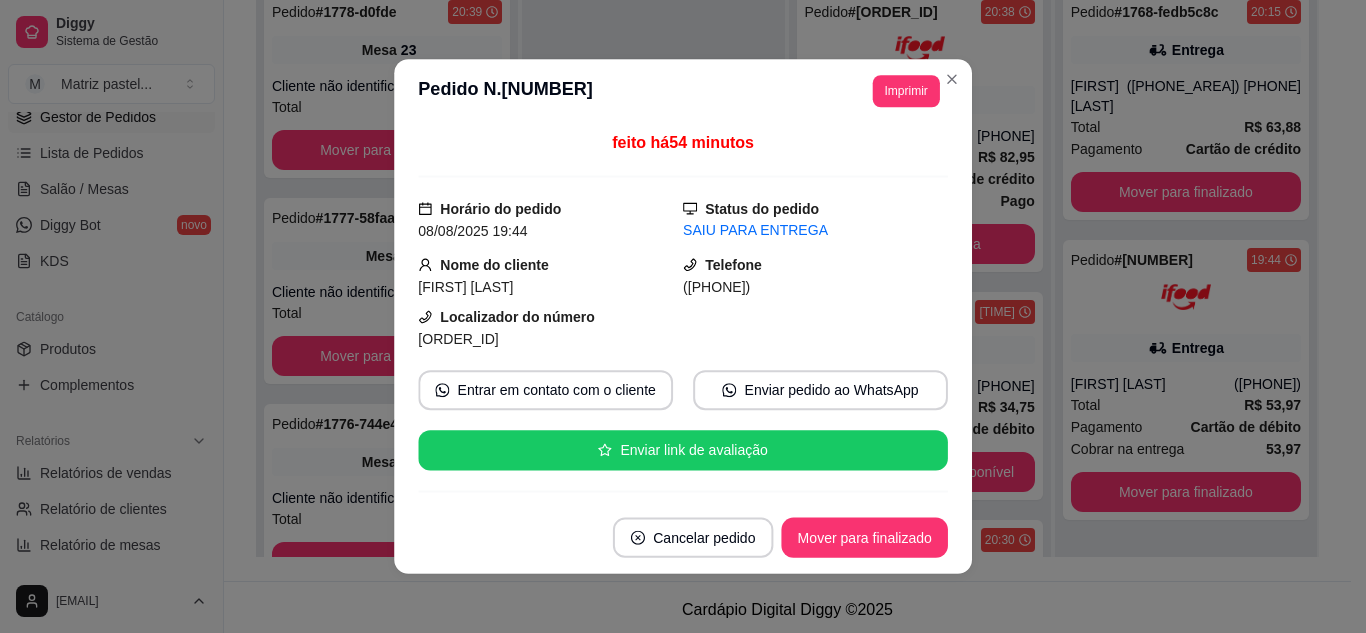 scroll, scrollTop: 4, scrollLeft: 0, axis: vertical 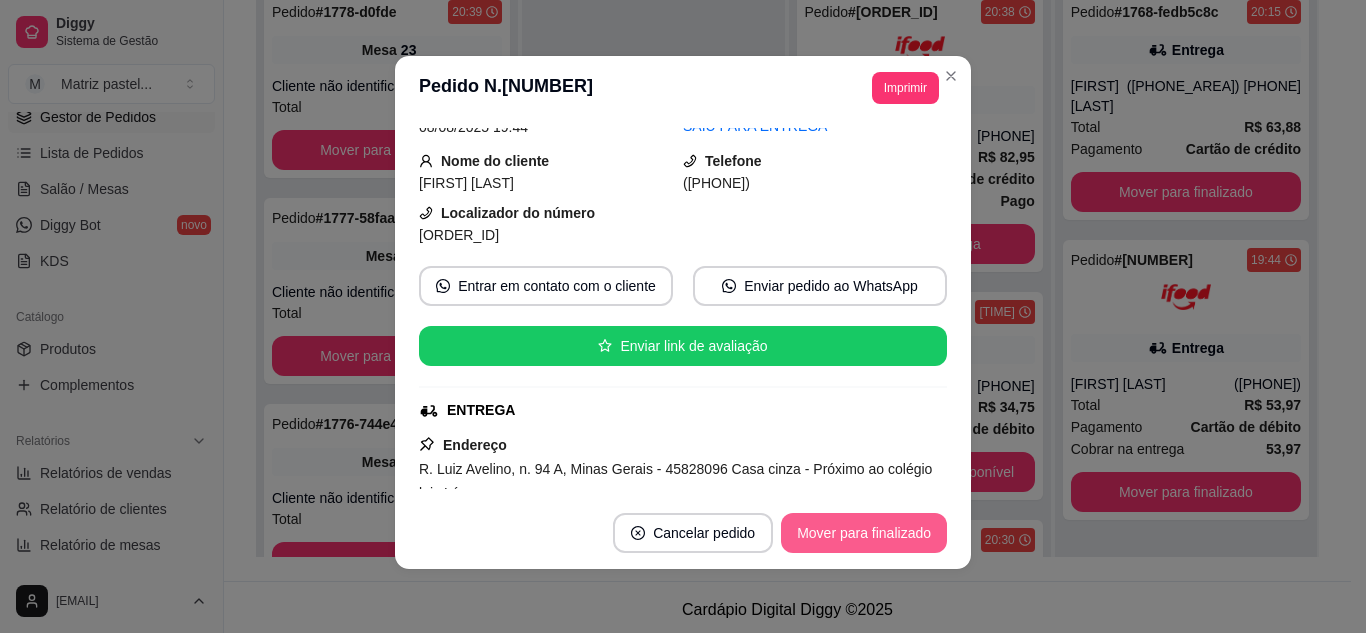 click on "Mover para finalizado" at bounding box center (864, 533) 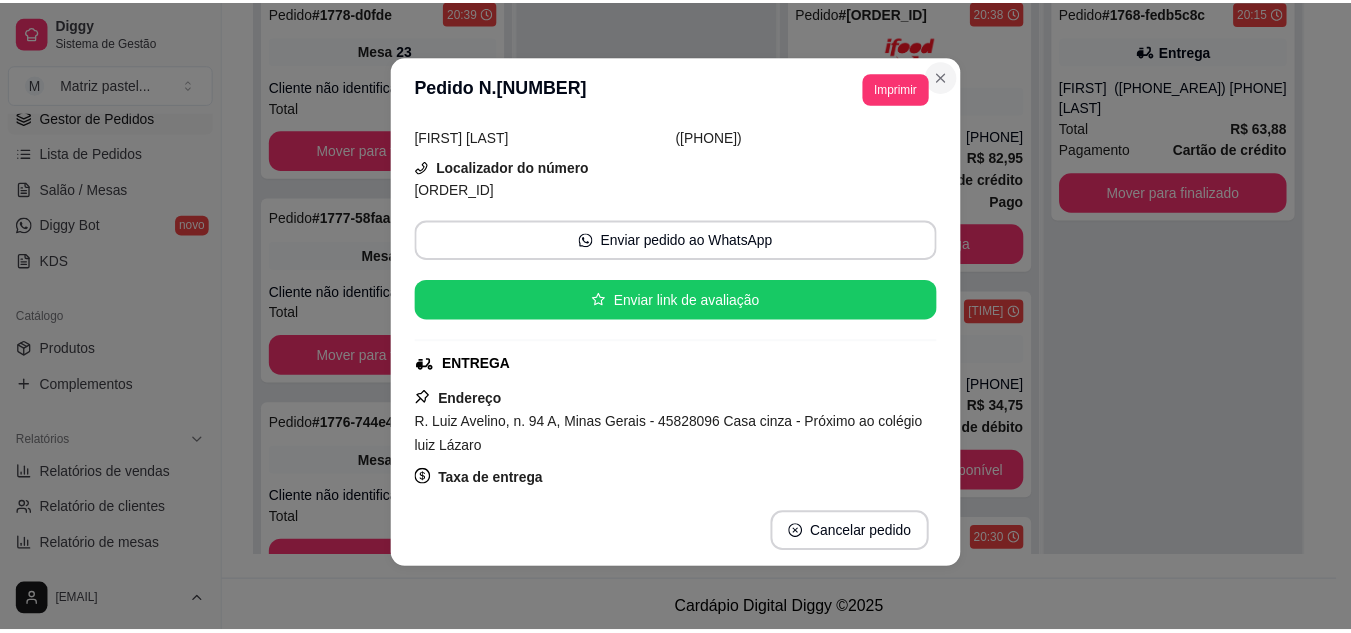 scroll, scrollTop: 54, scrollLeft: 0, axis: vertical 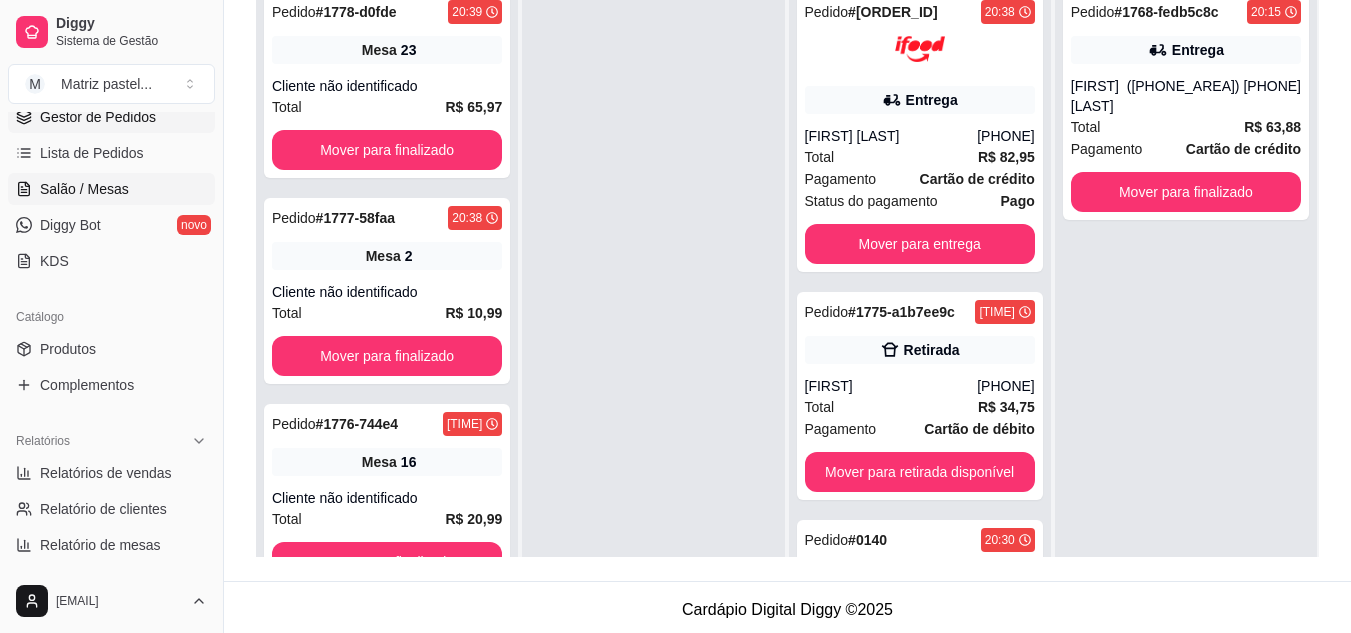 click on "Salão / Mesas" at bounding box center (84, 189) 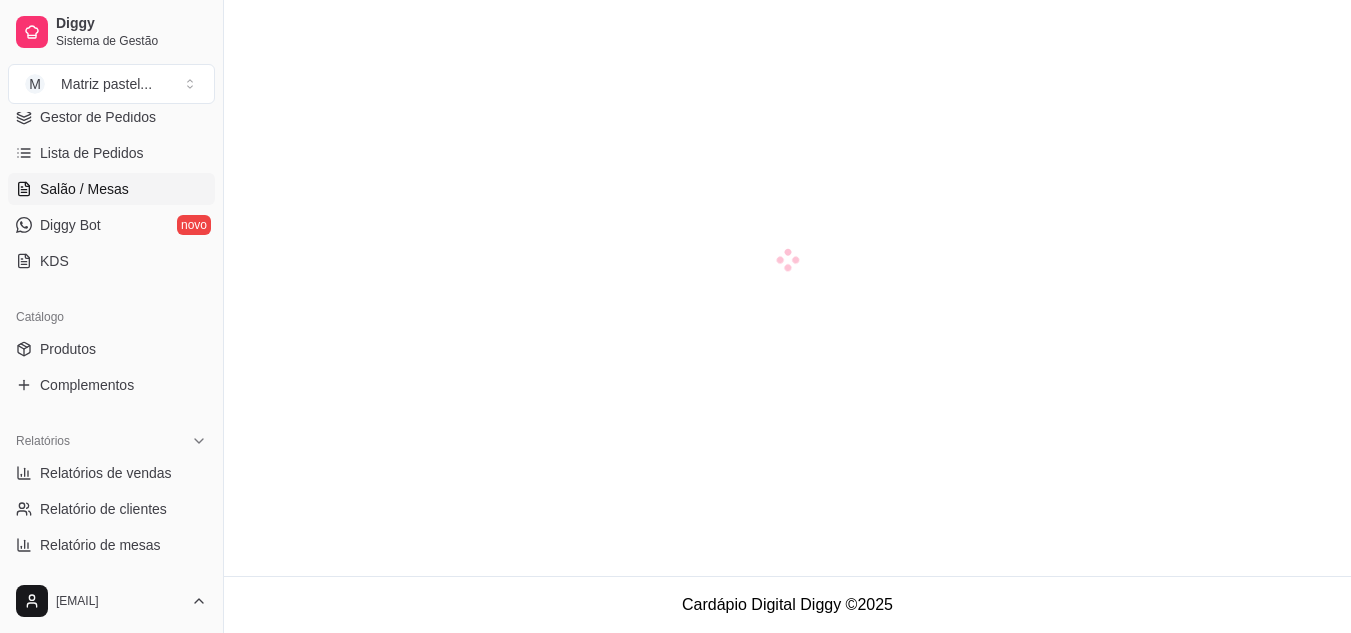 scroll, scrollTop: 0, scrollLeft: 0, axis: both 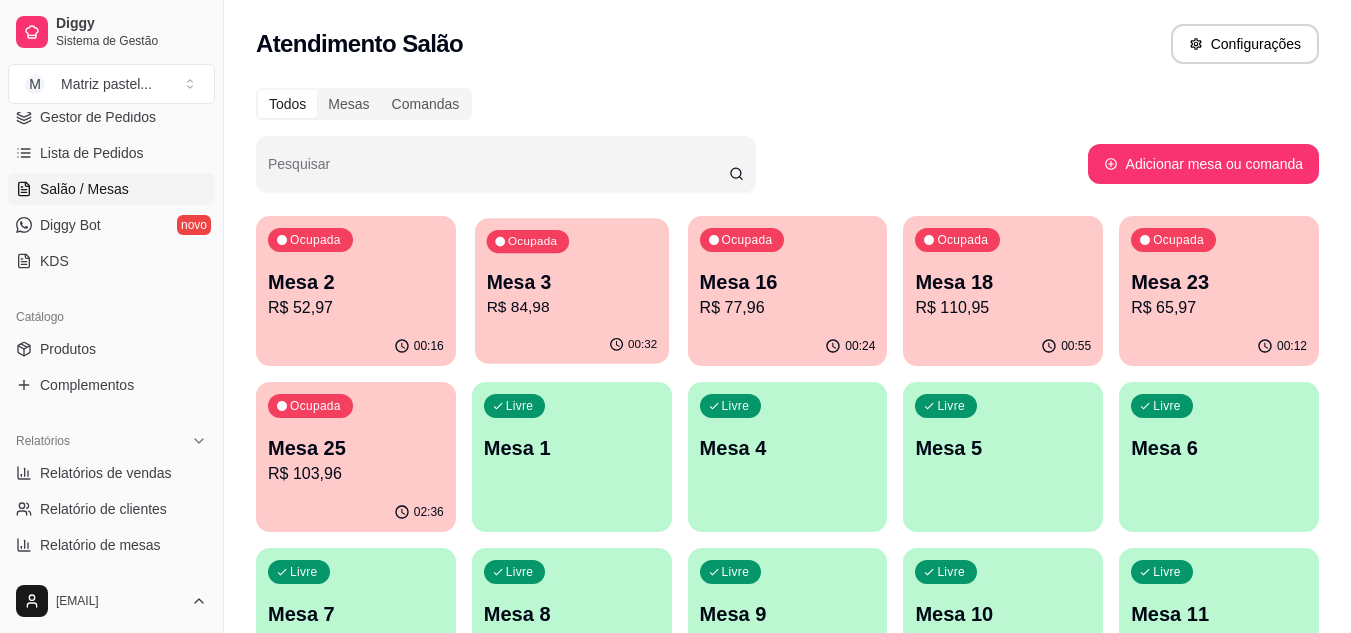 click on "R$ 84,98" at bounding box center (571, 307) 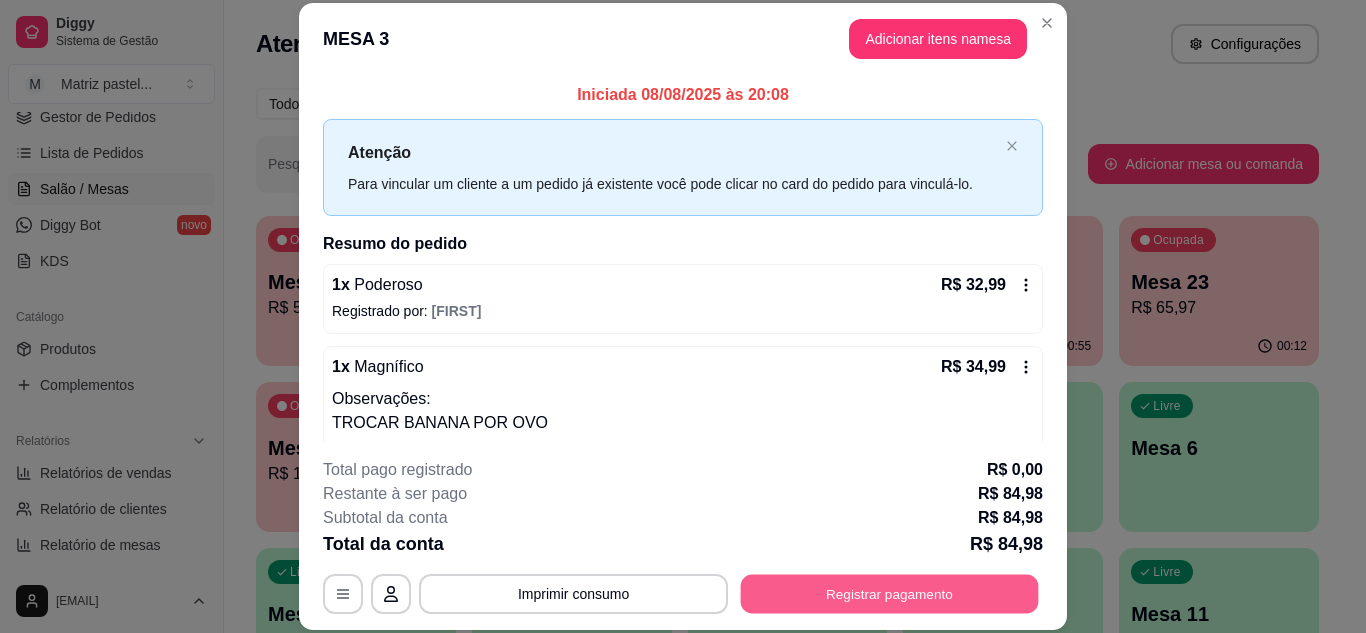 click on "Registrar pagamento" at bounding box center (890, 593) 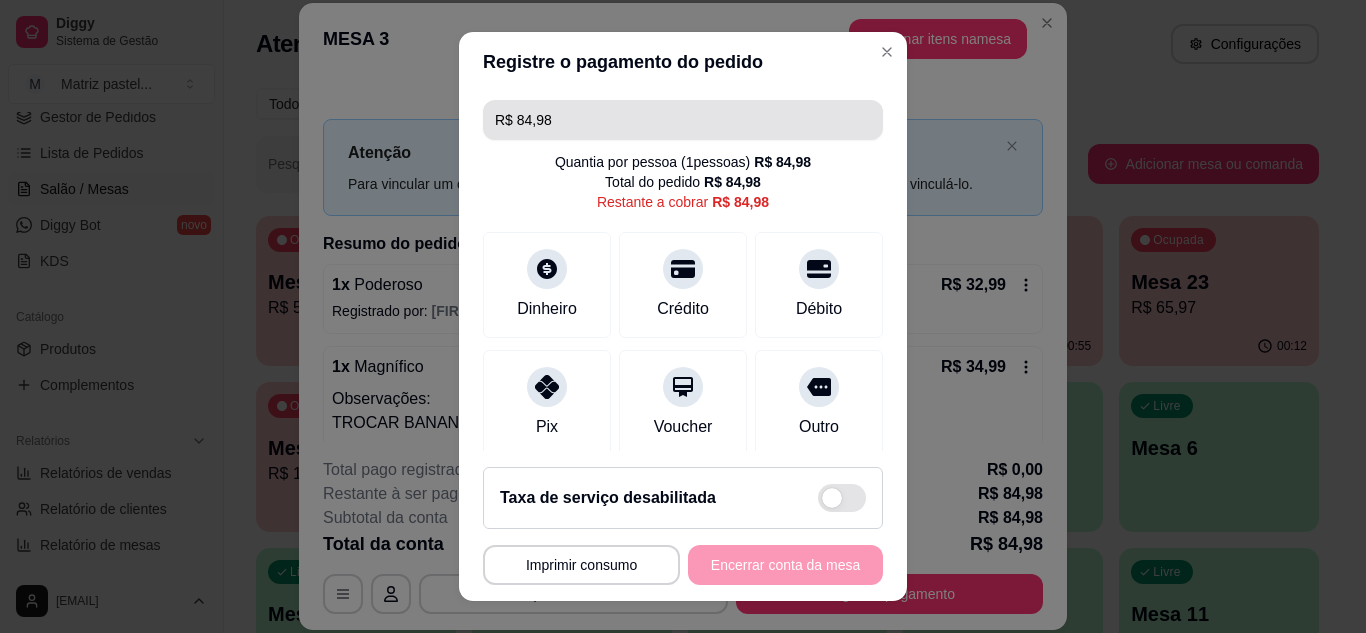 click on "R$ 84,98" at bounding box center (683, 120) 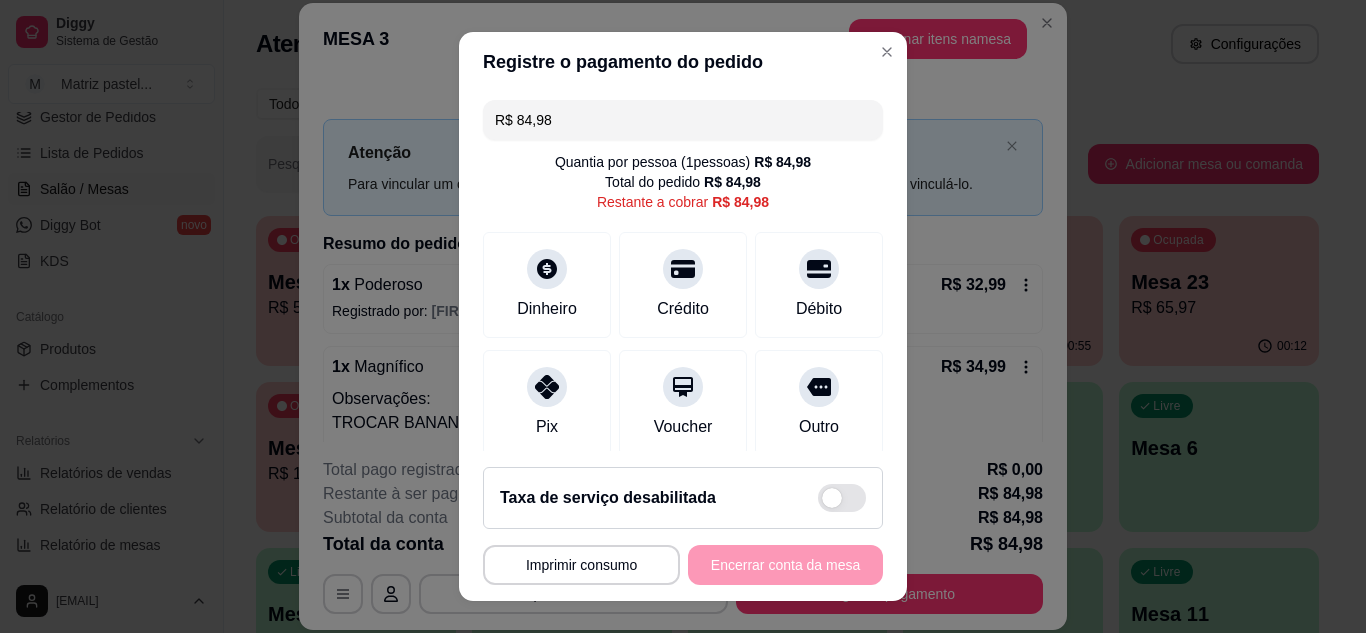 click on "R$ 84,98" at bounding box center [683, 120] 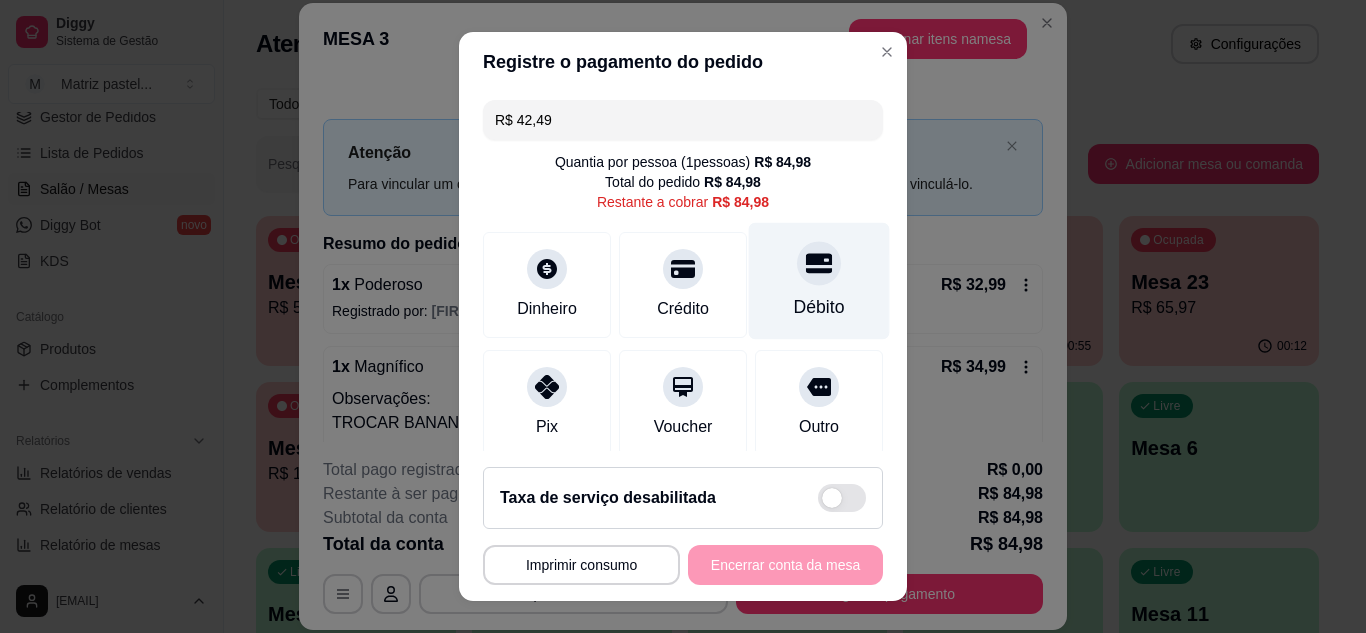 click at bounding box center (819, 263) 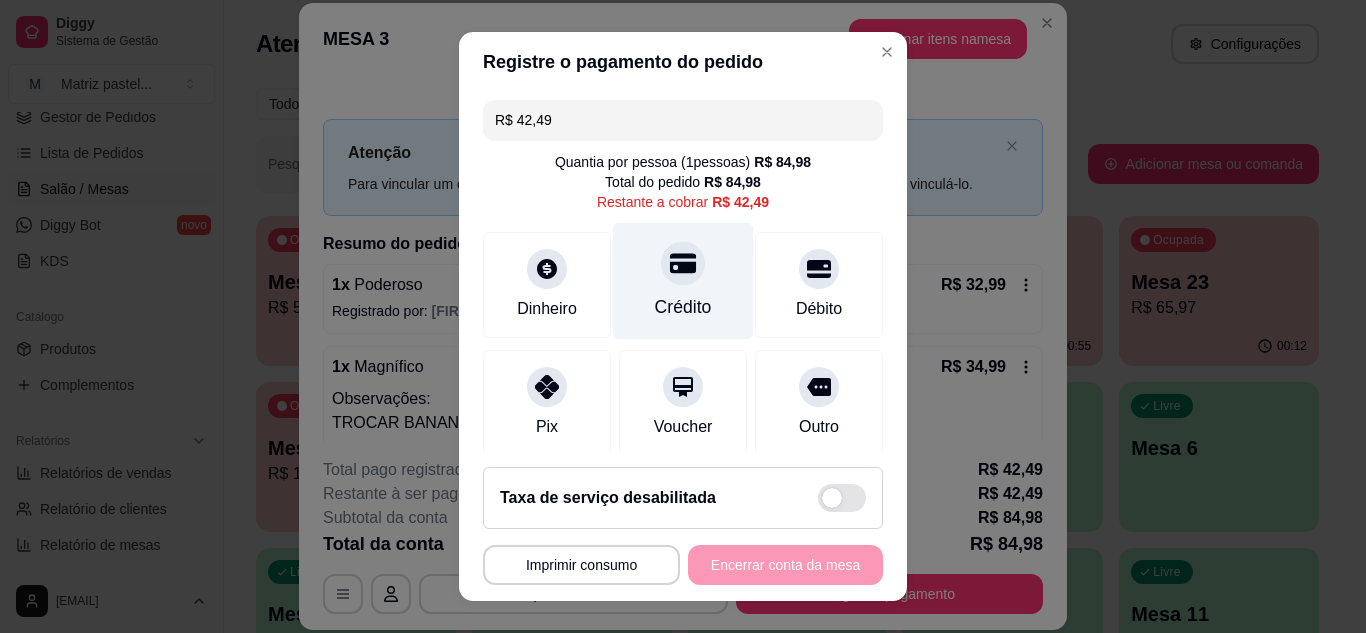 click on "Crédito" at bounding box center (683, 307) 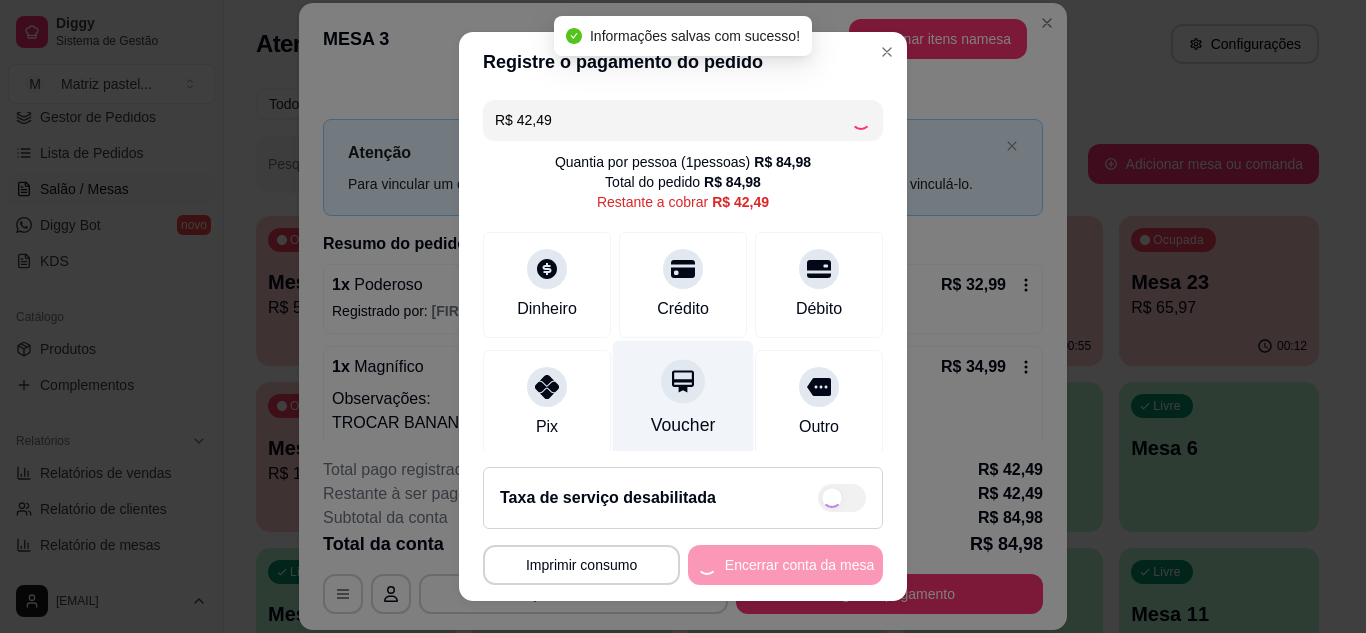 type on "R$ 0,00" 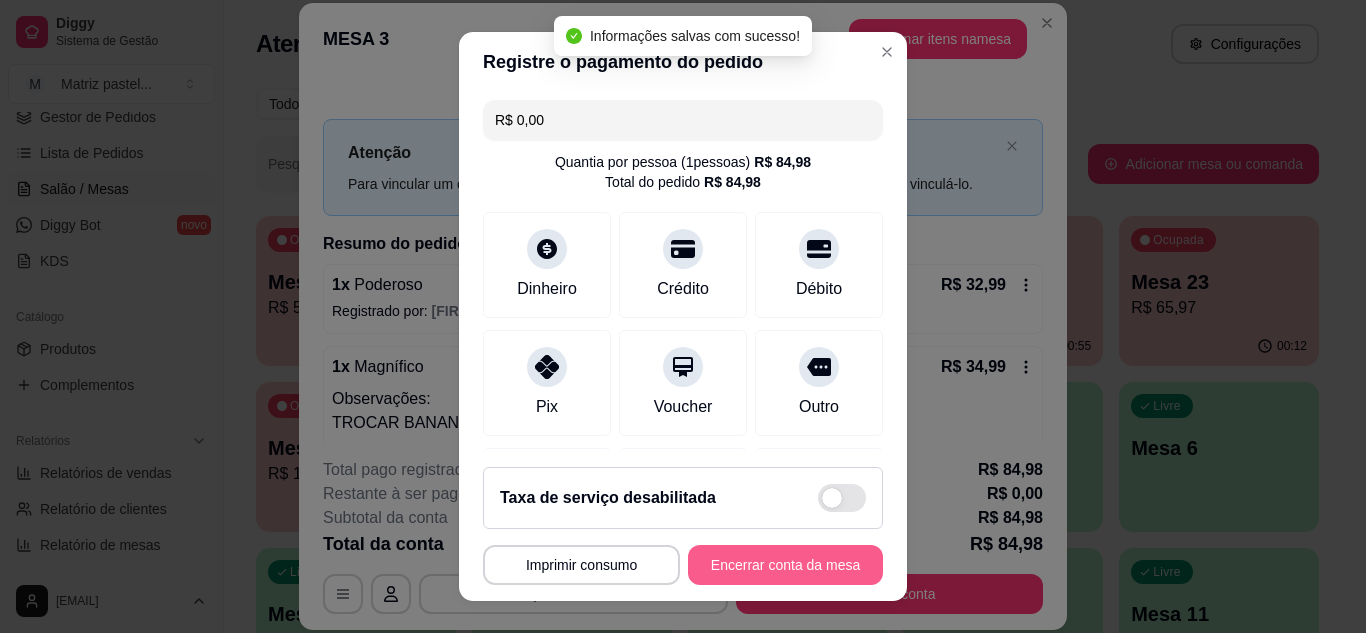 click on "Encerrar conta da mesa" at bounding box center (785, 565) 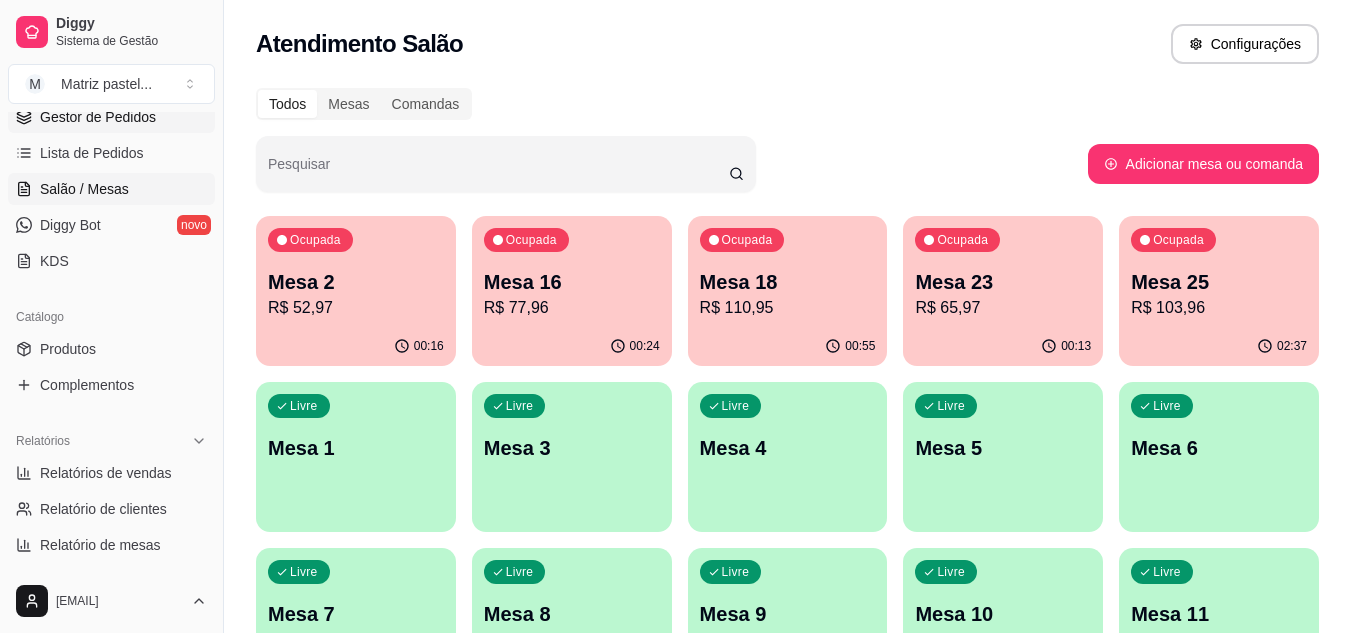 click on "Gestor de Pedidos" at bounding box center [98, 117] 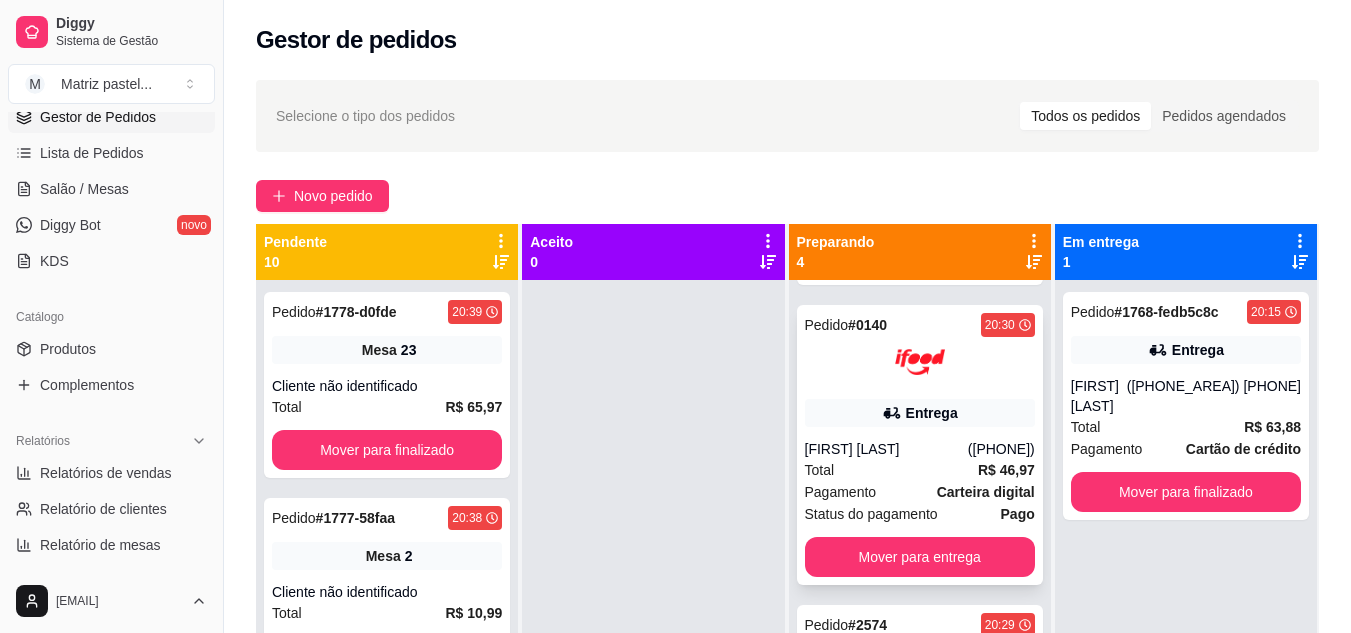 scroll, scrollTop: 535, scrollLeft: 0, axis: vertical 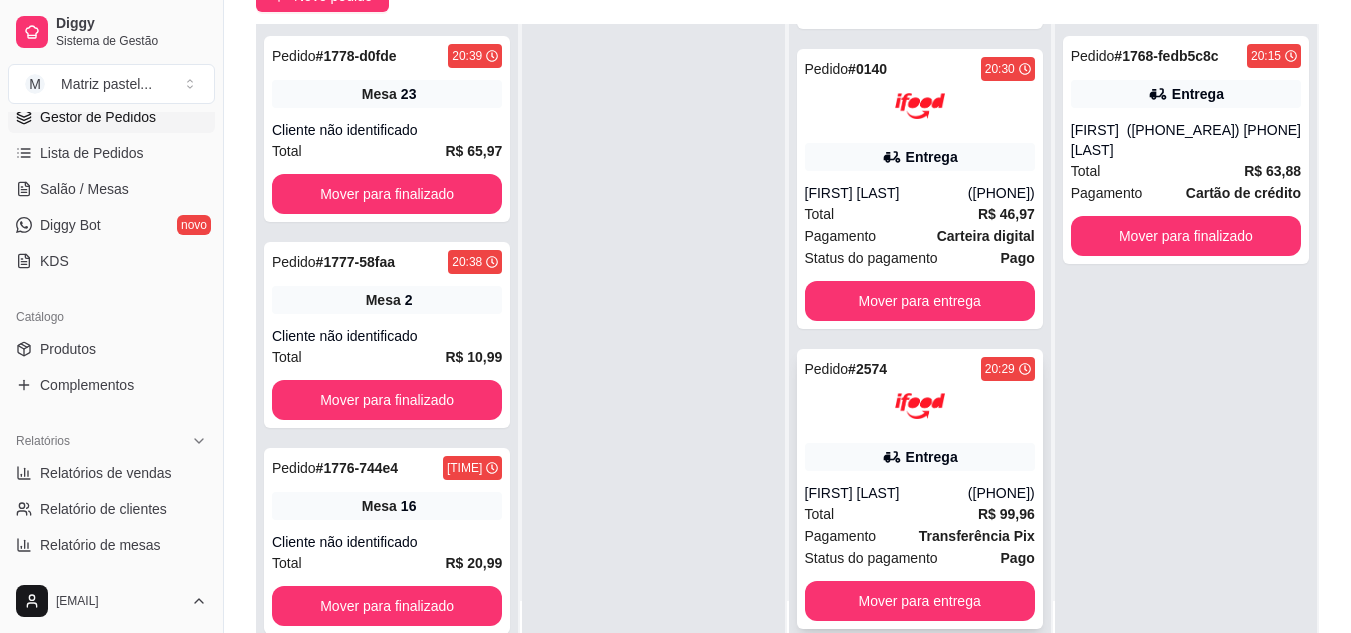 click on "Entrega" at bounding box center [920, 457] 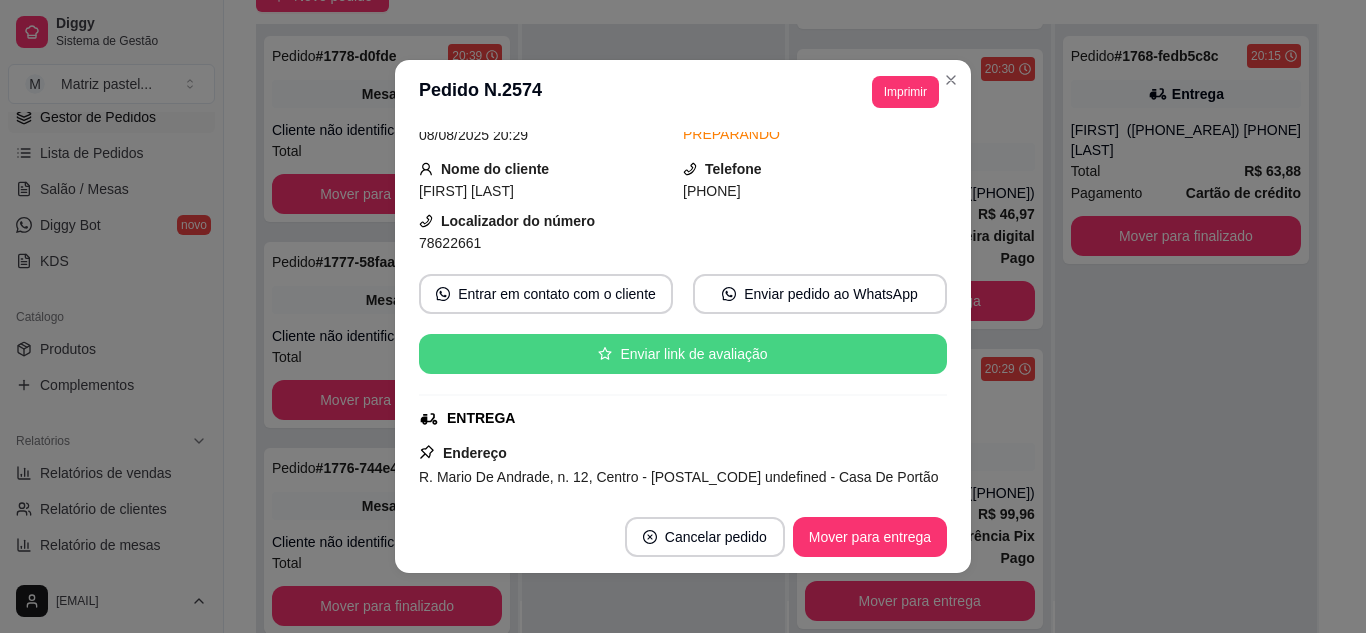 scroll, scrollTop: 100, scrollLeft: 0, axis: vertical 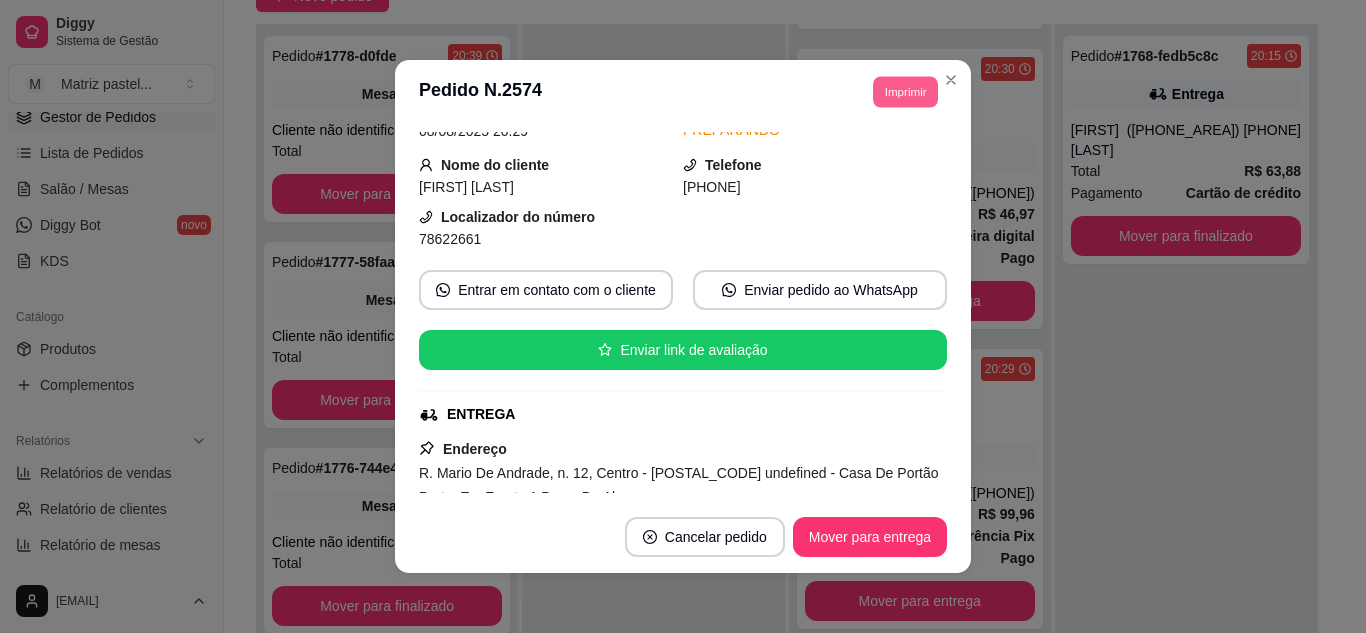 click on "Imprimir" at bounding box center [905, 91] 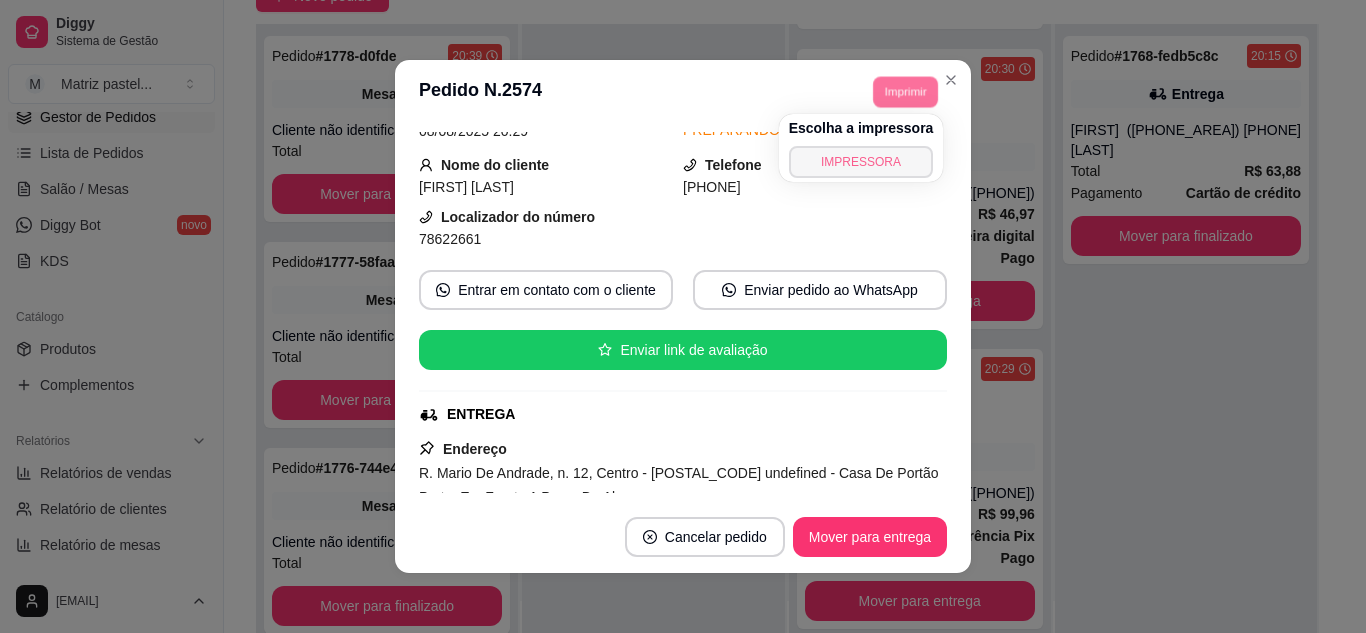 click on "IMPRESSORA" at bounding box center [861, 162] 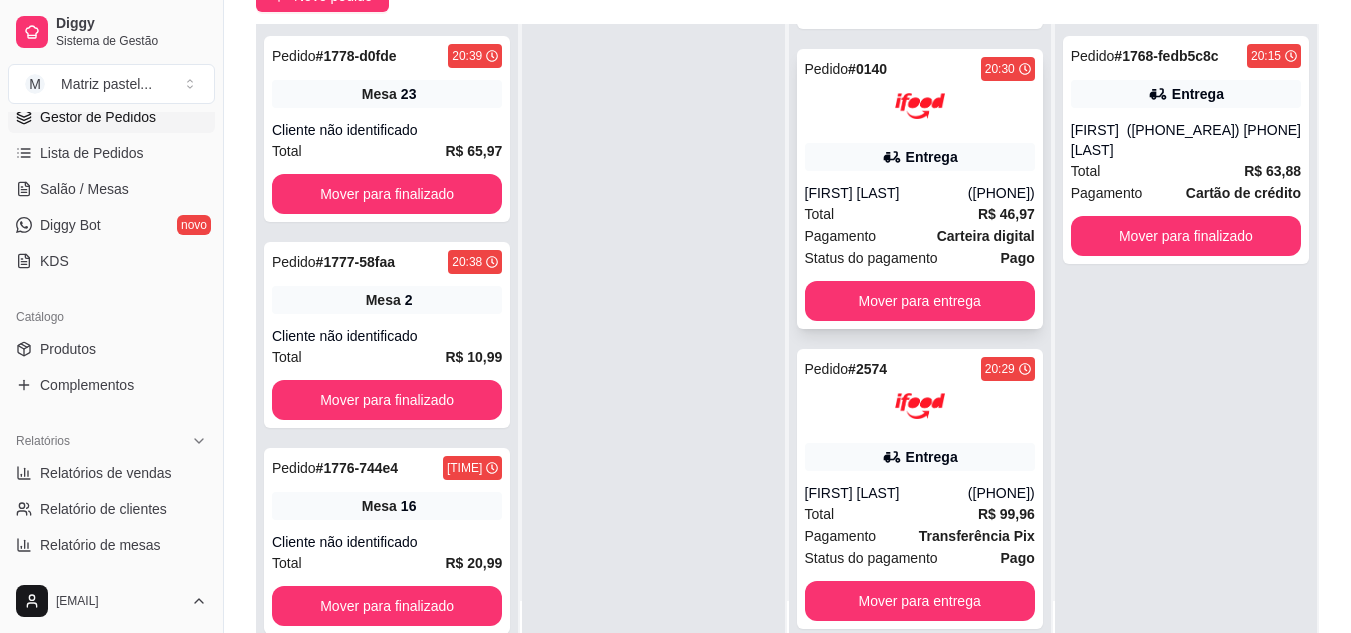 click on "Entrega" at bounding box center [932, 157] 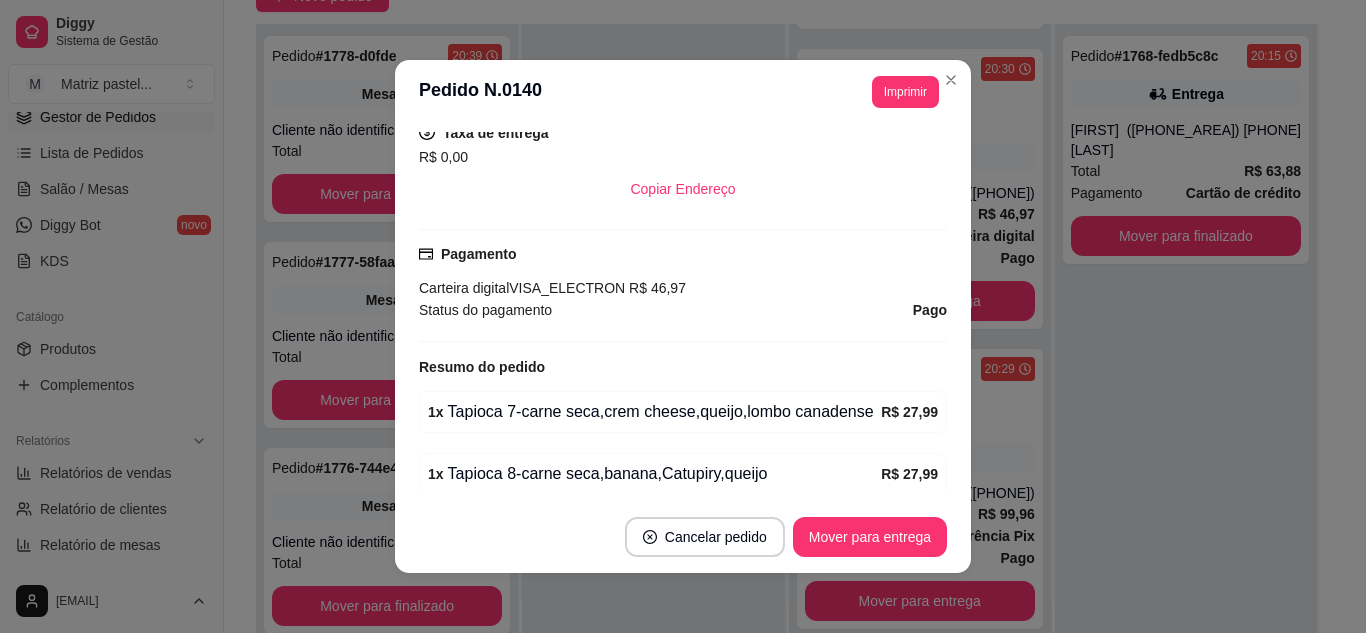 scroll, scrollTop: 500, scrollLeft: 0, axis: vertical 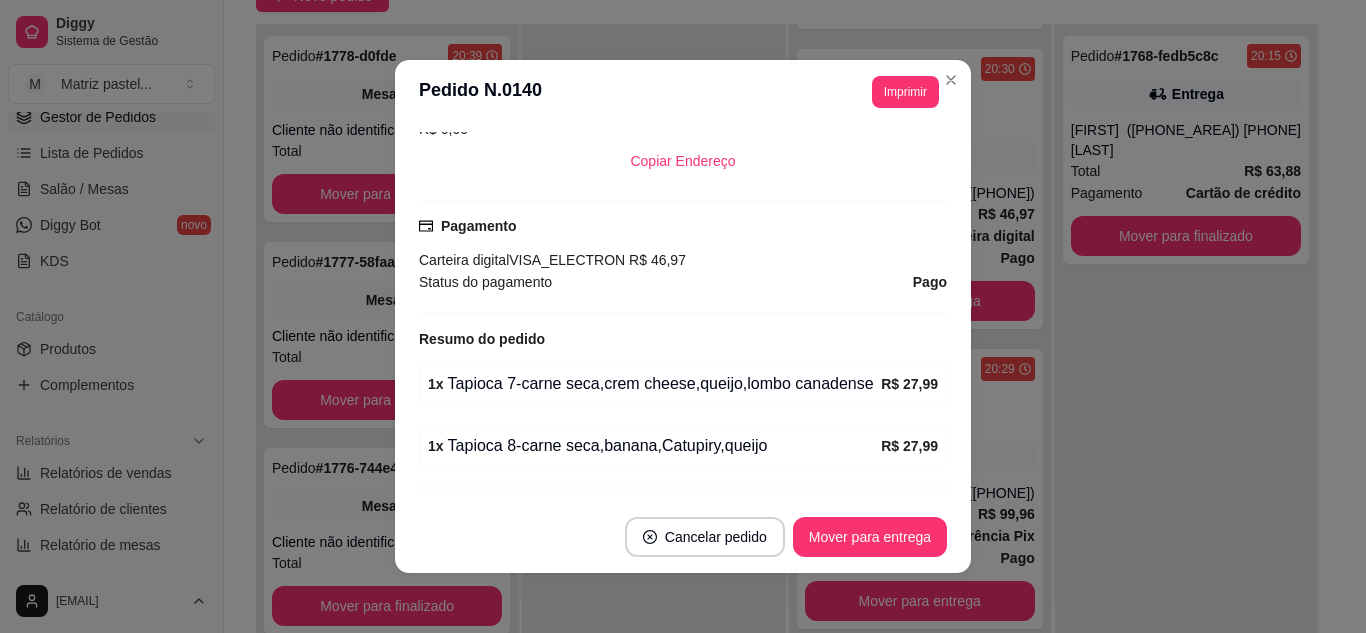 drag, startPoint x: 898, startPoint y: 71, endPoint x: 889, endPoint y: 88, distance: 19.235384 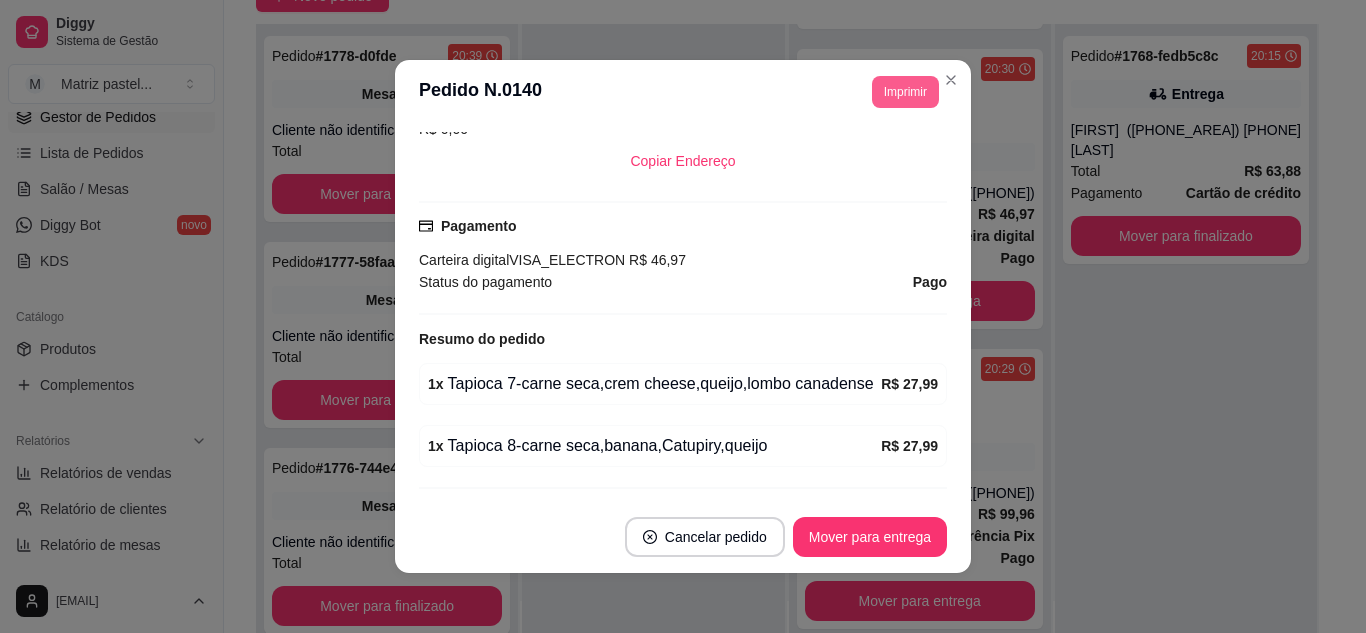 click on "Imprimir" at bounding box center [905, 92] 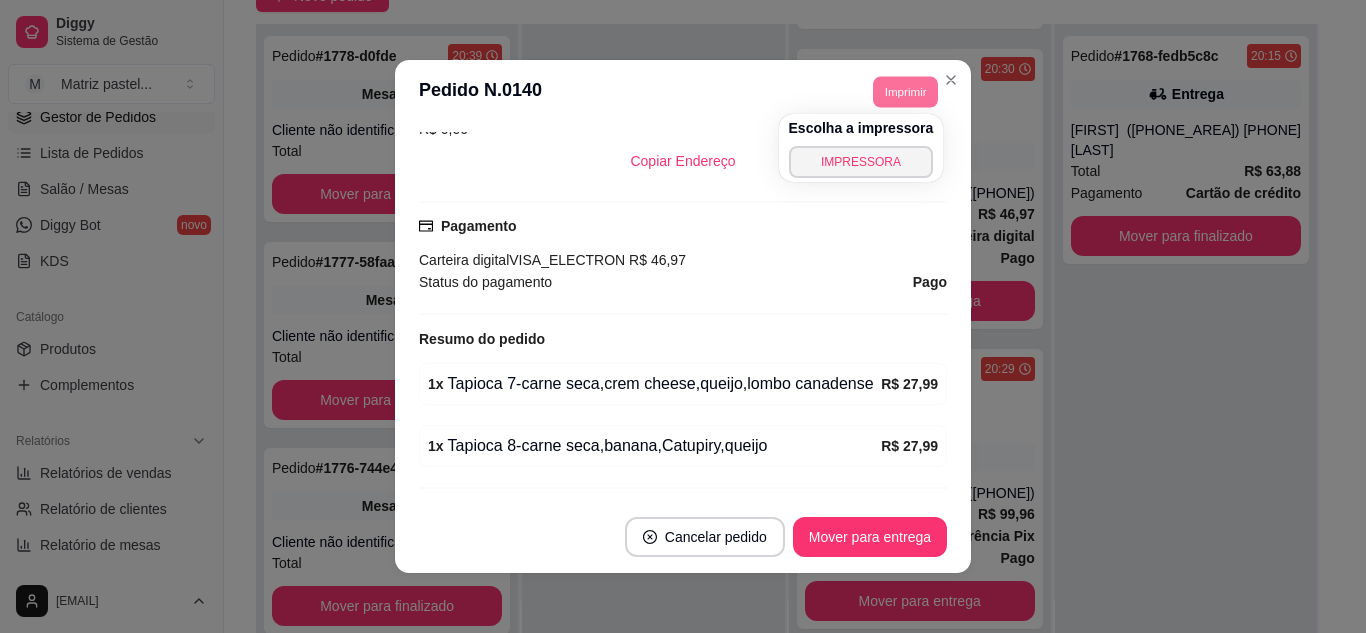 click on "IMPRESSORA" at bounding box center (861, 162) 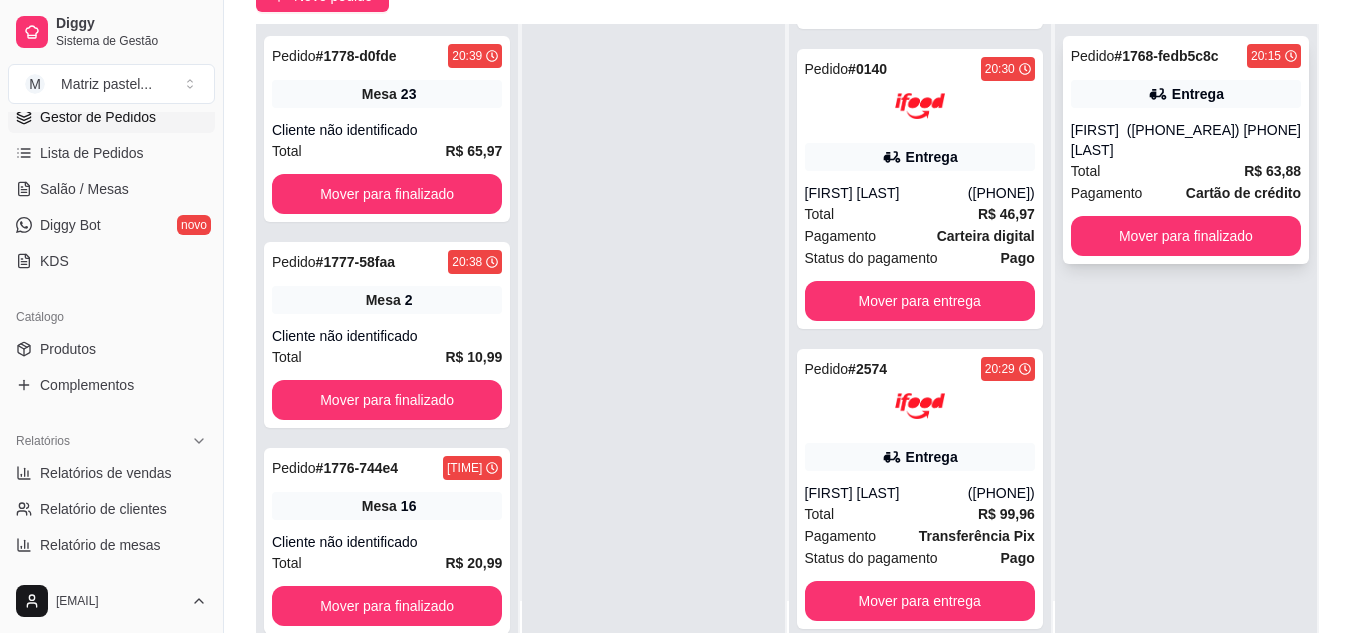 click on "[FIRST] [LAST]" at bounding box center [1099, 140] 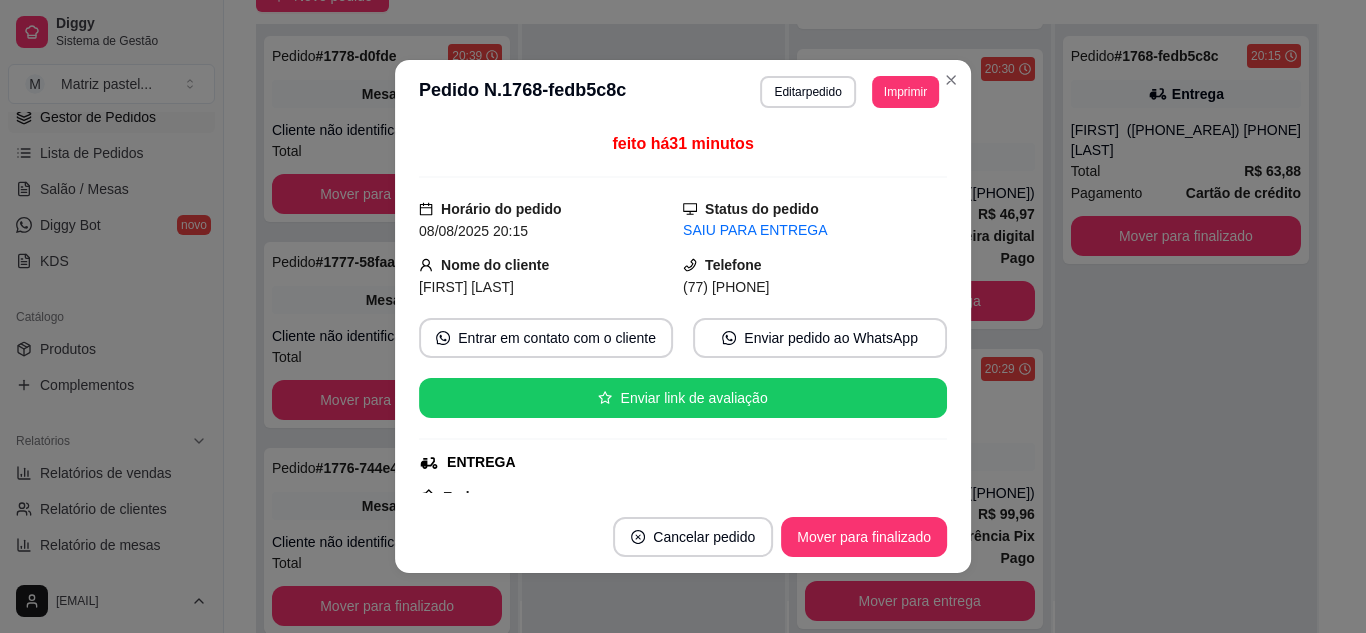 scroll, scrollTop: 100, scrollLeft: 0, axis: vertical 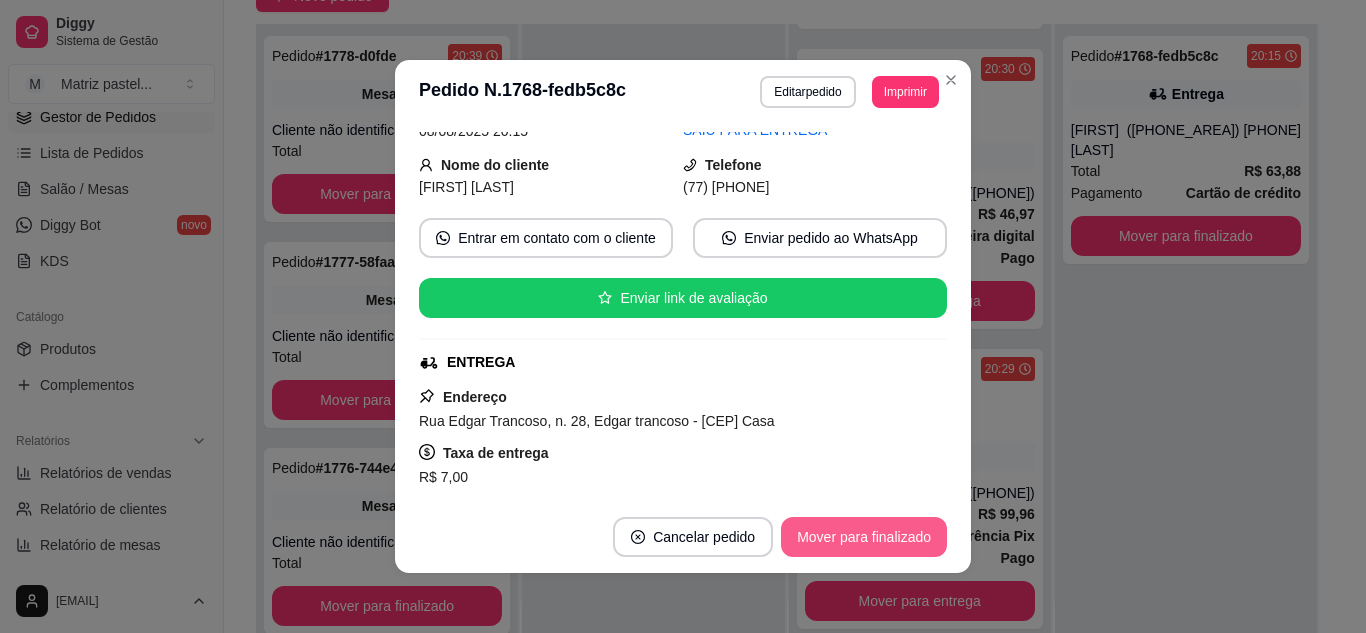 click on "Mover para finalizado" at bounding box center [864, 537] 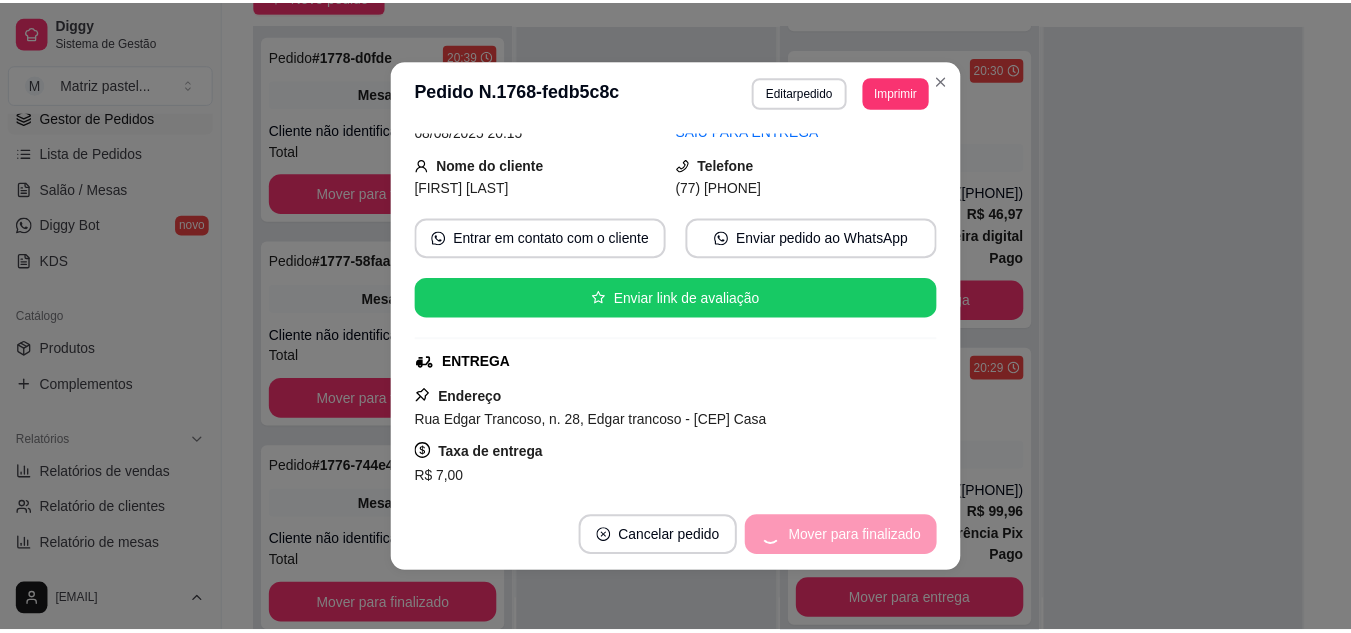 scroll, scrollTop: 54, scrollLeft: 0, axis: vertical 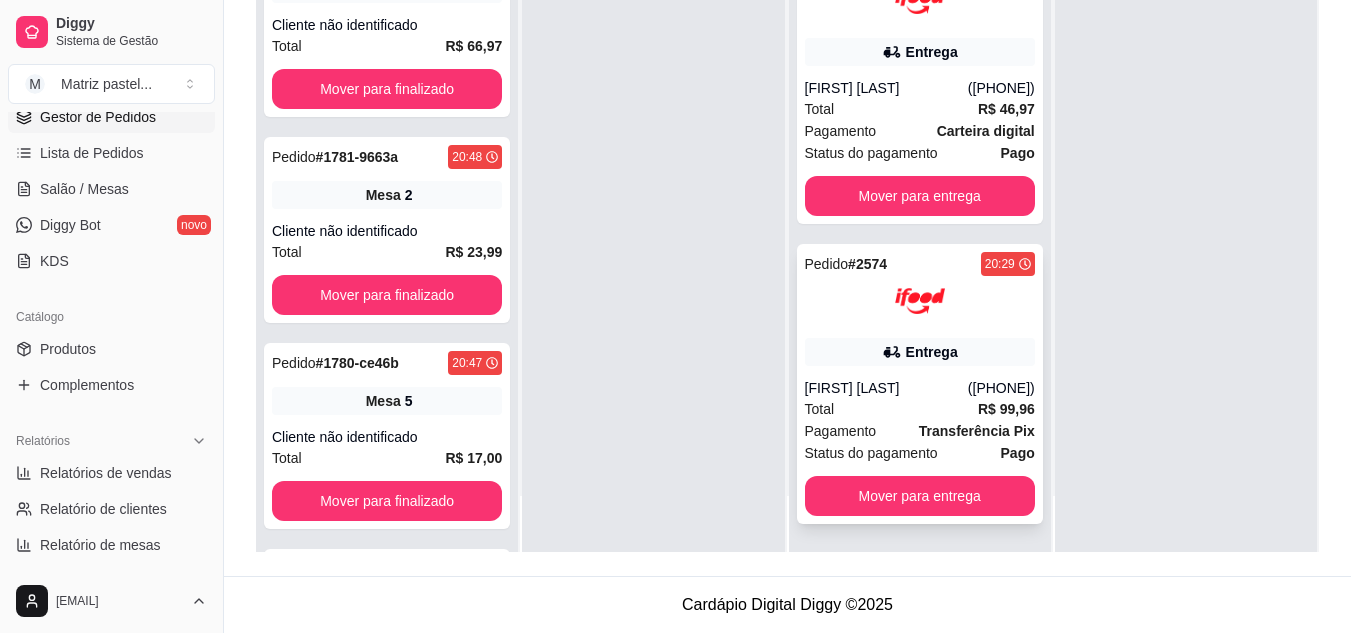 click on "Pagamento Transferência Pix" at bounding box center (920, 431) 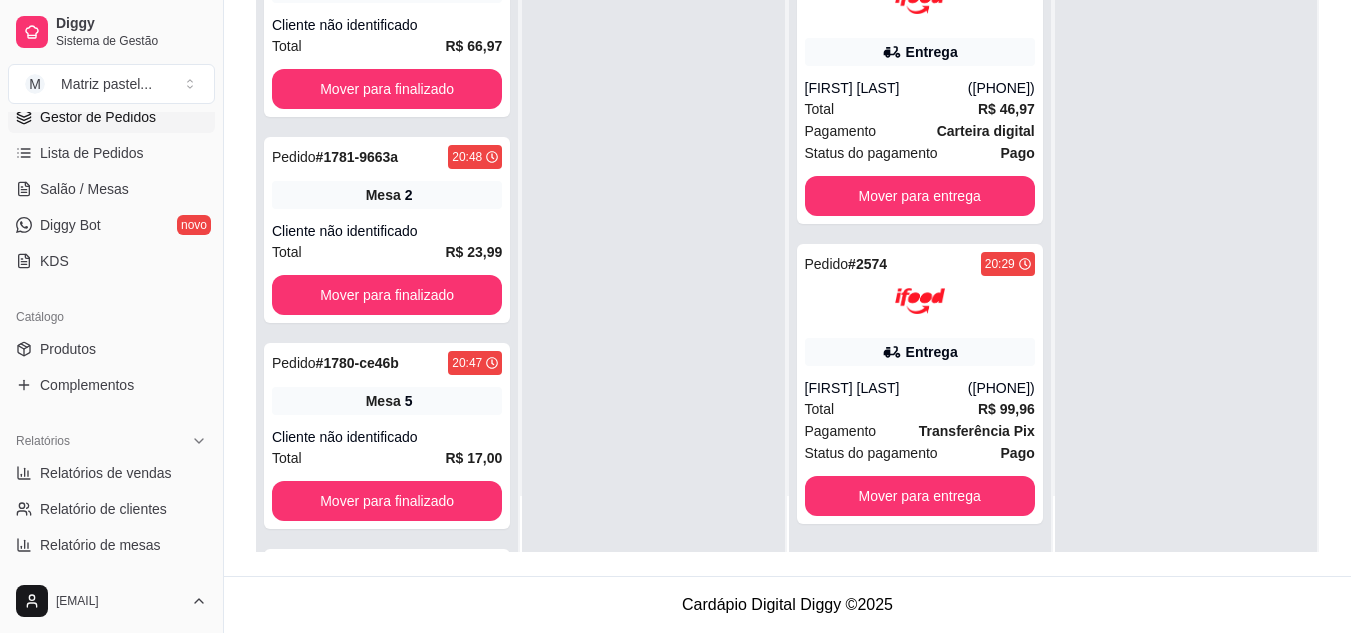 scroll, scrollTop: 100, scrollLeft: 0, axis: vertical 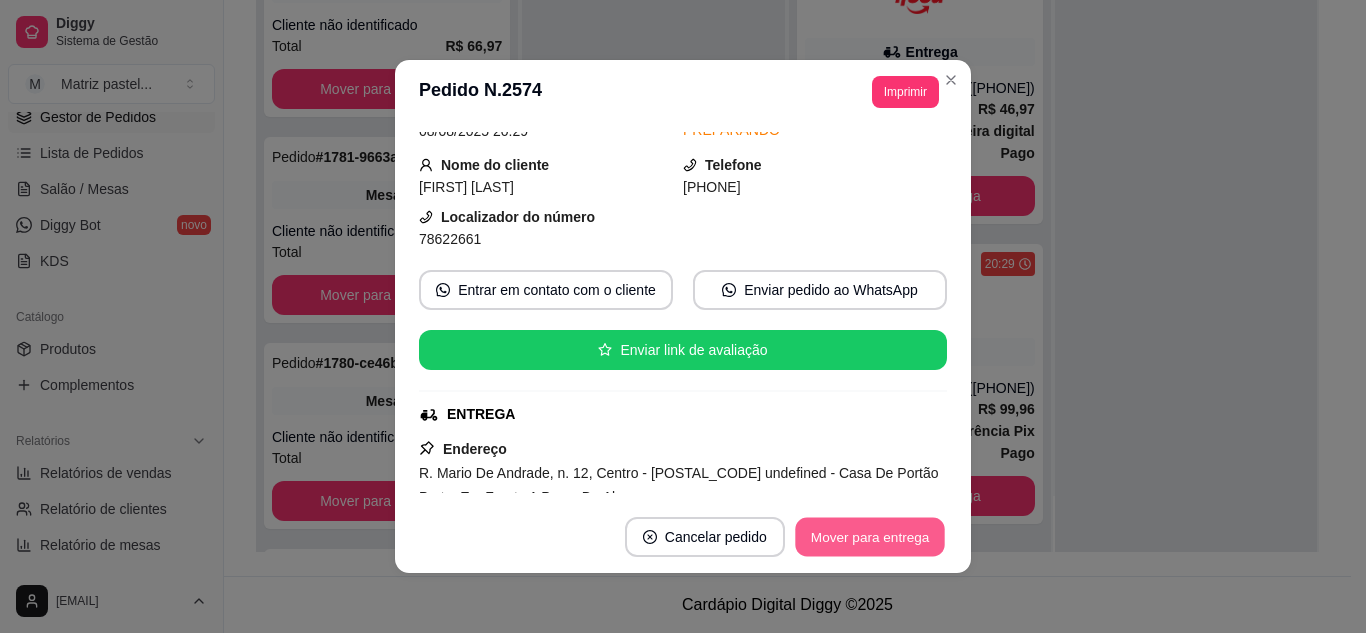 click on "Mover para entrega" at bounding box center [870, 537] 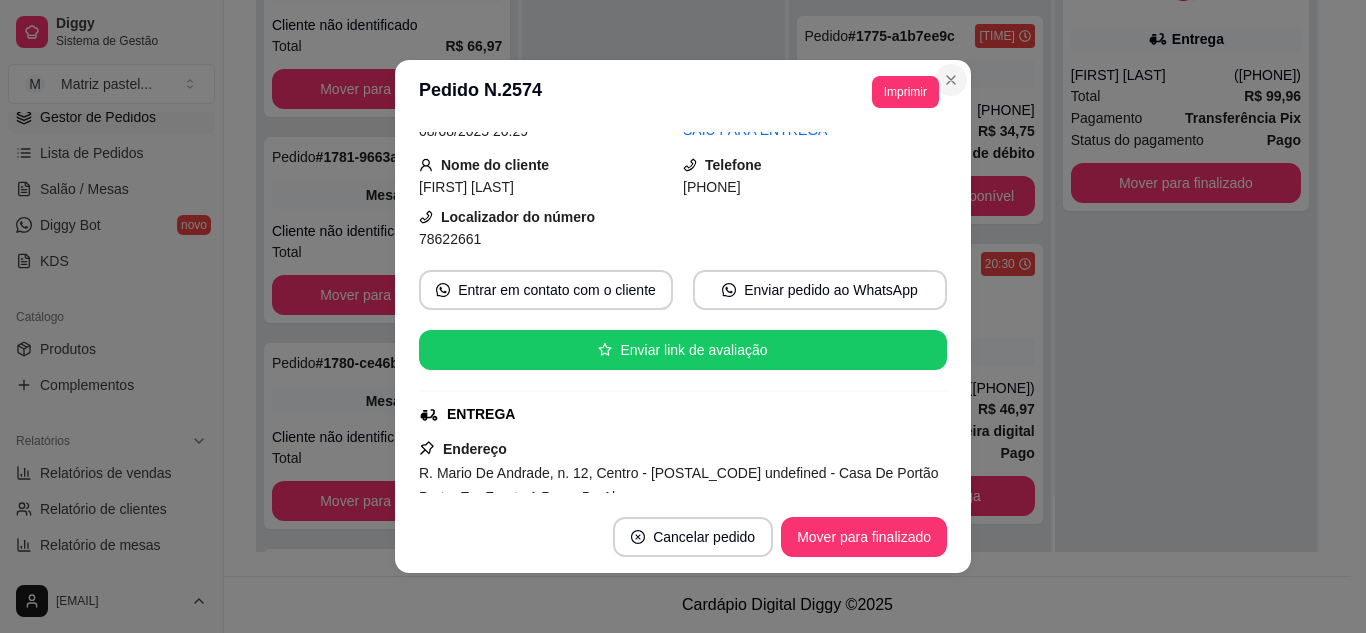 scroll, scrollTop: 215, scrollLeft: 0, axis: vertical 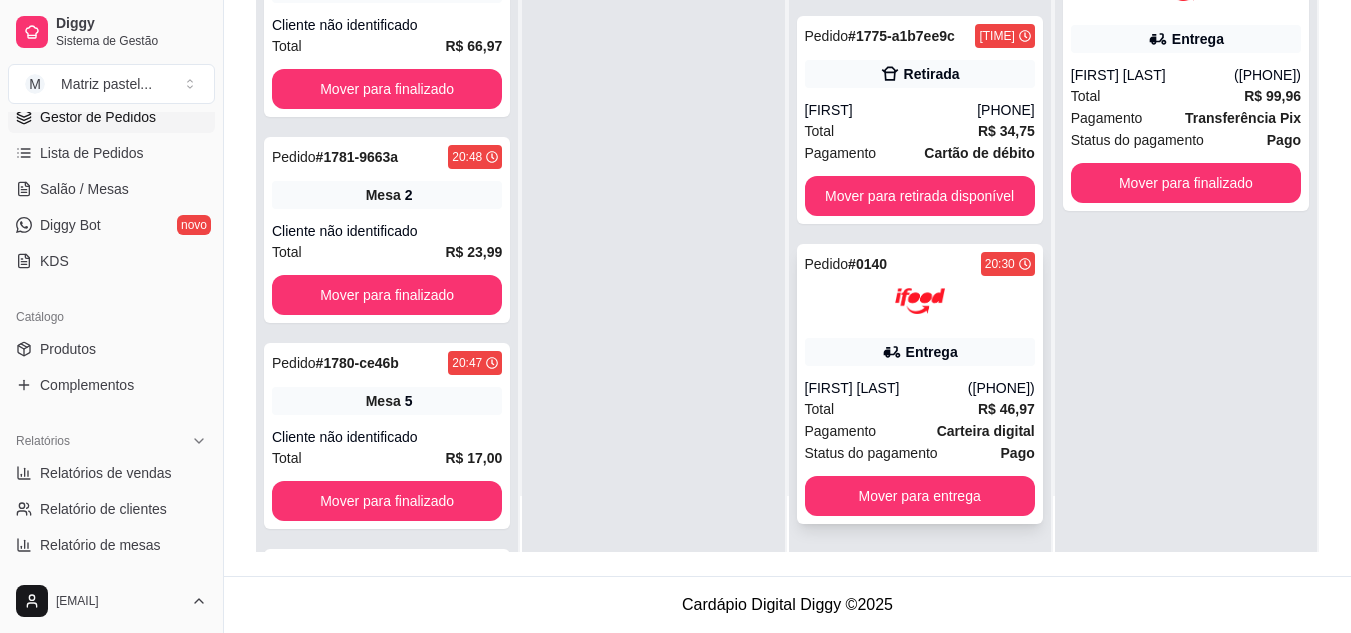 click on "Entrega" at bounding box center [932, 352] 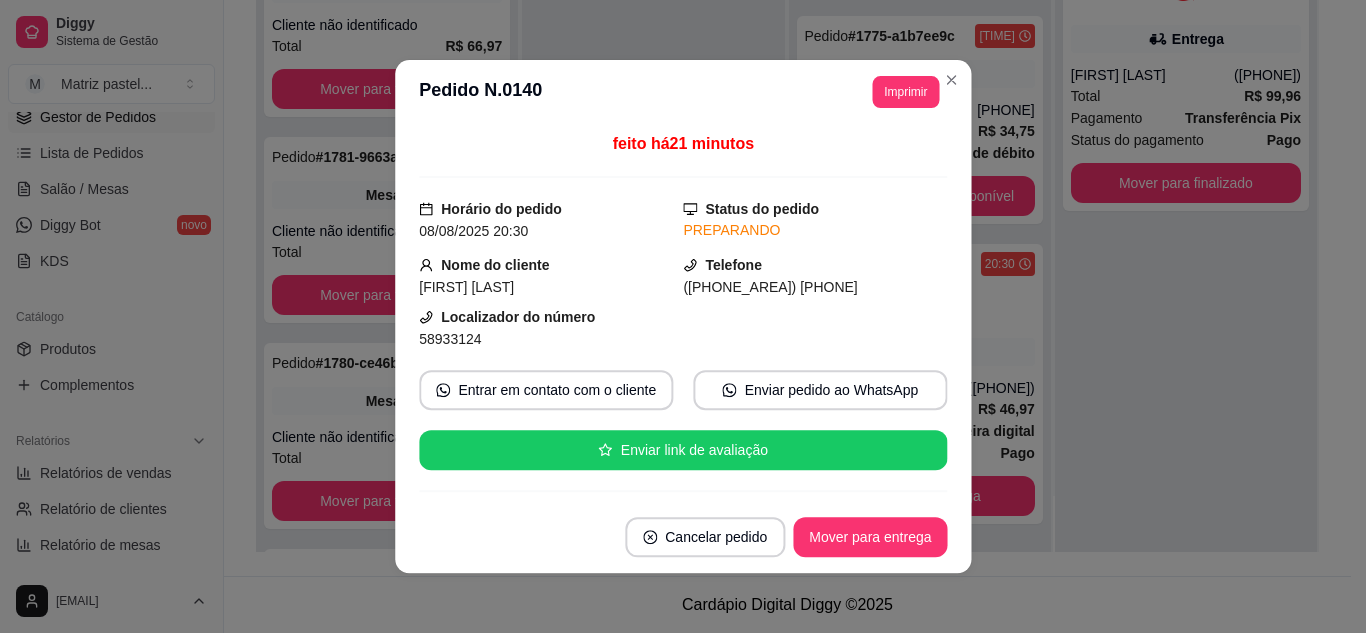 scroll, scrollTop: 100, scrollLeft: 0, axis: vertical 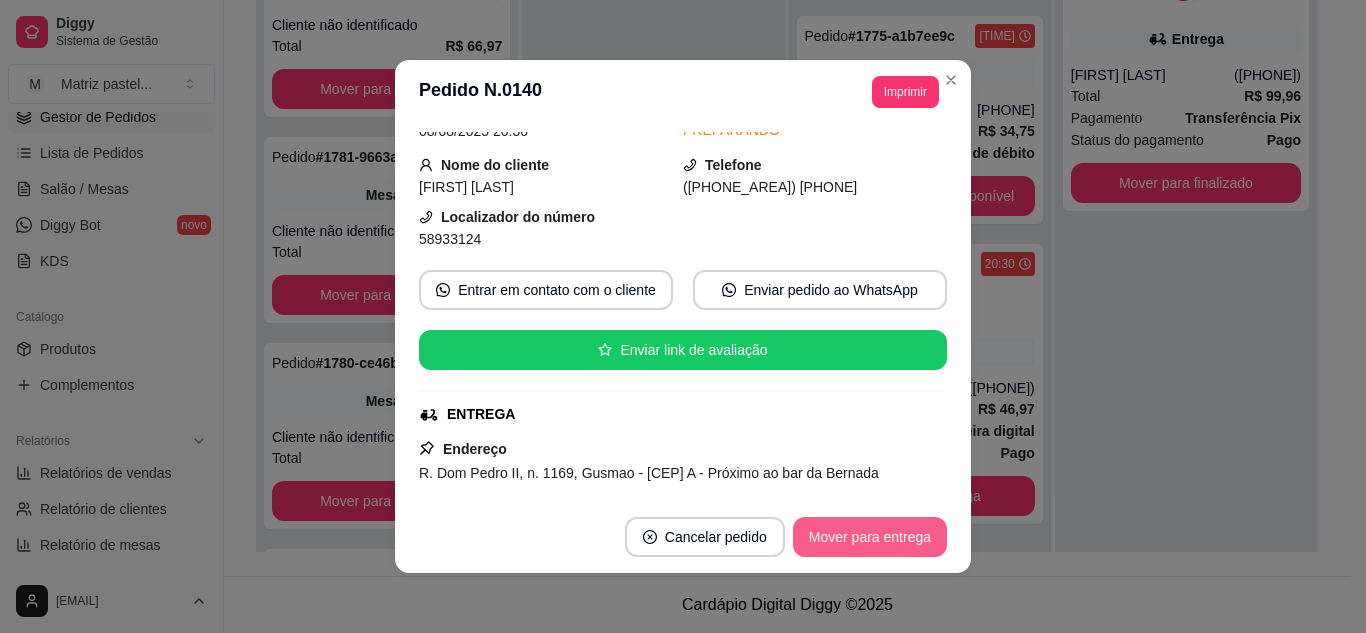 click on "Mover para entrega" at bounding box center (870, 537) 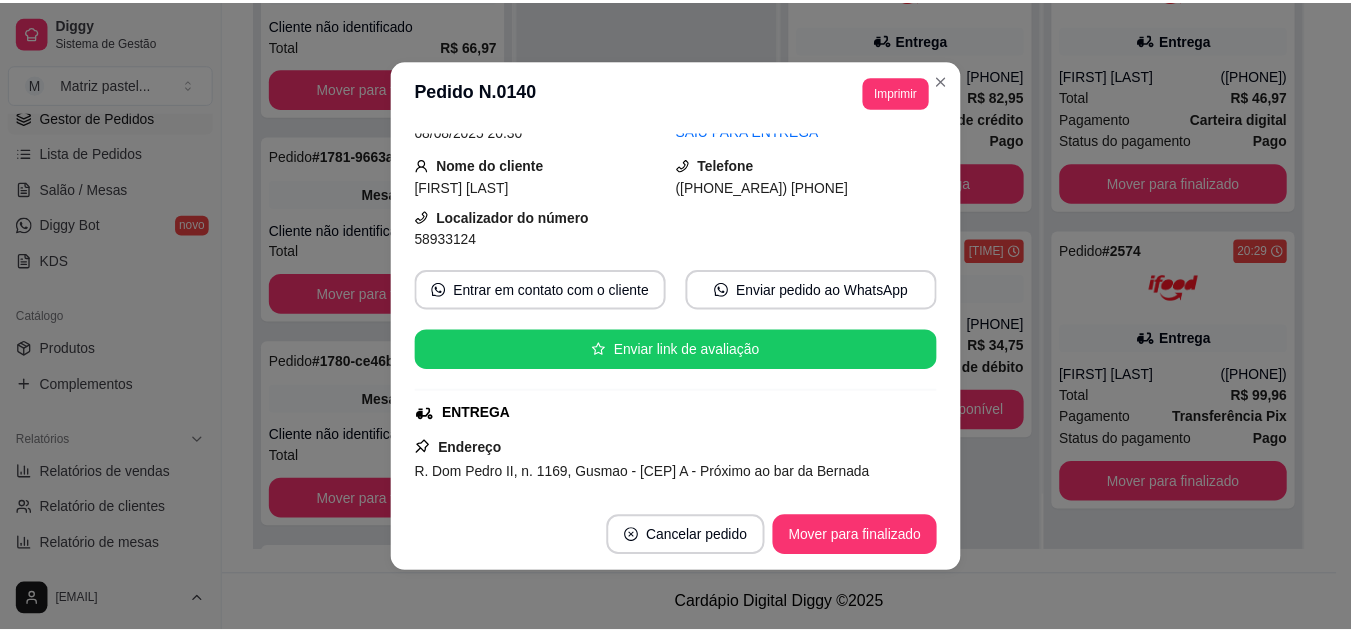 scroll, scrollTop: 0, scrollLeft: 0, axis: both 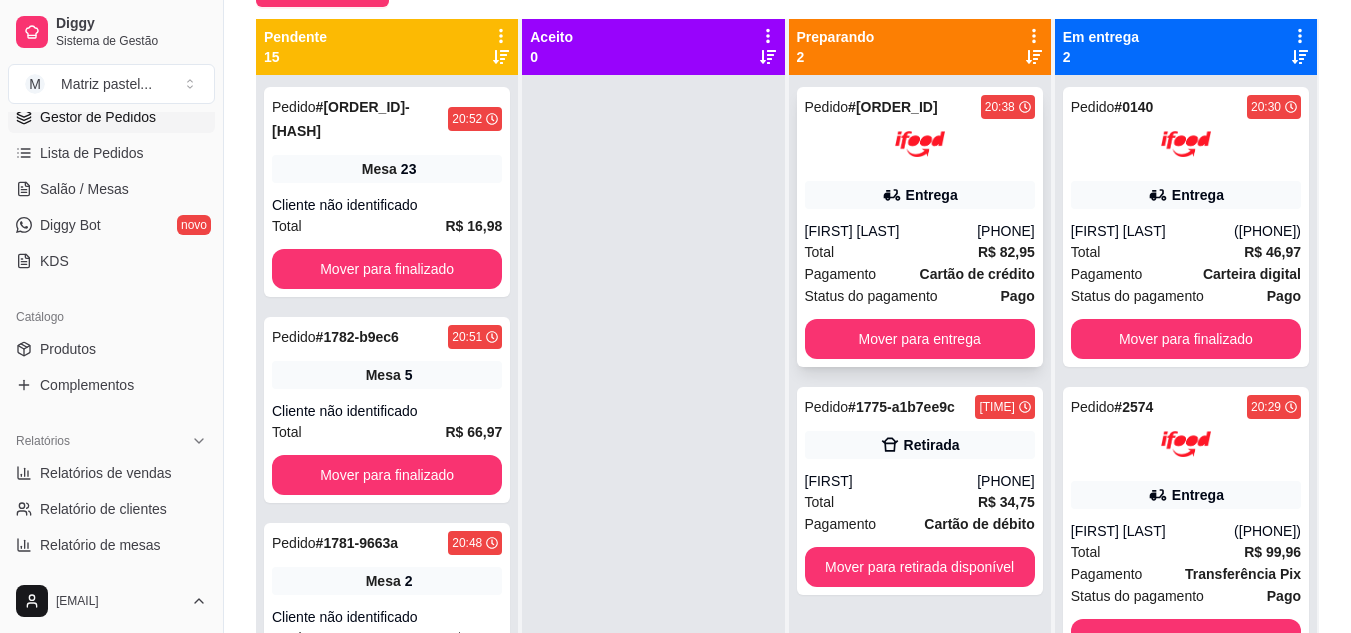 click on "[FIRST] [LAST]" at bounding box center (891, 231) 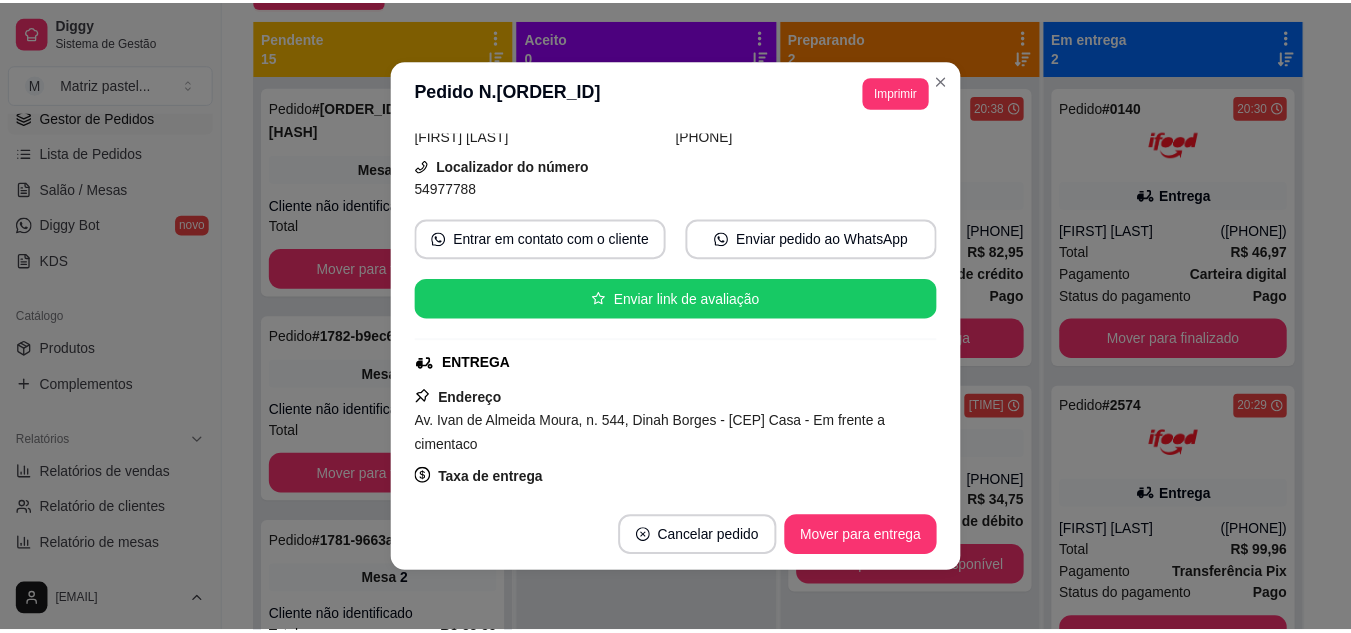 scroll, scrollTop: 200, scrollLeft: 0, axis: vertical 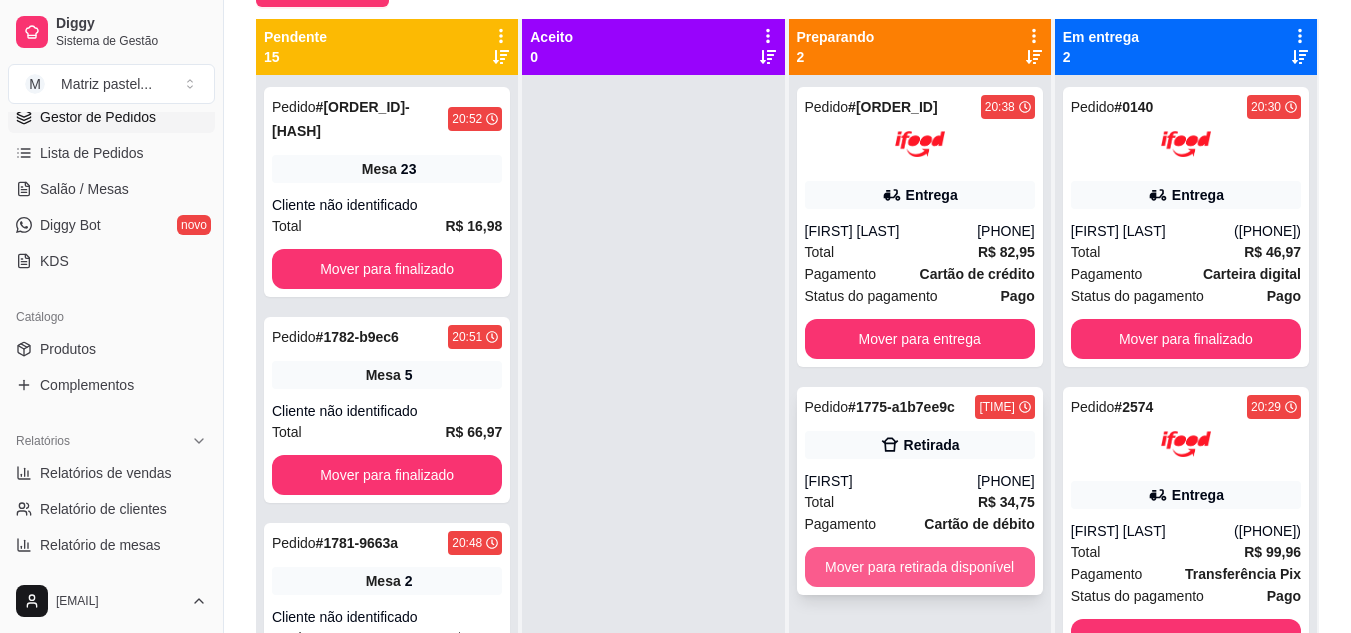 click on "Mover para retirada disponível" at bounding box center (920, 567) 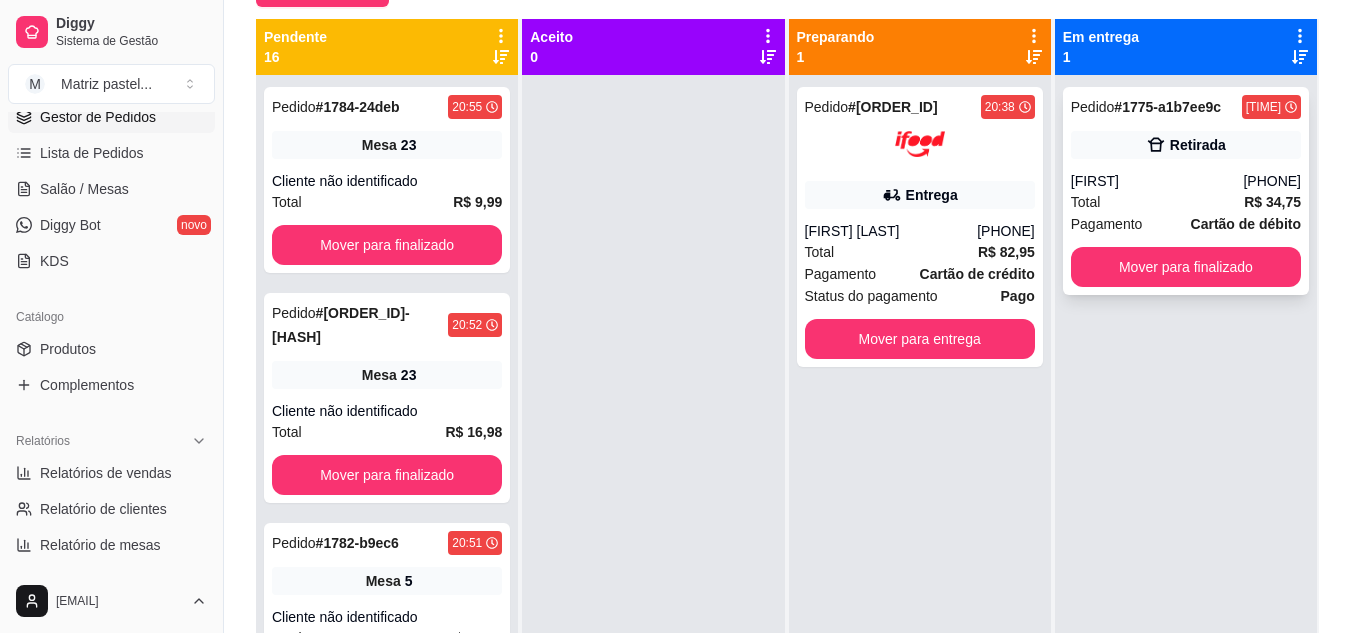 click on "Total R$ 34,75" at bounding box center [1186, 202] 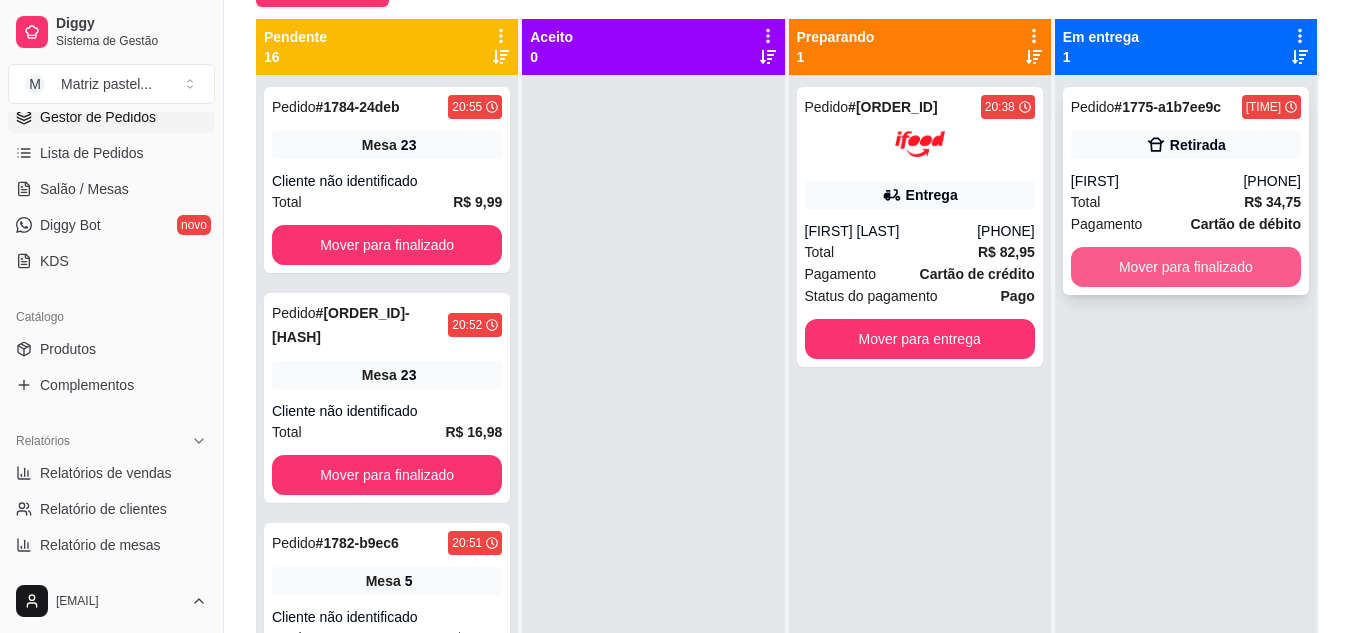 click on "Mover para finalizado" at bounding box center [1186, 267] 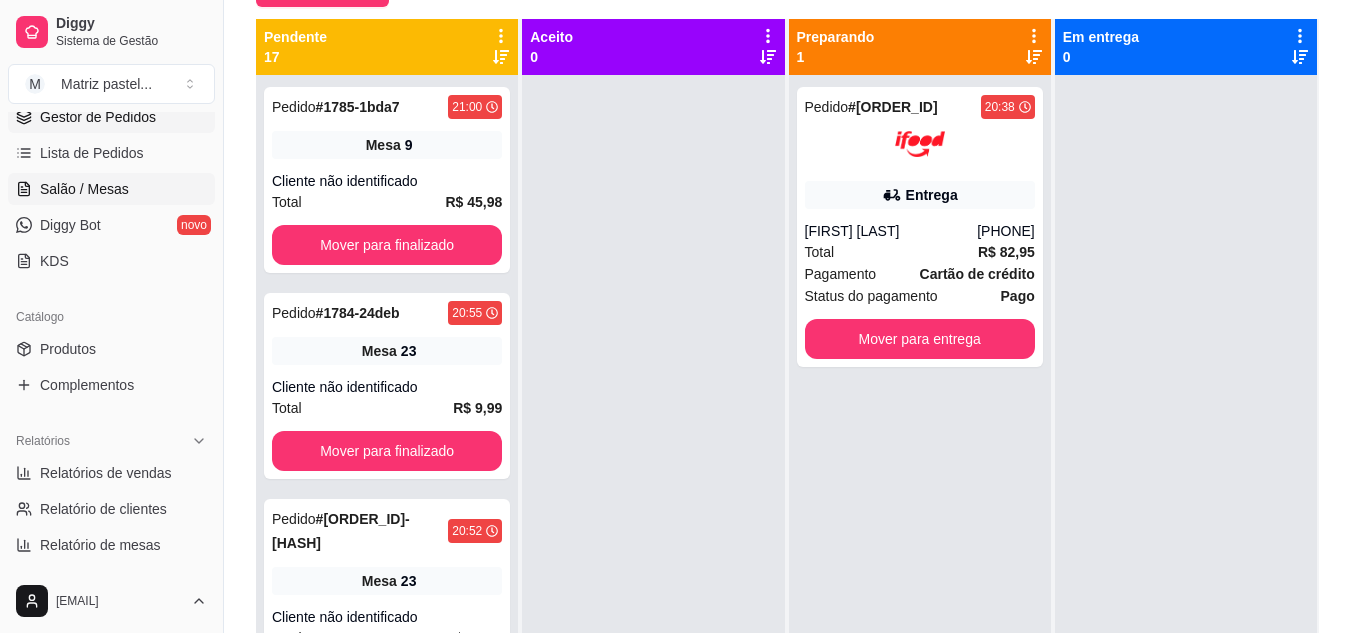 click on "Salão / Mesas" at bounding box center (111, 189) 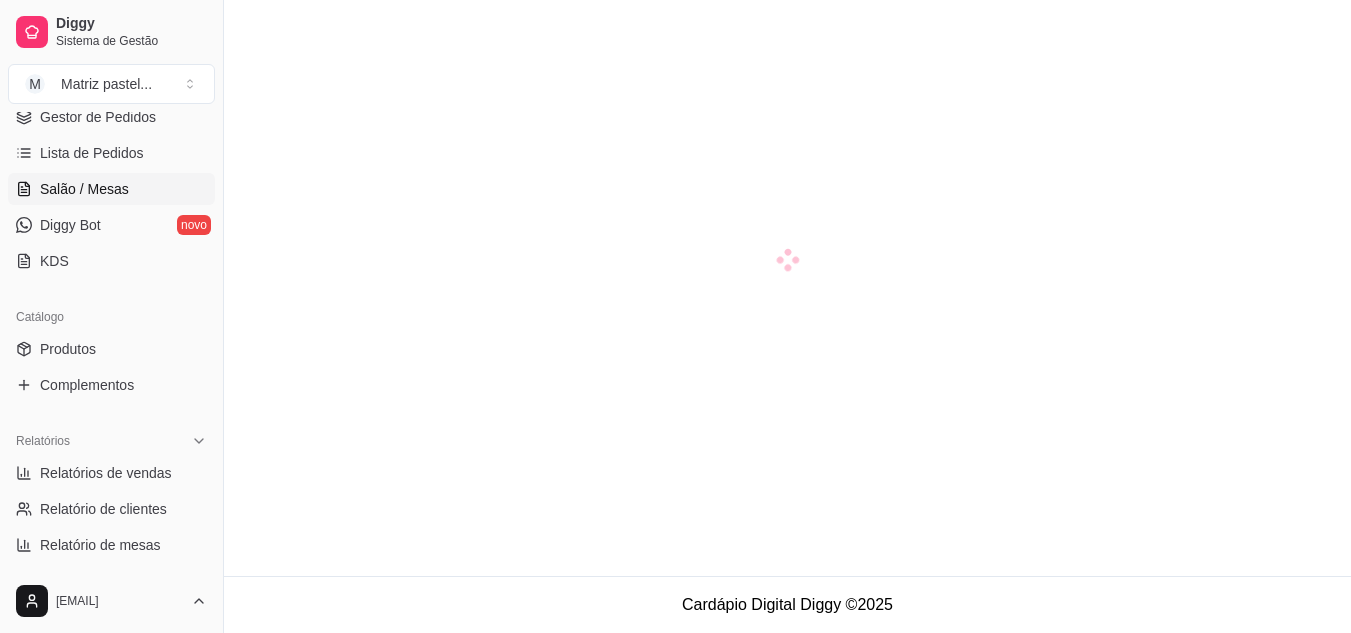 scroll, scrollTop: 0, scrollLeft: 0, axis: both 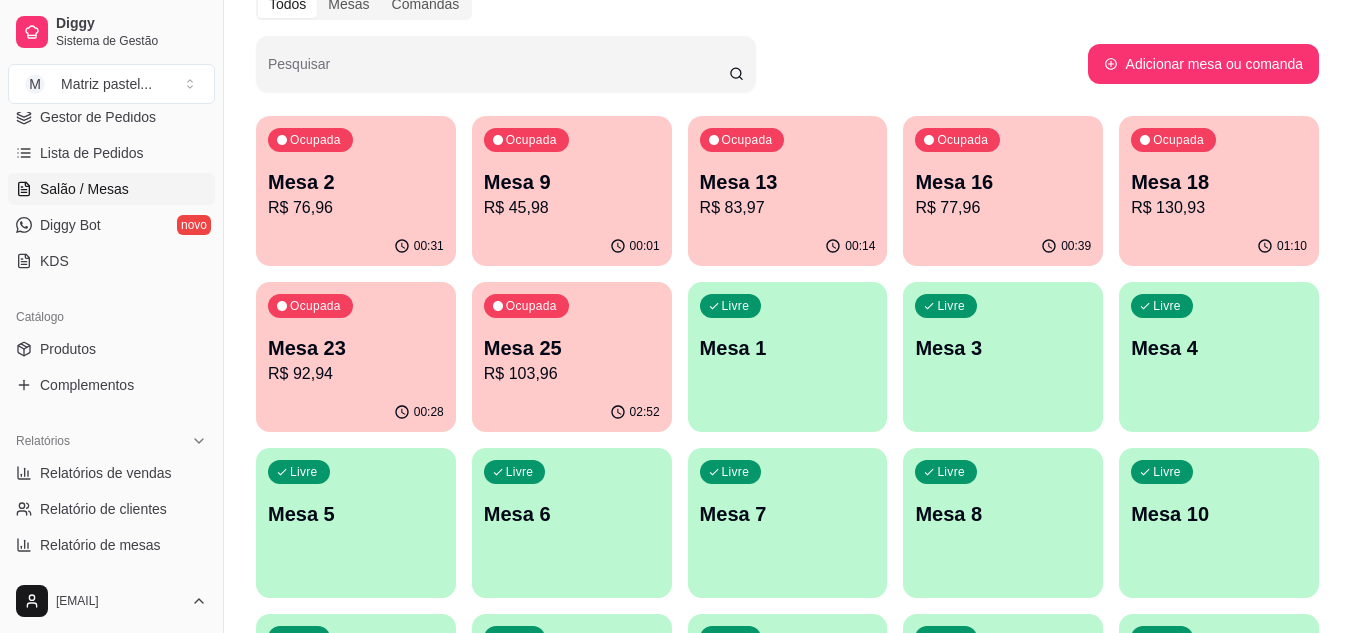 click on "Ocupada Mesa 16 R$ 77,96" at bounding box center (1003, 171) 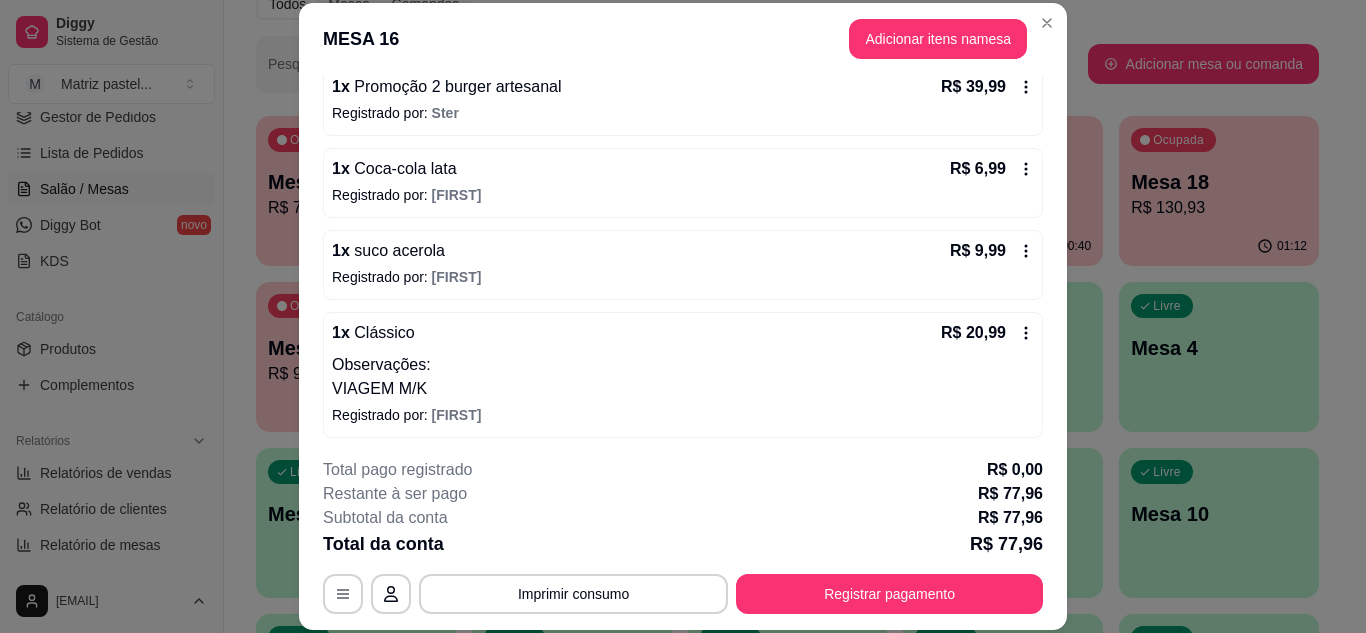 scroll, scrollTop: 202, scrollLeft: 0, axis: vertical 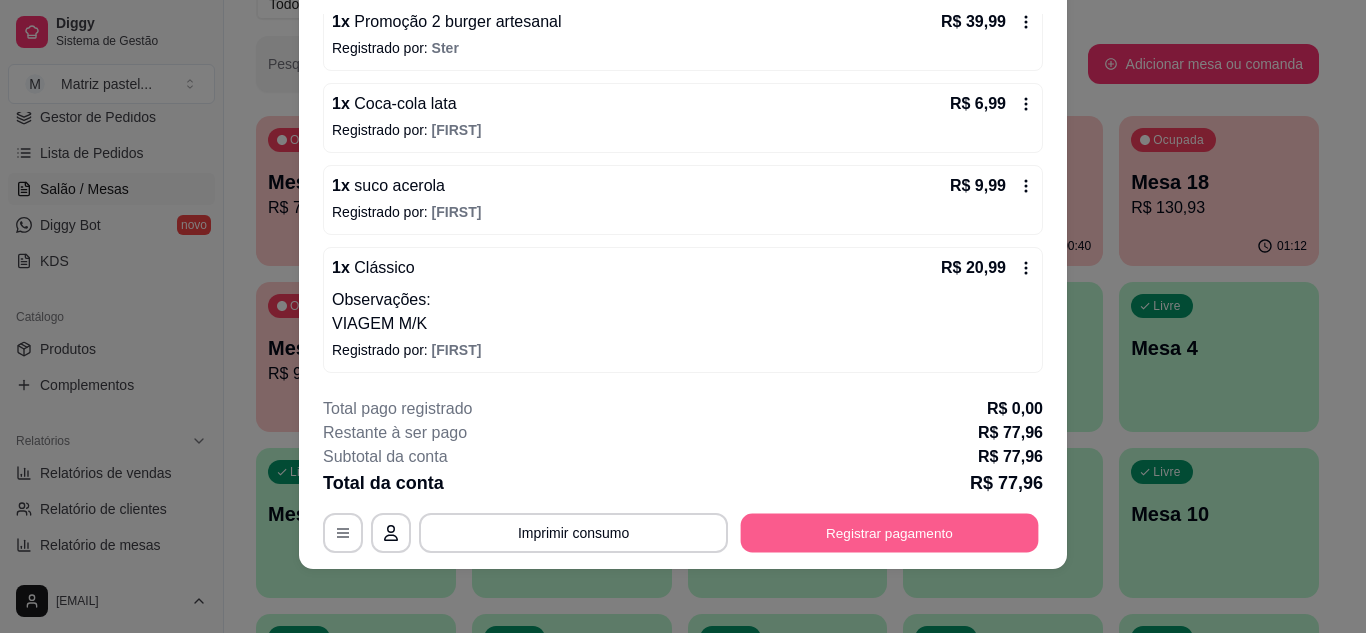 click on "Registrar pagamento" at bounding box center (890, 532) 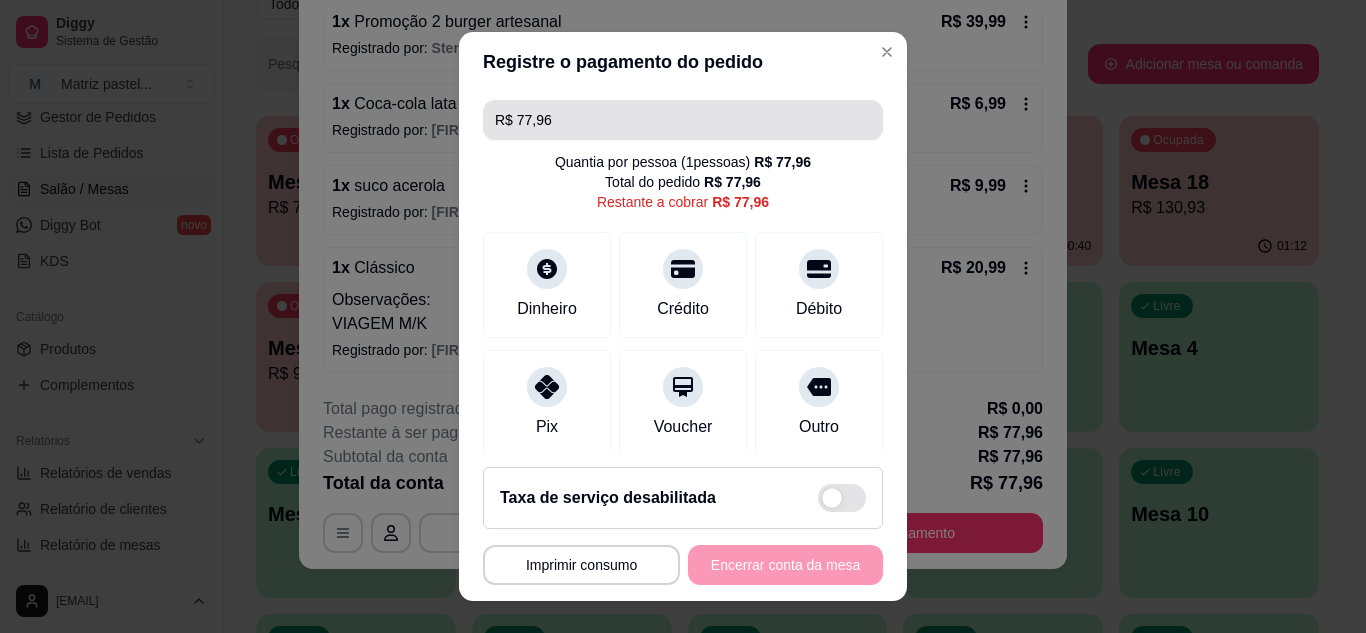 click on "R$ 77,96" at bounding box center [683, 120] 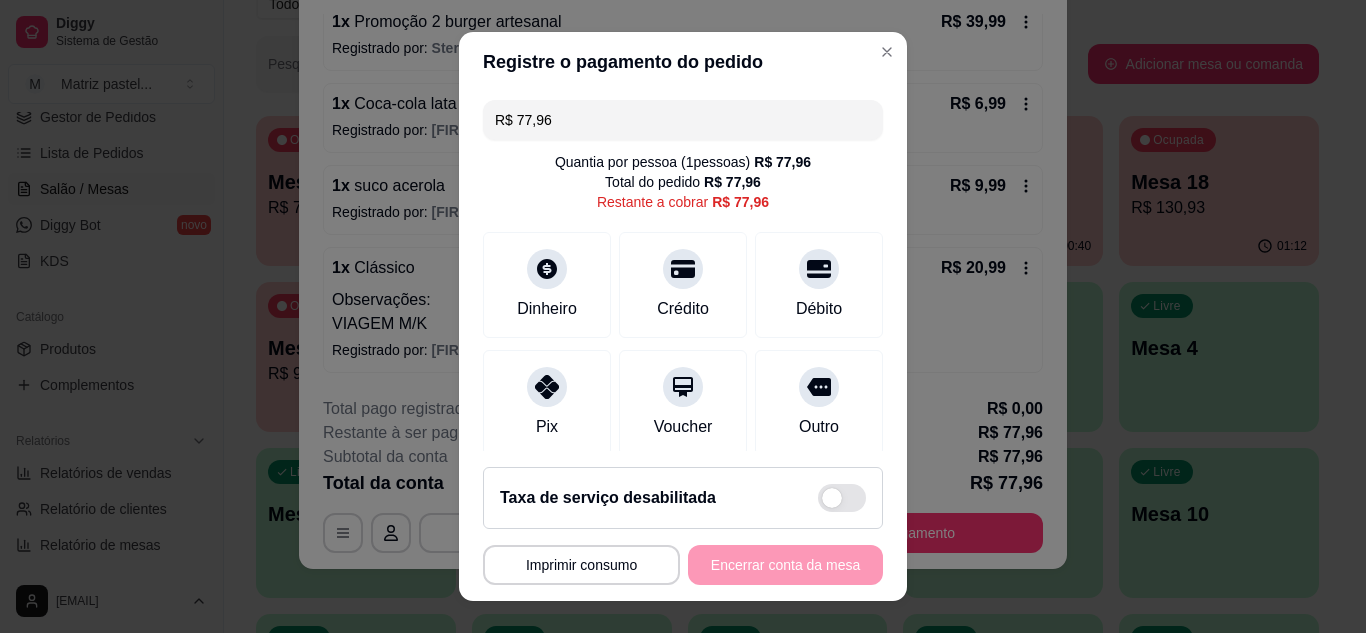 click on "R$ 77,96" at bounding box center [683, 120] 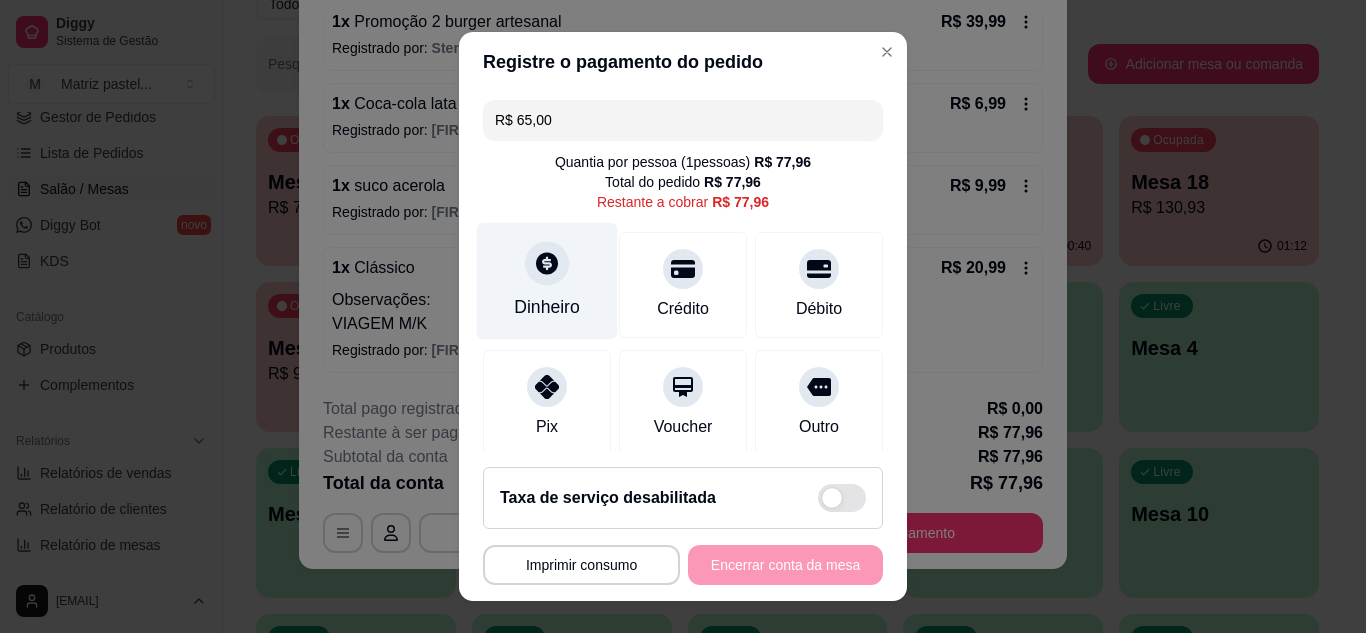 click on "Dinheiro" at bounding box center (547, 280) 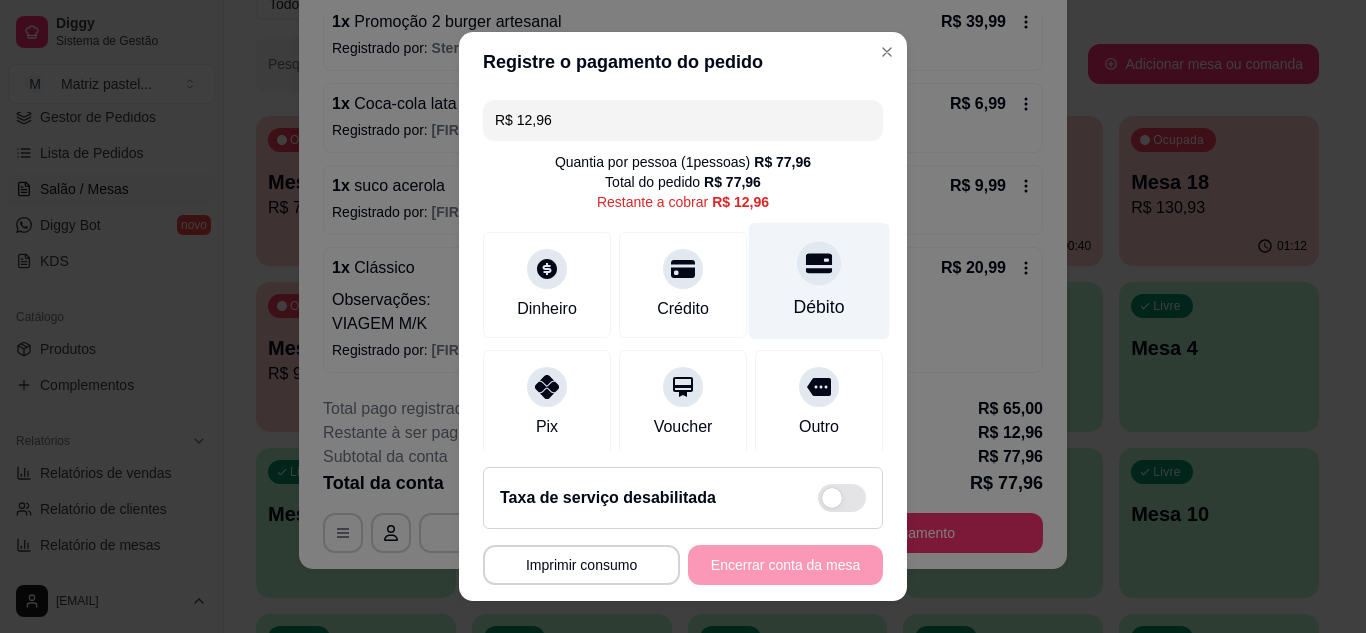 click on "Débito" at bounding box center (819, 280) 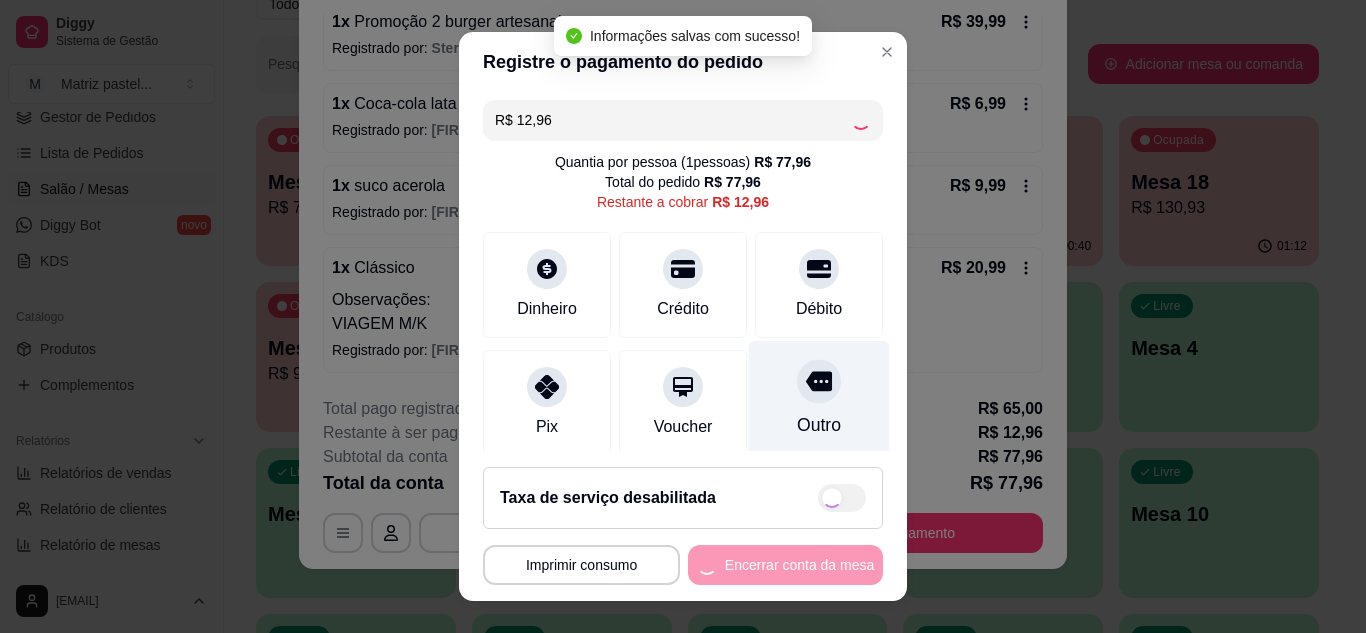 type on "R$ 0,00" 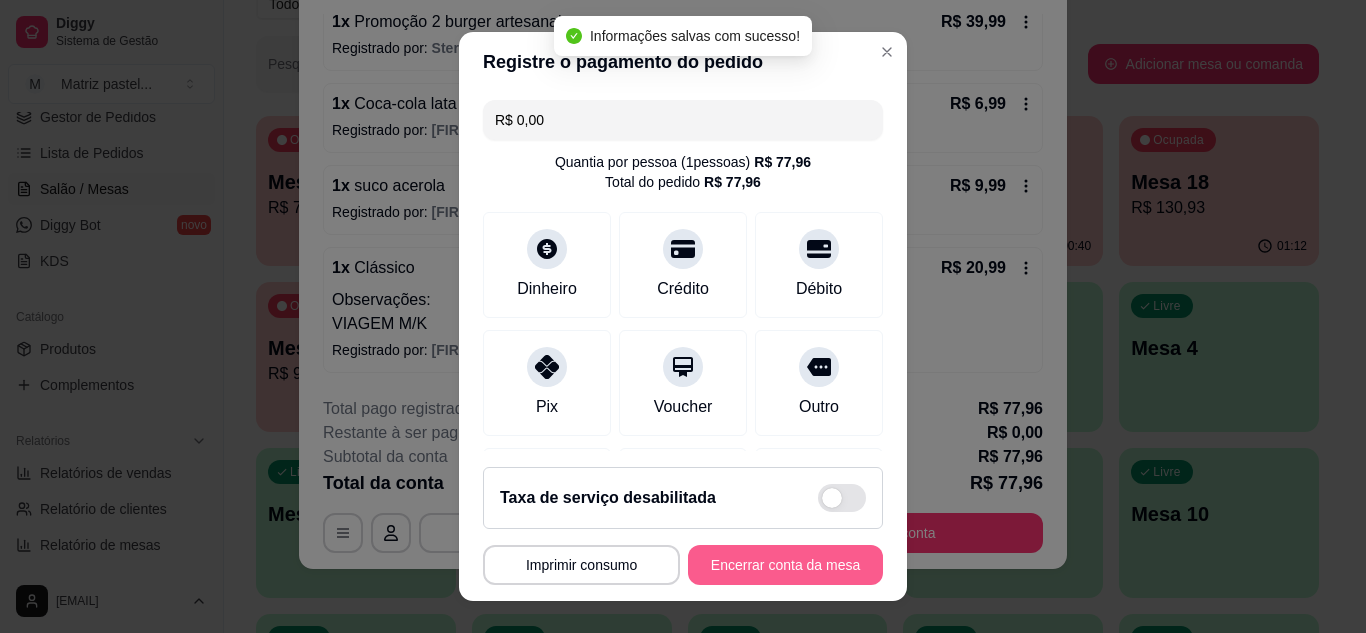 click on "Encerrar conta da mesa" at bounding box center [785, 565] 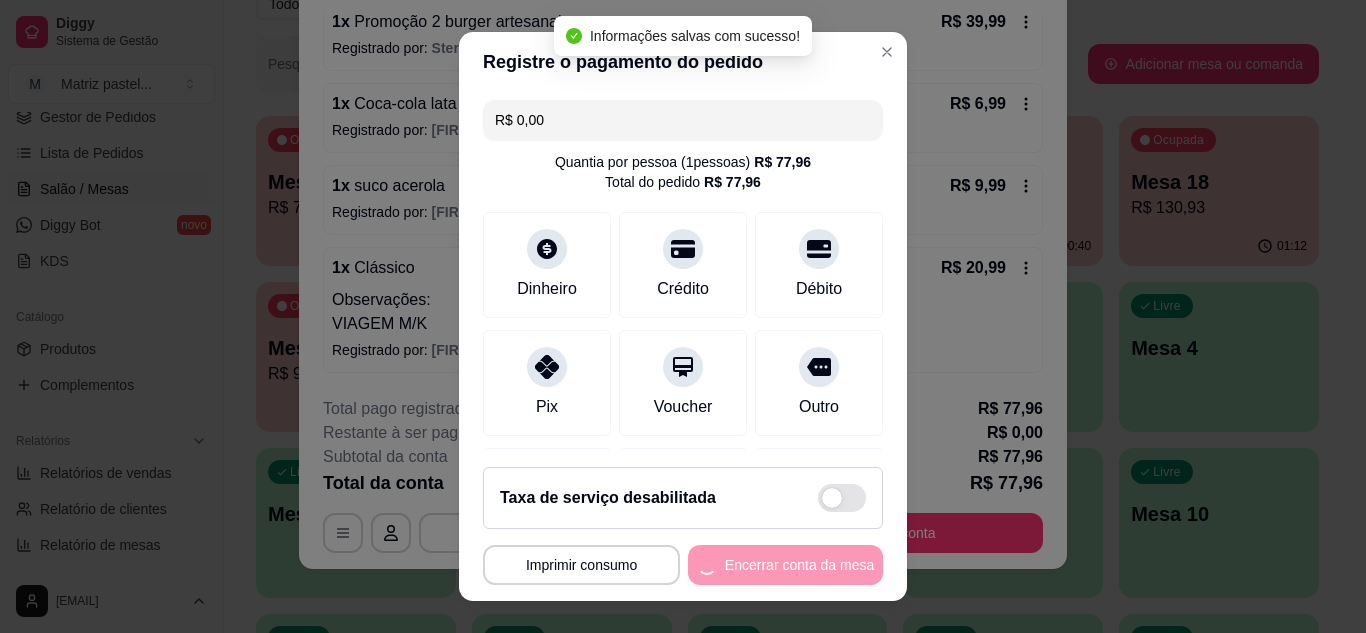 scroll, scrollTop: 0, scrollLeft: 0, axis: both 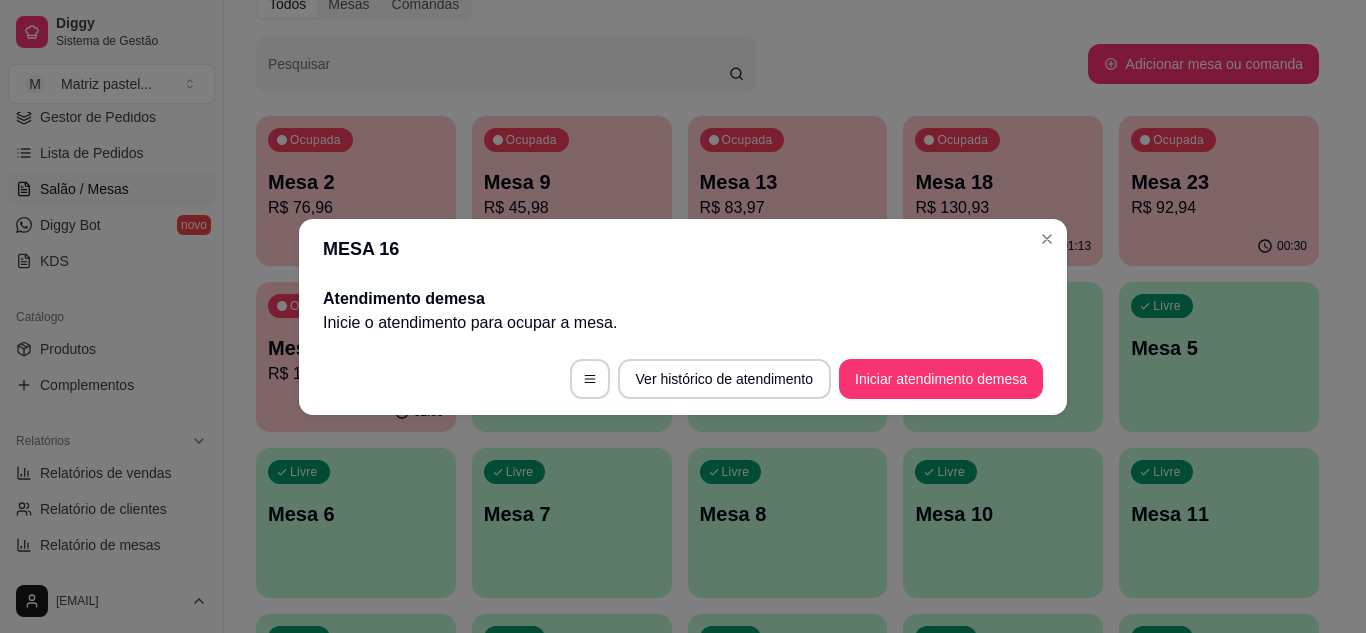 click on "MESA 16" at bounding box center (683, 249) 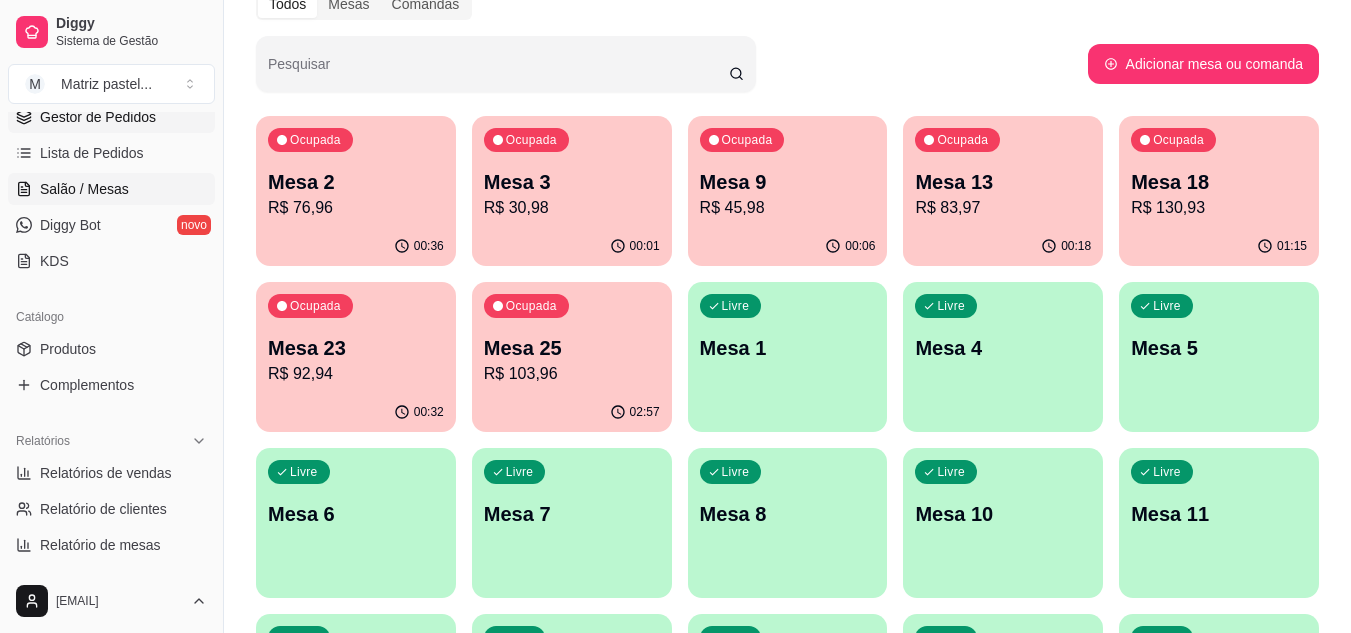 click on "Gestor de Pedidos" at bounding box center (98, 117) 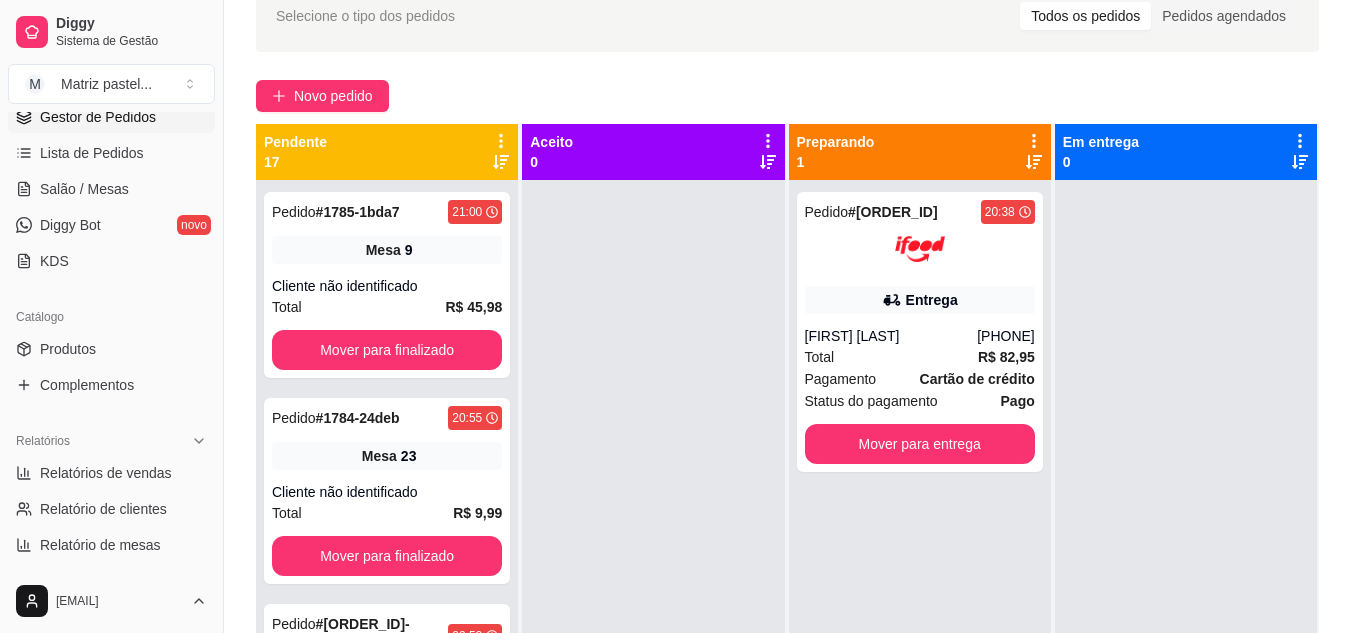 scroll, scrollTop: 0, scrollLeft: 0, axis: both 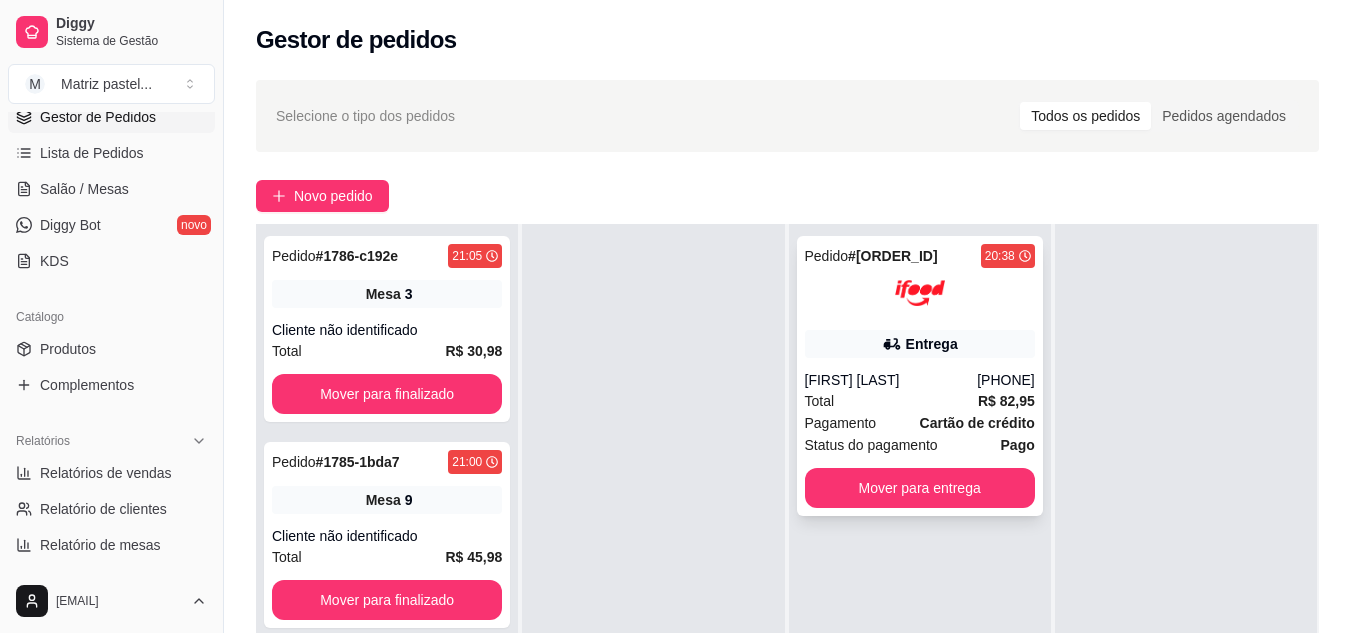 click at bounding box center (920, 293) 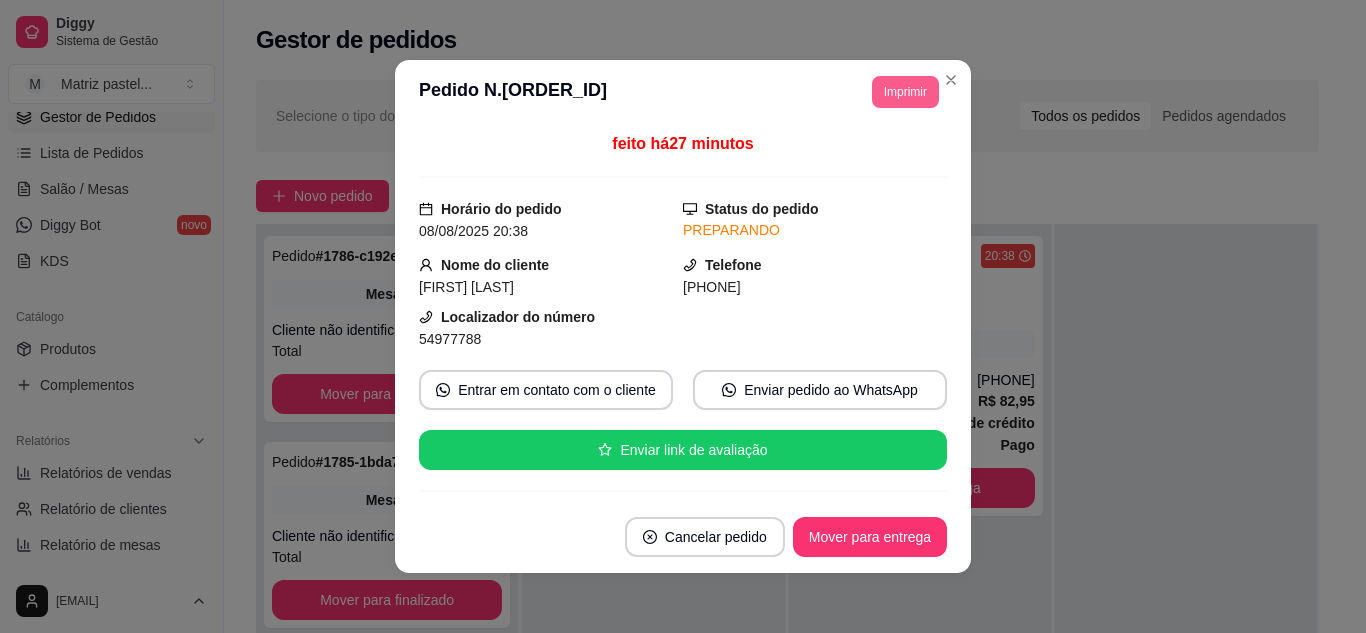 click on "Imprimir" at bounding box center (905, 92) 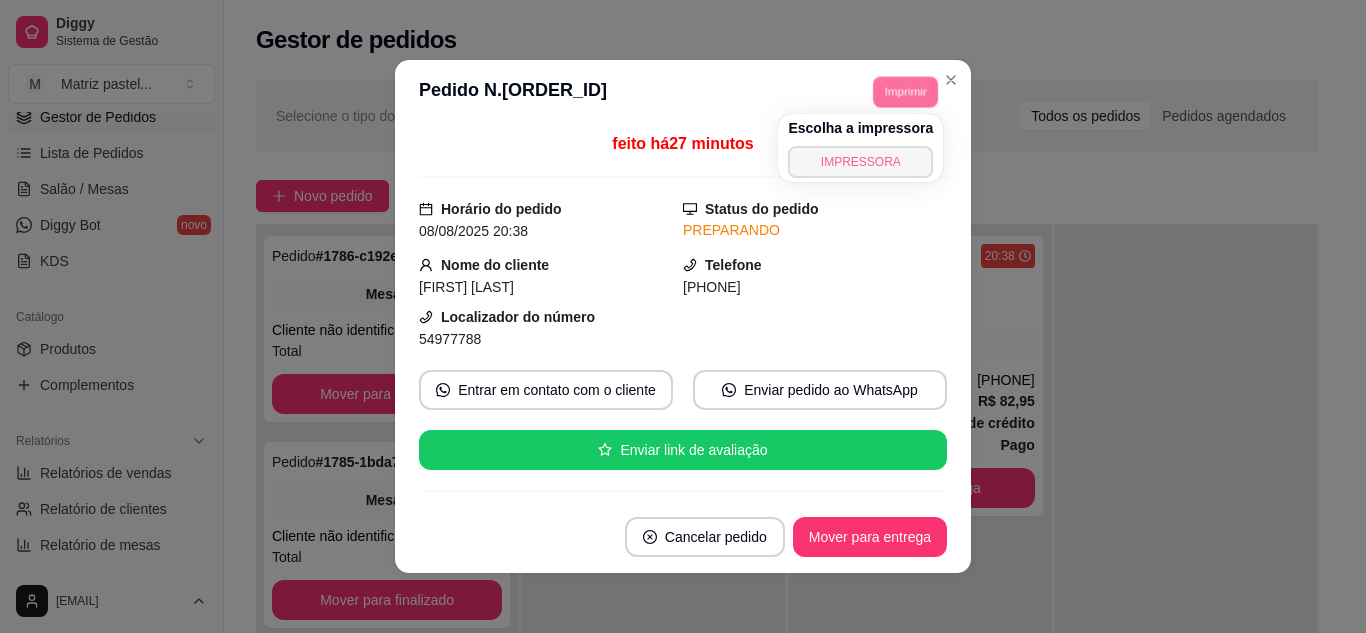 click on "IMPRESSORA" at bounding box center (860, 162) 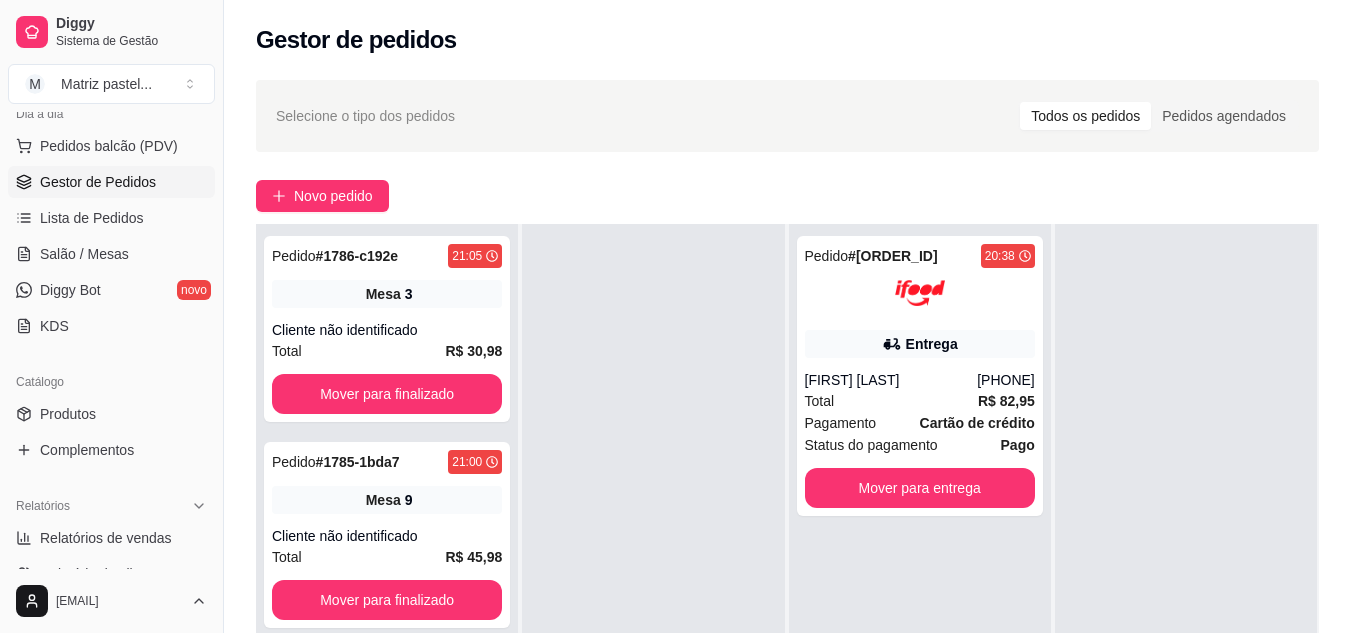 scroll, scrollTop: 206, scrollLeft: 0, axis: vertical 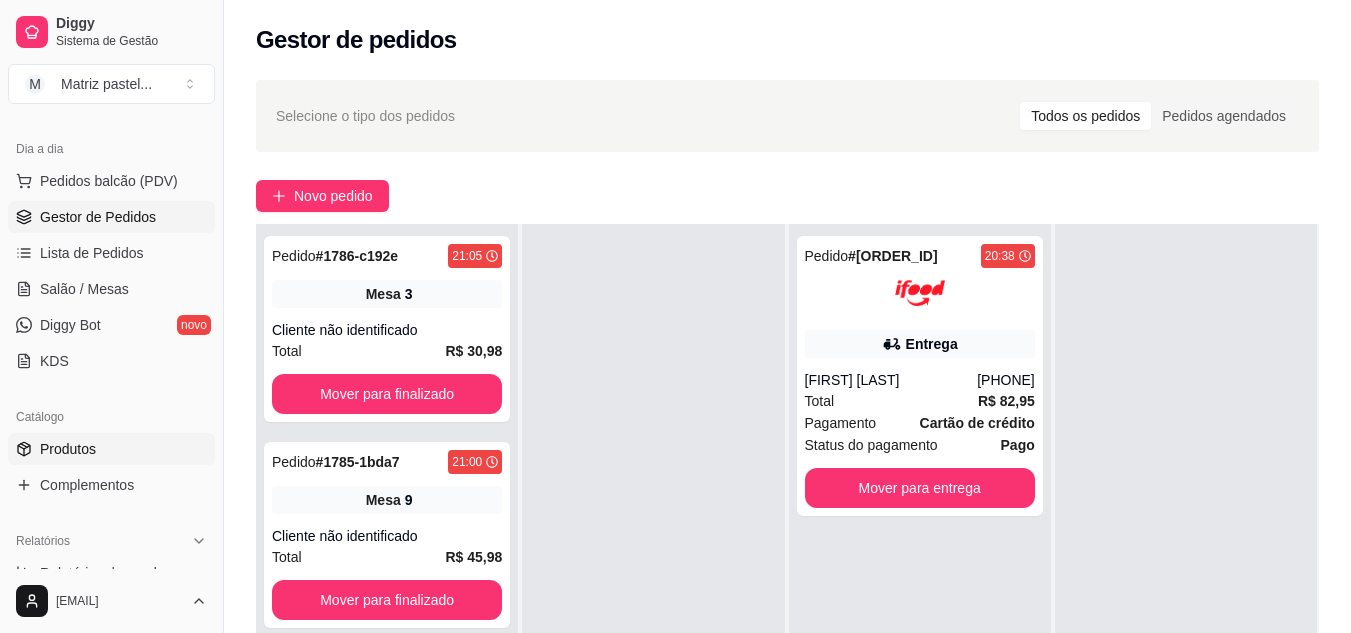 click on "Produtos" at bounding box center [111, 449] 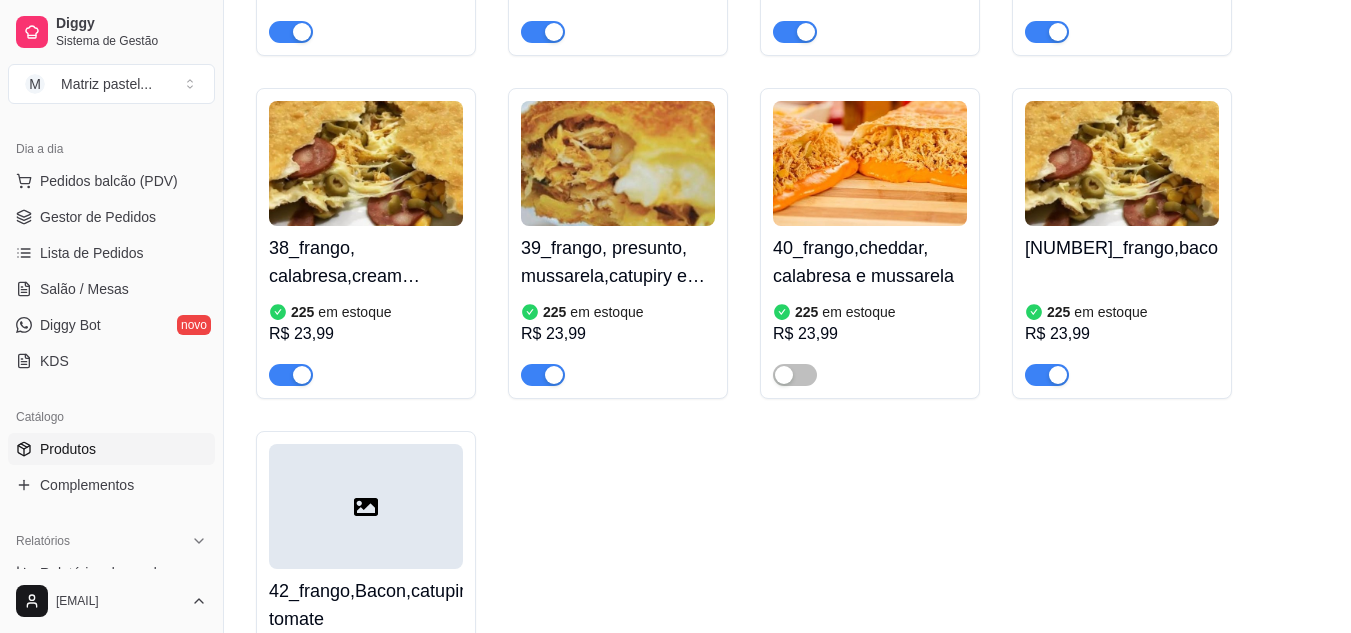 scroll, scrollTop: 3100, scrollLeft: 0, axis: vertical 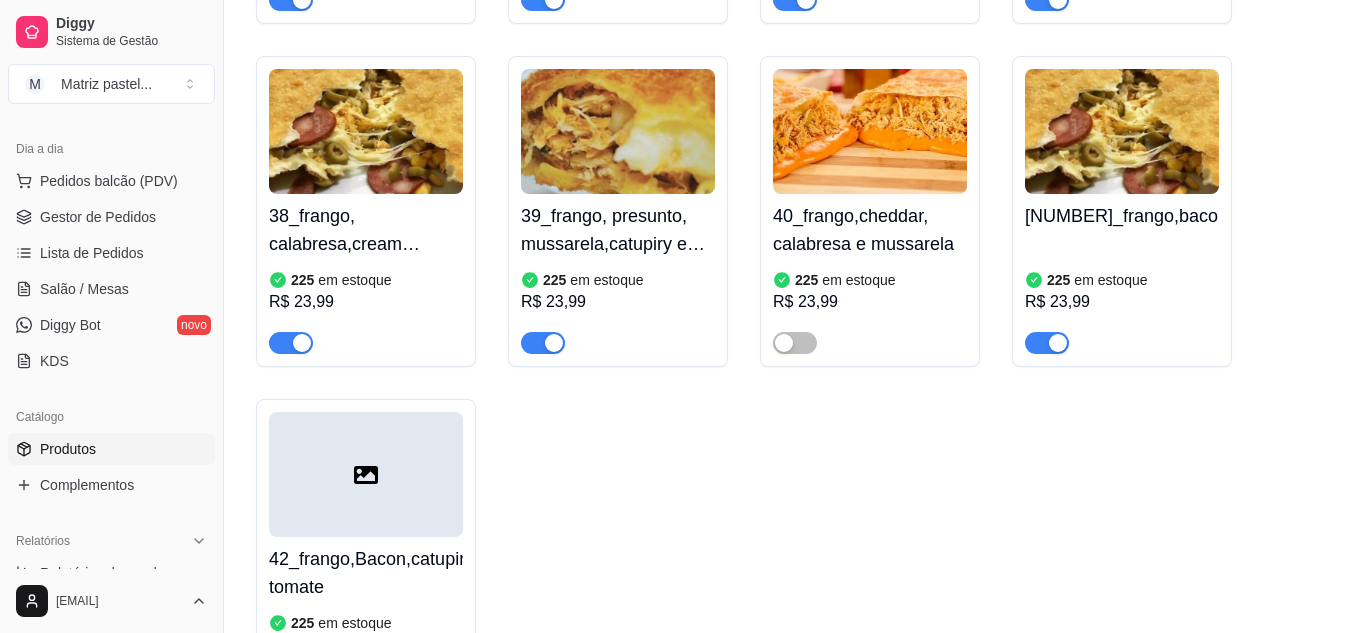 click at bounding box center (1058, 343) 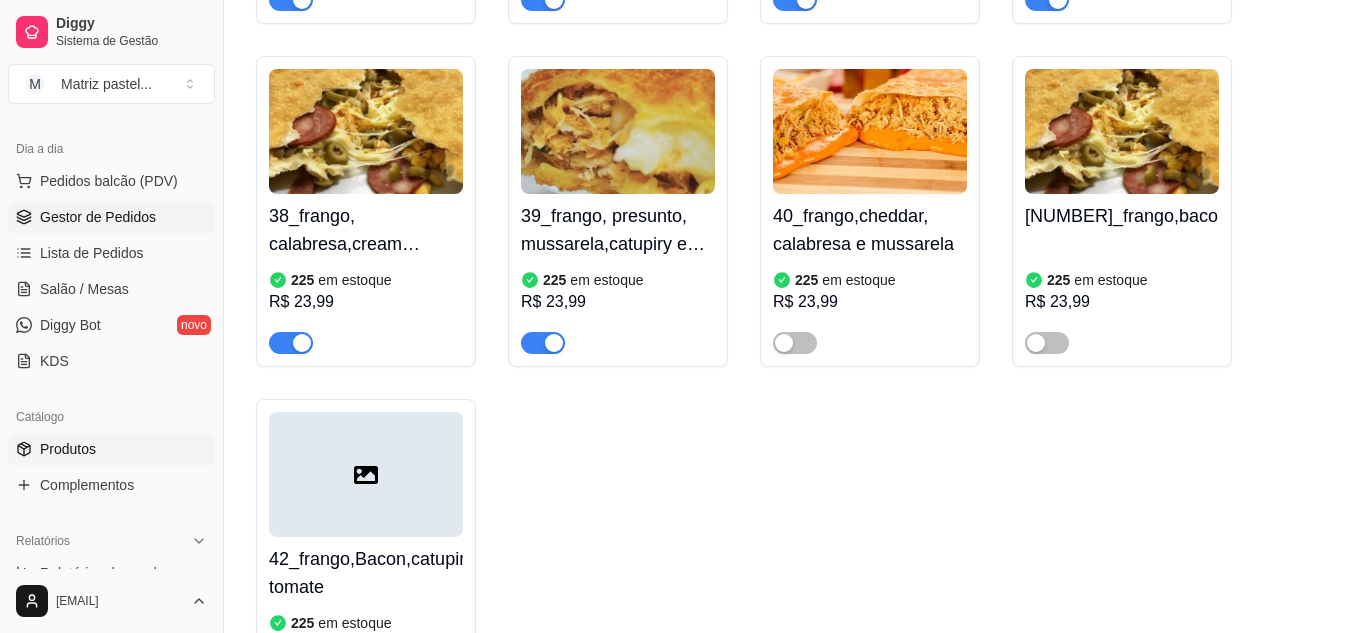 click on "Gestor de Pedidos" at bounding box center [111, 217] 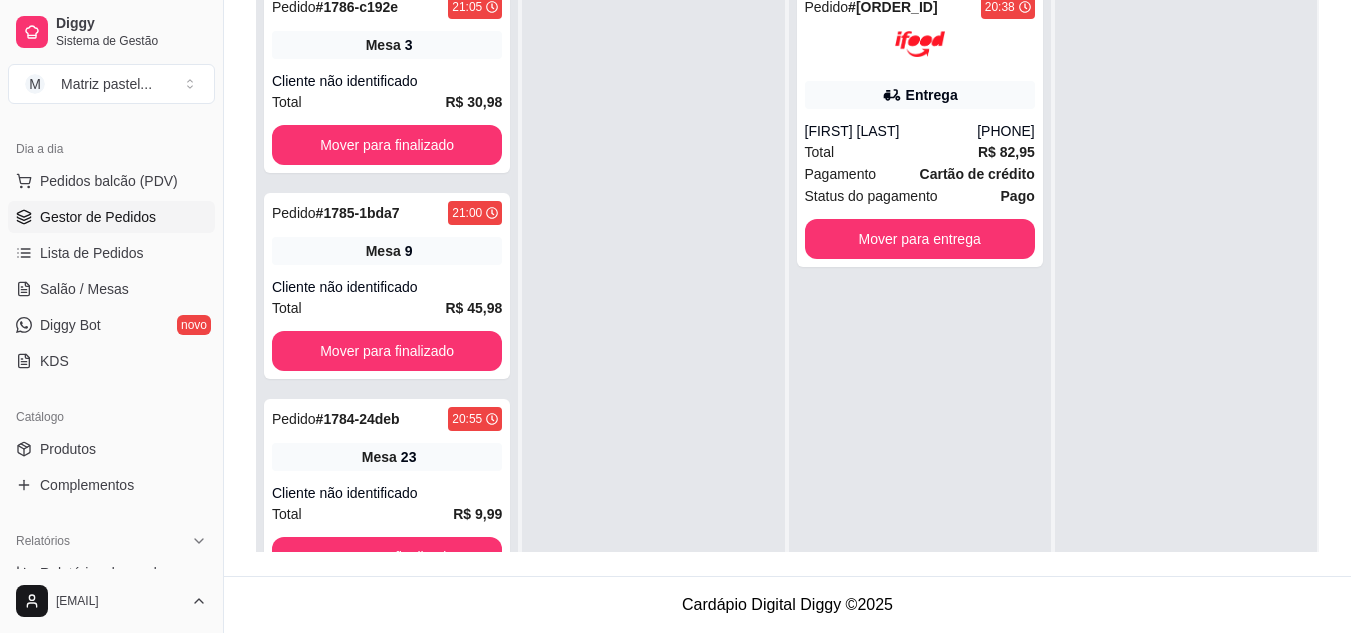 scroll, scrollTop: 0, scrollLeft: 0, axis: both 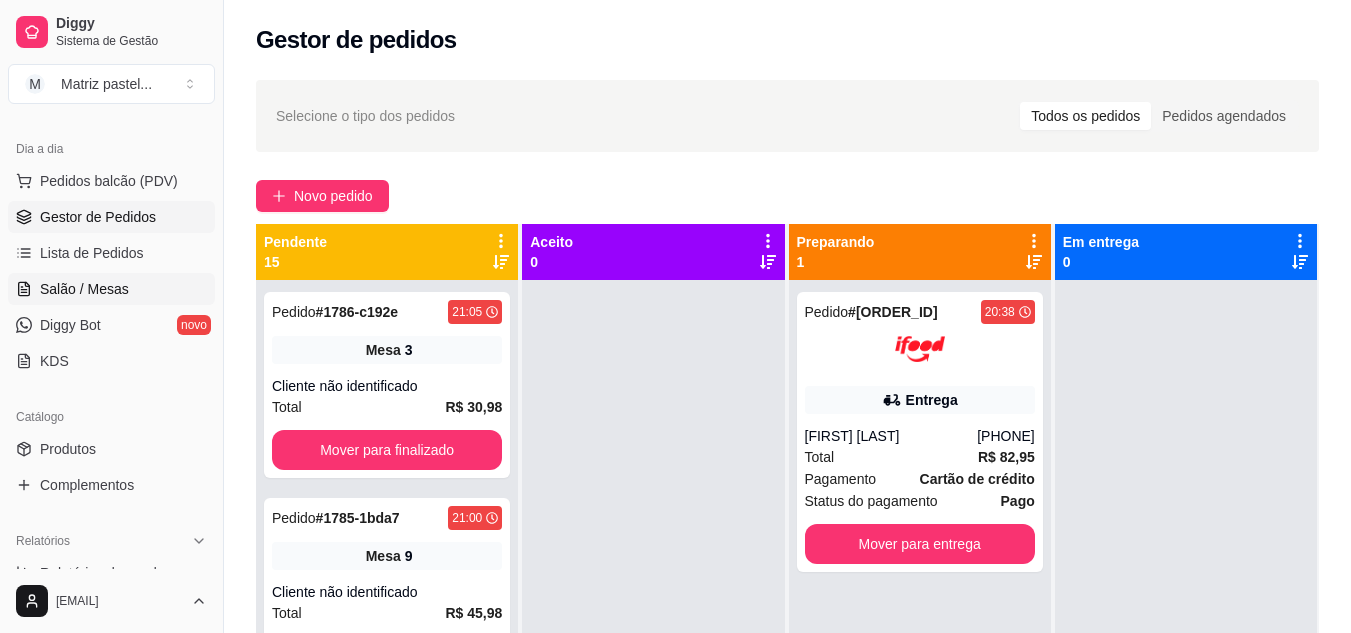 click on "Salão / Mesas" at bounding box center [84, 289] 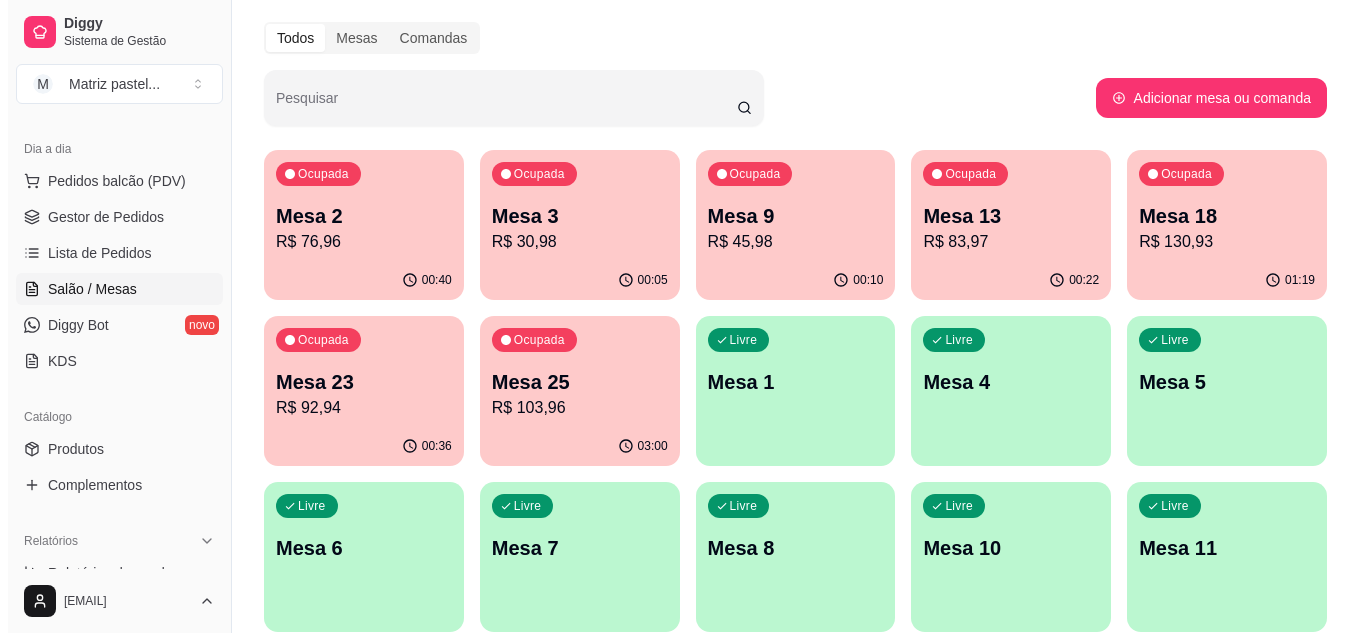 scroll, scrollTop: 100, scrollLeft: 0, axis: vertical 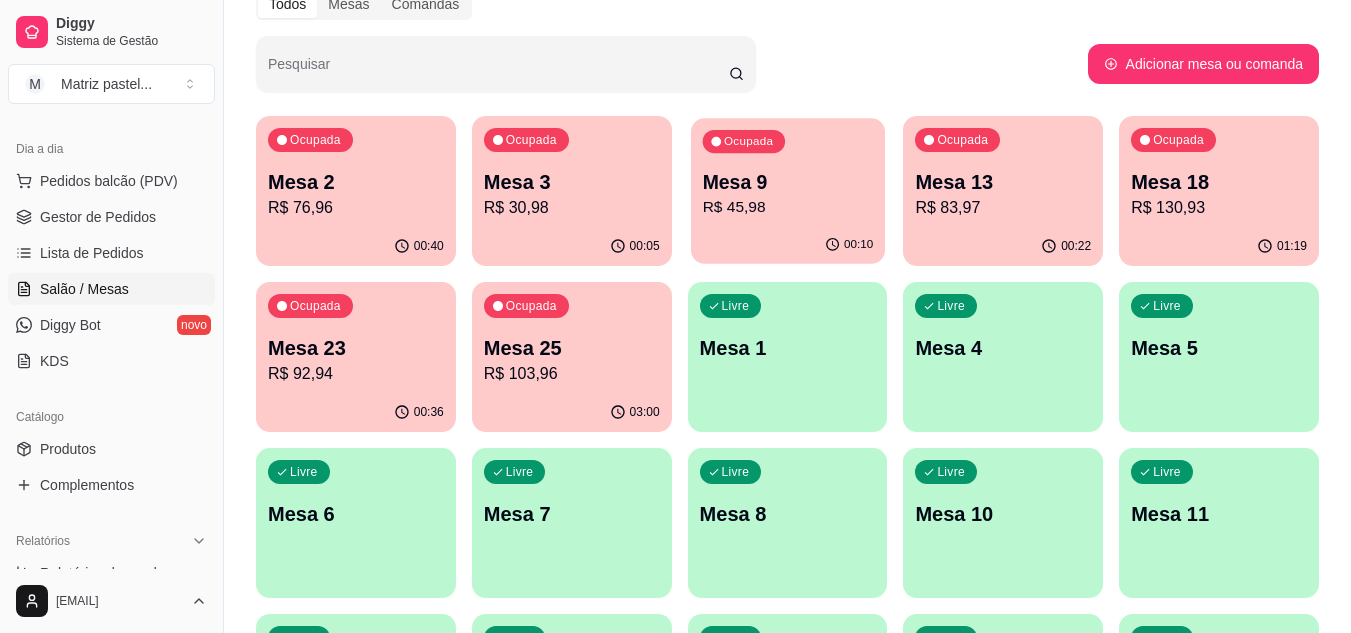 click on "R$ 45,98" at bounding box center (787, 207) 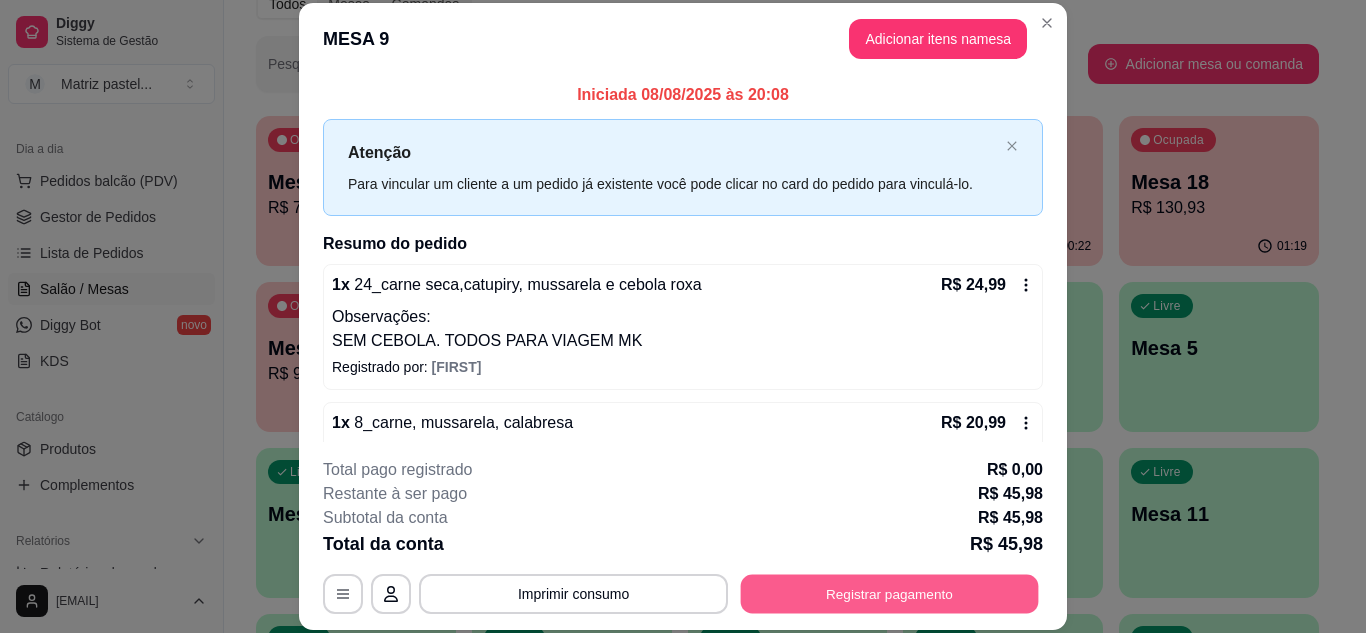 click on "Registrar pagamento" at bounding box center (890, 593) 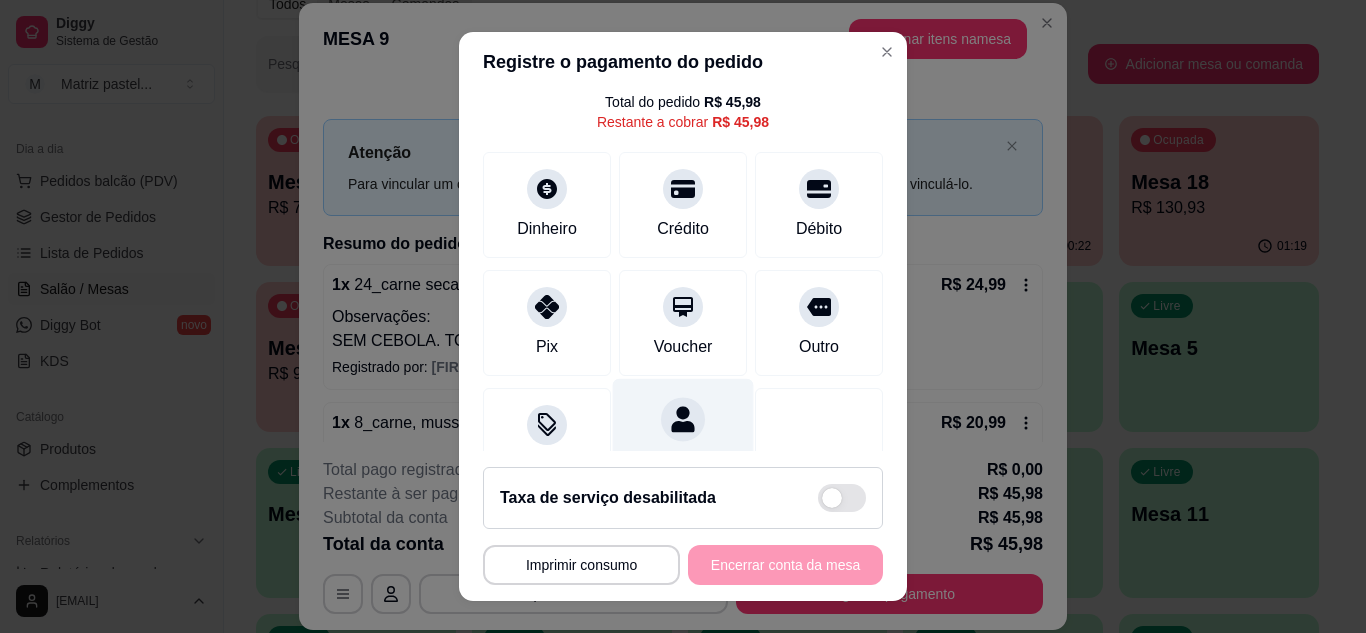 scroll, scrollTop: 100, scrollLeft: 0, axis: vertical 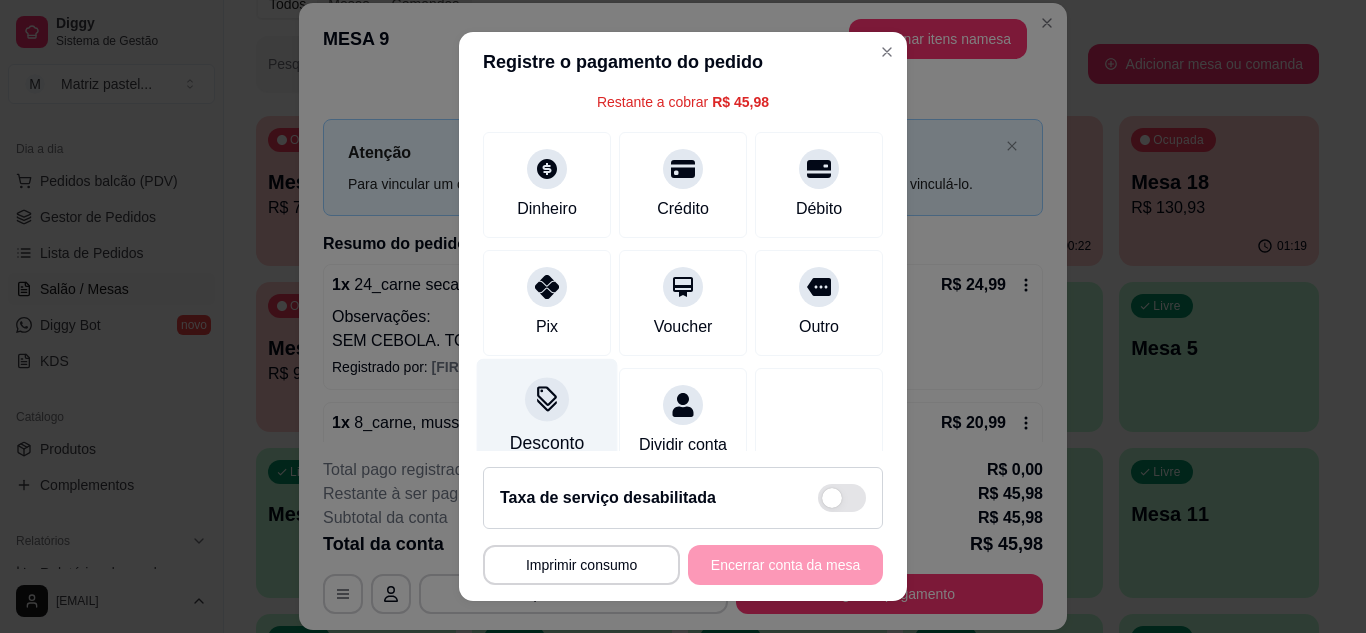 click 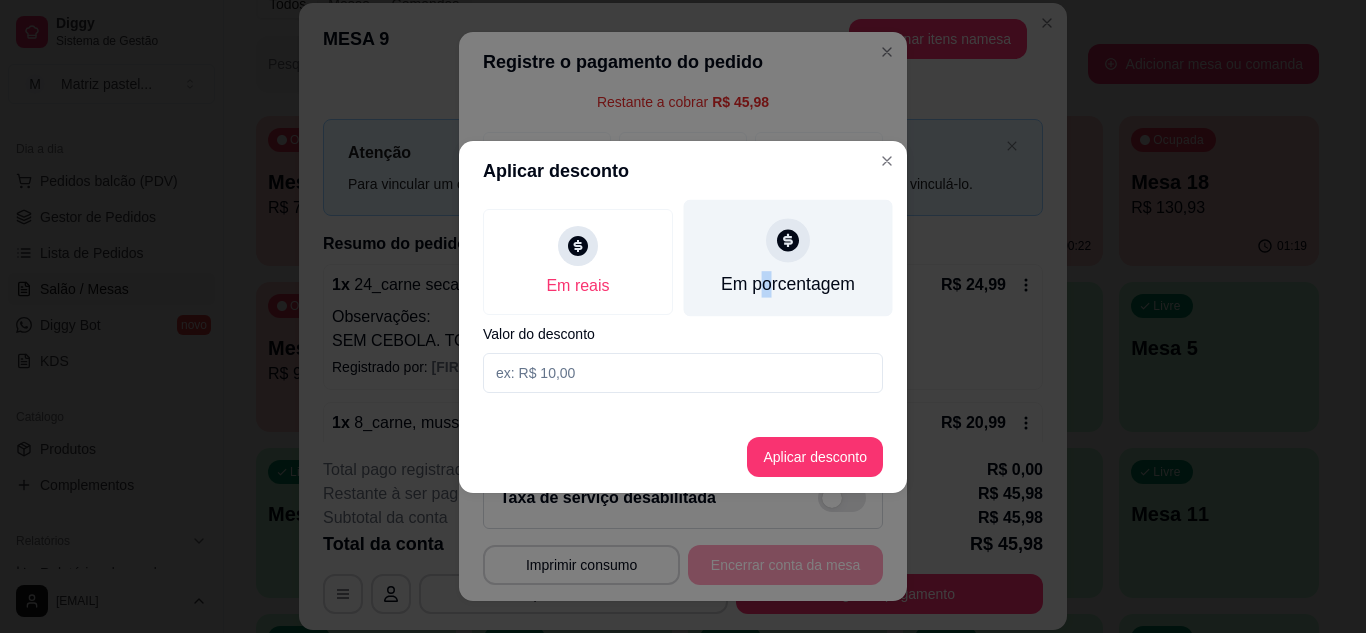click on "Em porcentagem" at bounding box center [788, 284] 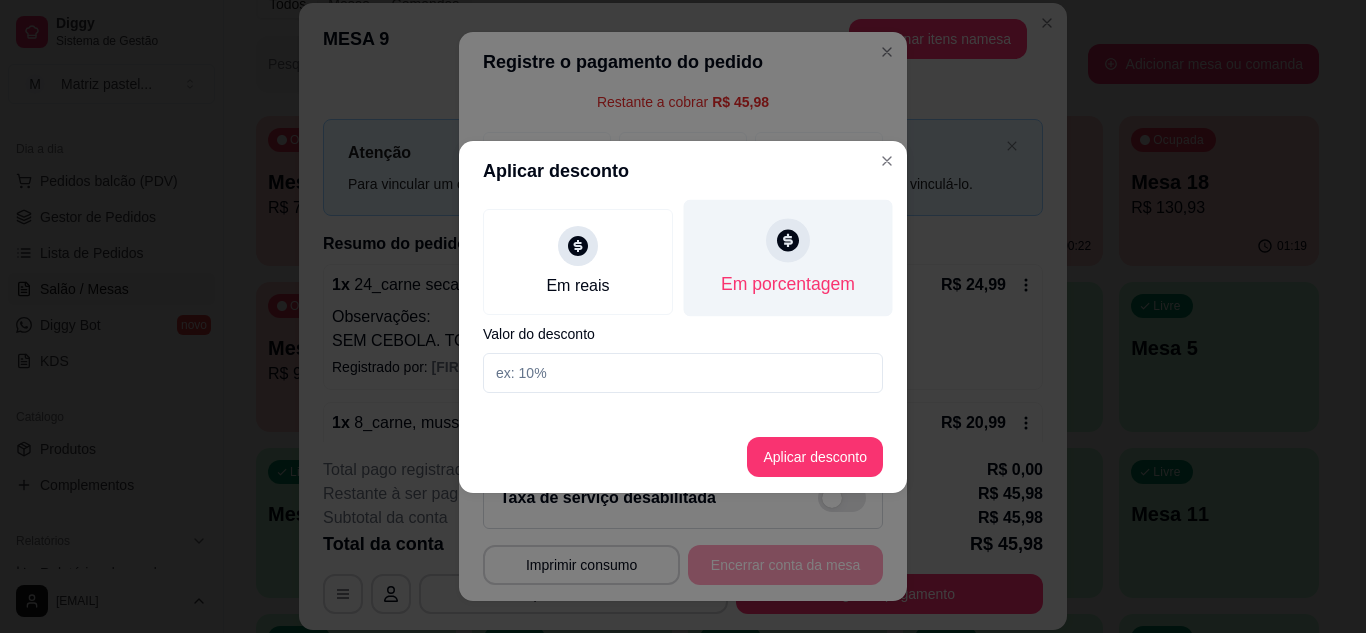 click on "Em porcentagem" at bounding box center [788, 257] 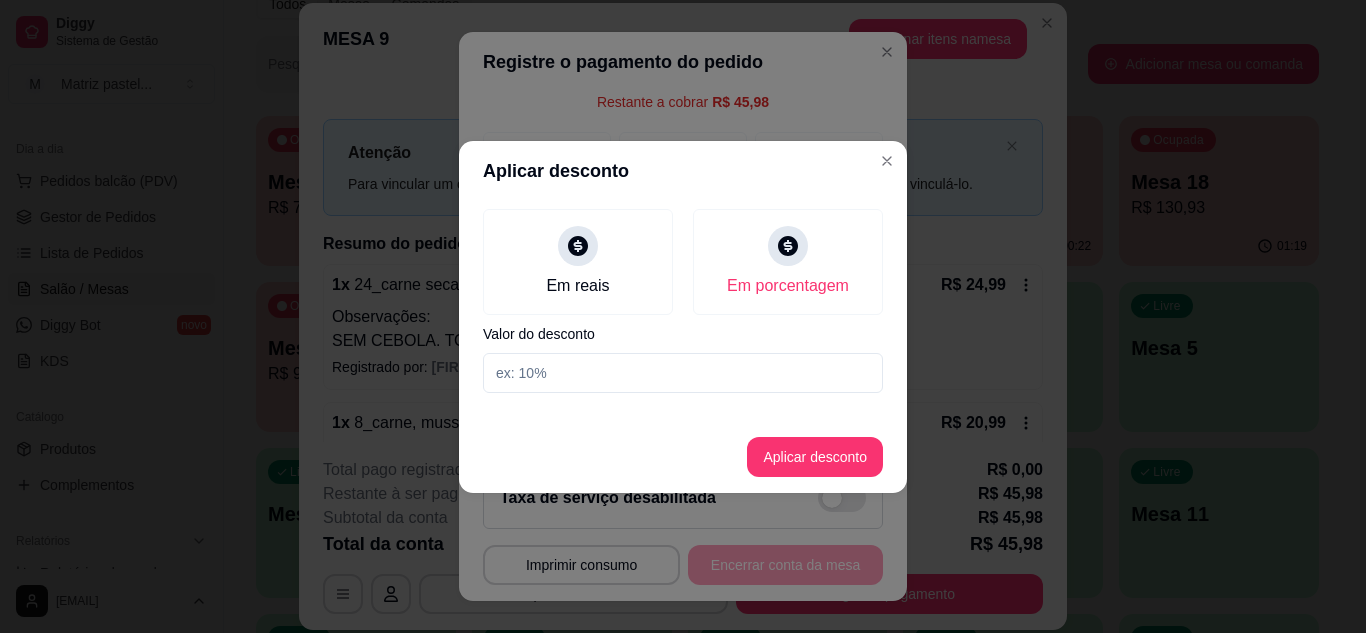 click at bounding box center (683, 373) 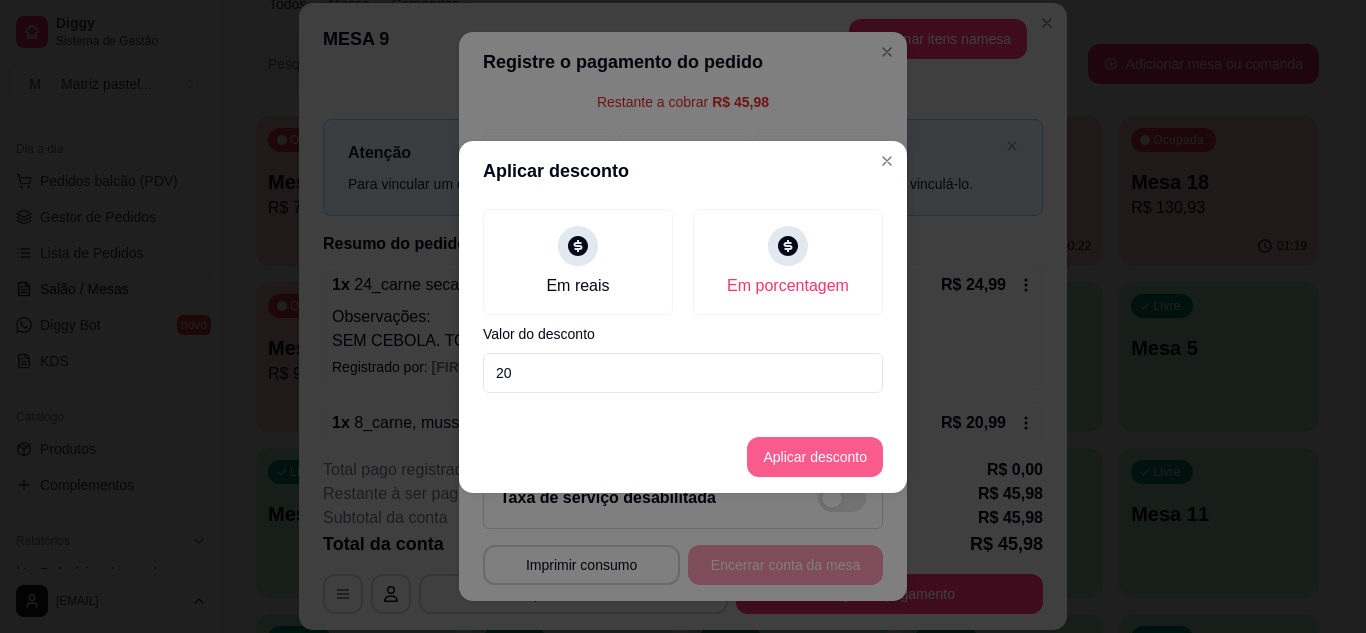 type on "20" 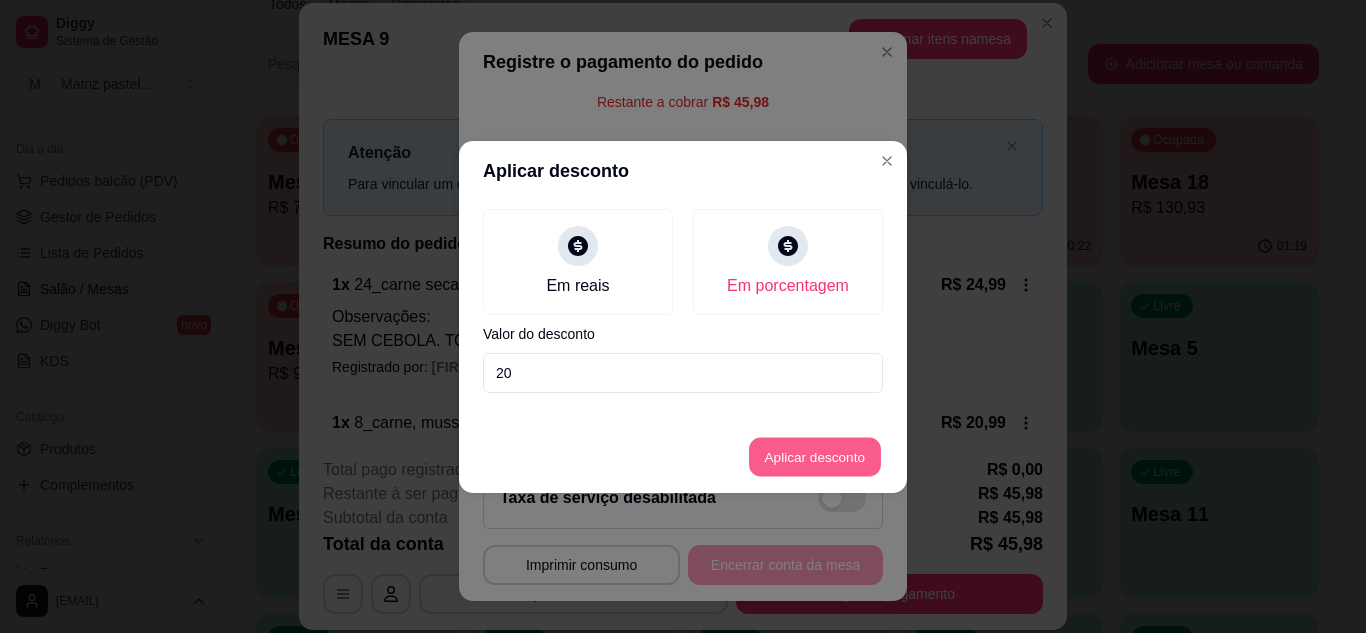 click on "Aplicar desconto" at bounding box center (815, 456) 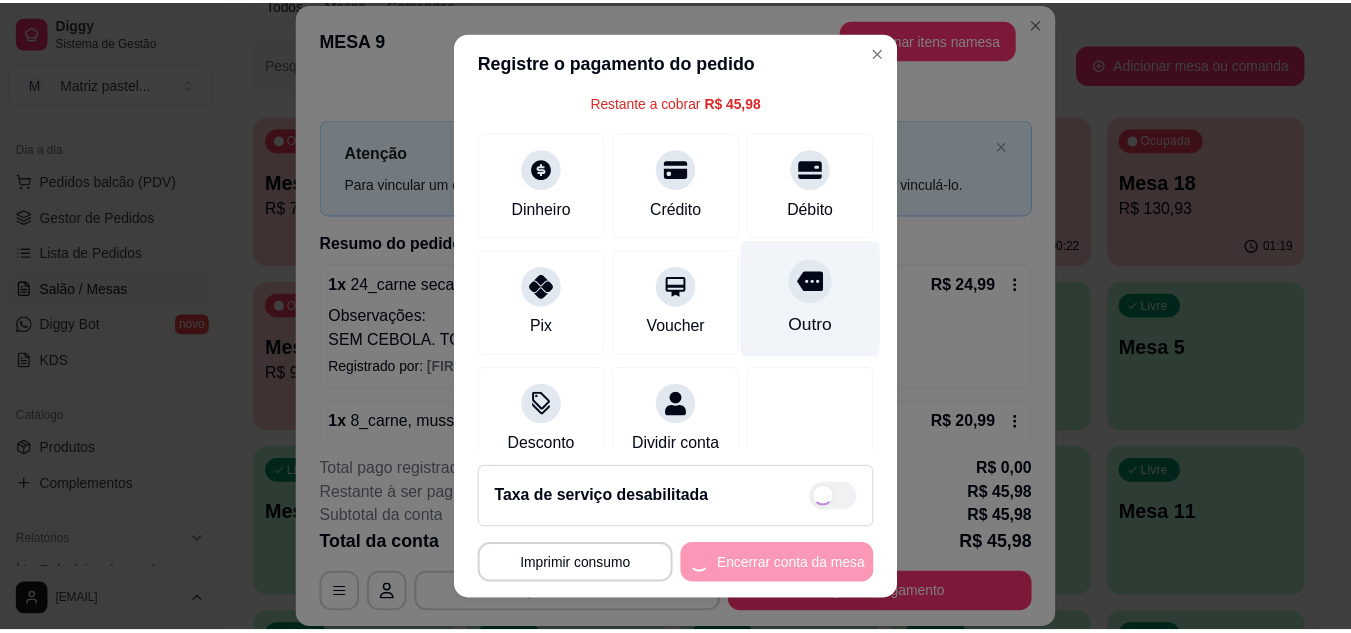 scroll, scrollTop: 0, scrollLeft: 0, axis: both 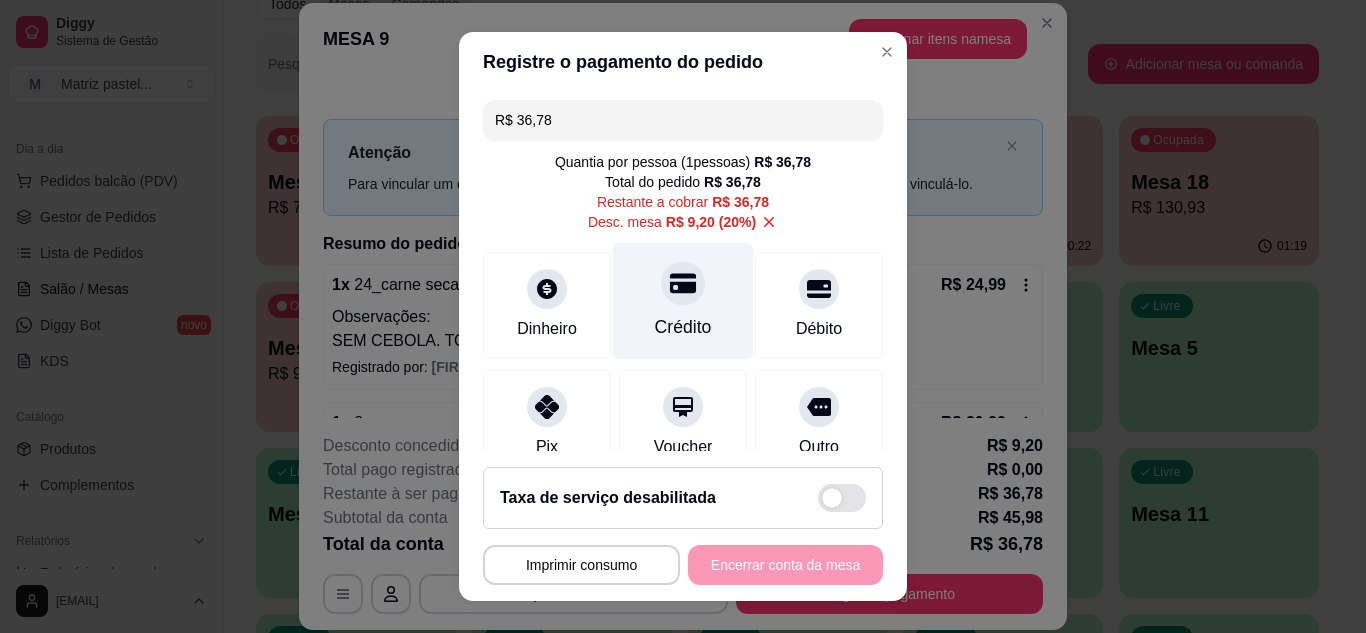 click on "Crédito" at bounding box center (683, 327) 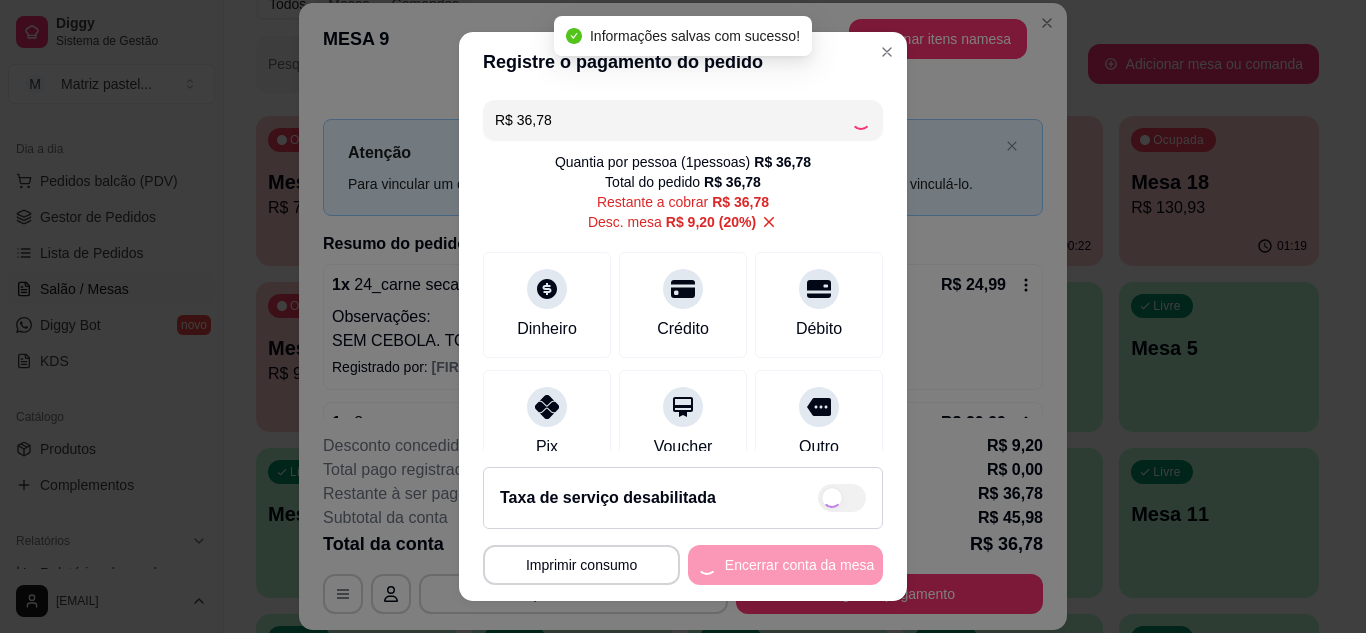type on "R$ 0,00" 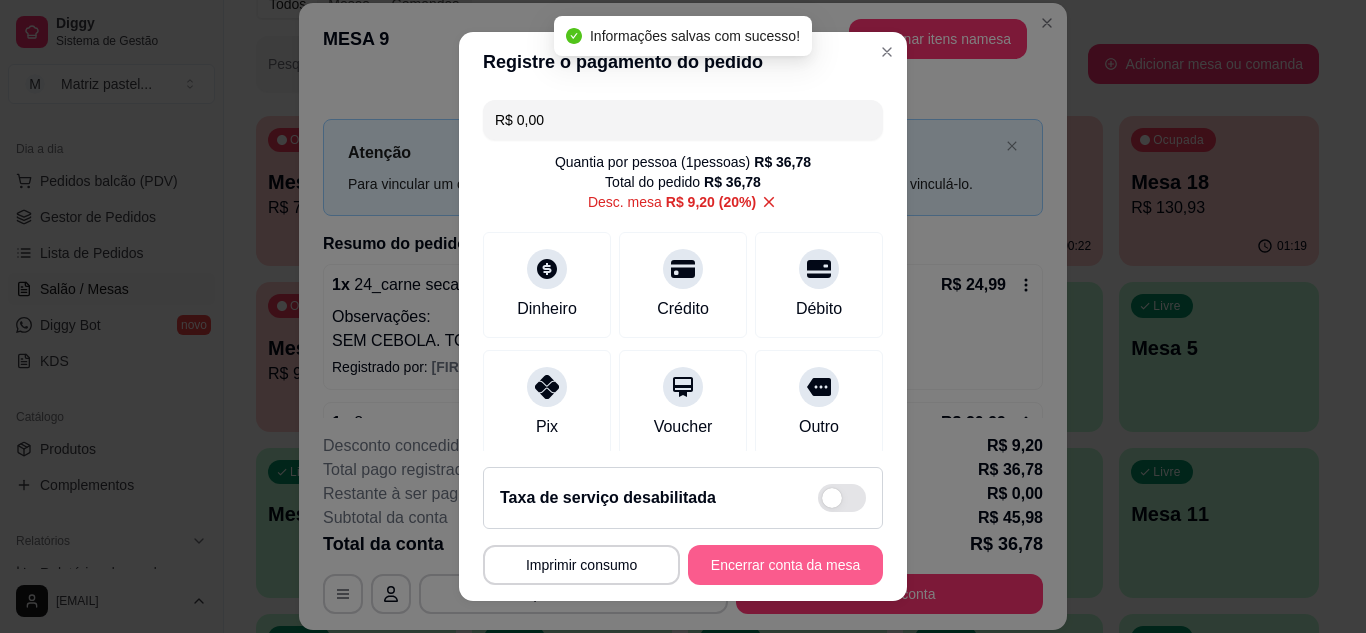 click on "Encerrar conta da mesa" at bounding box center (785, 565) 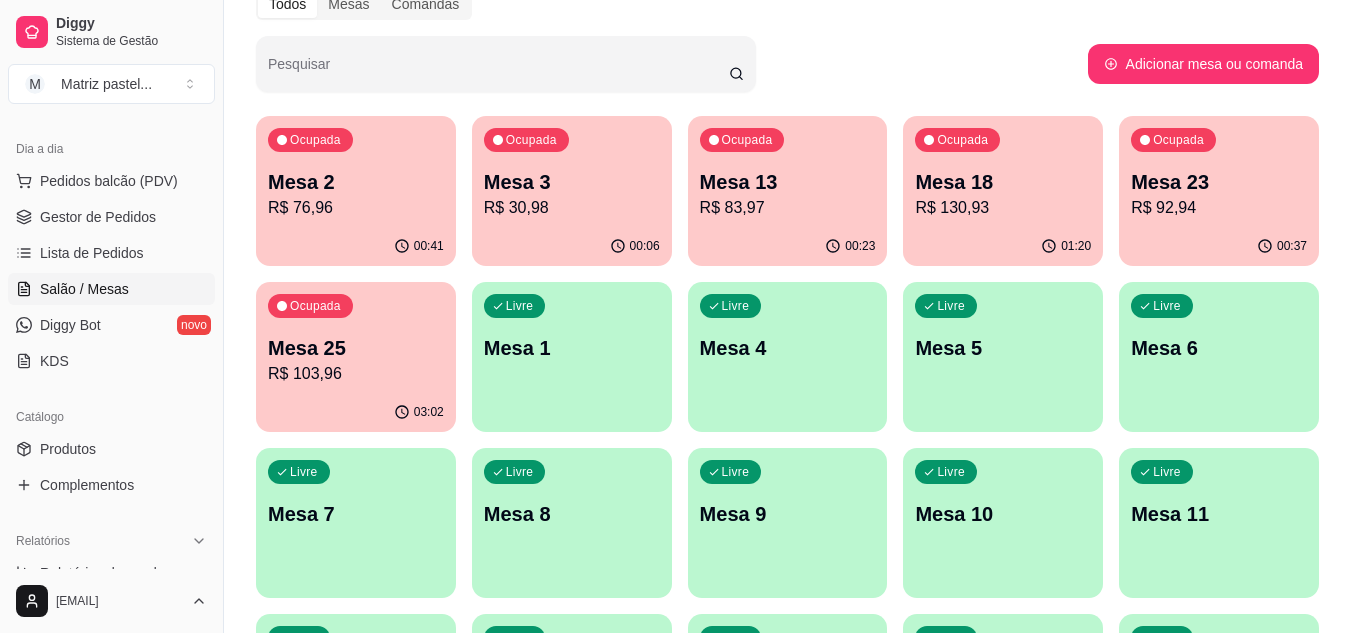 click on "R$ 76,96" at bounding box center [356, 208] 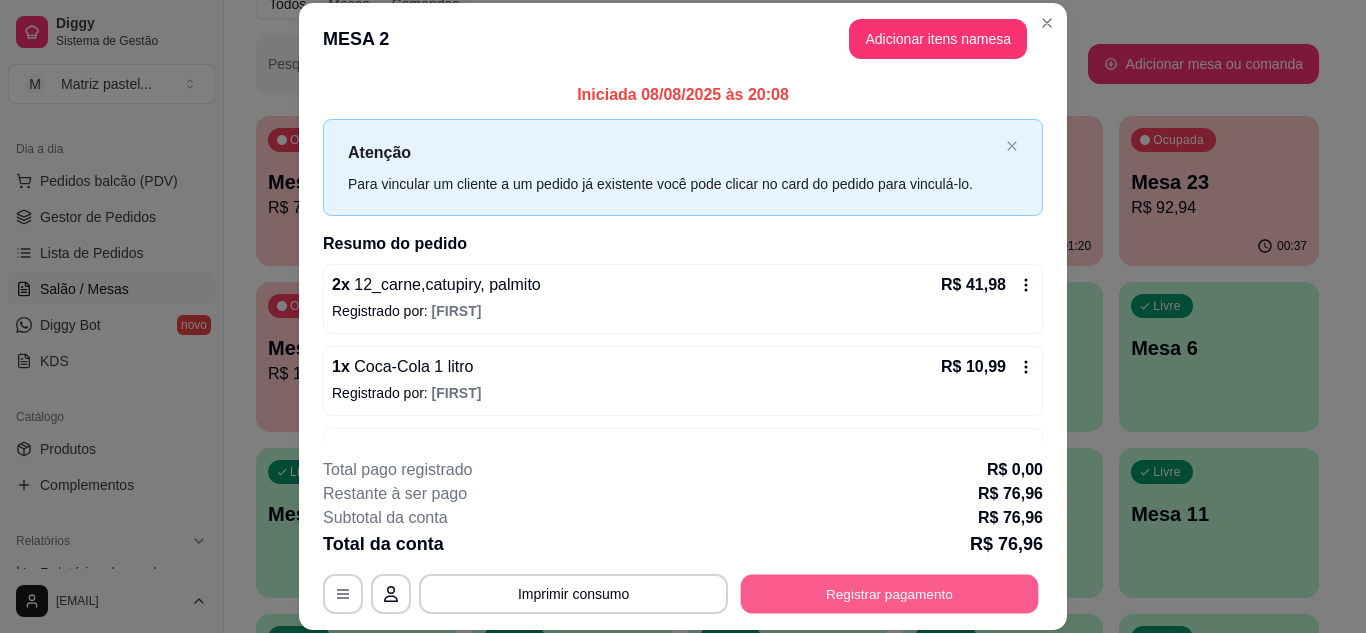 click on "Registrar pagamento" at bounding box center (890, 593) 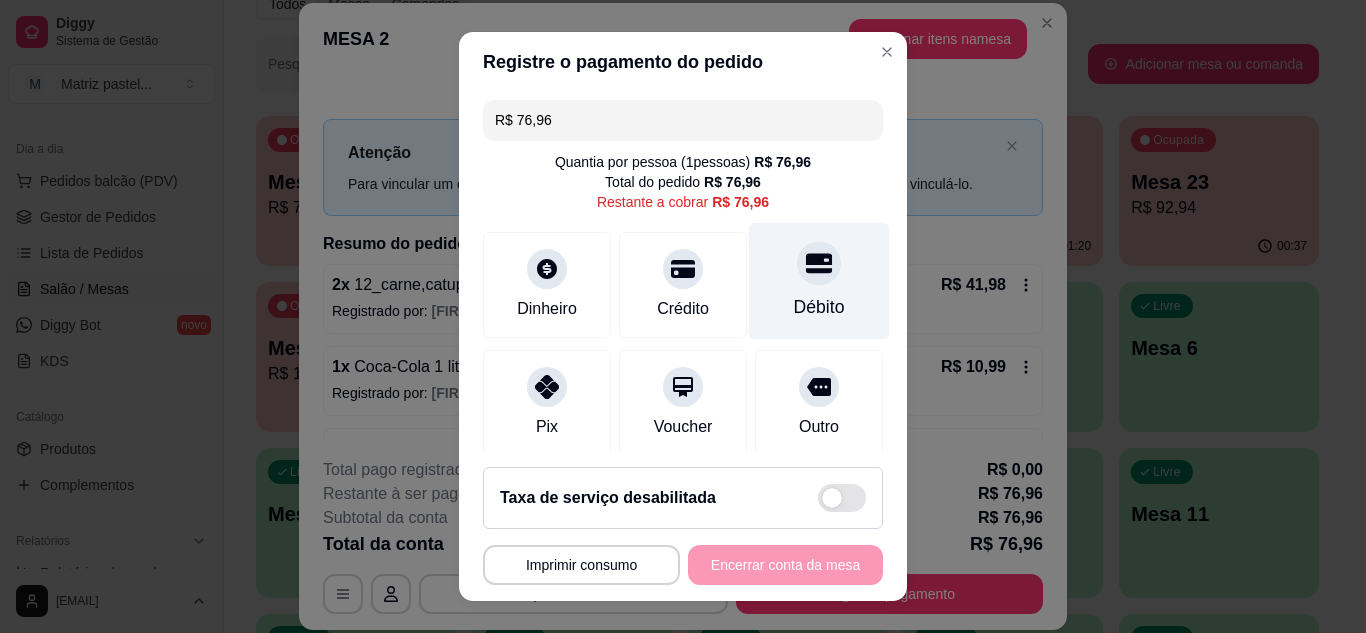 click on "Débito" at bounding box center [819, 280] 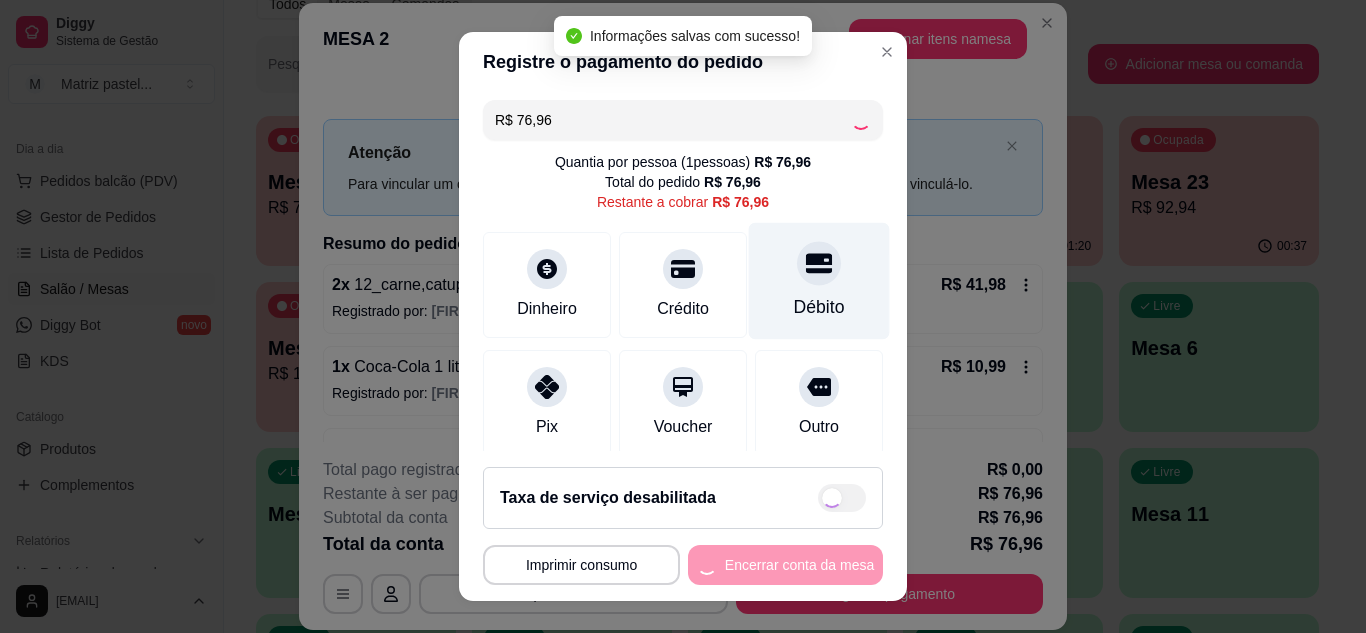 type on "R$ 0,00" 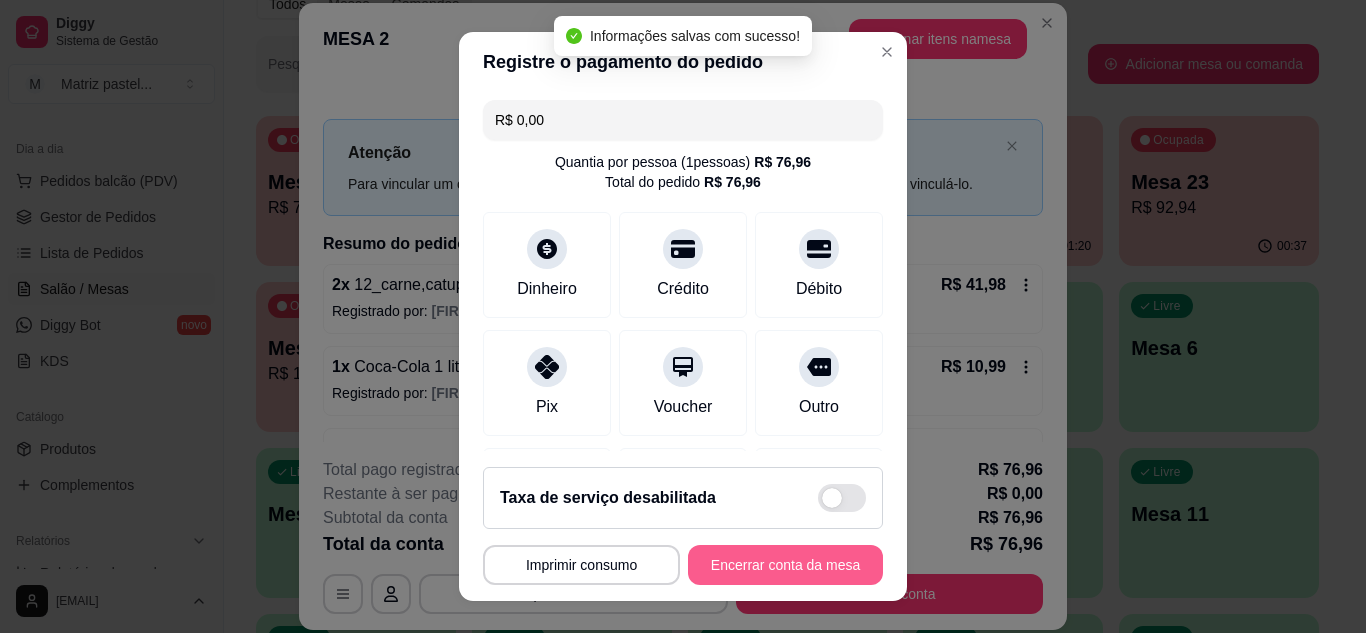 click on "Encerrar conta da mesa" at bounding box center [785, 565] 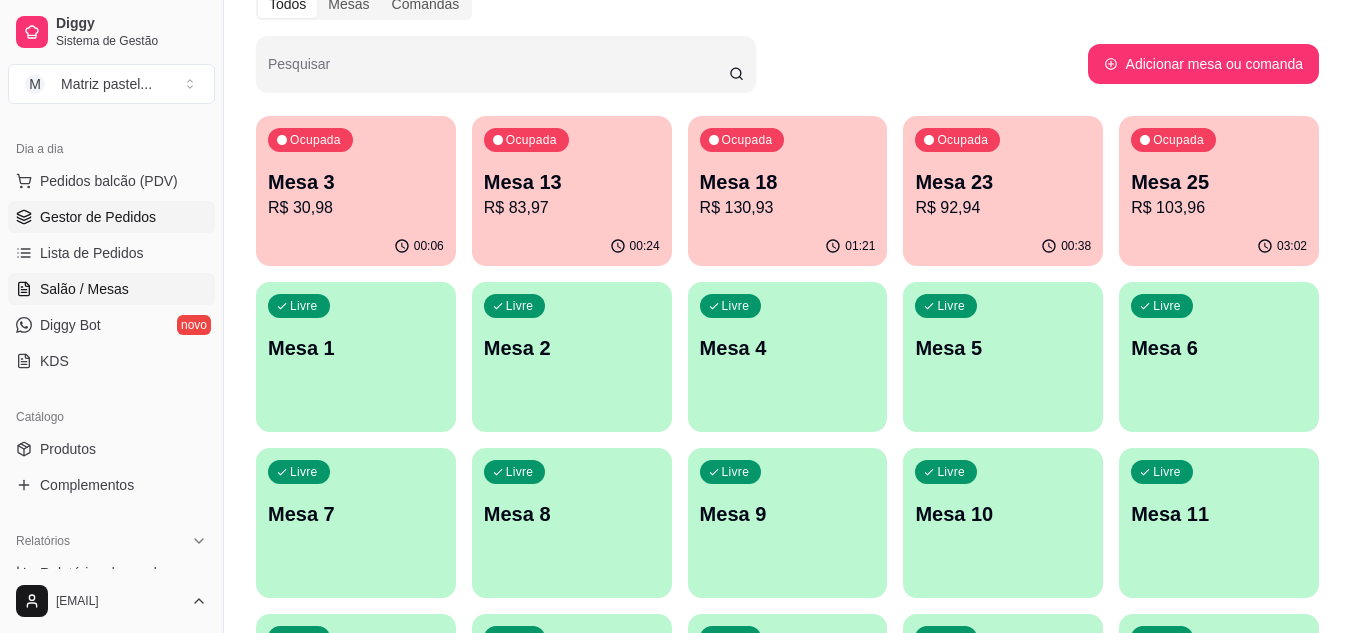 click on "Gestor de Pedidos" at bounding box center [111, 217] 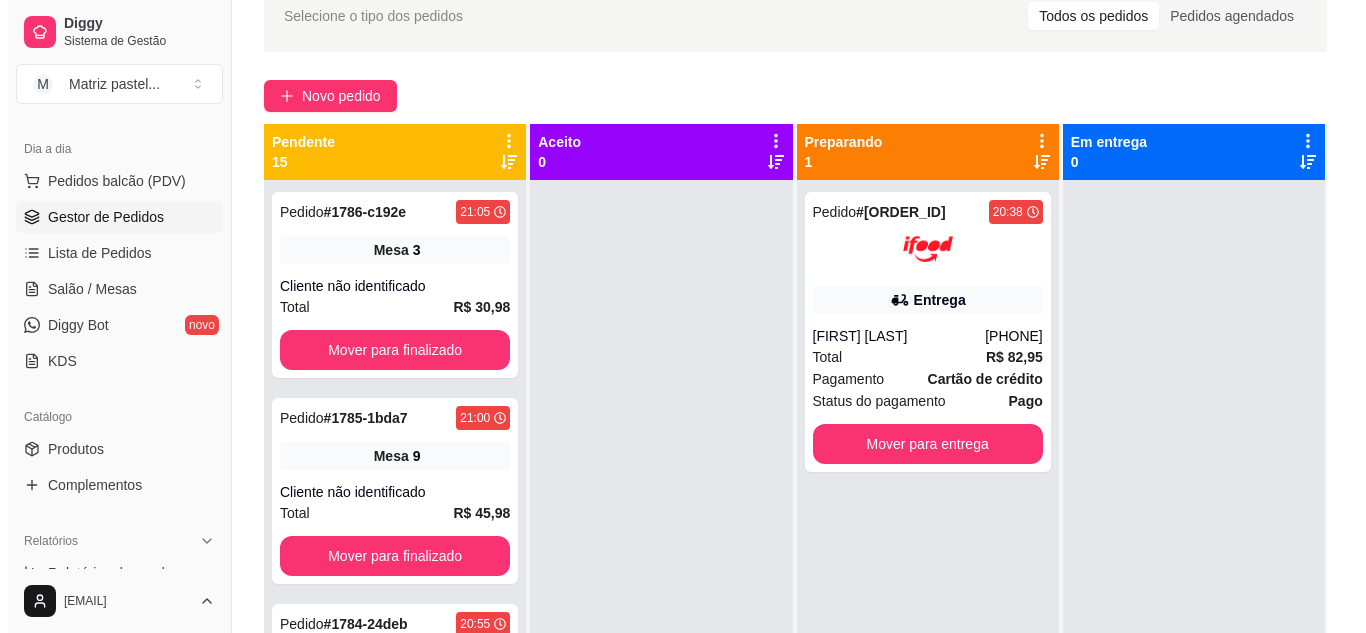 scroll, scrollTop: 0, scrollLeft: 0, axis: both 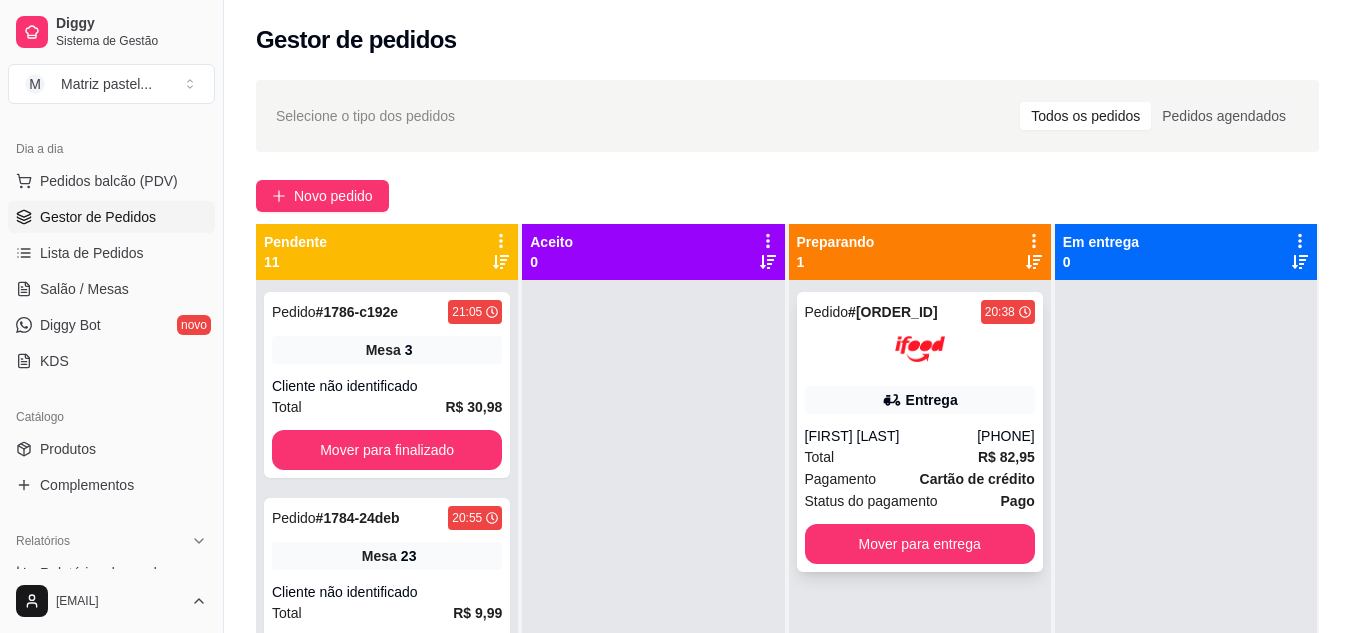 click on "Entrega" at bounding box center (932, 400) 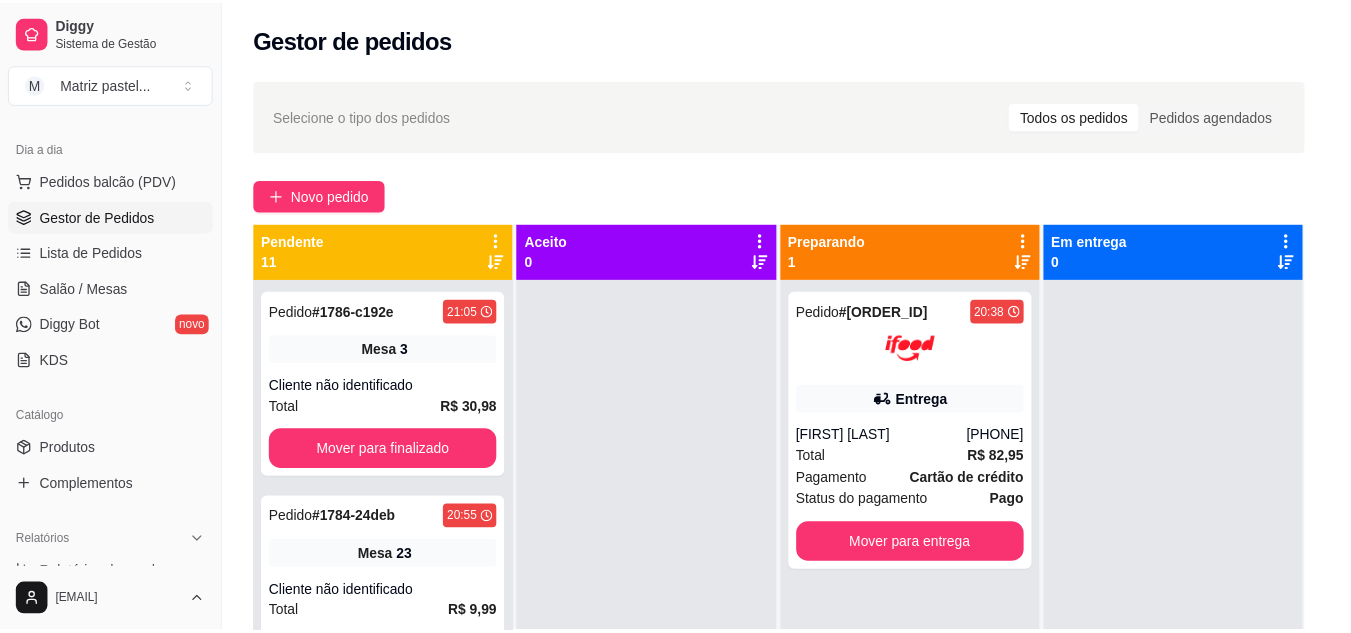 scroll, scrollTop: 100, scrollLeft: 0, axis: vertical 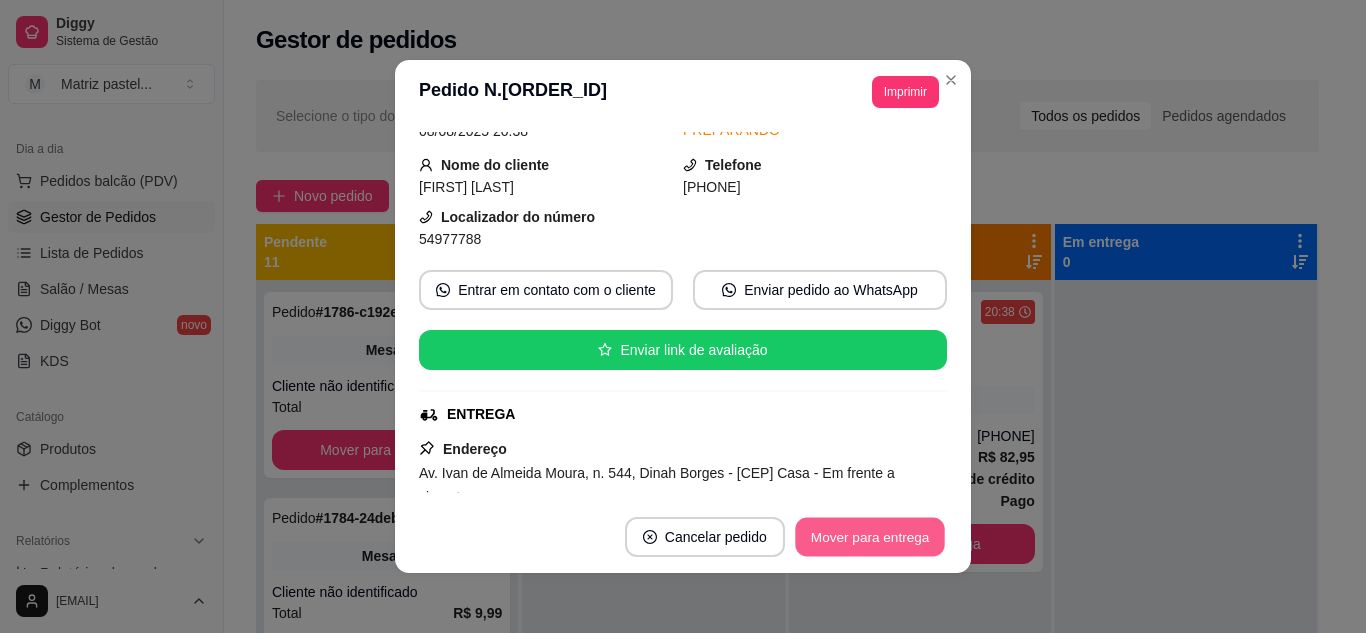 click on "Mover para entrega" at bounding box center [870, 537] 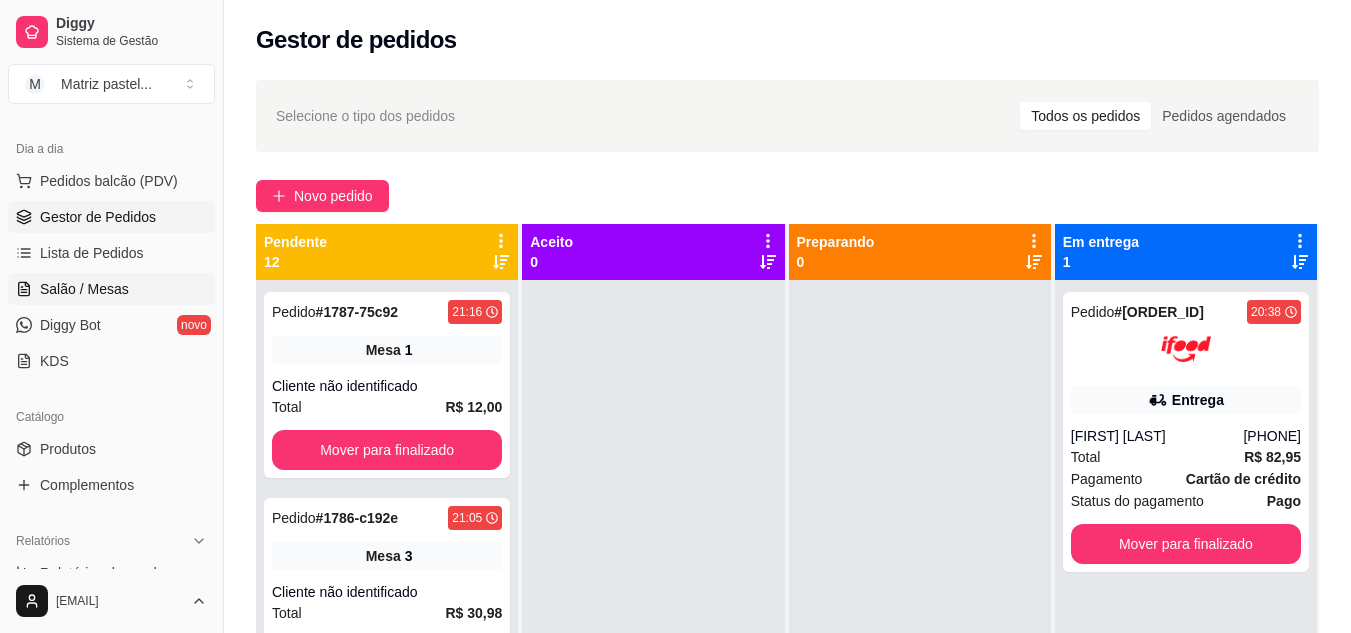 click on "Salão / Mesas" at bounding box center [84, 289] 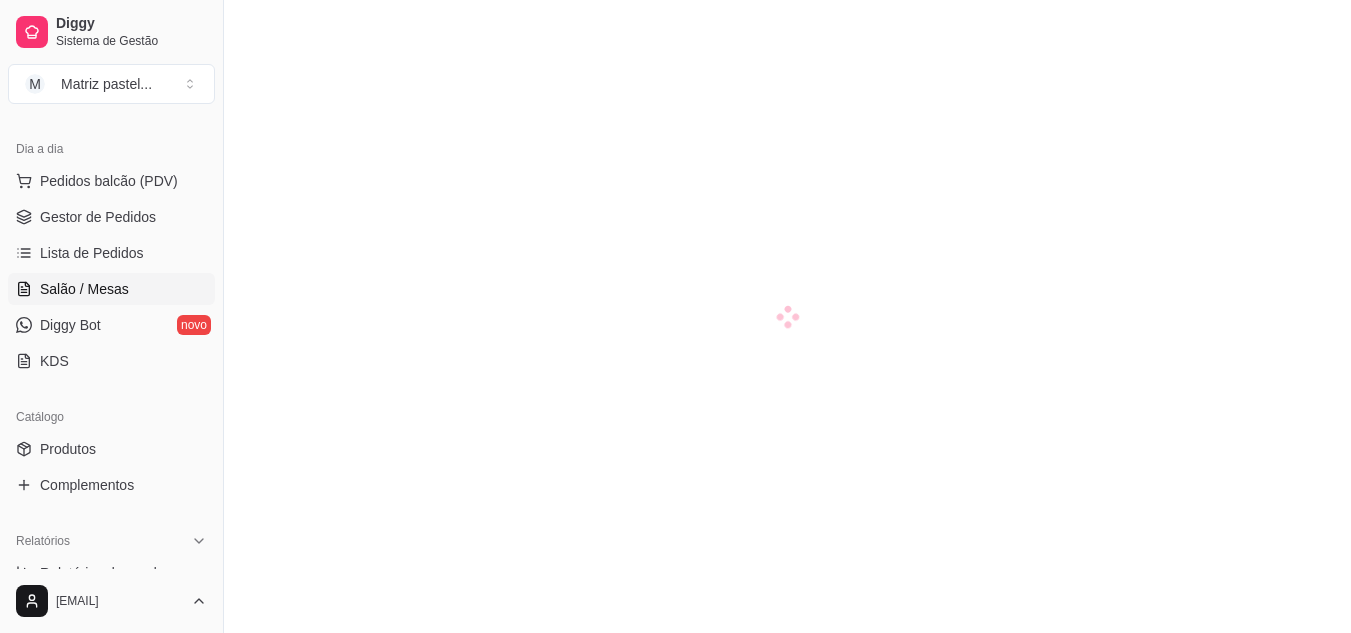 click on "Salão / Mesas" at bounding box center [84, 289] 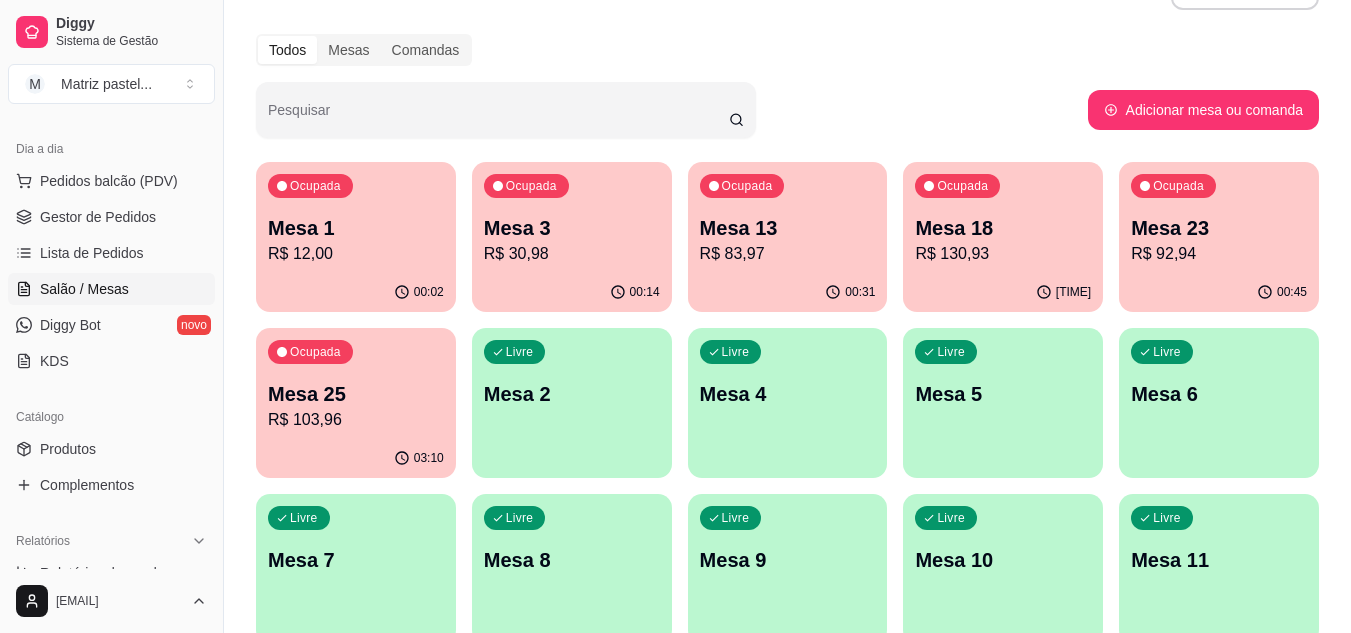 scroll, scrollTop: 100, scrollLeft: 0, axis: vertical 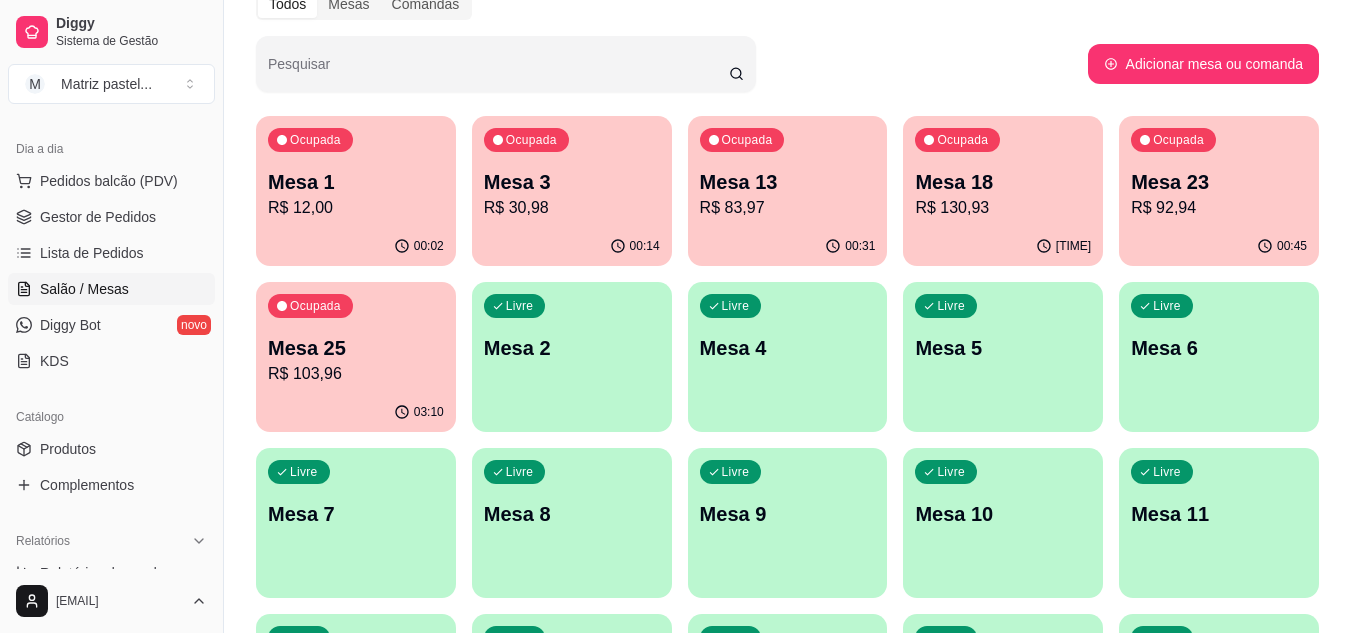 click on "Ocupada Mesa 23 R$ 92,94" at bounding box center [1219, 171] 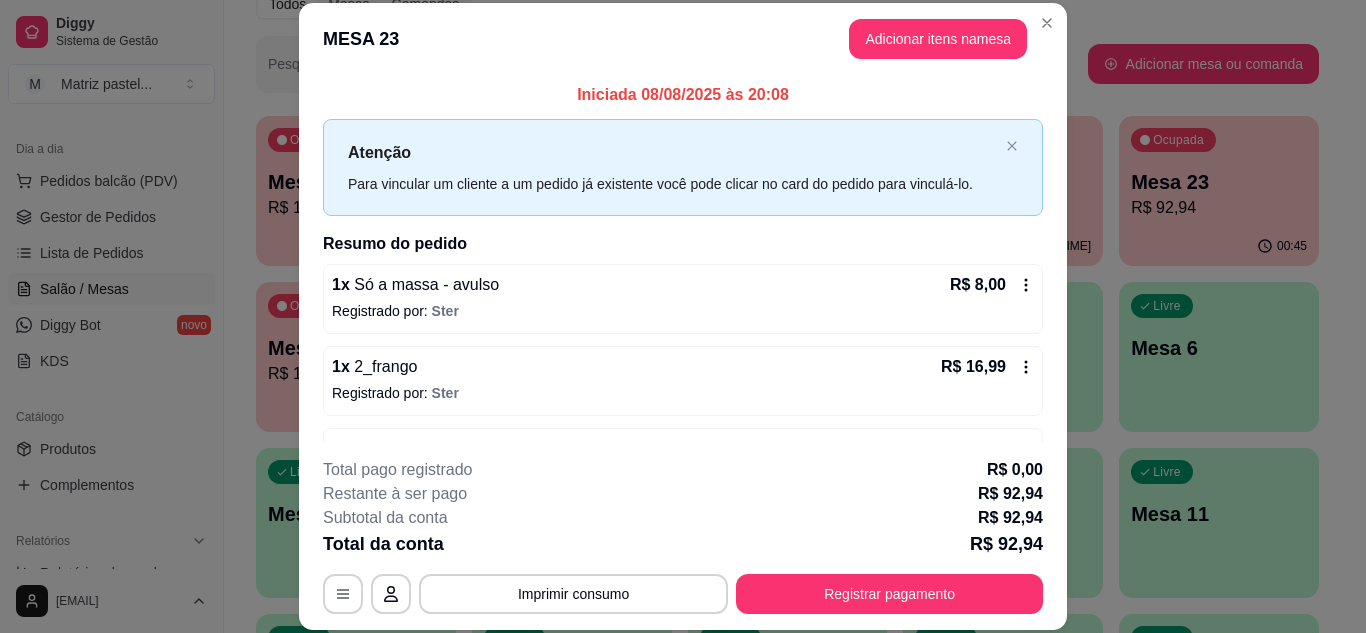 click on "**********" at bounding box center [683, 536] 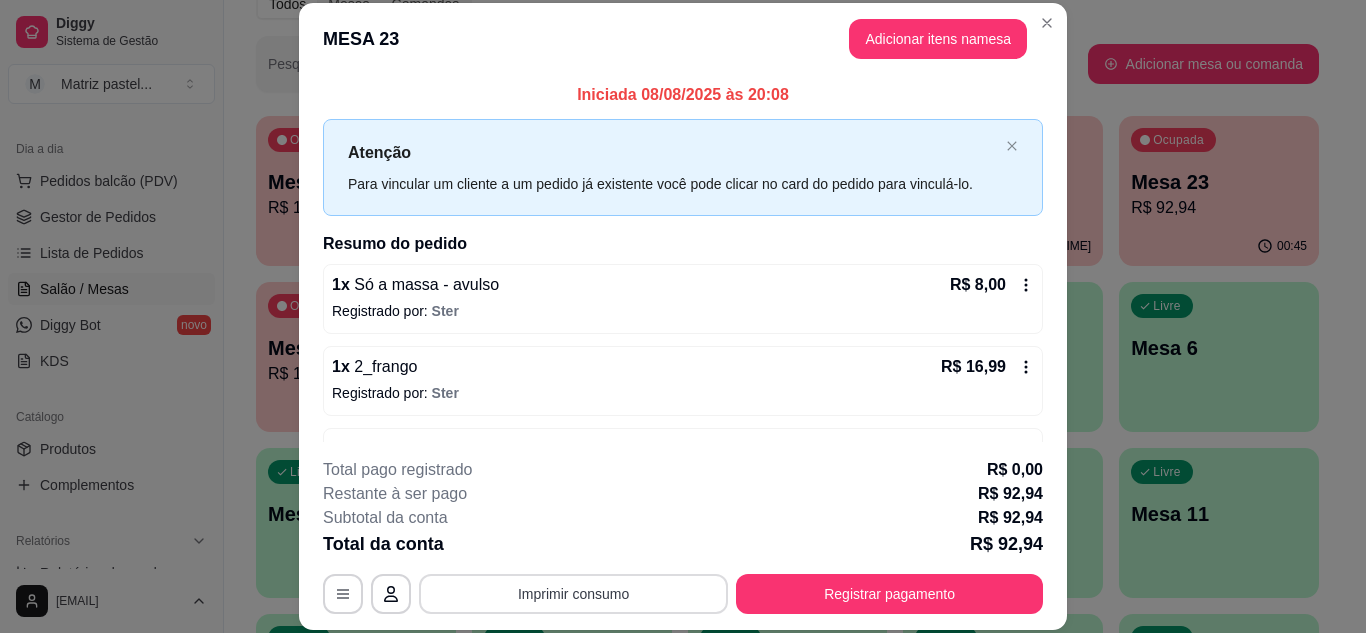click on "Imprimir consumo" at bounding box center (573, 594) 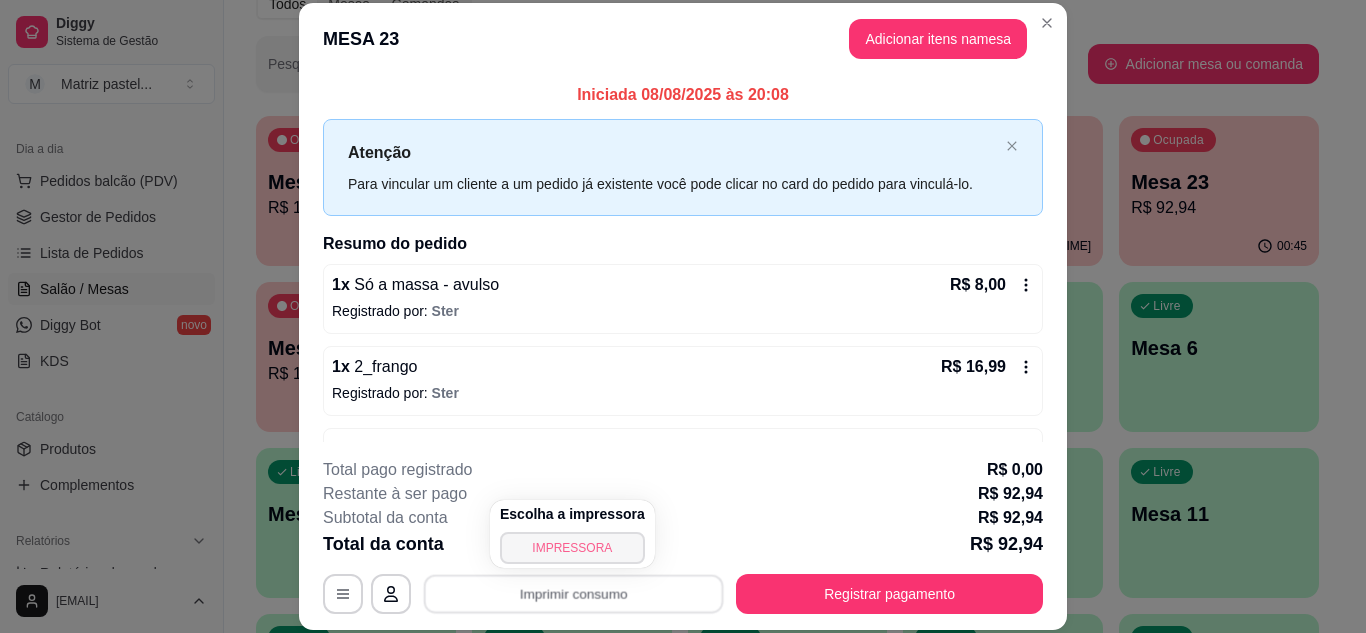 click on "IMPRESSORA" at bounding box center [572, 548] 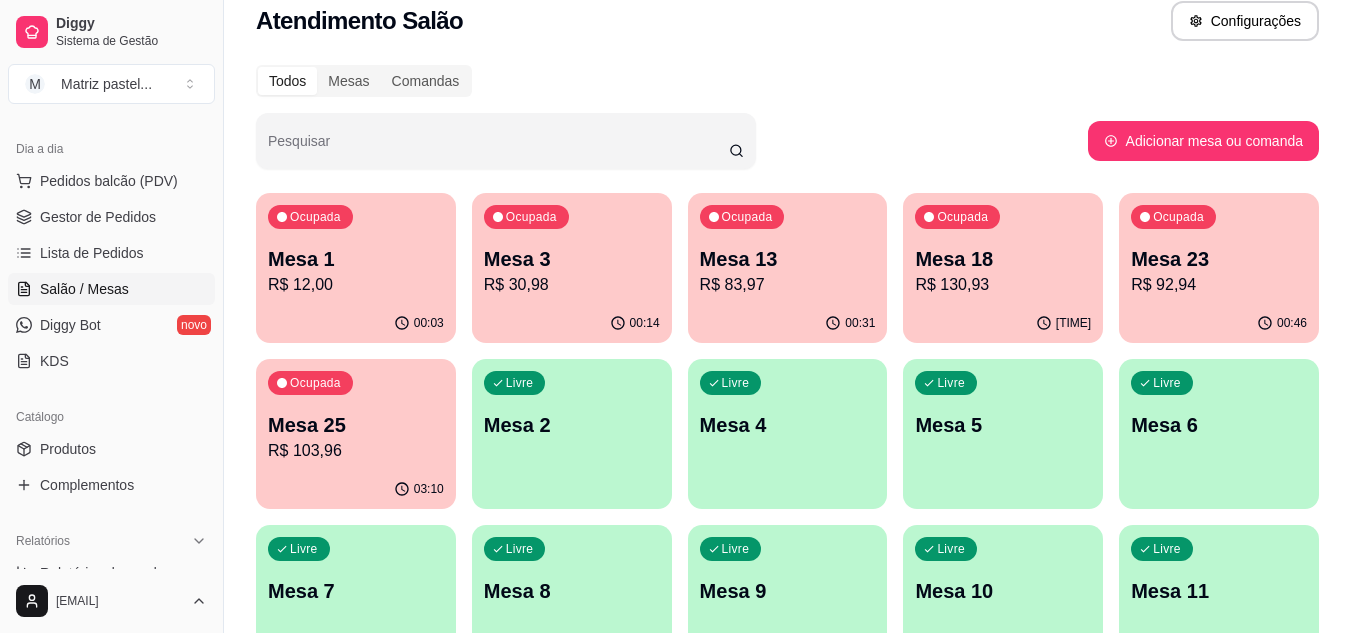 scroll, scrollTop: 0, scrollLeft: 0, axis: both 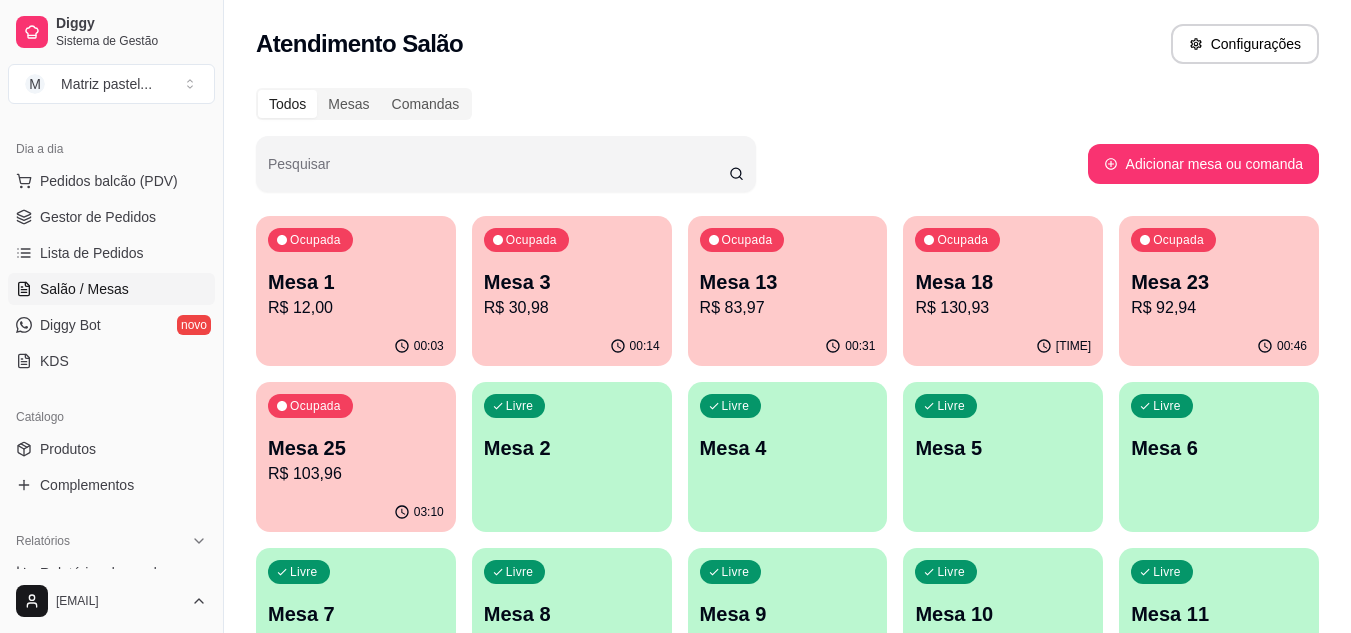 click on "R$ 30,98" at bounding box center [572, 308] 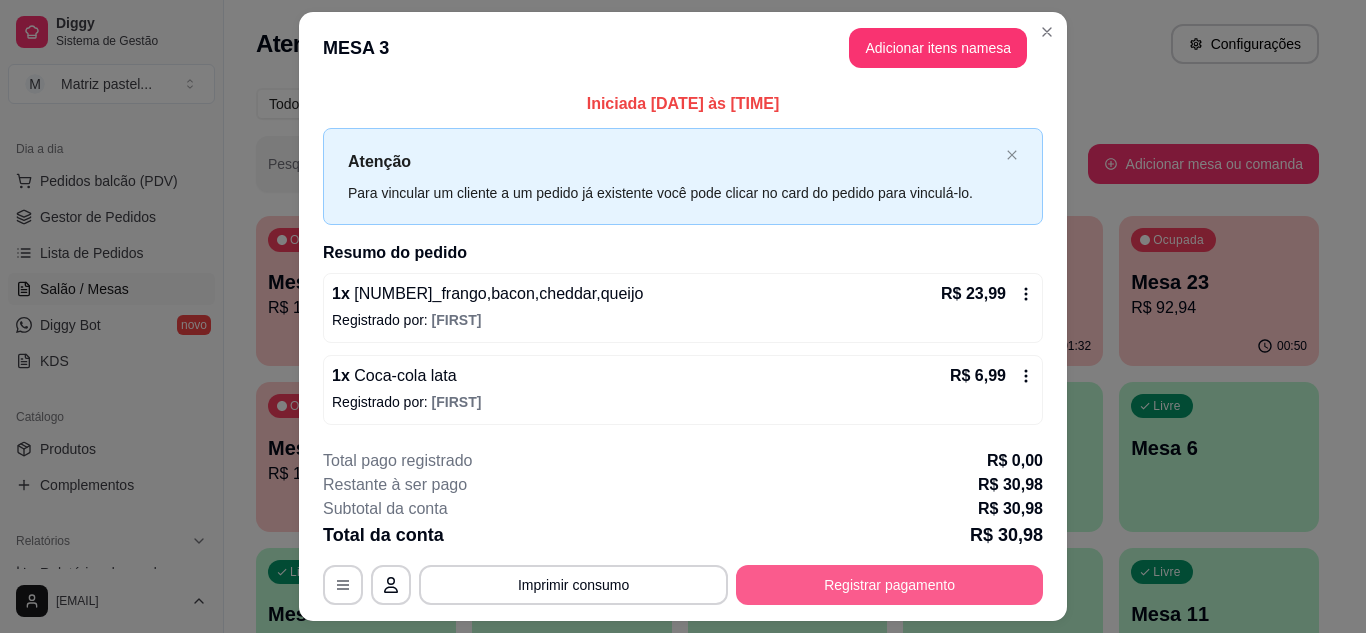 click on "Registrar pagamento" at bounding box center [889, 585] 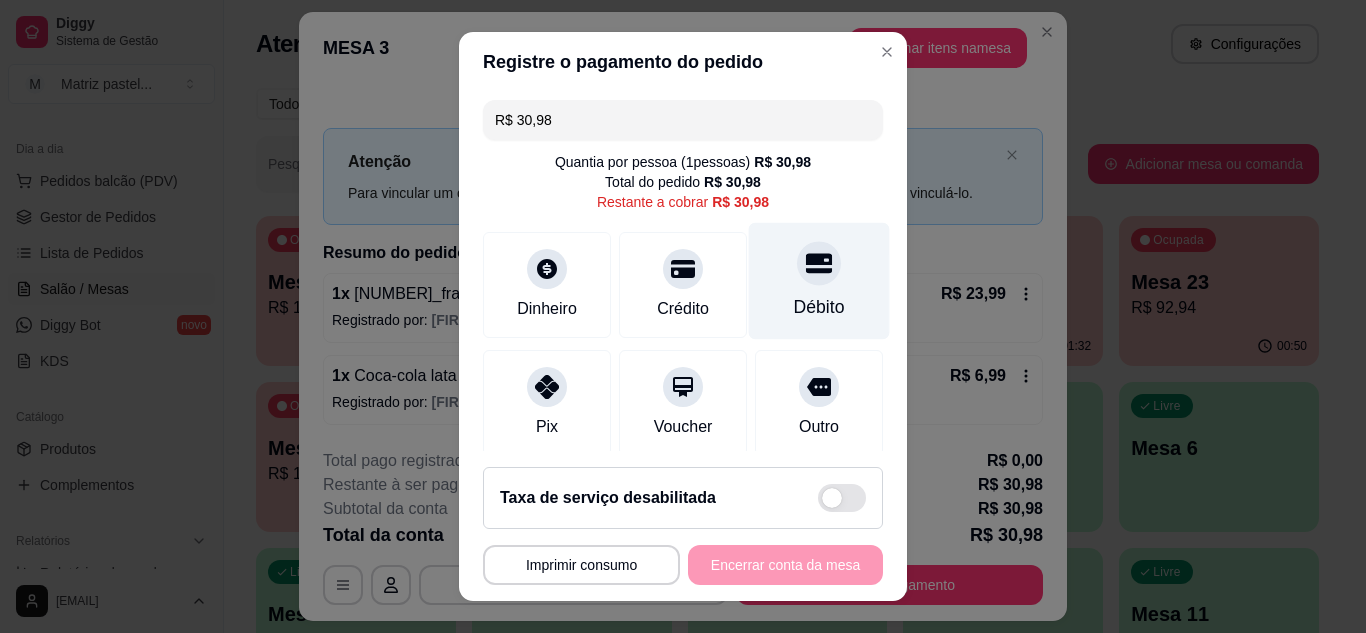 click on "Débito" at bounding box center [819, 280] 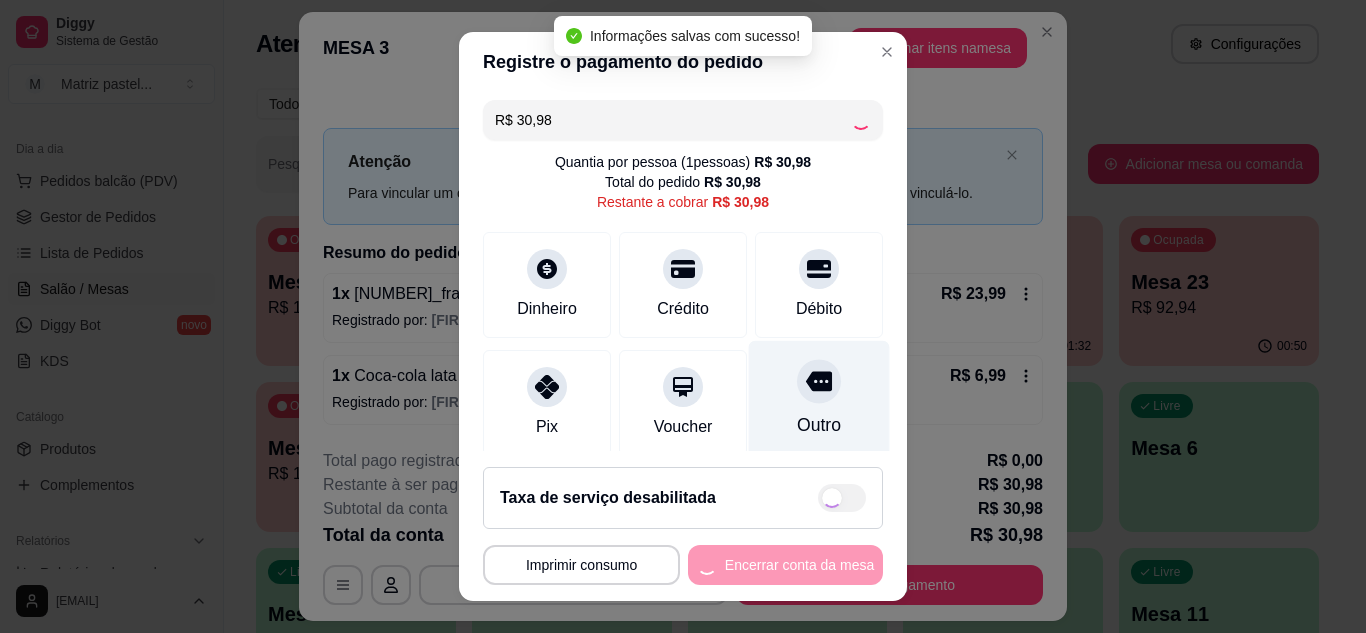 type on "R$ 0,00" 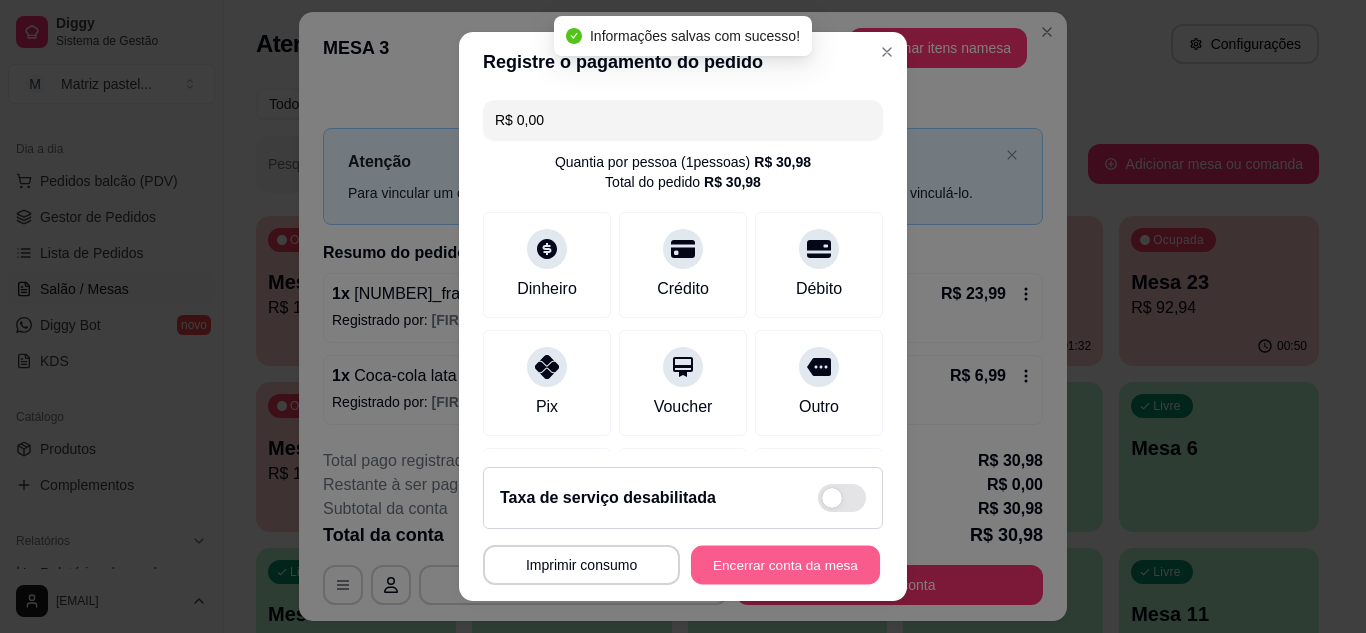 click on "Encerrar conta da mesa" at bounding box center (785, 565) 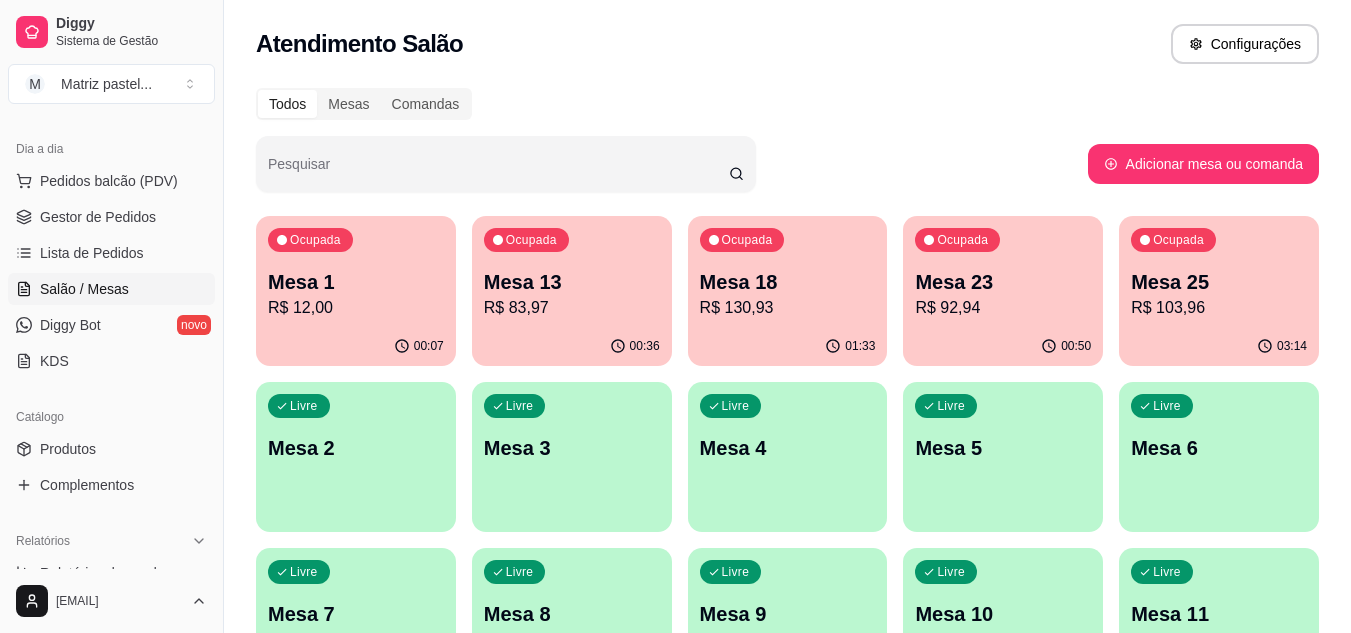 click on "R$ 92,94" at bounding box center [1003, 308] 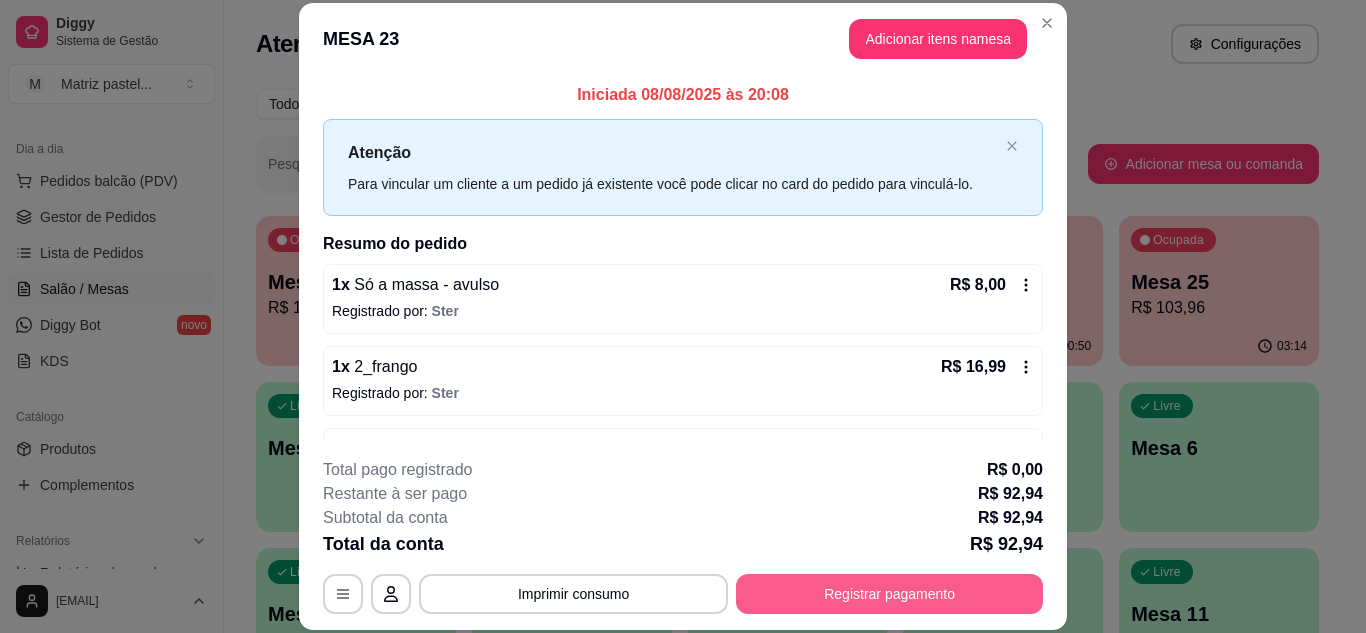 click on "Registrar pagamento" at bounding box center (889, 594) 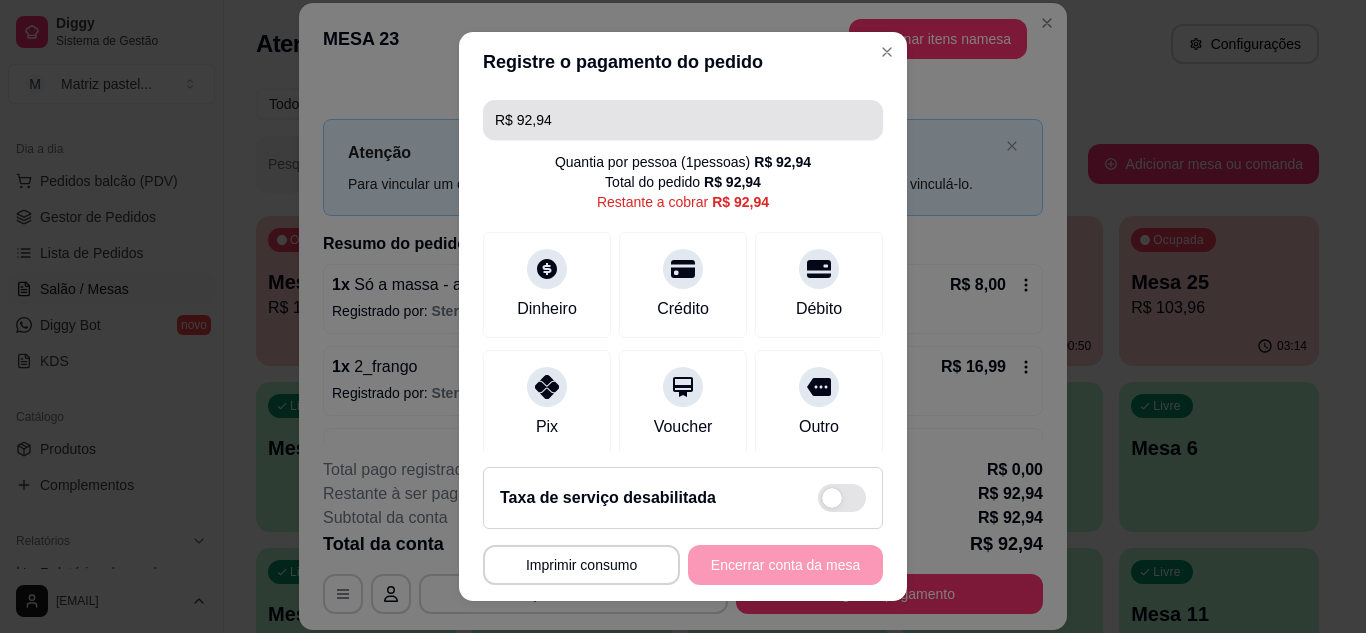click on "R$ 92,94" at bounding box center [683, 120] 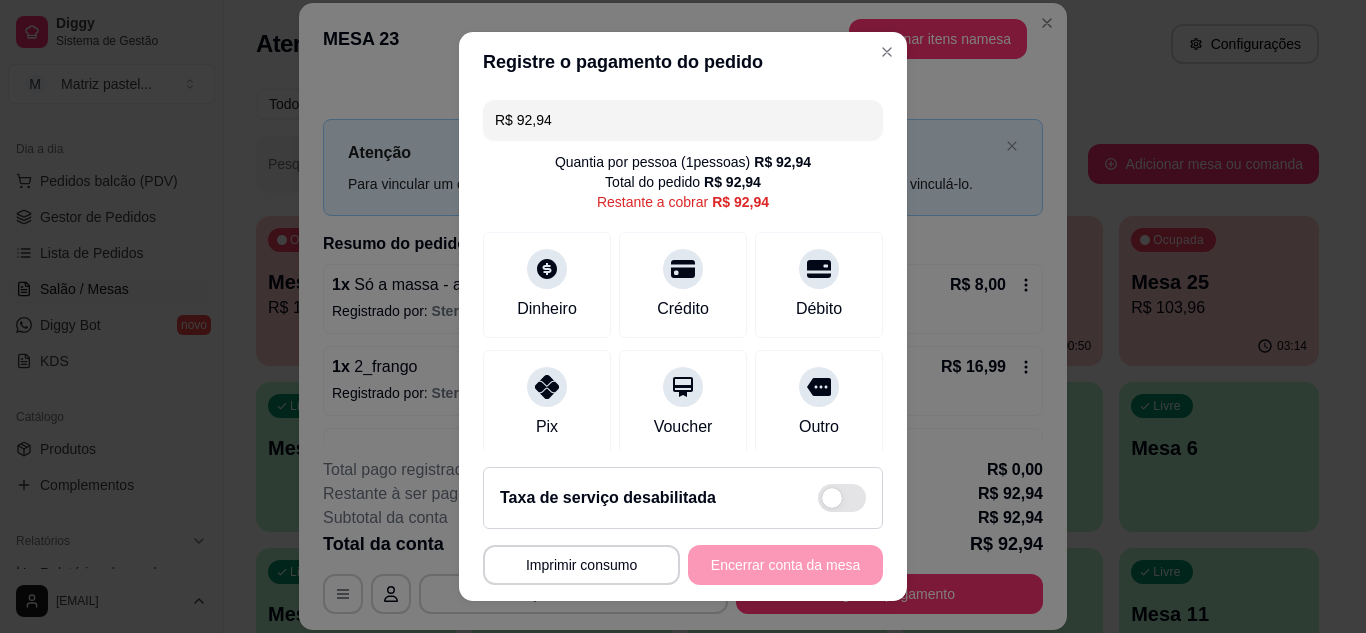 click on "R$ 92,94" at bounding box center [683, 120] 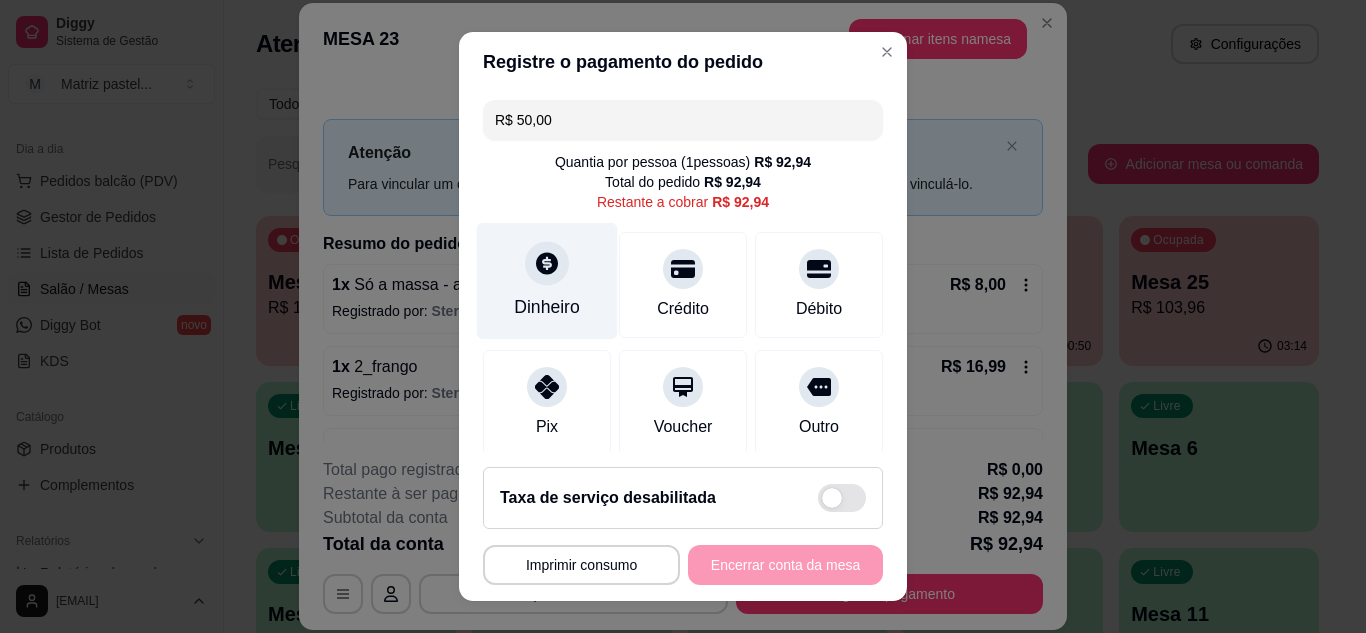 click on "Dinheiro" at bounding box center (547, 280) 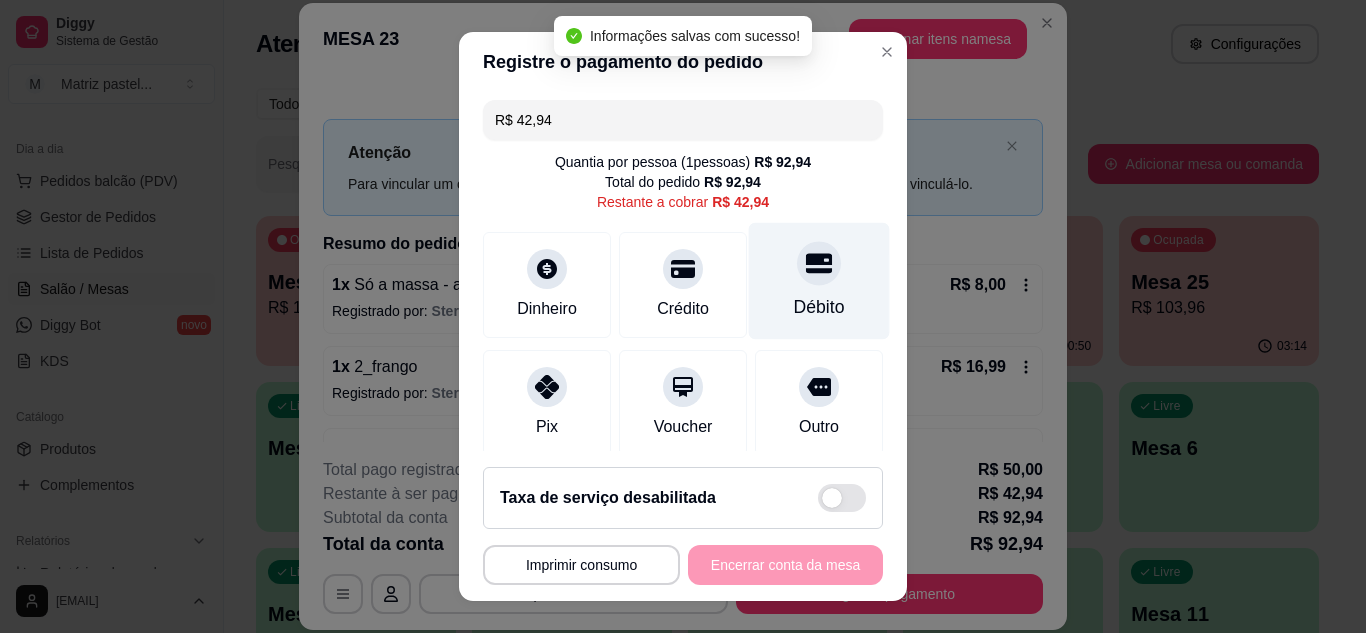 click on "Débito" at bounding box center (819, 307) 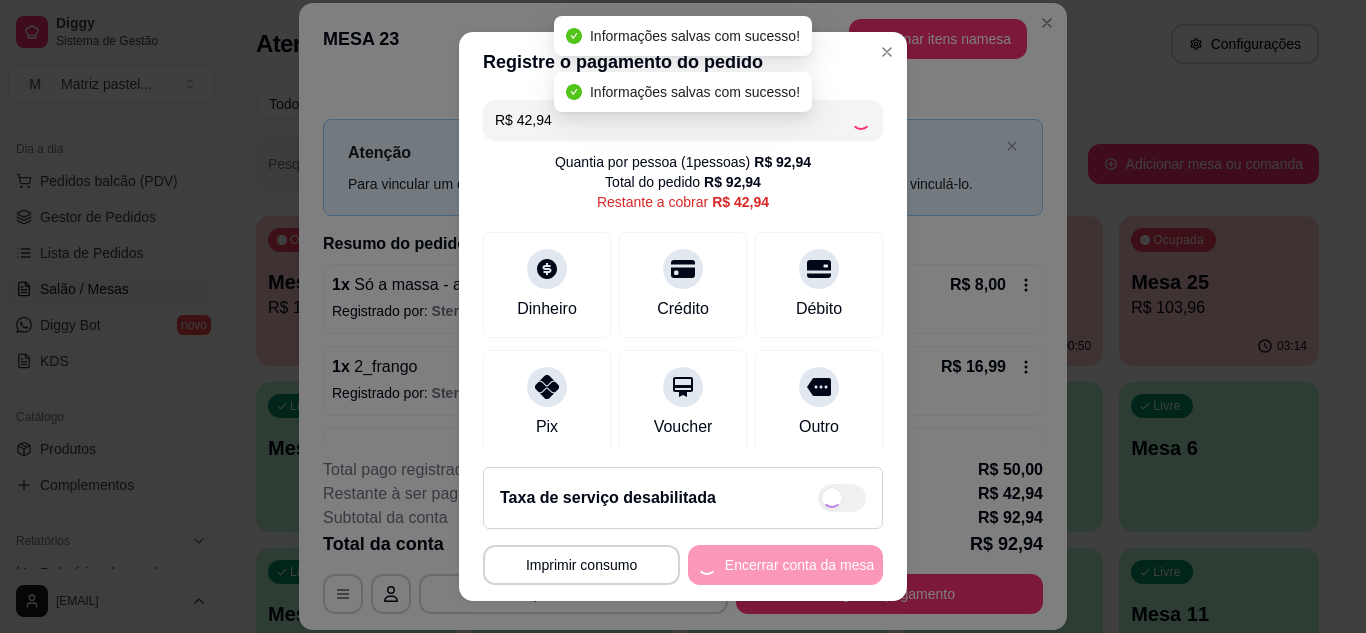 type on "R$ 0,00" 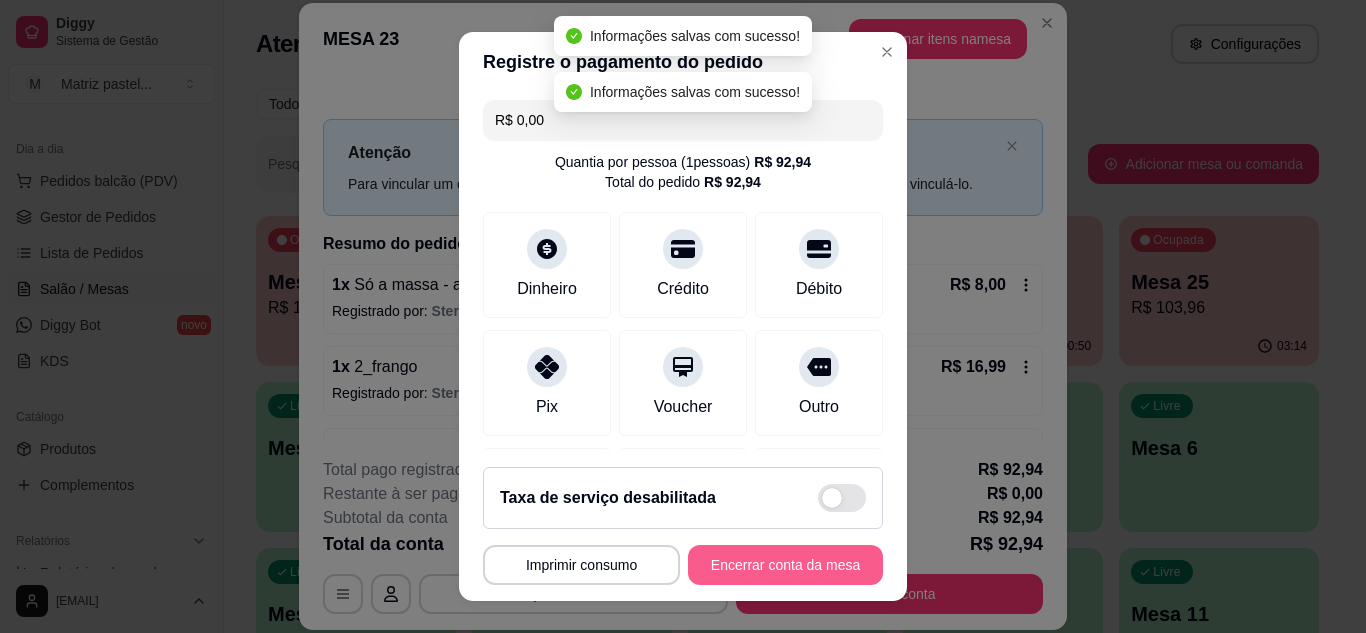 click on "Encerrar conta da mesa" at bounding box center [785, 565] 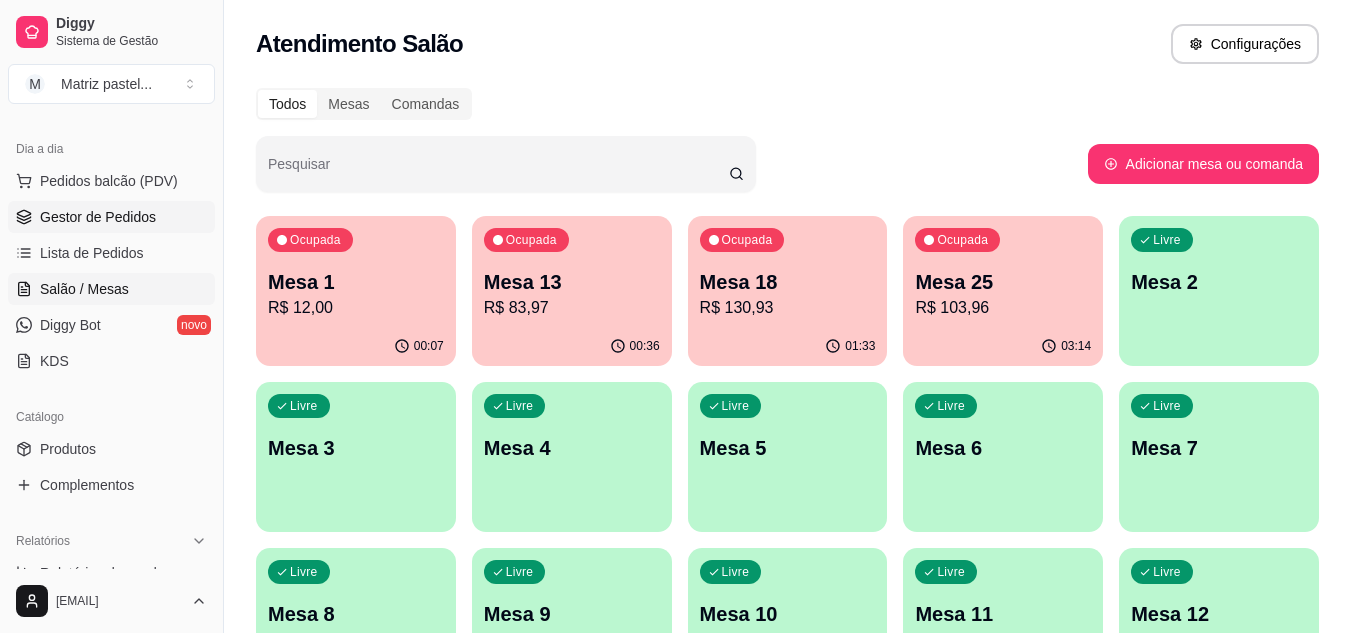 click on "Gestor de Pedidos" at bounding box center (98, 217) 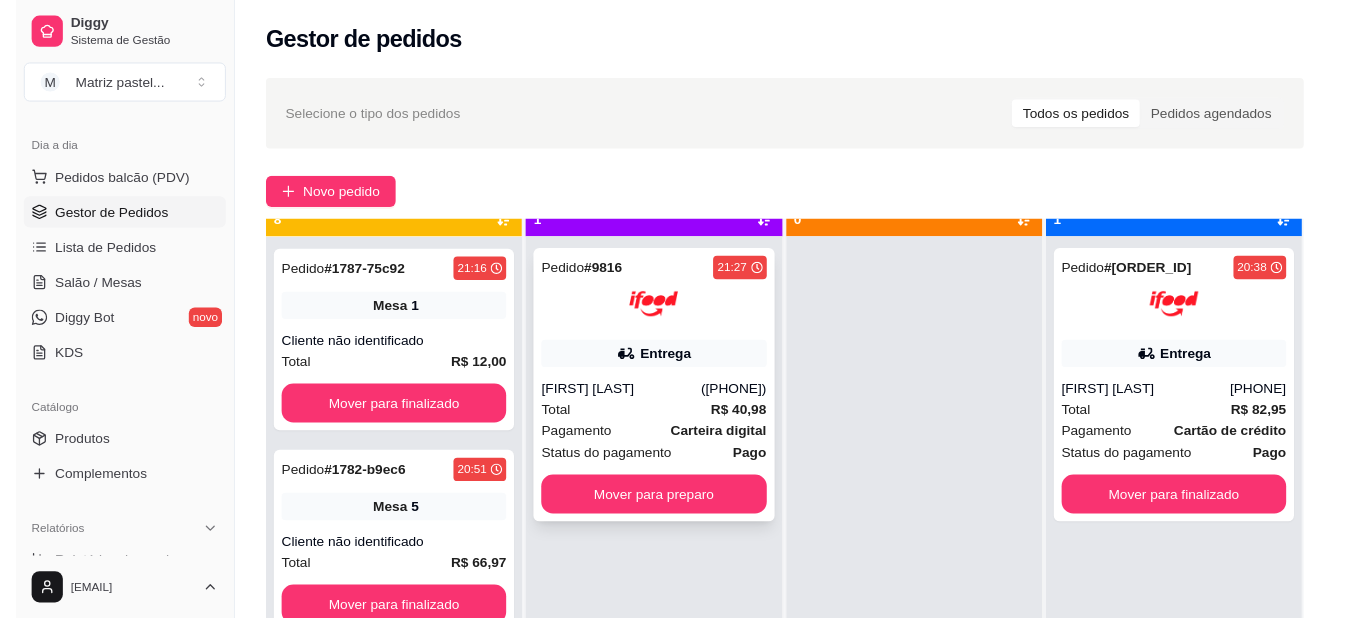 scroll, scrollTop: 56, scrollLeft: 0, axis: vertical 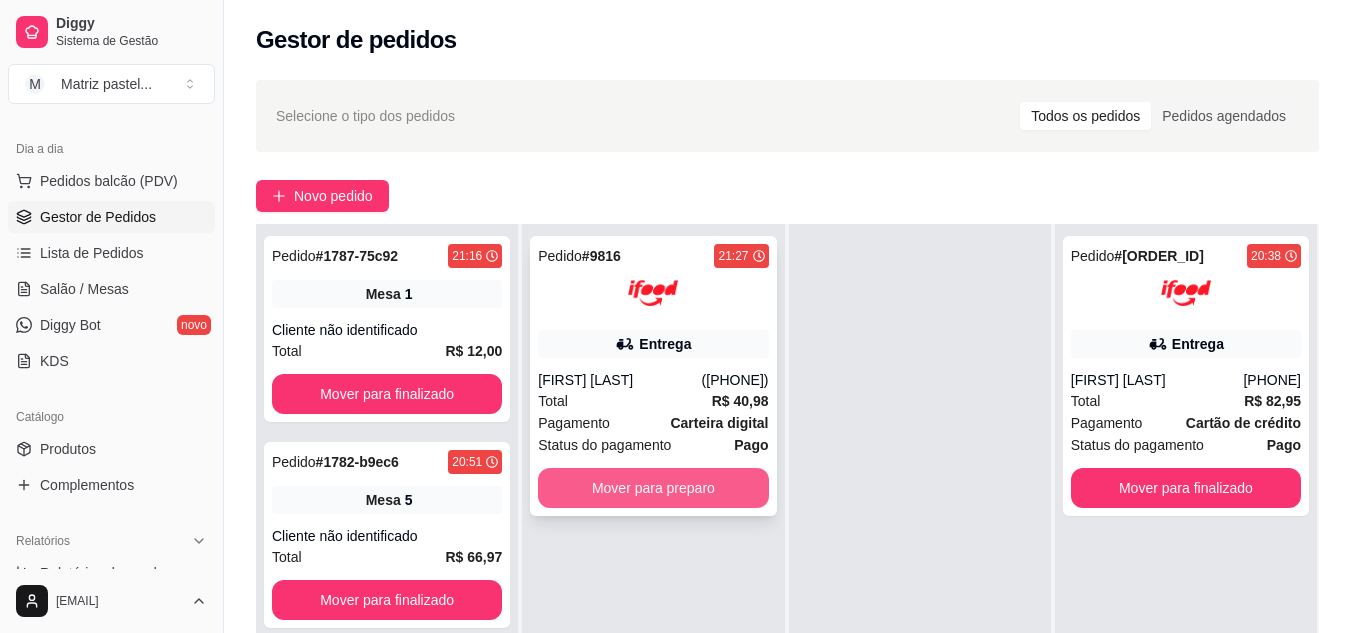 click on "Mover para preparo" at bounding box center (653, 488) 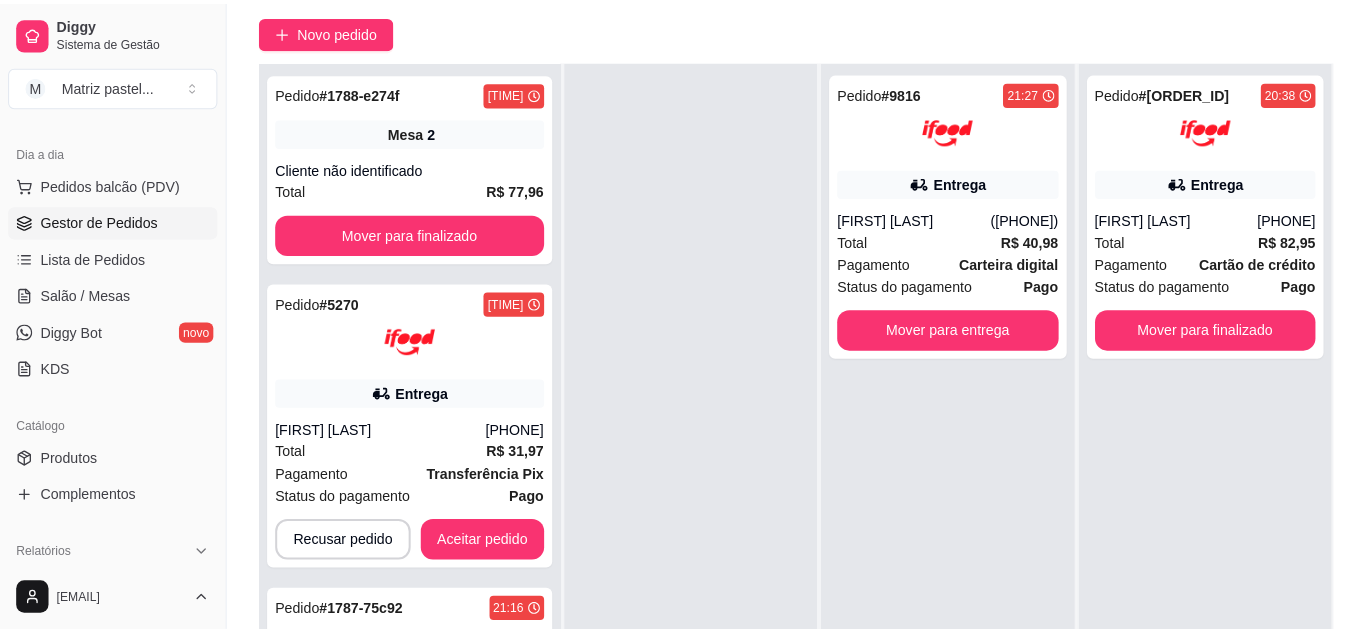 scroll, scrollTop: 200, scrollLeft: 0, axis: vertical 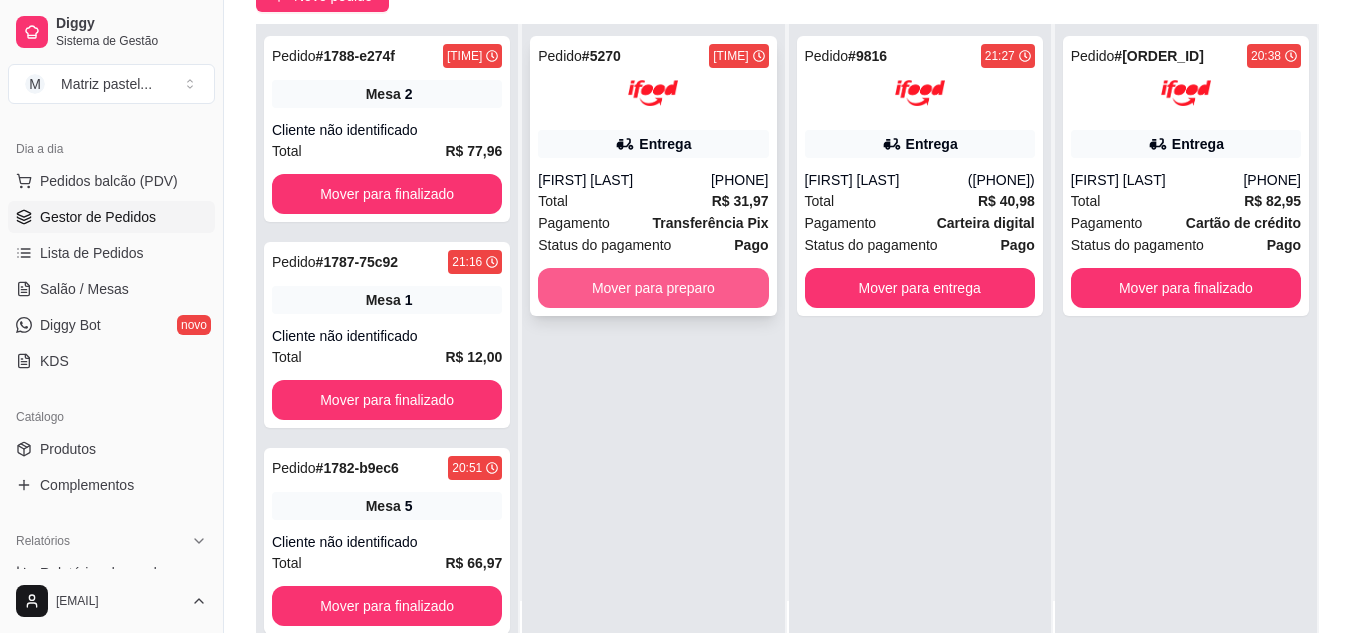 click on "Mover para preparo" at bounding box center (653, 288) 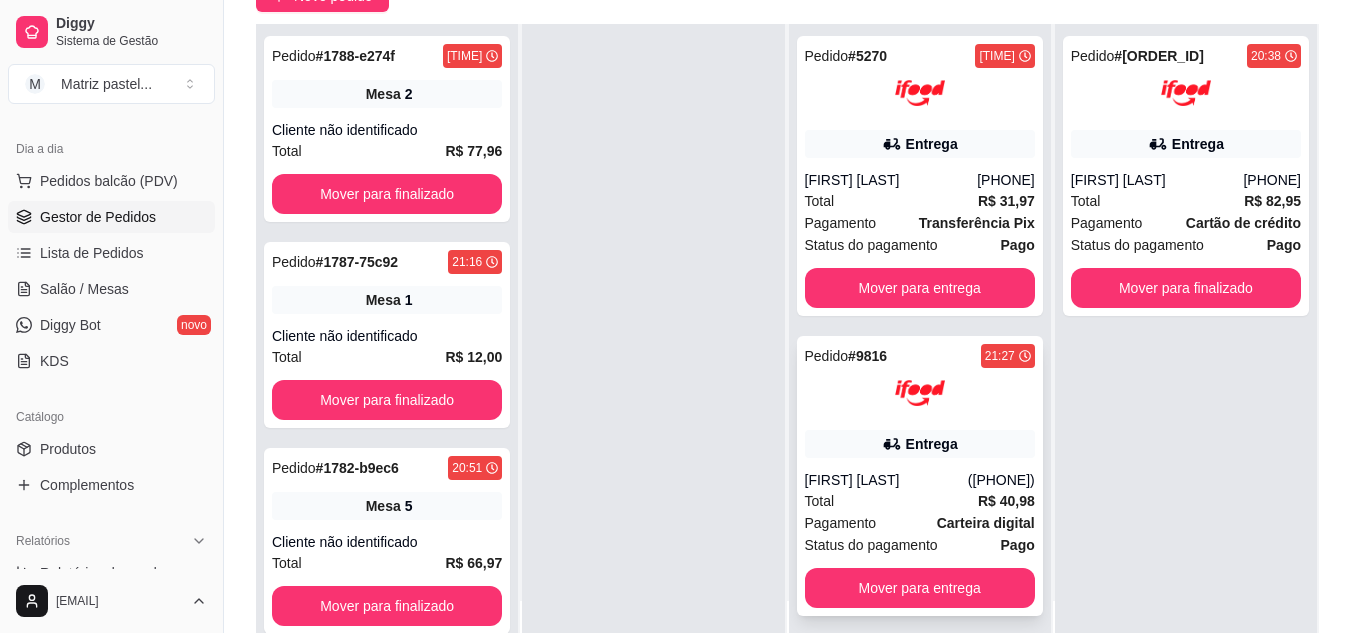 click on "Pedido # 9816 21:27 Entrega [FIRST] [LAST] [PHONE] Total R$ 40,98 Pagamento Carteira digital Status do pagamento Pago Mover para entrega" at bounding box center [920, 476] 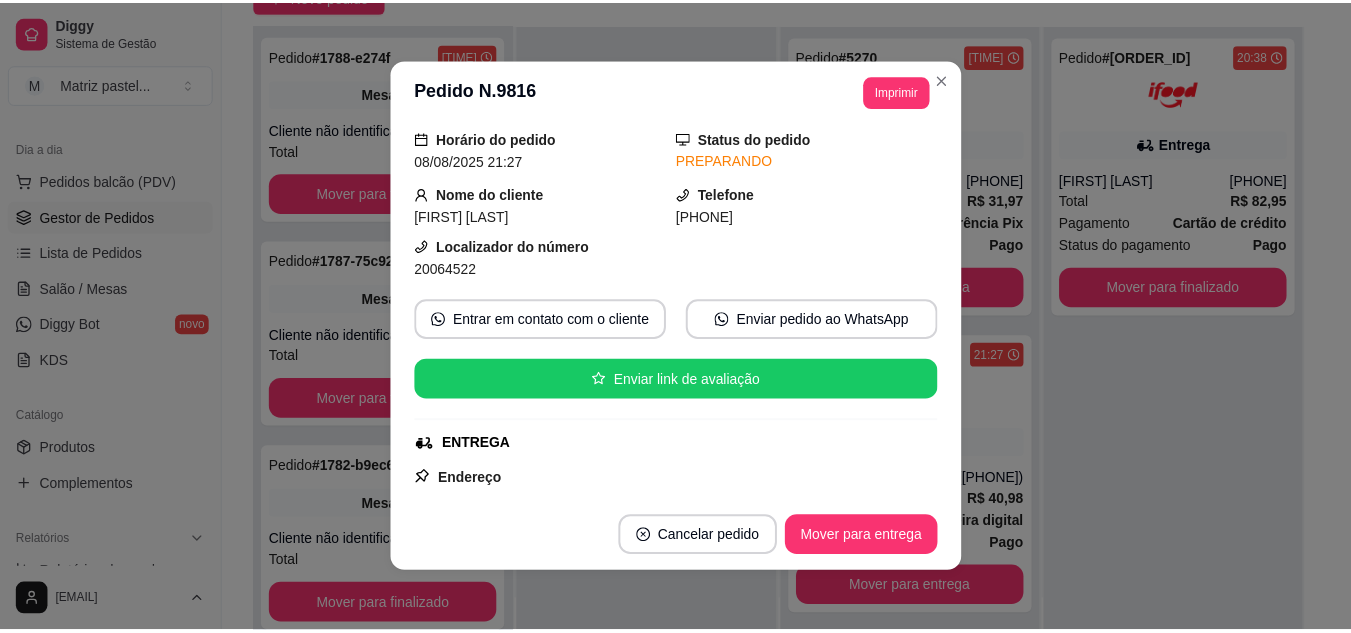 scroll, scrollTop: 100, scrollLeft: 0, axis: vertical 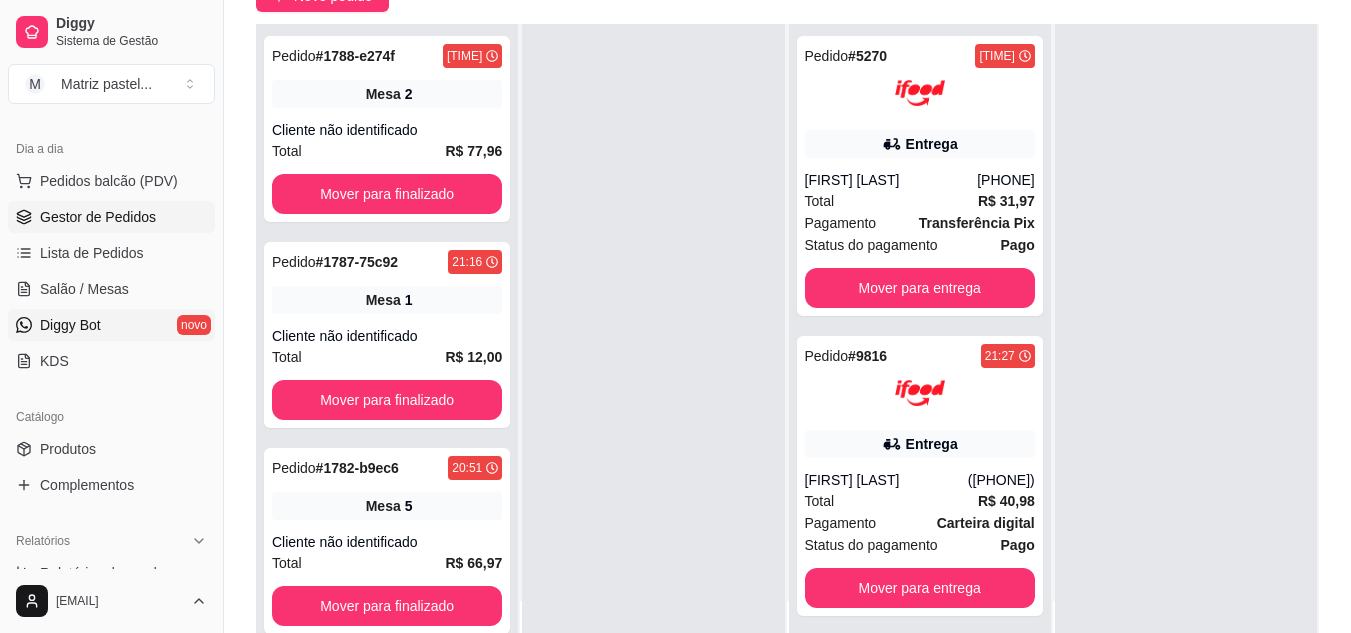 drag, startPoint x: 94, startPoint y: 294, endPoint x: 101, endPoint y: 318, distance: 25 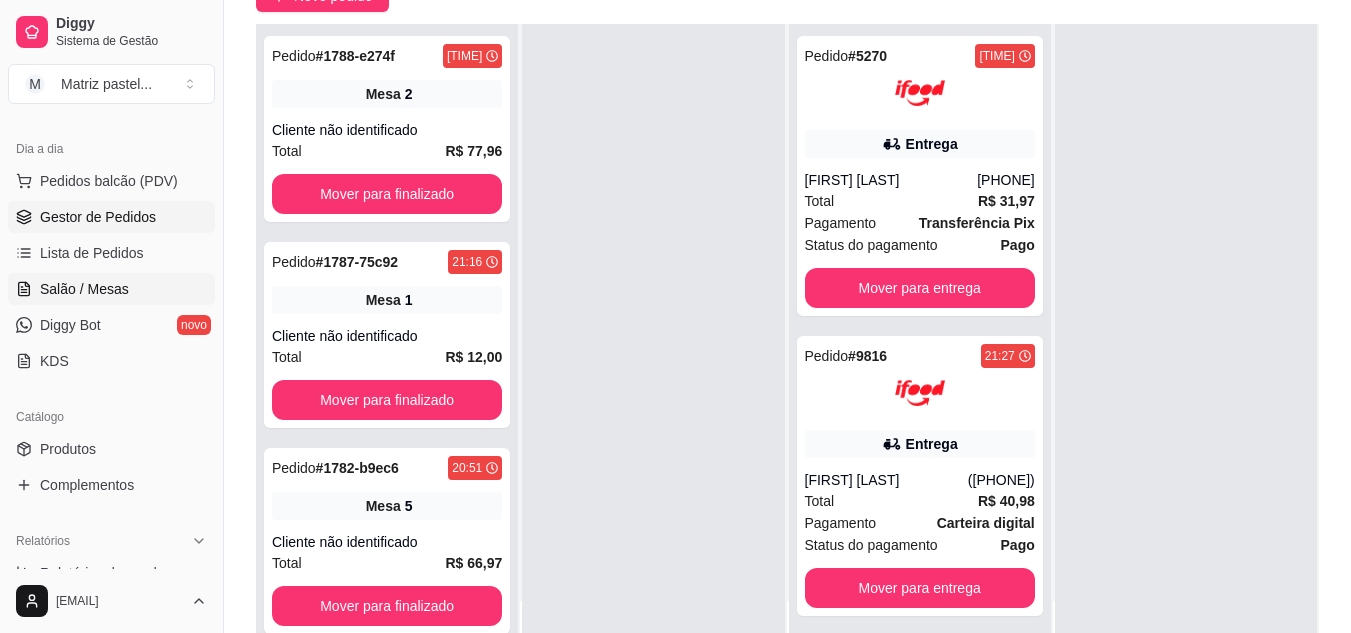 click on "Salão / Mesas" at bounding box center [84, 289] 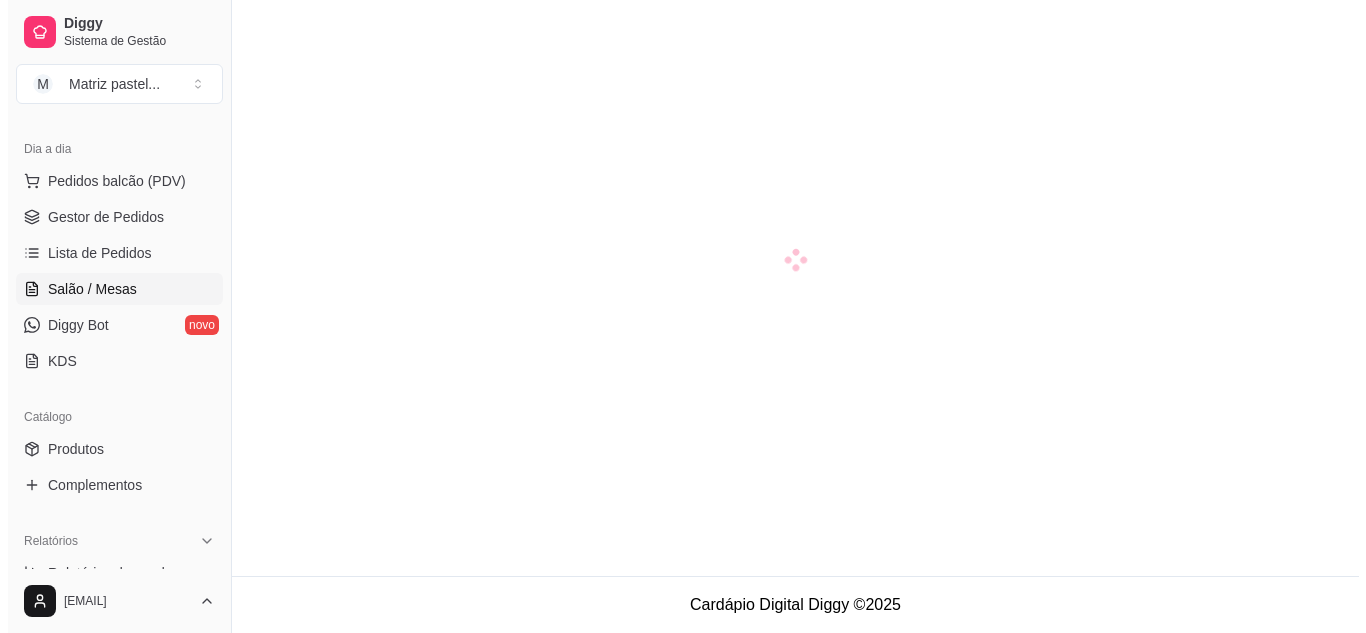 scroll, scrollTop: 0, scrollLeft: 0, axis: both 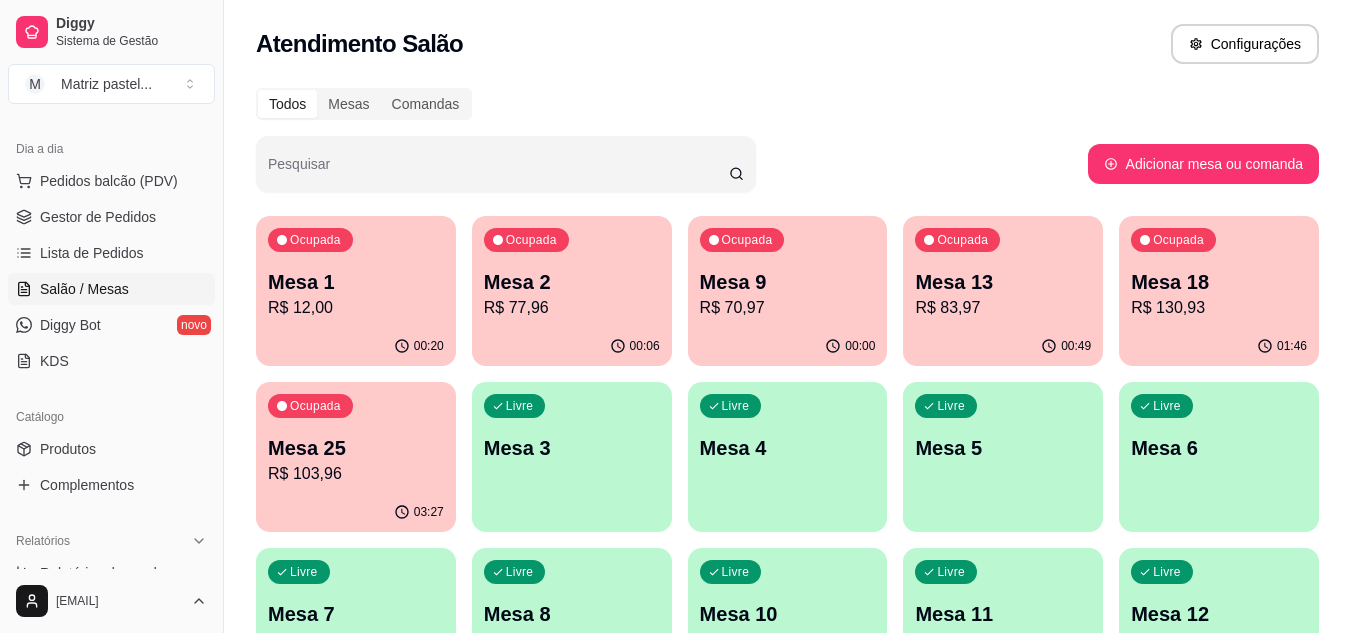 click on "Mesa 1" at bounding box center [356, 282] 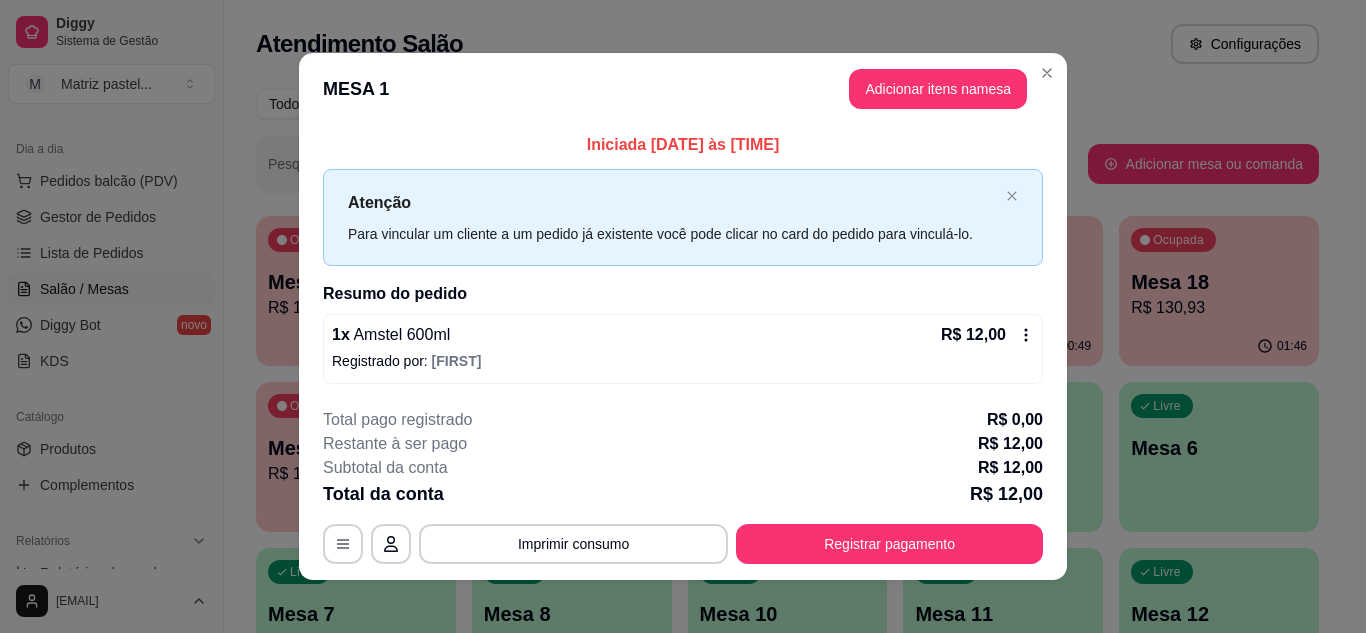 click on "R$ 12,00" at bounding box center (987, 335) 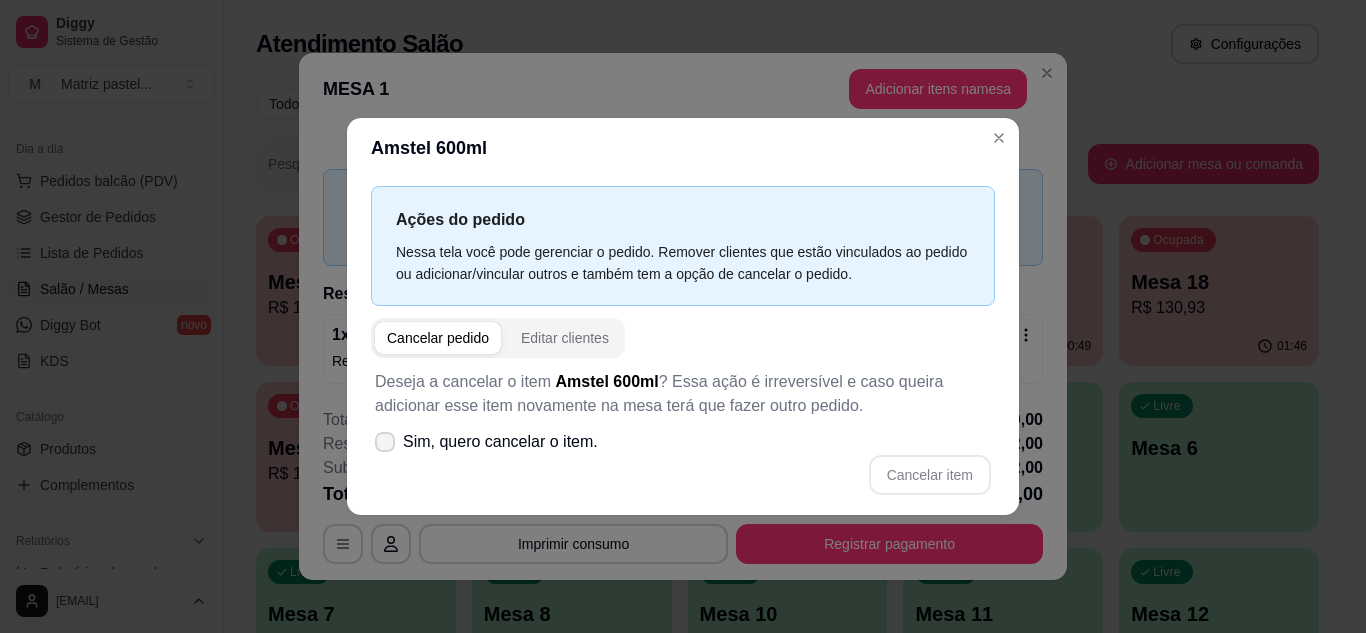 click on "Sim, quero cancelar o item." at bounding box center [500, 442] 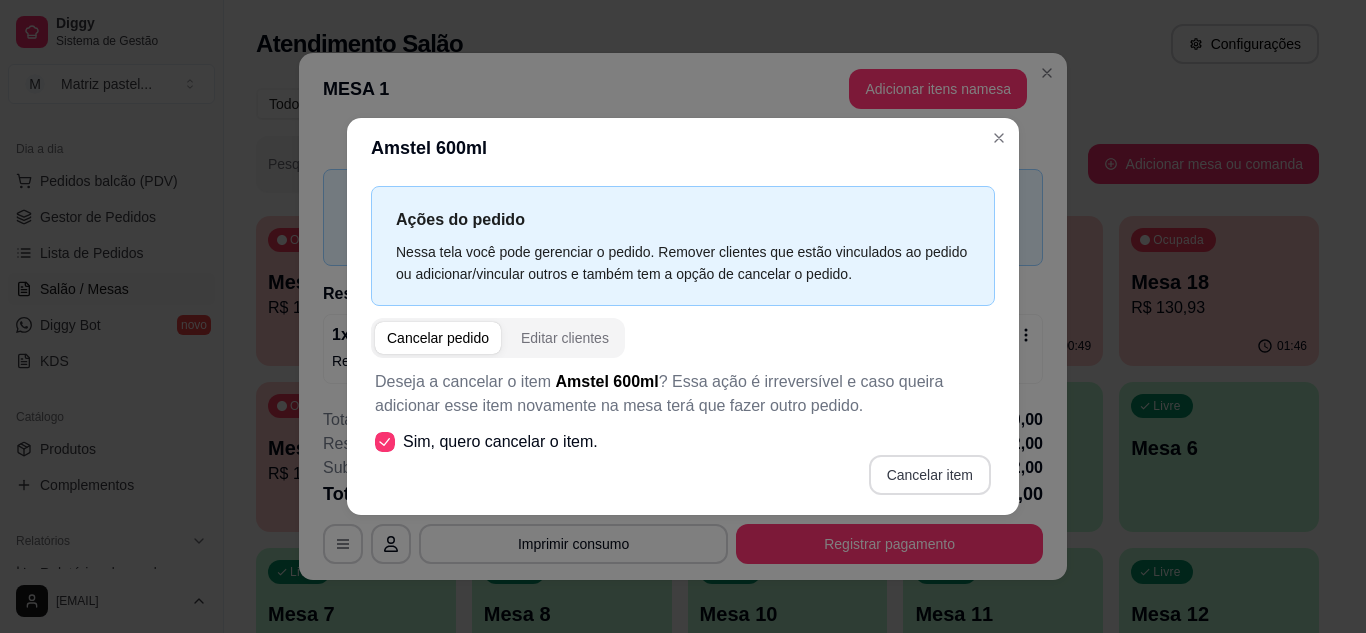 click on "Cancelar item" at bounding box center (930, 475) 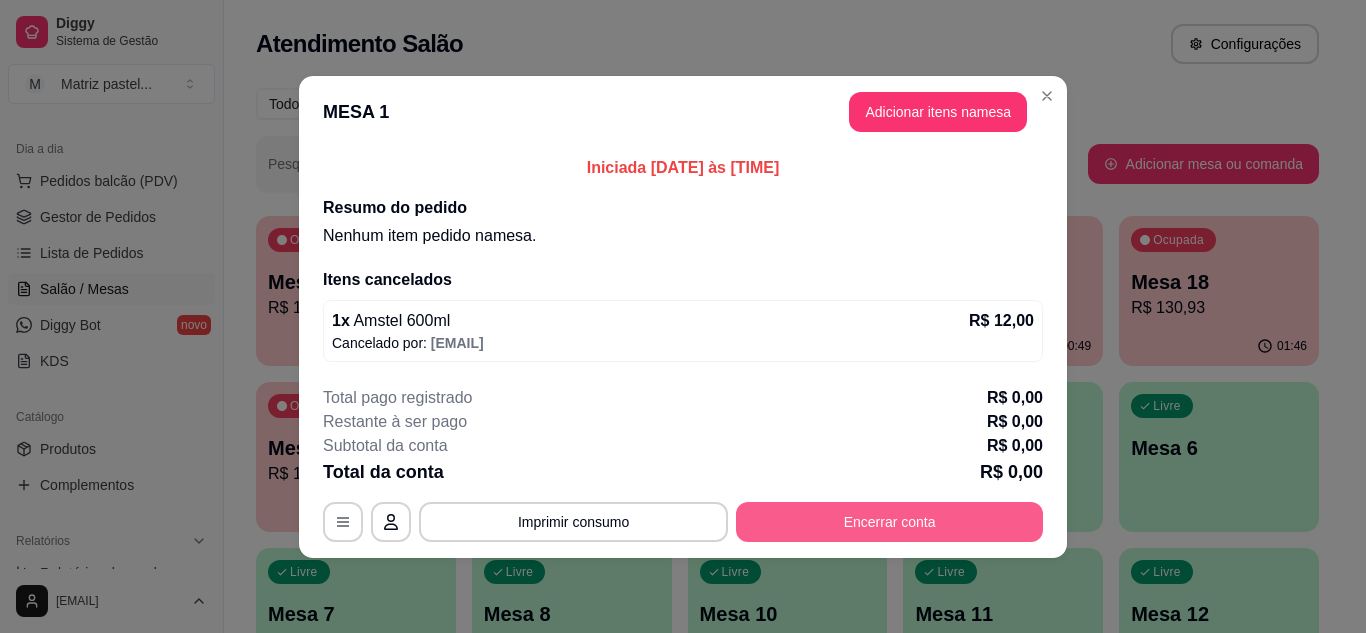 click on "Encerrar conta" at bounding box center (889, 522) 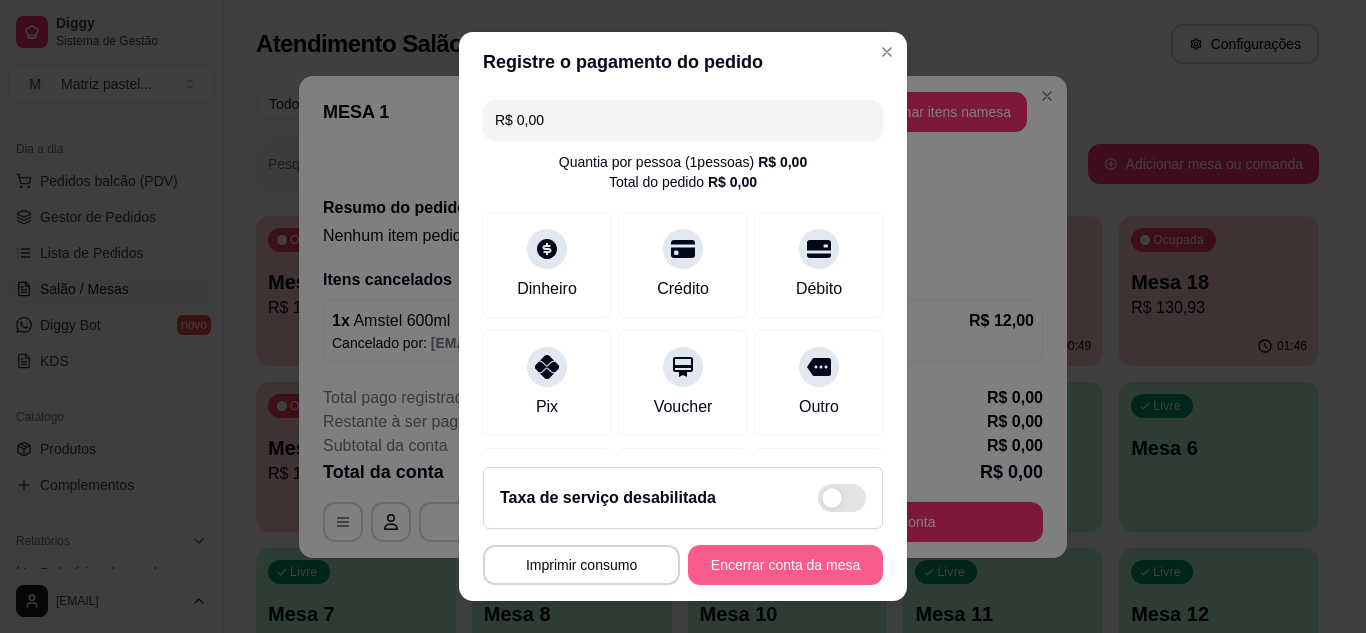 click on "Encerrar conta da mesa" at bounding box center [785, 565] 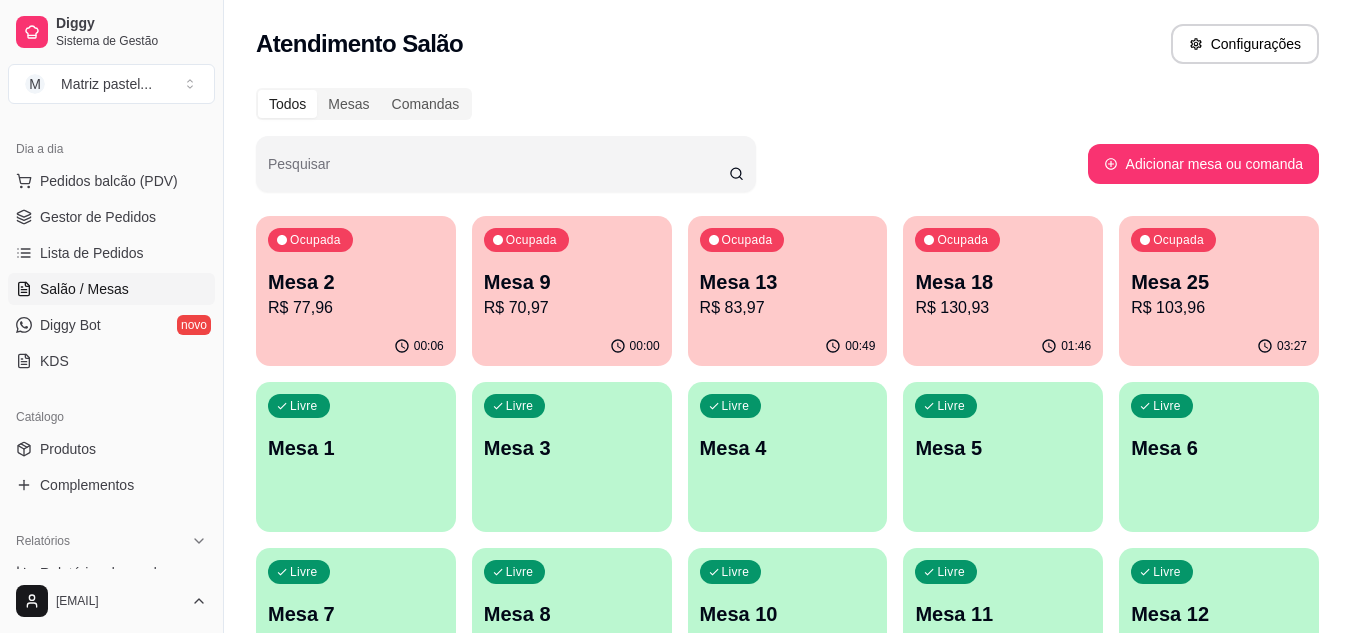 click on "R$ 83,97" at bounding box center (788, 308) 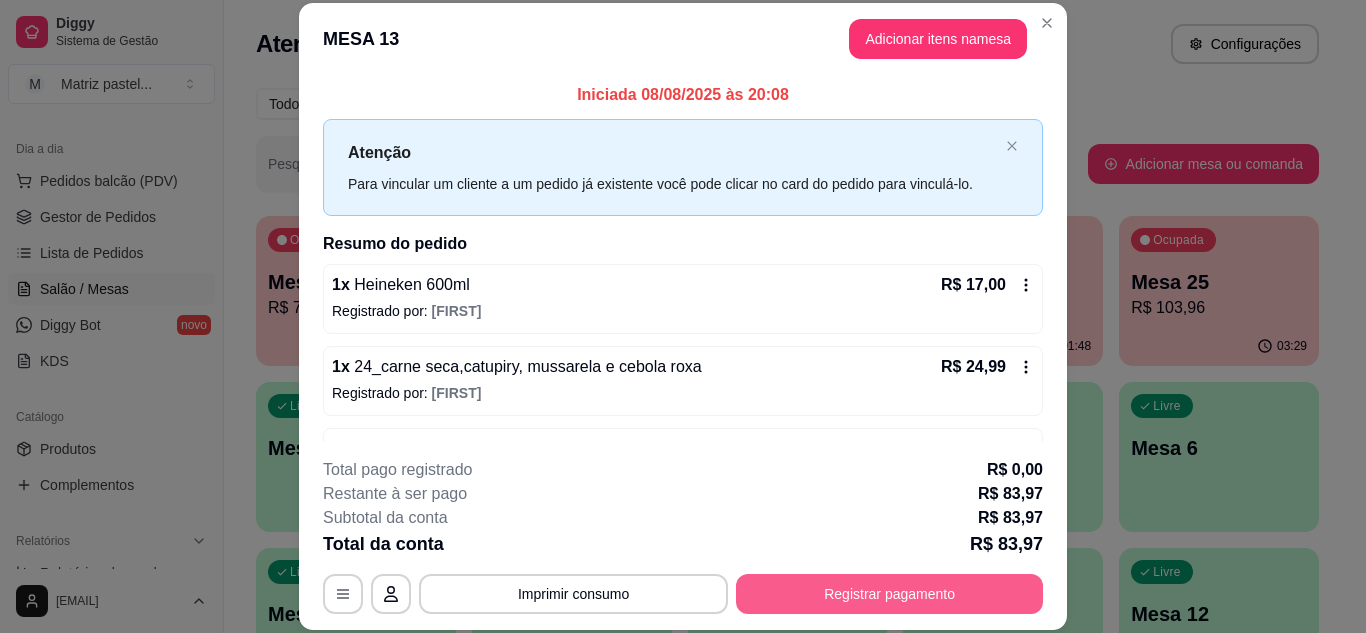 click on "Registrar pagamento" at bounding box center (889, 594) 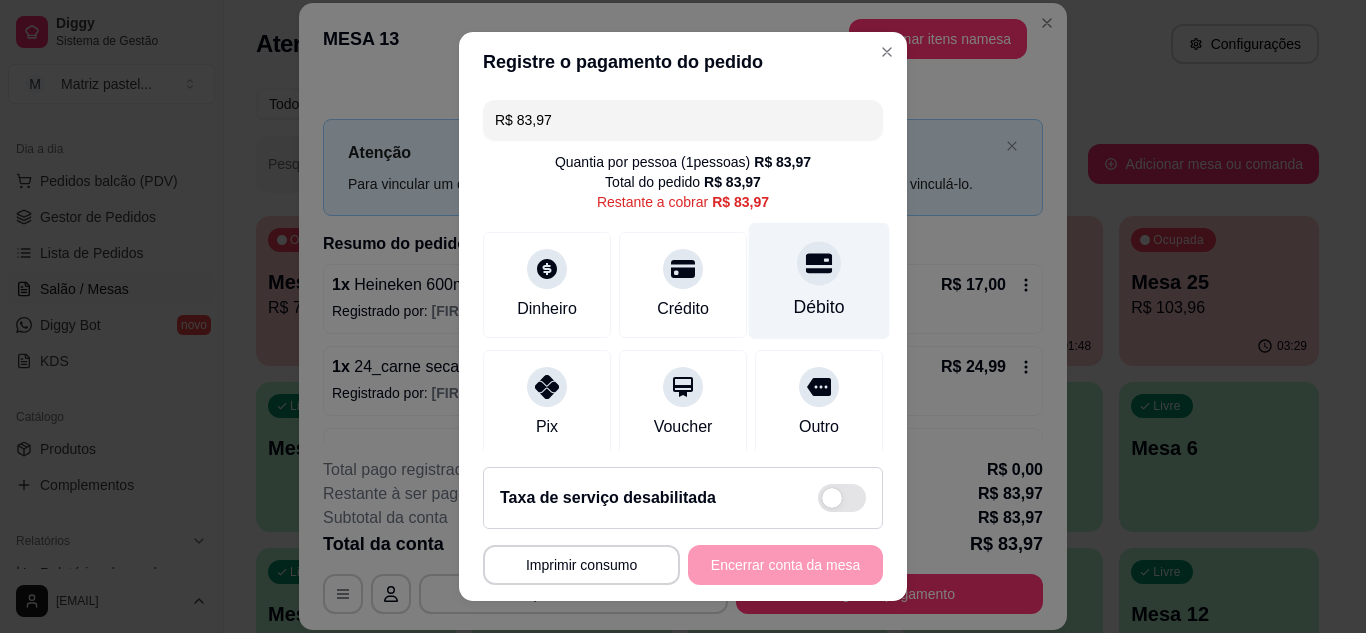 click 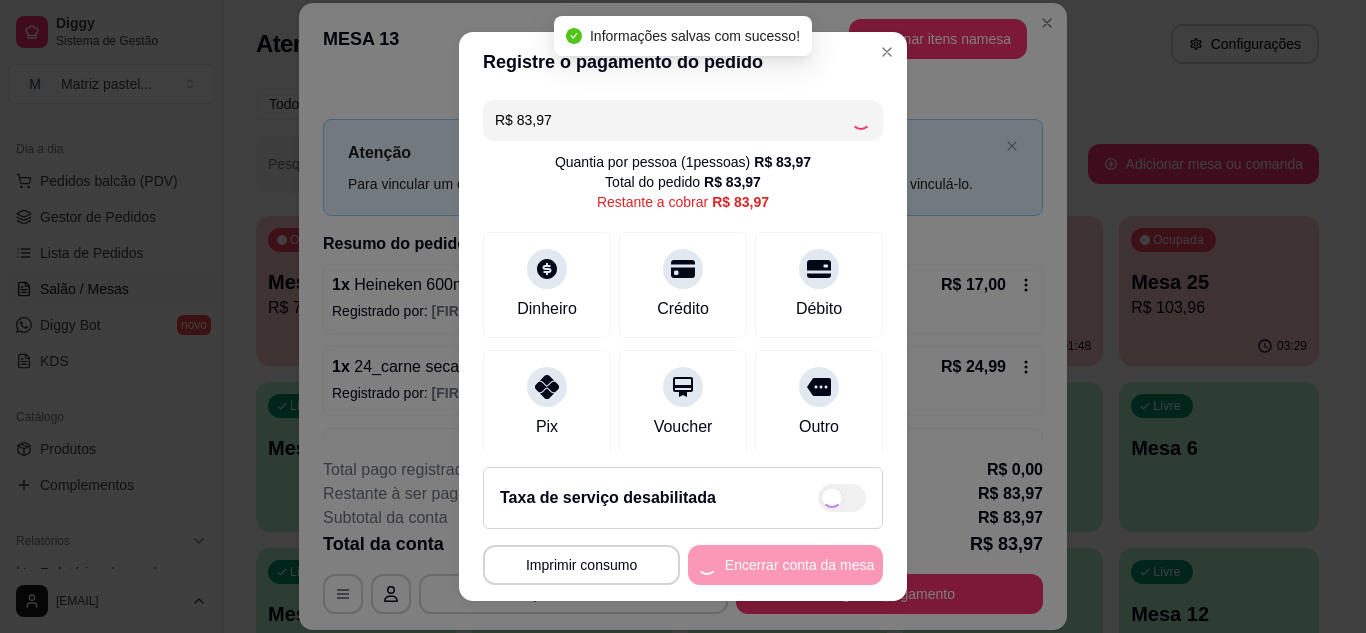 type on "R$ 0,00" 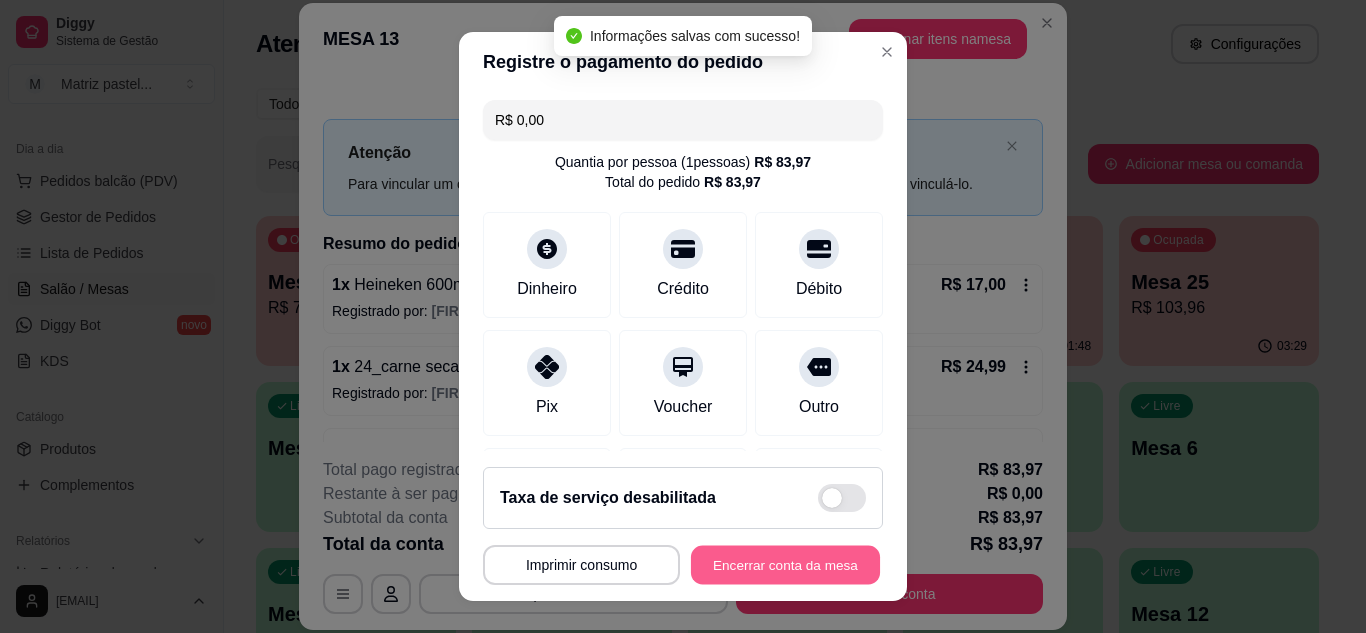 click on "Encerrar conta da mesa" at bounding box center [785, 565] 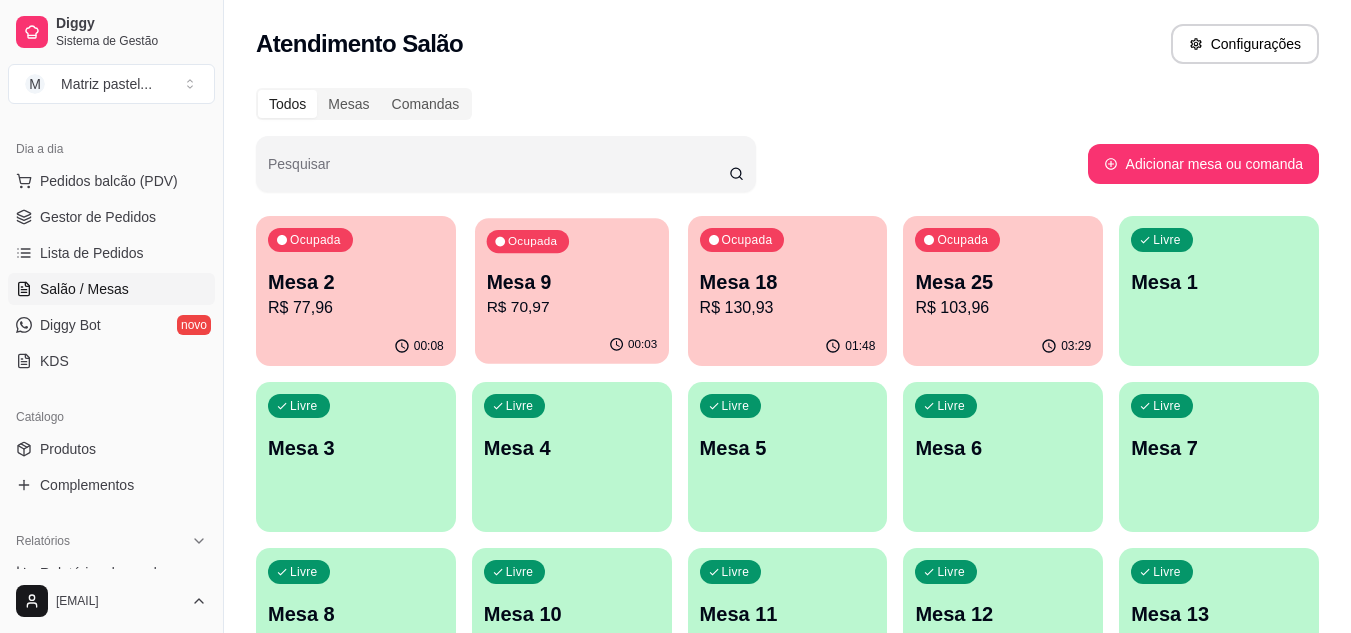 click on "Mesa 9" at bounding box center (571, 282) 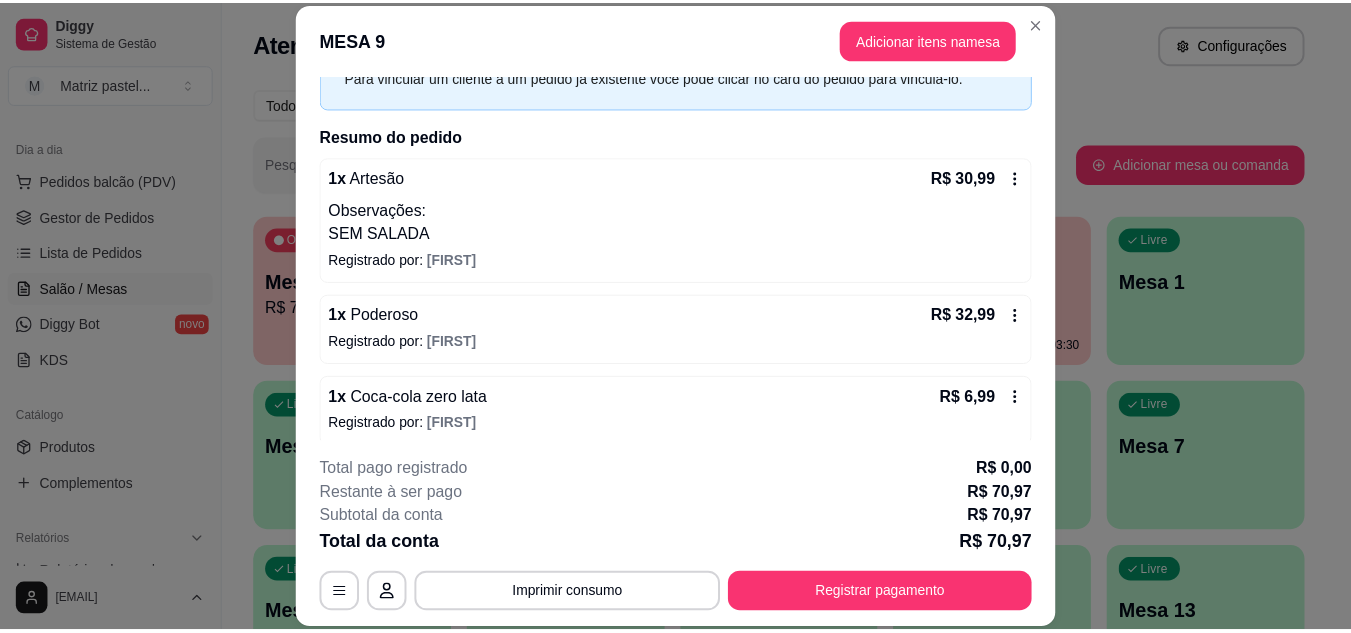 scroll, scrollTop: 120, scrollLeft: 0, axis: vertical 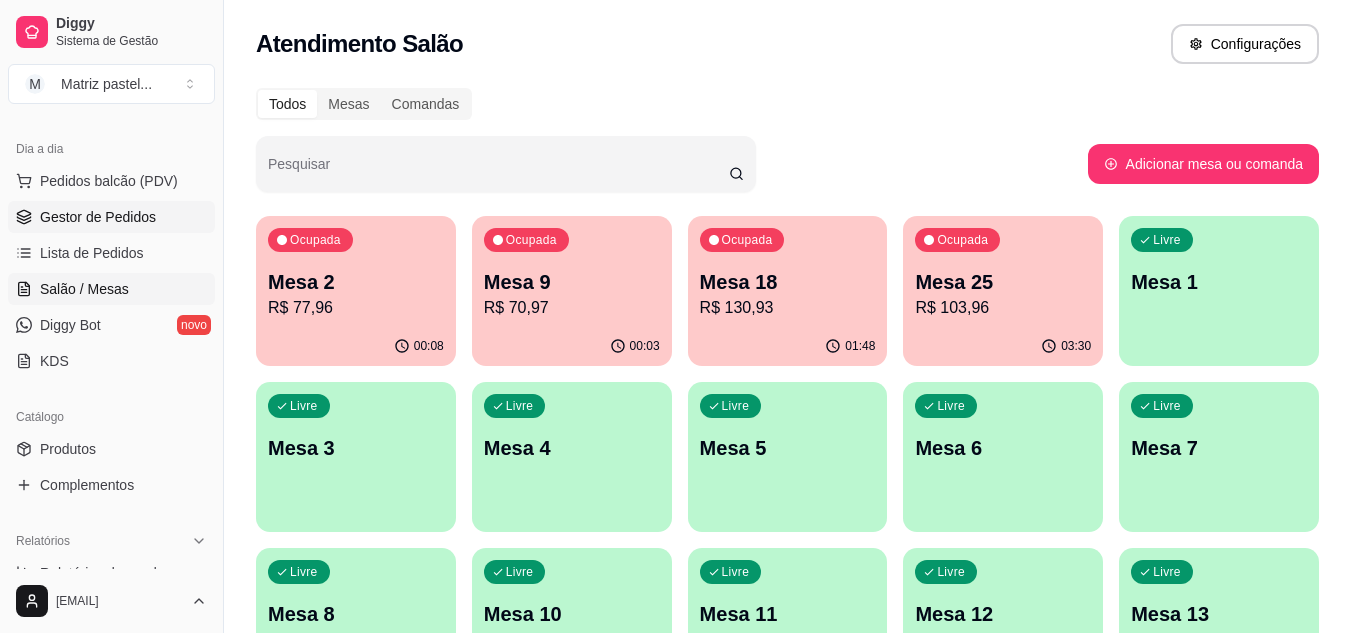 click on "Gestor de Pedidos" at bounding box center (111, 217) 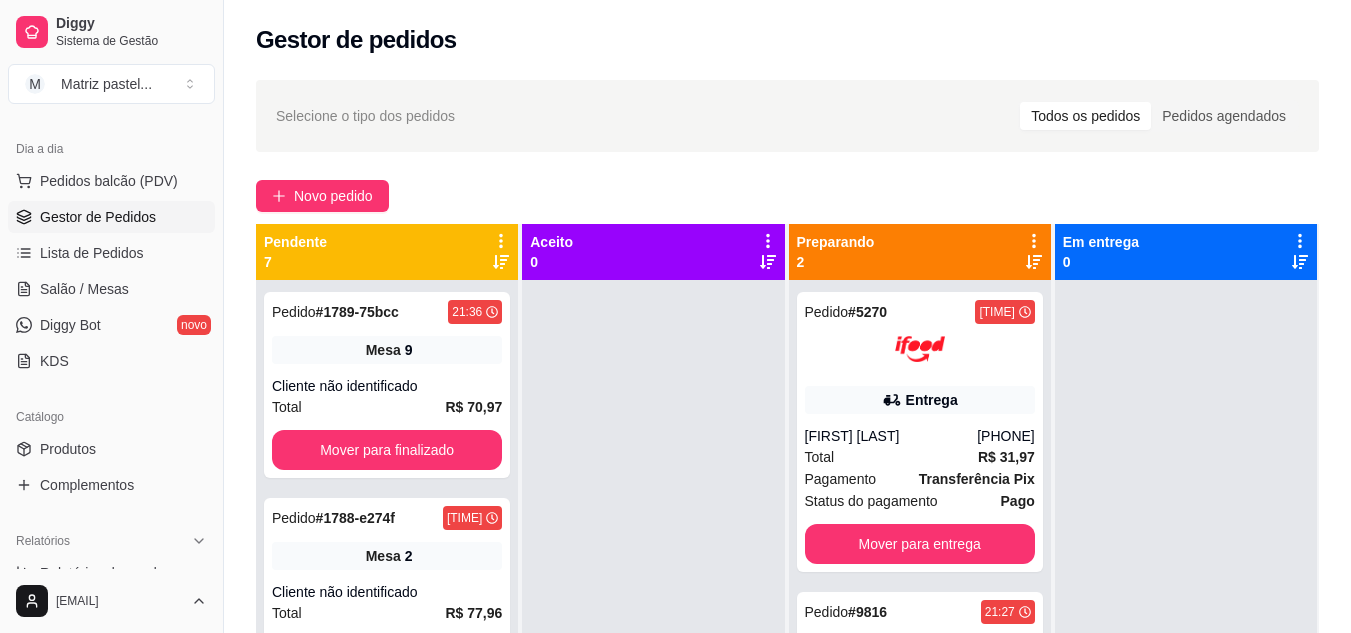 scroll, scrollTop: 7, scrollLeft: 0, axis: vertical 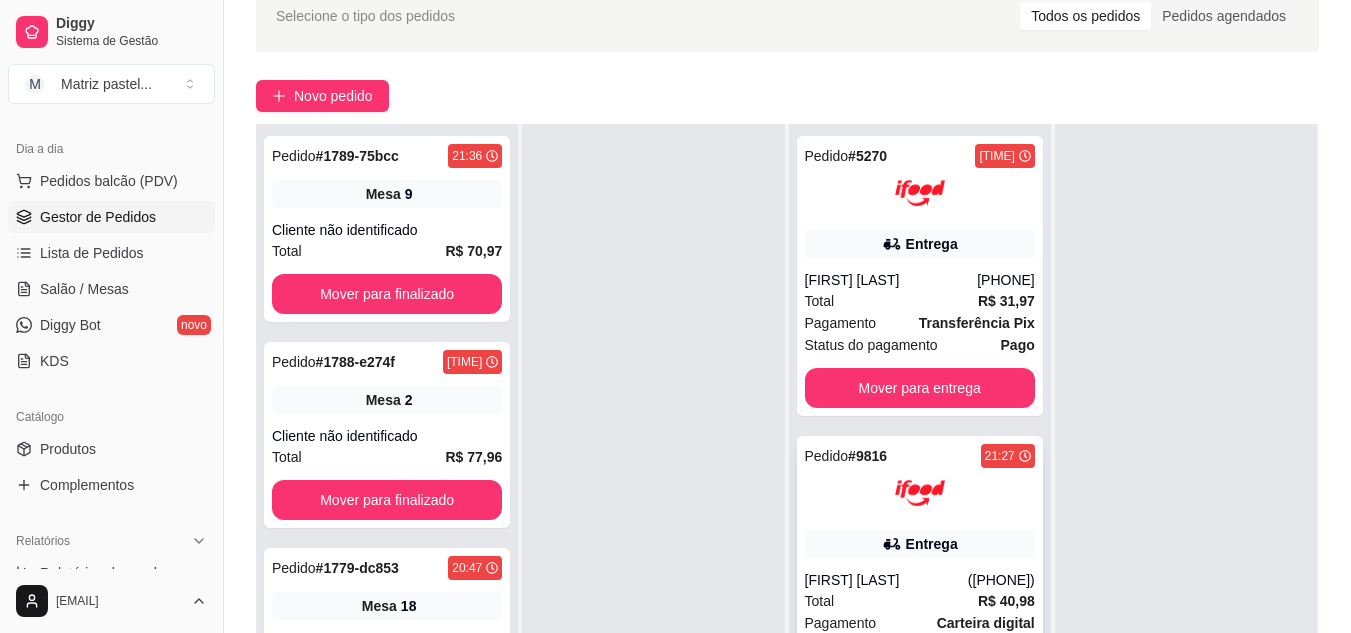 click at bounding box center (920, 493) 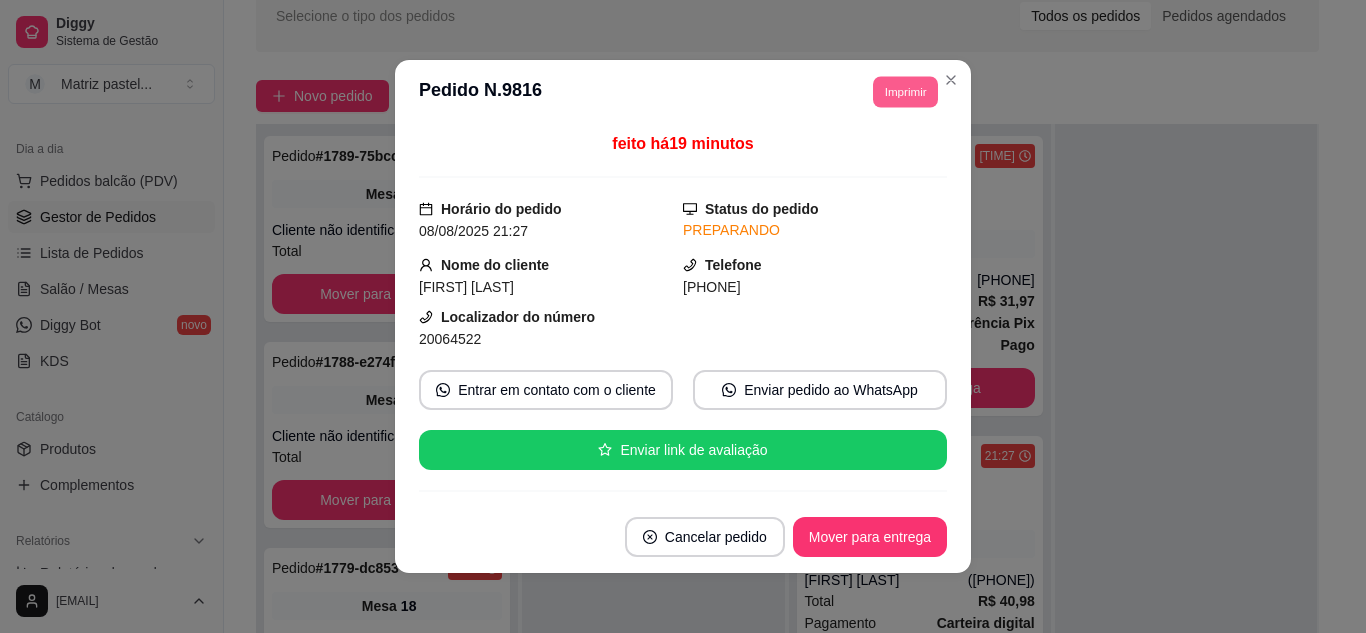 click on "Imprimir" at bounding box center [905, 91] 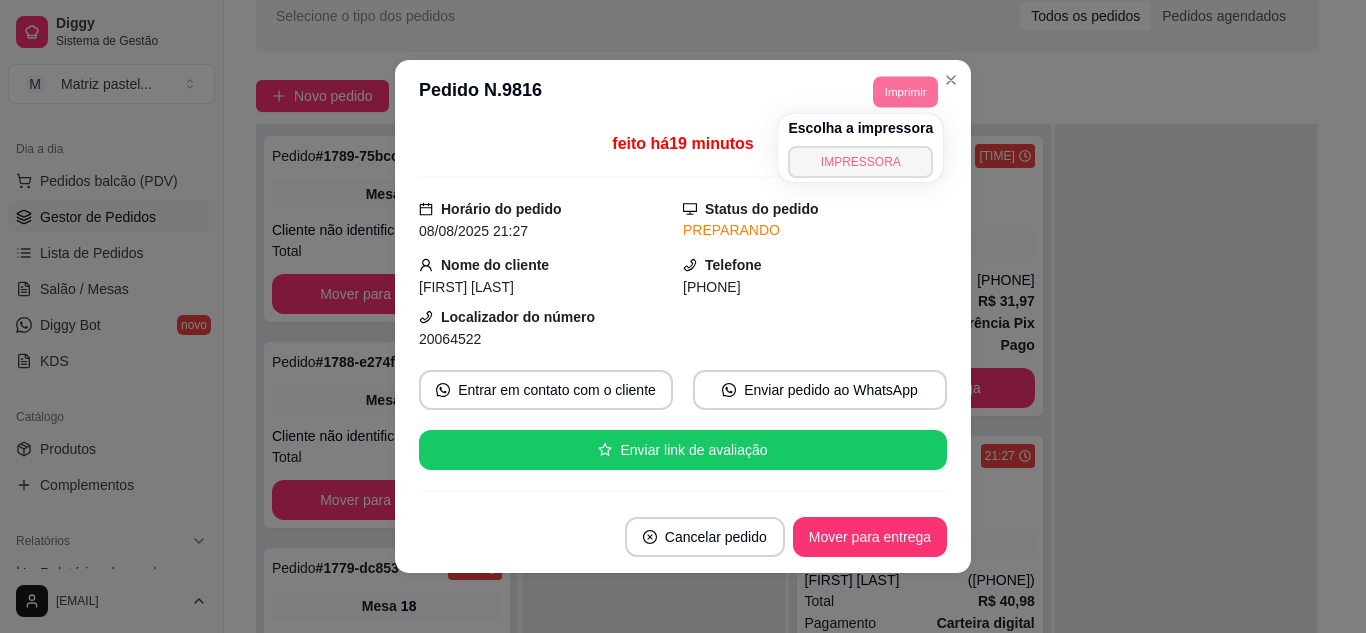 click on "IMPRESSORA" at bounding box center (860, 162) 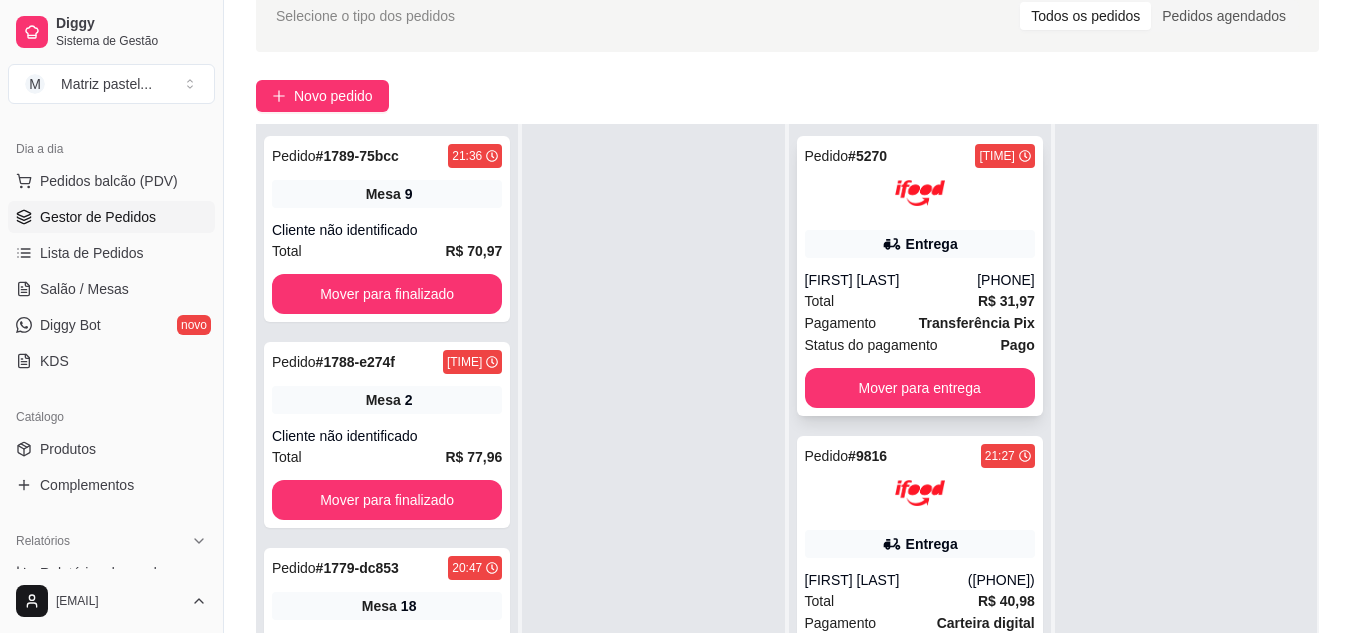 click on "[FIRST] [LAST]" at bounding box center (891, 280) 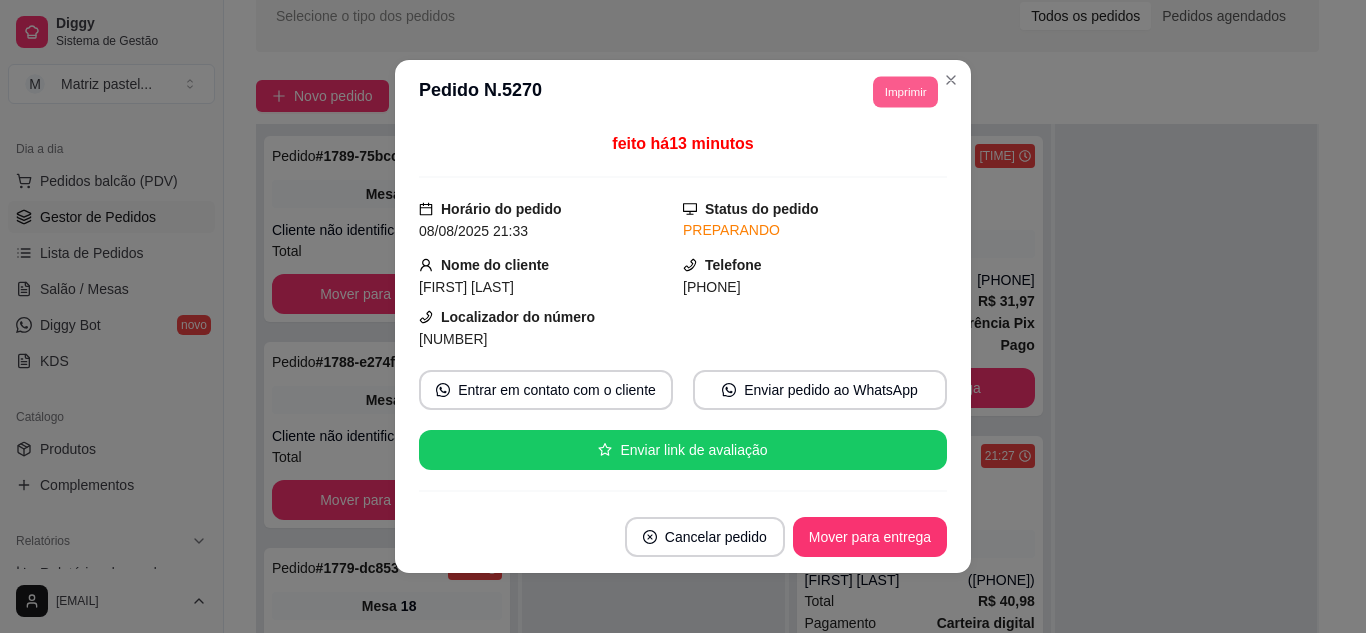 click on "Imprimir" at bounding box center [905, 91] 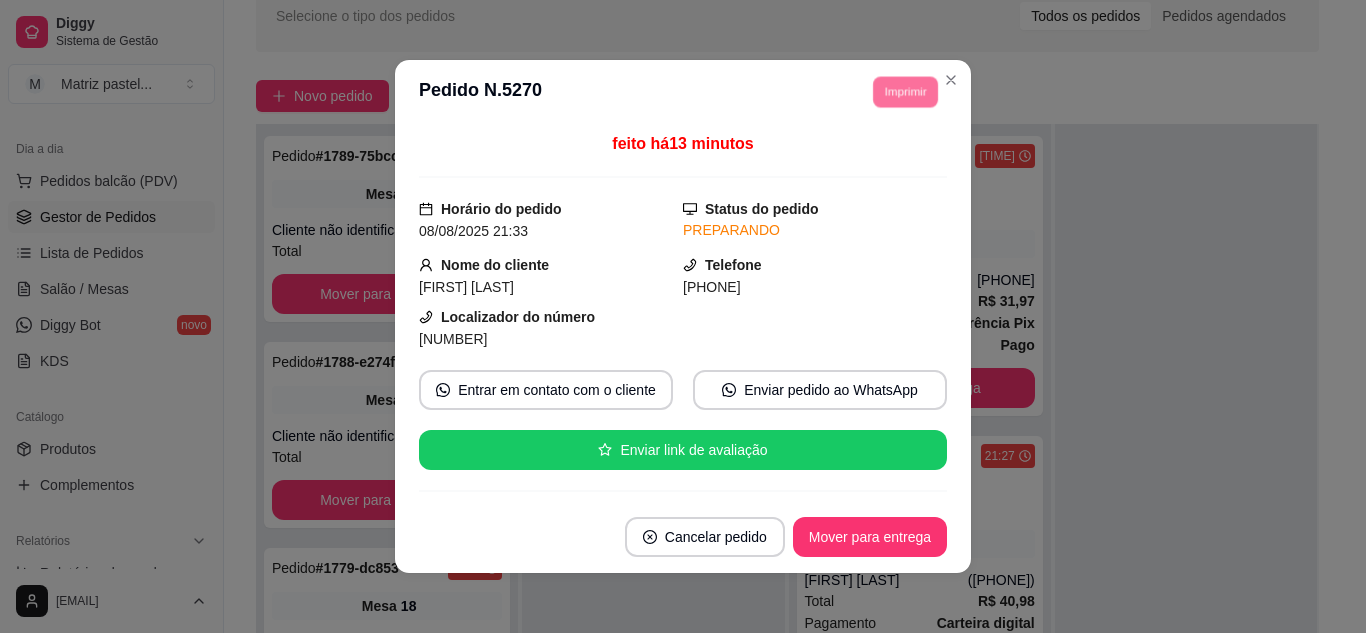 click on "IMPRESSORA" at bounding box center (877, 153) 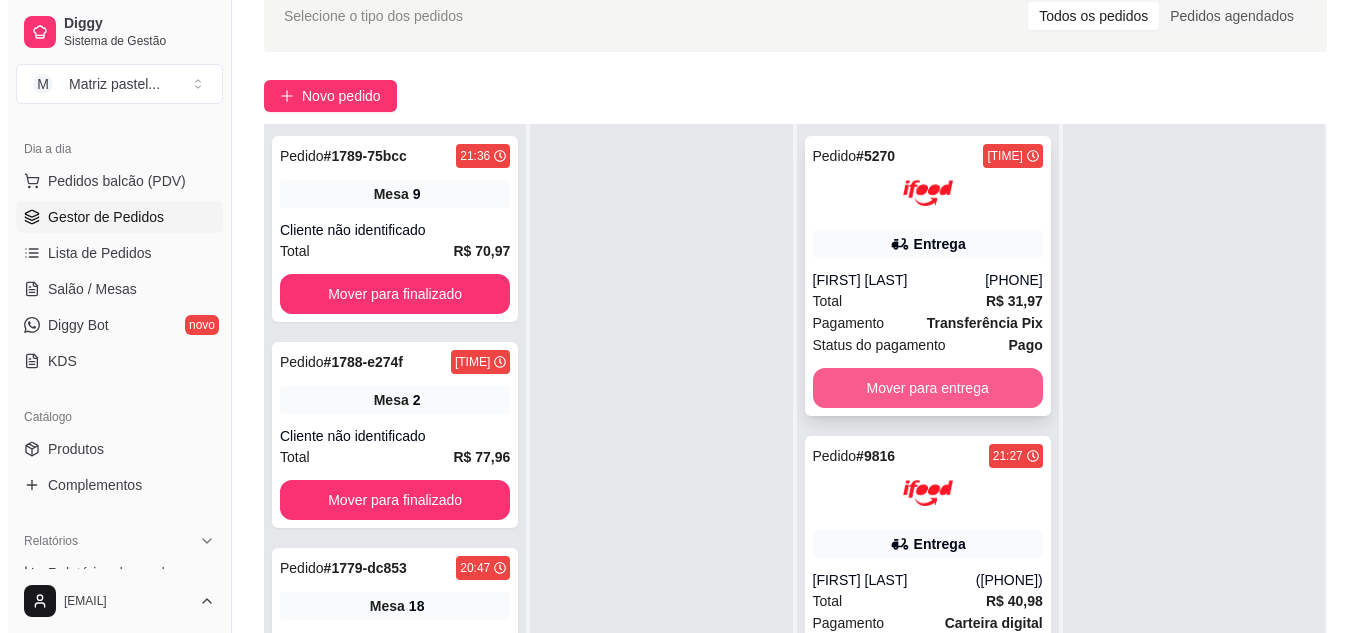 scroll, scrollTop: 305, scrollLeft: 0, axis: vertical 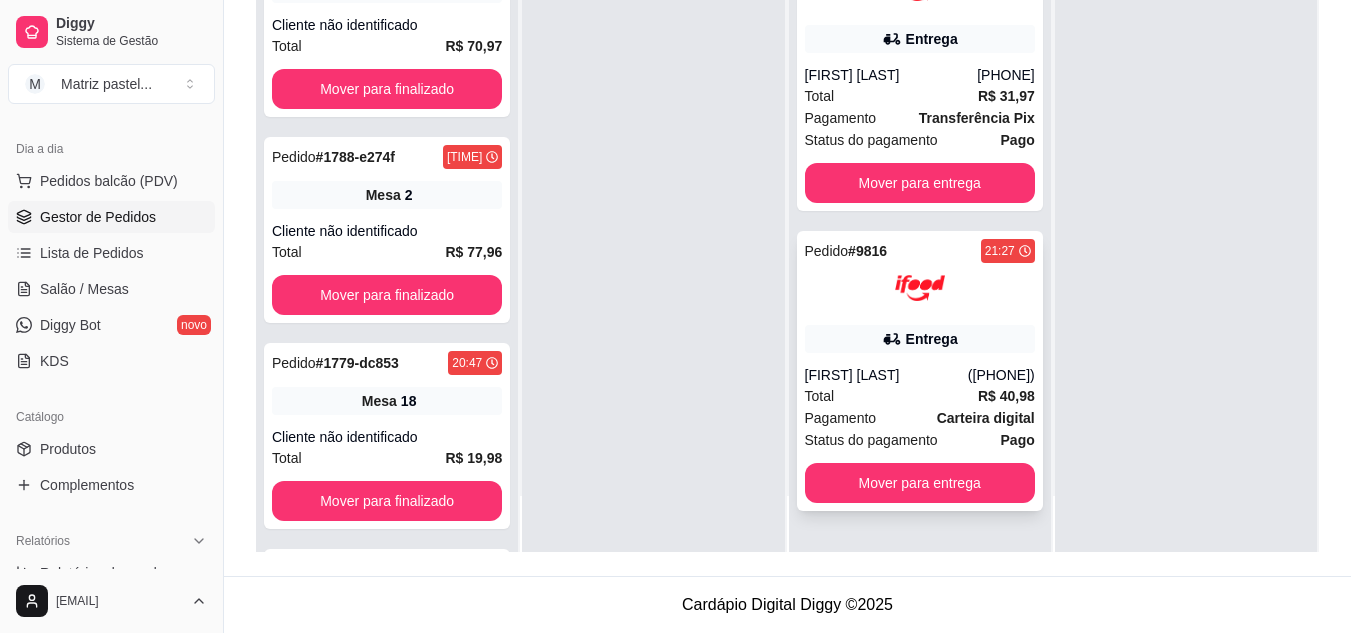 click on "[FIRST] [LAST]" at bounding box center (886, 375) 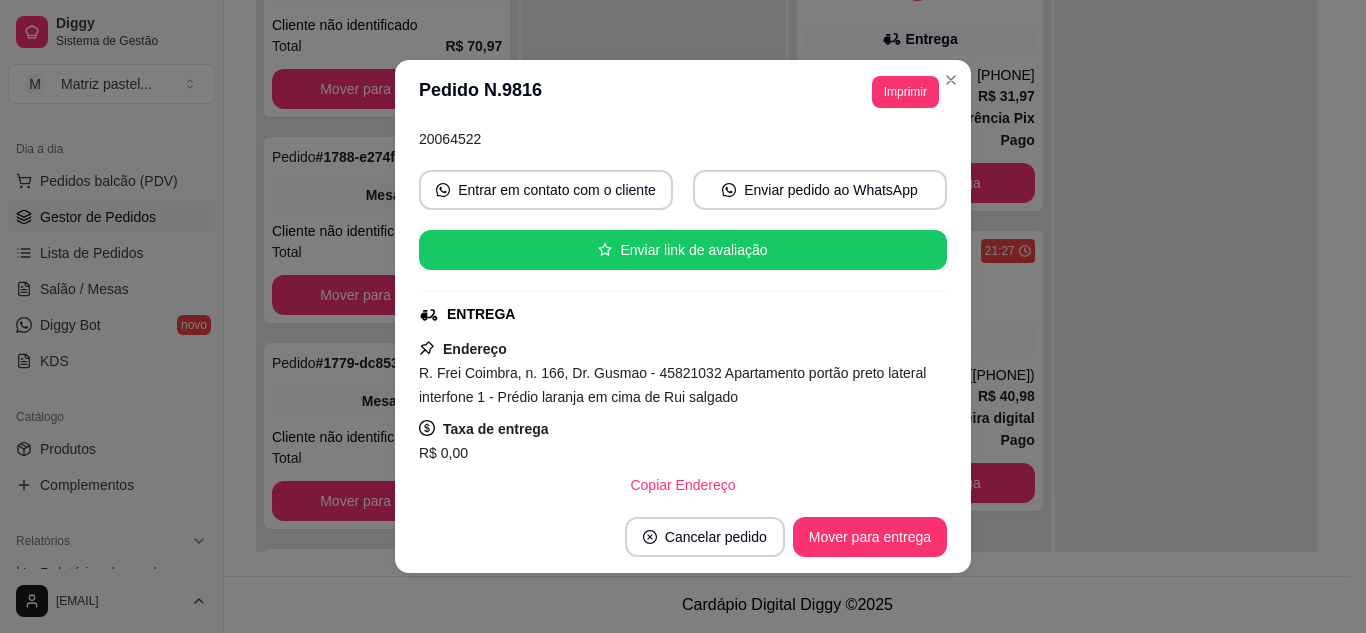 scroll, scrollTop: 500, scrollLeft: 0, axis: vertical 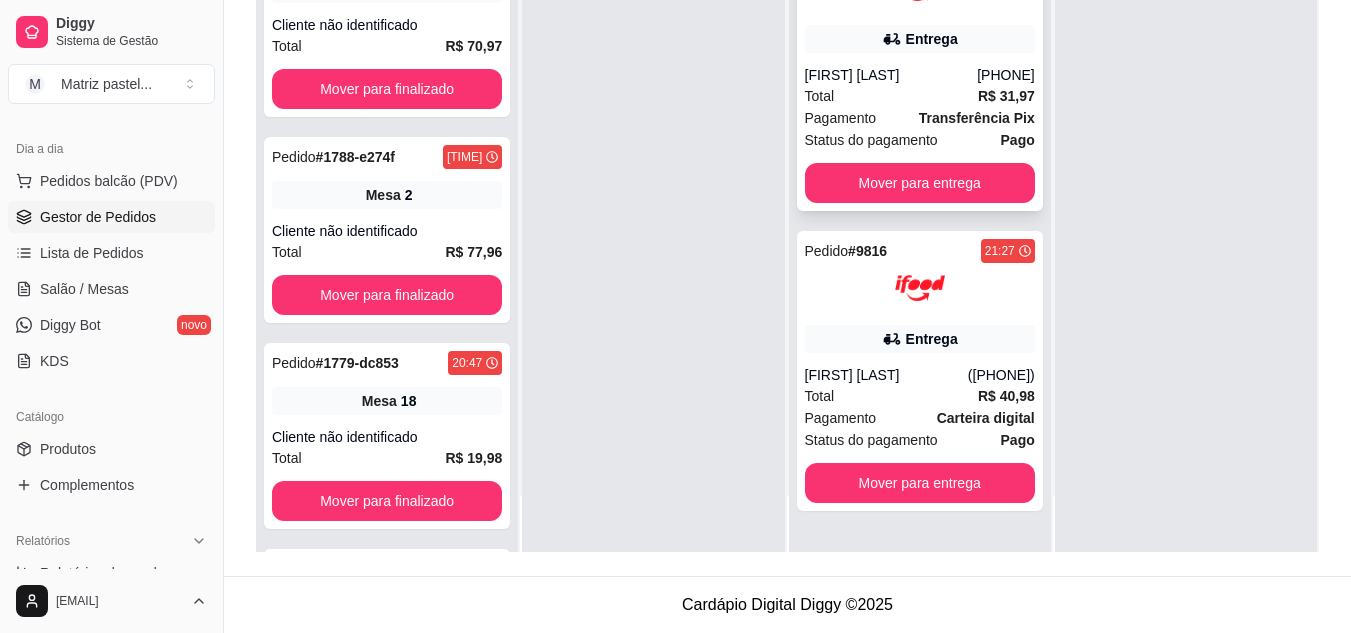 click on "Total R$ 31,97" at bounding box center [920, 96] 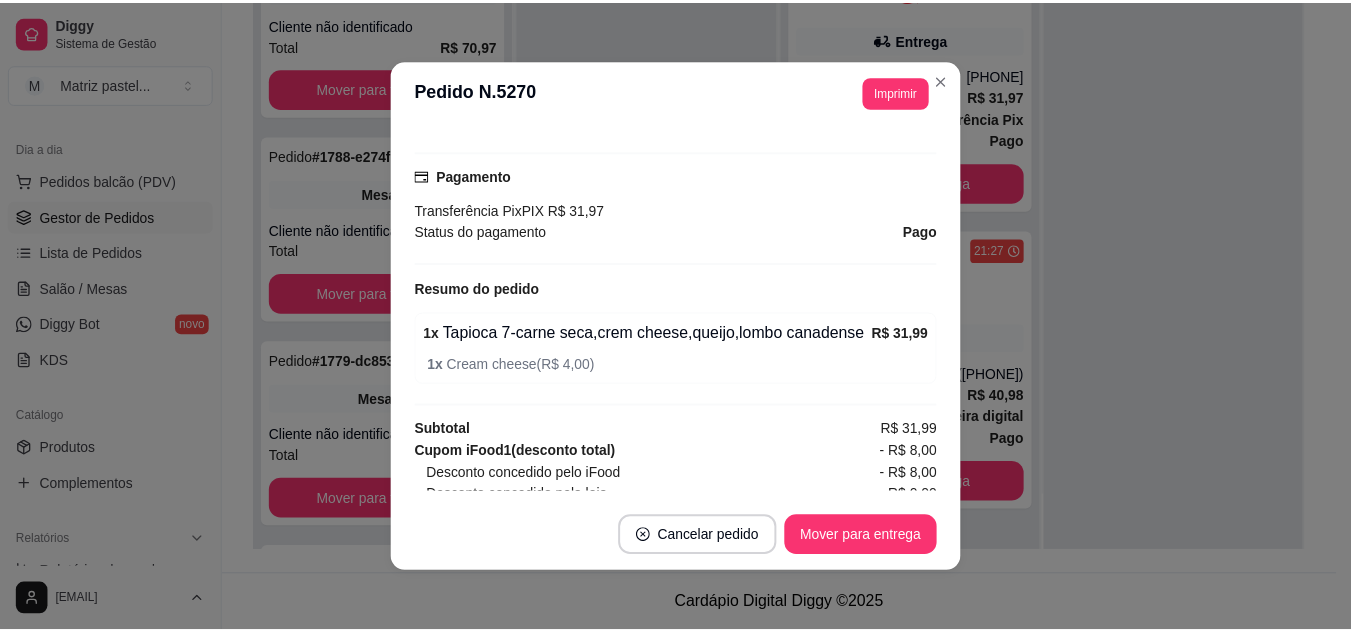scroll, scrollTop: 600, scrollLeft: 0, axis: vertical 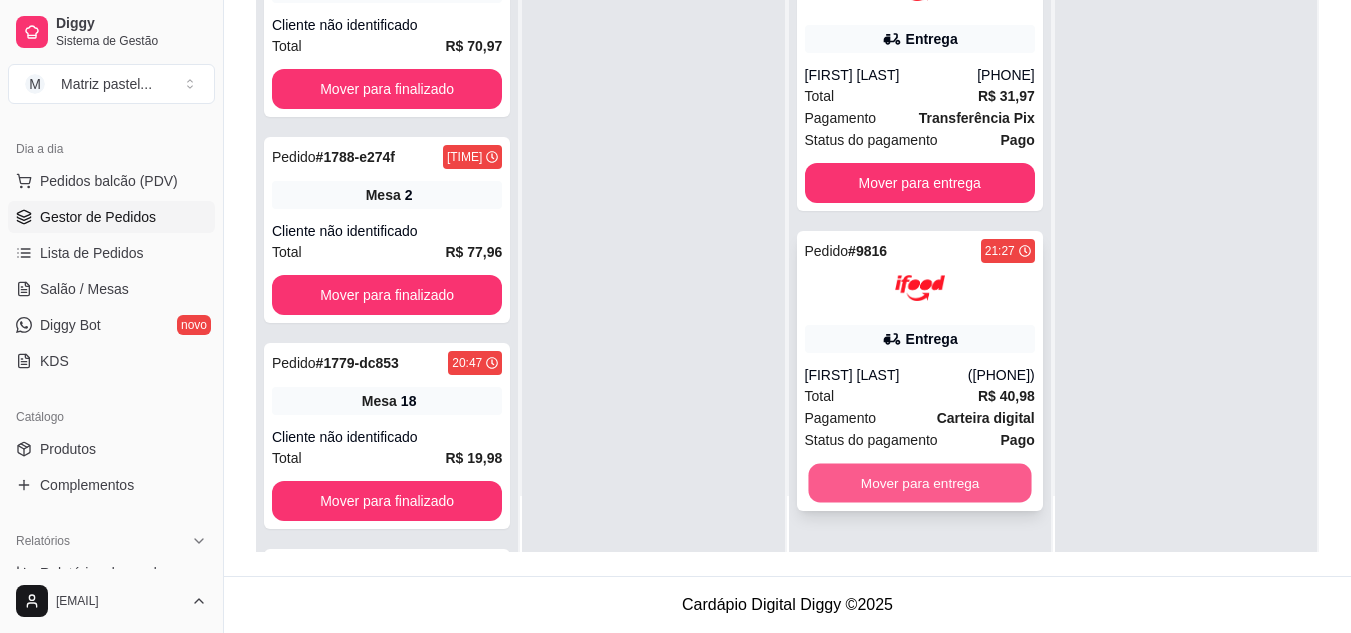 click on "Mover para entrega" at bounding box center [919, 483] 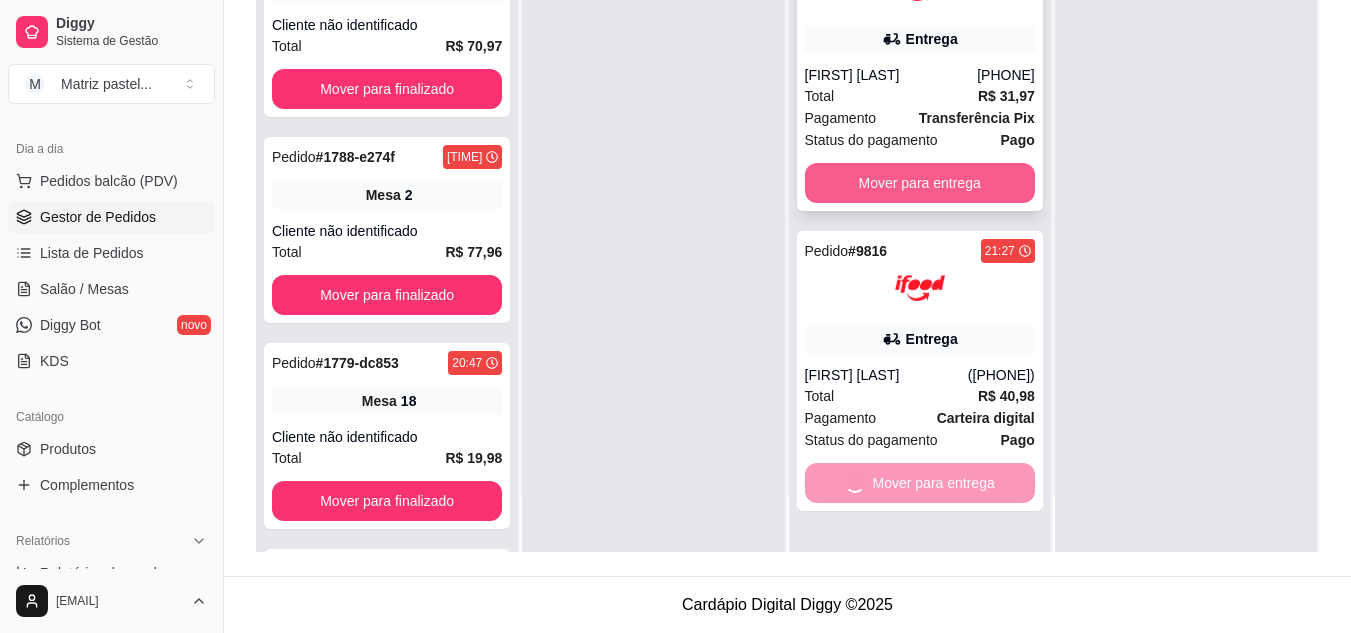 click on "Mover para entrega" at bounding box center (920, 183) 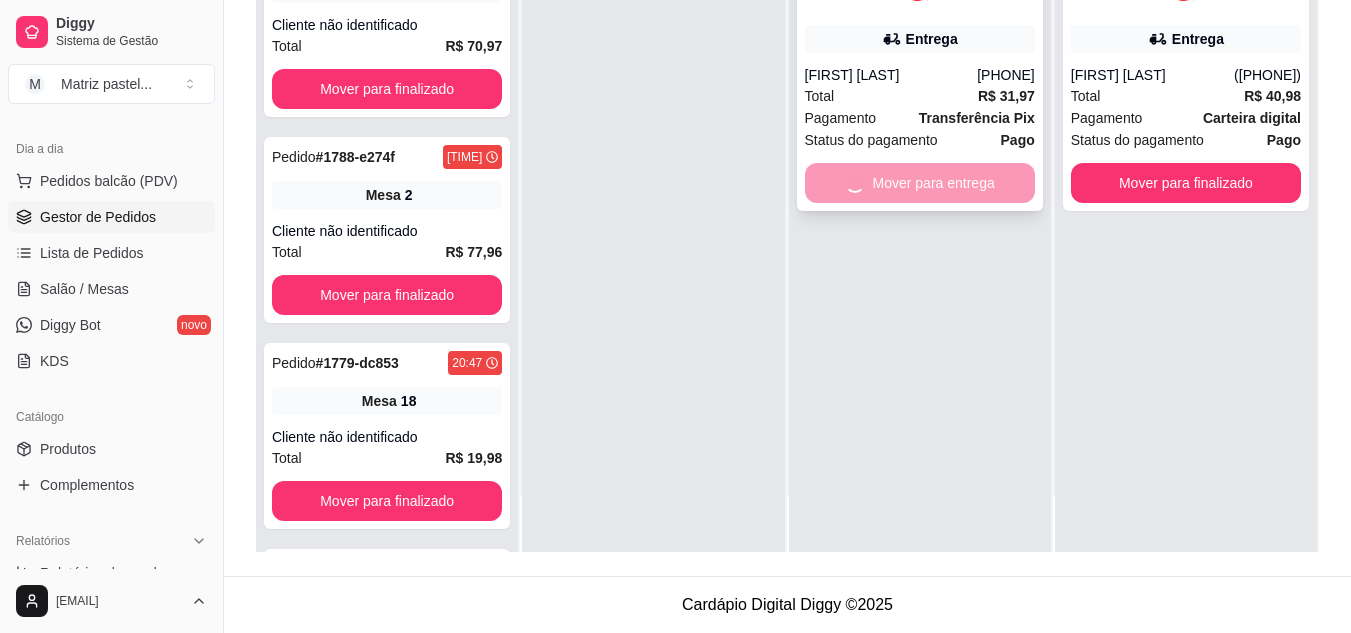 scroll, scrollTop: 0, scrollLeft: 0, axis: both 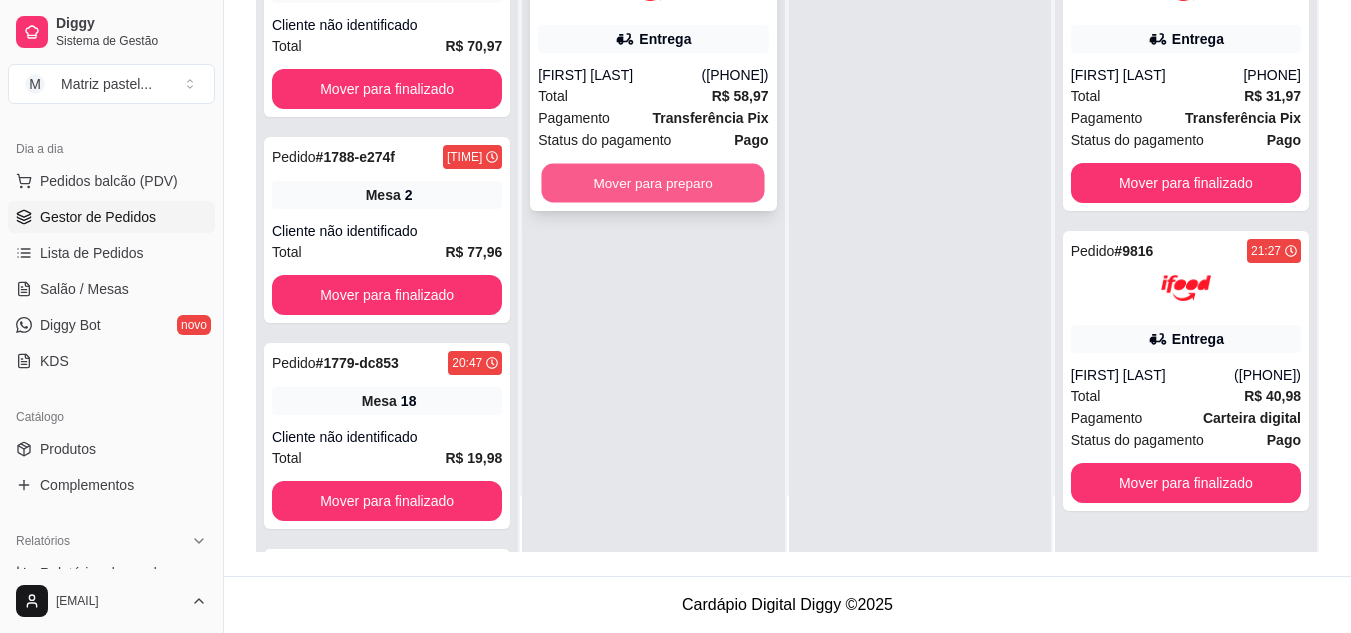 click on "Mover para preparo" at bounding box center [653, 183] 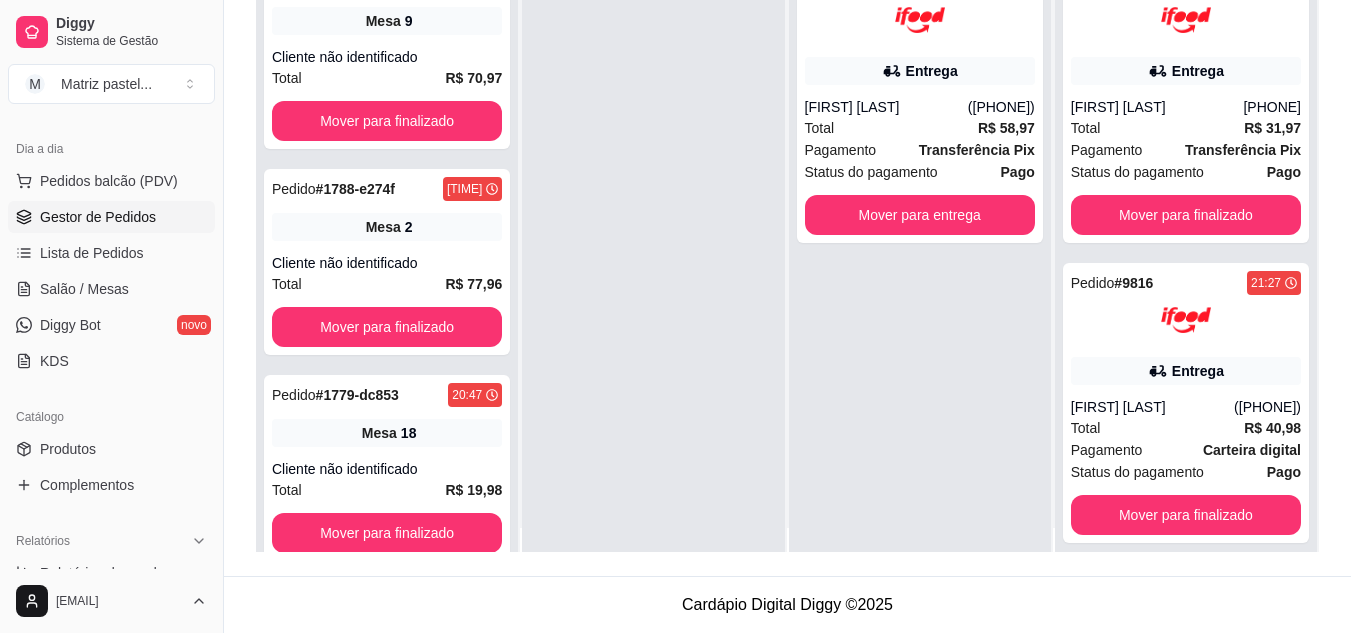 scroll, scrollTop: 0, scrollLeft: 0, axis: both 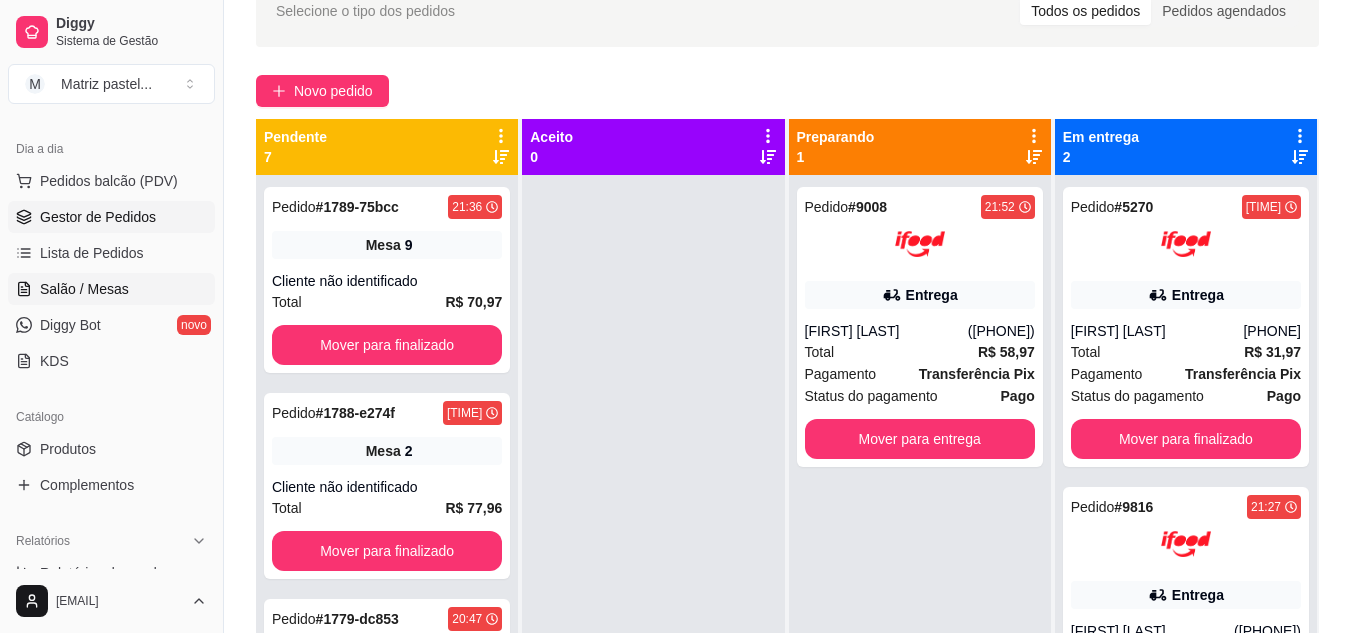 click on "Salão / Mesas" at bounding box center [111, 289] 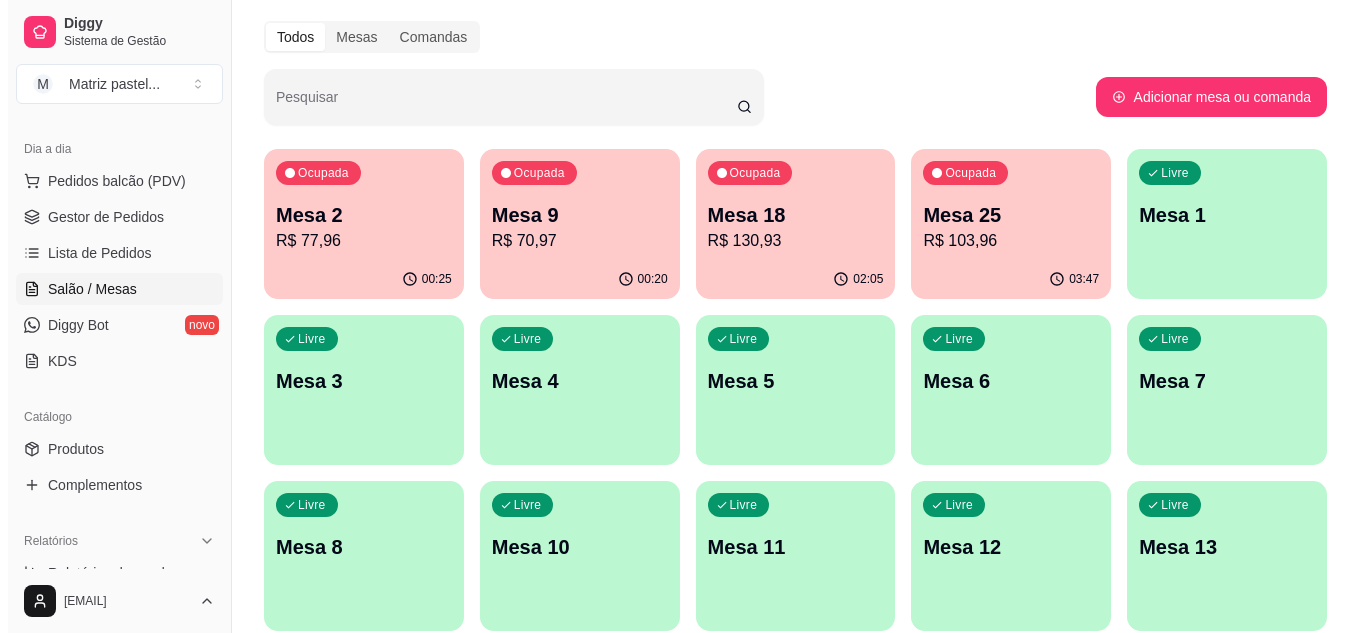 scroll, scrollTop: 100, scrollLeft: 0, axis: vertical 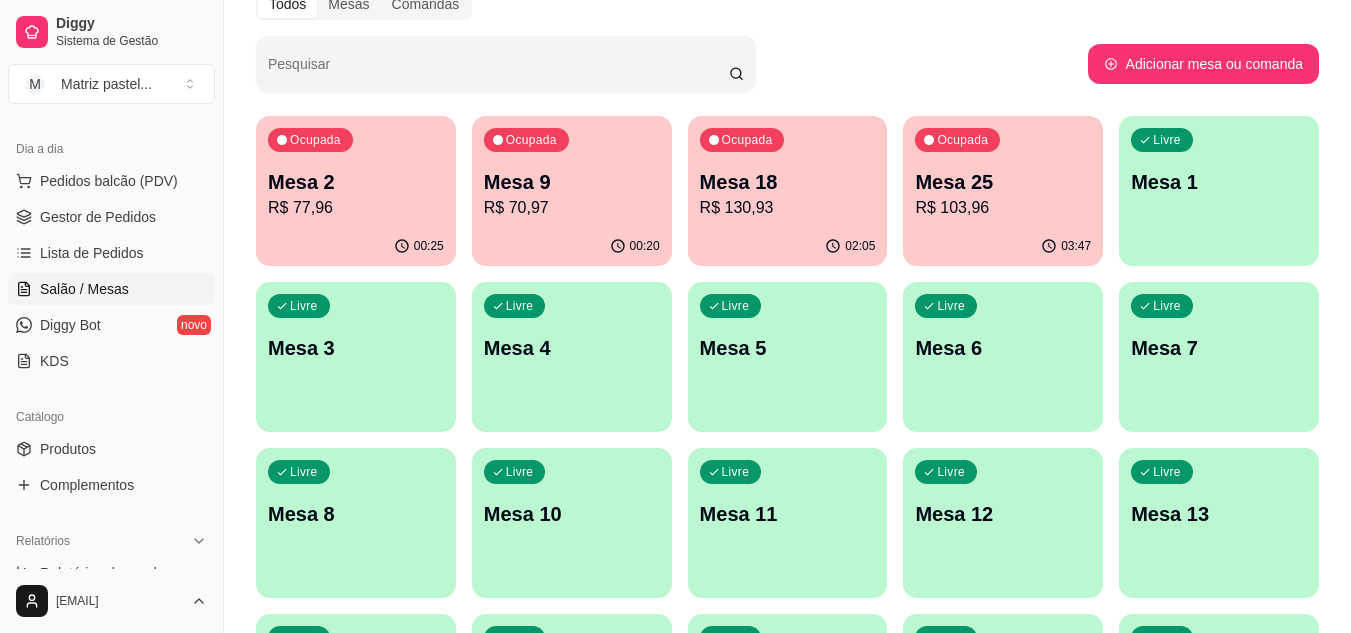 click on "R$ 70,97" at bounding box center [572, 208] 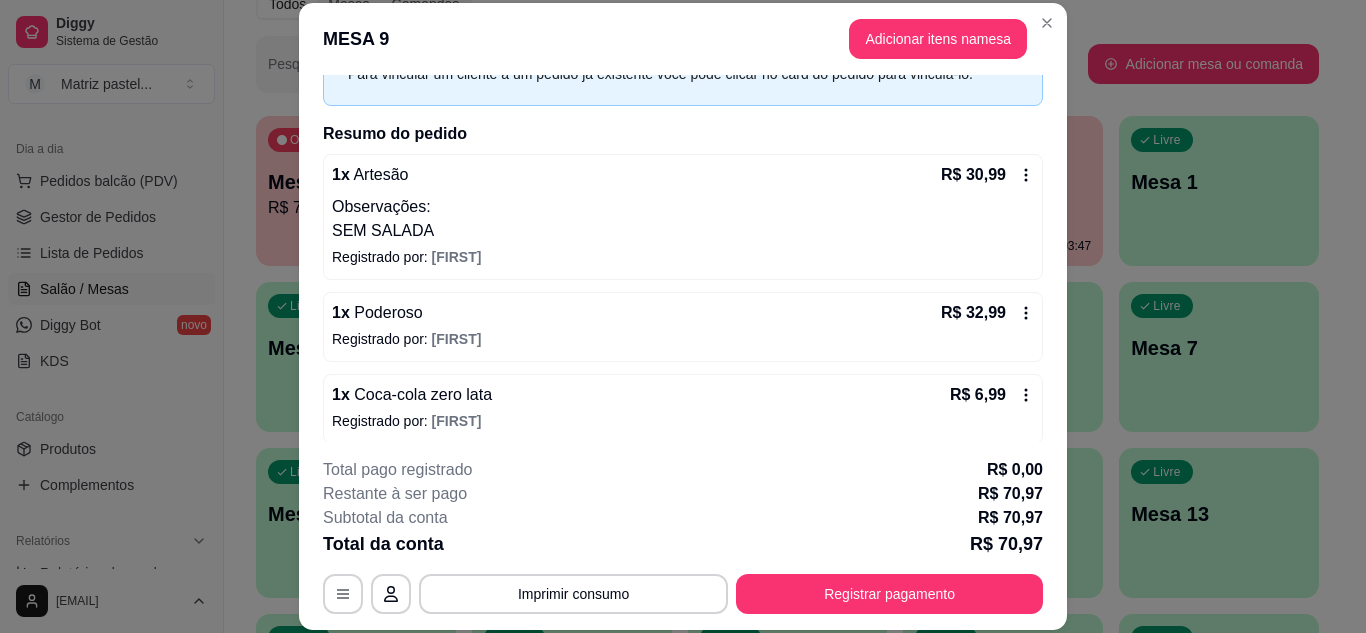 scroll, scrollTop: 120, scrollLeft: 0, axis: vertical 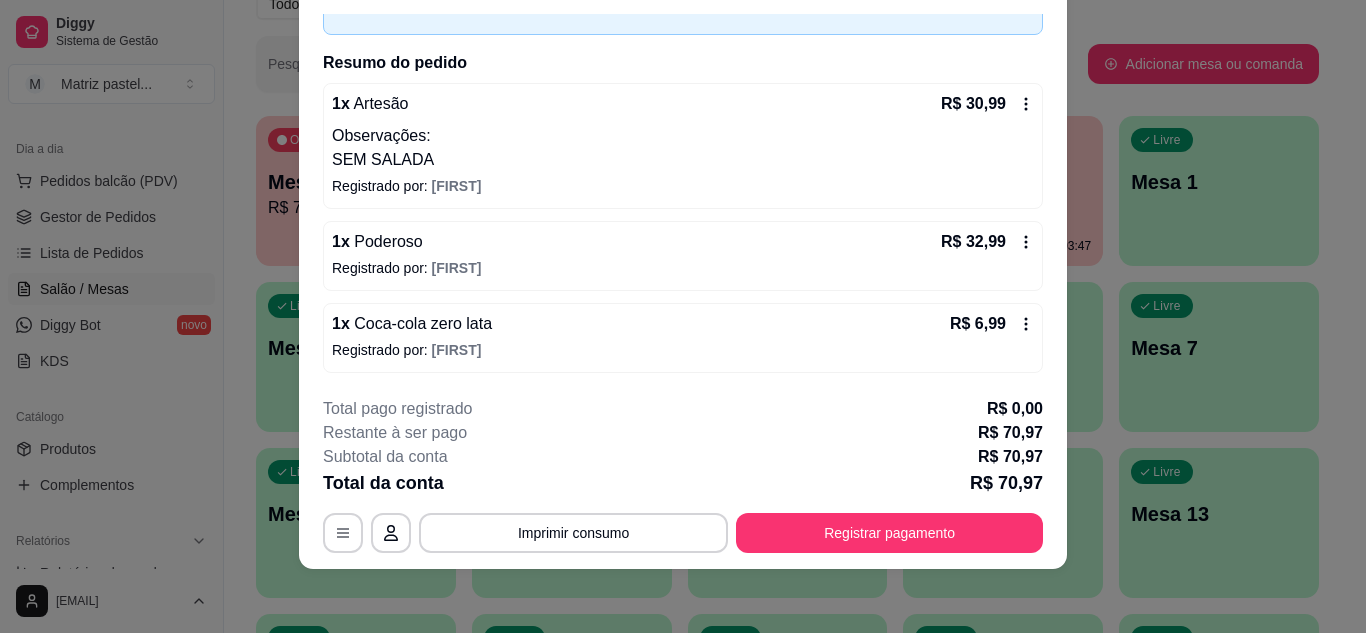 click on "Registrar pagamento" at bounding box center (889, 533) 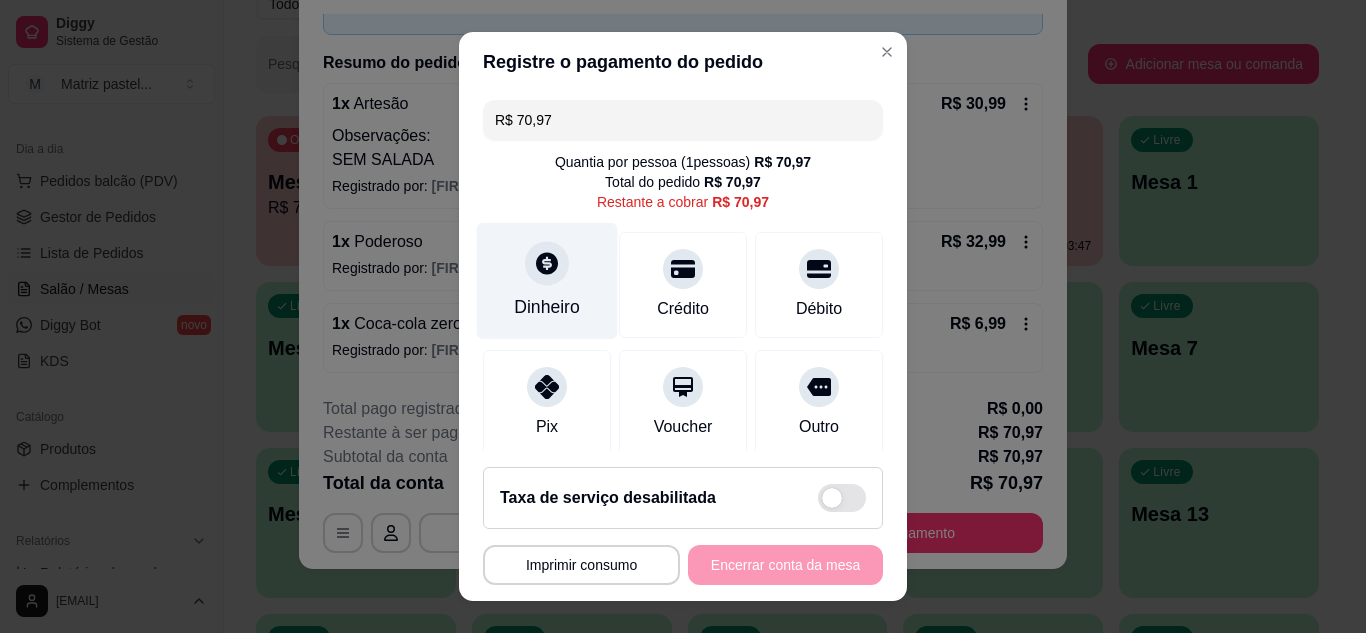 click on "Dinheiro" at bounding box center (547, 280) 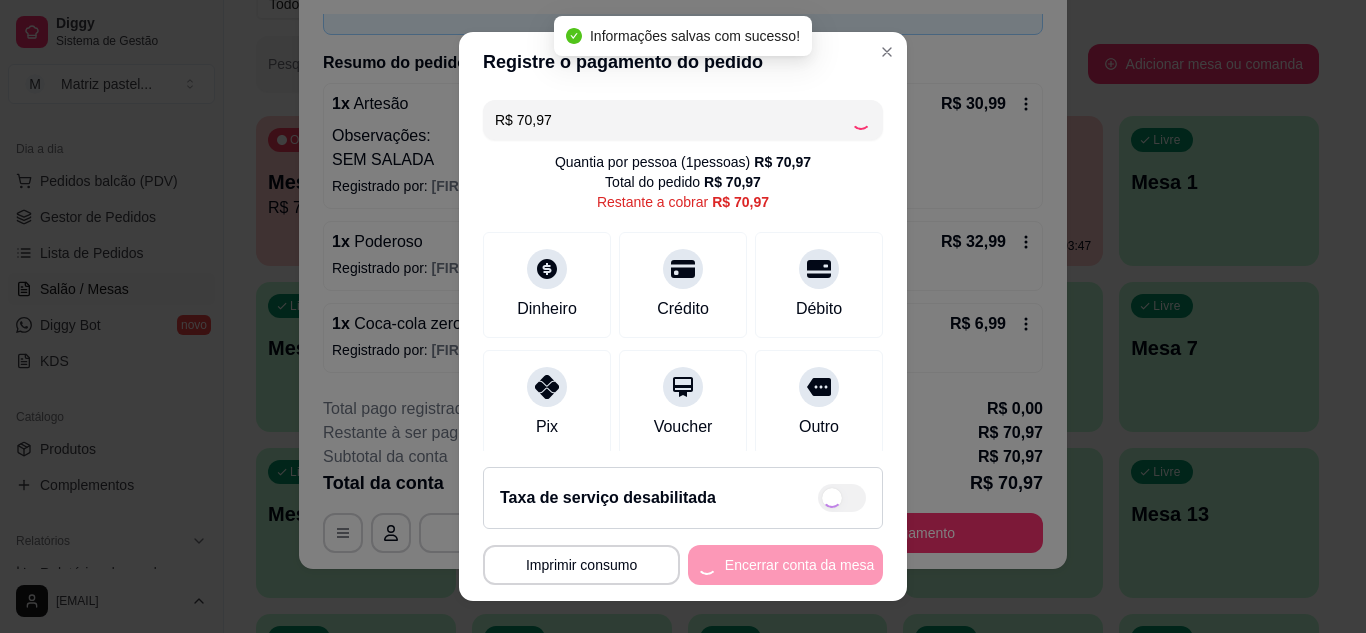 type on "R$ 0,00" 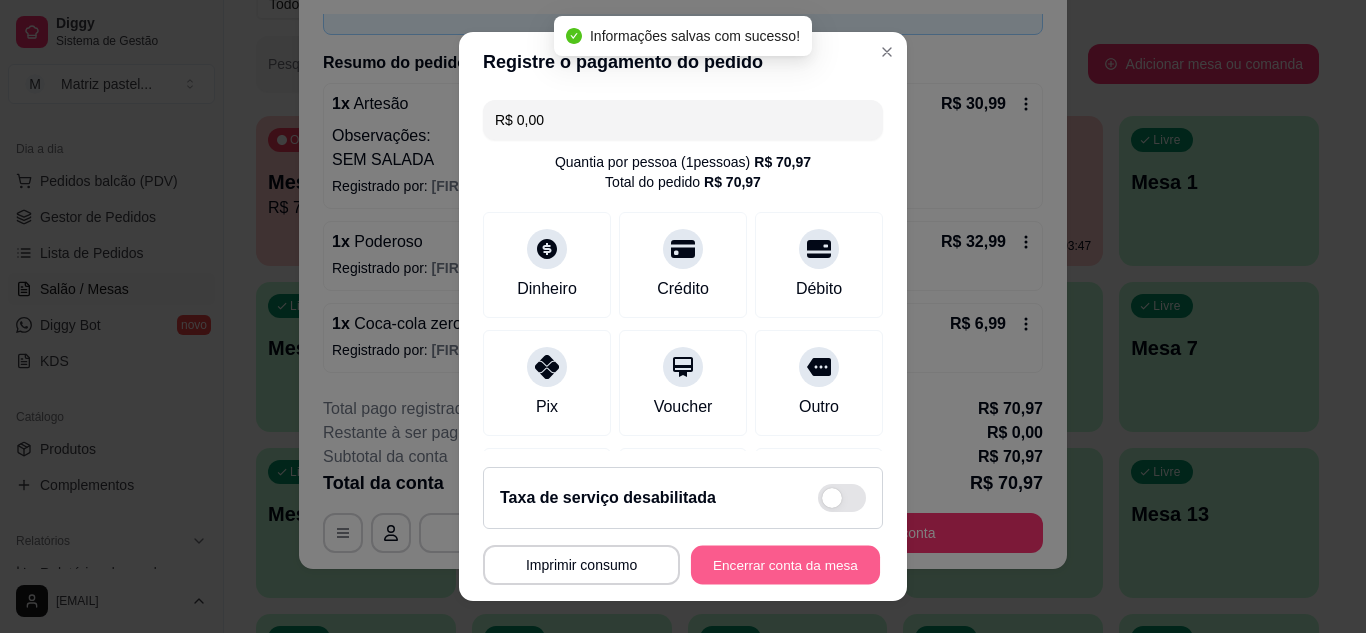 click on "Encerrar conta da mesa" at bounding box center [785, 565] 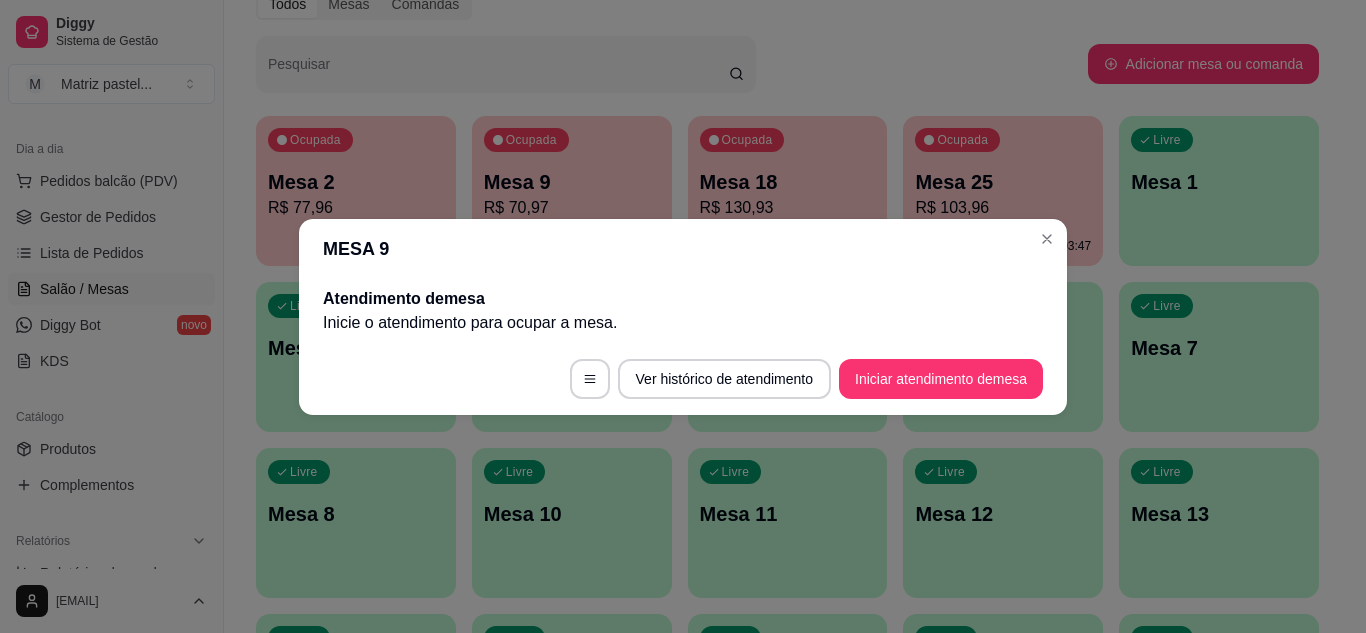 scroll, scrollTop: 0, scrollLeft: 0, axis: both 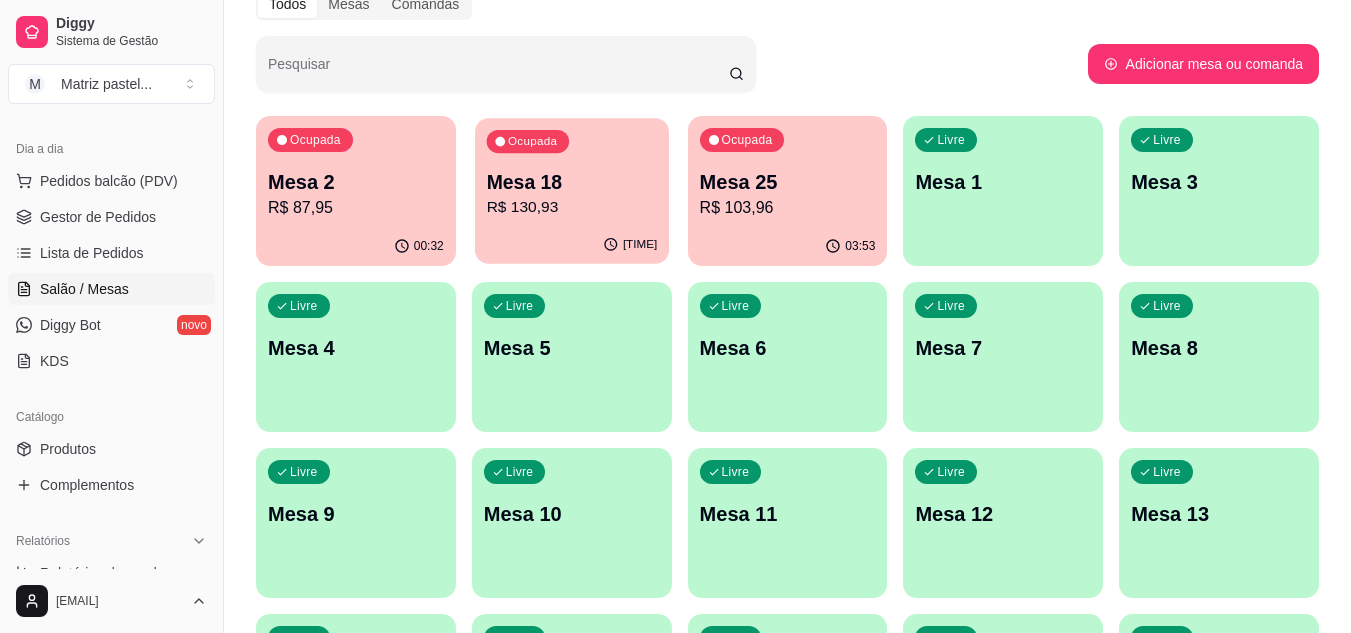 click on "R$ 130,93" at bounding box center (571, 207) 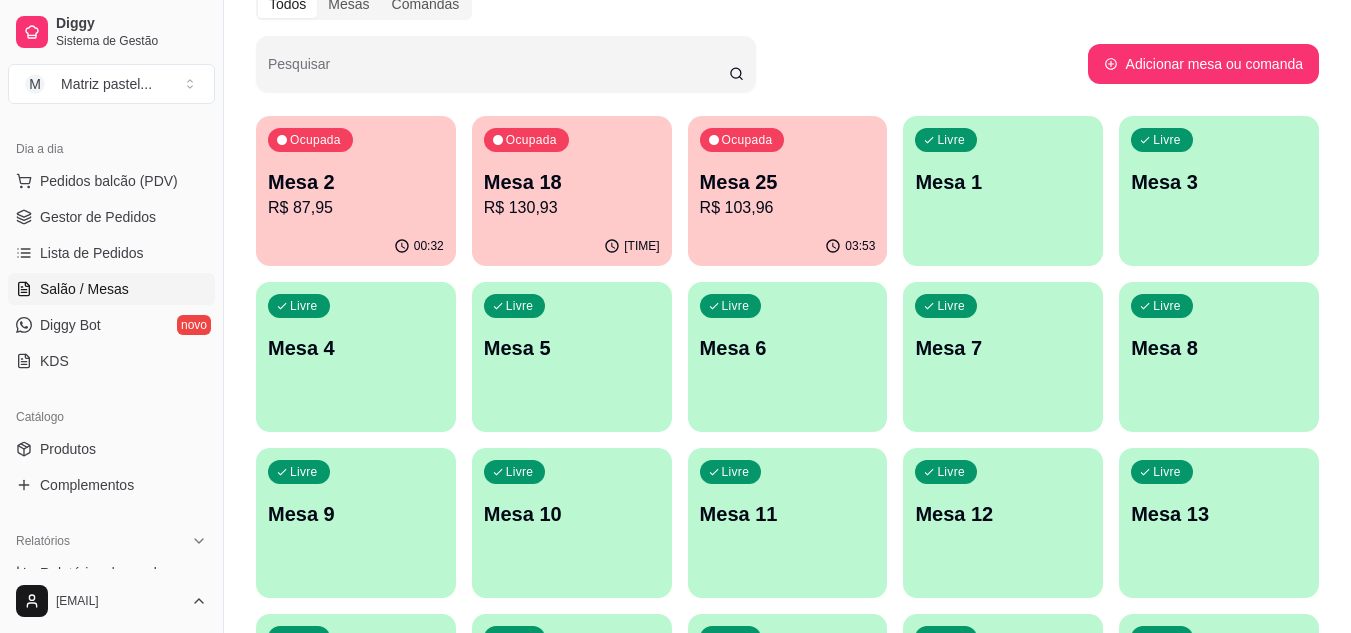click on "R$ 130,93" at bounding box center [572, 208] 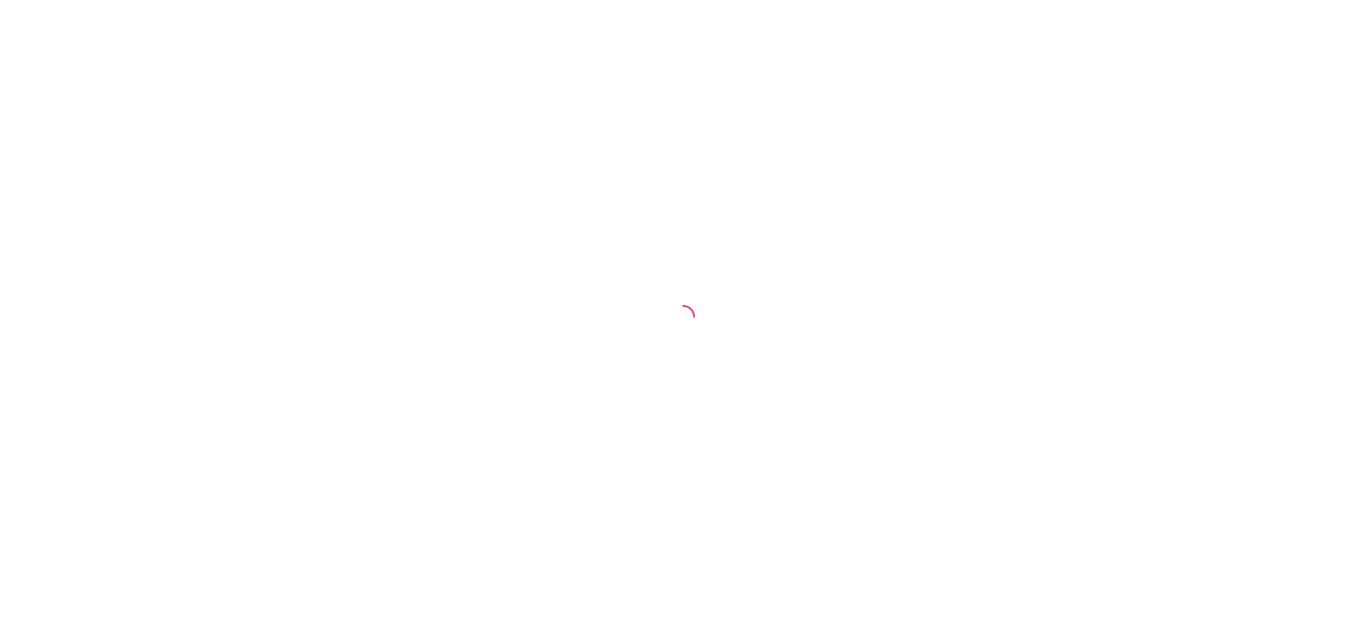 scroll, scrollTop: 0, scrollLeft: 0, axis: both 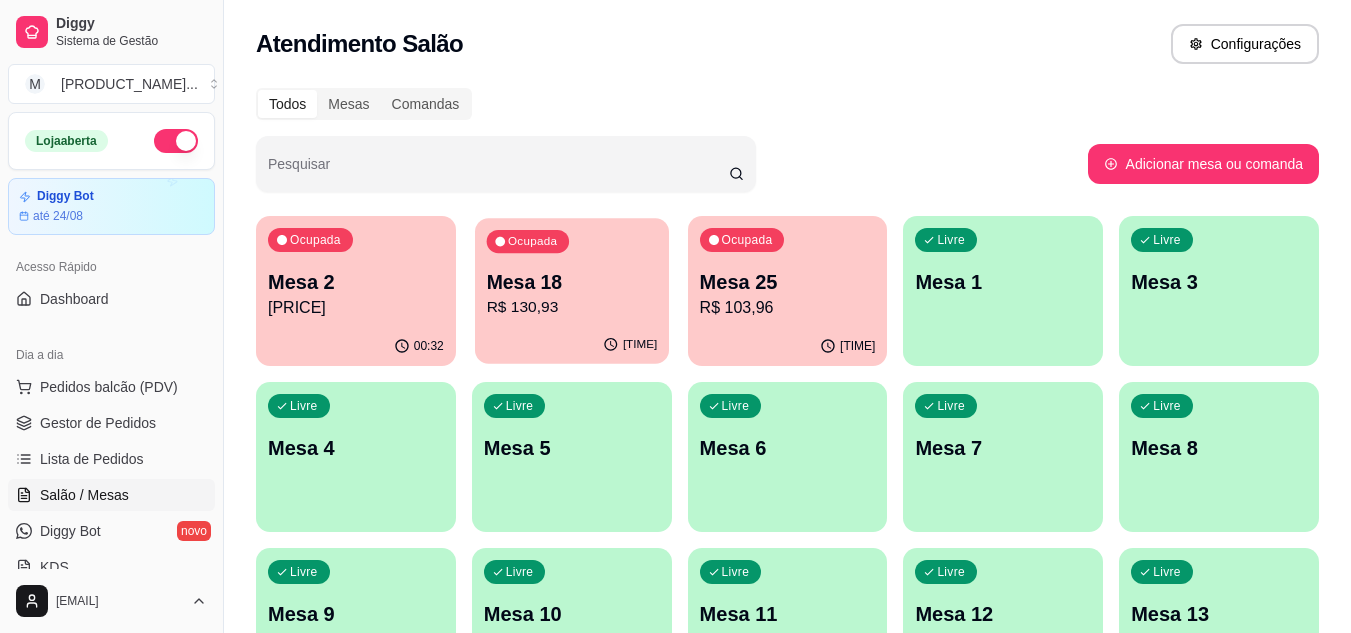 click on "Mesa 18" at bounding box center [571, 282] 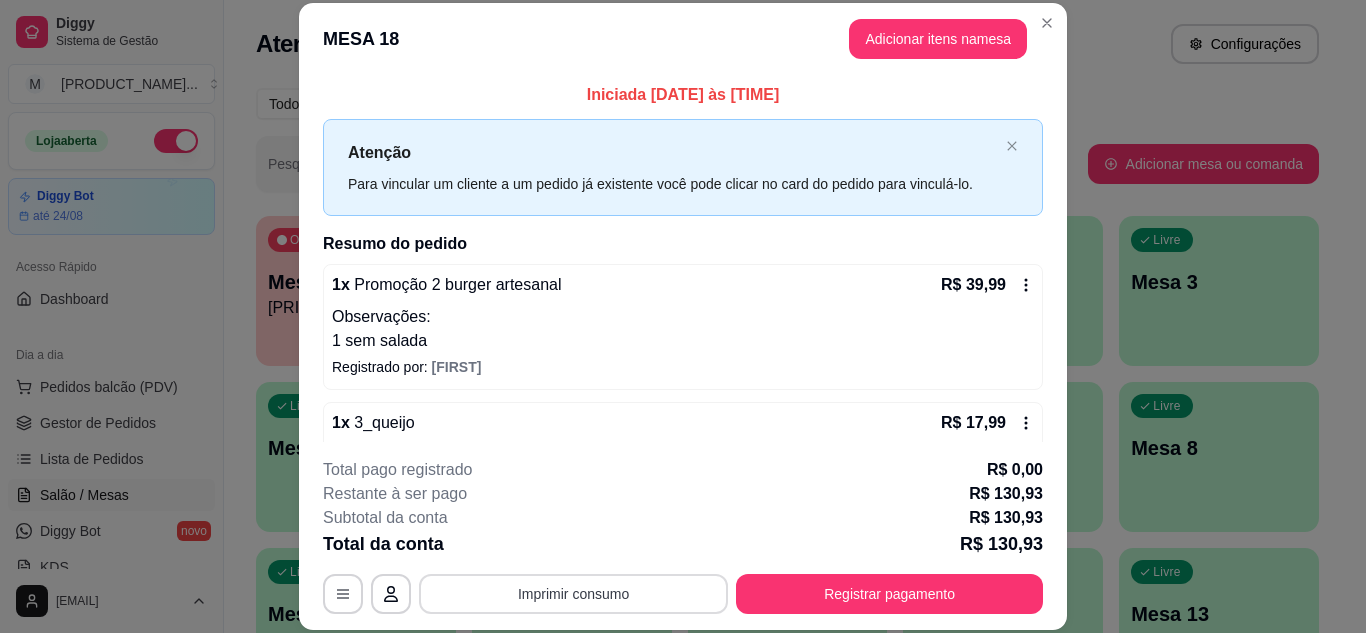 click on "Imprimir consumo" at bounding box center (573, 594) 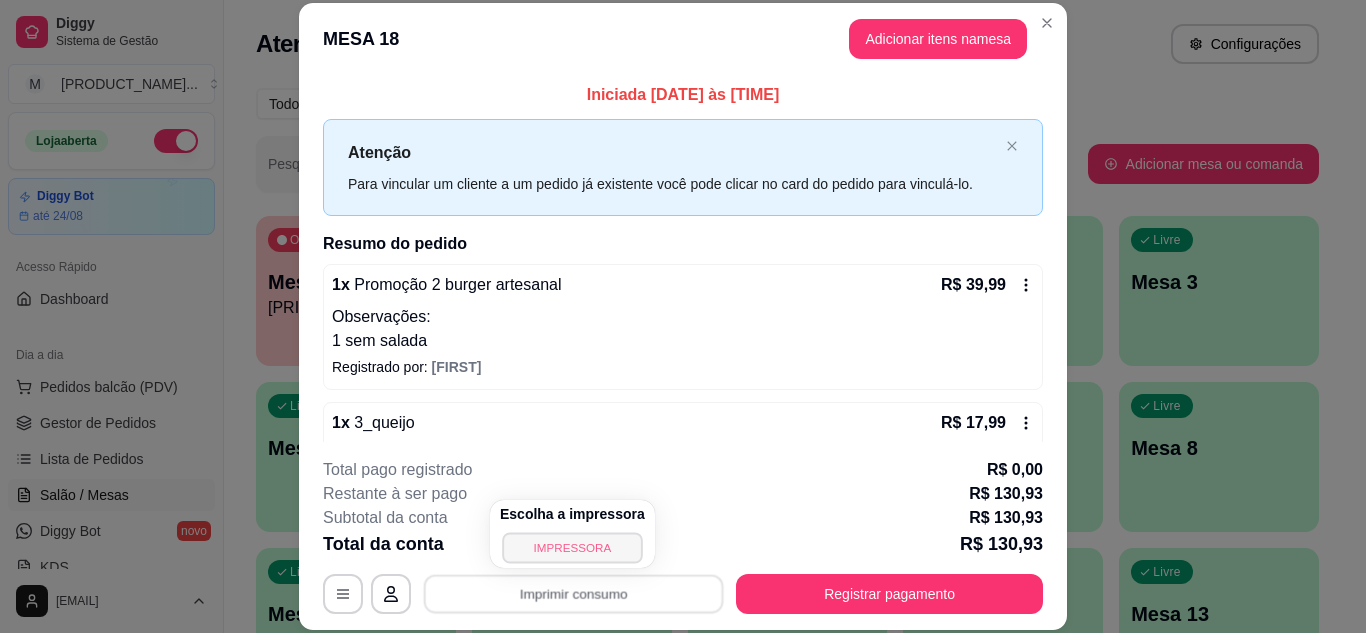 click on "IMPRESSORA" at bounding box center [572, 547] 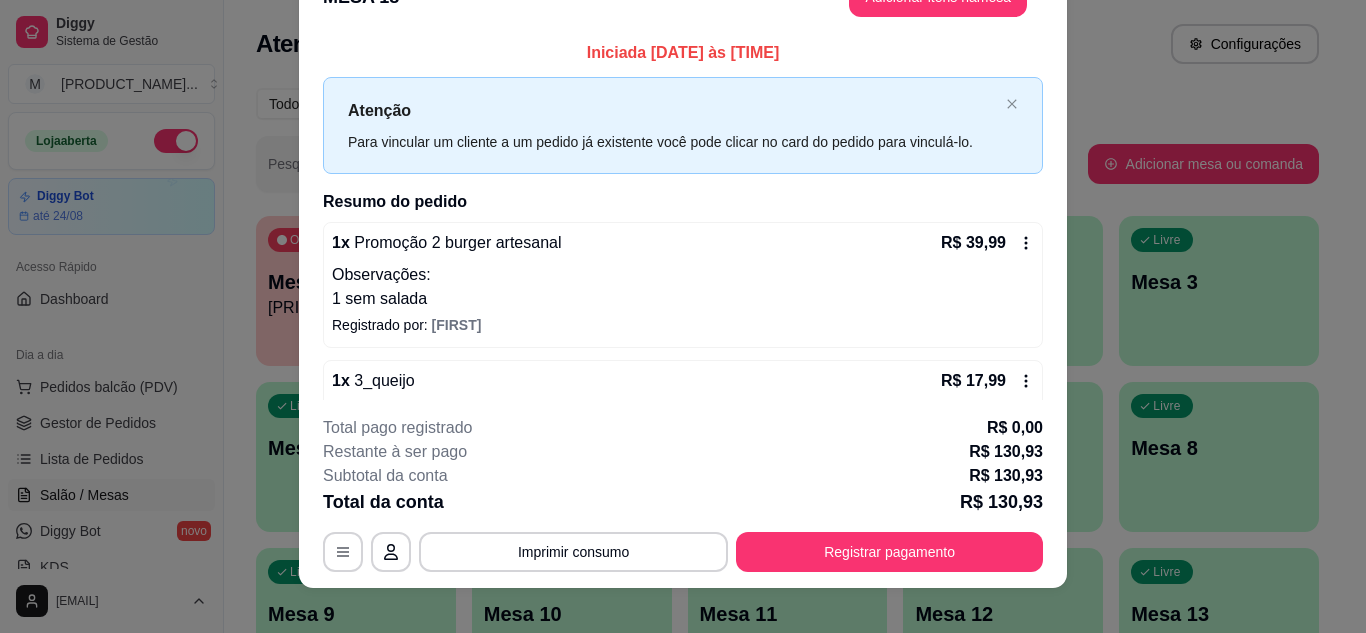 scroll, scrollTop: 61, scrollLeft: 0, axis: vertical 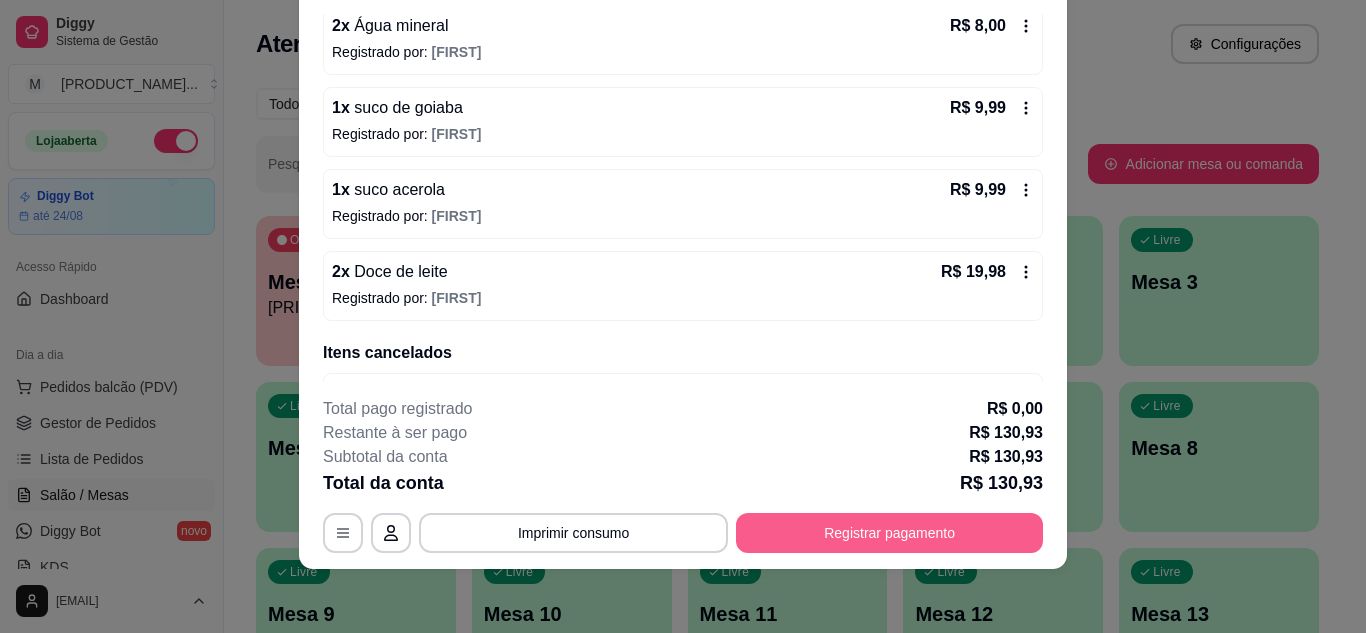 click on "Registrar pagamento" at bounding box center (889, 533) 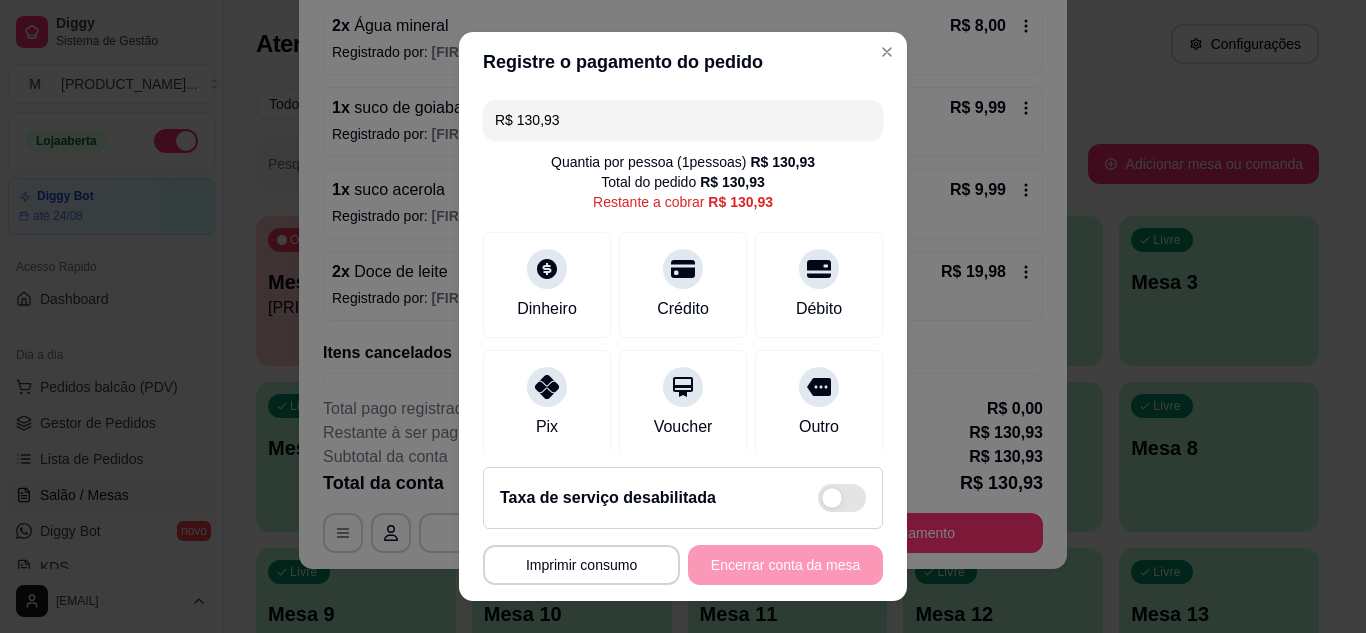 click on "R$ 130,93" at bounding box center (683, 120) 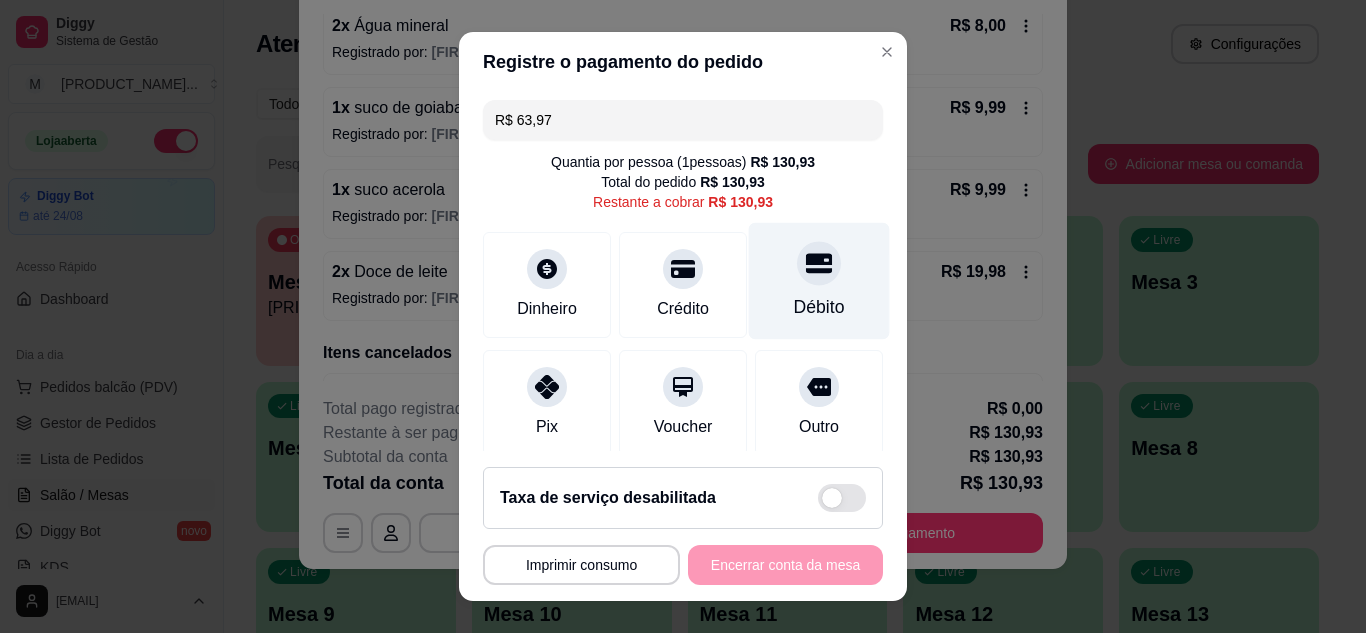 click 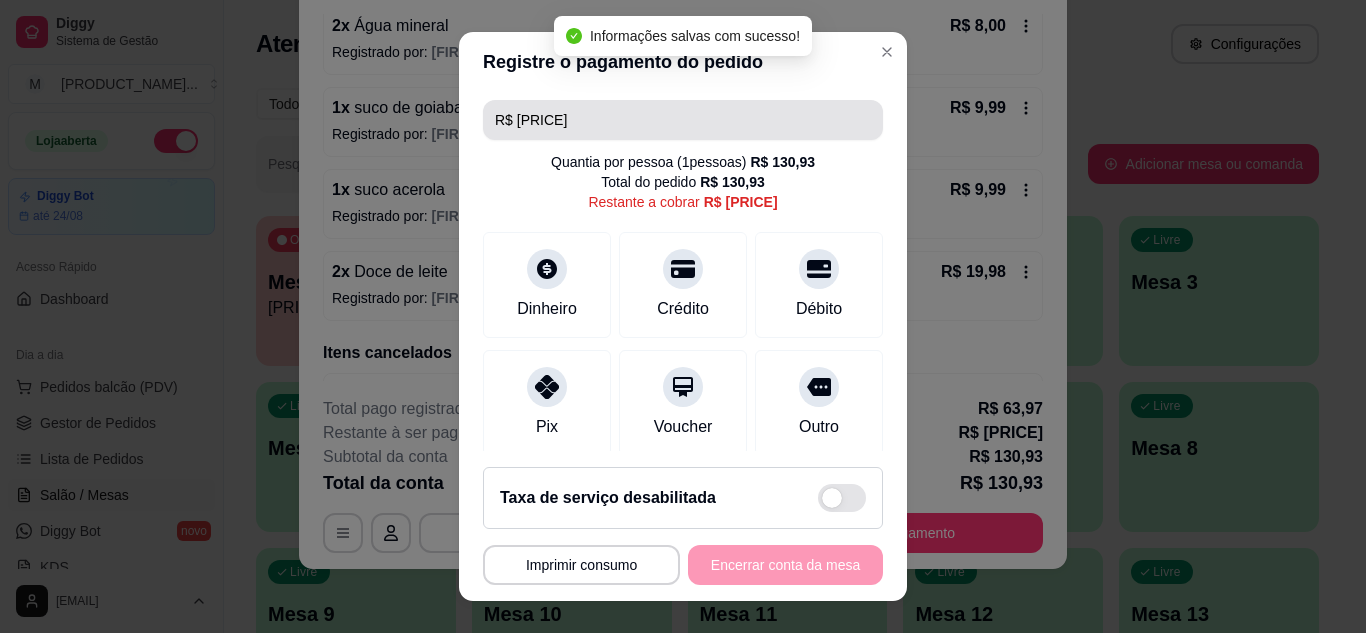 click on "R$ 66,96" at bounding box center (683, 120) 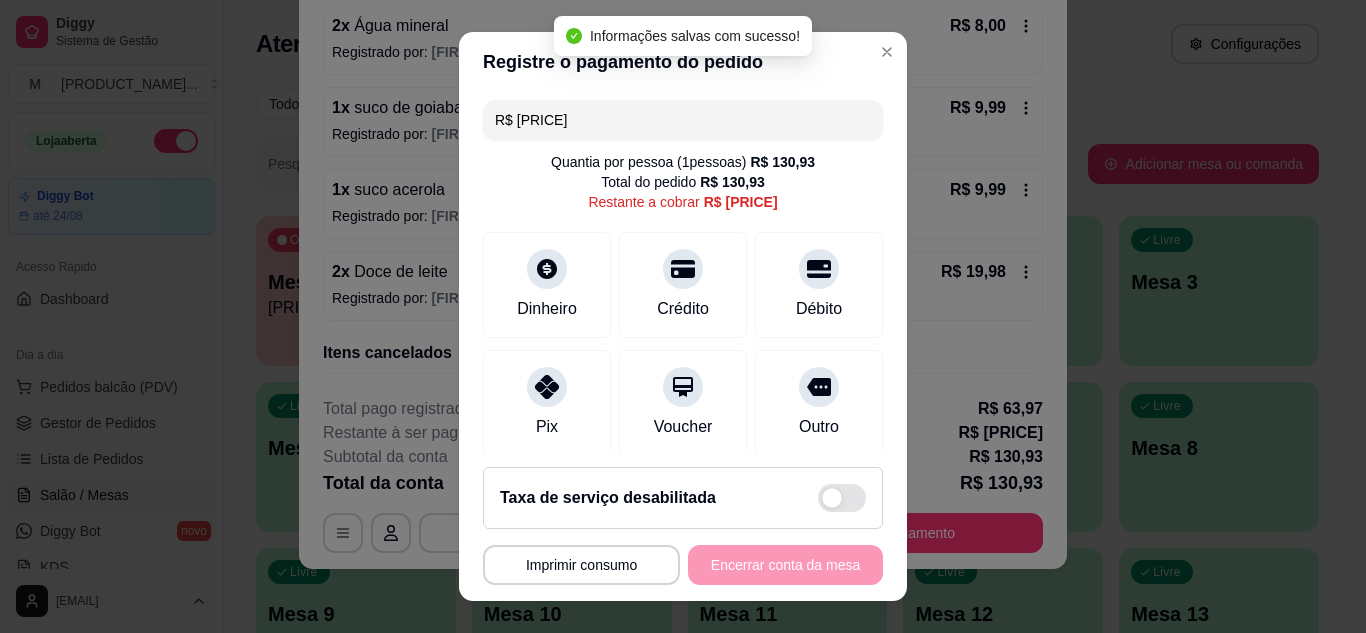click on "R$ 66,96" at bounding box center [683, 120] 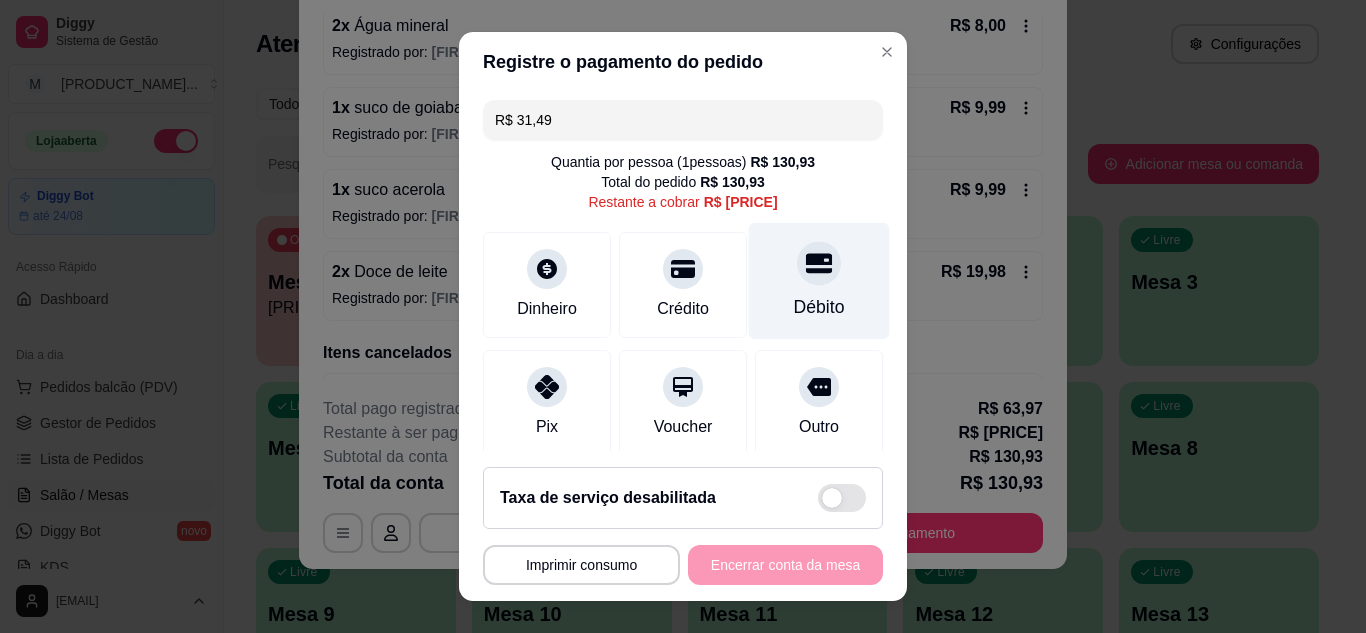 click at bounding box center [819, 263] 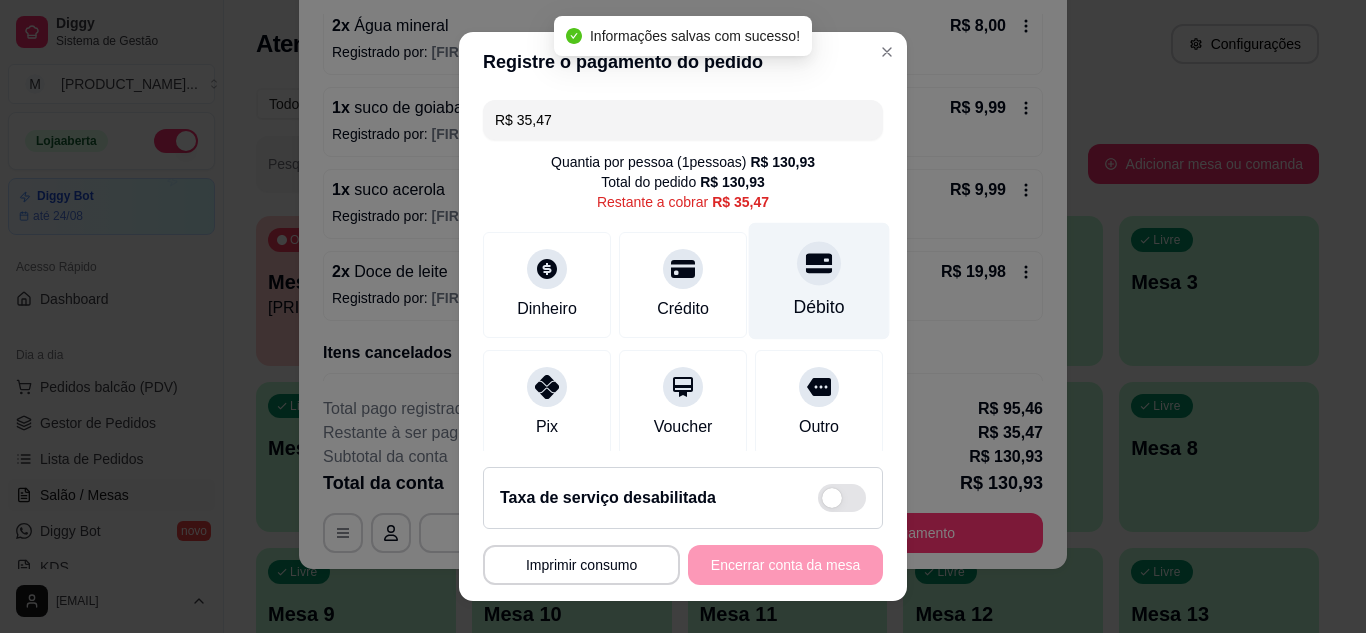 click 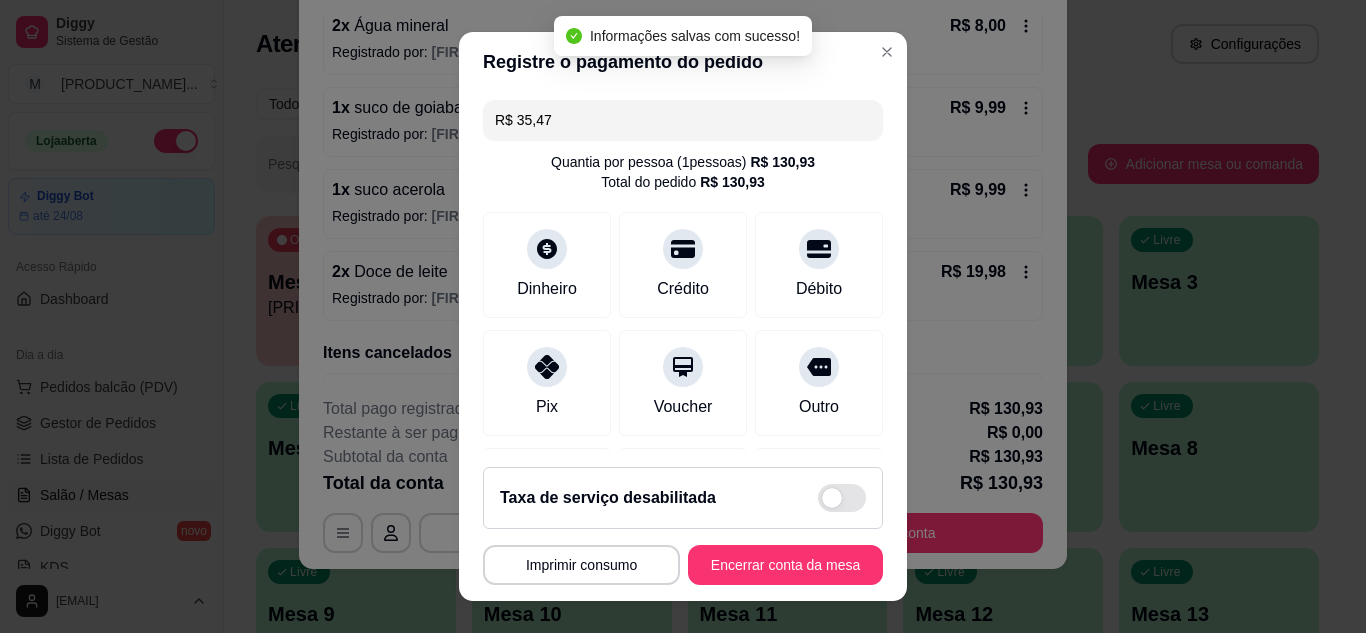 type on "R$ 0,00" 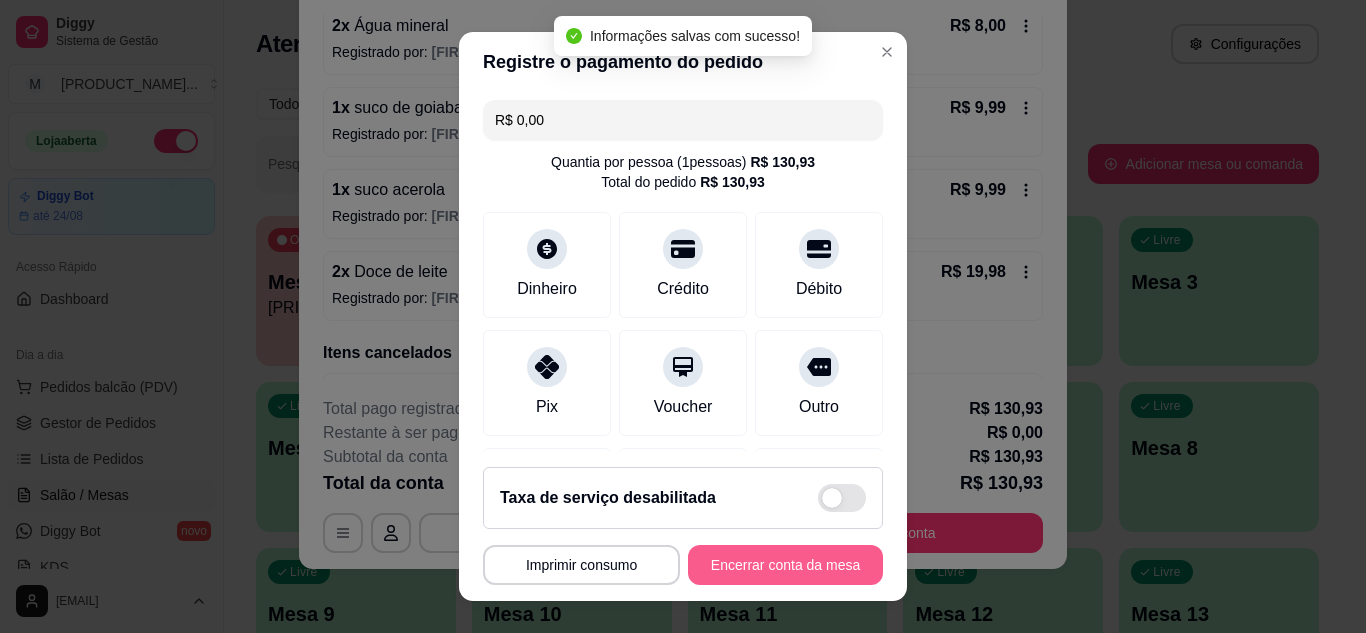 click on "Encerrar conta da mesa" at bounding box center (785, 565) 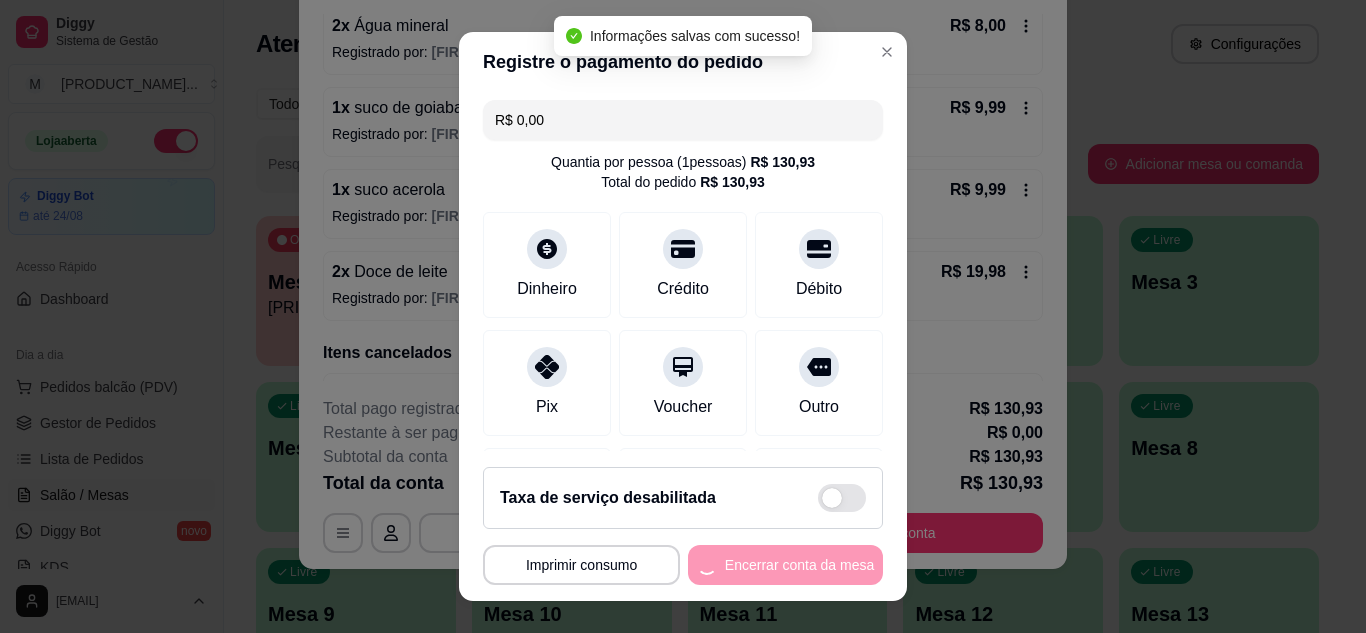 scroll, scrollTop: 0, scrollLeft: 0, axis: both 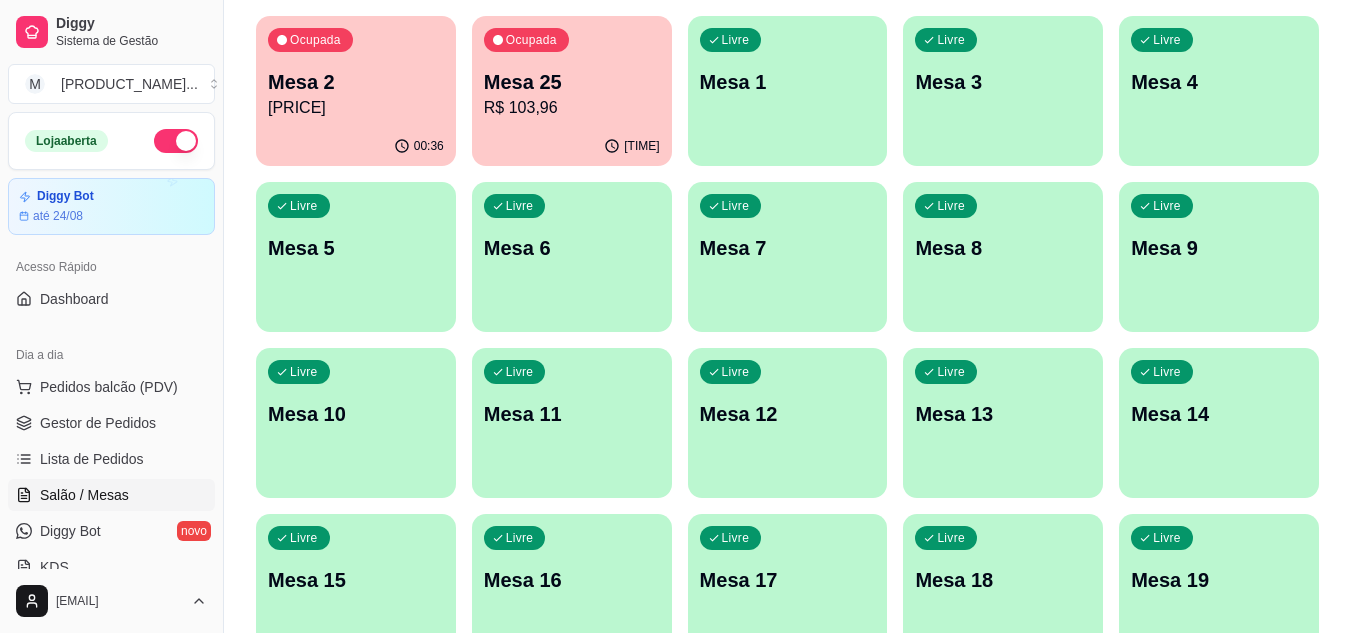 click on "R$ 87,95" at bounding box center [356, 108] 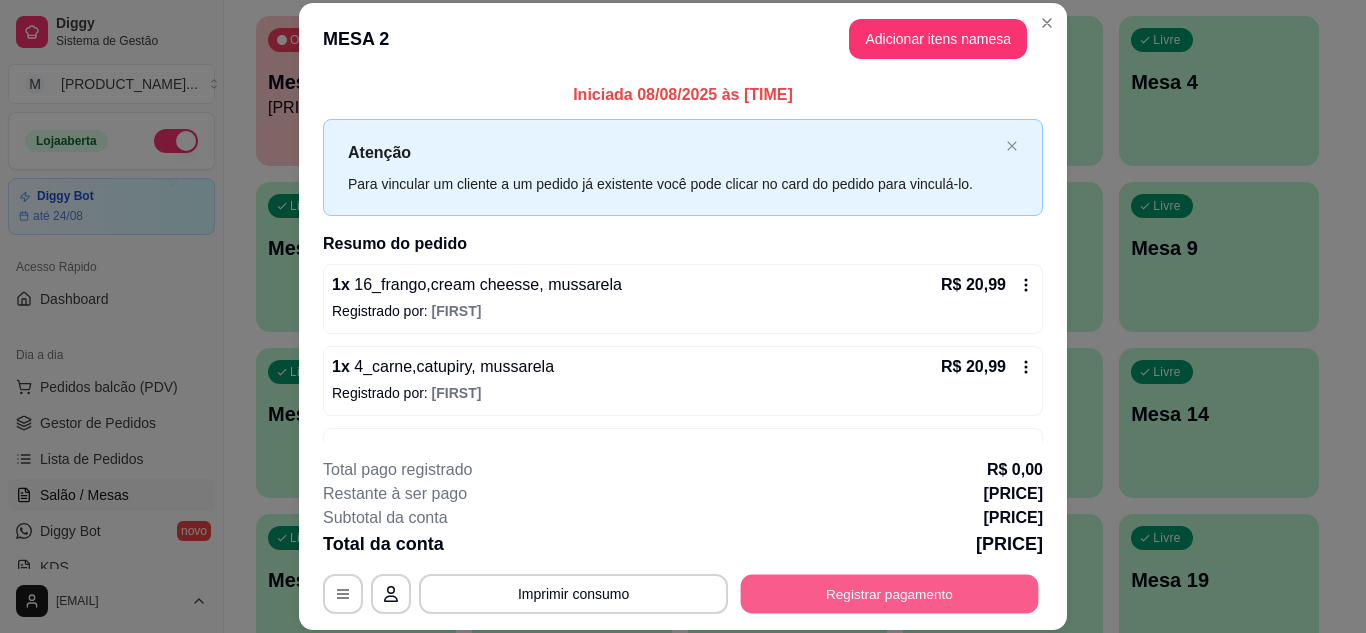 click on "Registrar pagamento" at bounding box center [890, 593] 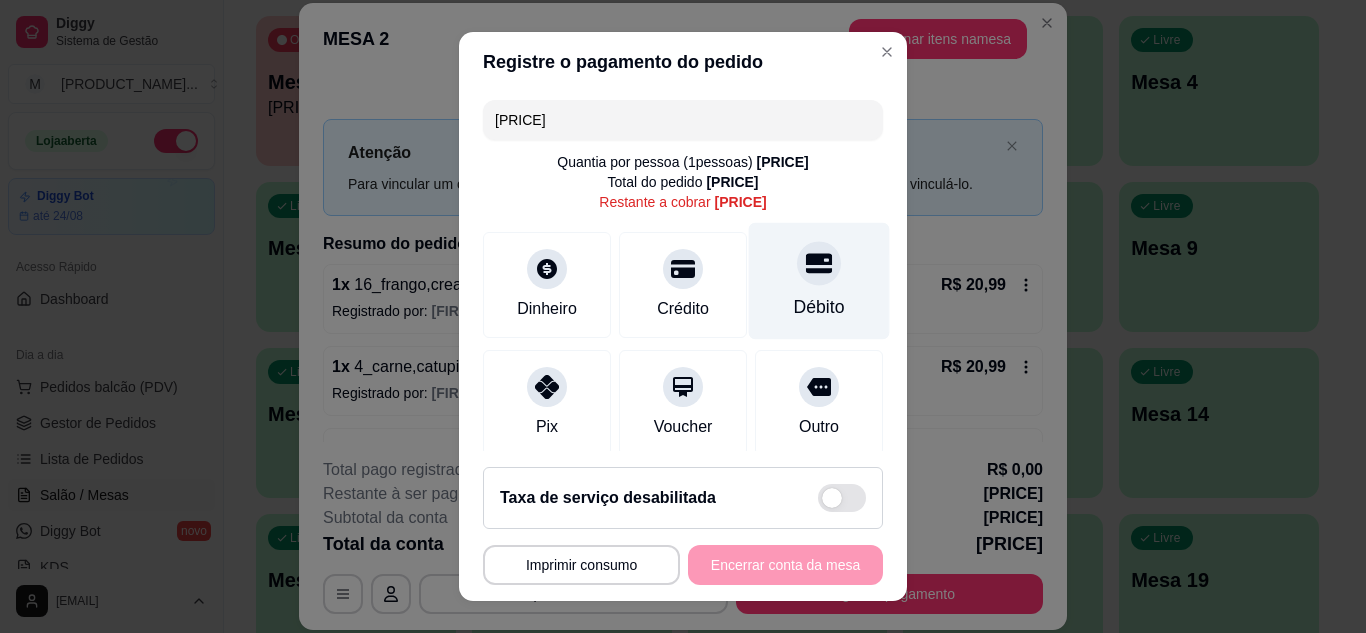 click 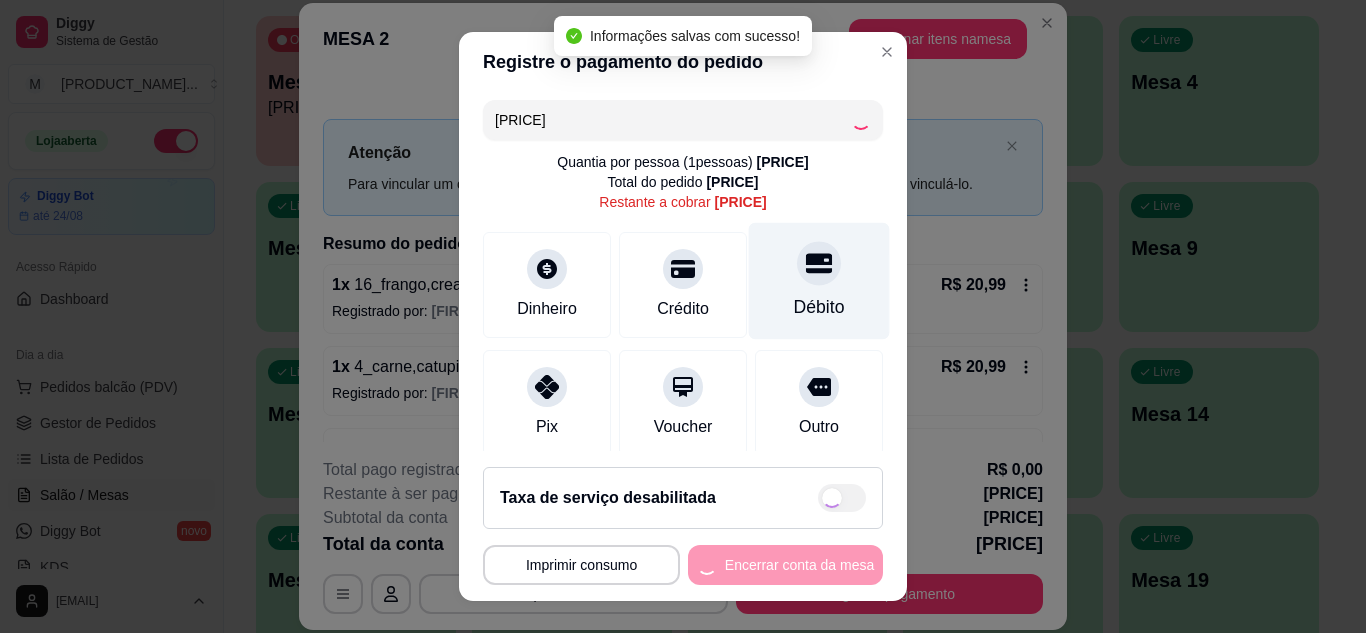 type on "R$ 0,00" 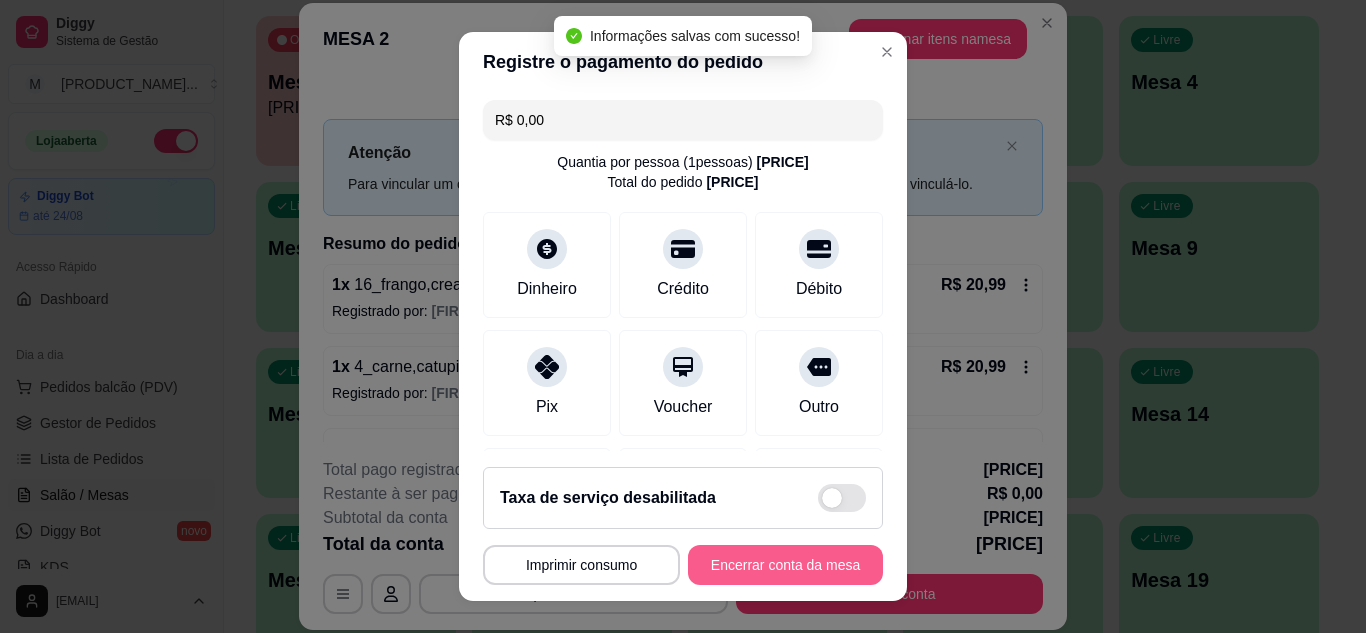 click on "Encerrar conta da mesa" at bounding box center (785, 565) 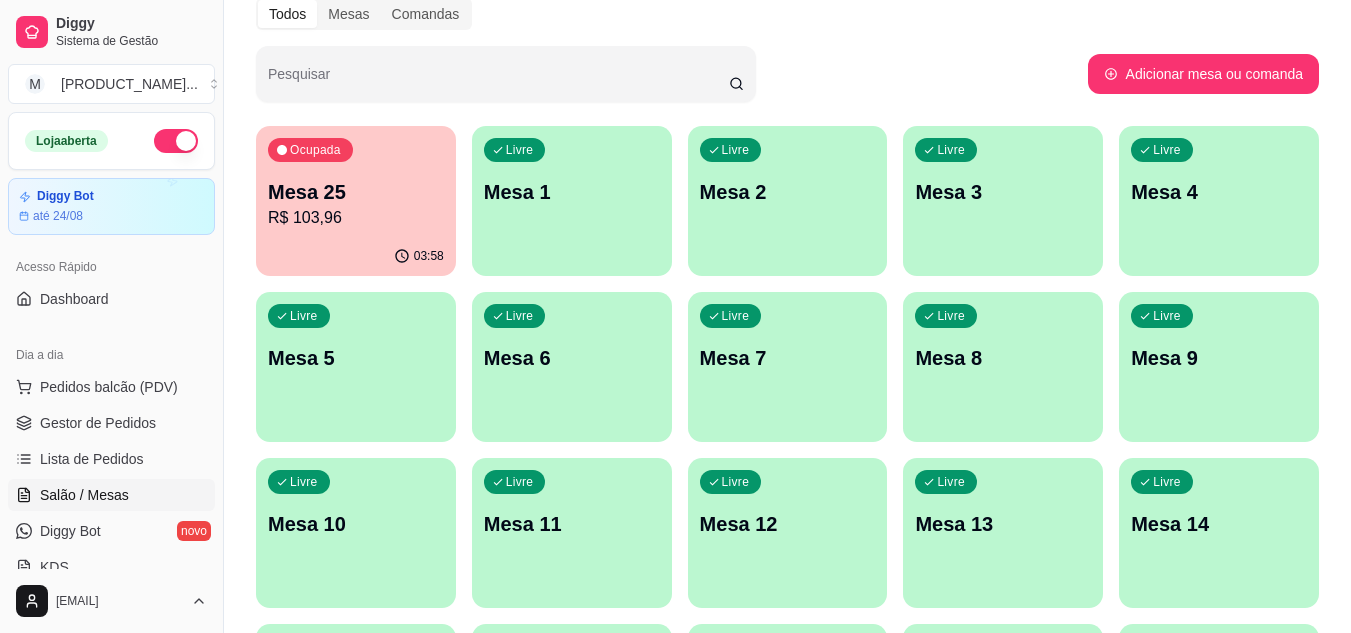 scroll, scrollTop: 78, scrollLeft: 0, axis: vertical 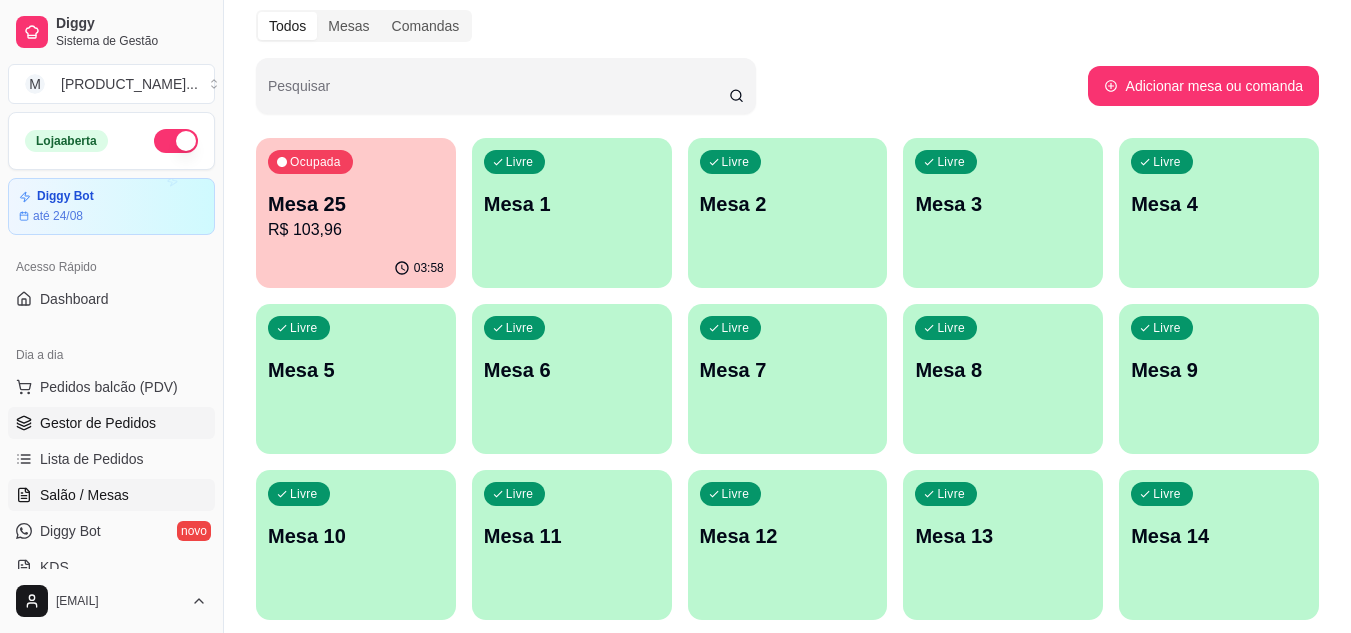 click on "Gestor de Pedidos" at bounding box center [98, 423] 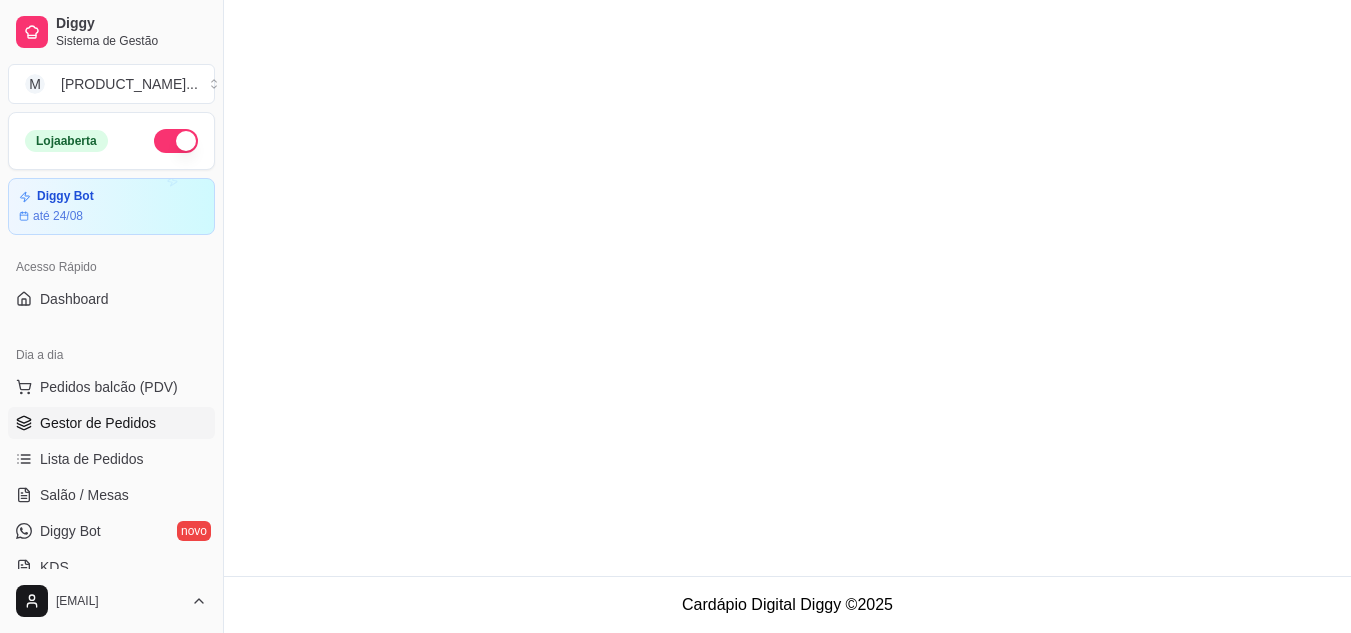 scroll, scrollTop: 0, scrollLeft: 0, axis: both 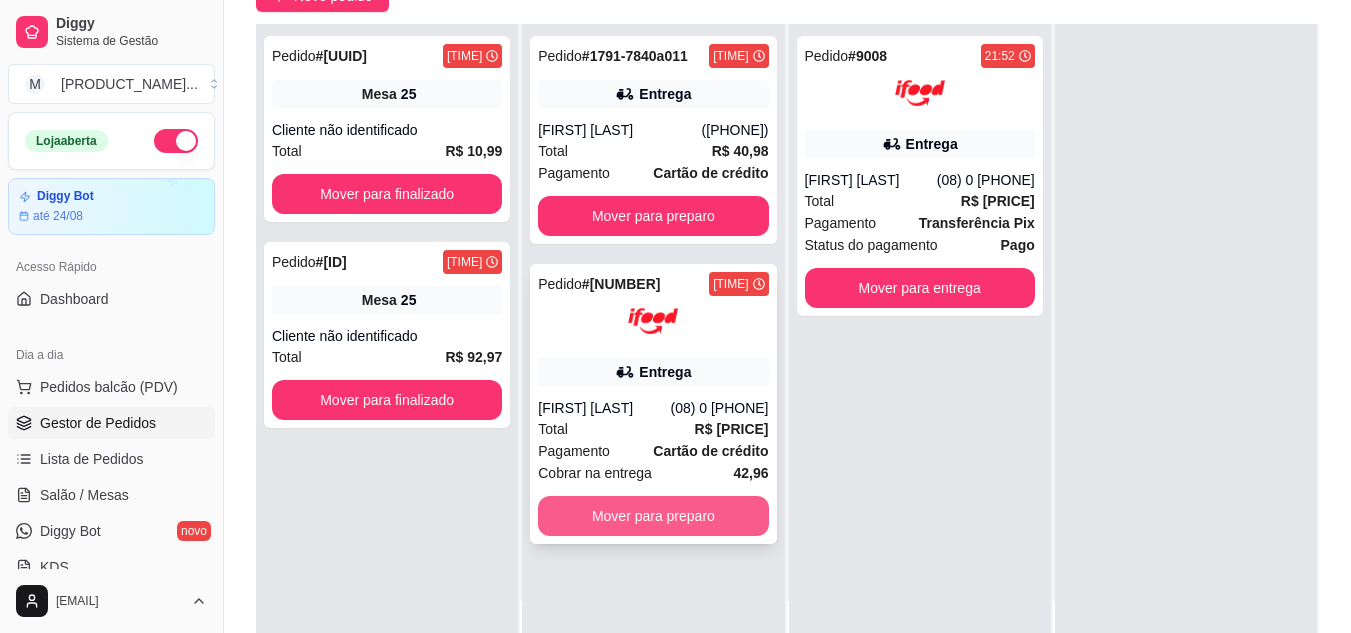 click on "Mover para preparo" at bounding box center (653, 516) 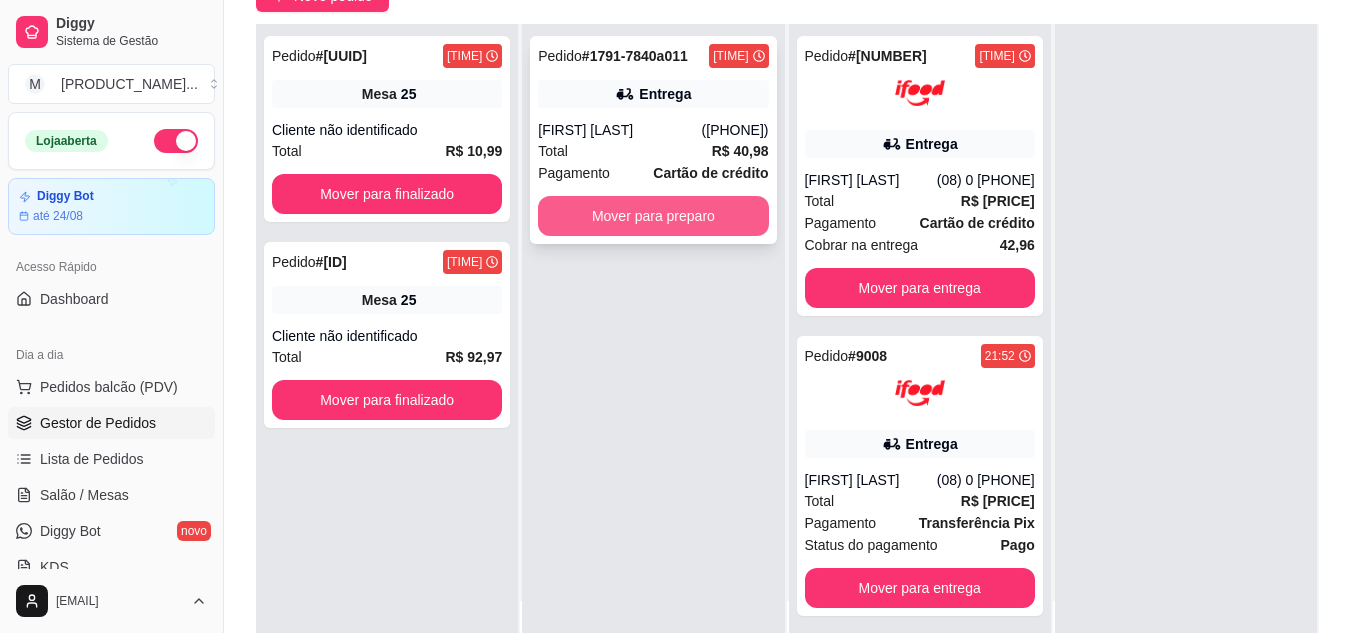 click on "Mover para preparo" at bounding box center [653, 216] 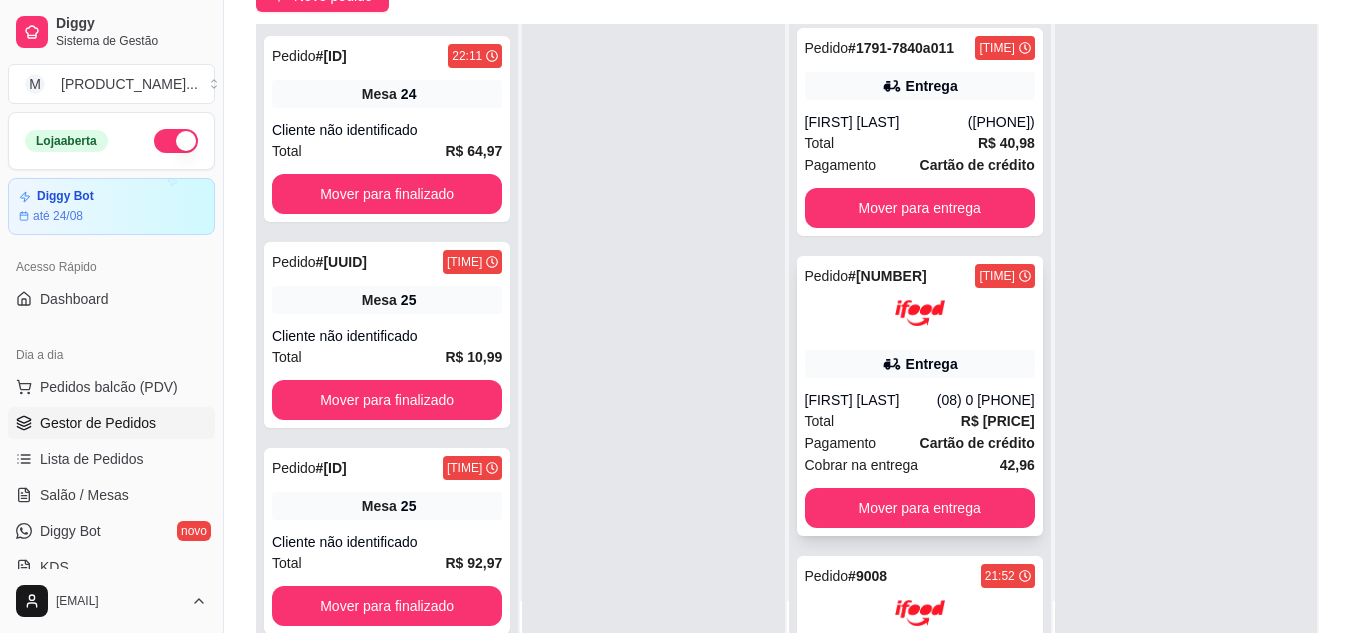 scroll, scrollTop: 0, scrollLeft: 0, axis: both 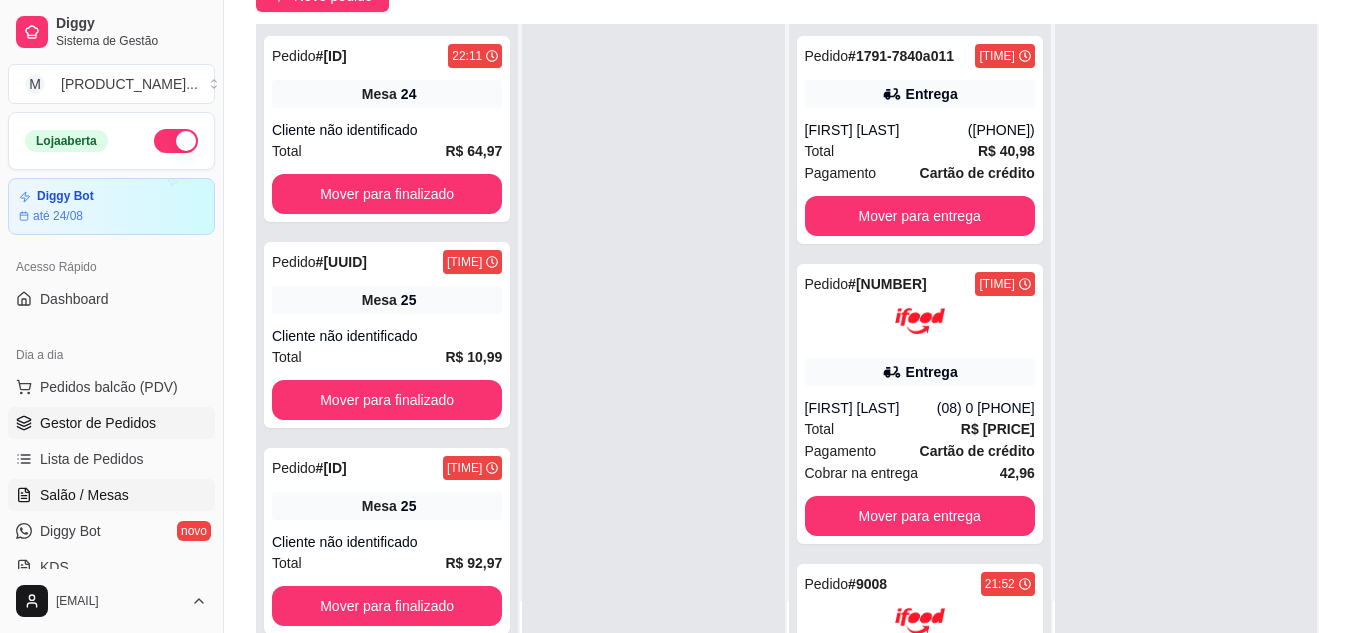 click on "Salão / Mesas" at bounding box center (84, 495) 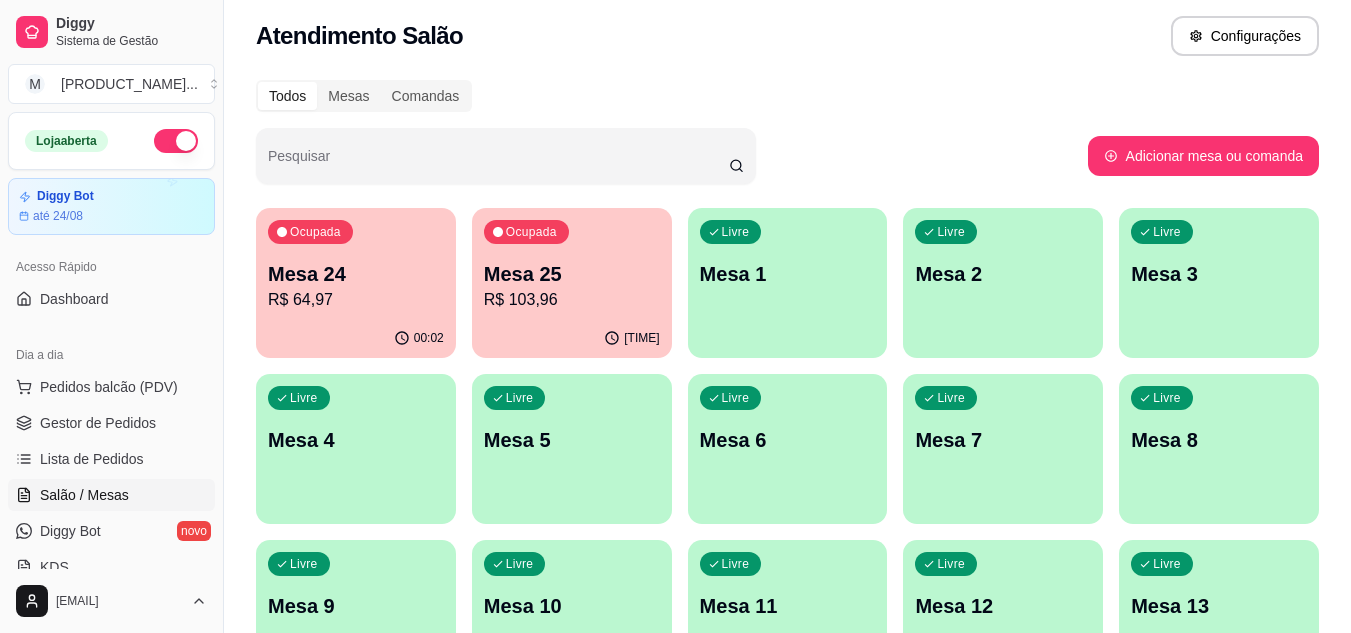 scroll, scrollTop: 0, scrollLeft: 0, axis: both 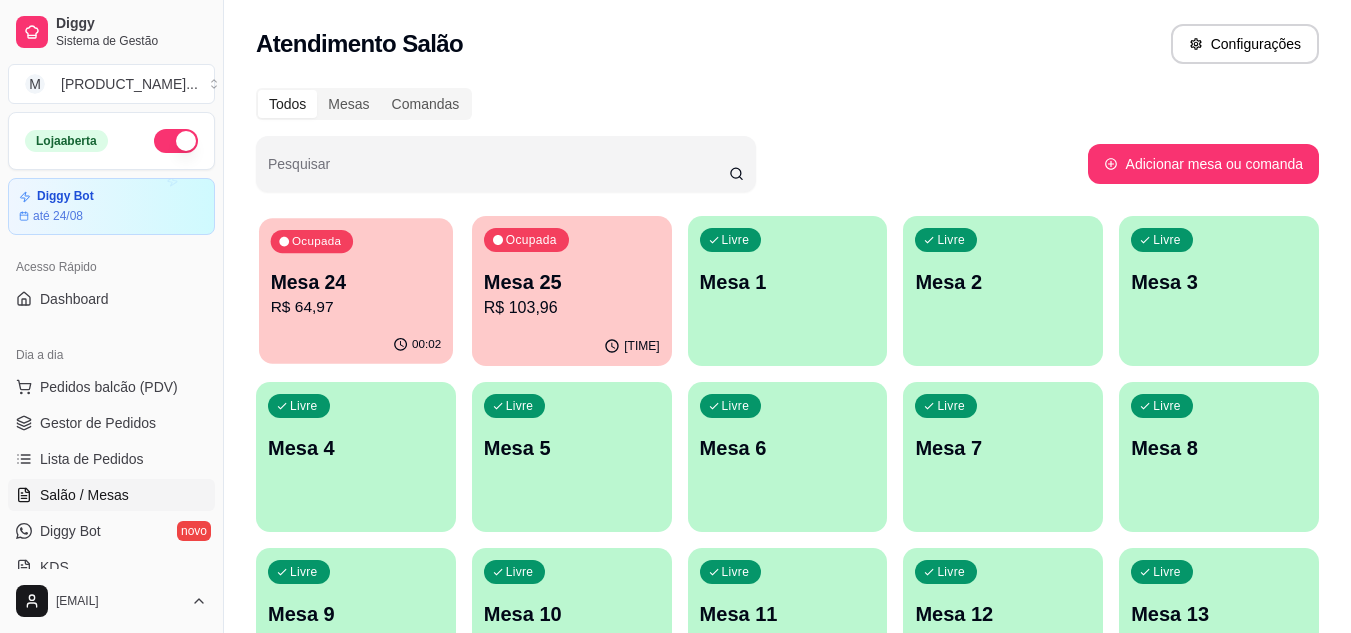 click on "00:02" at bounding box center (356, 345) 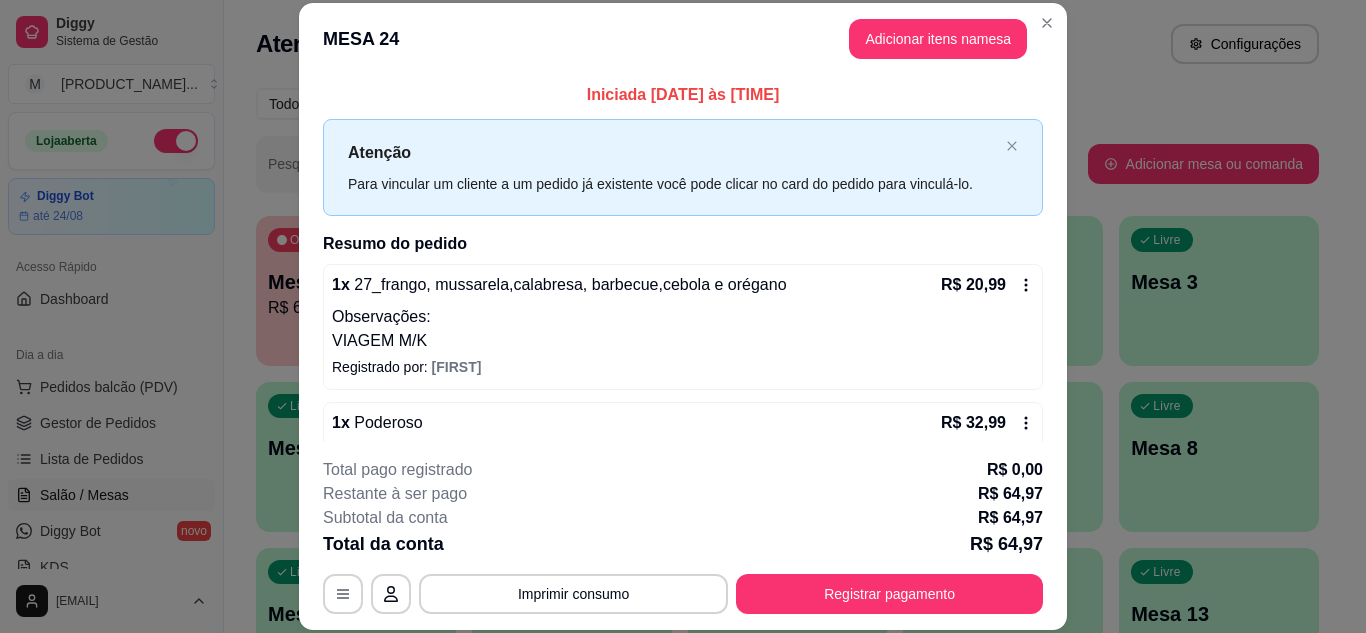 click on "**********" at bounding box center (683, 536) 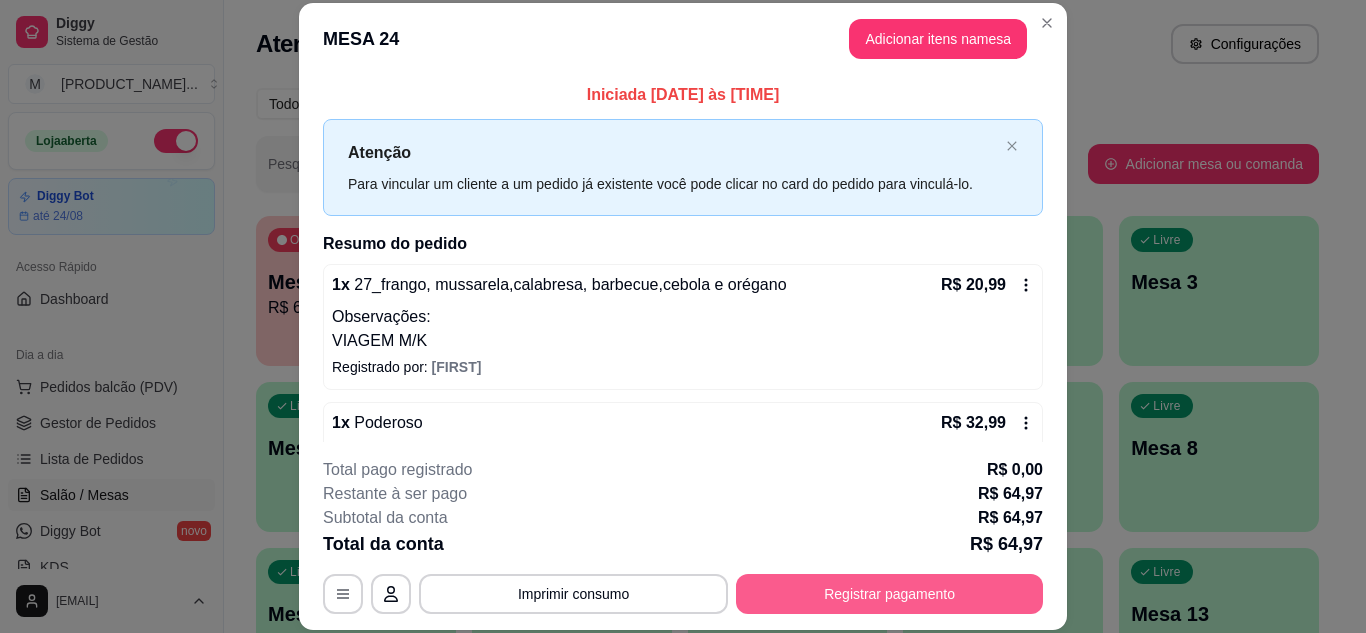 click on "Registrar pagamento" at bounding box center [889, 594] 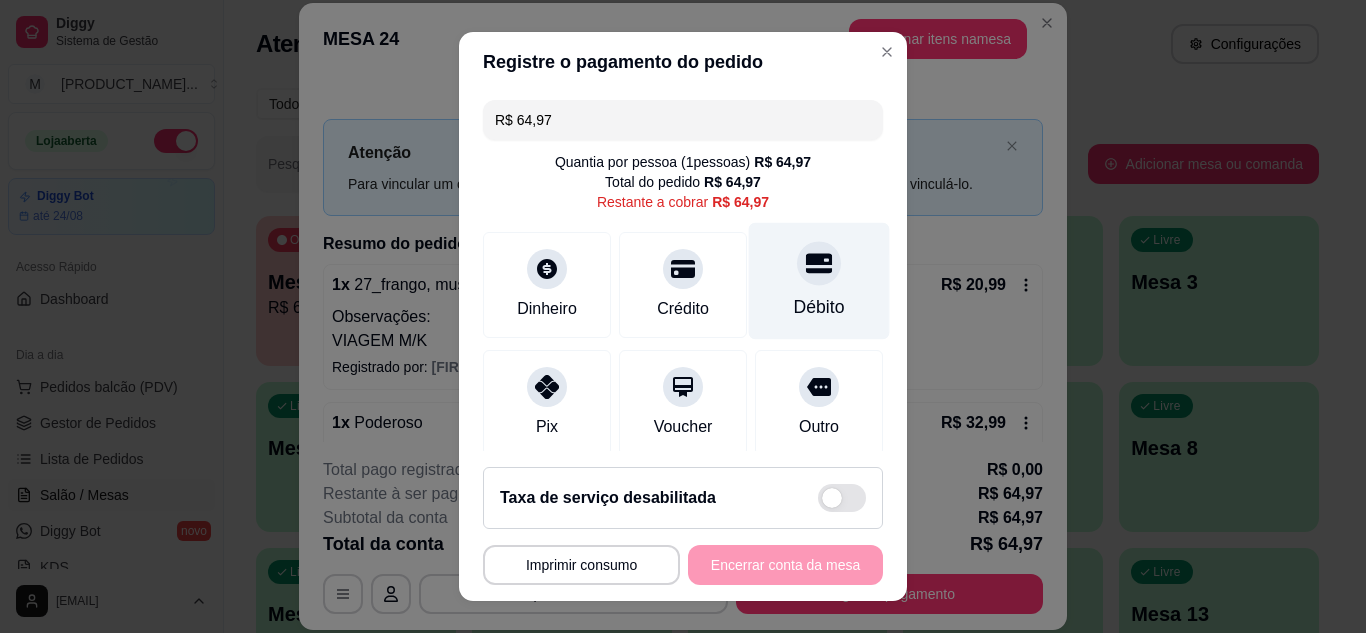 click on "Débito" at bounding box center [819, 280] 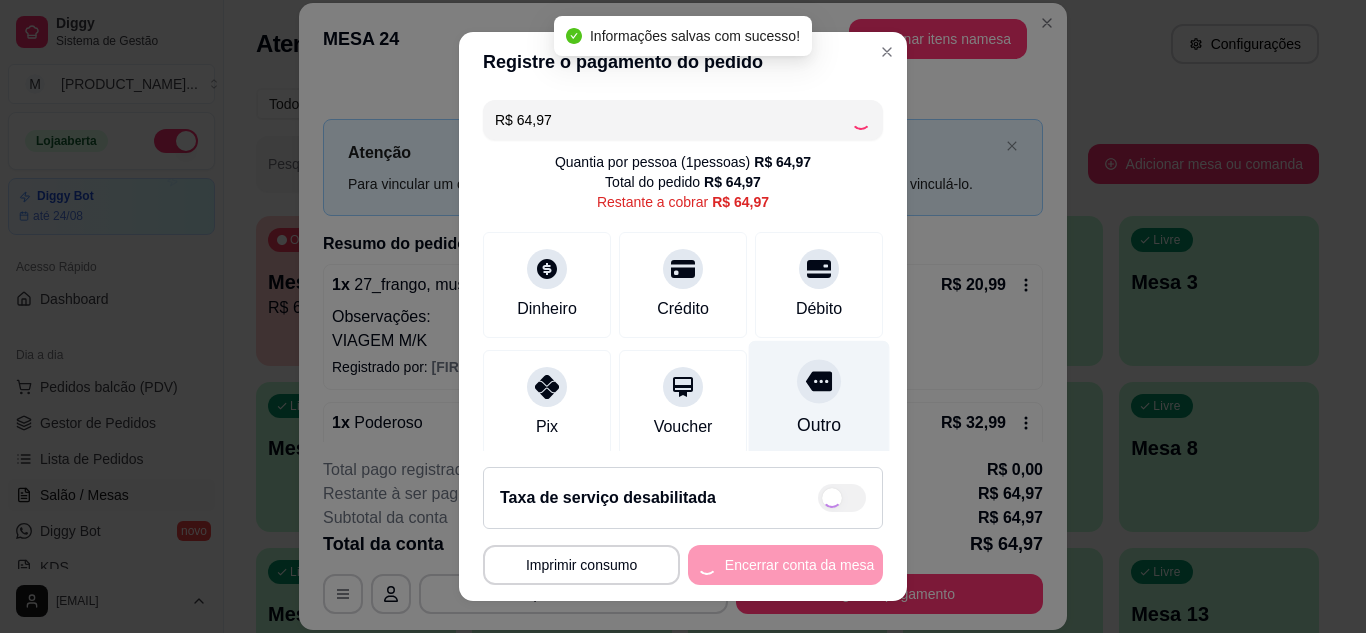 type on "R$ 0,00" 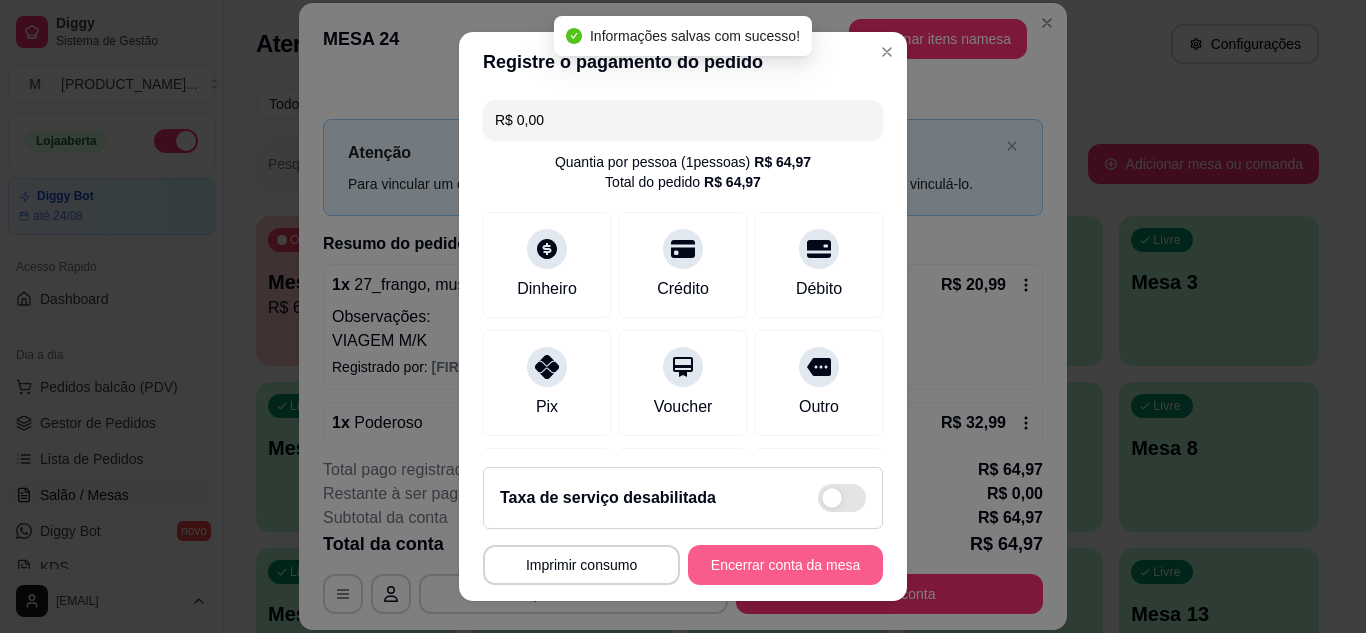 click on "Encerrar conta da mesa" at bounding box center (785, 565) 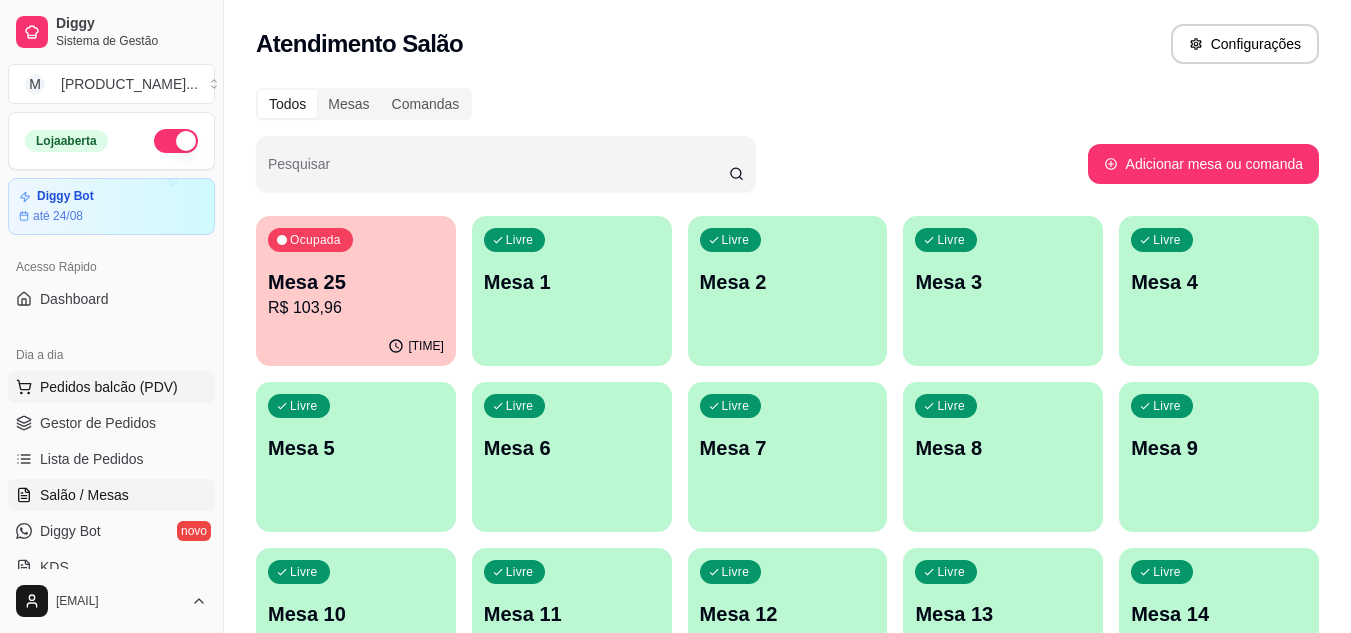 click on "Pedidos balcão (PDV)" at bounding box center [111, 387] 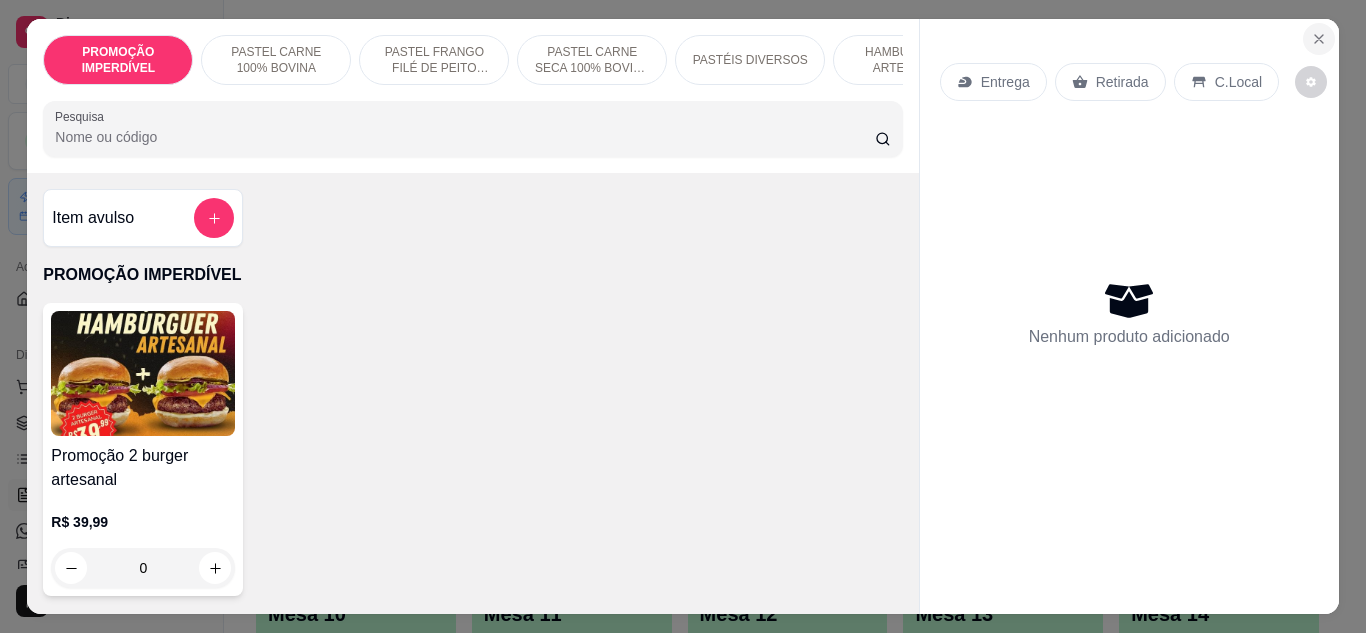 click at bounding box center [1319, 39] 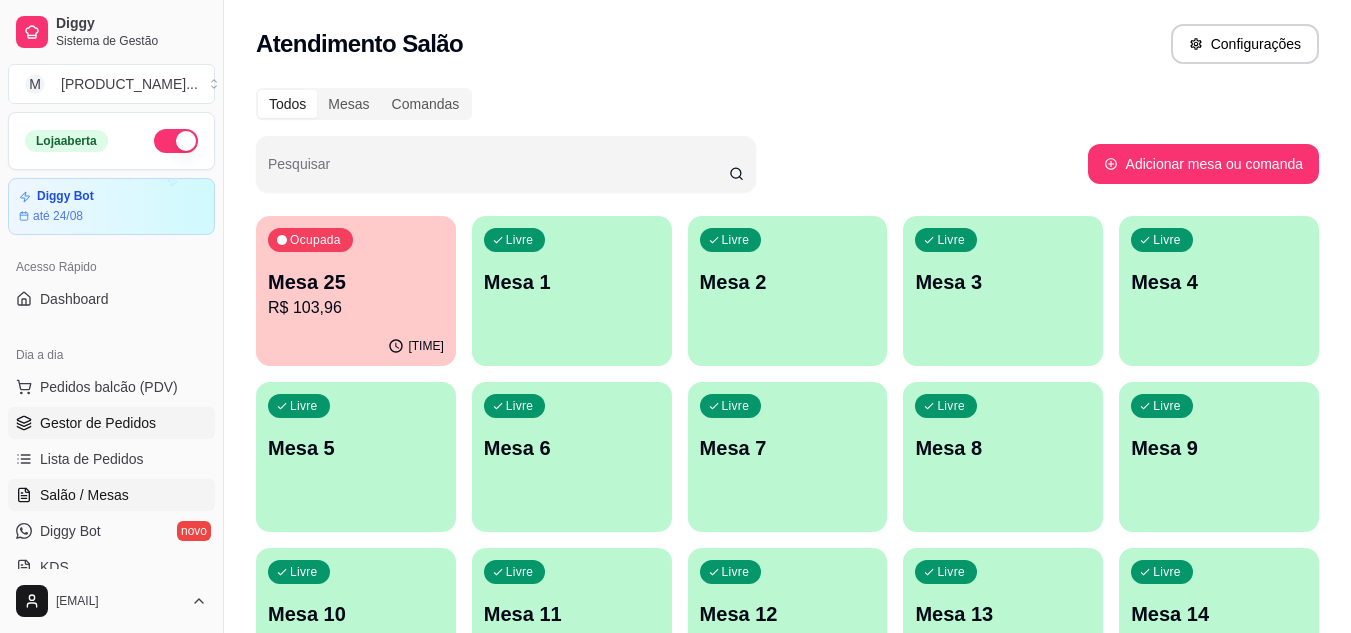 click on "Gestor de Pedidos" at bounding box center (98, 423) 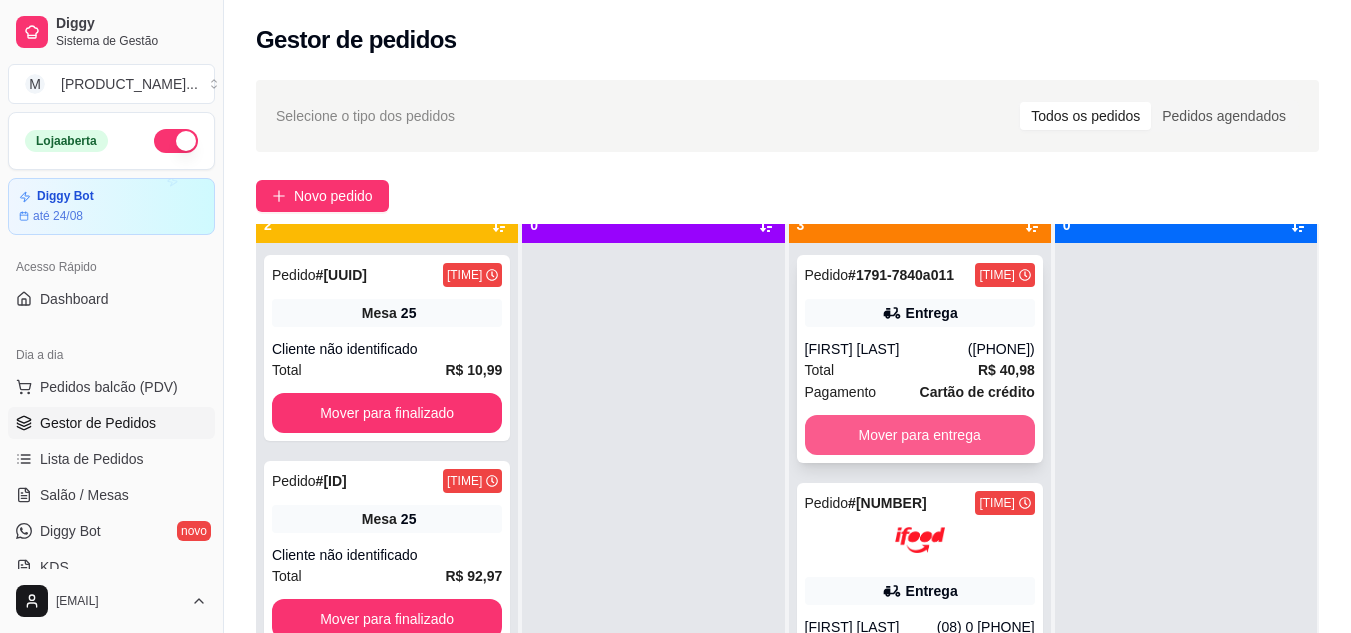 scroll, scrollTop: 56, scrollLeft: 0, axis: vertical 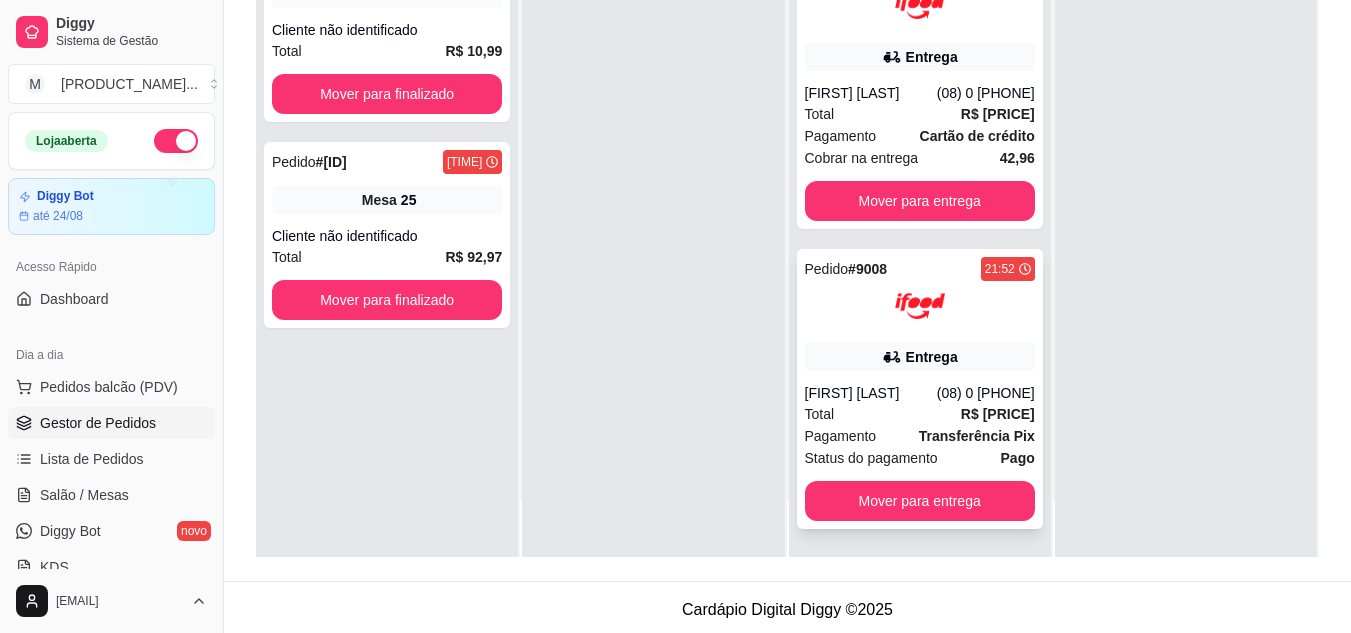 click on "Pedido  # 9008 21:52 Entrega Ian Gonçalves Da Silva (08) 00705-6070 Total R$ 58,97 Pagamento Transferência Pix Status do pagamento Pago Mover para entrega" at bounding box center (920, 389) 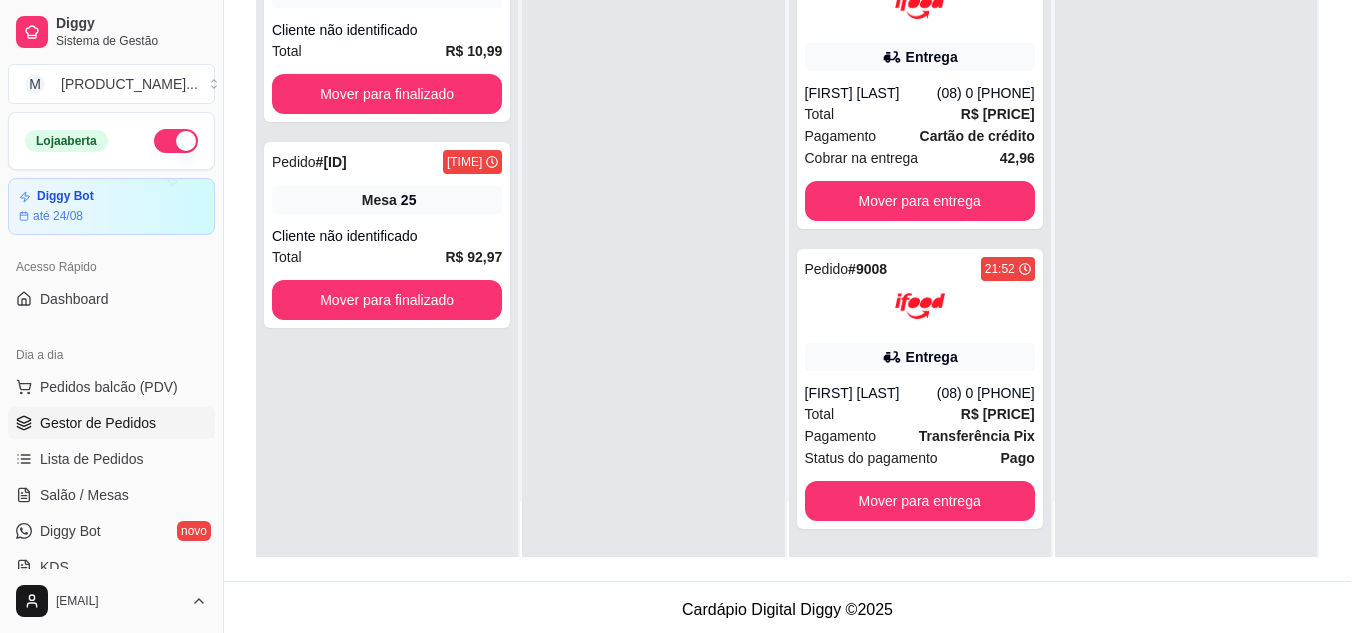 scroll, scrollTop: 100, scrollLeft: 0, axis: vertical 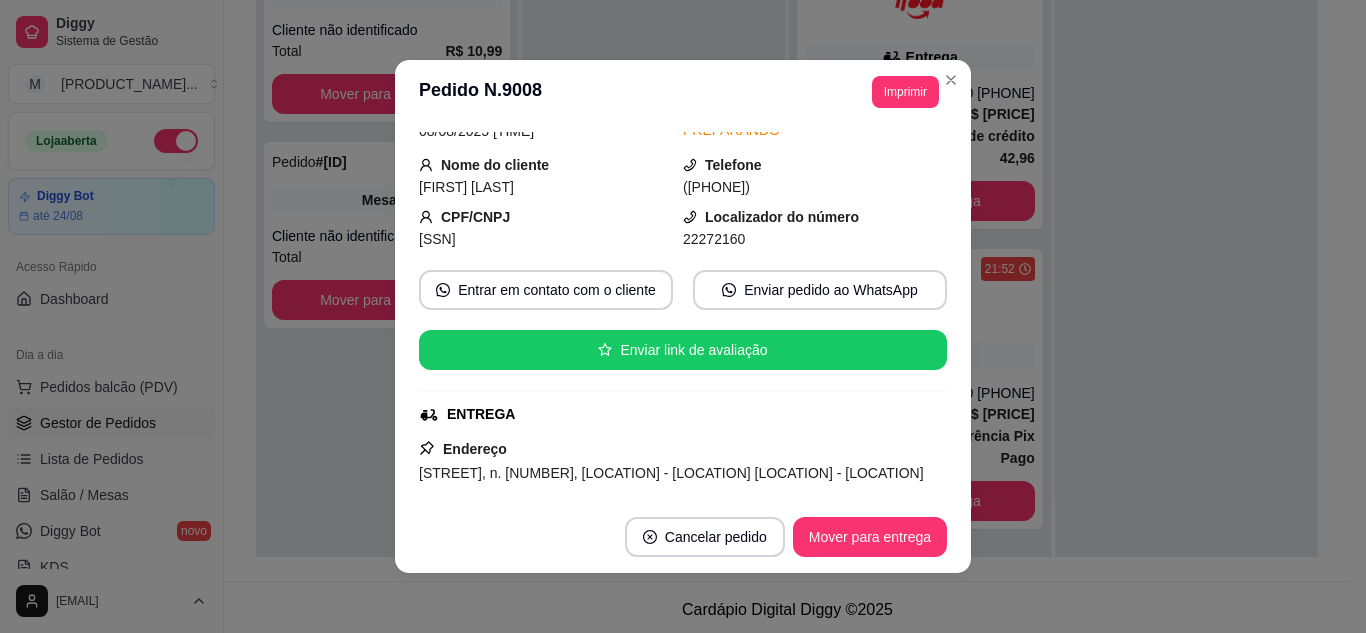 click on "Imprimir" at bounding box center [905, 92] 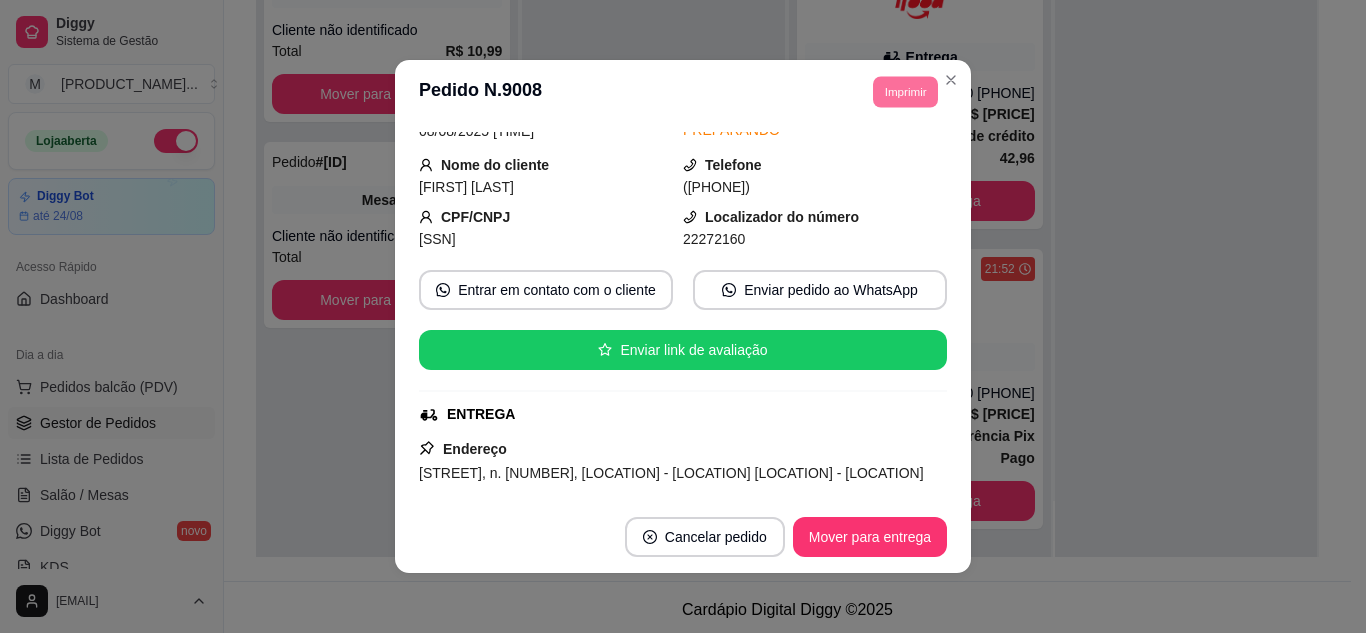 click on "IMPRESSORA" at bounding box center (877, 153) 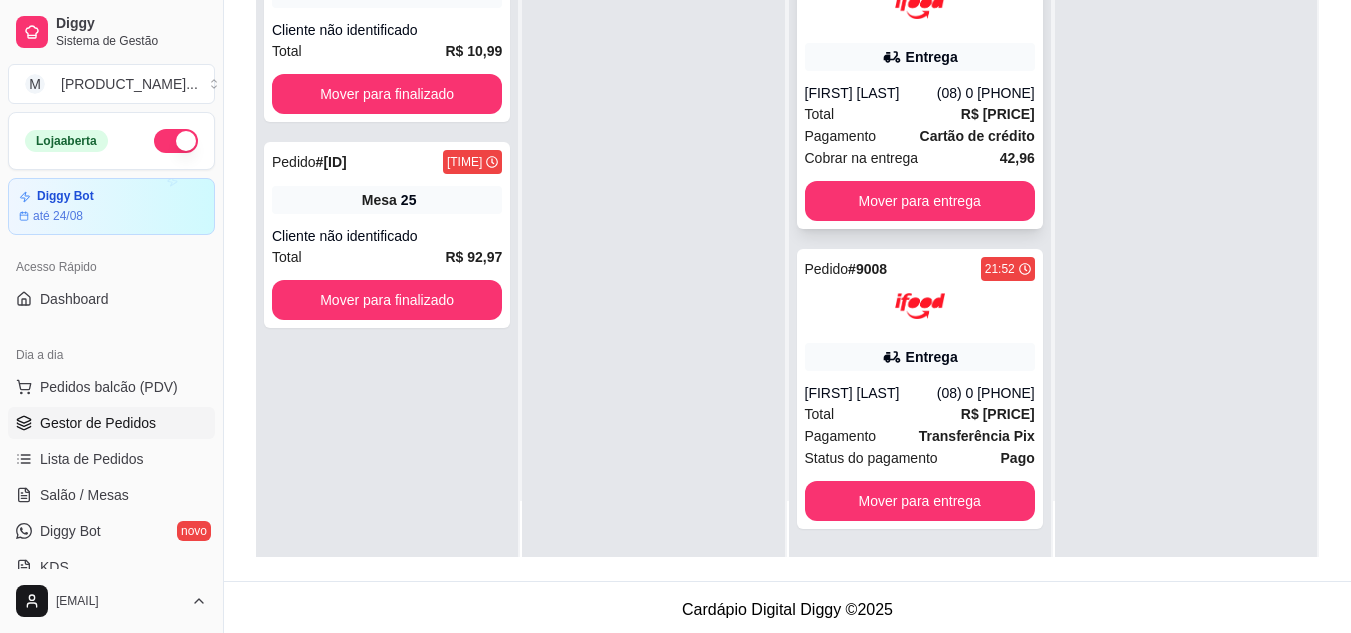 click on "Total R$ 42,96" at bounding box center [920, 114] 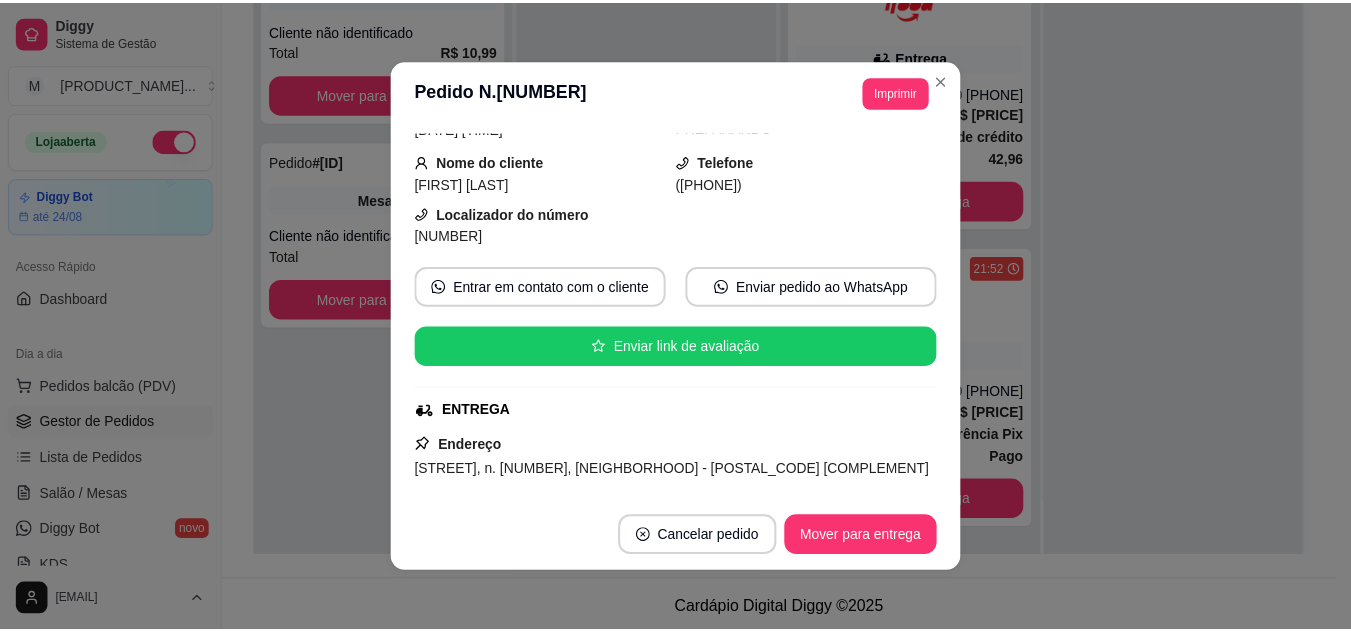 scroll, scrollTop: 300, scrollLeft: 0, axis: vertical 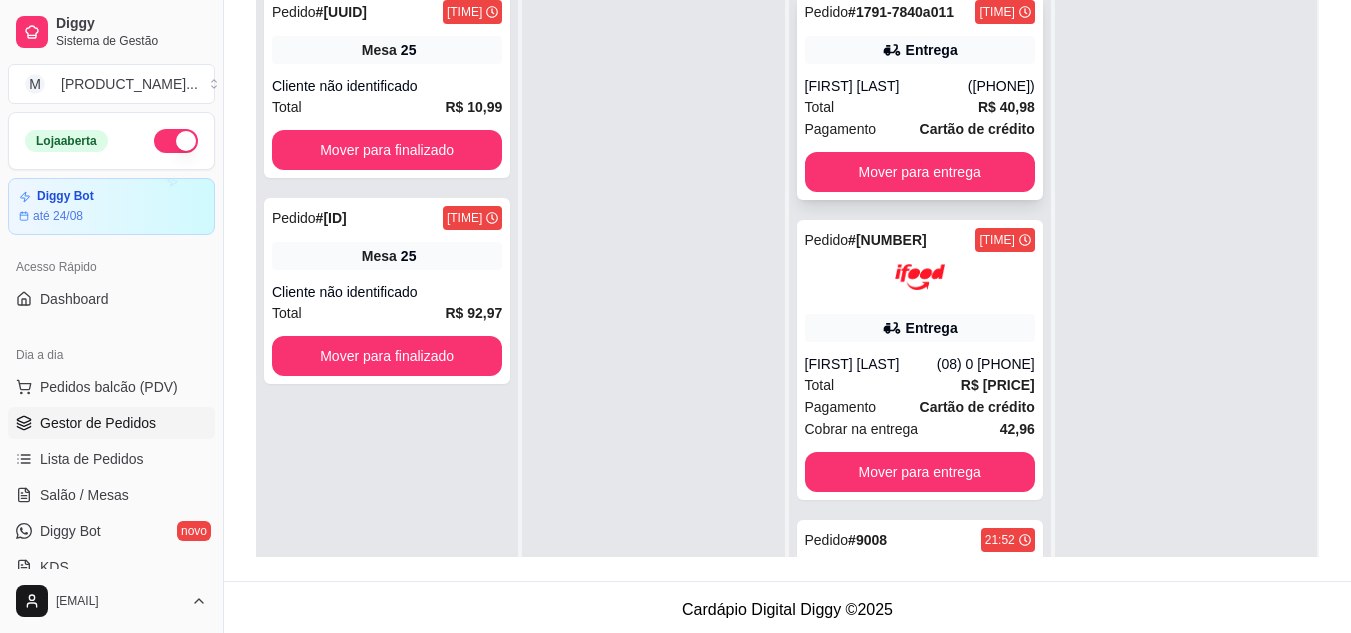 click on "Leticia dos Santos" at bounding box center [886, 86] 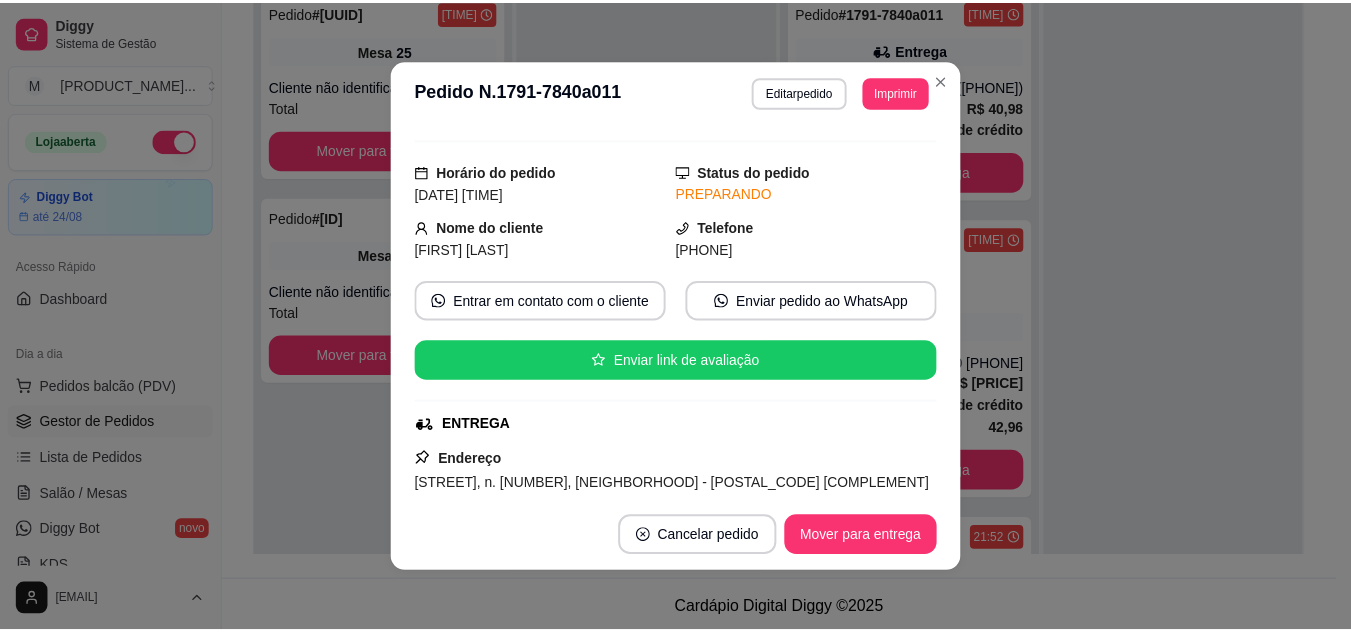 scroll, scrollTop: 100, scrollLeft: 0, axis: vertical 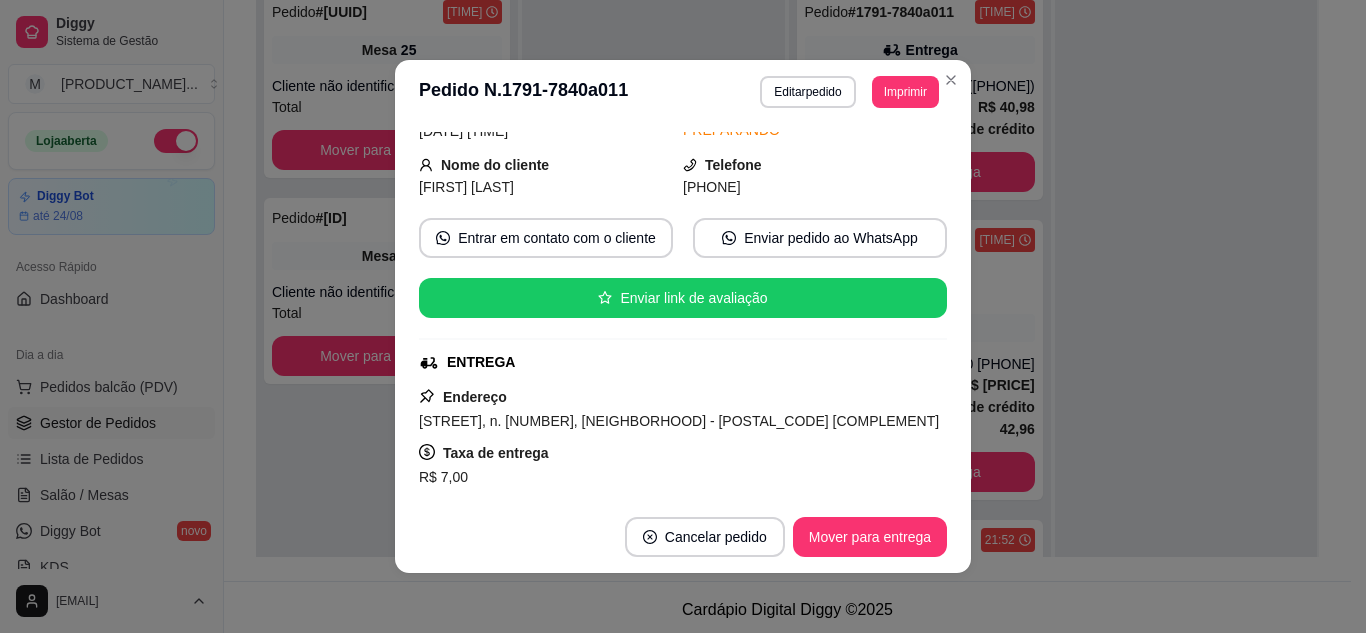 click on "**********" at bounding box center (683, 92) 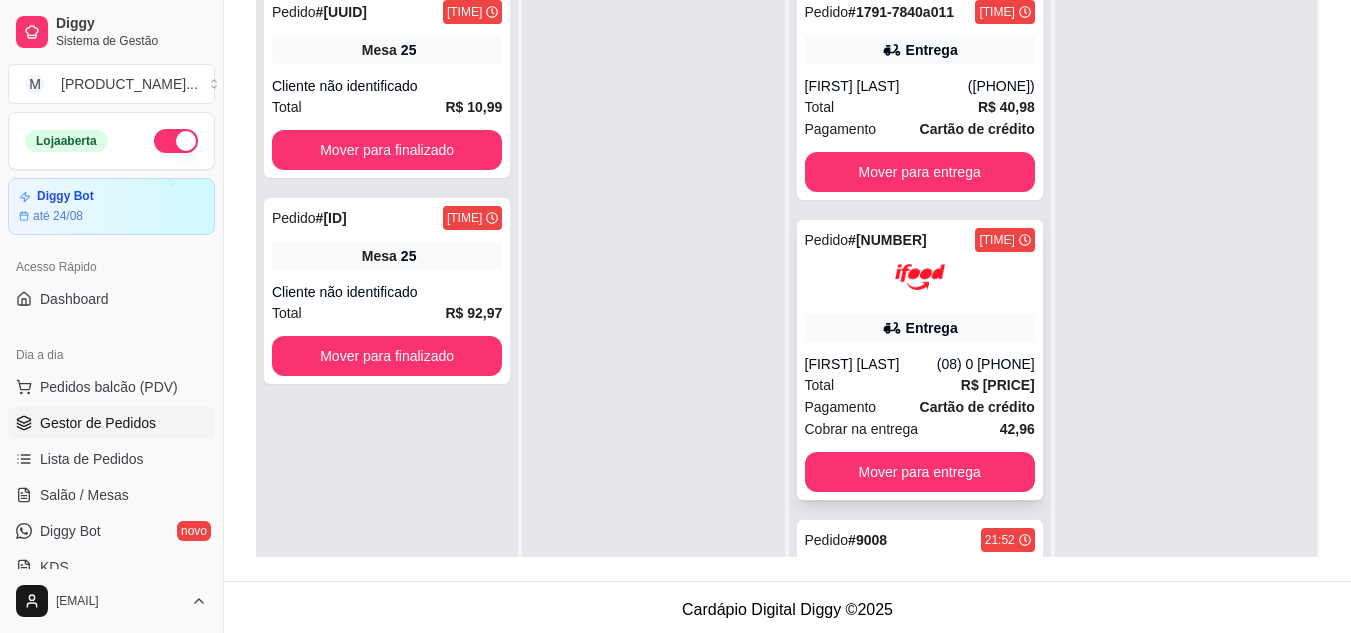 scroll, scrollTop: 100, scrollLeft: 0, axis: vertical 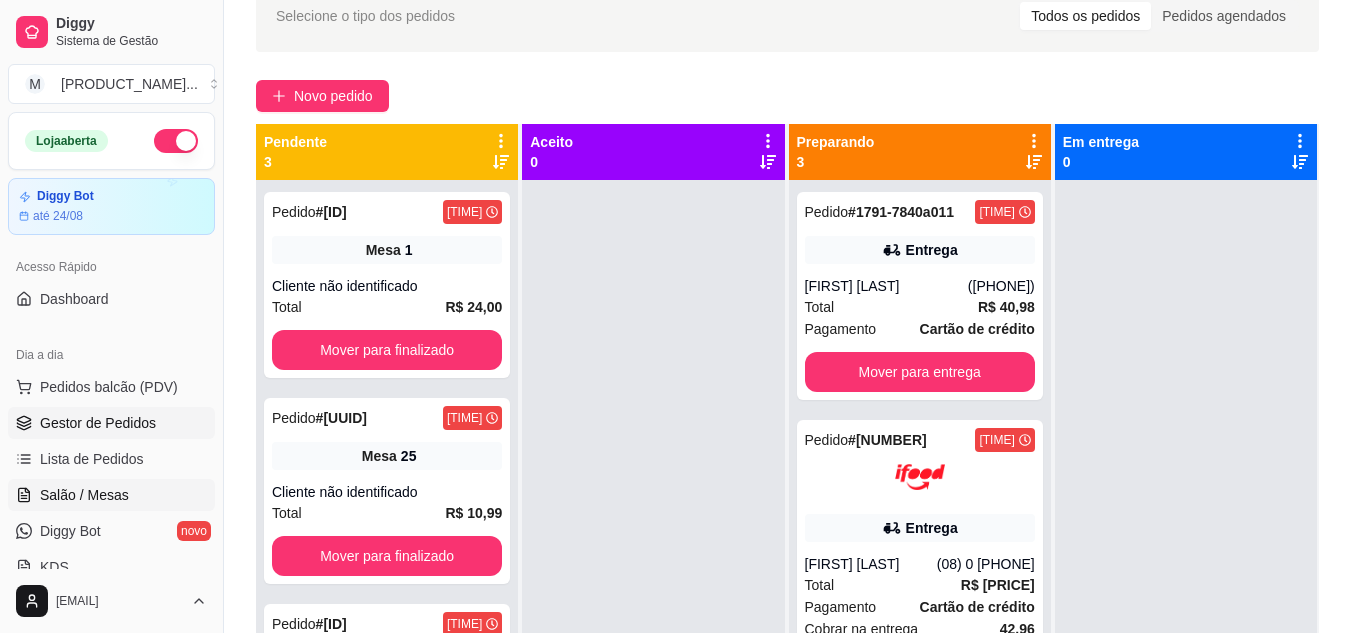 click on "Salão / Mesas" at bounding box center [84, 495] 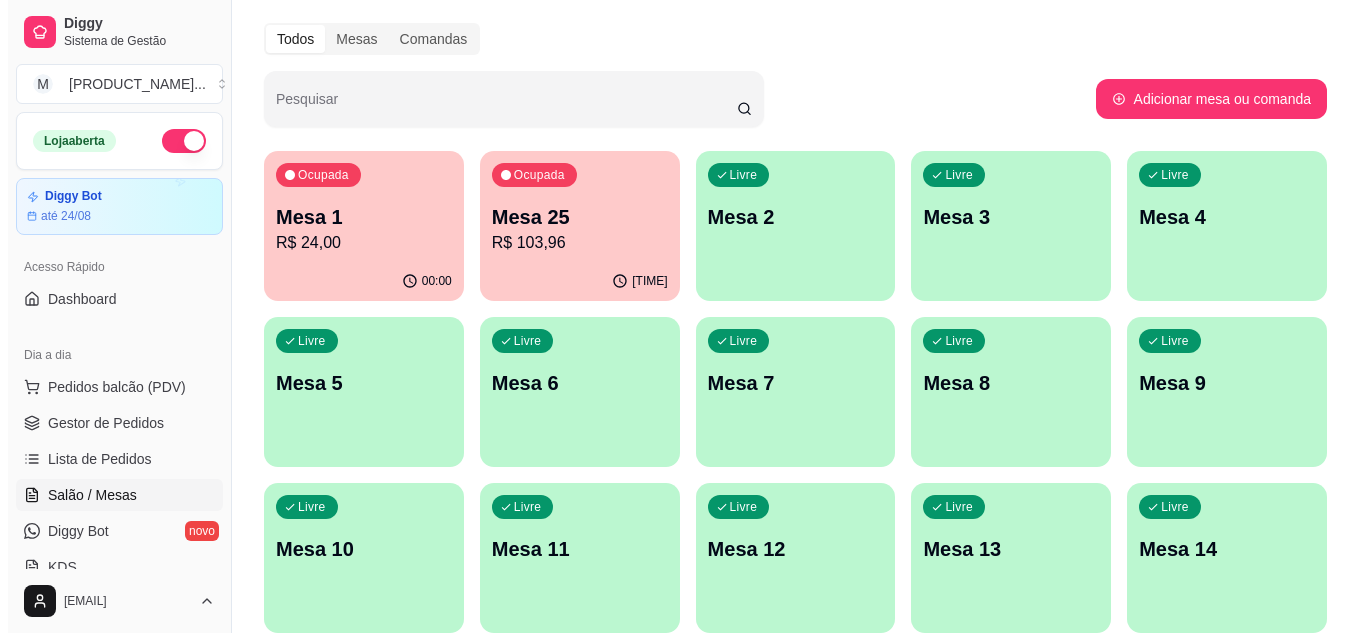 scroll, scrollTop: 100, scrollLeft: 0, axis: vertical 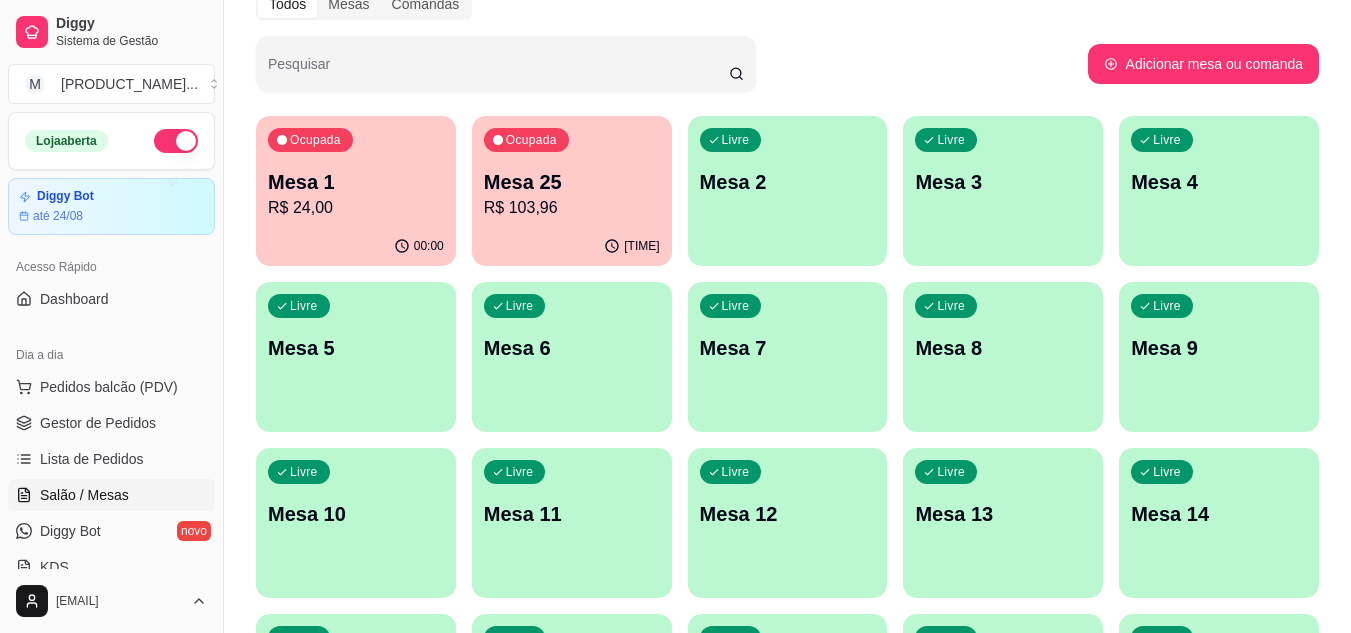 click on "R$ 24,00" at bounding box center (356, 208) 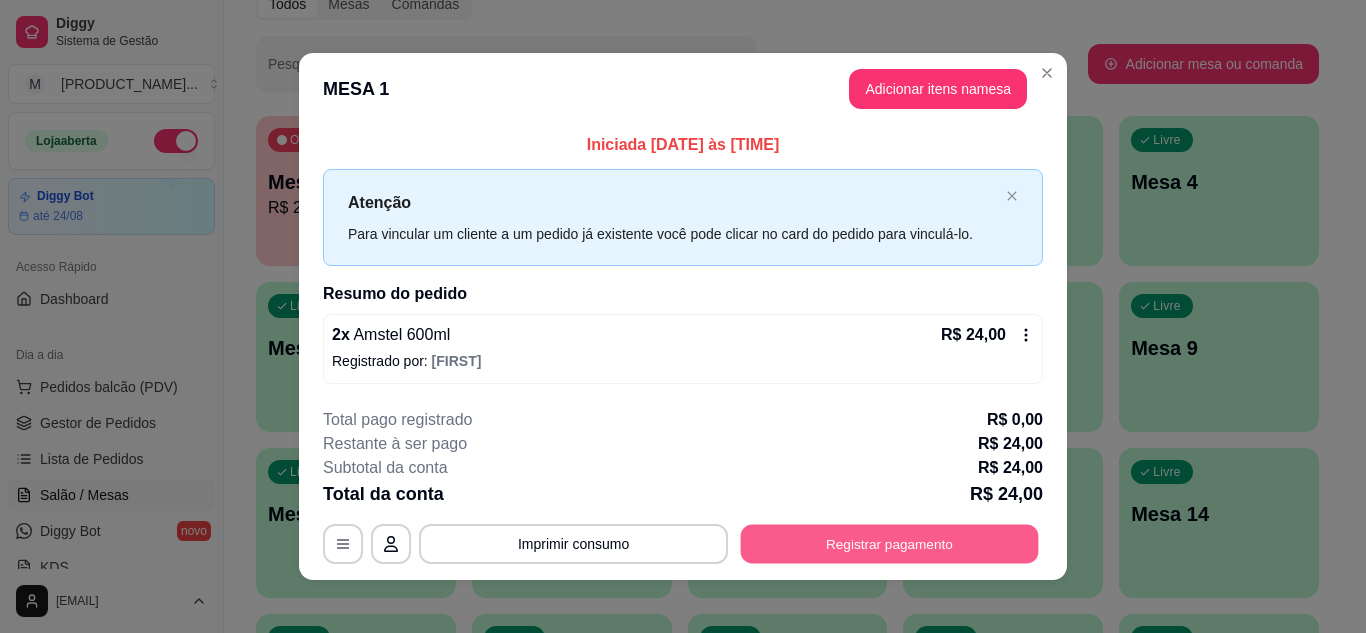 click on "Registrar pagamento" at bounding box center [890, 544] 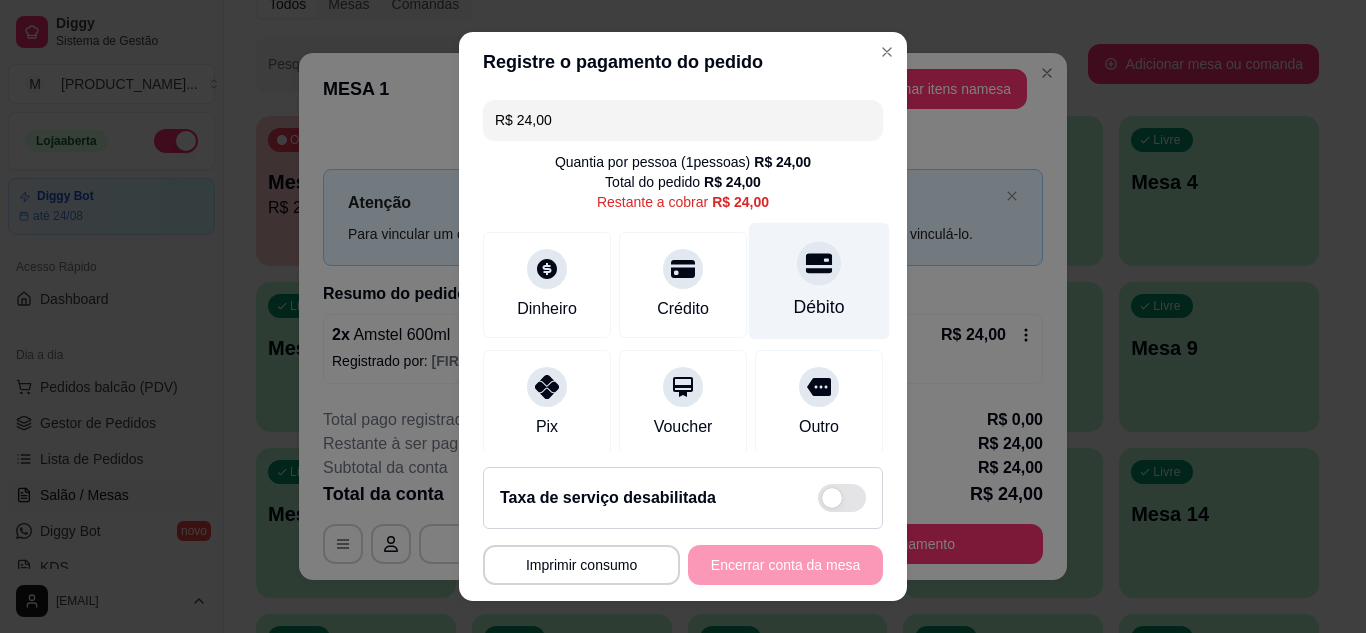 click on "Débito" at bounding box center (819, 280) 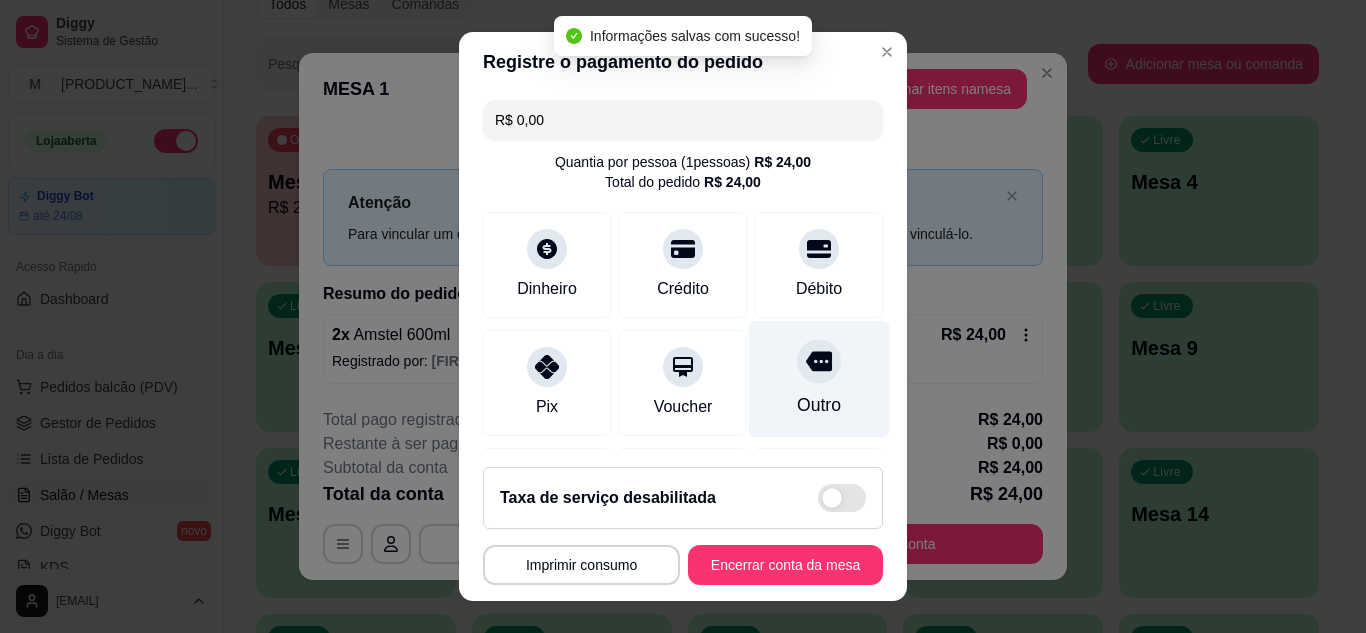 type on "R$ 0,00" 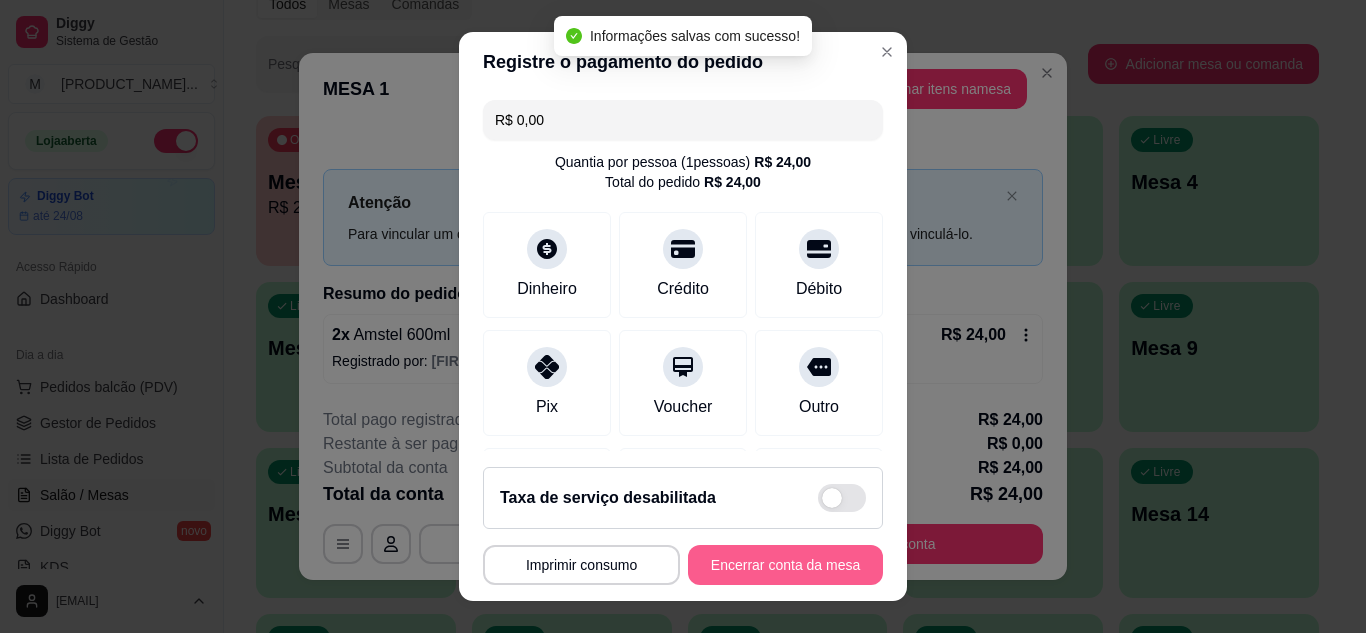 click on "Encerrar conta da mesa" at bounding box center (785, 565) 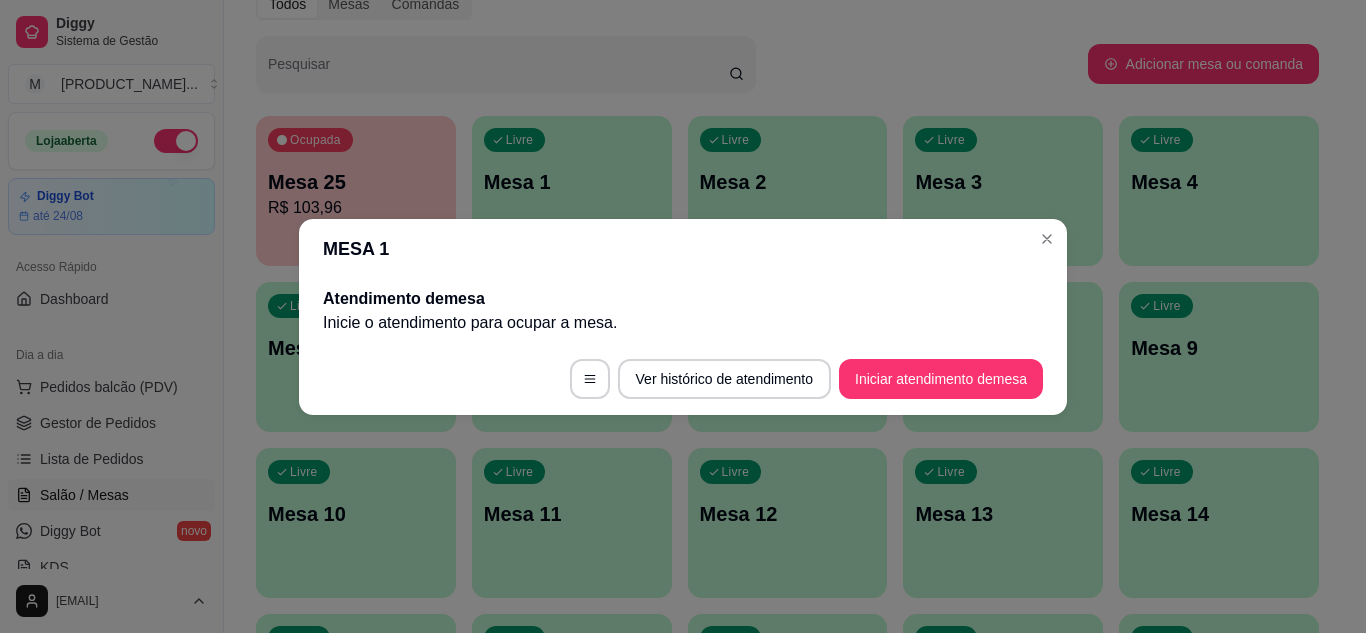 click on "MESA 1" at bounding box center [683, 249] 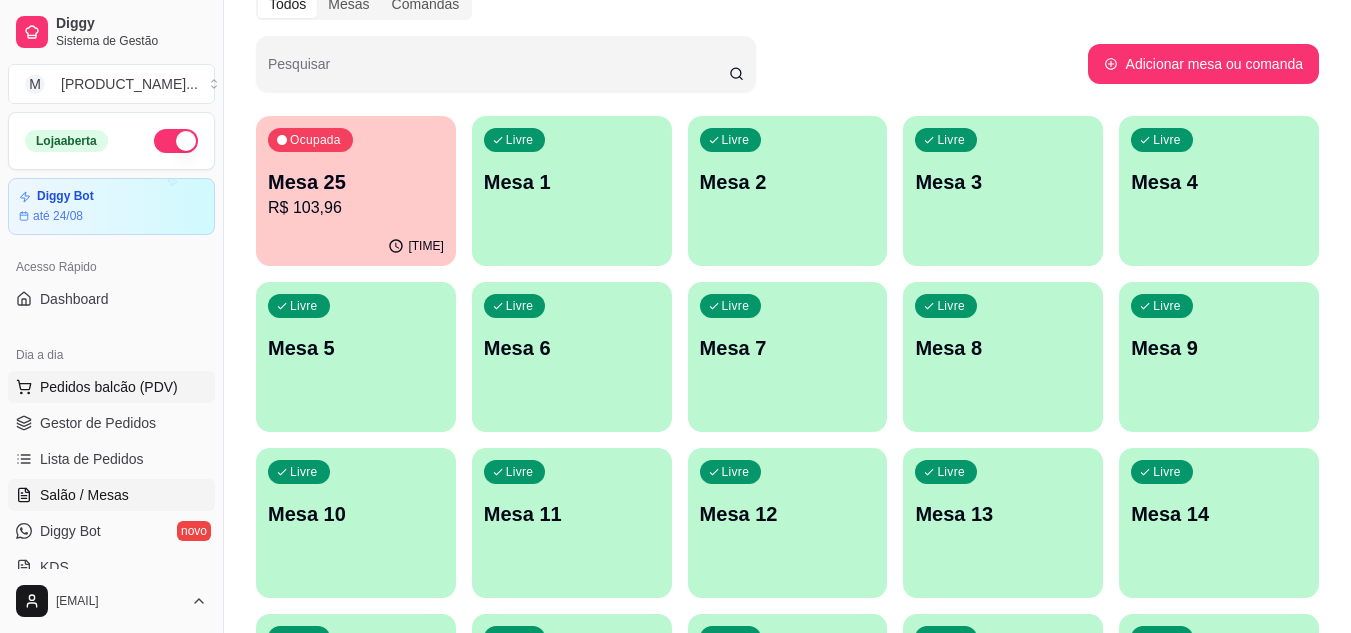 click on "Pedidos balcão (PDV)" at bounding box center (111, 387) 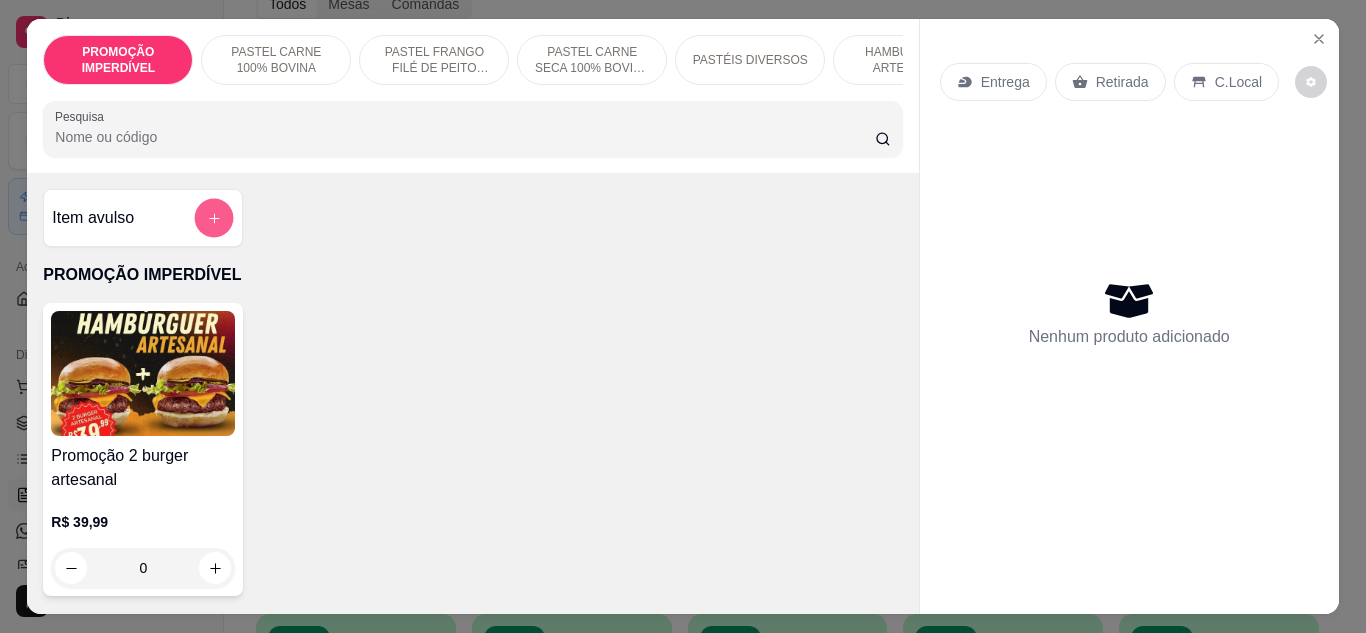 click at bounding box center [214, 218] 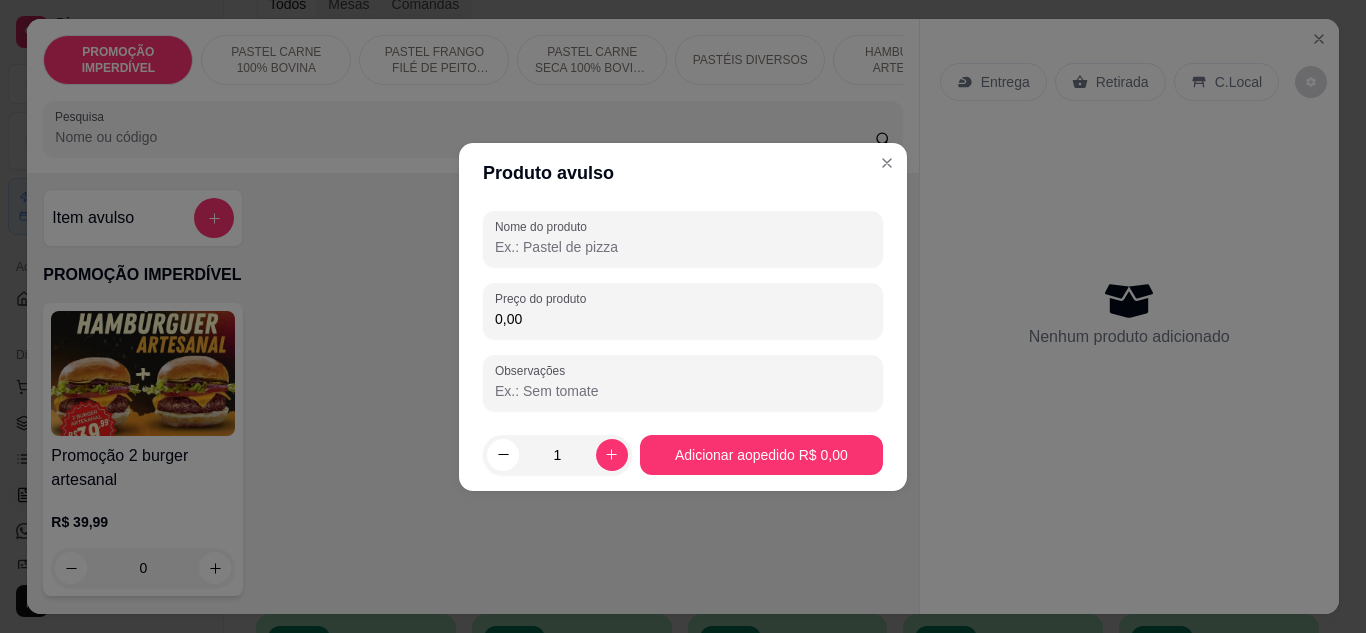 click on "Nome do produto" at bounding box center (683, 247) 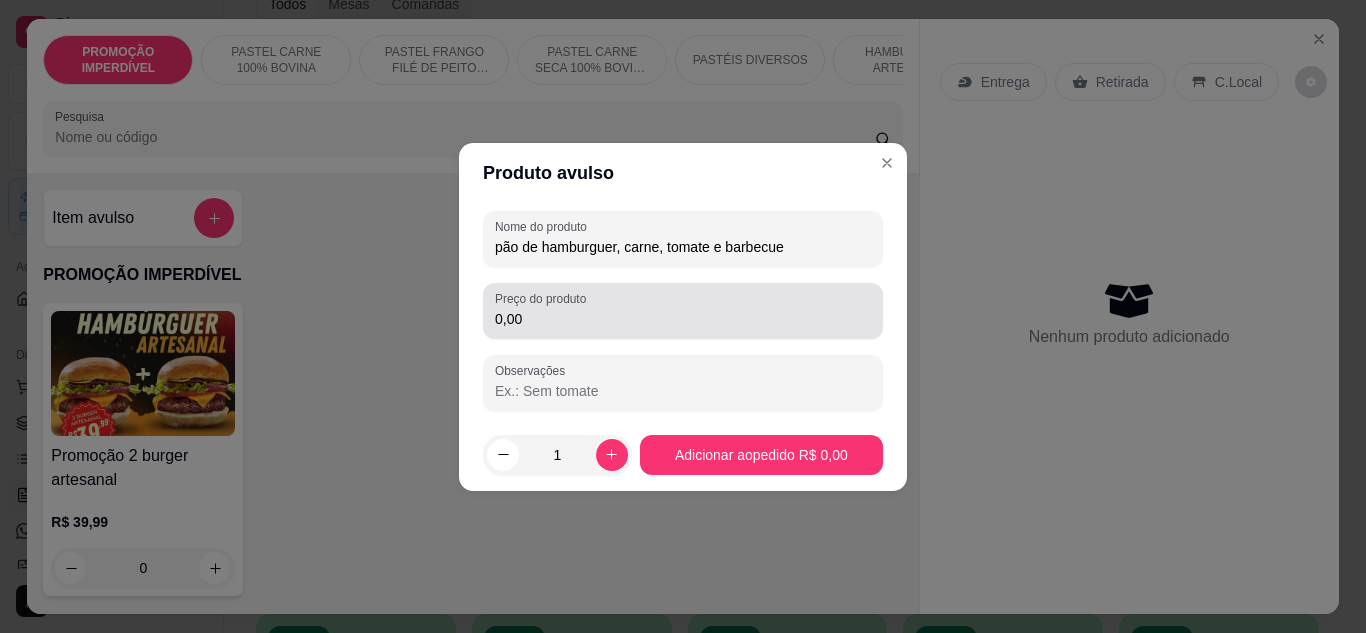 type on "pão de hamburguer, carne, tomate e barbecue" 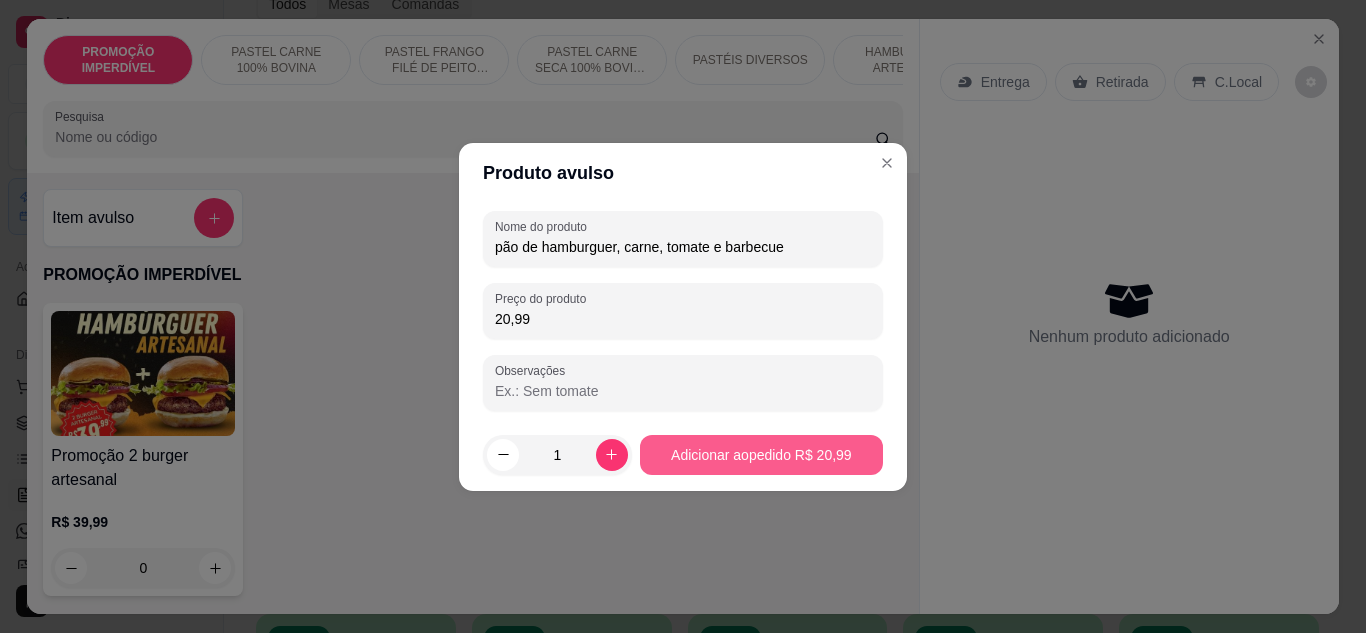 type on "20,99" 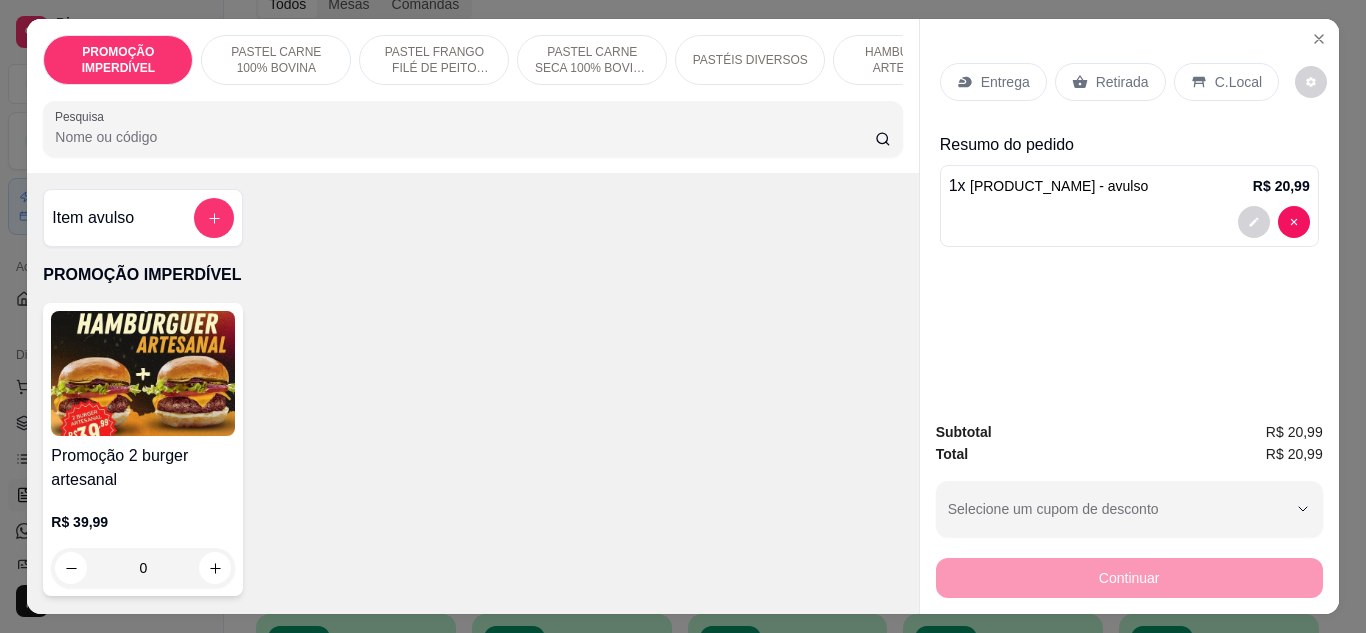 click on "Pesquisa" at bounding box center [465, 137] 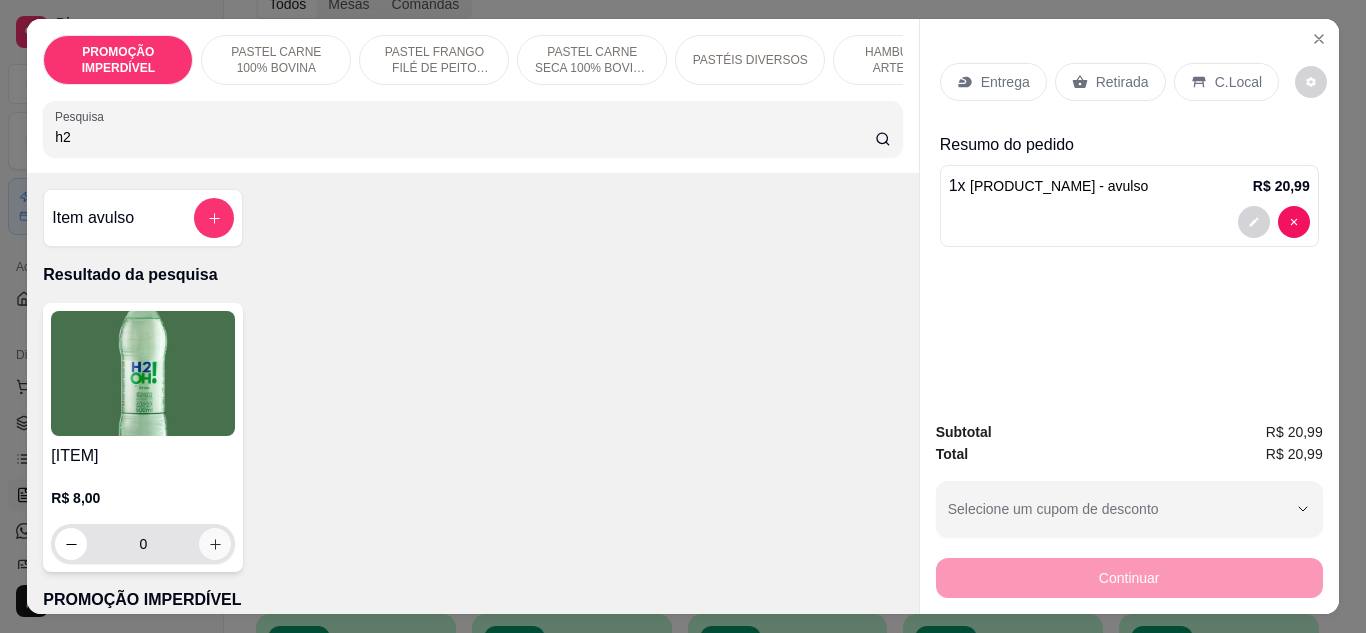type on "h2" 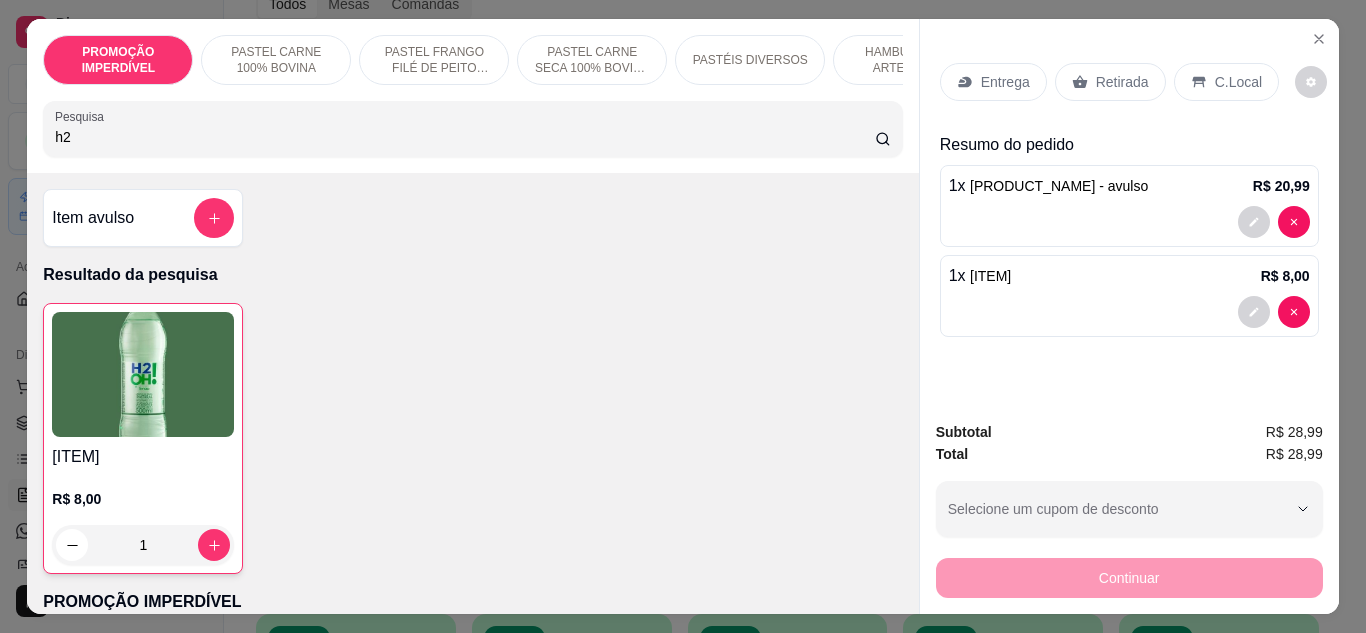 click on "h2" at bounding box center (465, 137) 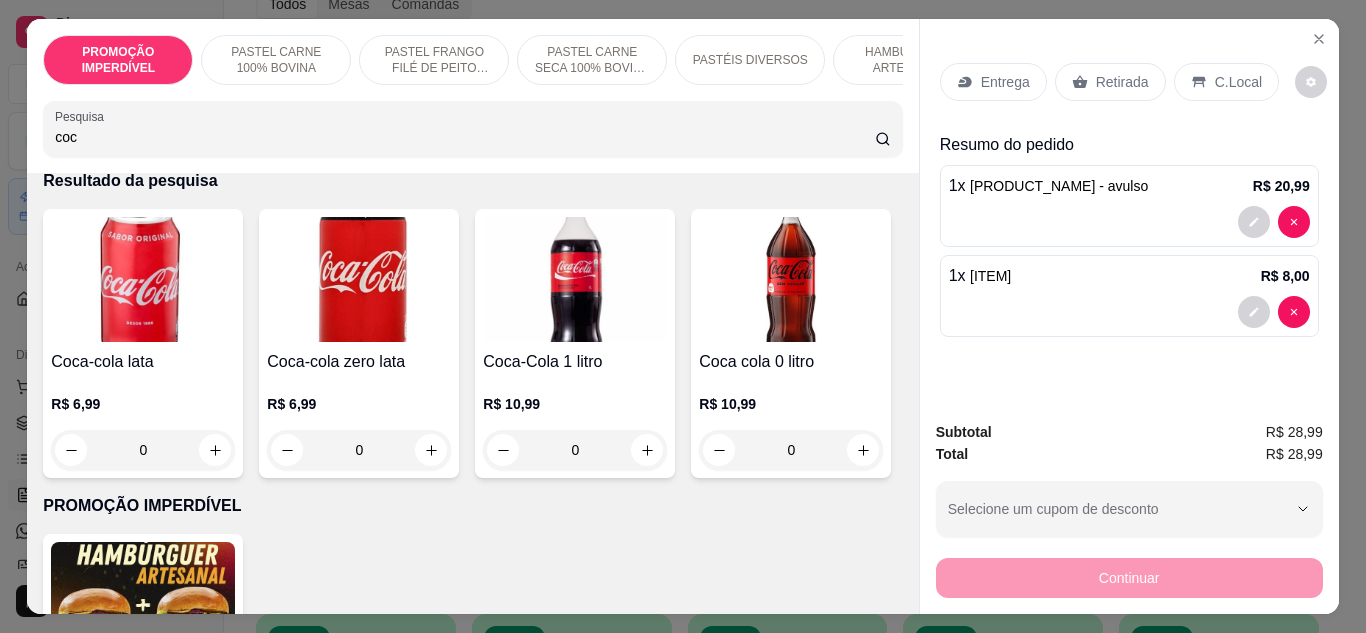 scroll, scrollTop: 100, scrollLeft: 0, axis: vertical 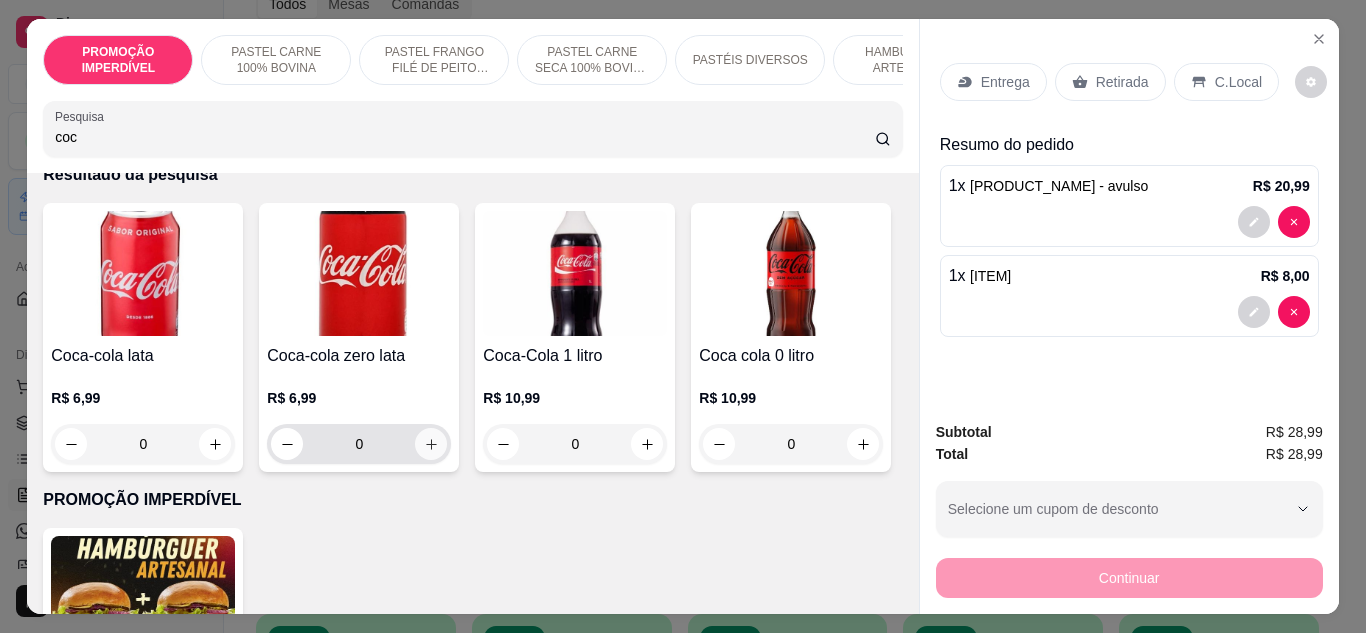 type on "coc" 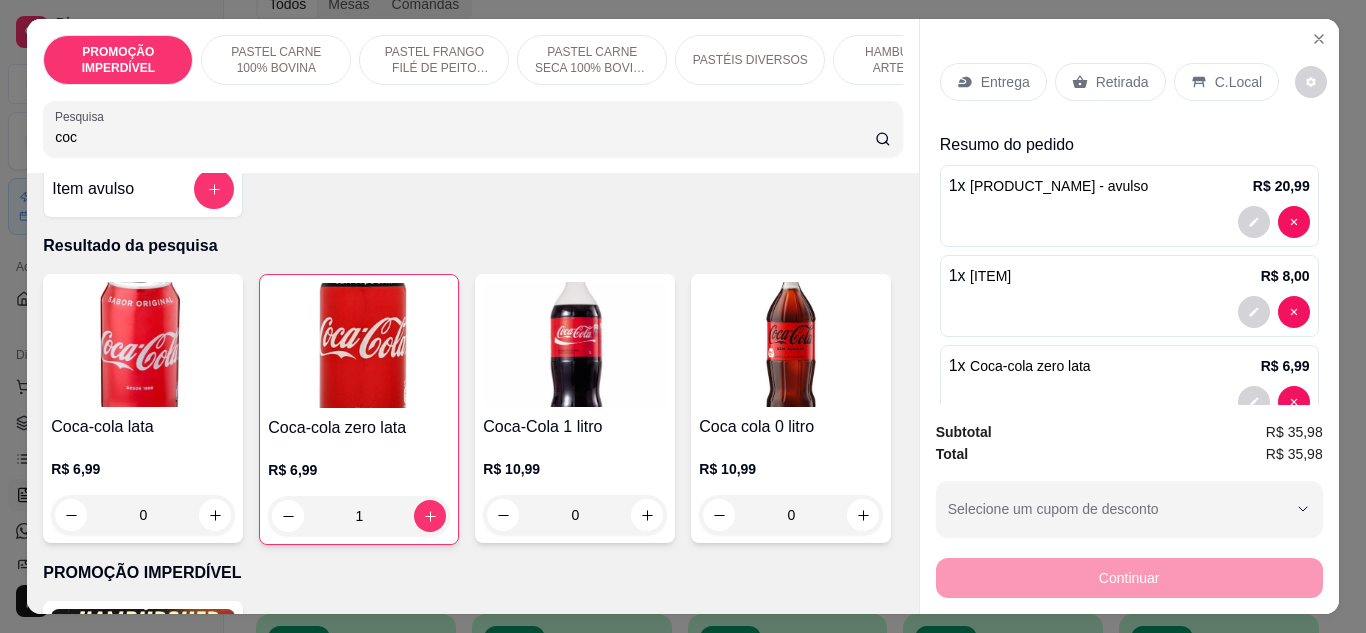 scroll, scrollTop: 0, scrollLeft: 0, axis: both 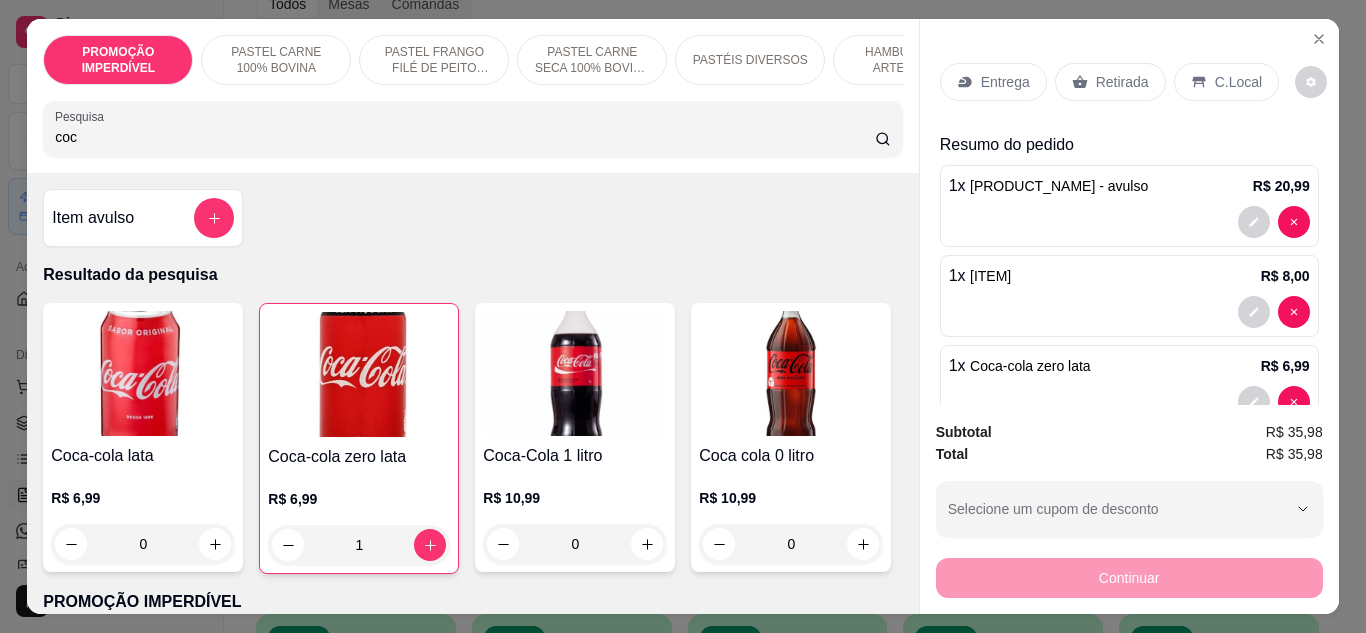 click 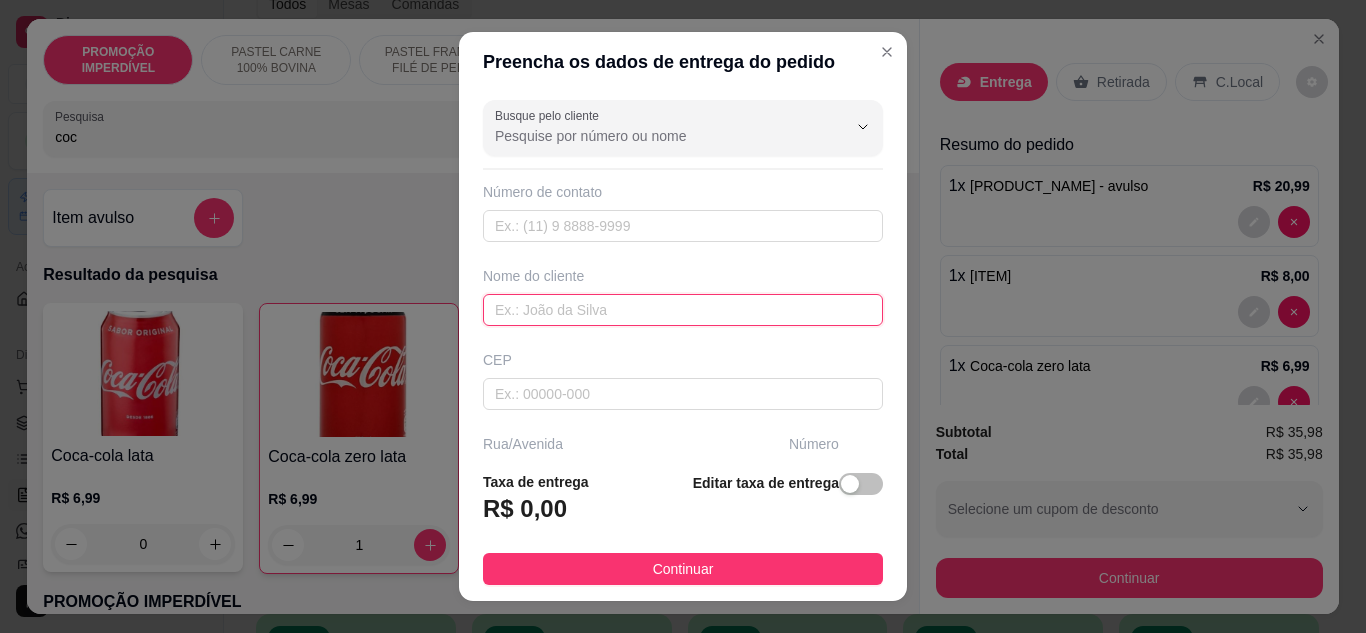 click at bounding box center (683, 310) 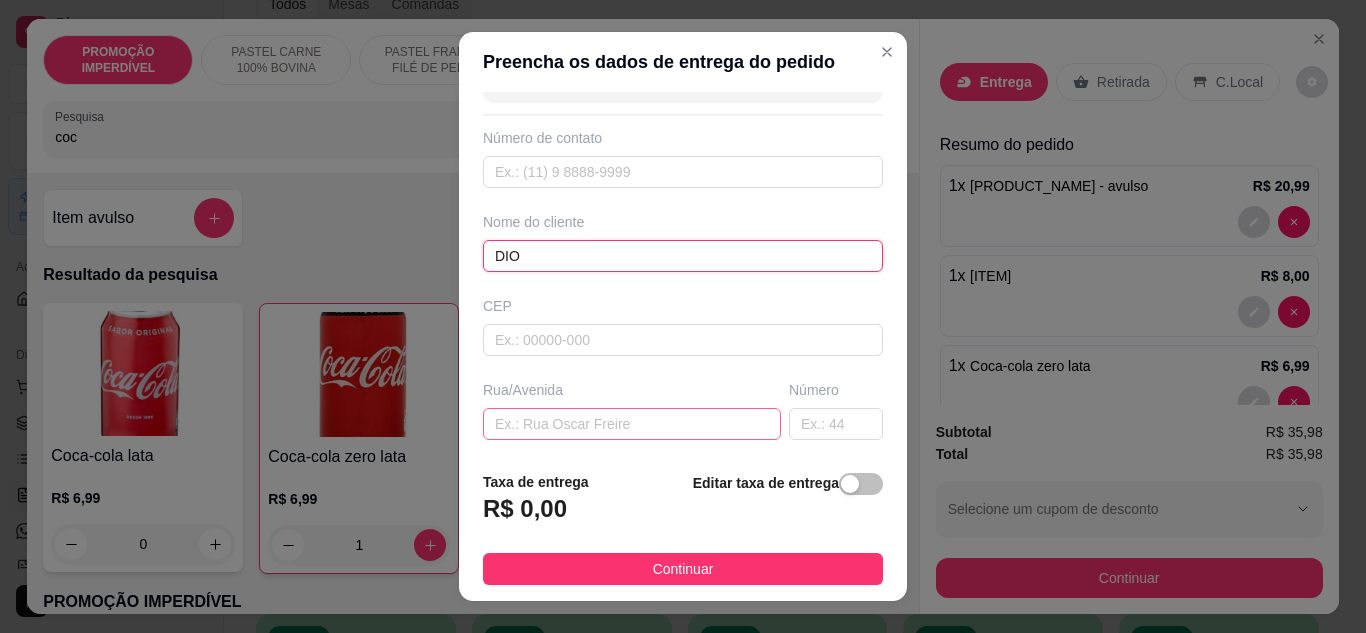 scroll, scrollTop: 100, scrollLeft: 0, axis: vertical 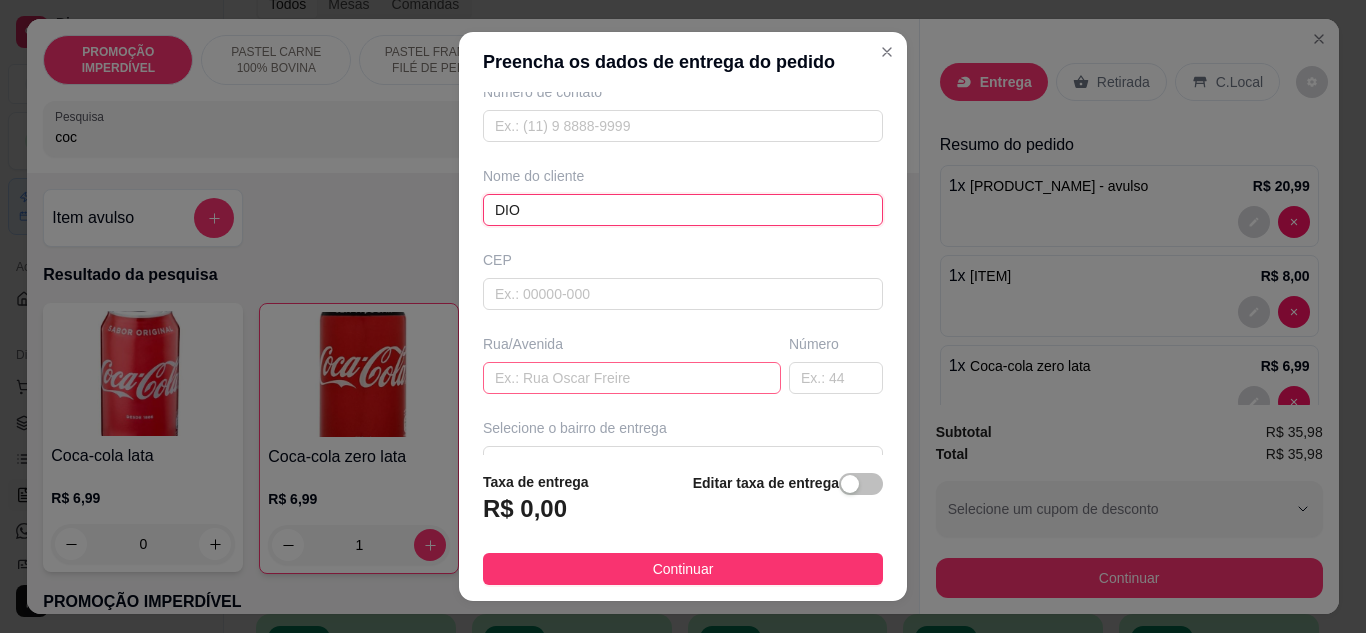 type on "DIO" 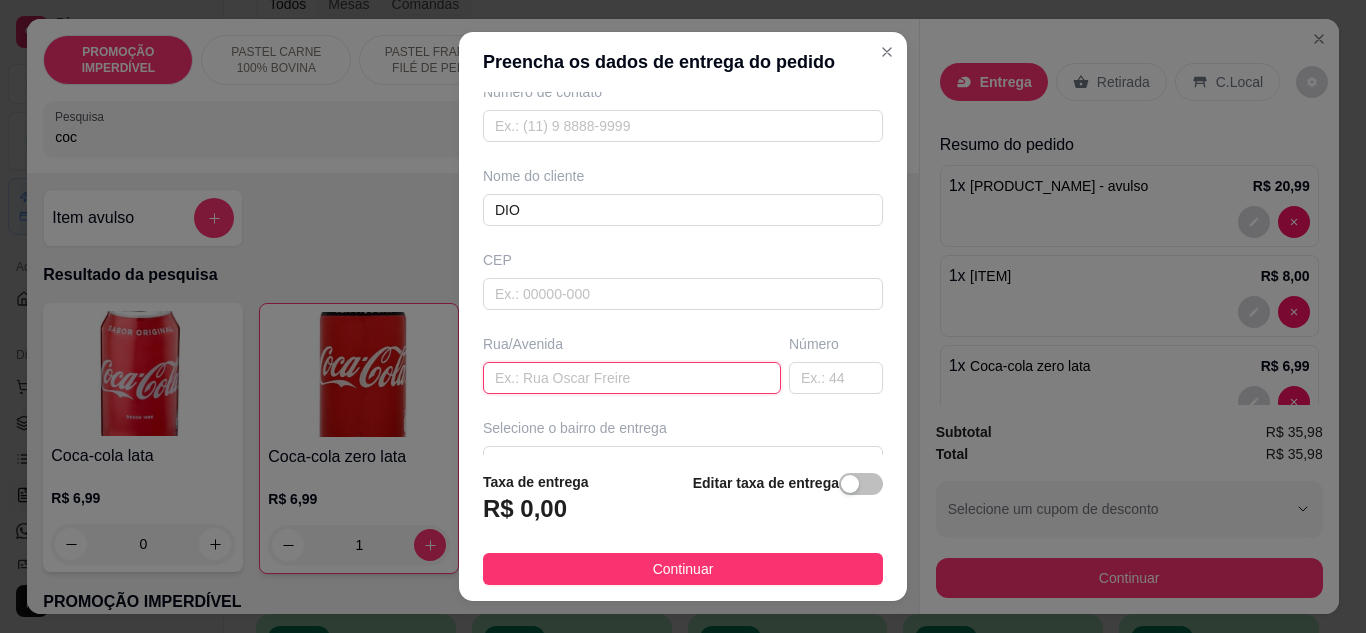 click at bounding box center (632, 378) 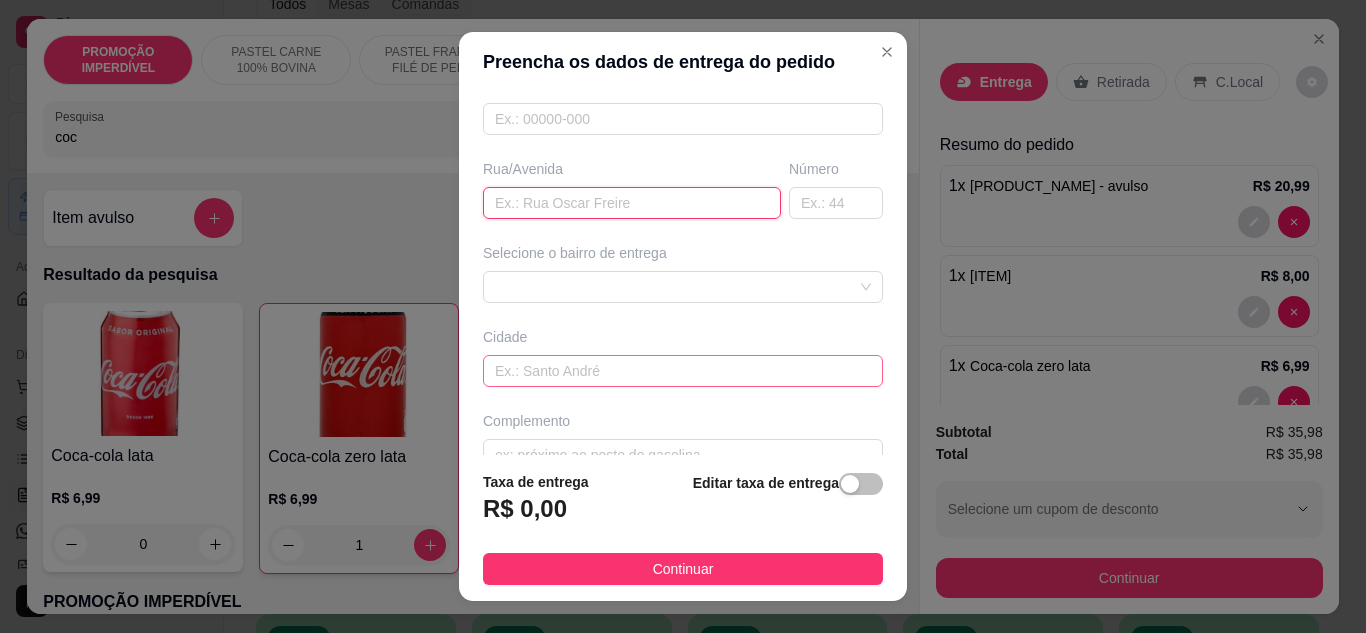 scroll, scrollTop: 310, scrollLeft: 0, axis: vertical 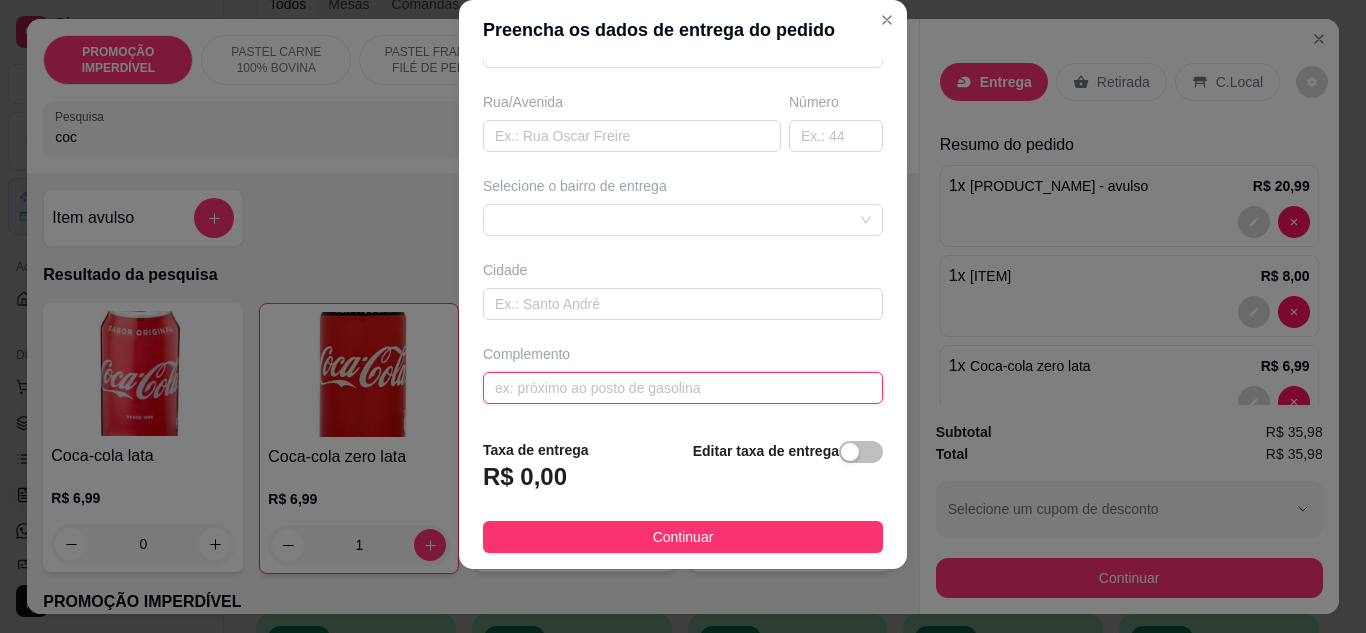 click at bounding box center (683, 388) 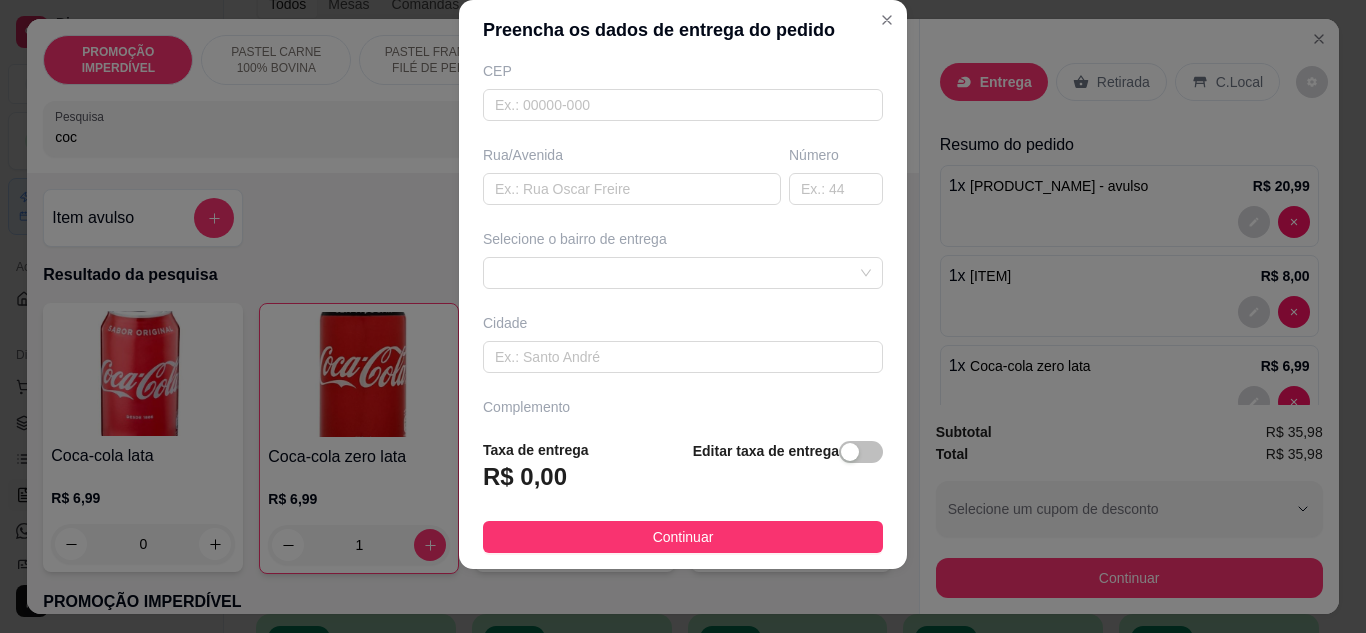 scroll, scrollTop: 210, scrollLeft: 0, axis: vertical 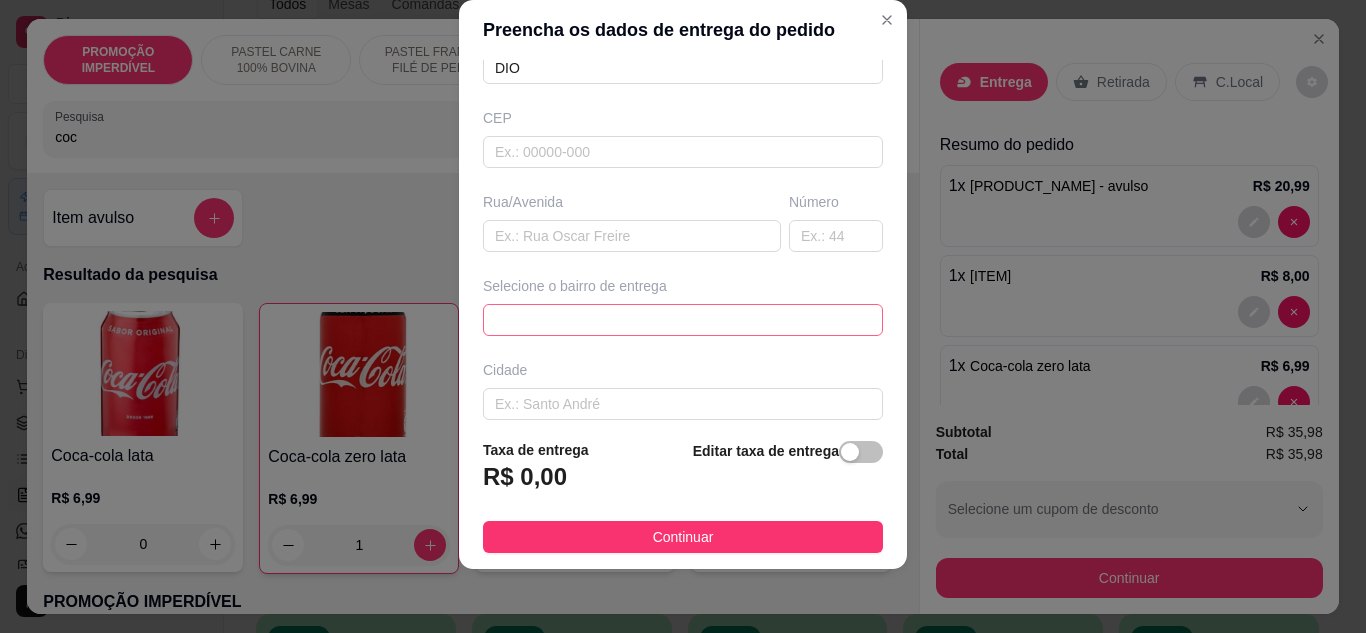 click on "6350873a0b939f714563a481 635091786ca8e8df49de3dc0 Alamar - Eunápolis -  R$ 7,00 Alecrim 1 - Eunápolis  -  R$ 10,00 Alecrim 2 - Eunápolis -  R$ 10,00 Alegria - Eunápolis  -  R$ 9,00 Alto da Boa Vista - Eunápolis -  R$ 8,00 Antares - Eunápolis  -  R$ 7,00 Arivaldo reis - Eunápolis  -  R$ 9,00 Arnaldo moura - Eunápolis  -  R$ 12,00 Centauro Oeste - Eunápolis -  R$ 7,00 Centro - Eunápolis -  R$ 7,00" at bounding box center [683, 320] 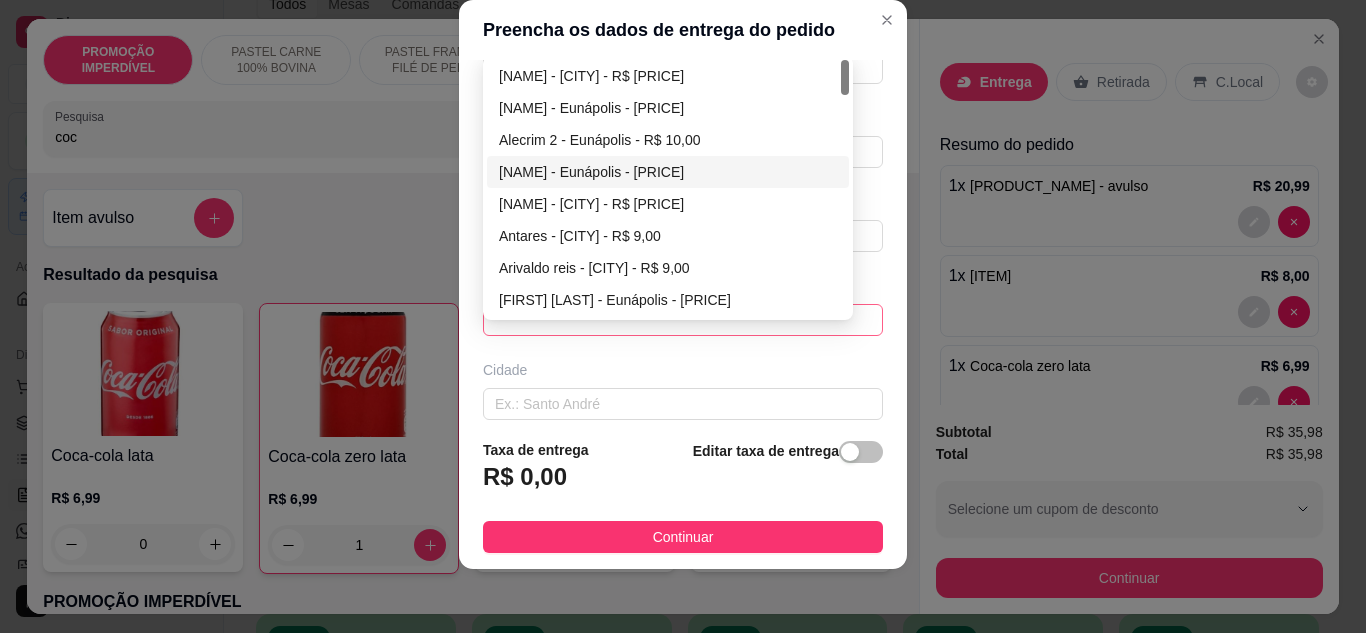 scroll, scrollTop: 100, scrollLeft: 0, axis: vertical 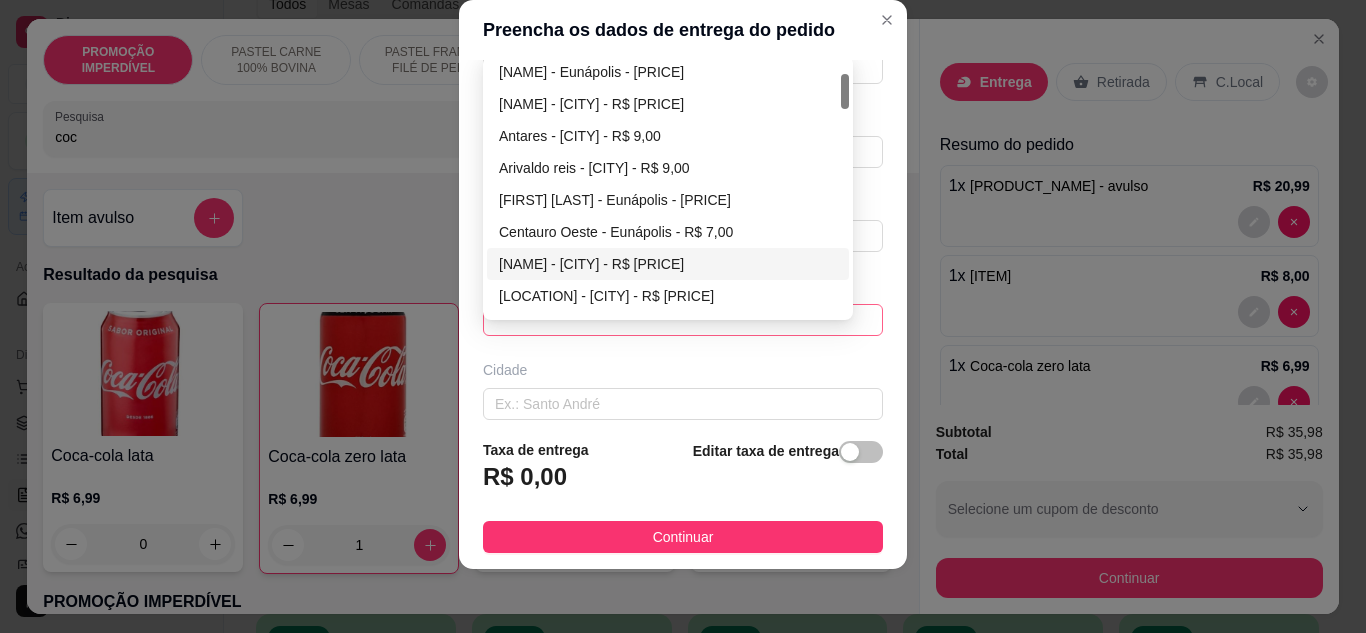 type on "HOSPITAL RAMOS ap 213" 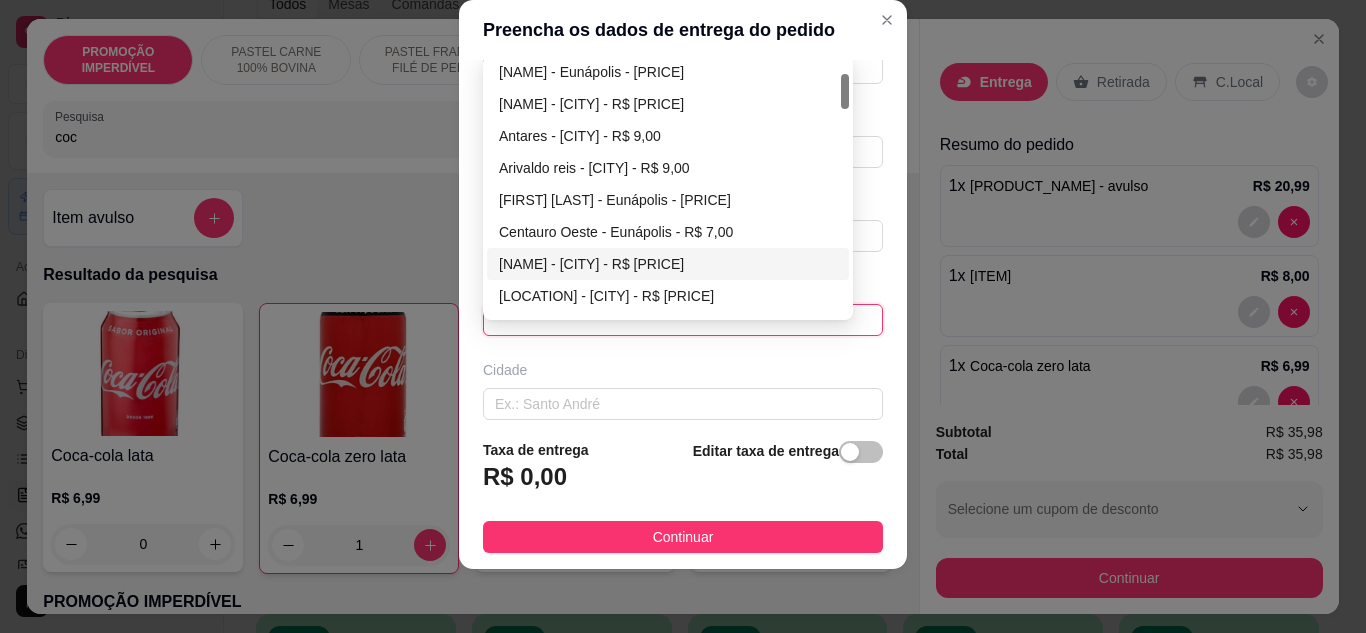 click on "Centro - Eunápolis -  R$ 7,00" at bounding box center [668, 264] 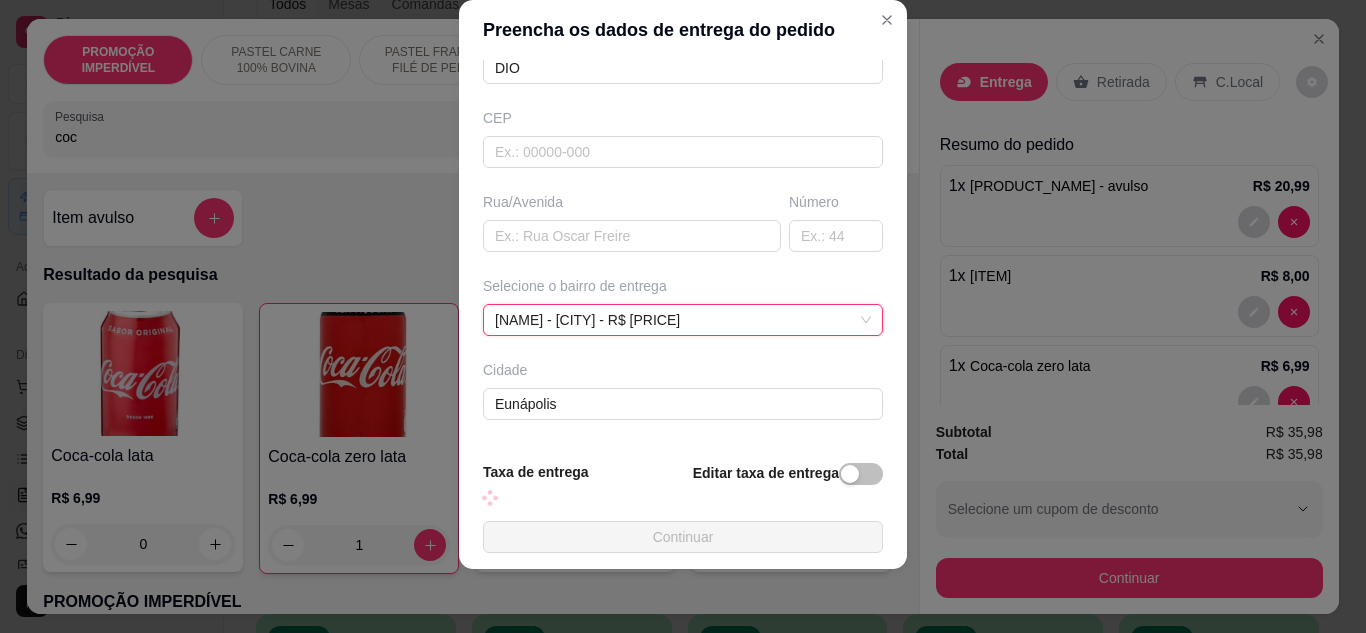 scroll, scrollTop: 110, scrollLeft: 0, axis: vertical 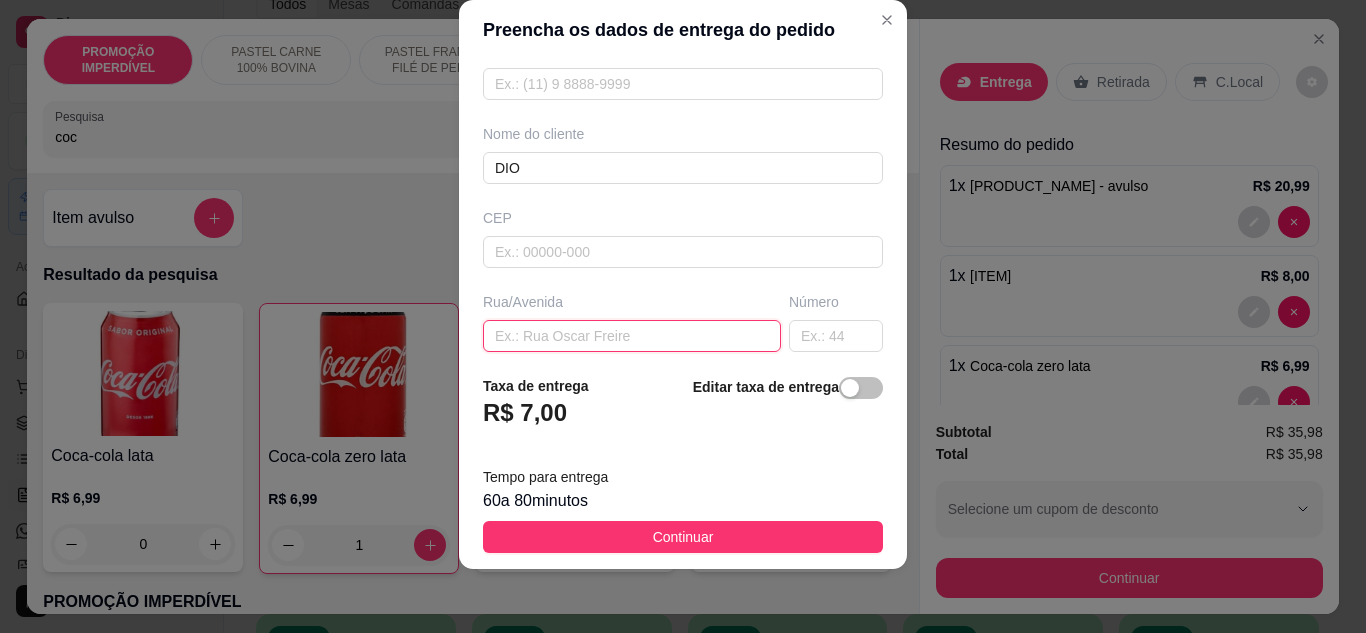 click at bounding box center [632, 336] 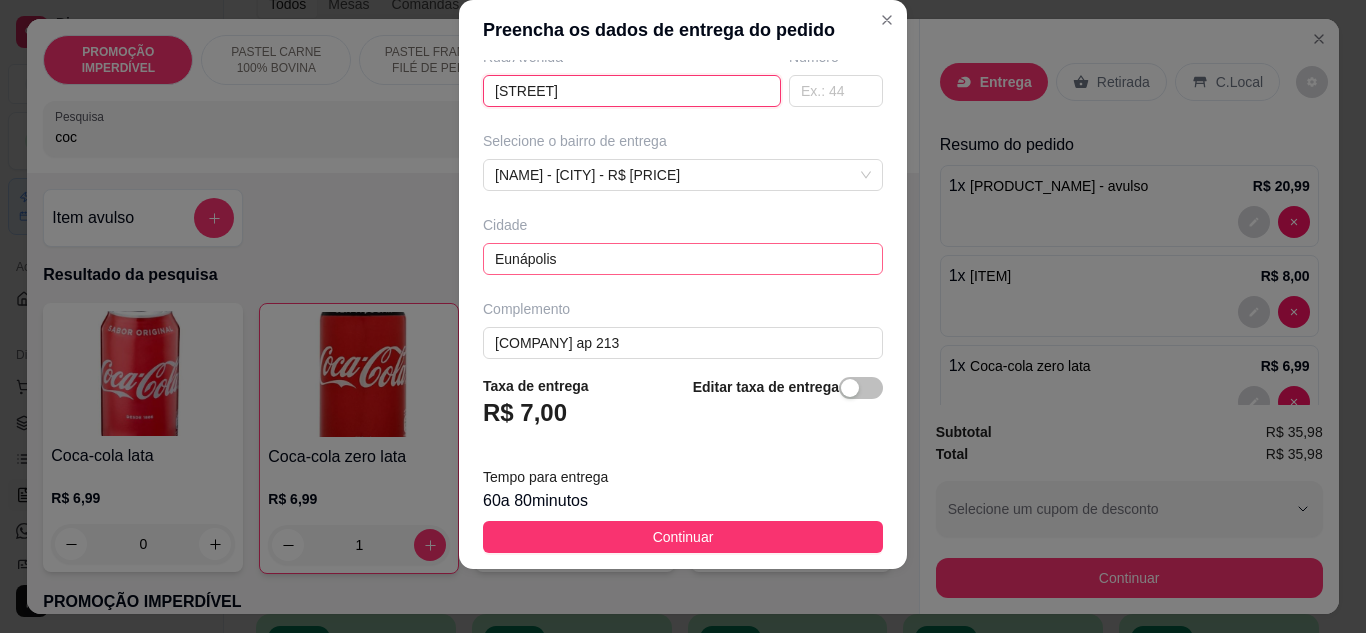 scroll, scrollTop: 374, scrollLeft: 0, axis: vertical 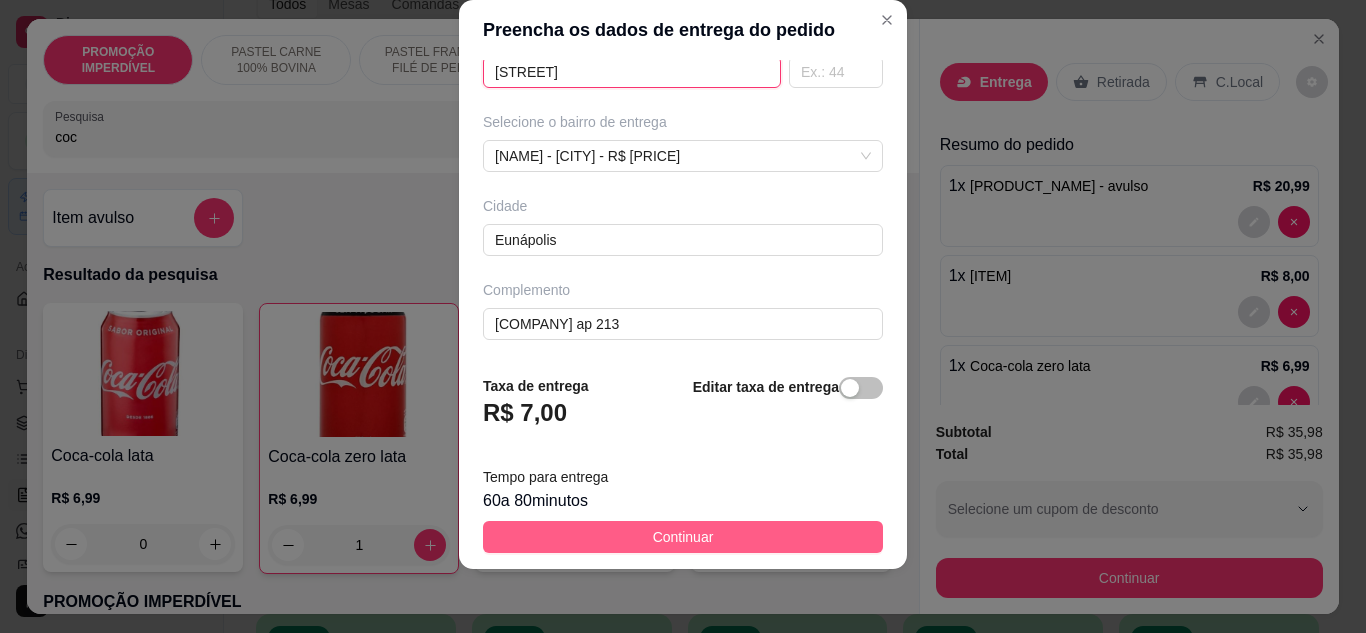 type on "rui barbosa" 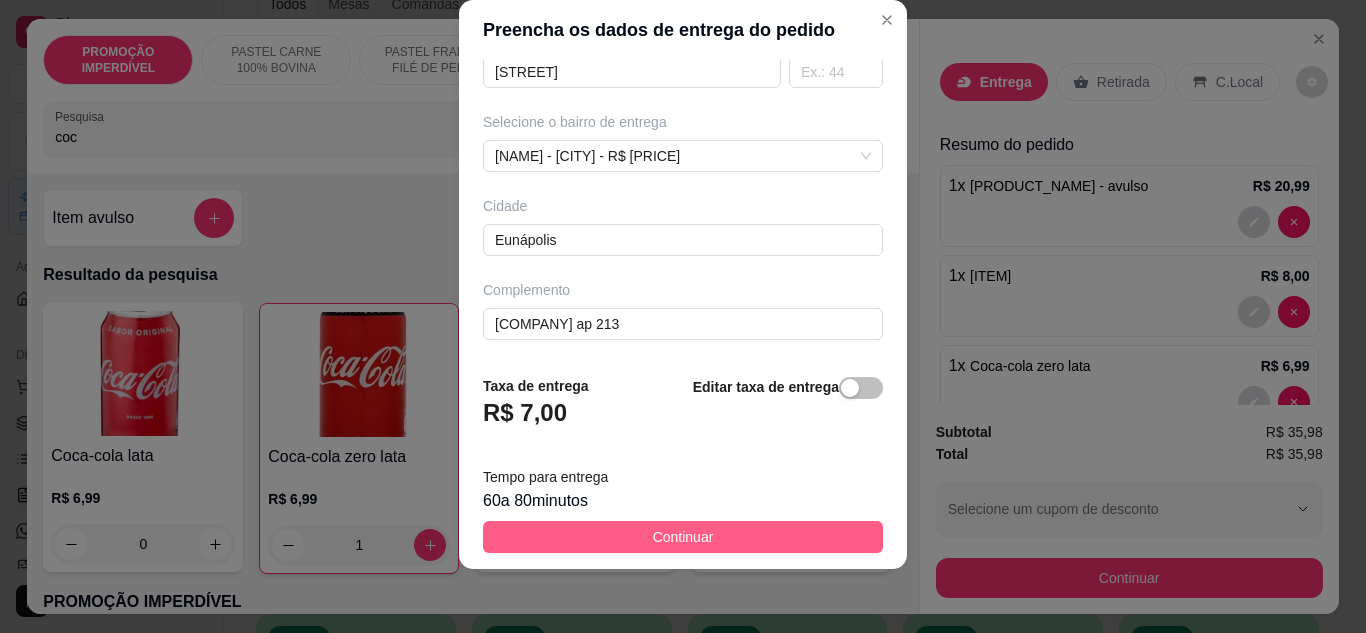 click on "Continuar" at bounding box center [683, 537] 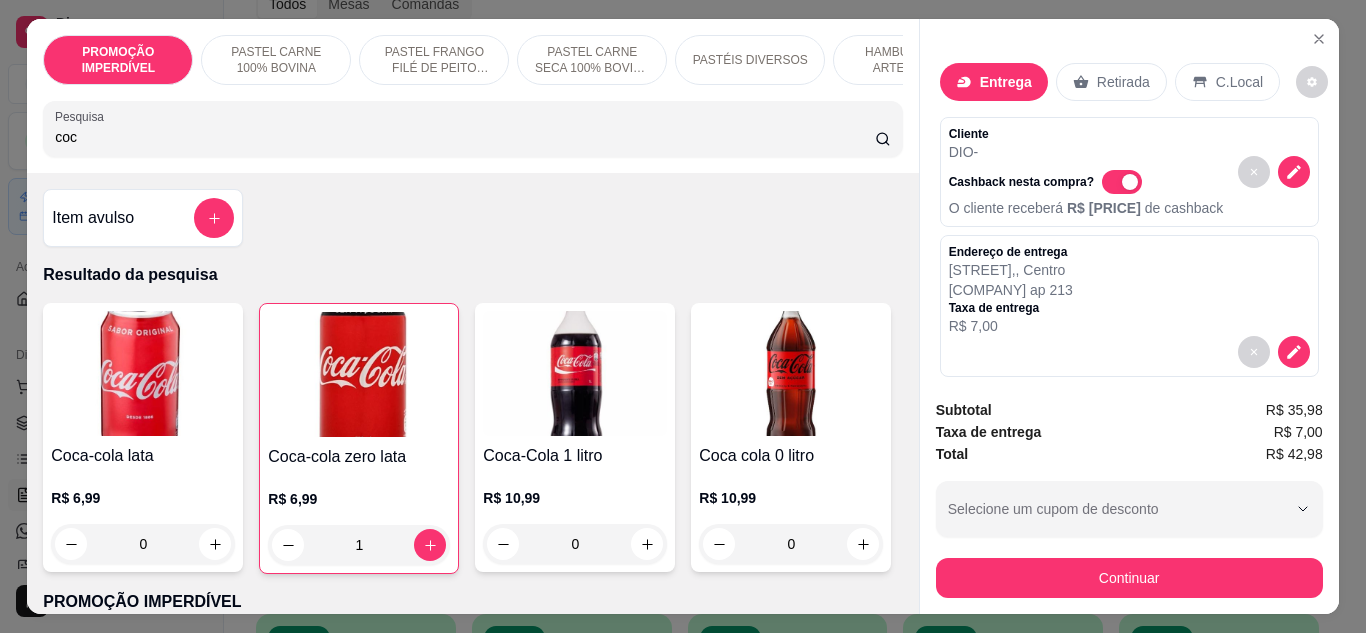 scroll, scrollTop: 53, scrollLeft: 0, axis: vertical 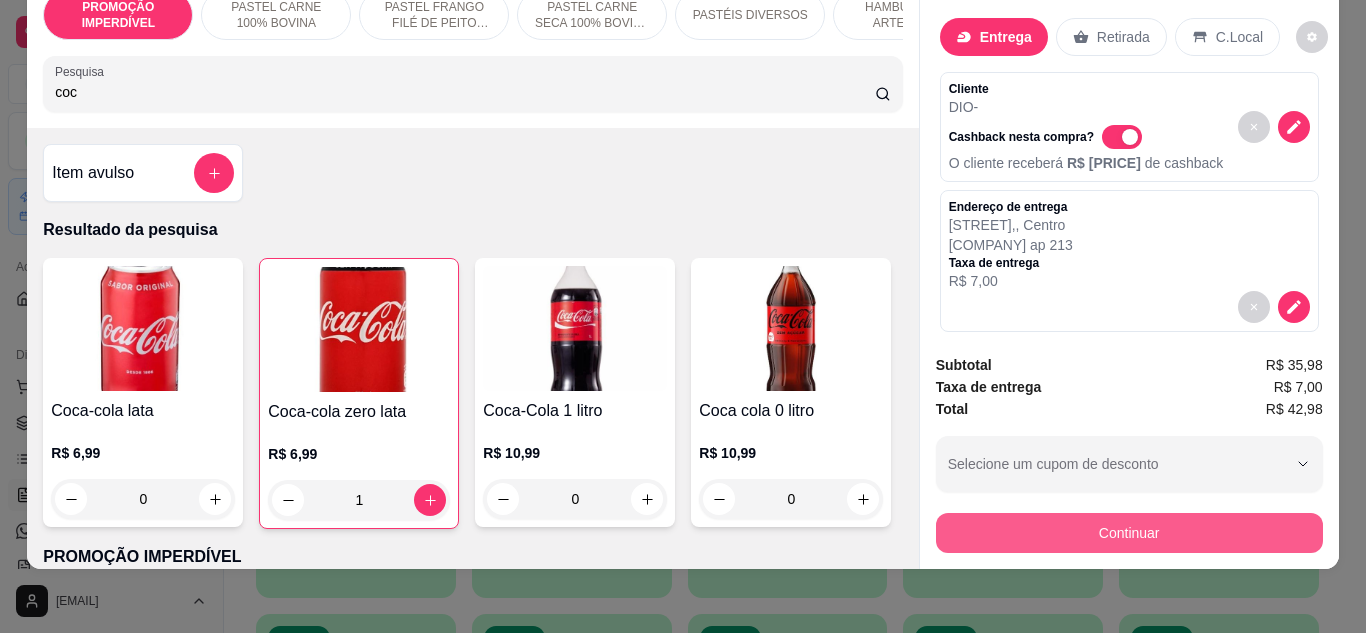 click on "Continuar" at bounding box center (1129, 533) 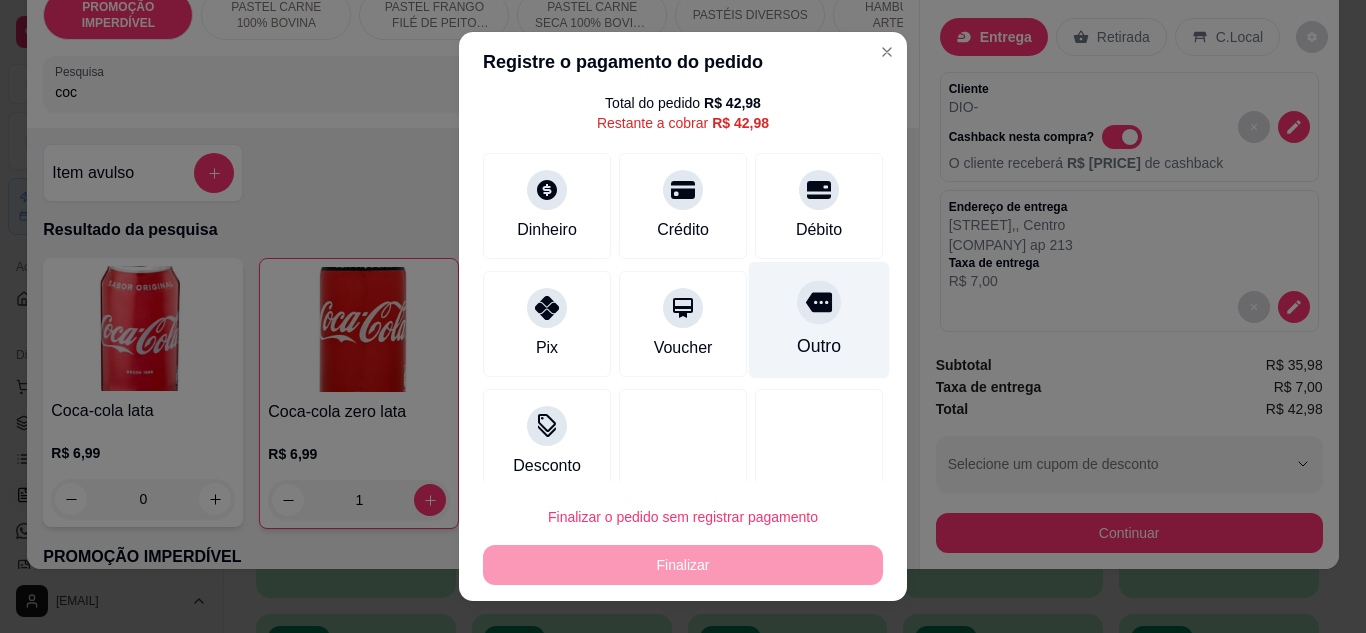 scroll, scrollTop: 80, scrollLeft: 0, axis: vertical 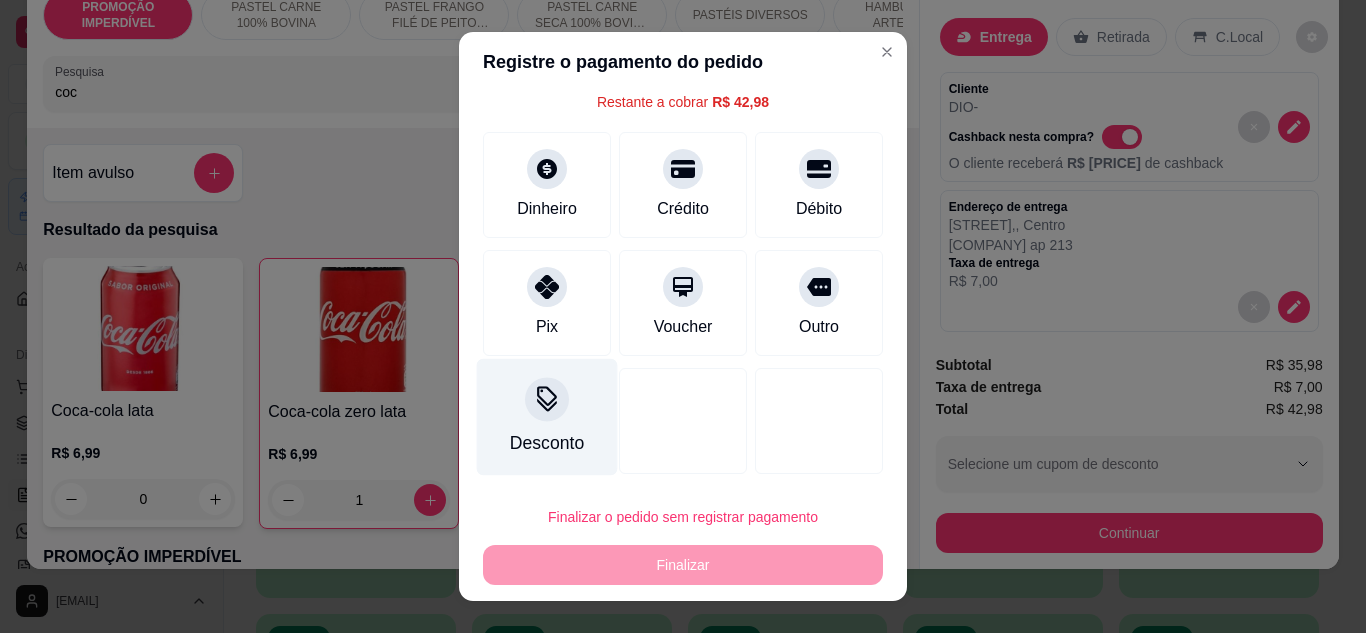 click at bounding box center [547, 399] 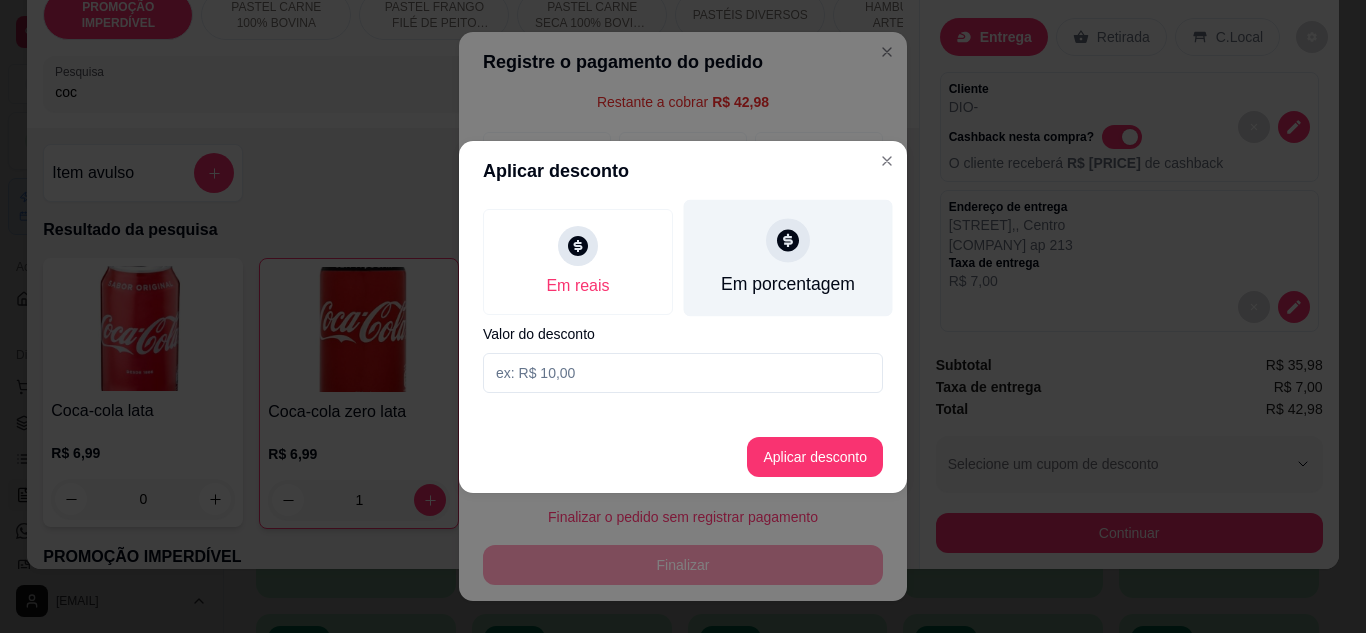 click on "Em porcentagem" at bounding box center [788, 284] 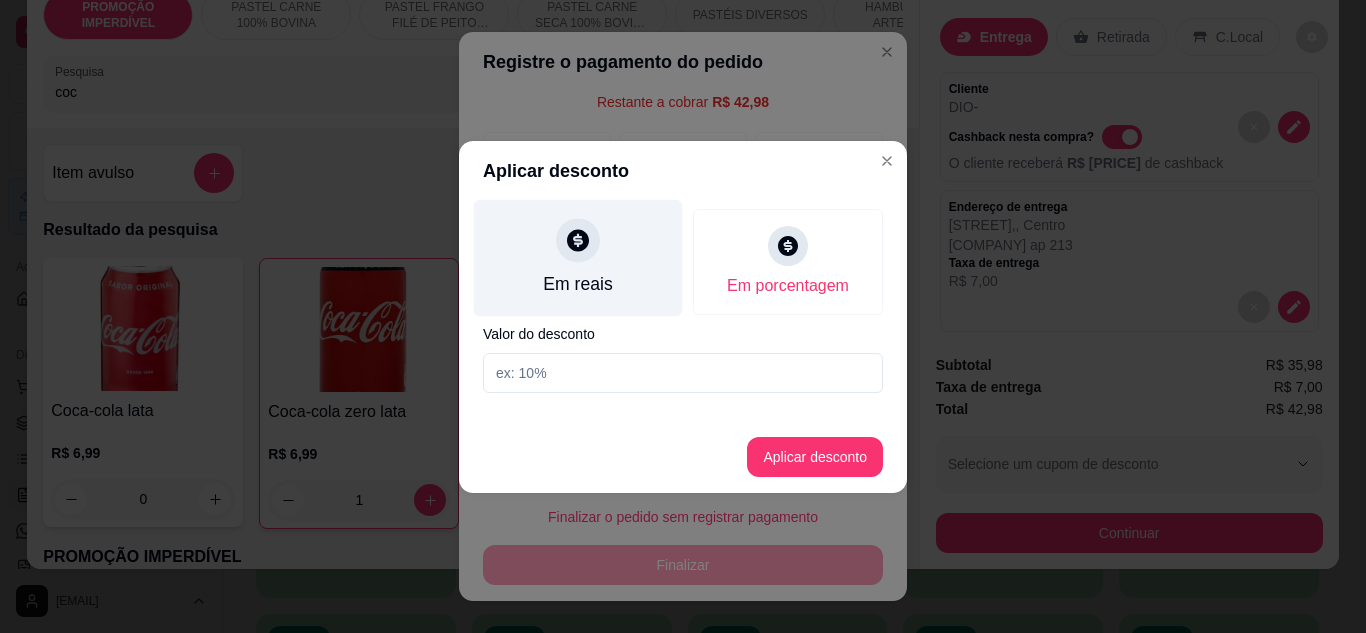 click on "Em reais" at bounding box center (578, 257) 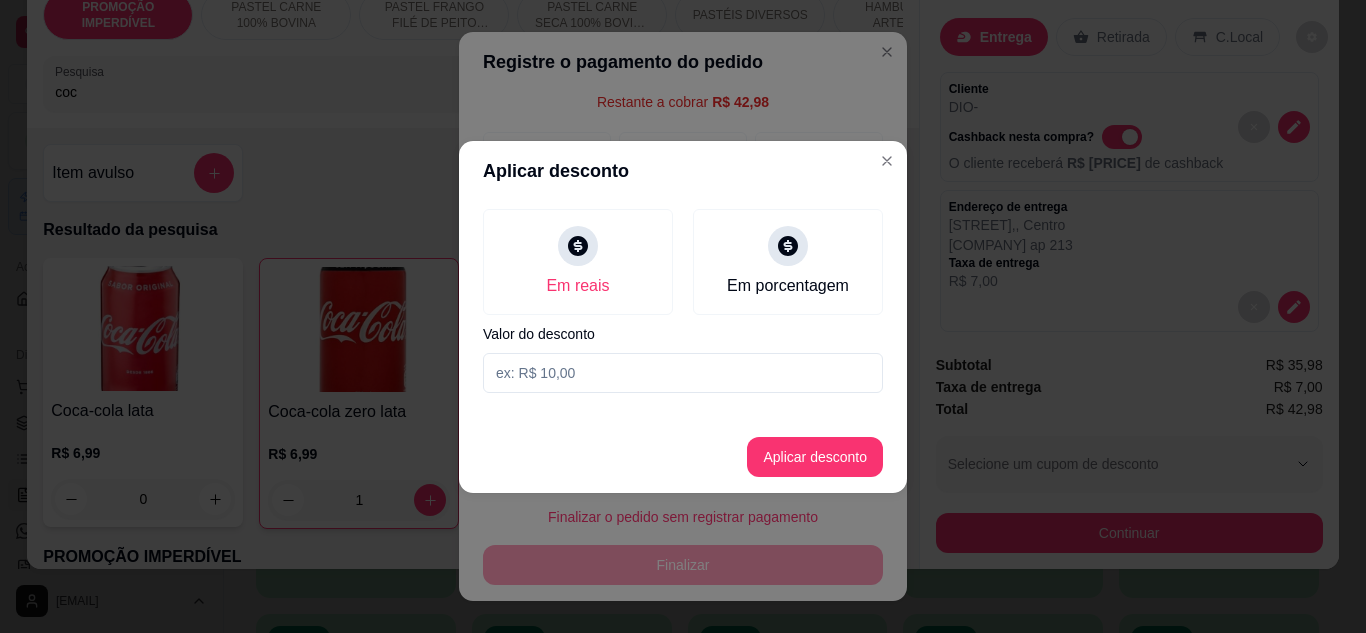 click at bounding box center [683, 373] 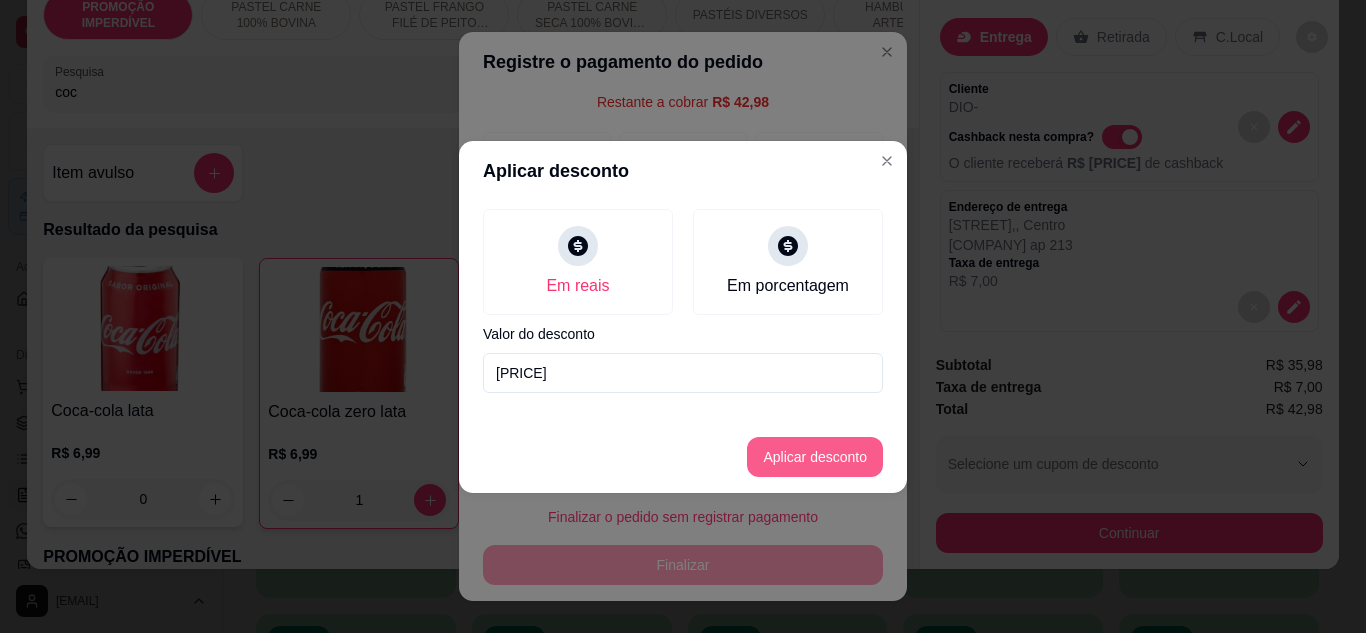 type on "42,97" 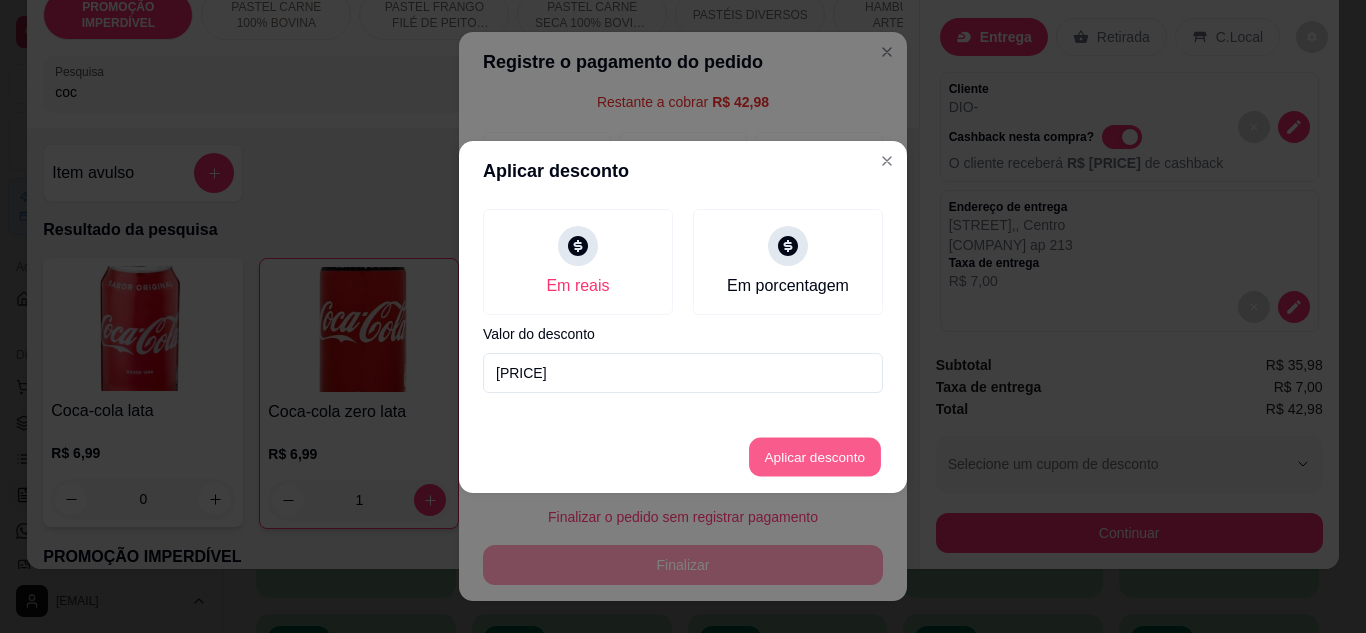 click on "Aplicar desconto" at bounding box center (815, 456) 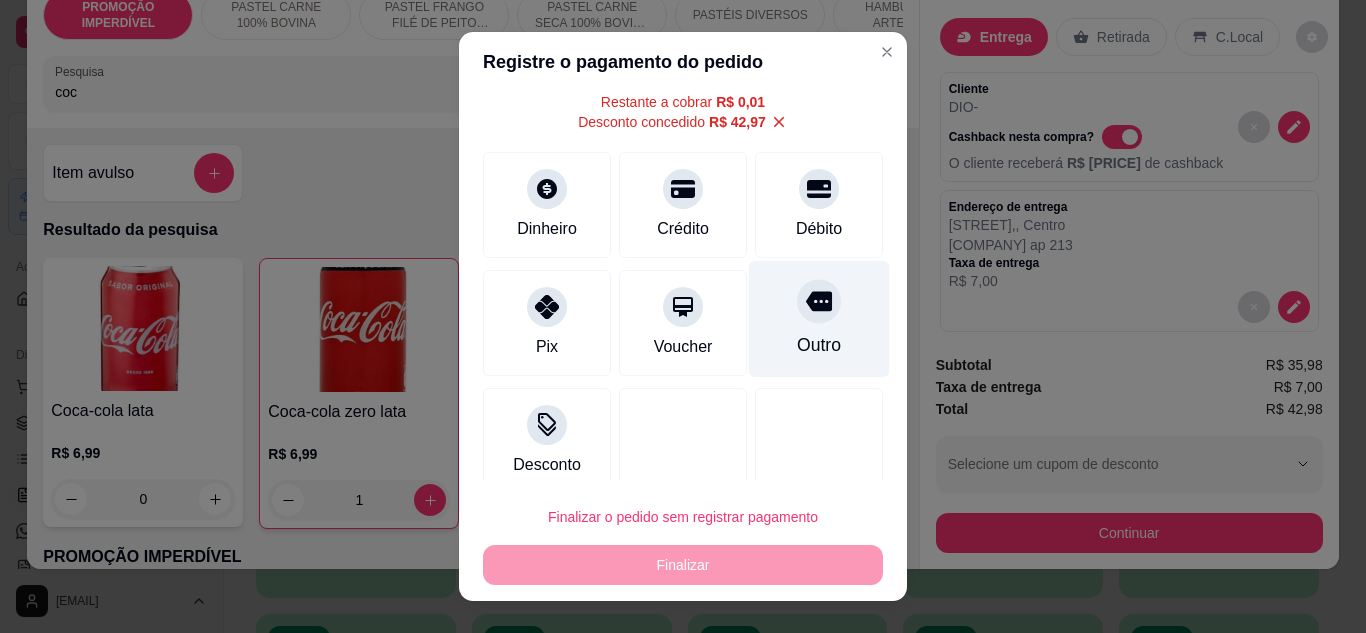 click on "Outro" at bounding box center [819, 318] 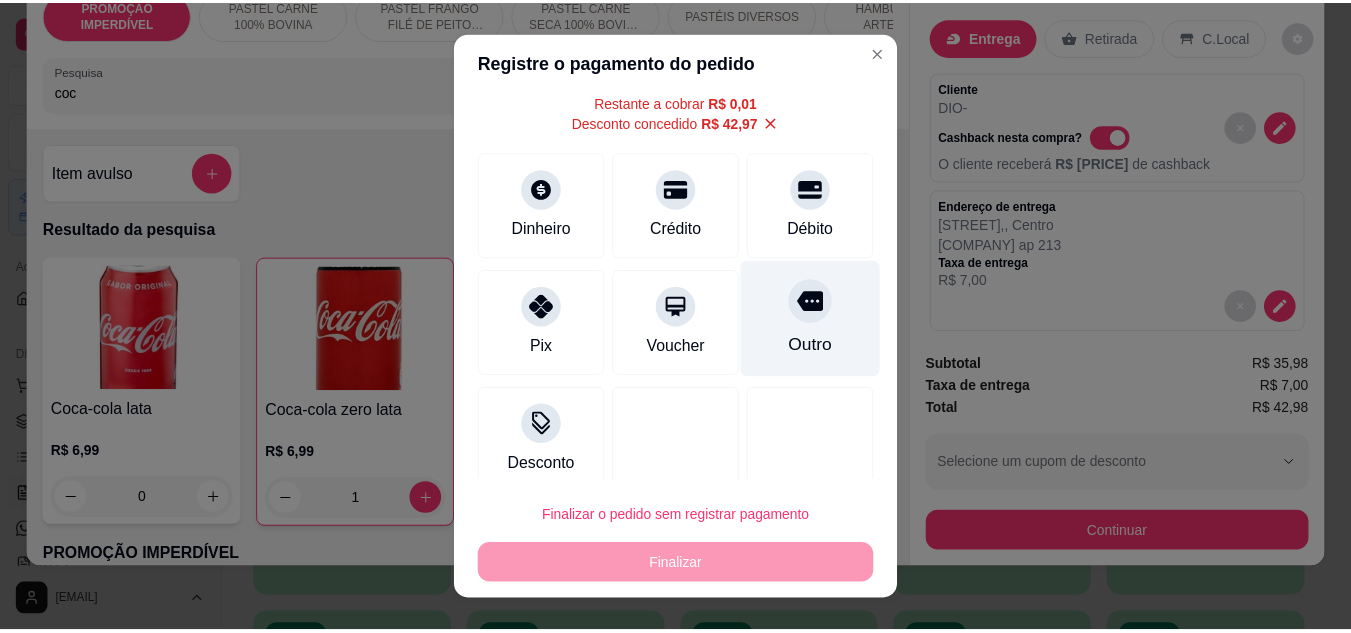 scroll, scrollTop: 60, scrollLeft: 0, axis: vertical 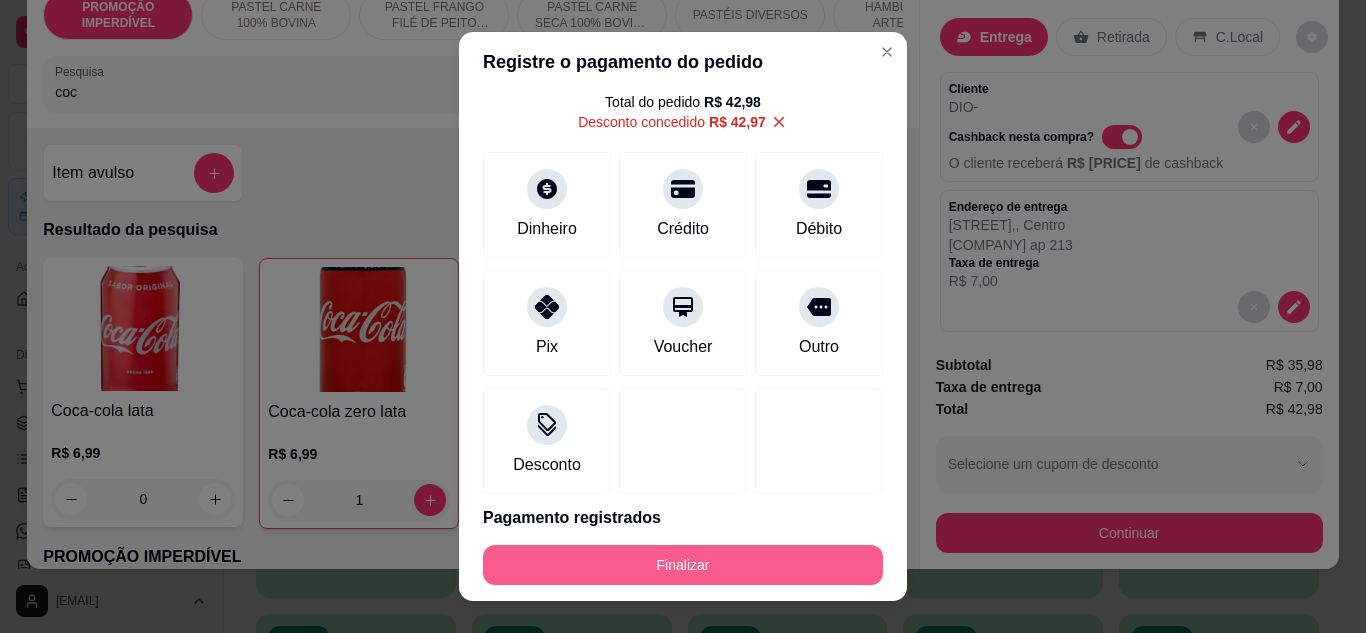click on "Finalizar" at bounding box center (683, 565) 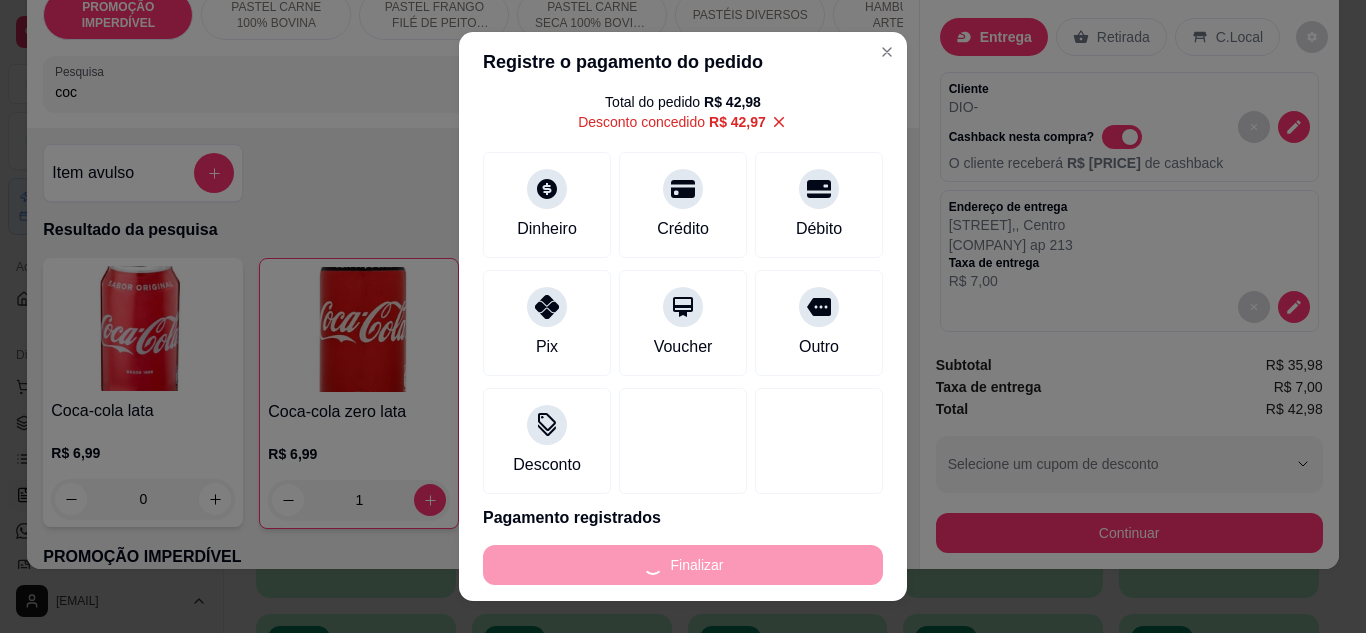 type on "0" 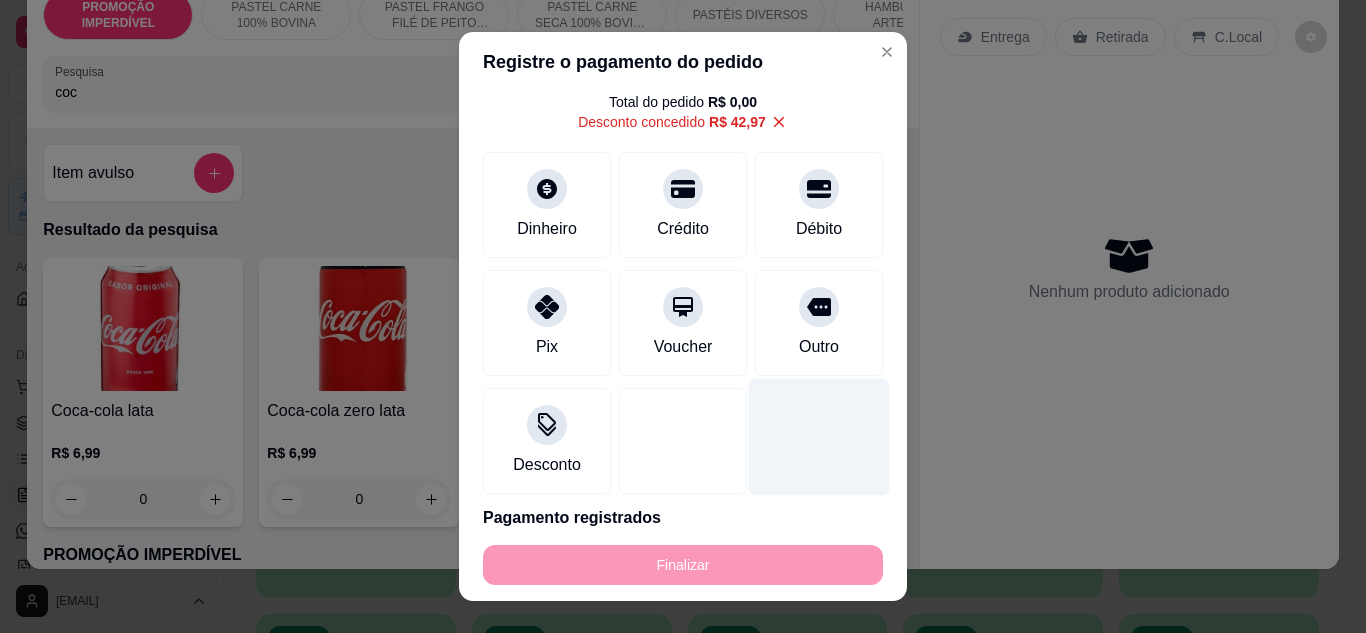 type on "-R$ 42,98" 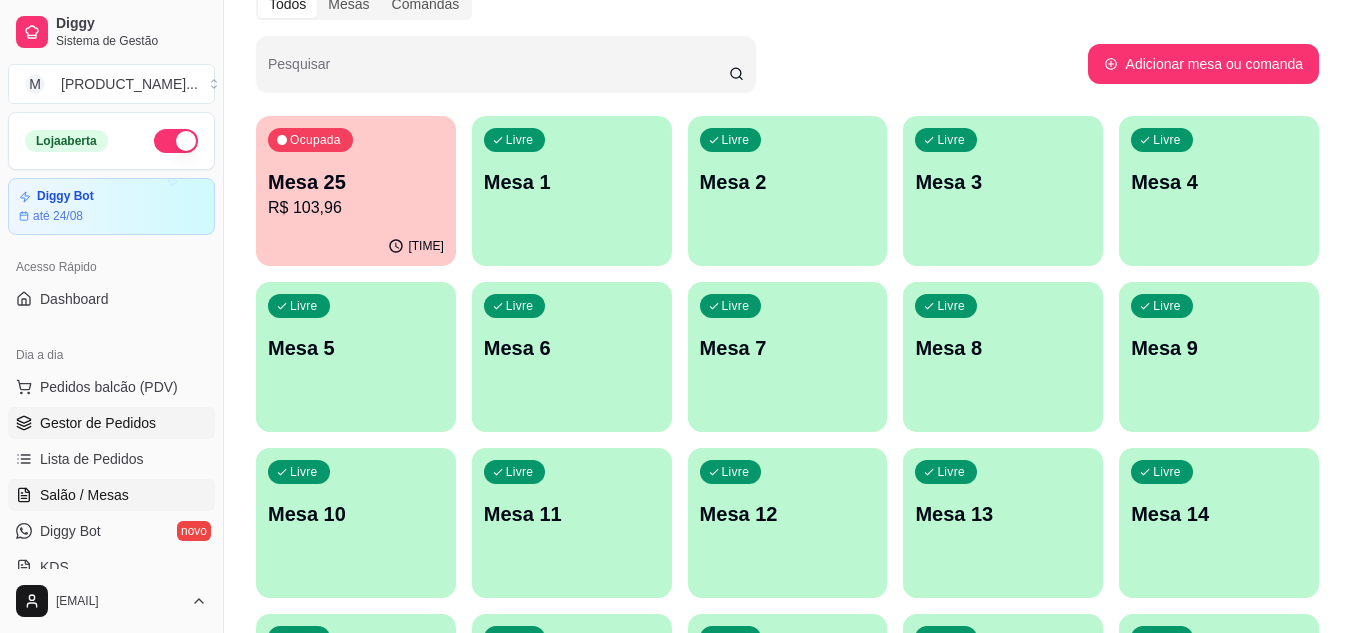 click on "Gestor de Pedidos" at bounding box center (111, 423) 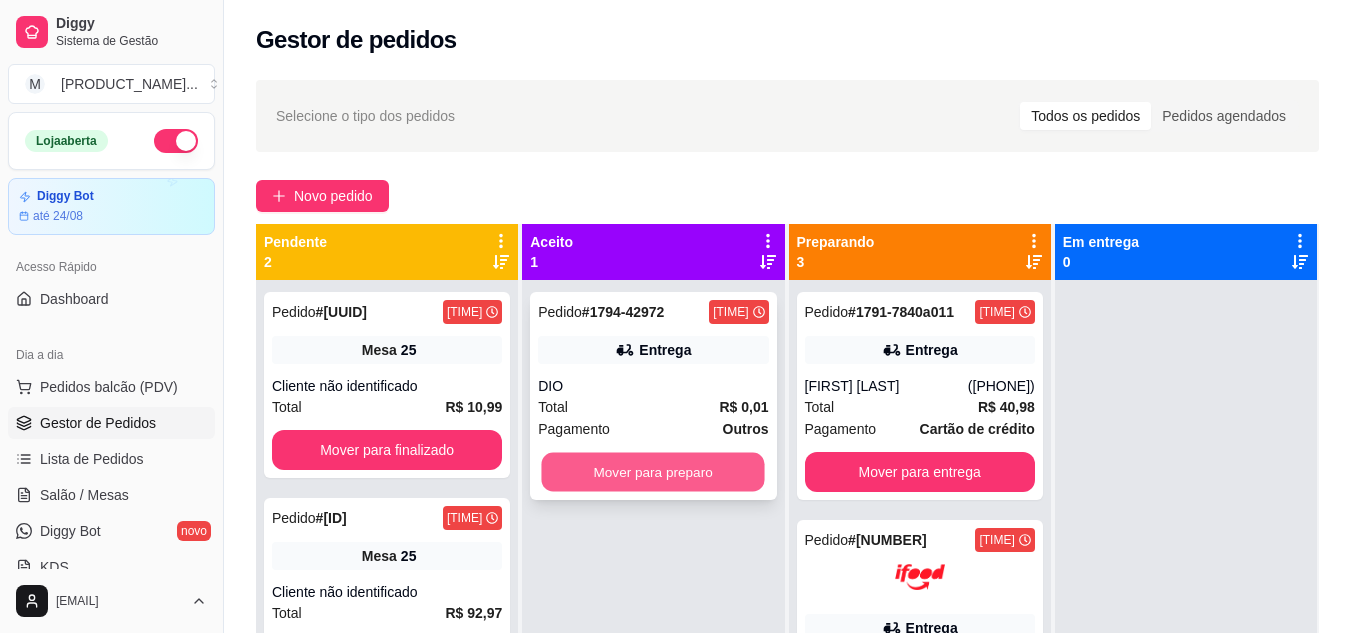 click on "Mover para preparo" at bounding box center (653, 472) 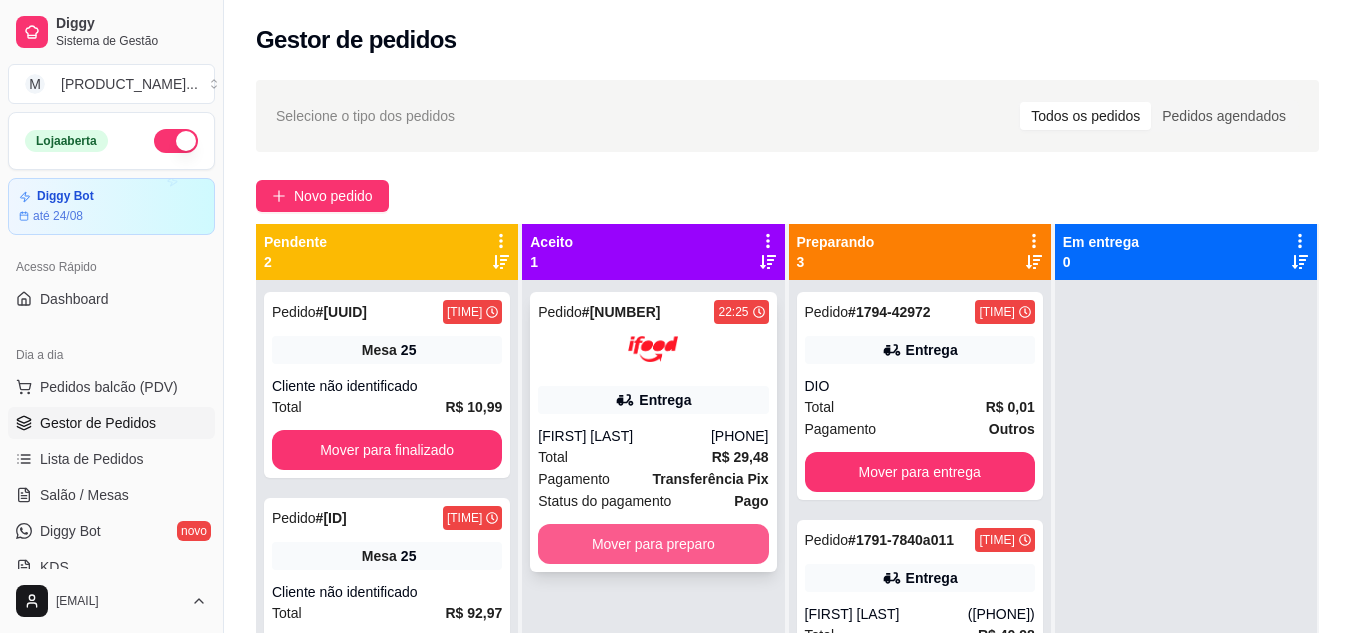 click on "Mover para preparo" at bounding box center (653, 544) 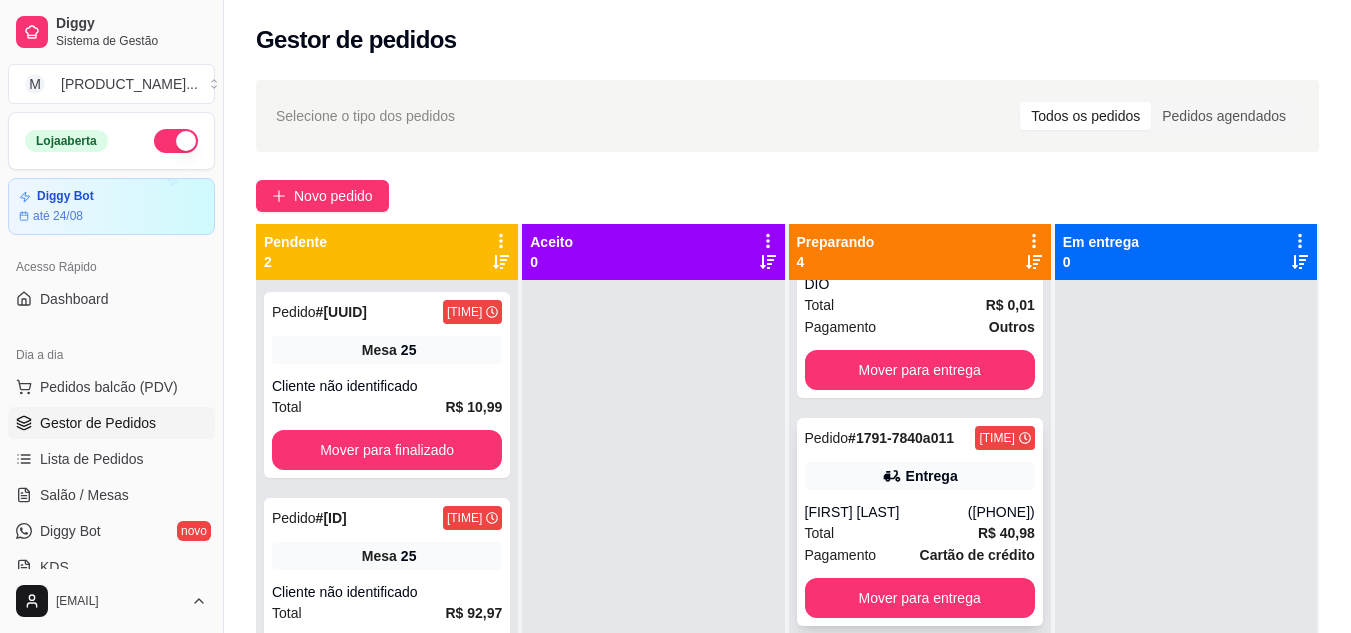 scroll, scrollTop: 443, scrollLeft: 0, axis: vertical 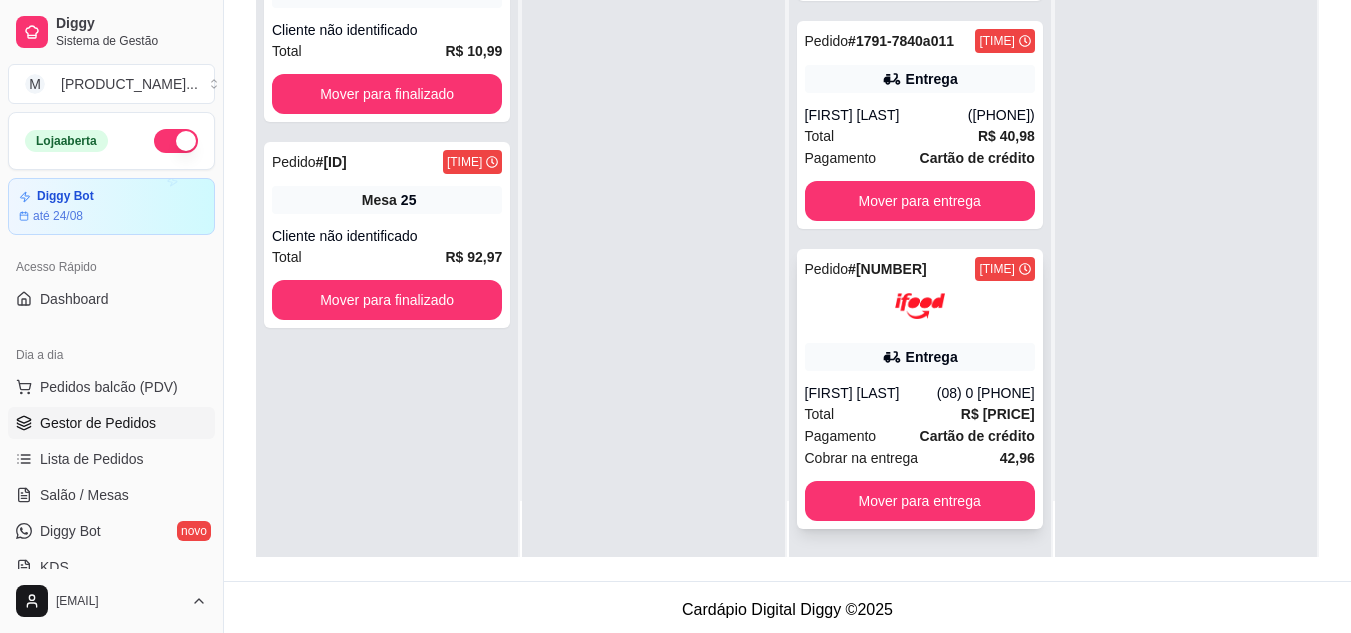 click on "Tiago Mello" at bounding box center [871, 393] 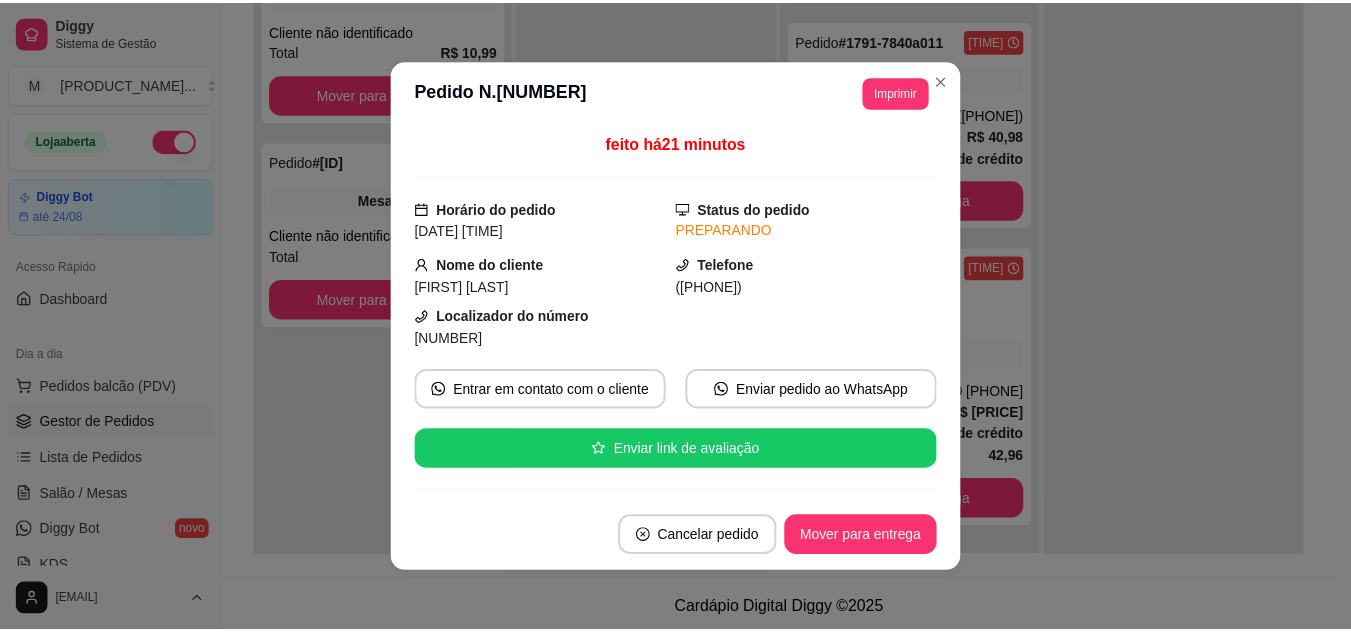 scroll, scrollTop: 100, scrollLeft: 0, axis: vertical 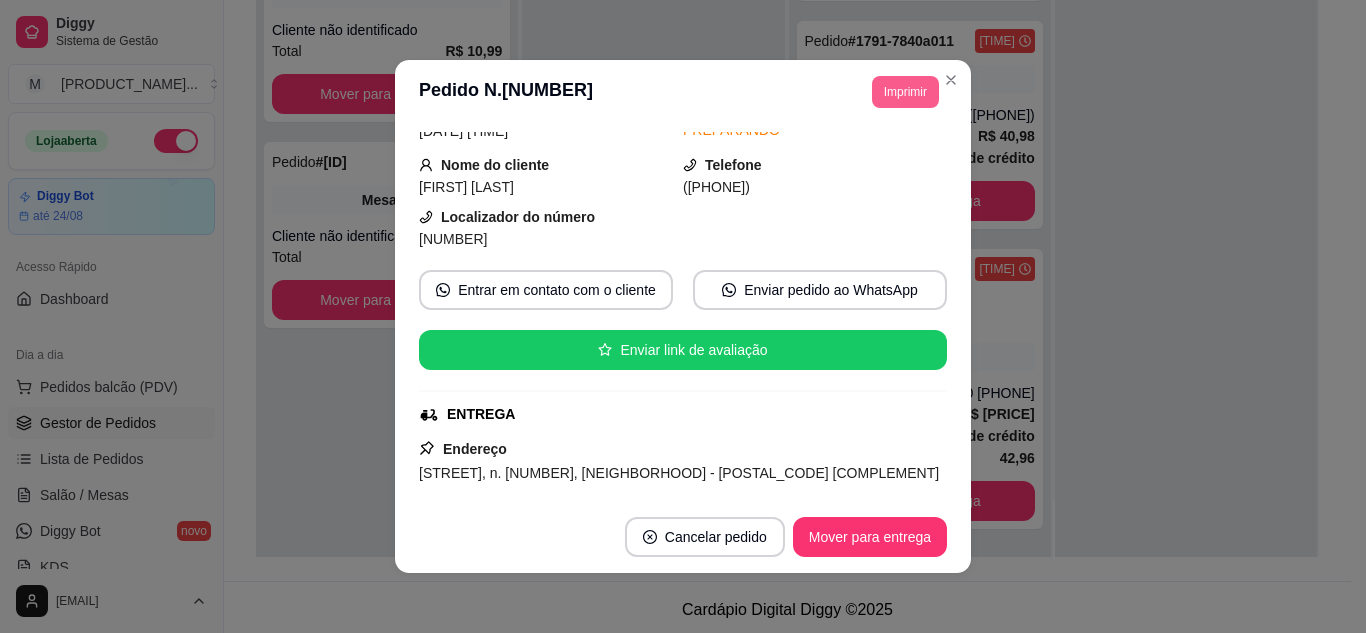 click on "Imprimir" at bounding box center (905, 92) 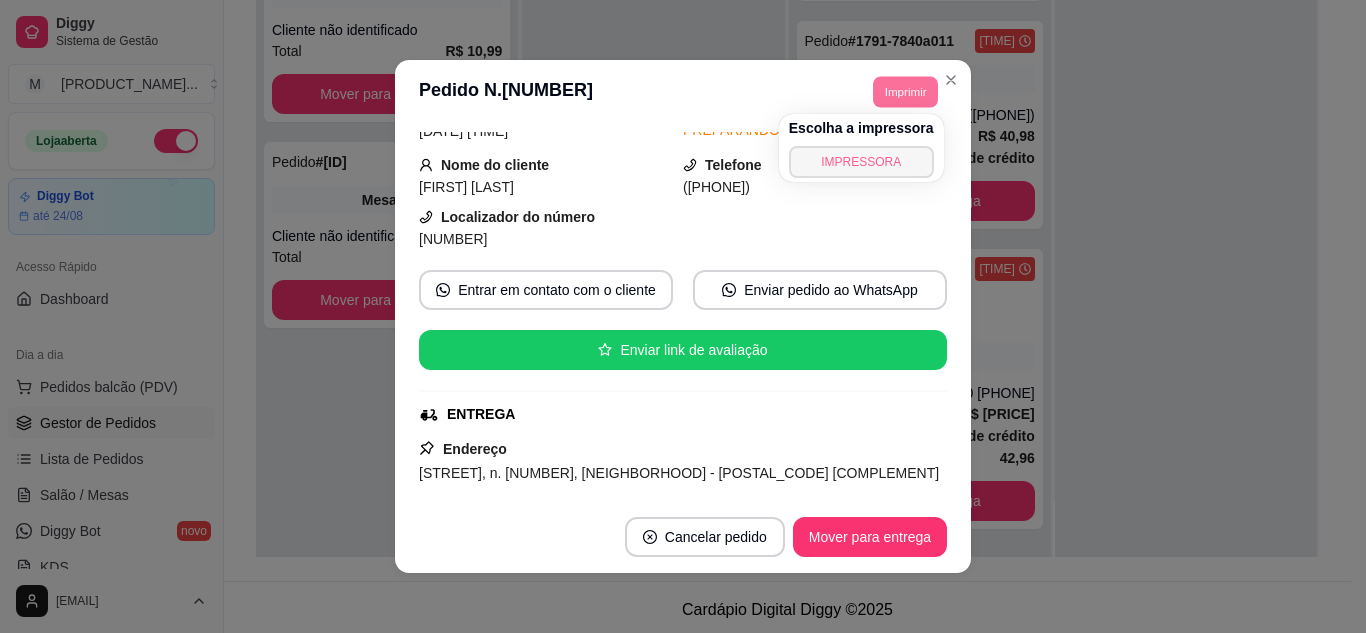 click on "IMPRESSORA" at bounding box center (861, 162) 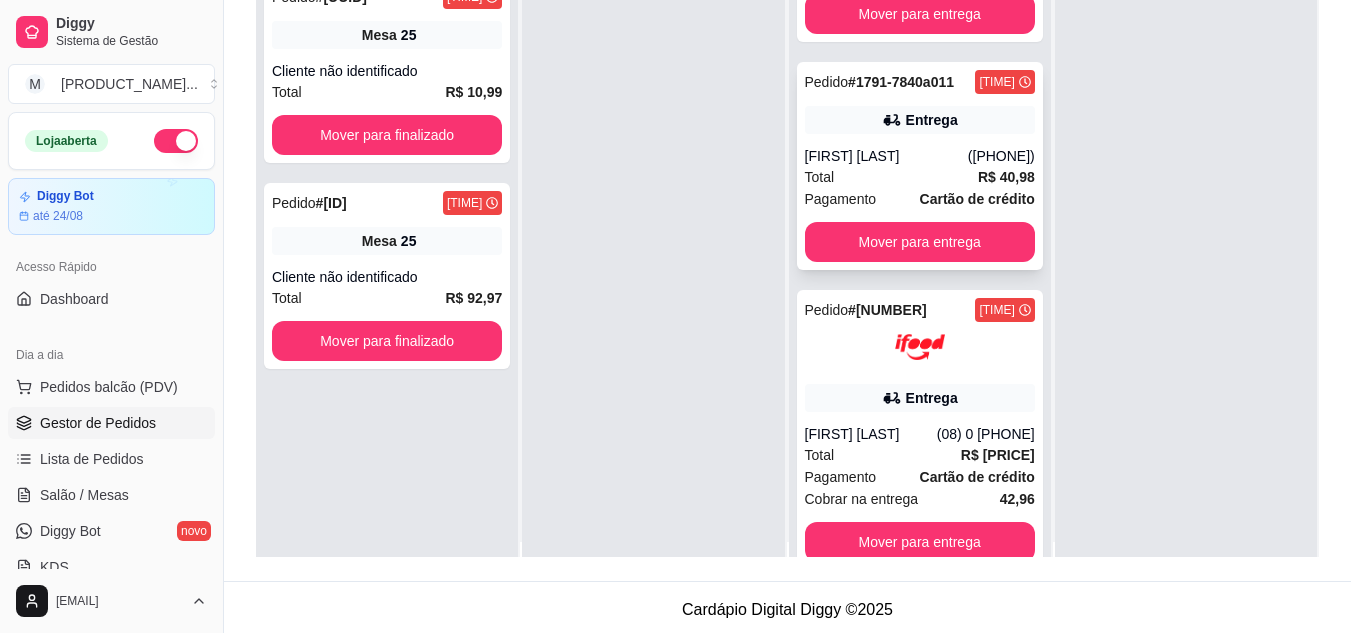 scroll, scrollTop: 0, scrollLeft: 0, axis: both 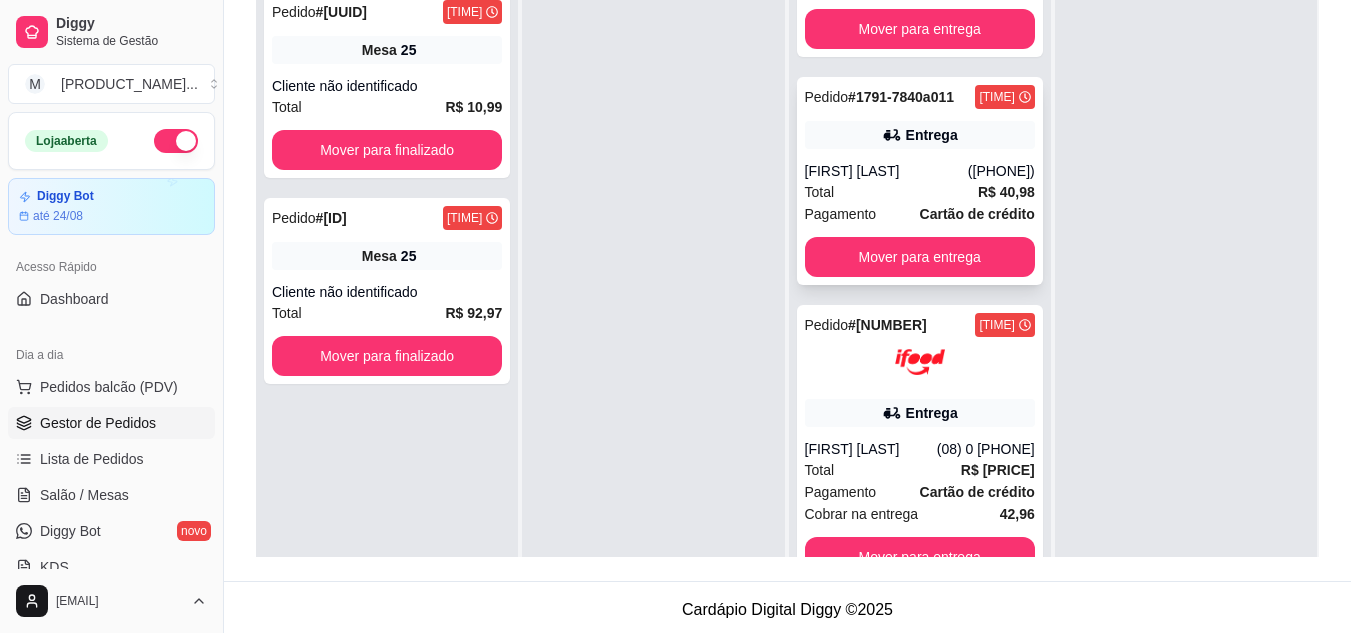 click on "Pedido  # 1791-7840a011 22:10 Entrega Leticia dos Santos  (73) 98848-9983 Total R$ 40,98 Pagamento Cartão de crédito Mover para entrega" at bounding box center (920, 181) 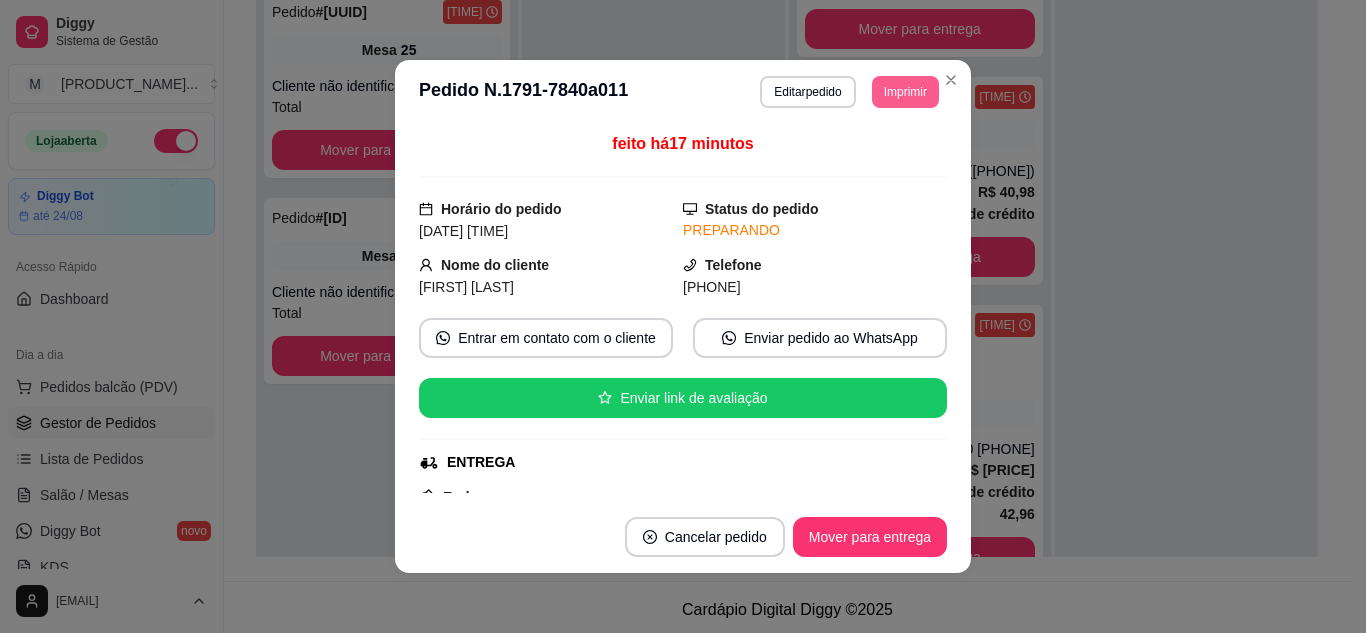 click on "Imprimir" at bounding box center (905, 92) 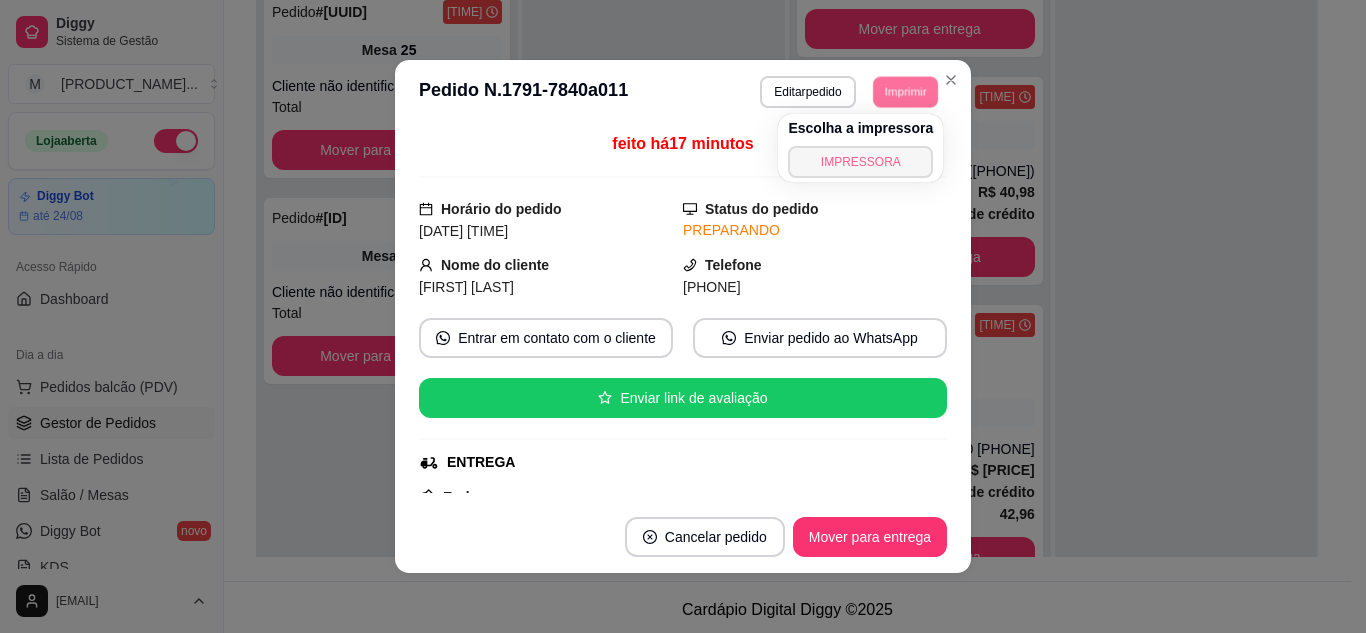 click on "IMPRESSORA" at bounding box center (860, 162) 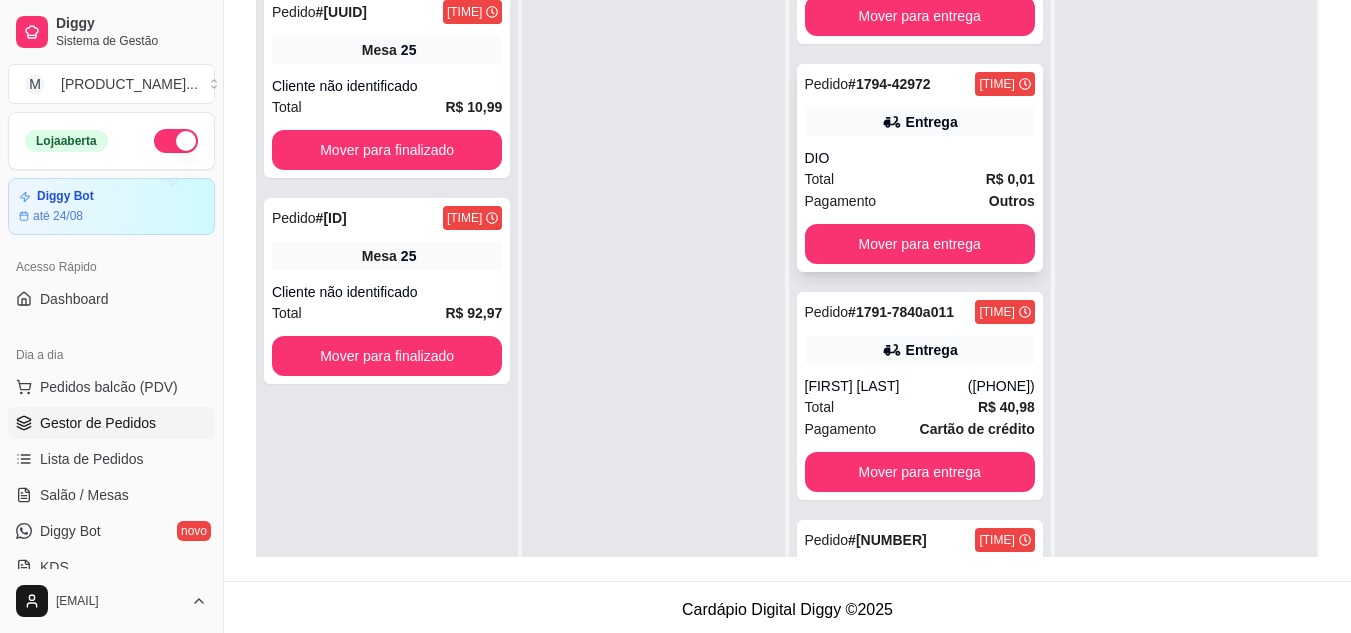 scroll, scrollTop: 143, scrollLeft: 0, axis: vertical 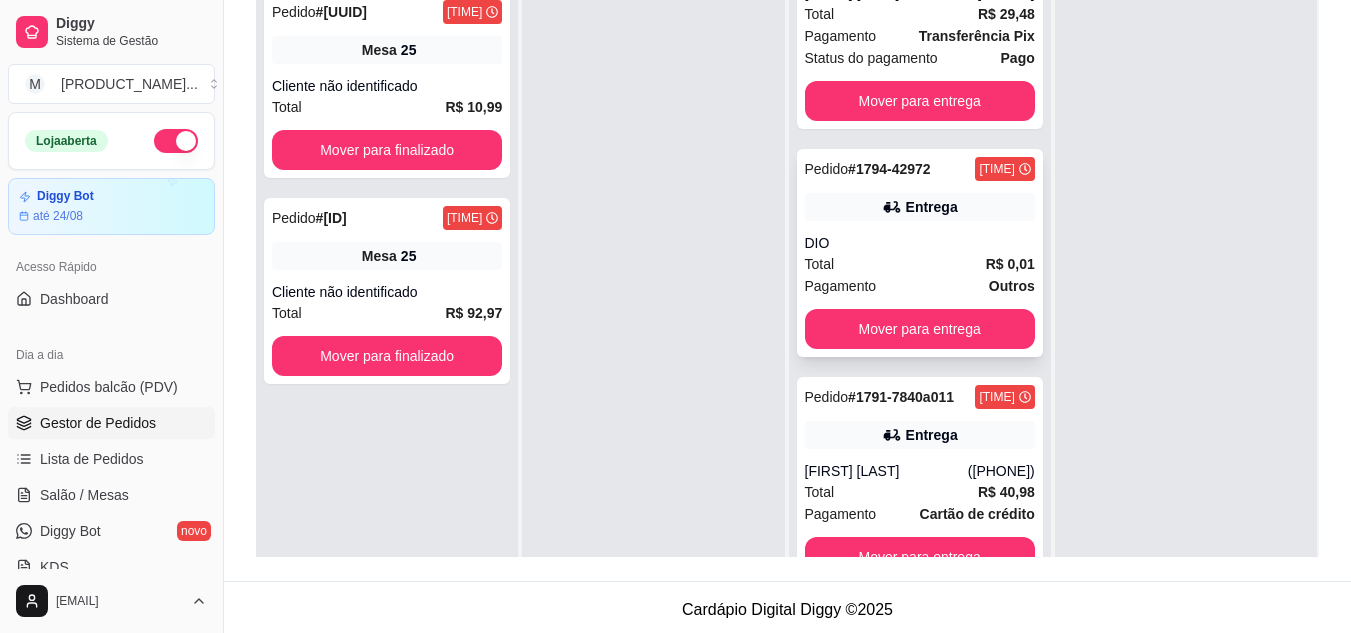 click on "Entrega" at bounding box center (932, 207) 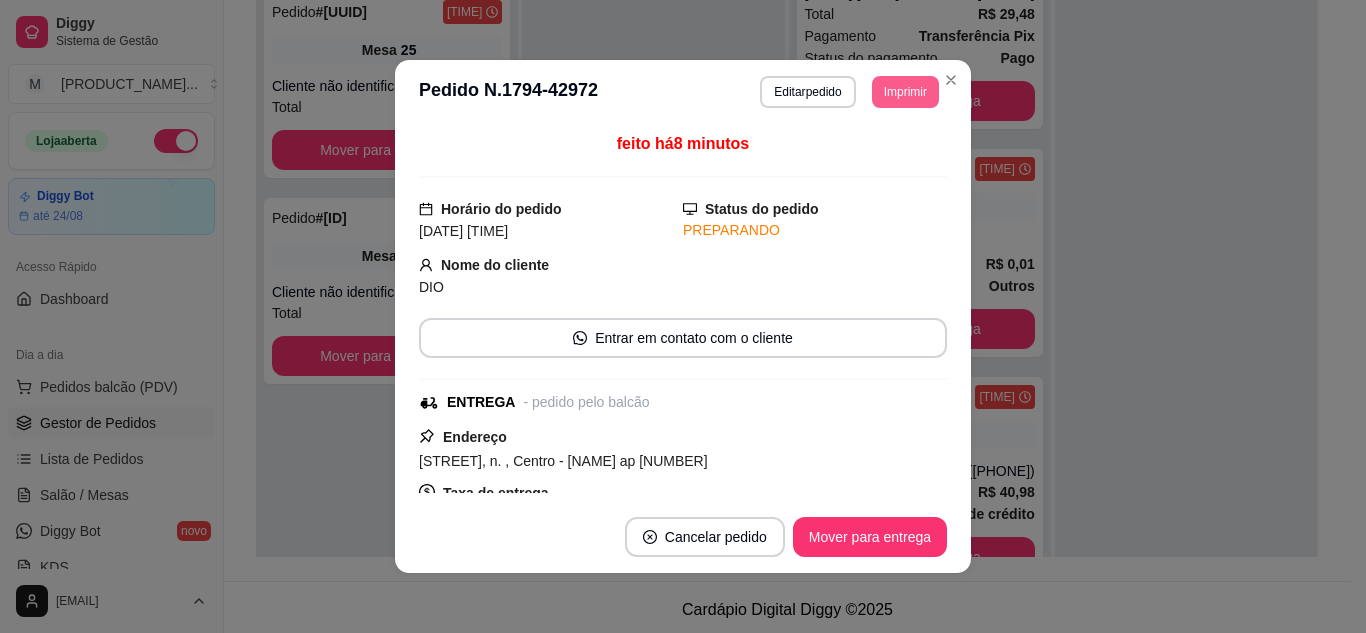 click on "Imprimir" at bounding box center [905, 92] 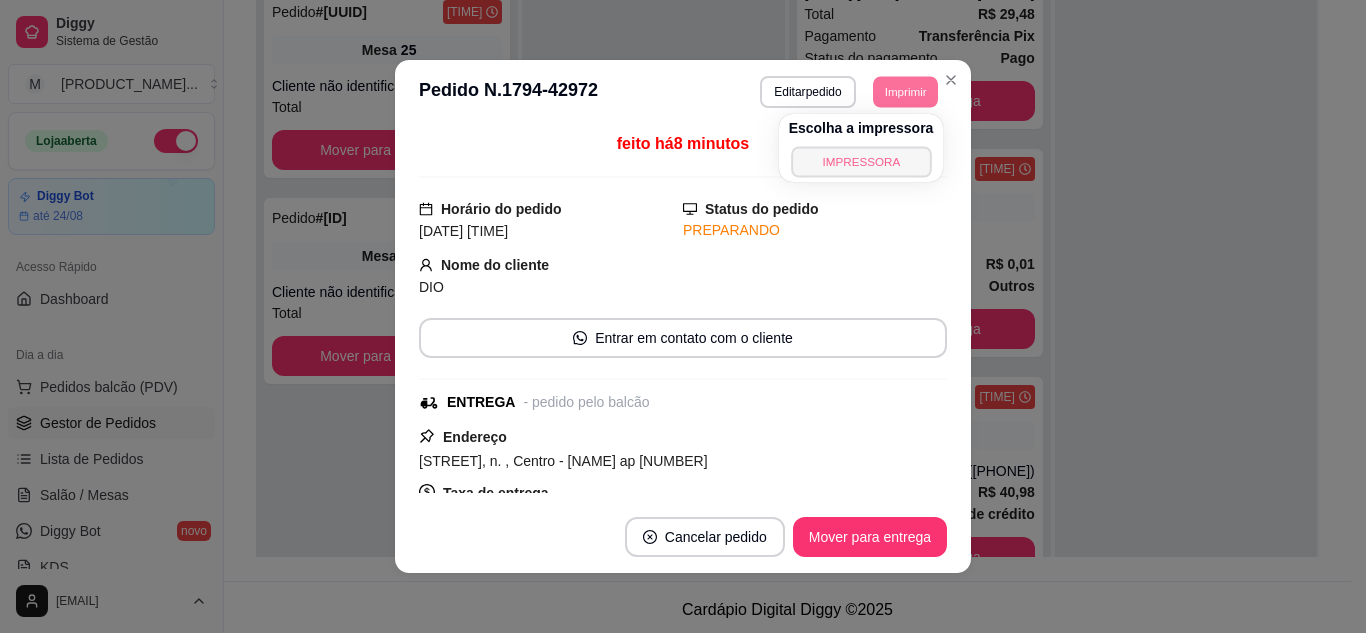 click on "IMPRESSORA" at bounding box center [861, 161] 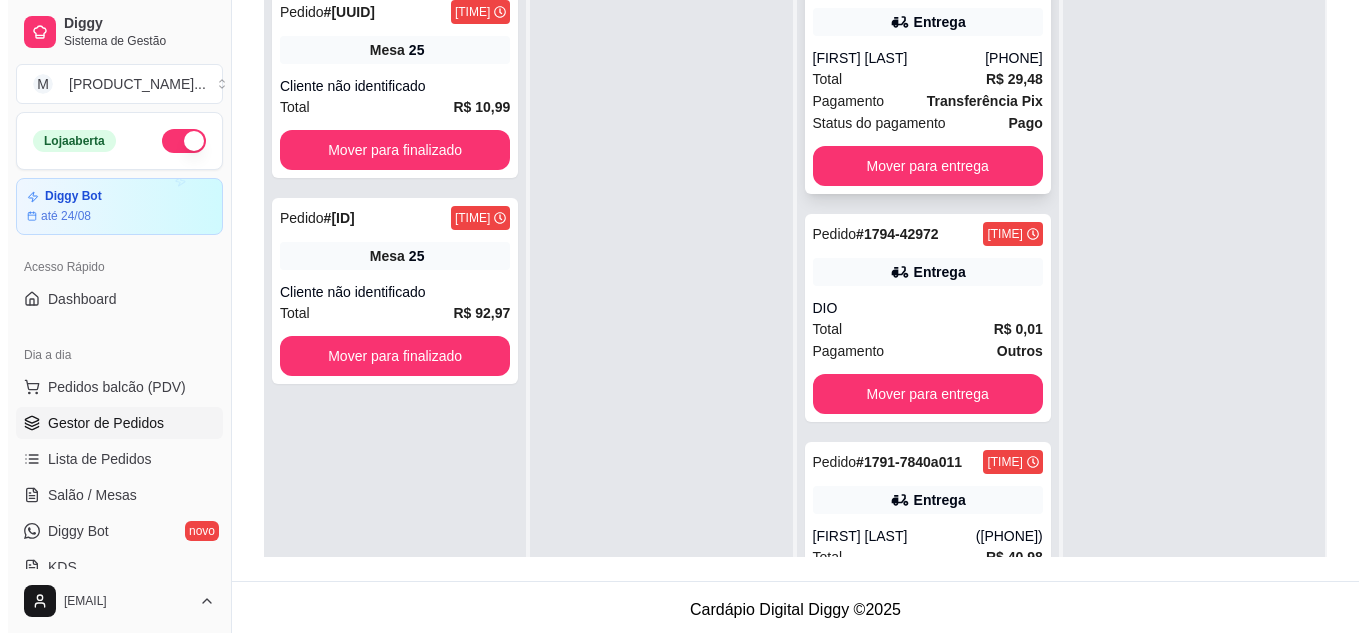 scroll, scrollTop: 0, scrollLeft: 0, axis: both 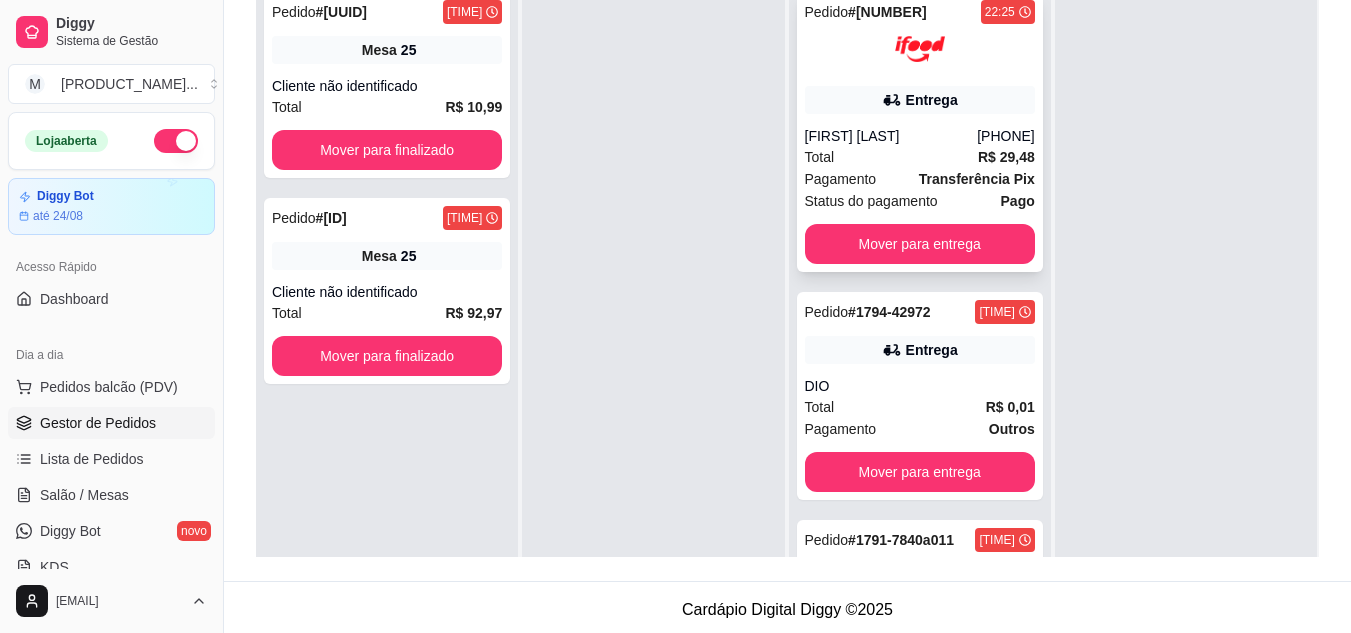 click on "Luana Silva" at bounding box center (891, 136) 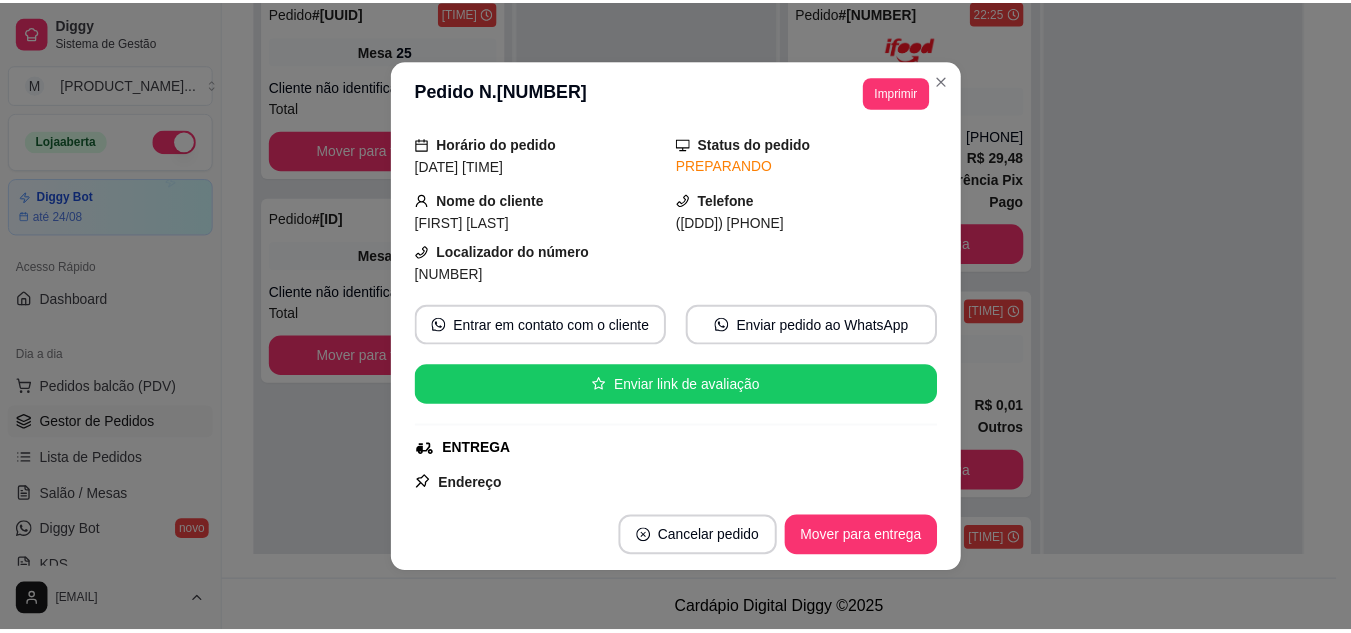 scroll, scrollTop: 100, scrollLeft: 0, axis: vertical 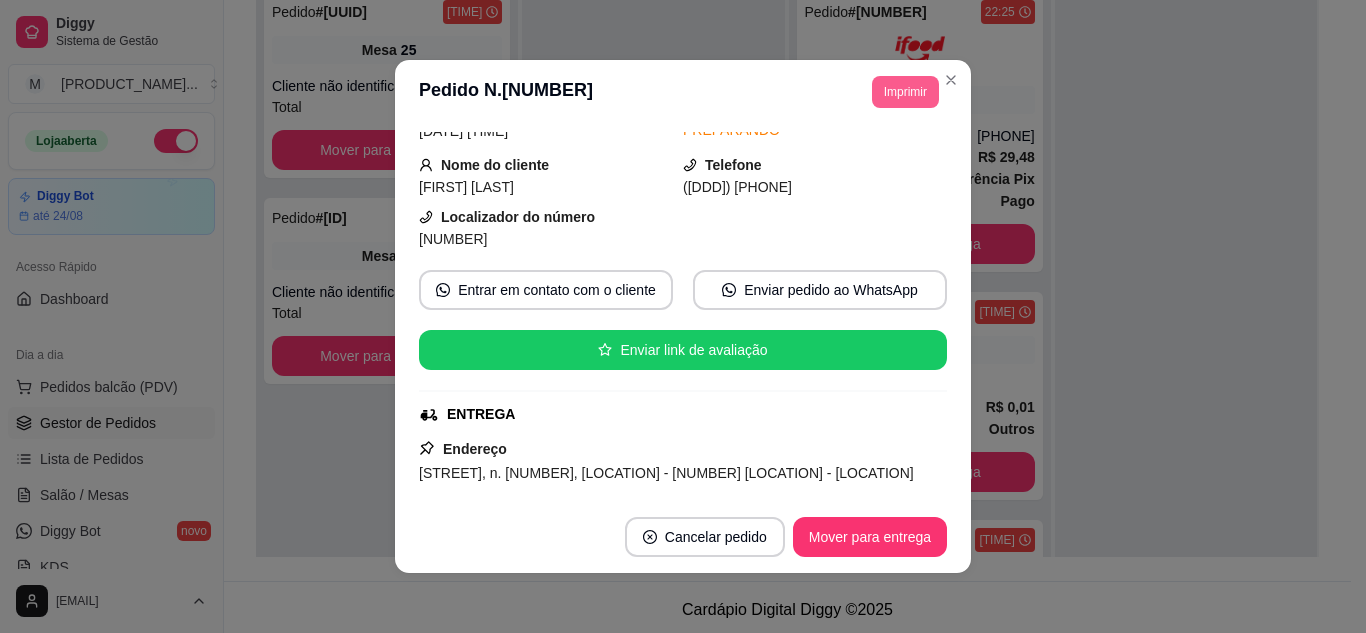 click on "Imprimir" at bounding box center (905, 92) 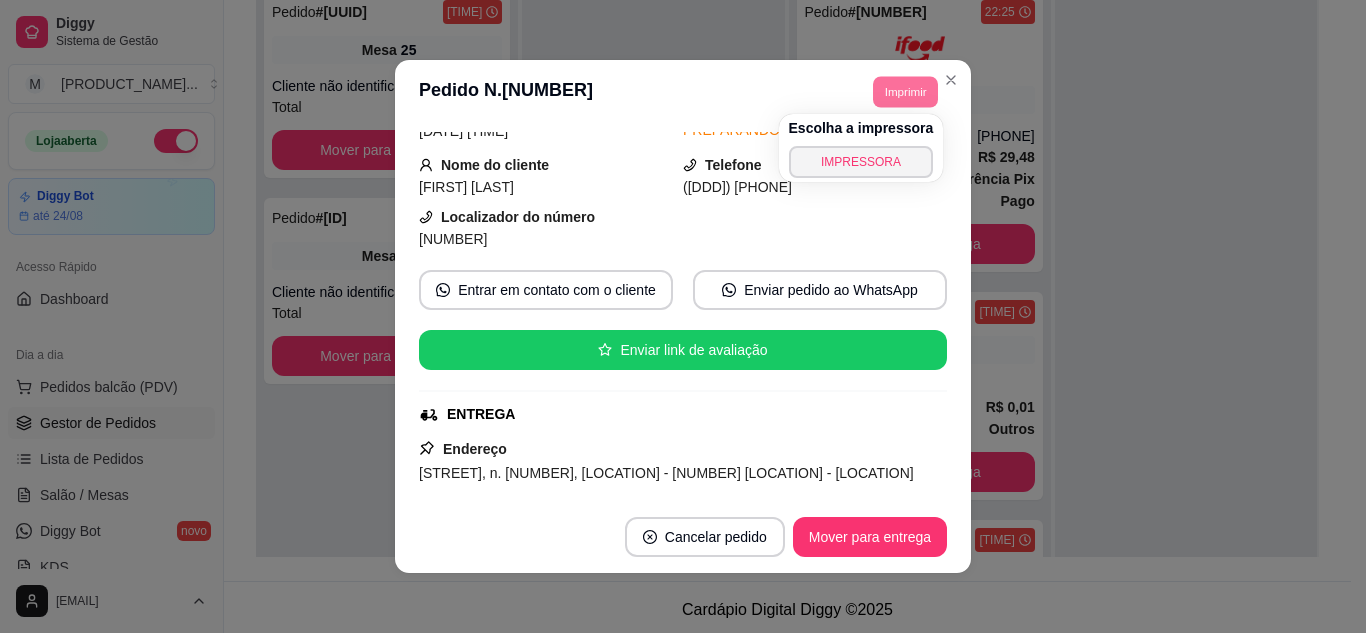 click on "Escolha a impressora IMPRESSORA" at bounding box center (861, 148) 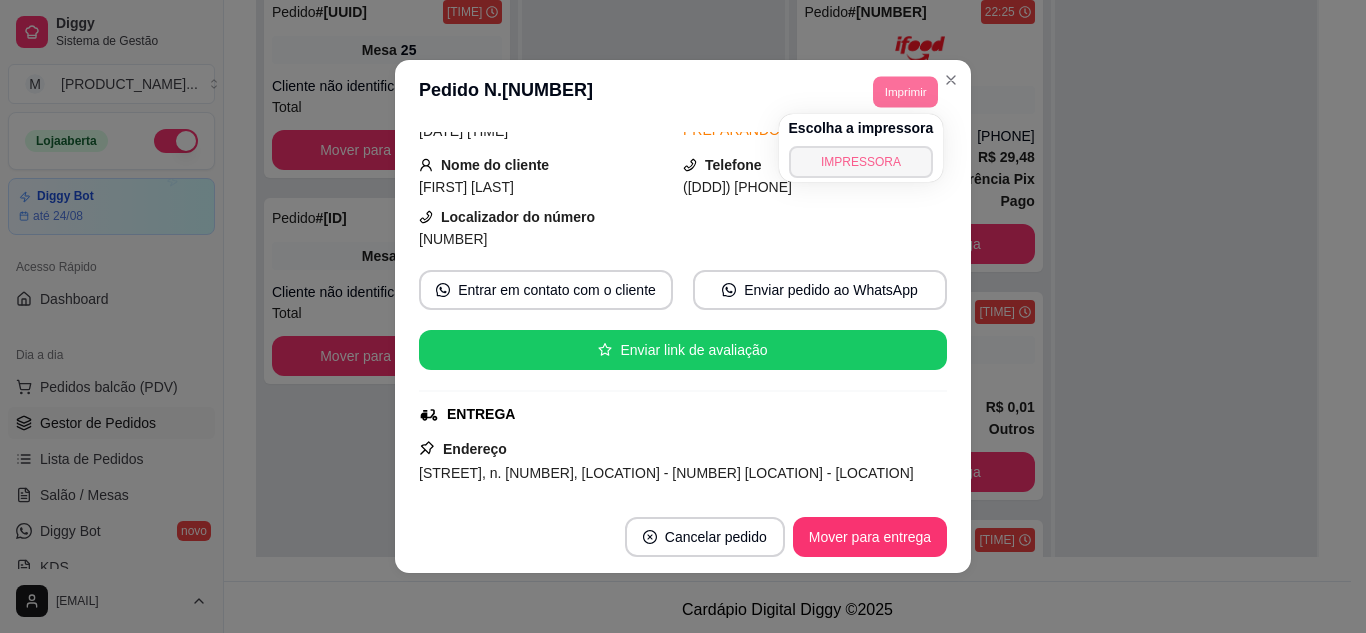 click on "IMPRESSORA" at bounding box center [861, 162] 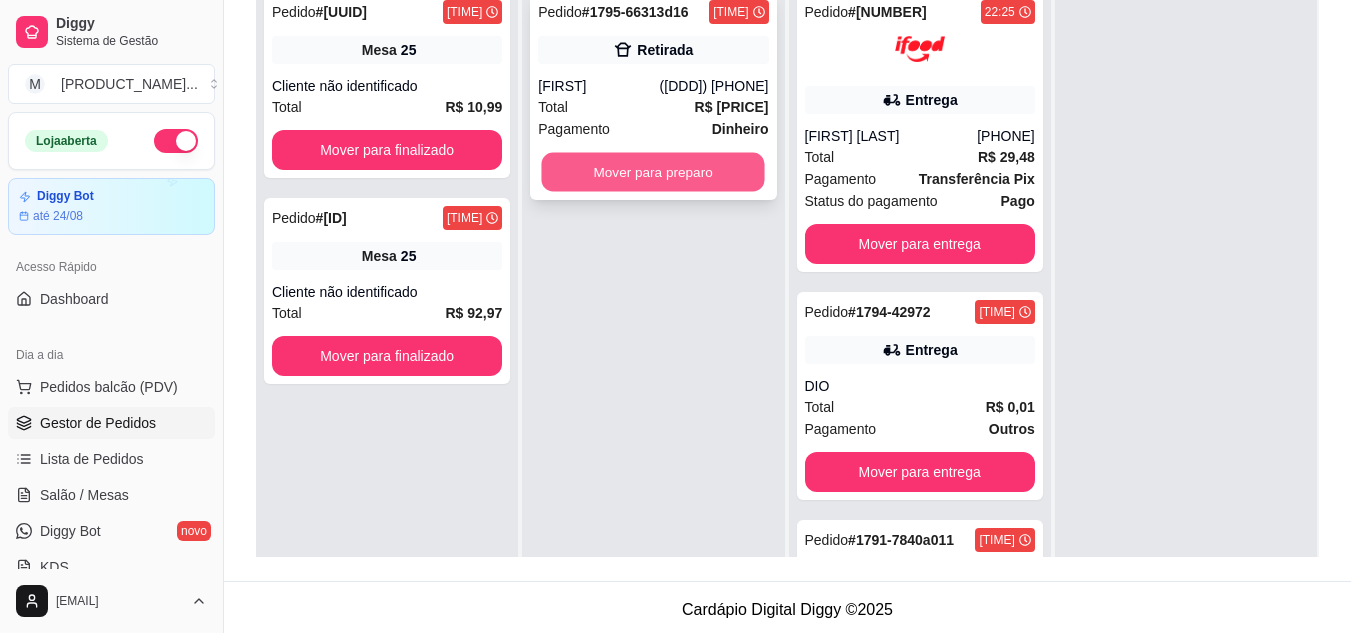 click on "Mover para preparo" at bounding box center (653, 172) 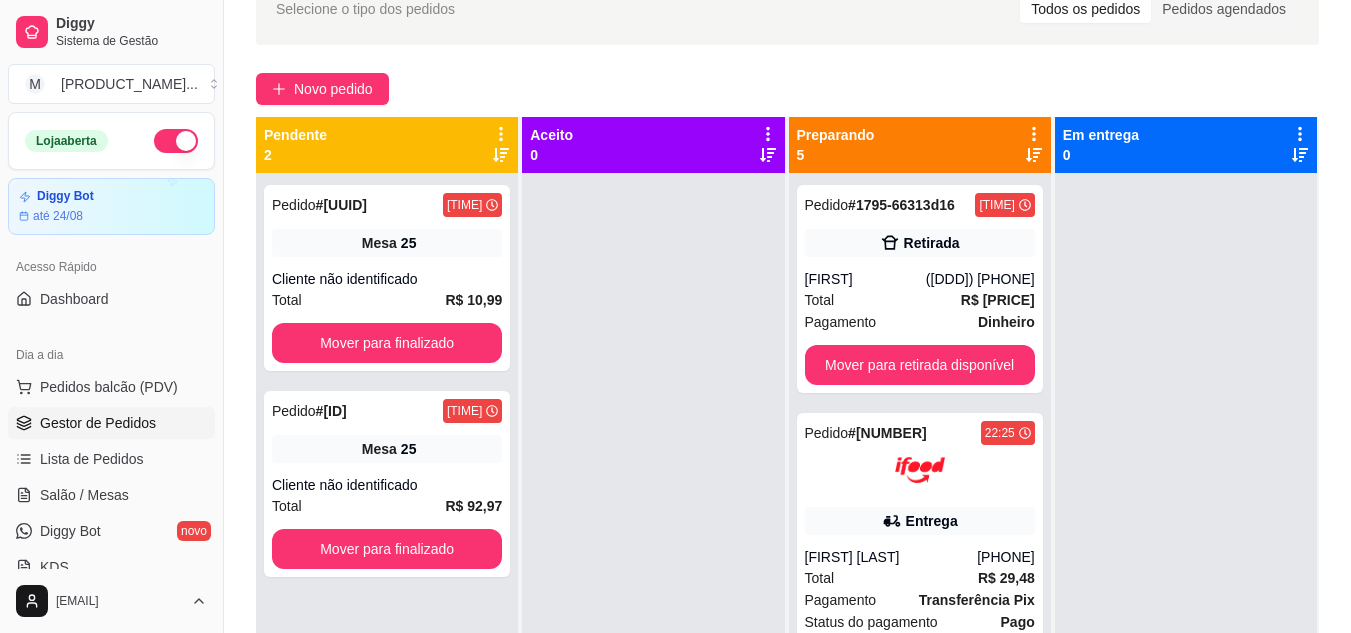 scroll, scrollTop: 100, scrollLeft: 0, axis: vertical 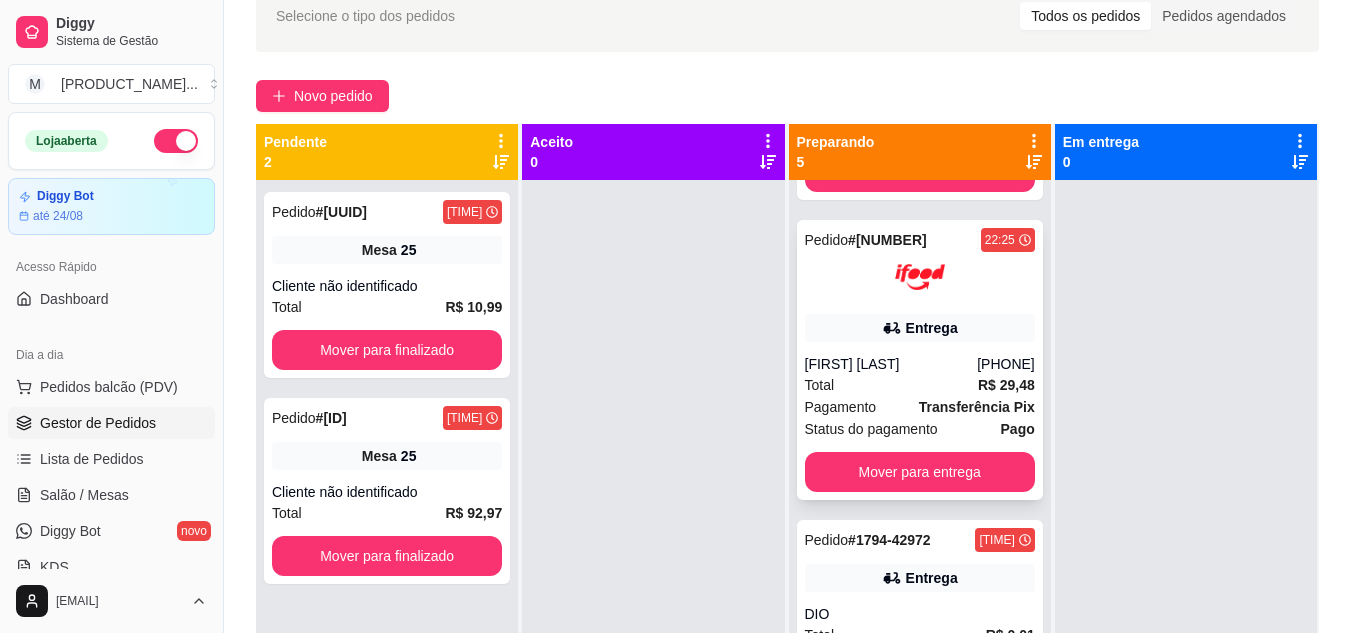 click on "Pedido  # 8158 22:25 Entrega Luana Silva (08) 00700-3021 Total R$ 29,48 Pagamento Transferência Pix Status do pagamento Pago Mover para entrega" at bounding box center [920, 360] 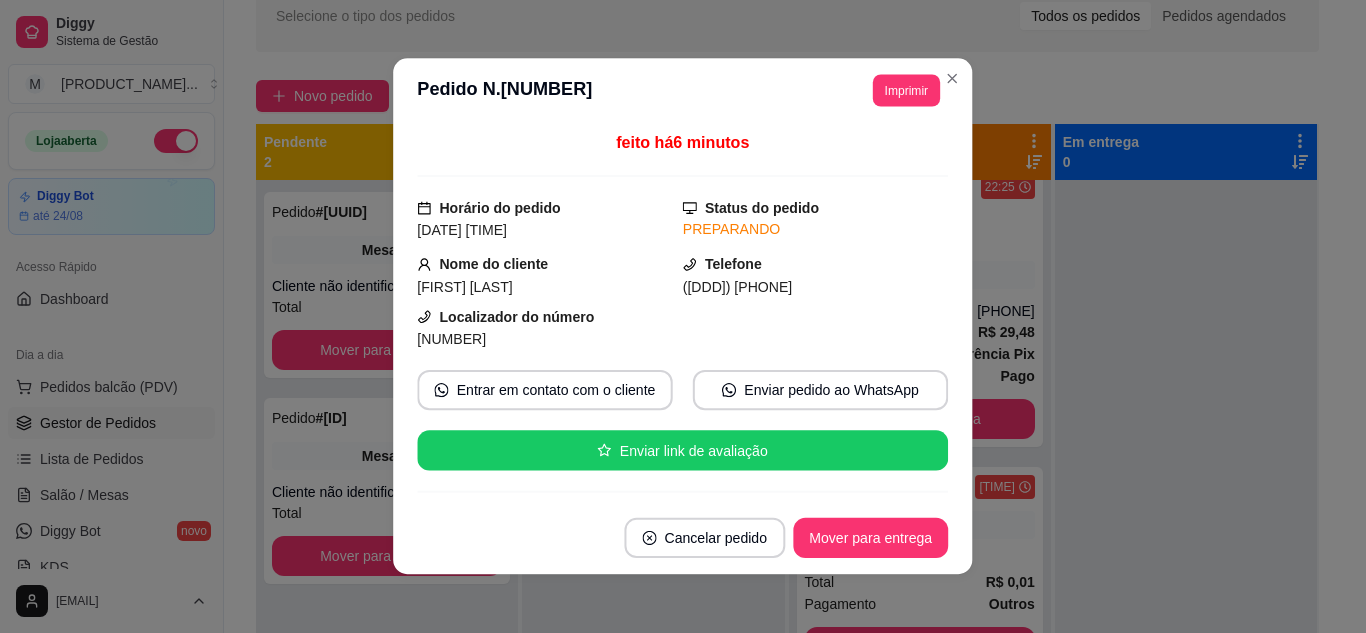 scroll, scrollTop: 300, scrollLeft: 0, axis: vertical 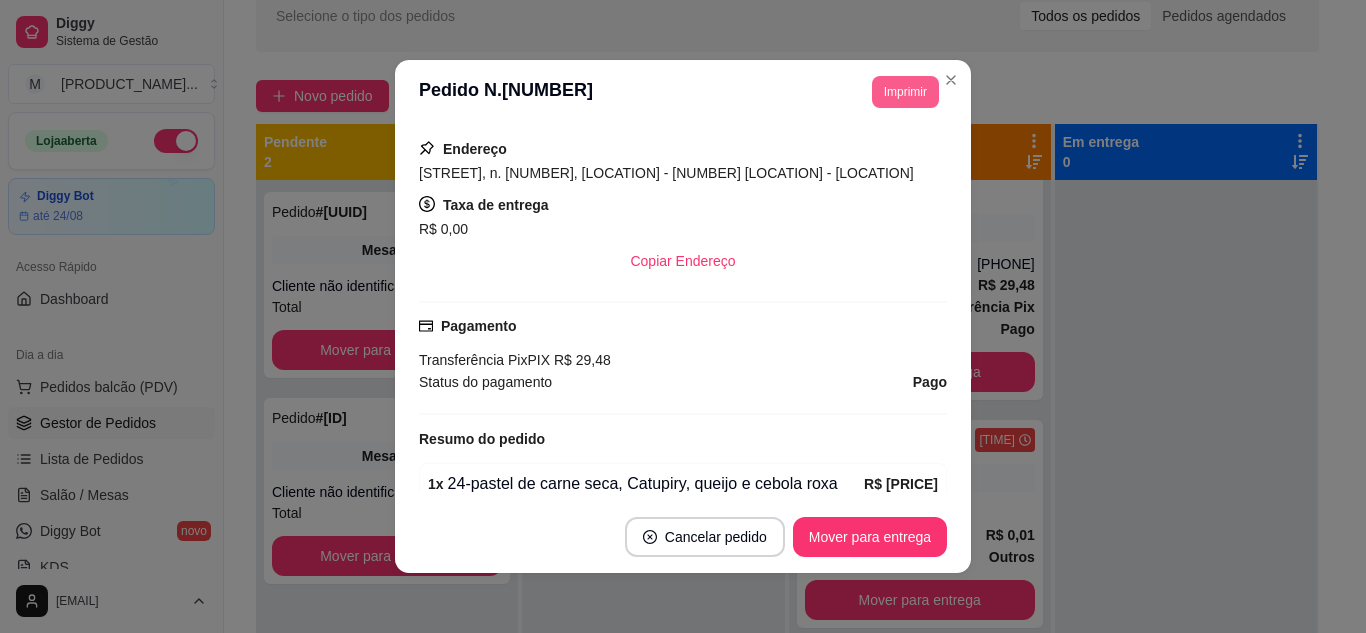click on "Imprimir" at bounding box center [905, 92] 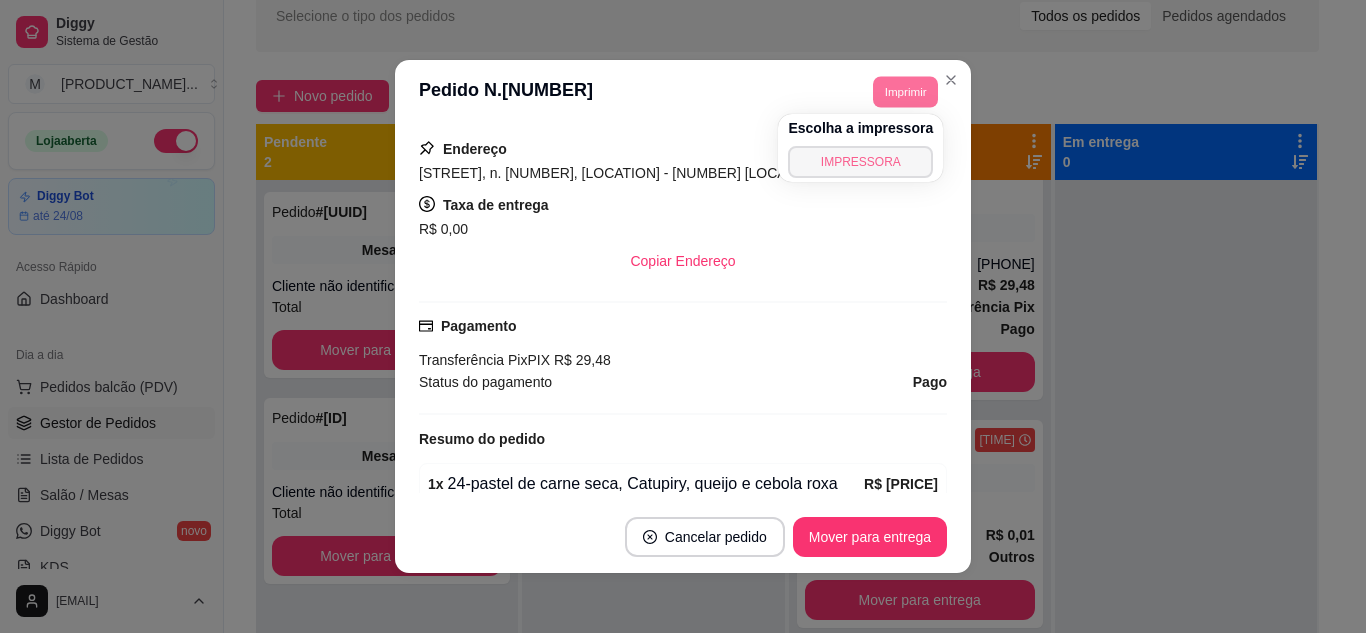click on "IMPRESSORA" at bounding box center (860, 162) 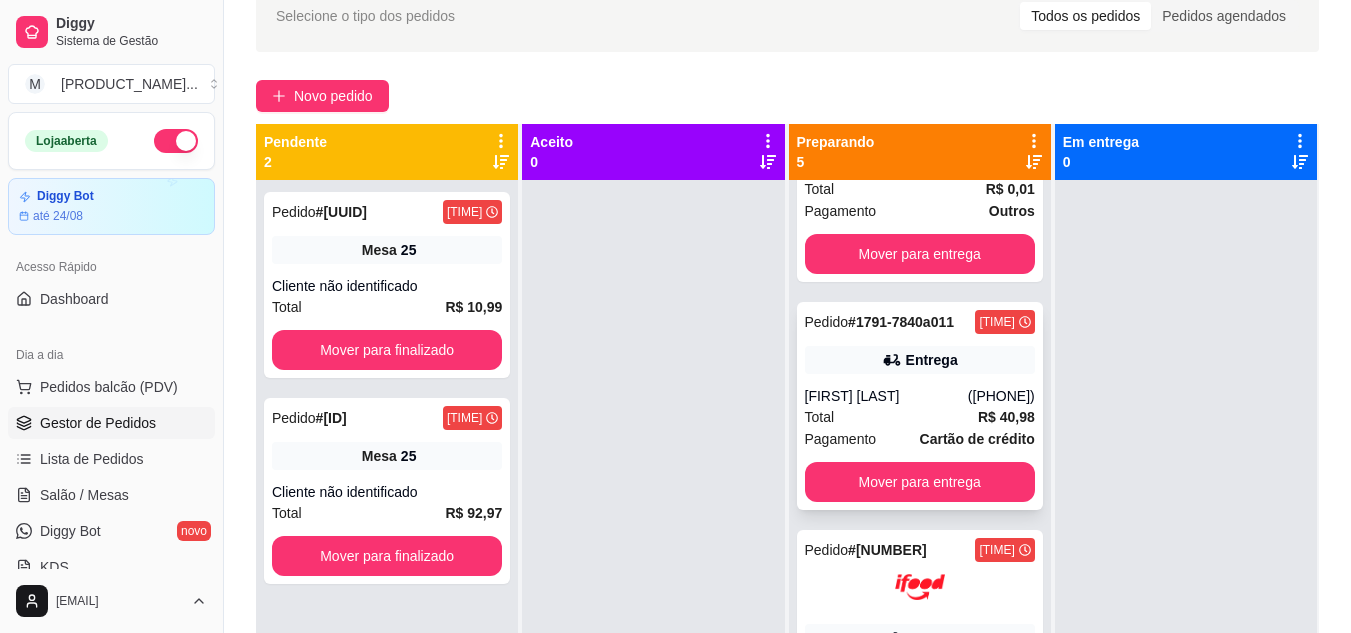 scroll, scrollTop: 671, scrollLeft: 0, axis: vertical 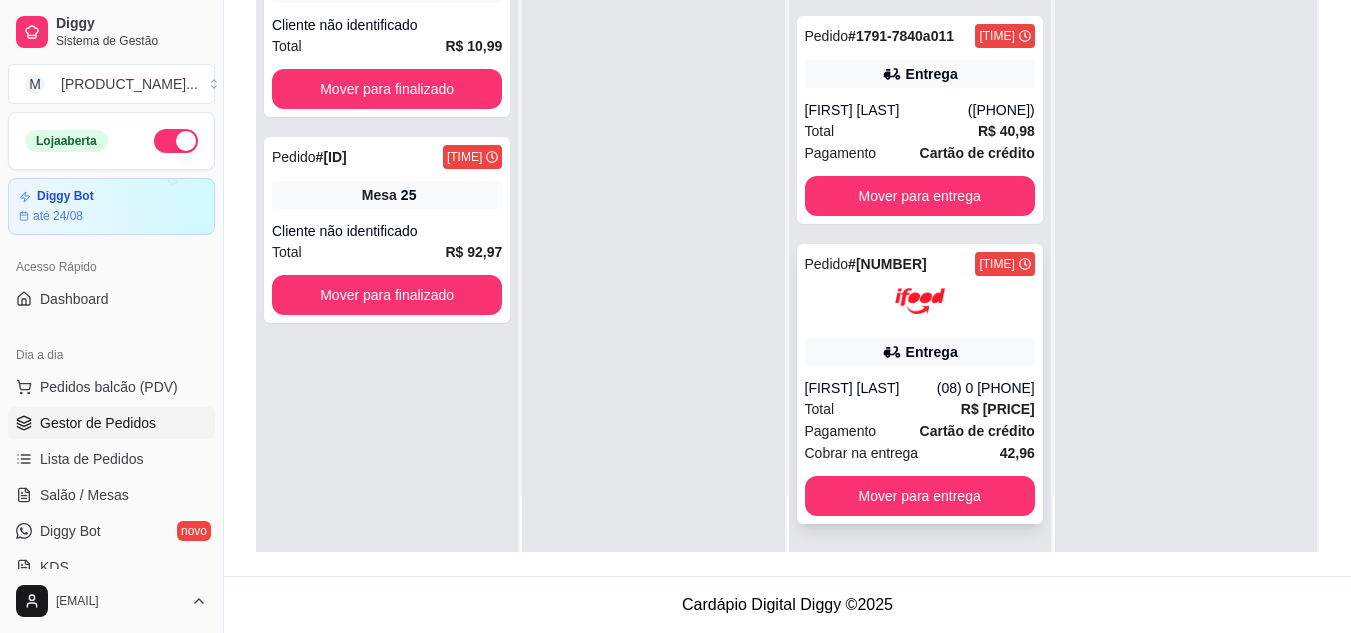 click on "Tiago Mello" at bounding box center (871, 388) 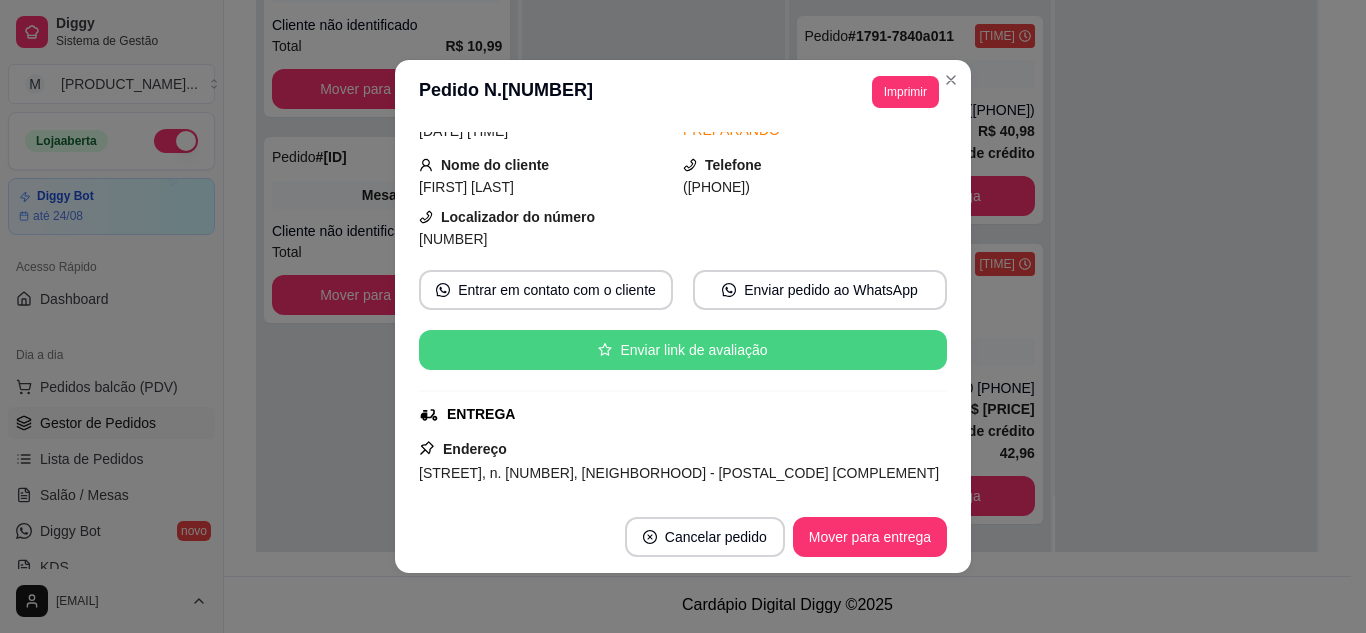 scroll, scrollTop: 200, scrollLeft: 0, axis: vertical 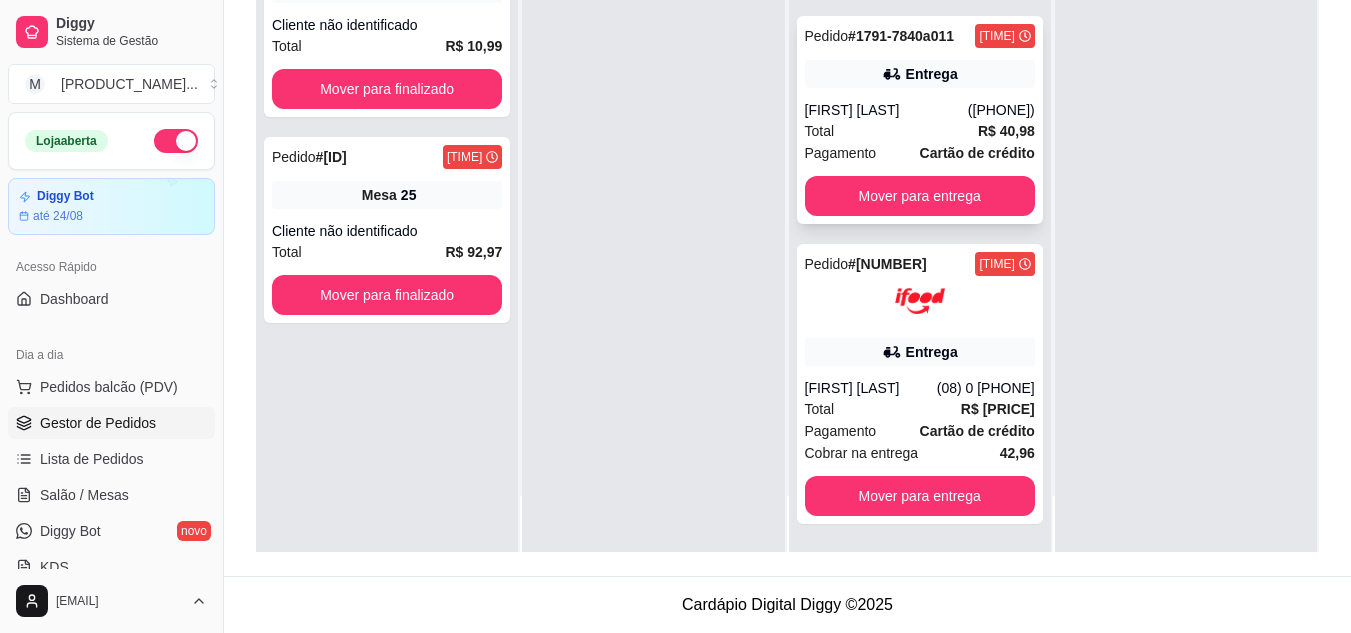 click on "Entrega" at bounding box center (920, 74) 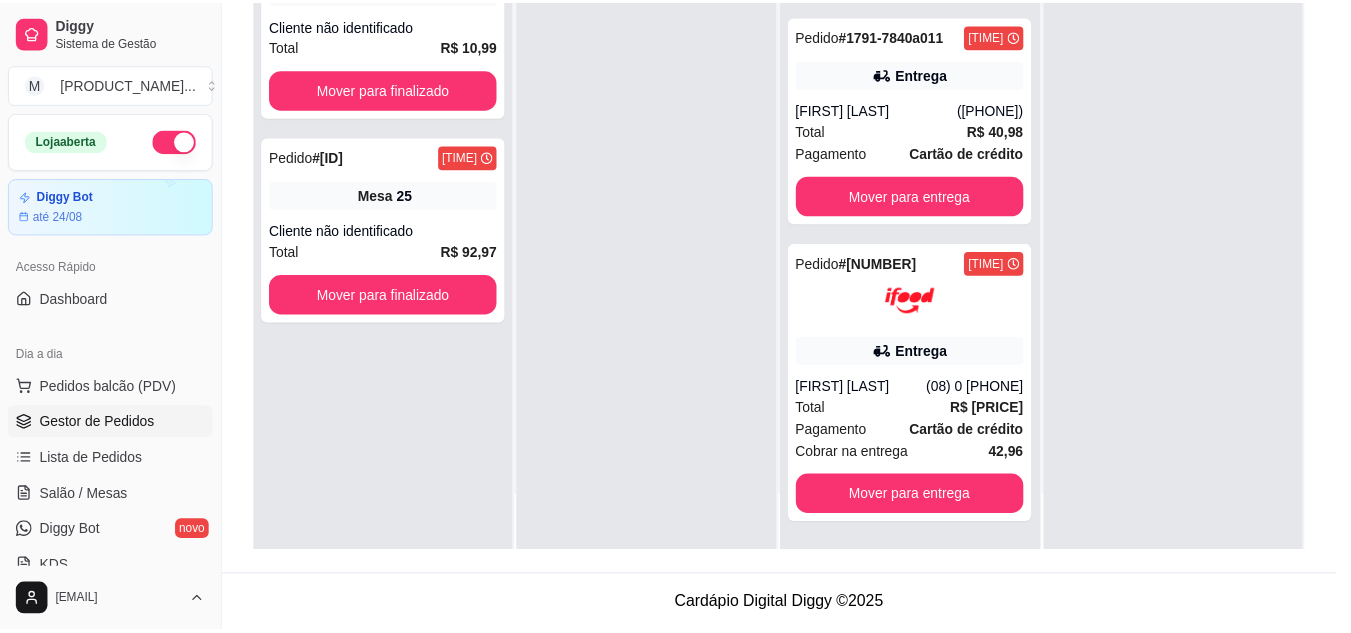 scroll, scrollTop: 100, scrollLeft: 0, axis: vertical 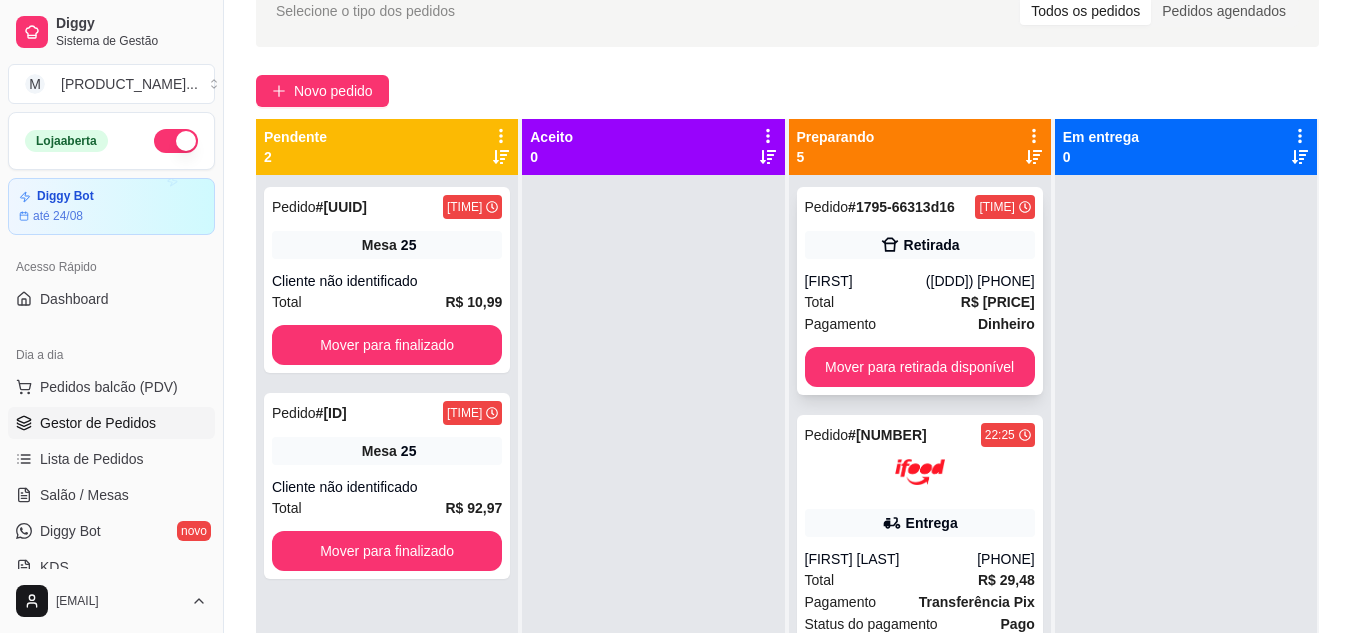 click on "Pedido  # 1795-66313d16 22:29 Retirada Esther  (73) 98112-6494 Total R$ 26,99 Pagamento Dinheiro Mover para retirada disponível" at bounding box center [920, 291] 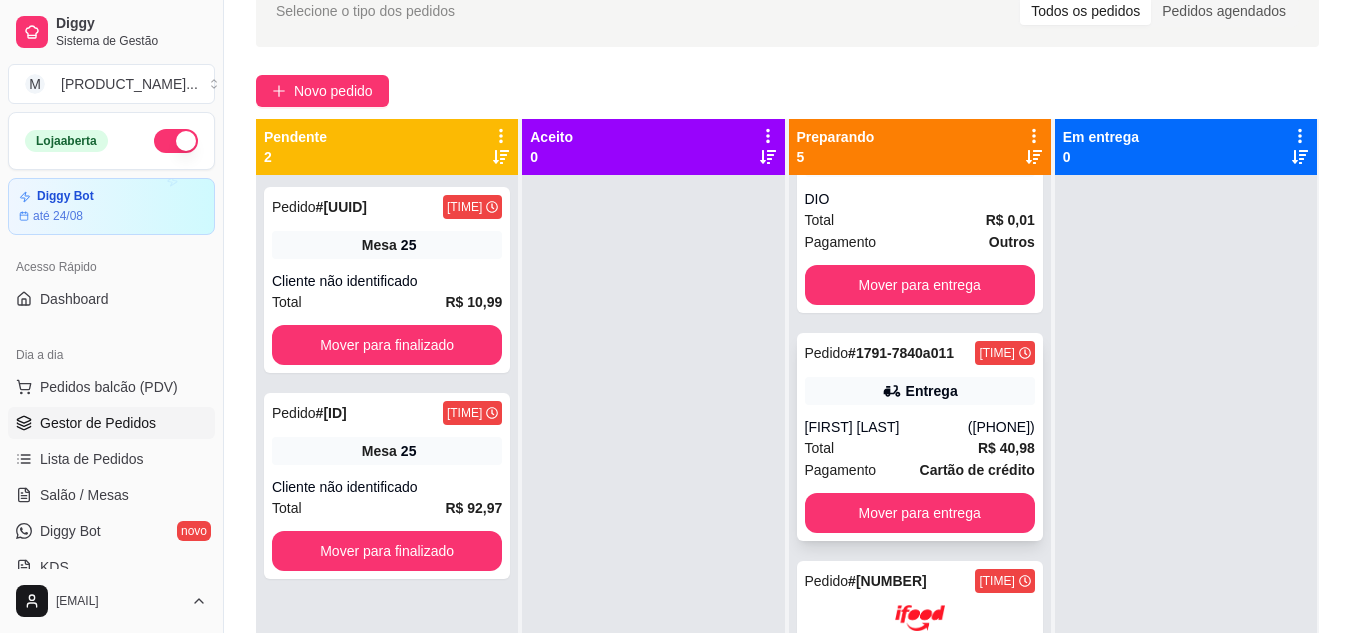 scroll, scrollTop: 671, scrollLeft: 0, axis: vertical 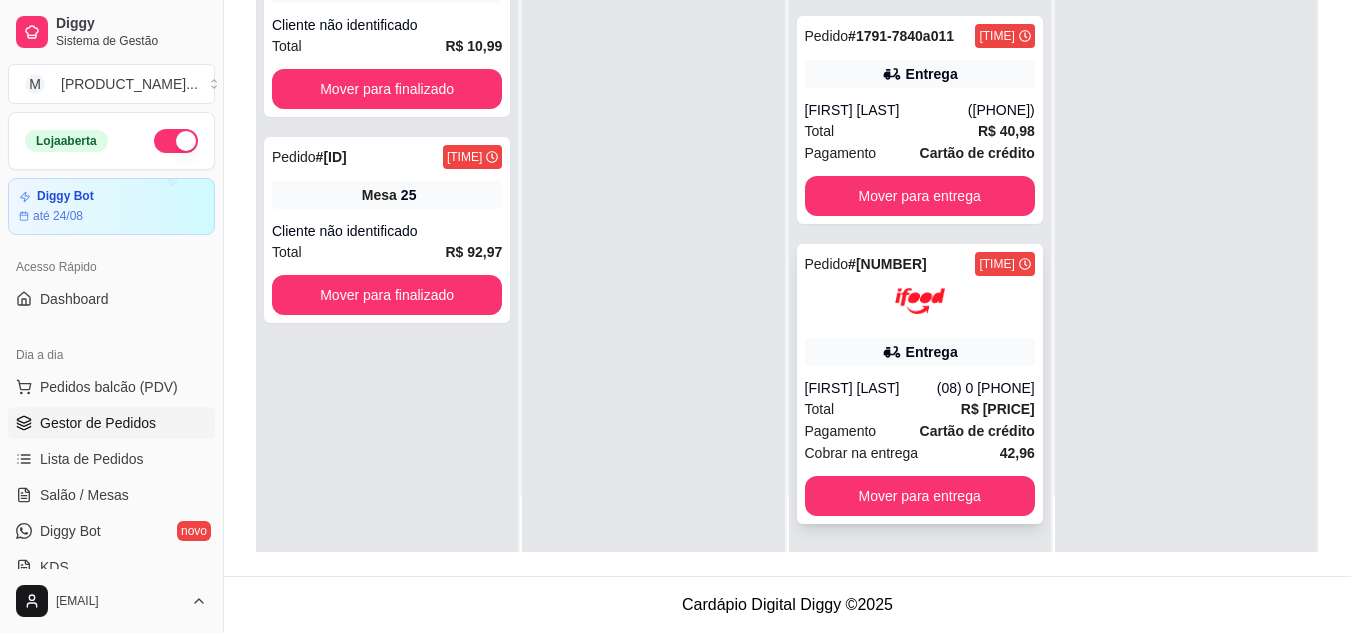 click on "Tiago Mello" at bounding box center [871, 388] 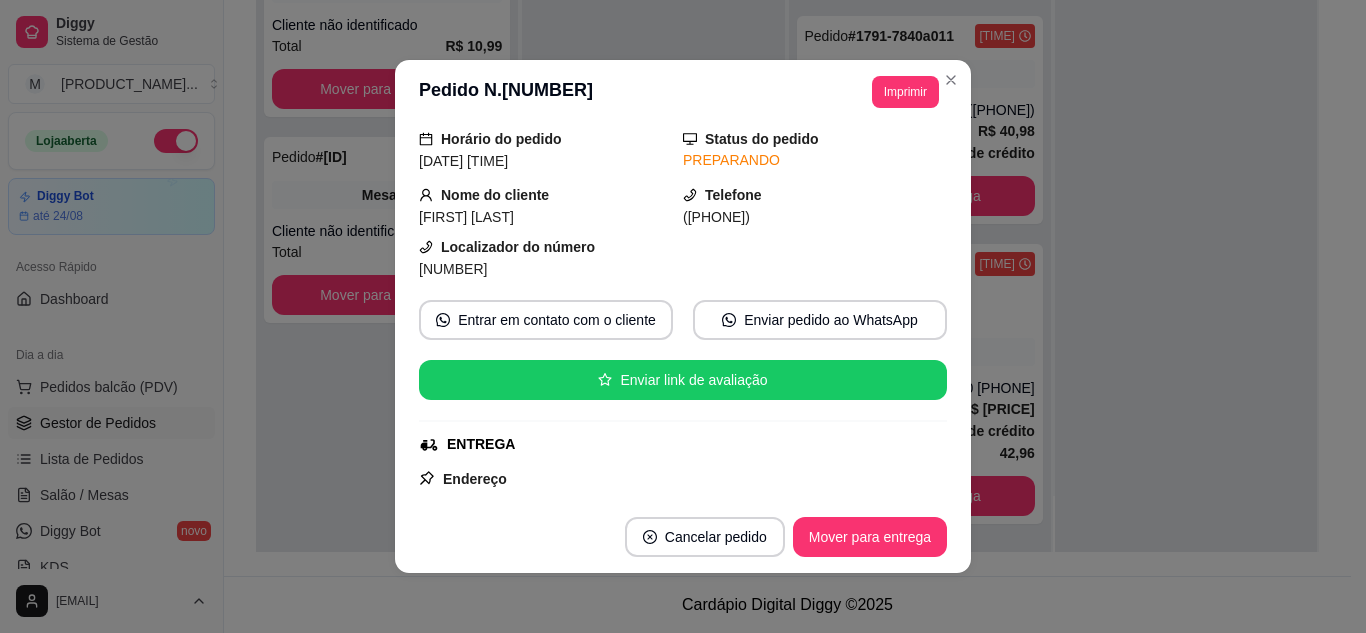 scroll, scrollTop: 100, scrollLeft: 0, axis: vertical 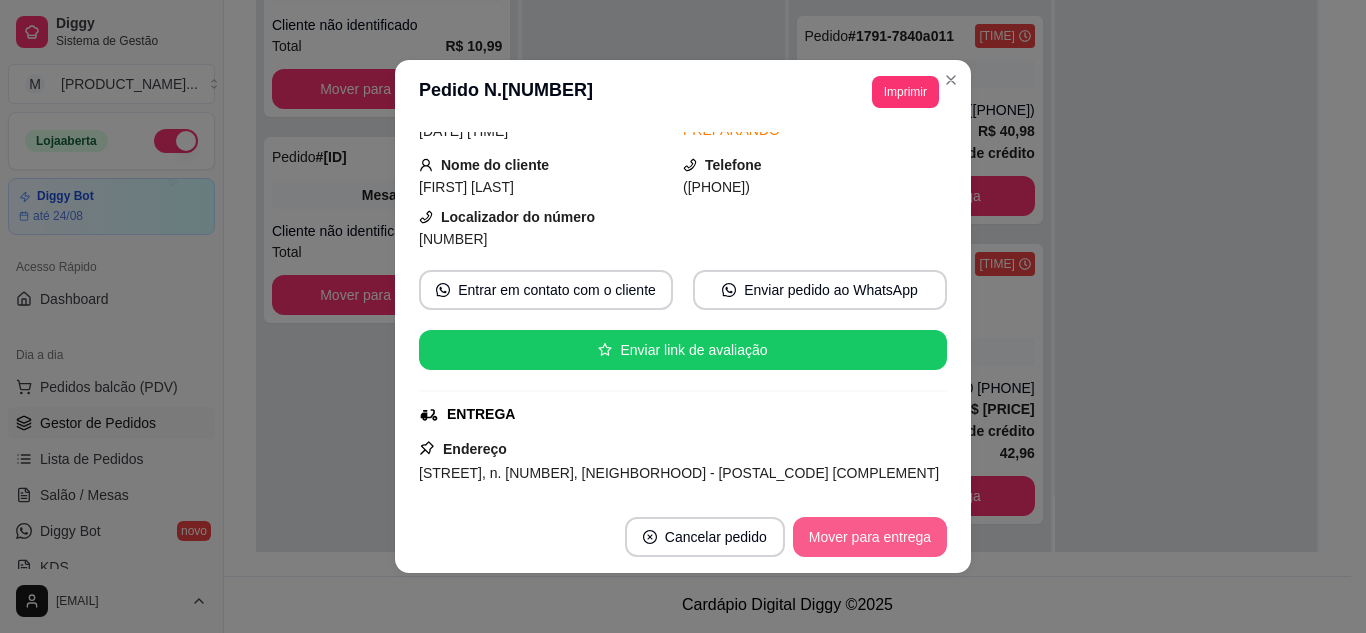 click on "Mover para entrega" at bounding box center (870, 537) 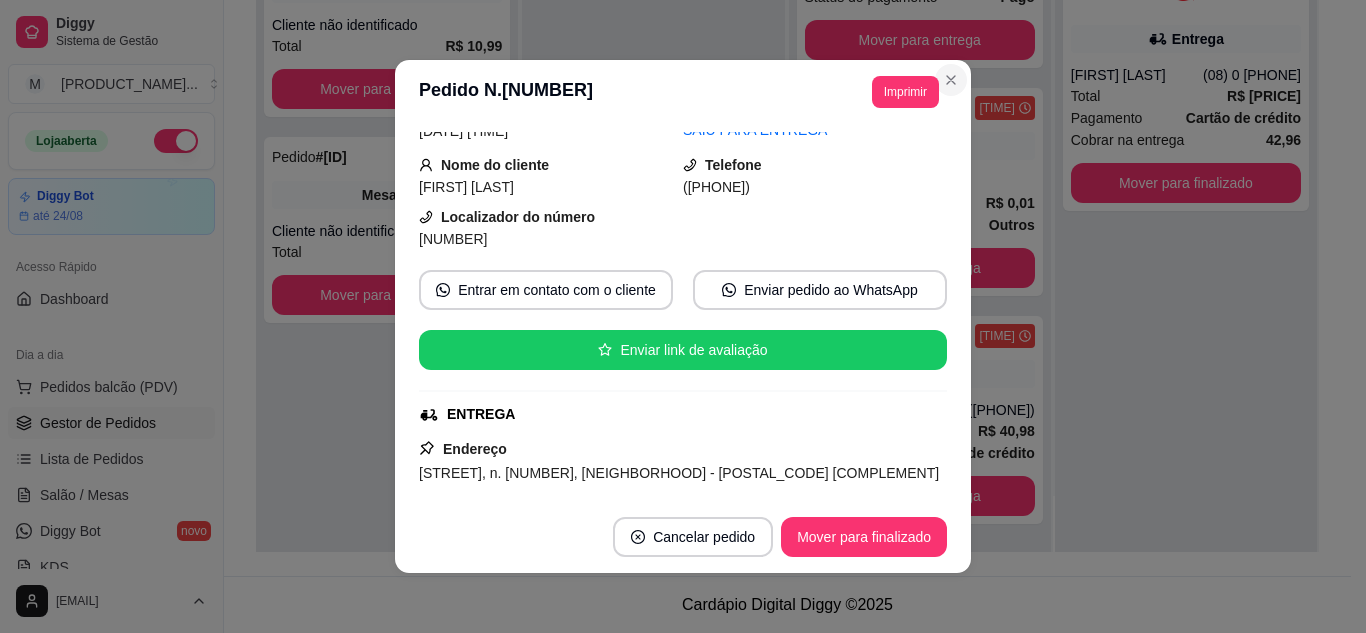 scroll, scrollTop: 371, scrollLeft: 0, axis: vertical 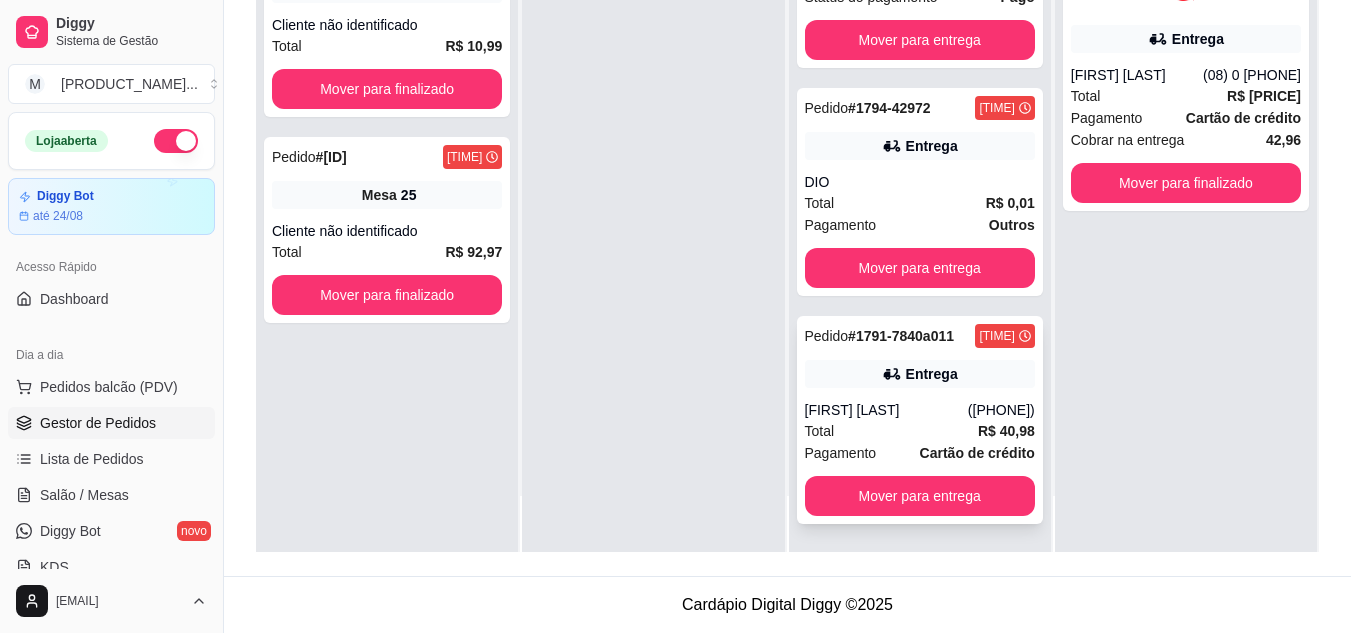 click on "Entrega" at bounding box center [920, 374] 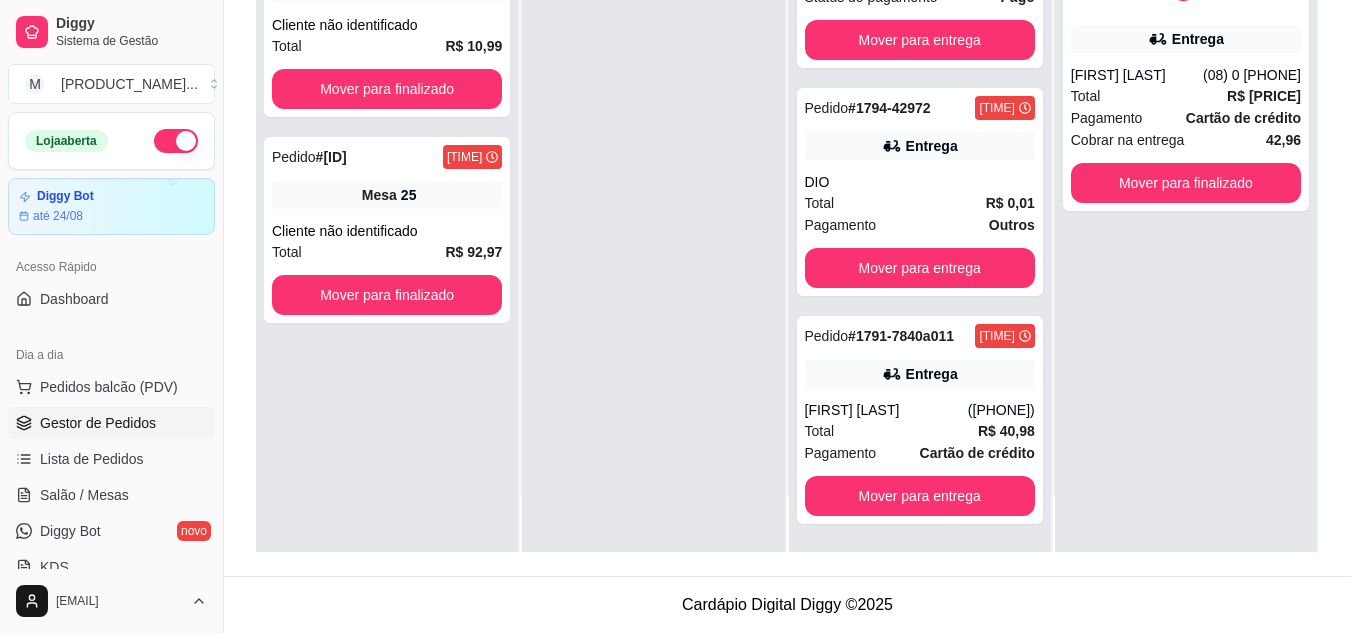 scroll, scrollTop: 100, scrollLeft: 0, axis: vertical 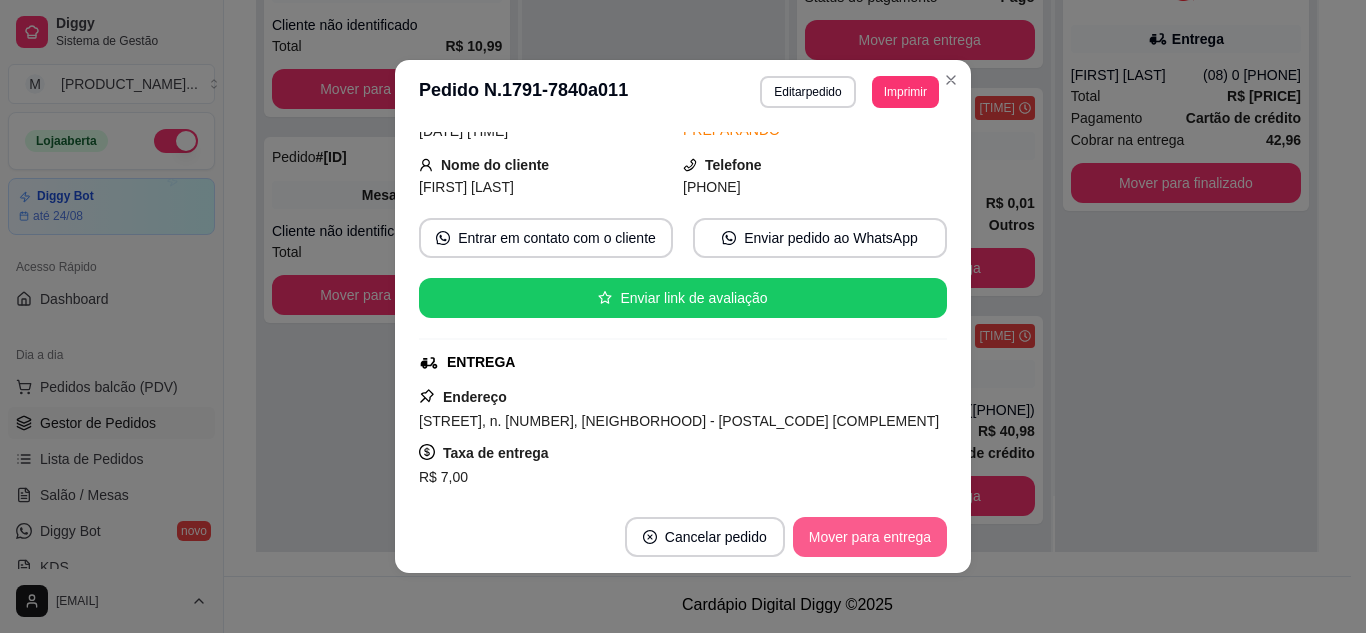click on "Mover para entrega" at bounding box center (870, 537) 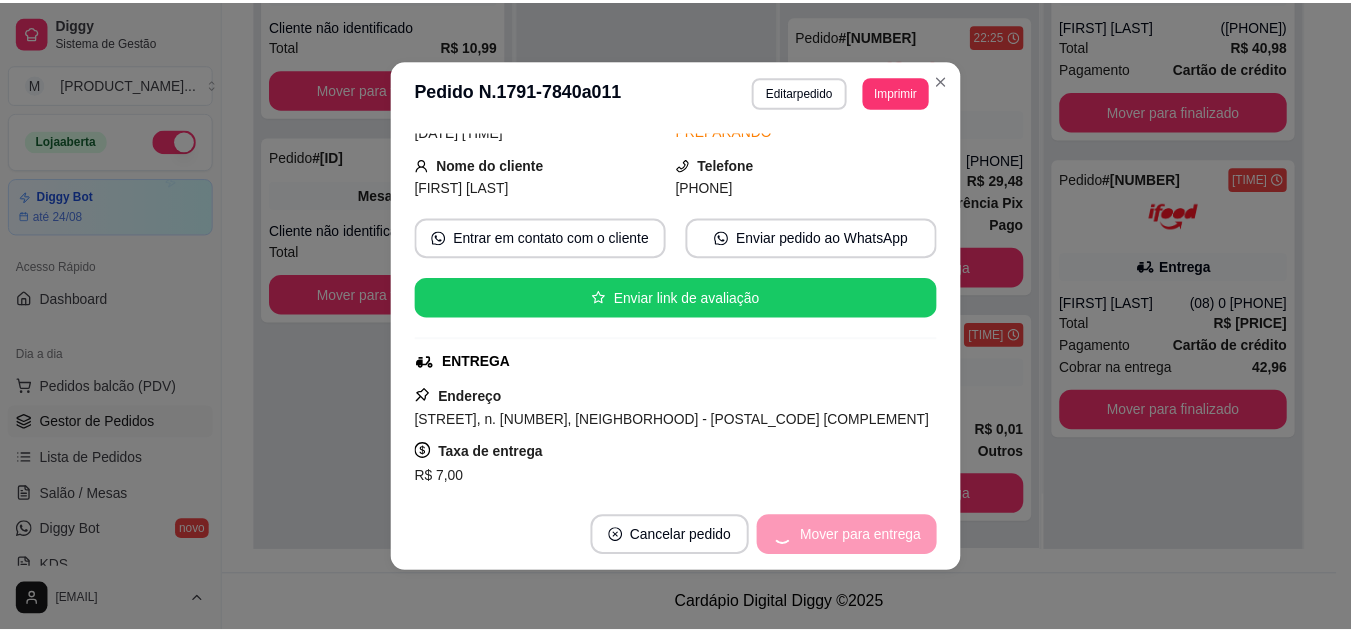 scroll, scrollTop: 143, scrollLeft: 0, axis: vertical 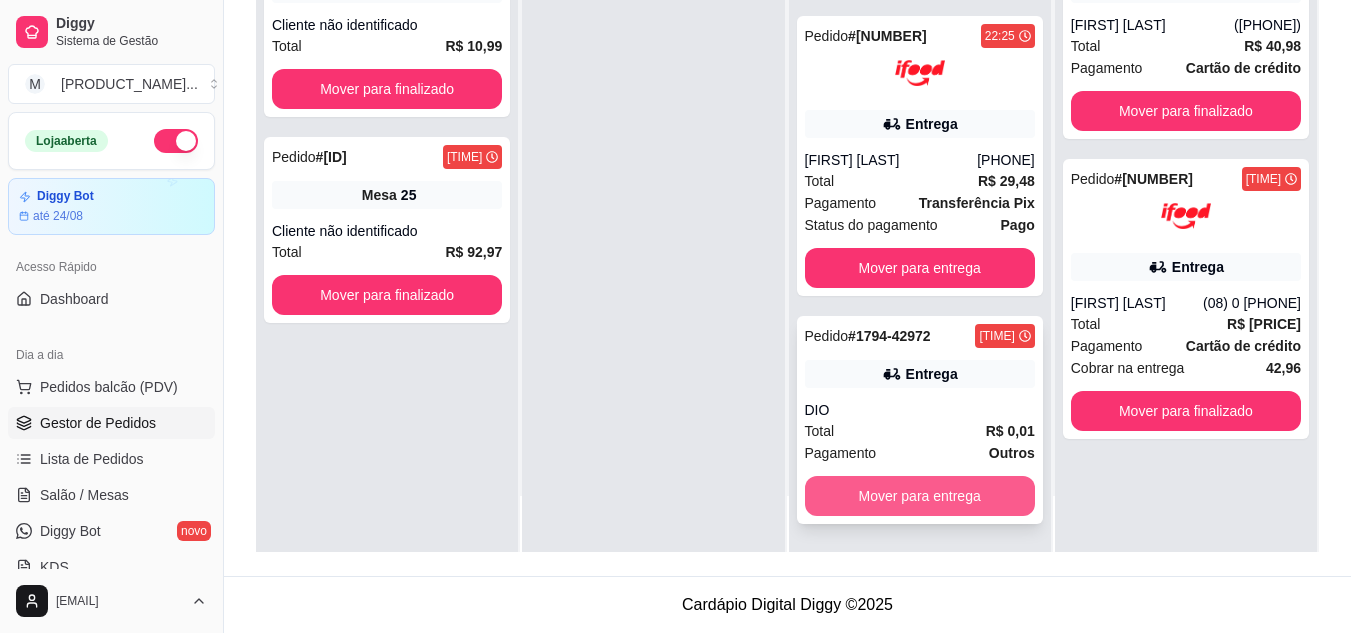 click on "Mover para entrega" at bounding box center [920, 496] 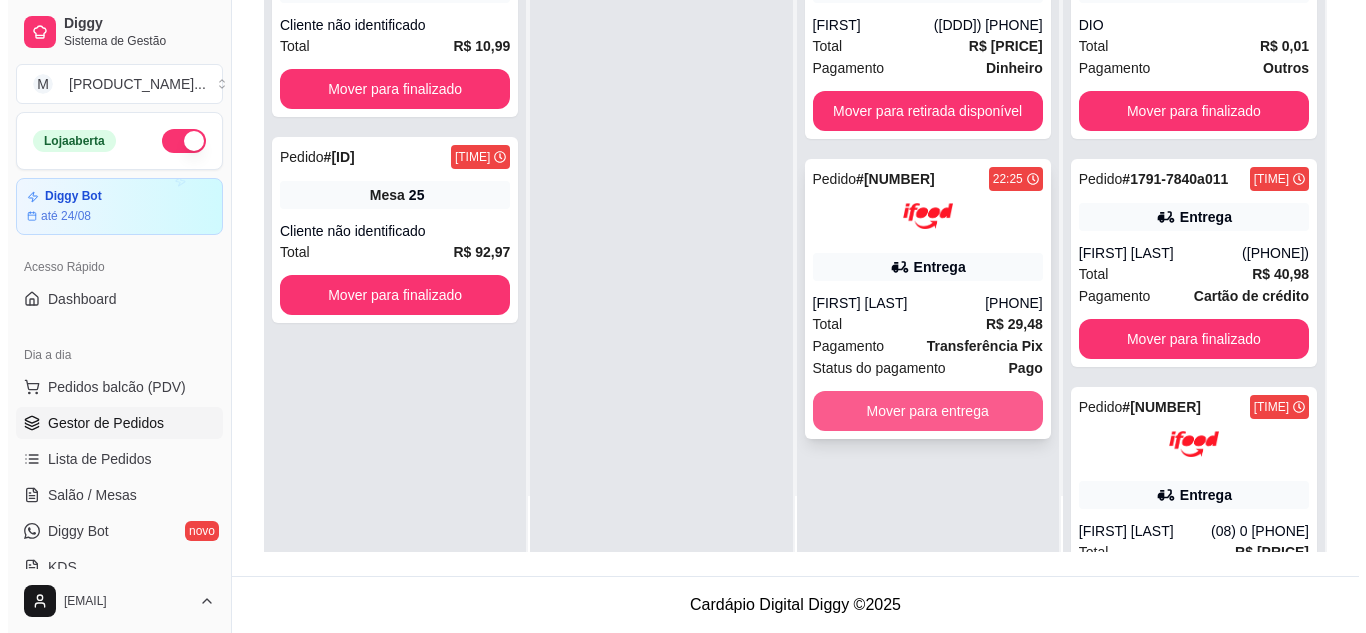 scroll, scrollTop: 0, scrollLeft: 0, axis: both 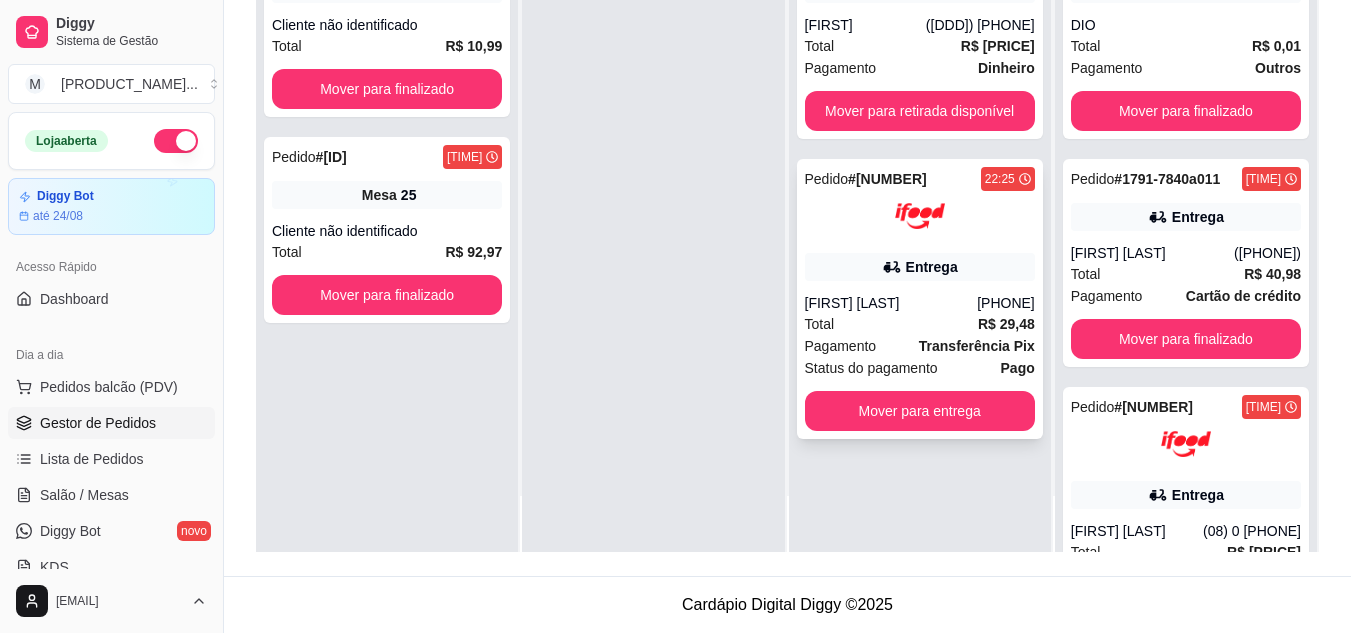 click on "[PHONE]" at bounding box center [1006, 303] 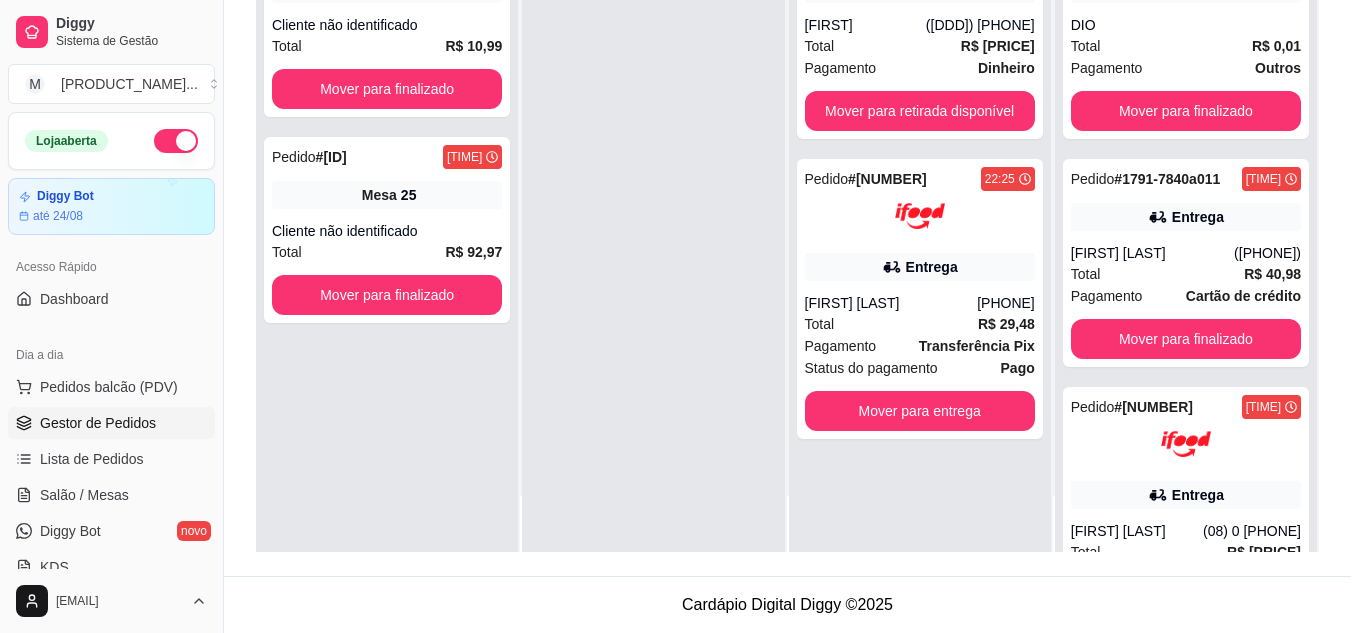 scroll, scrollTop: 100, scrollLeft: 0, axis: vertical 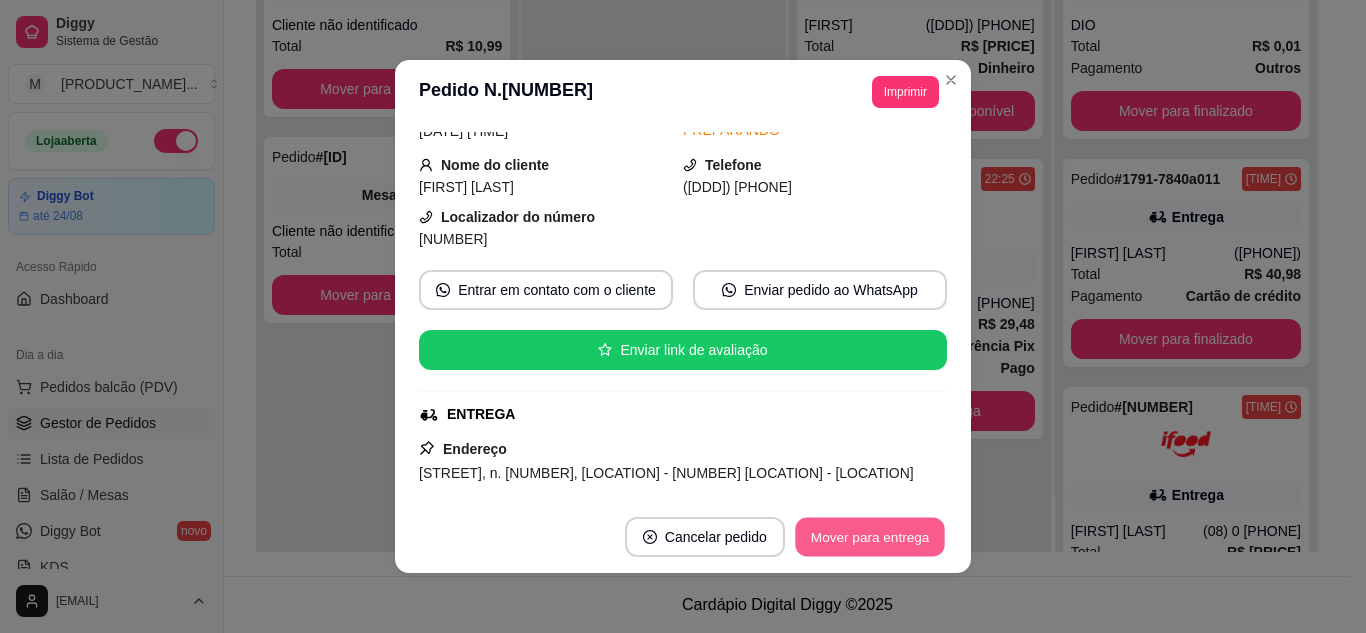 click on "Mover para entrega" at bounding box center (870, 537) 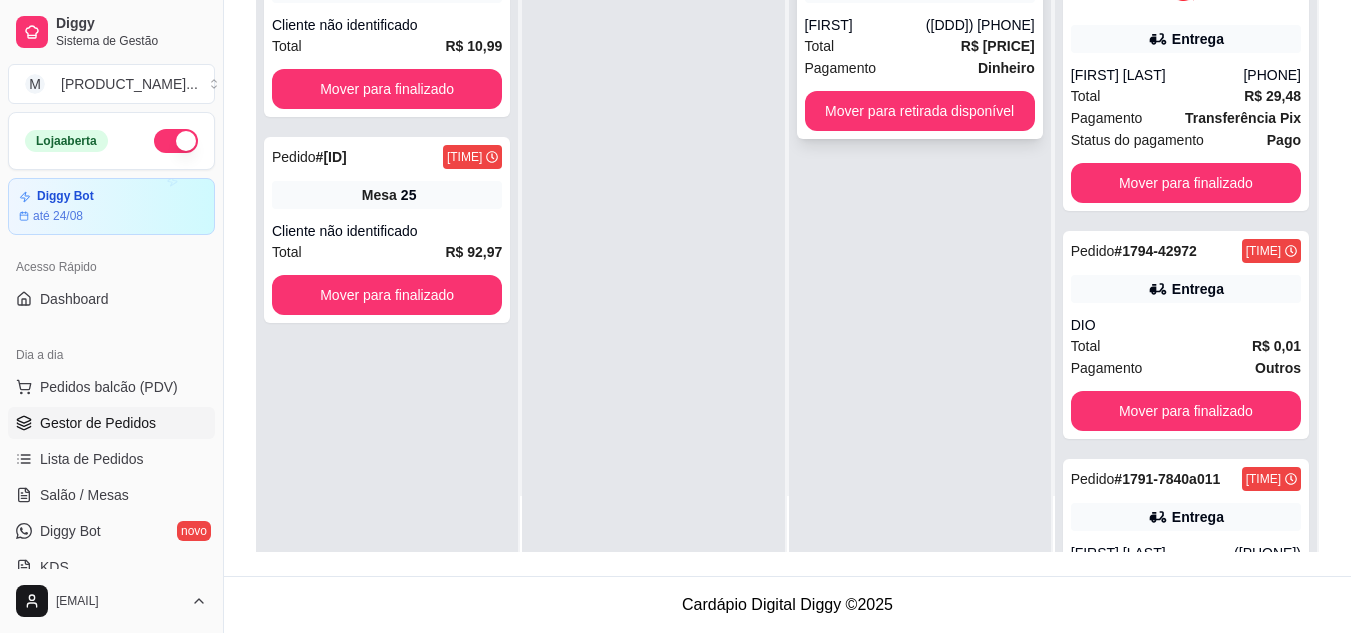 click on "Pagamento Dinheiro" at bounding box center [920, 68] 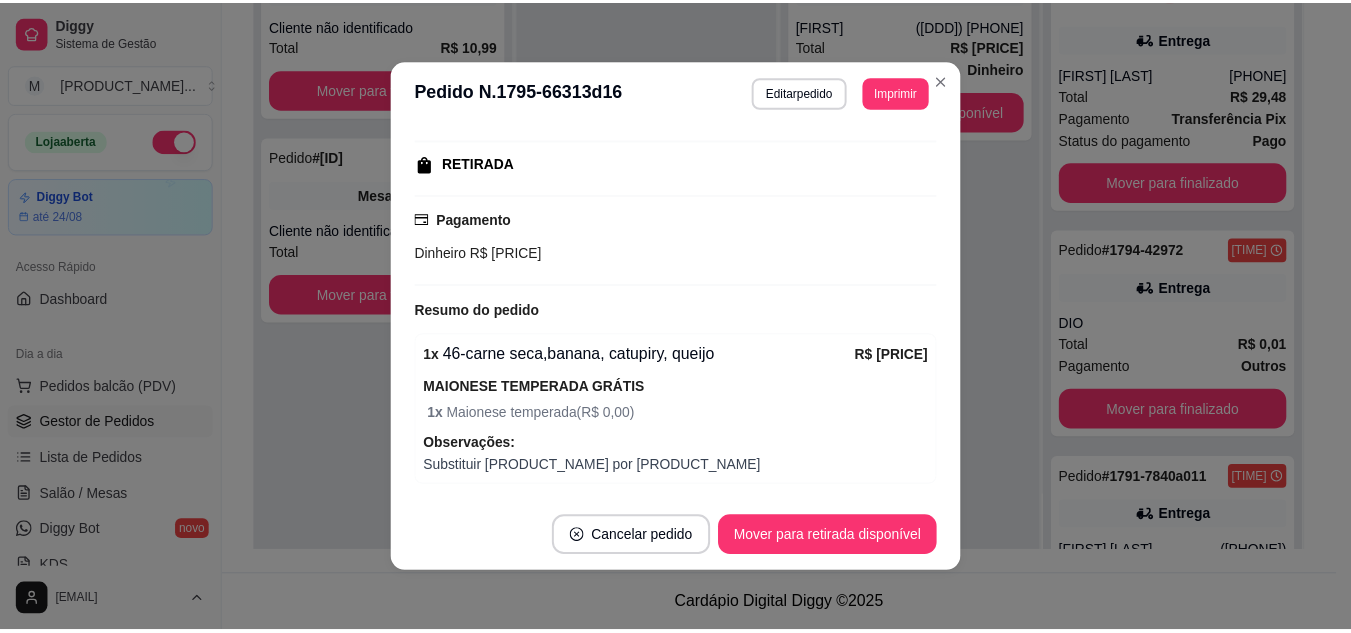 scroll, scrollTop: 300, scrollLeft: 0, axis: vertical 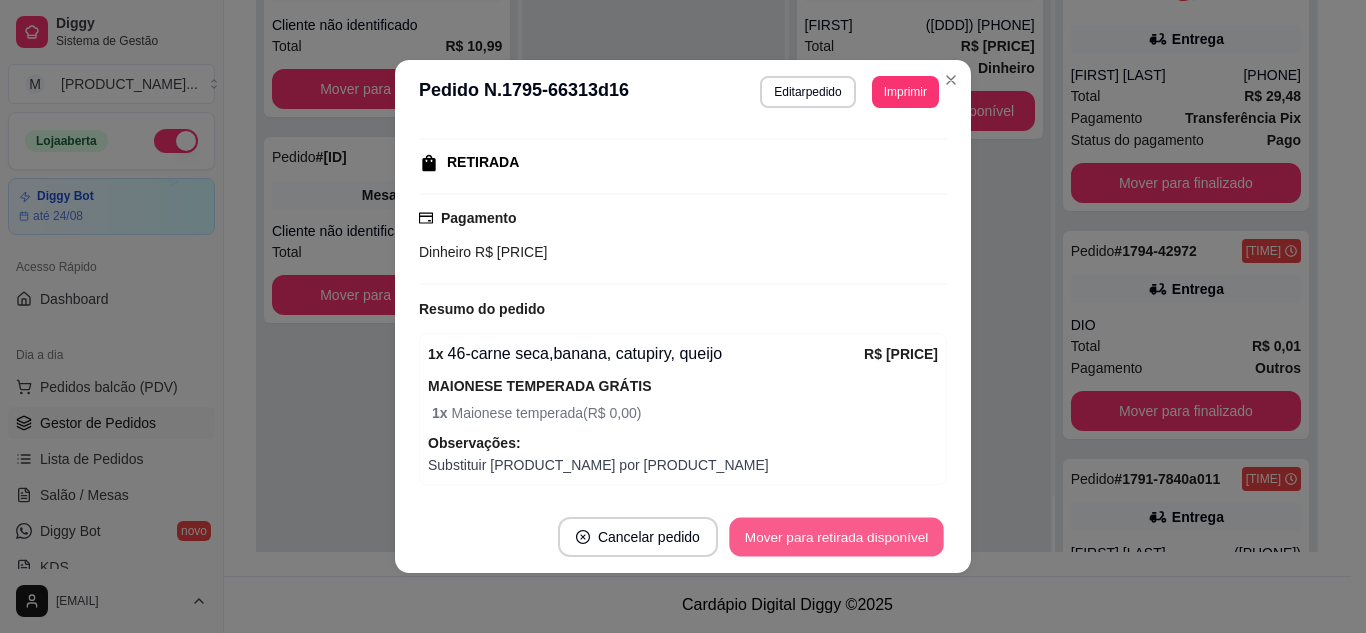 click on "Mover para retirada disponível" at bounding box center (836, 537) 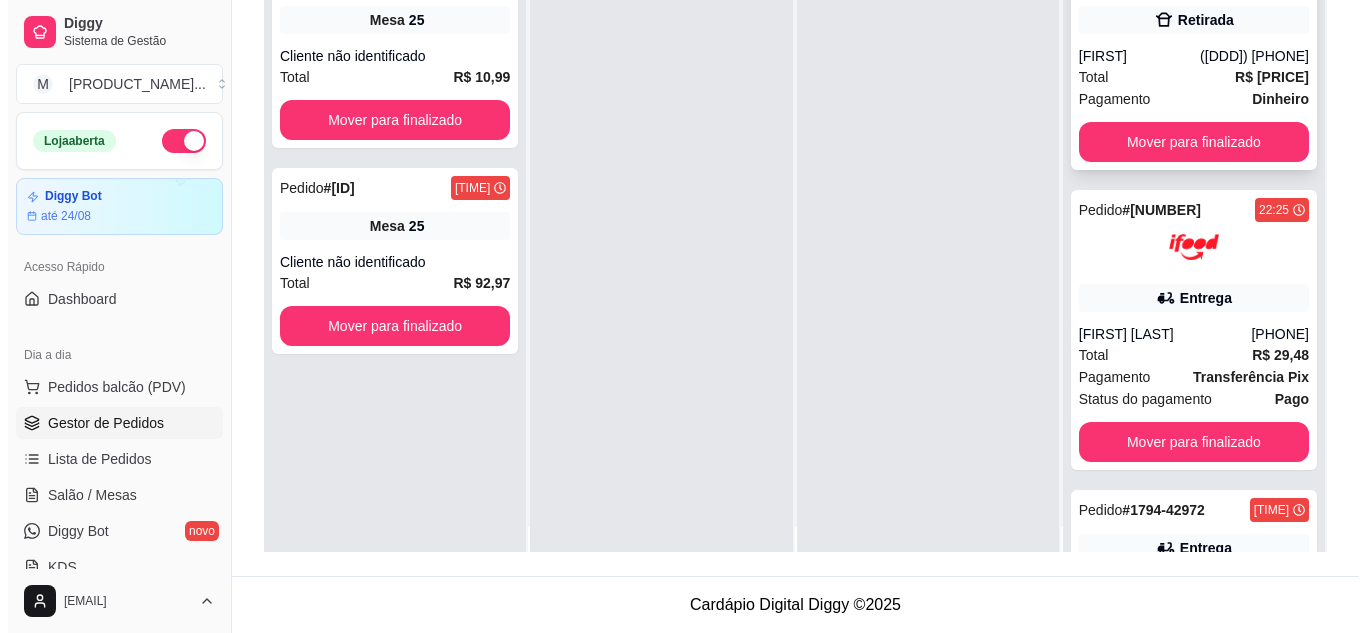 scroll, scrollTop: 0, scrollLeft: 0, axis: both 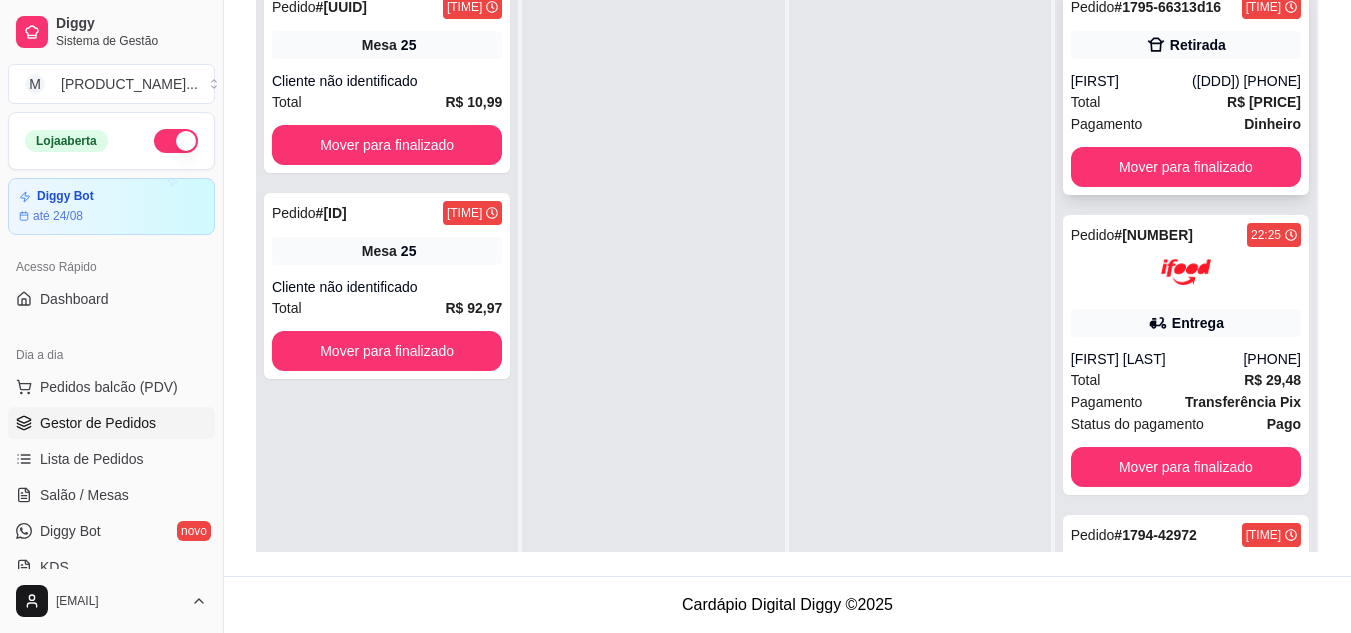 click on "(73) 98112-6494" at bounding box center (1246, 81) 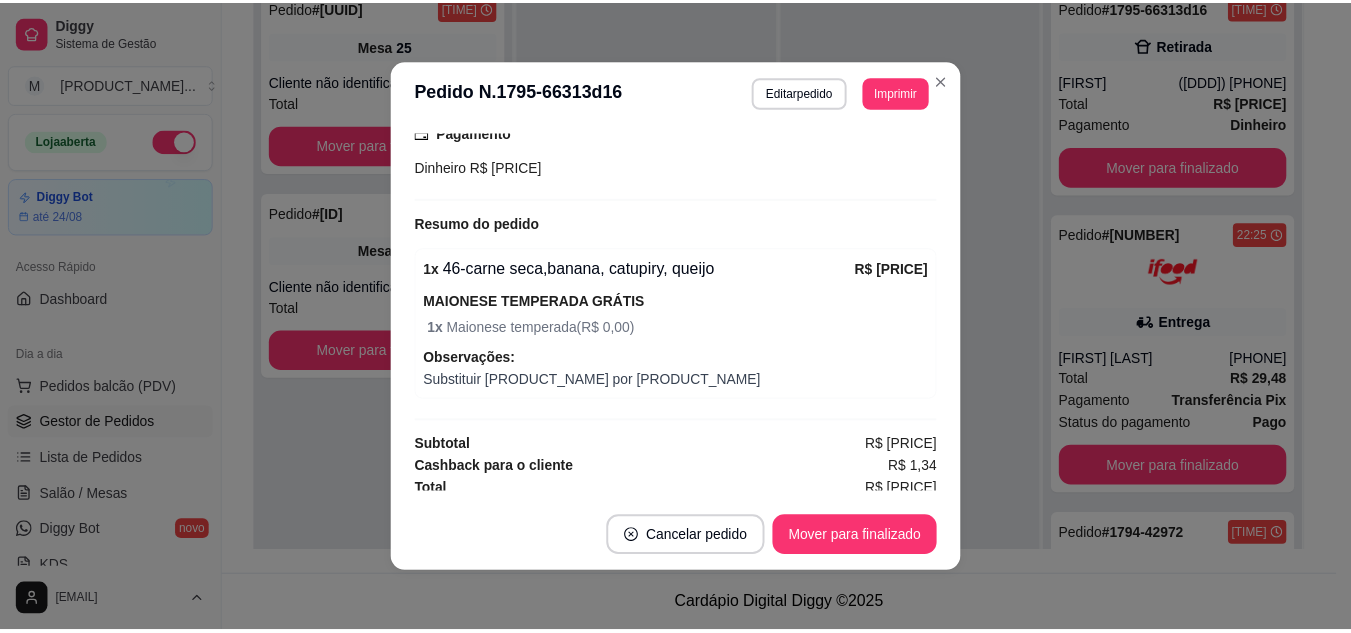 scroll, scrollTop: 392, scrollLeft: 0, axis: vertical 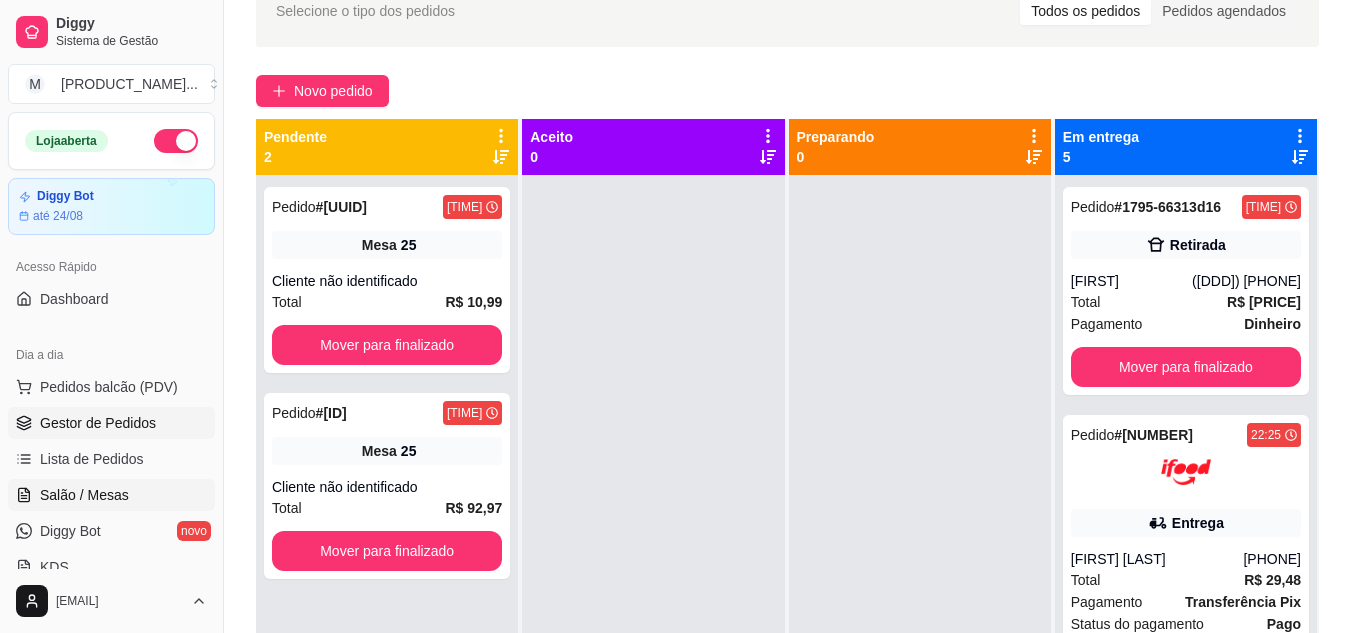 click on "Salão / Mesas" at bounding box center (84, 495) 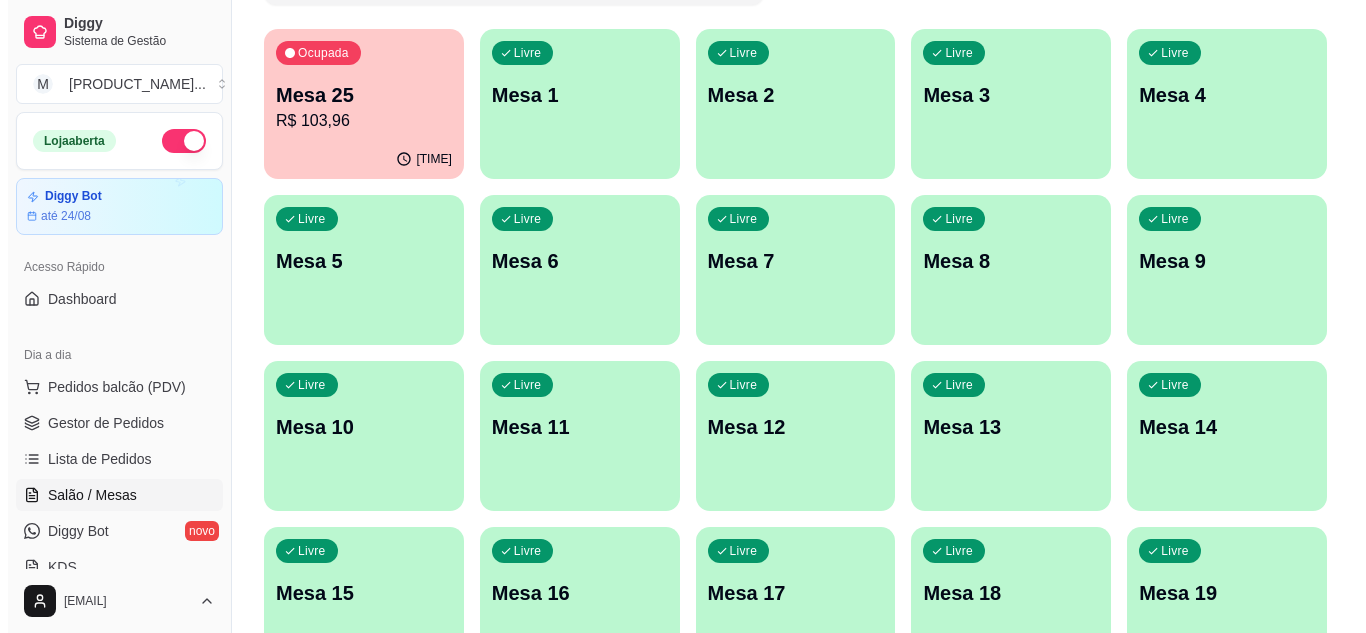 scroll, scrollTop: 178, scrollLeft: 0, axis: vertical 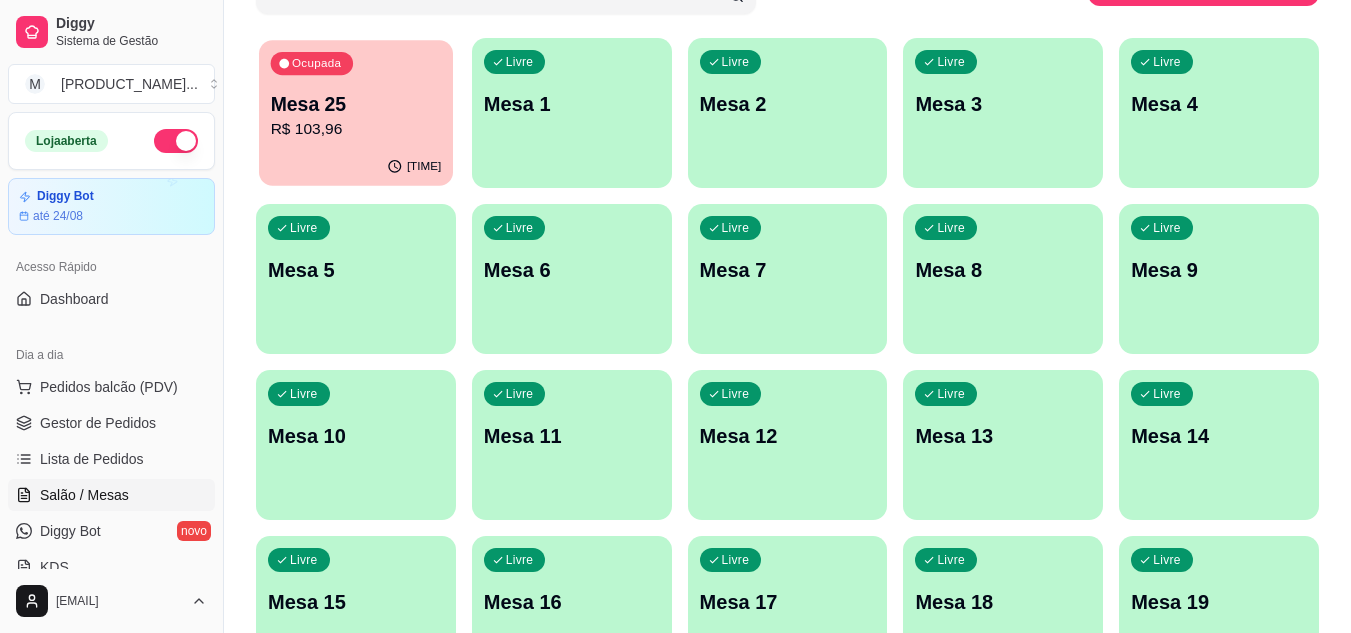 click on "Mesa 25" at bounding box center (356, 104) 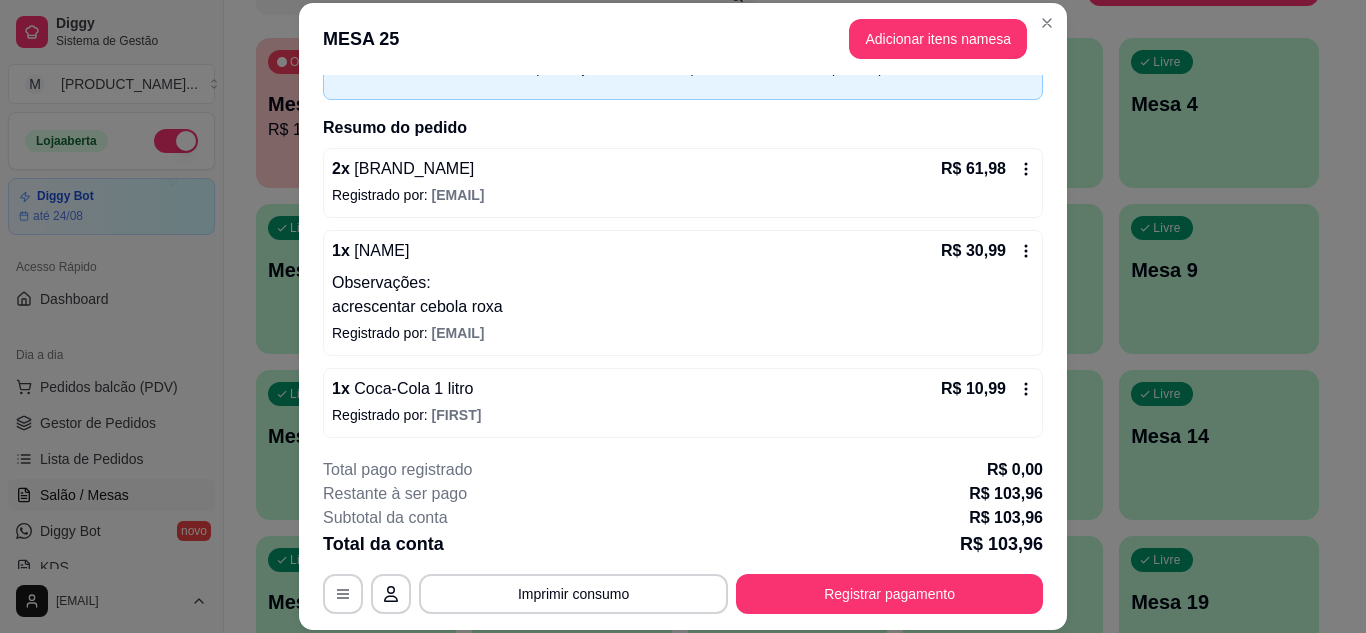 scroll, scrollTop: 120, scrollLeft: 0, axis: vertical 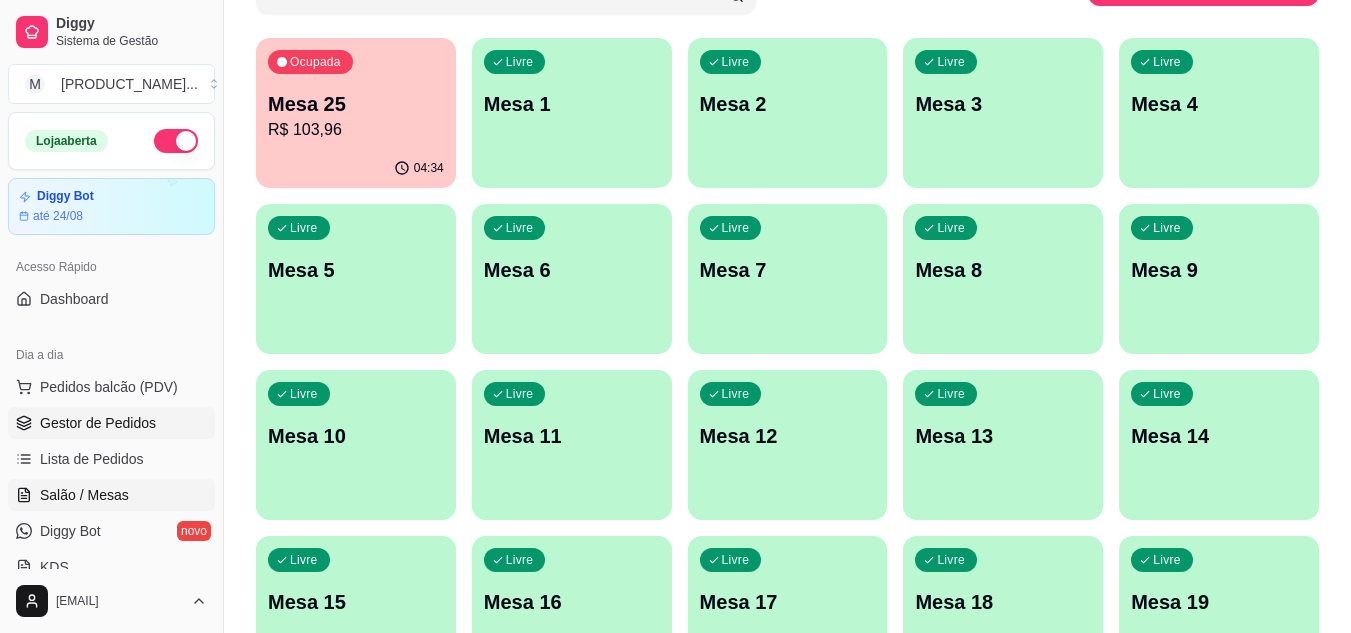click on "Gestor de Pedidos" at bounding box center [98, 423] 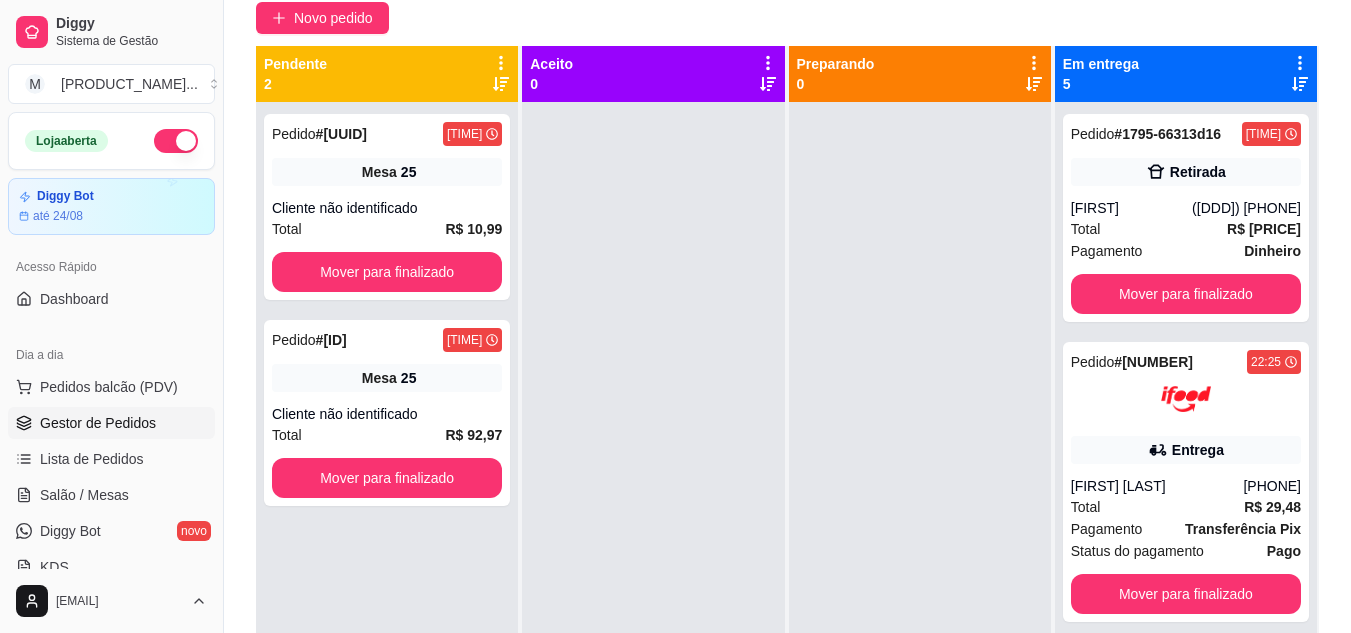 scroll, scrollTop: 0, scrollLeft: 0, axis: both 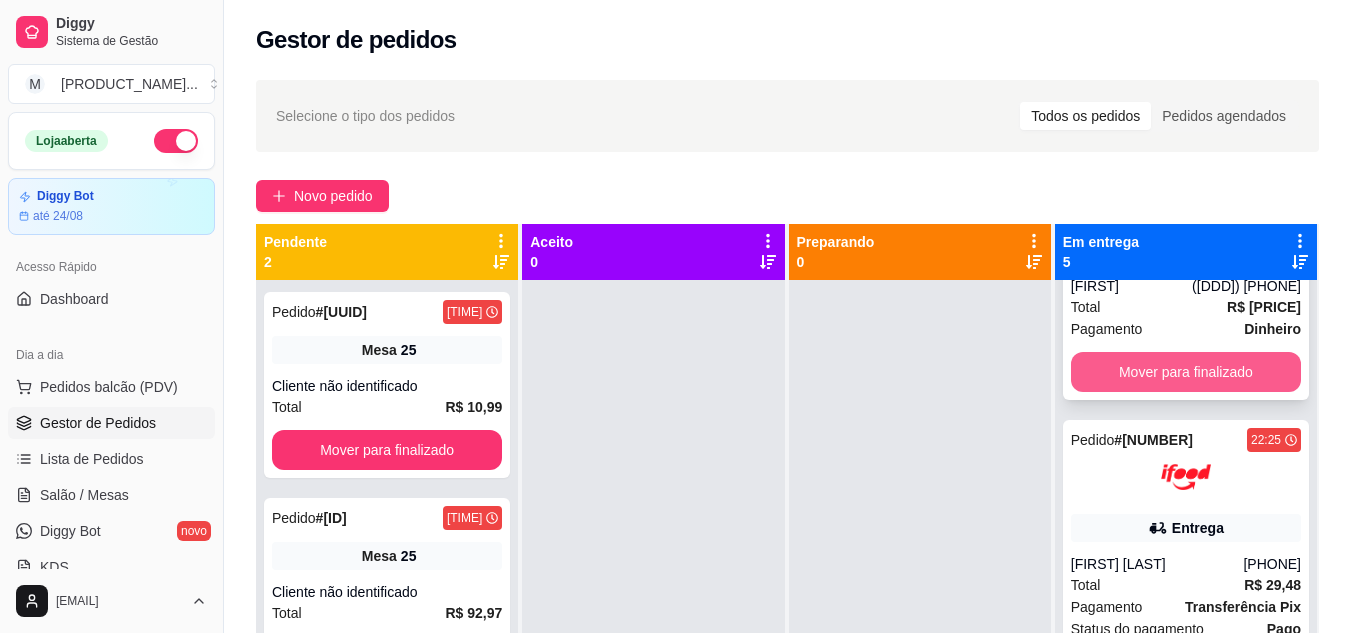 click on "Mover para finalizado" at bounding box center [1186, 372] 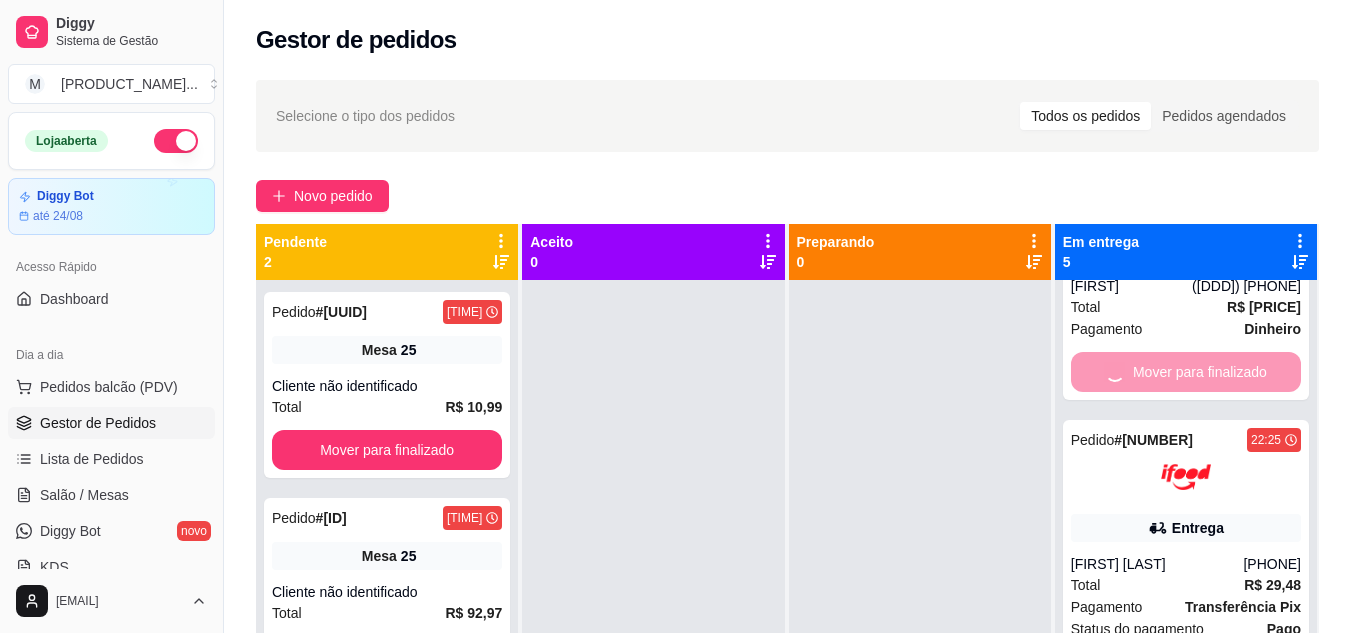 scroll, scrollTop: 0, scrollLeft: 0, axis: both 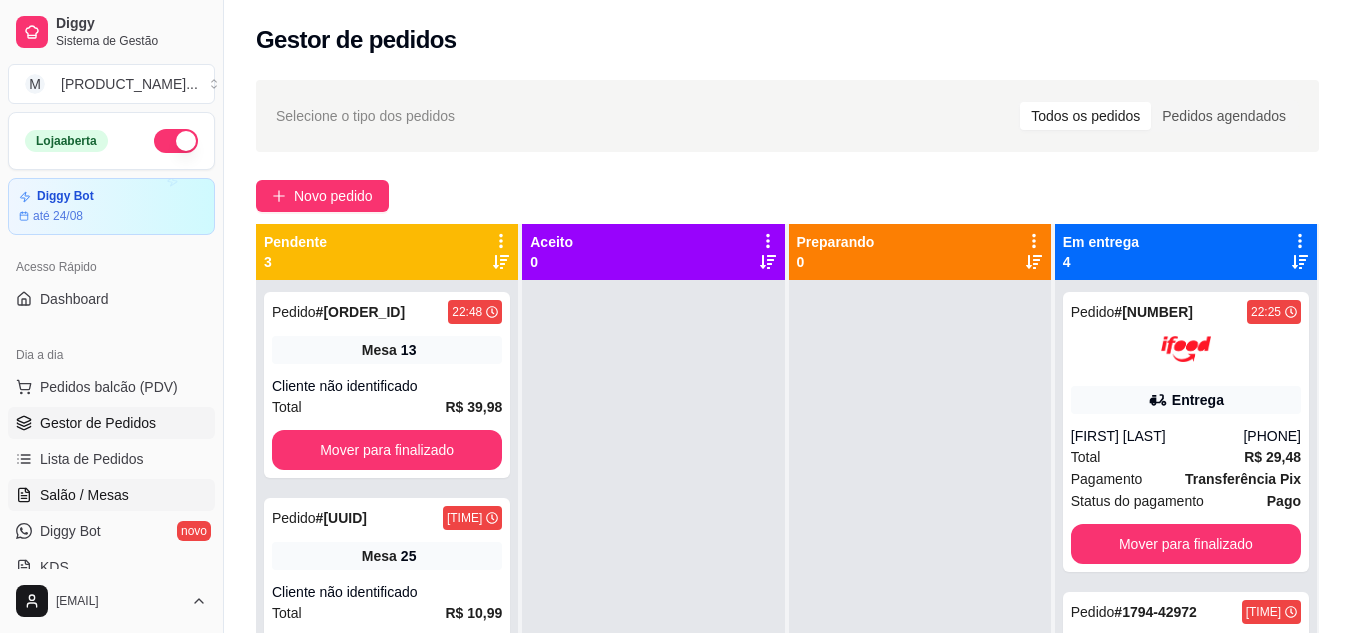 click on "Salão / Mesas" at bounding box center [84, 495] 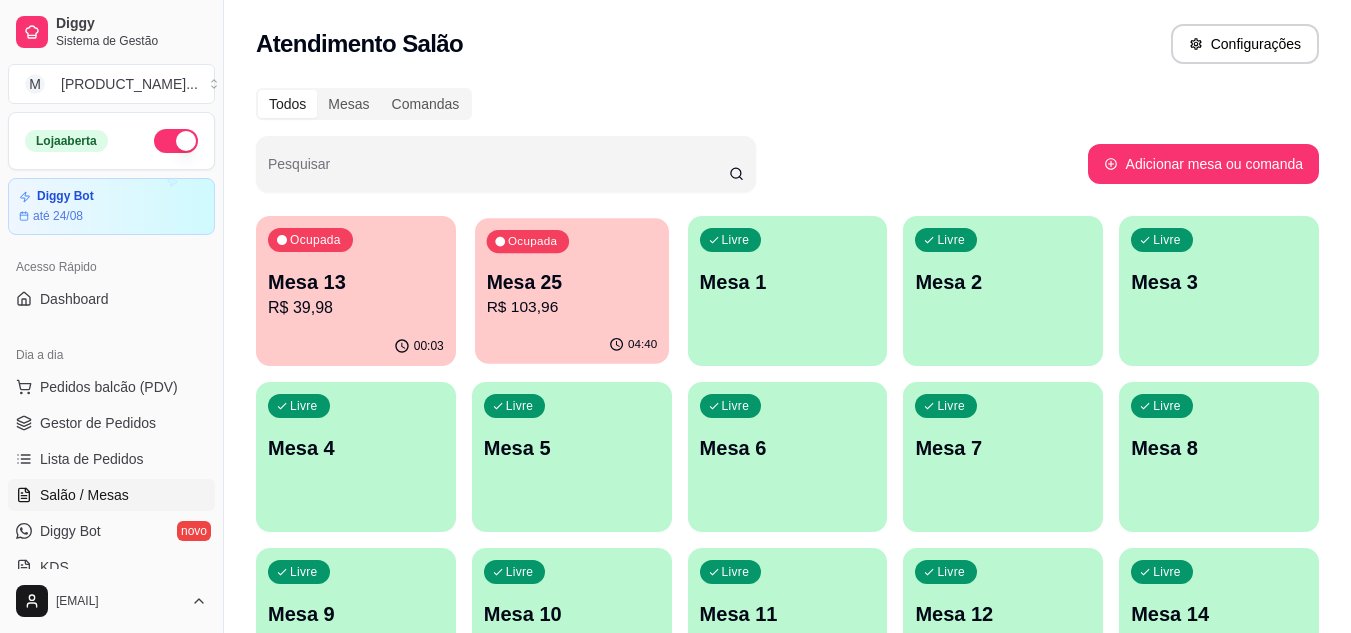click on "Ocupada Mesa 25 R$ 103,96" at bounding box center (572, 272) 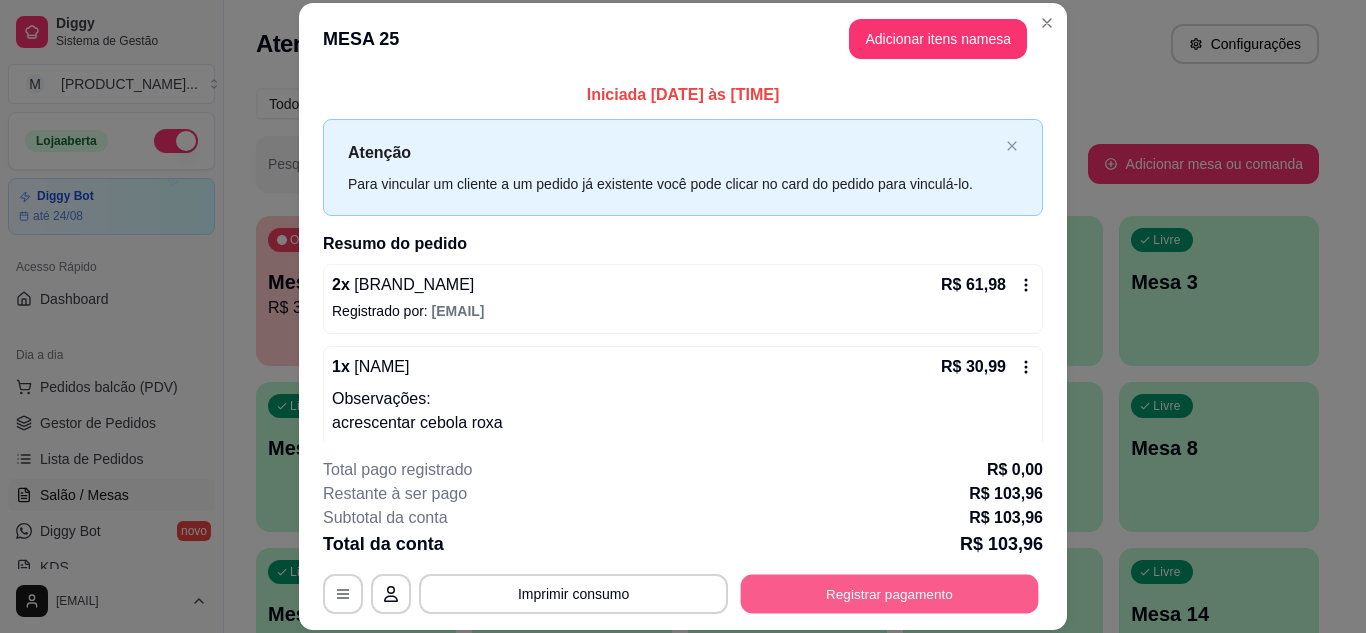 click on "Registrar pagamento" at bounding box center [890, 593] 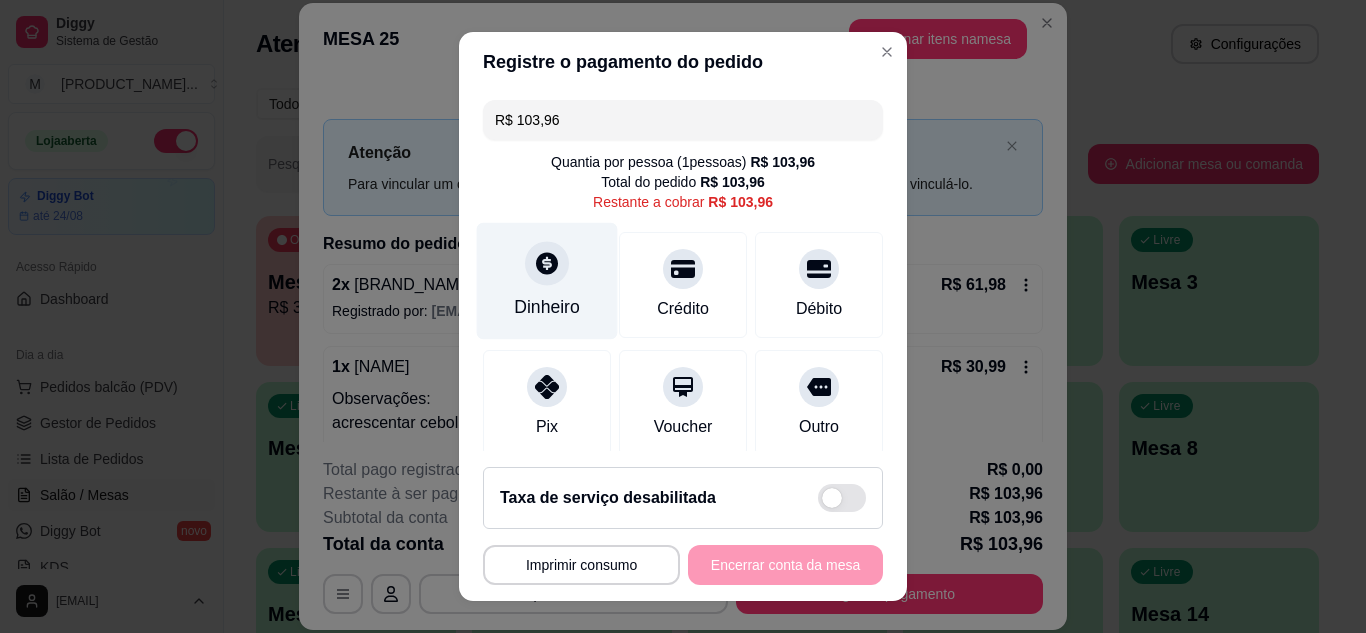 click on "Dinheiro" at bounding box center (547, 307) 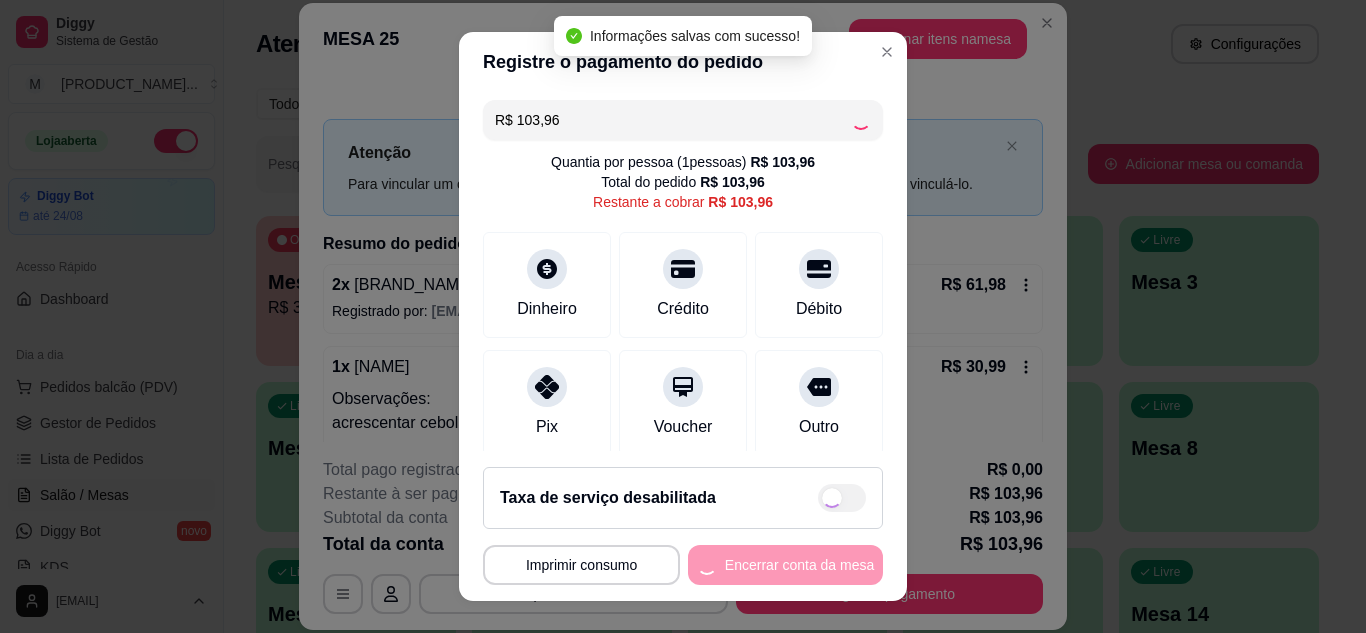 type on "R$ 0,00" 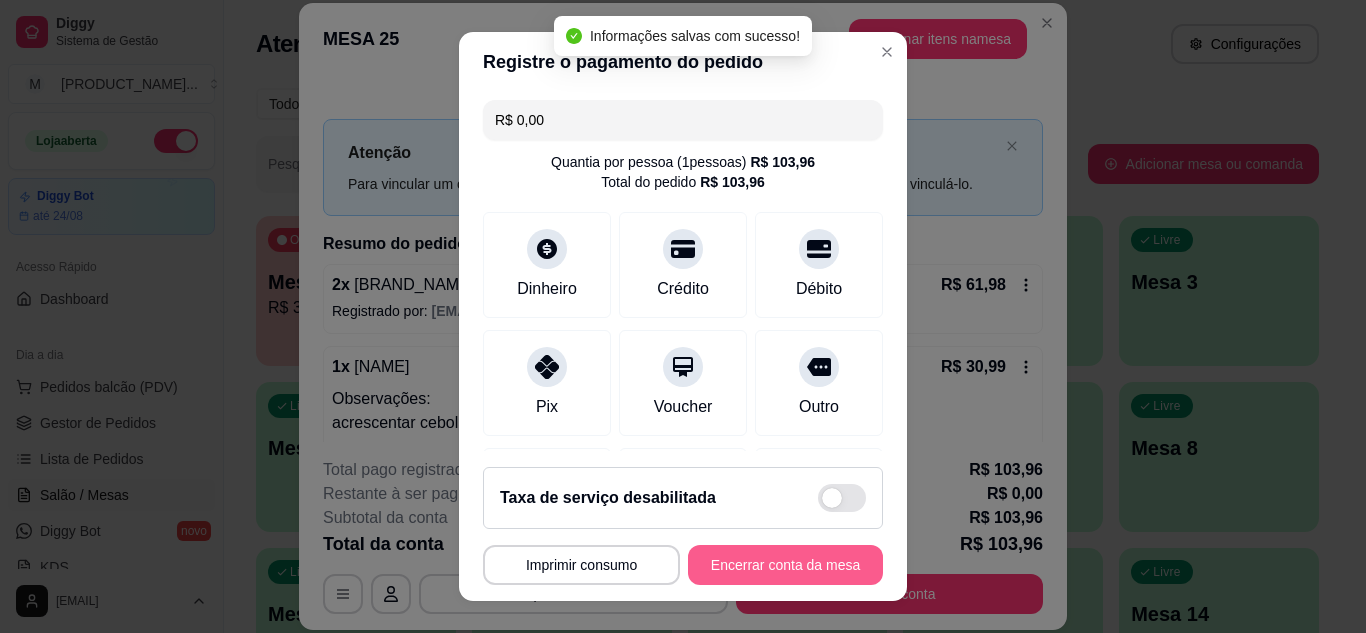click on "Encerrar conta da mesa" at bounding box center [785, 565] 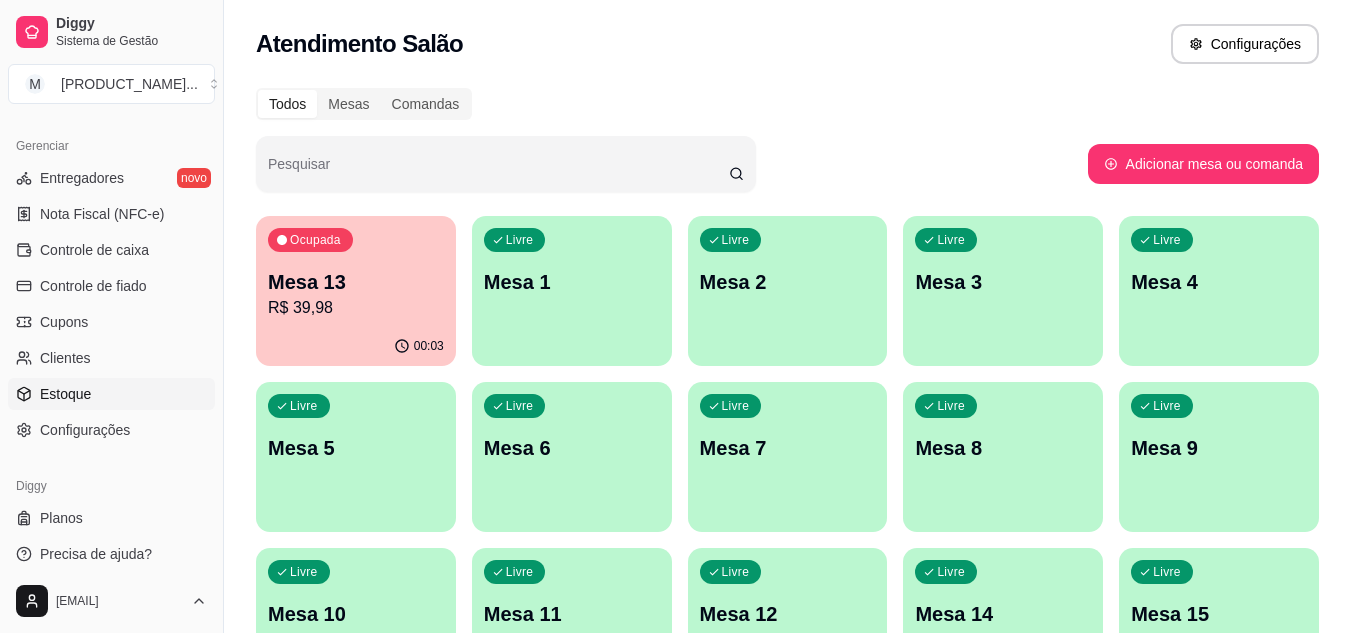 scroll, scrollTop: 806, scrollLeft: 0, axis: vertical 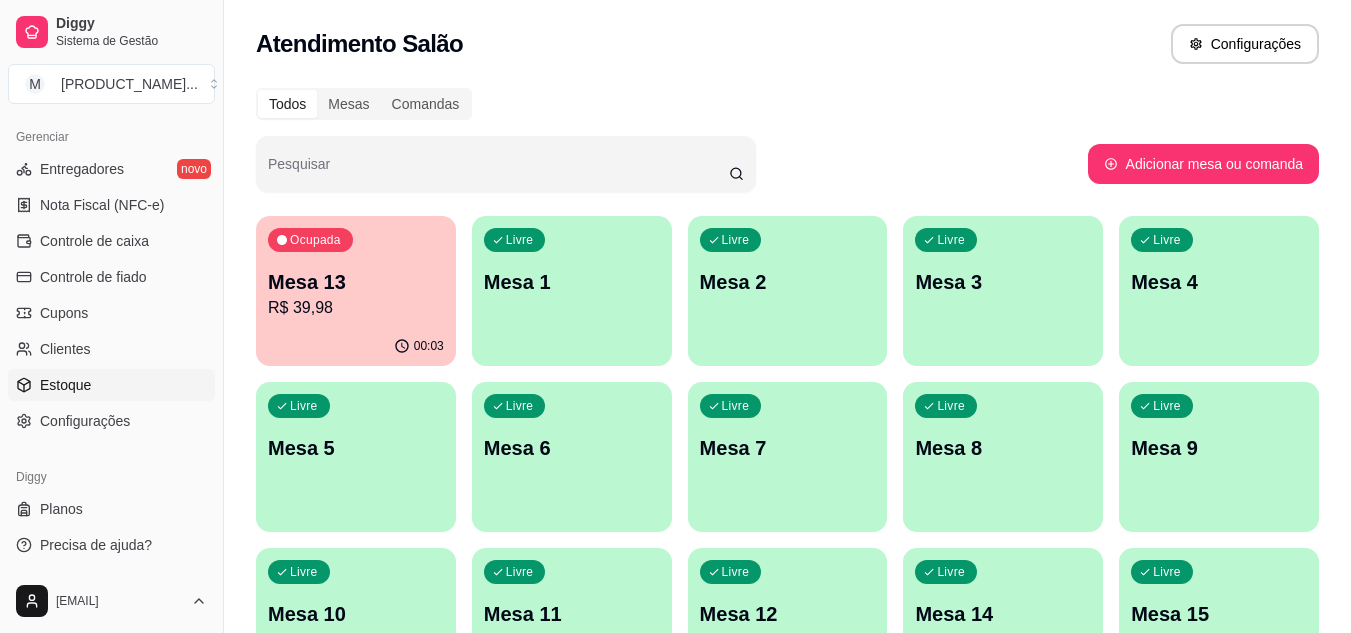 click on "Estoque" at bounding box center [65, 385] 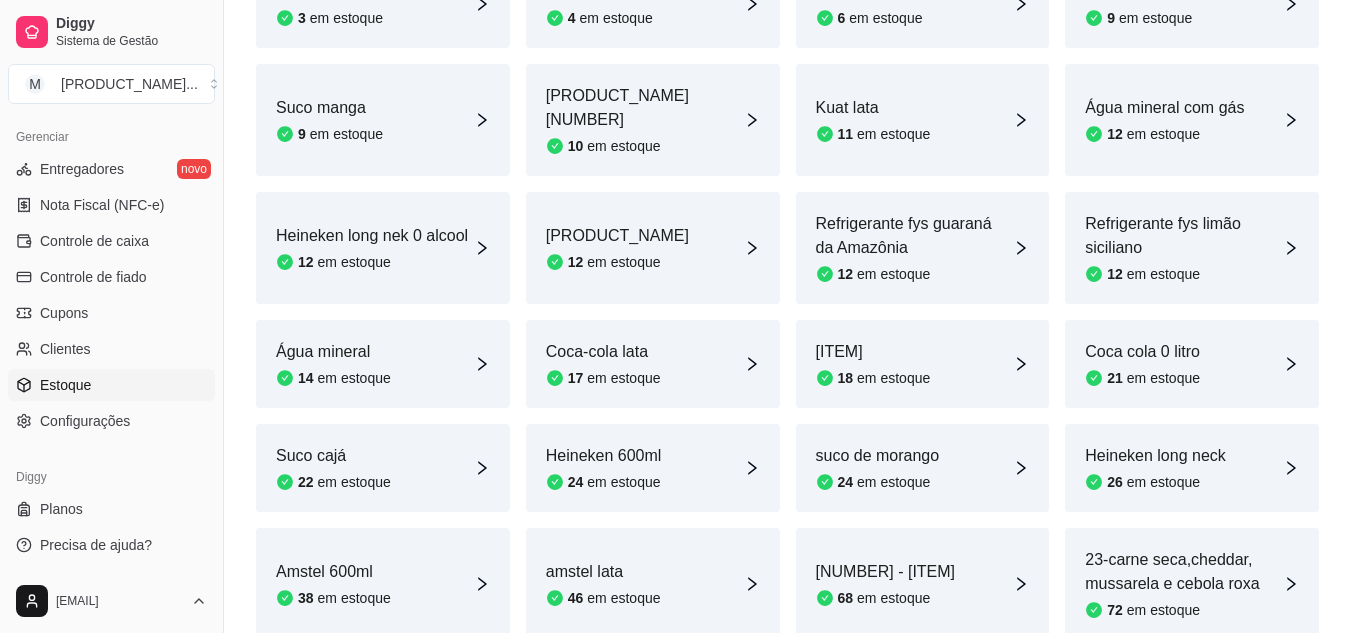 scroll, scrollTop: 1068, scrollLeft: 0, axis: vertical 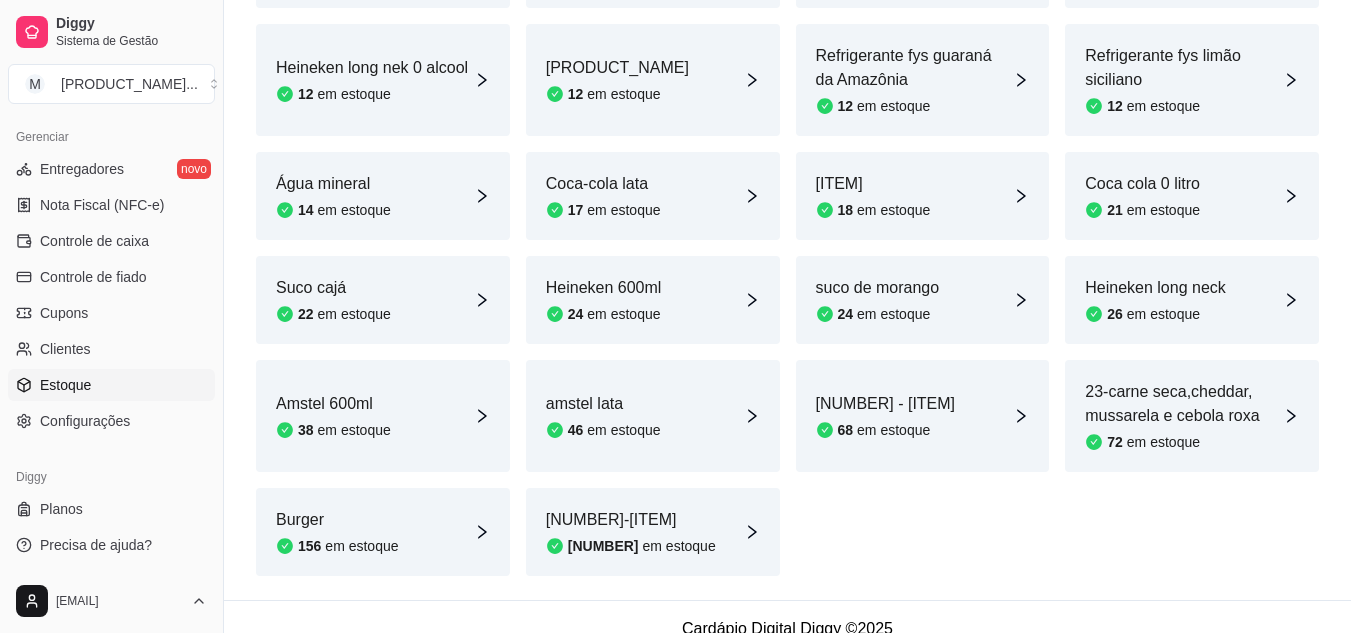 click on "em estoque" at bounding box center (893, 430) 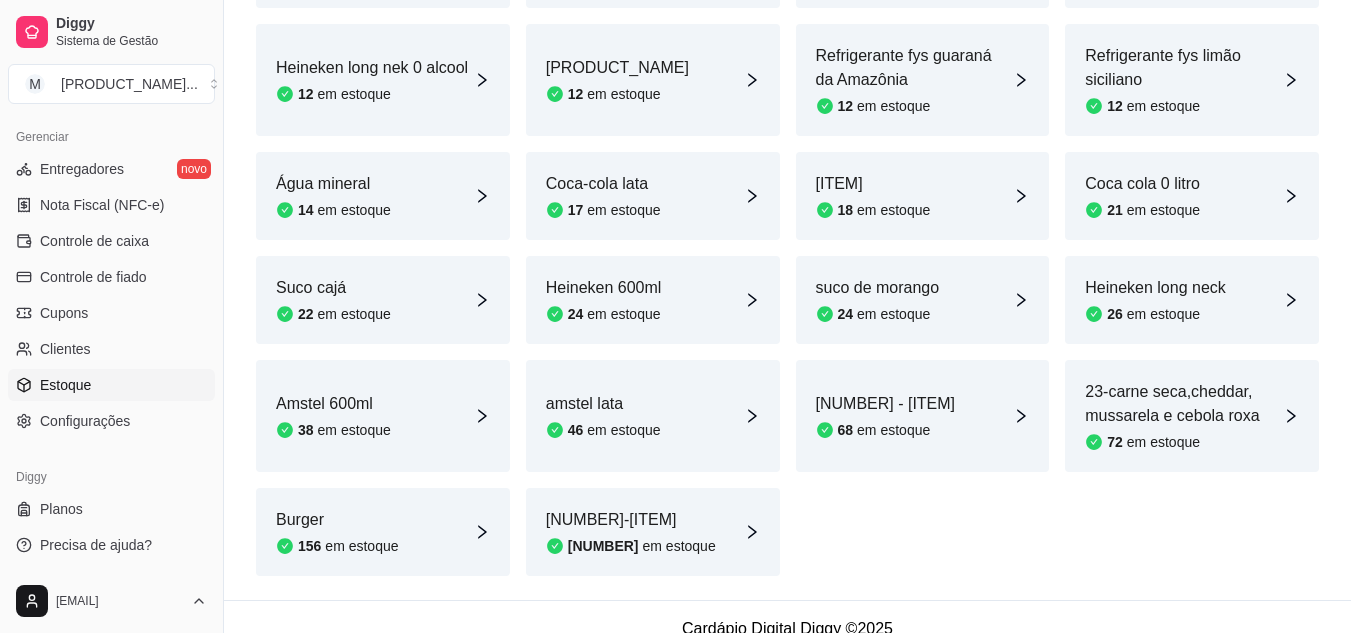 click on "68" at bounding box center (683, 170) 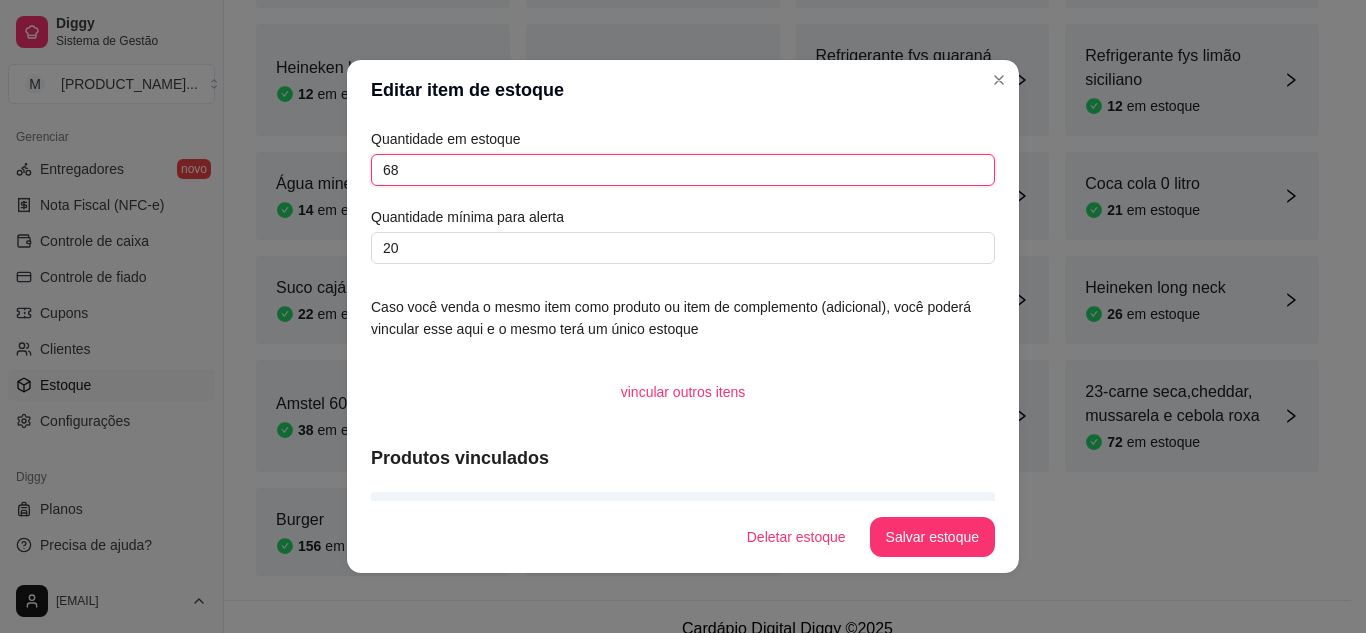 click on "68" at bounding box center [683, 170] 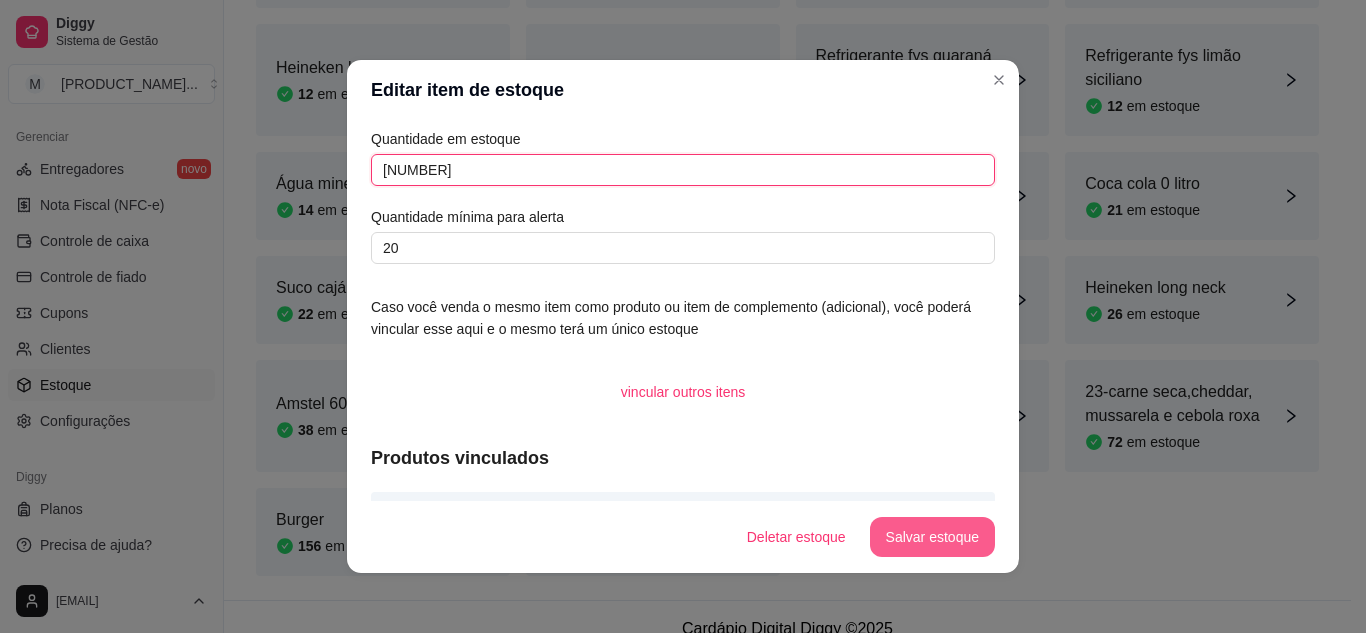 type on "233" 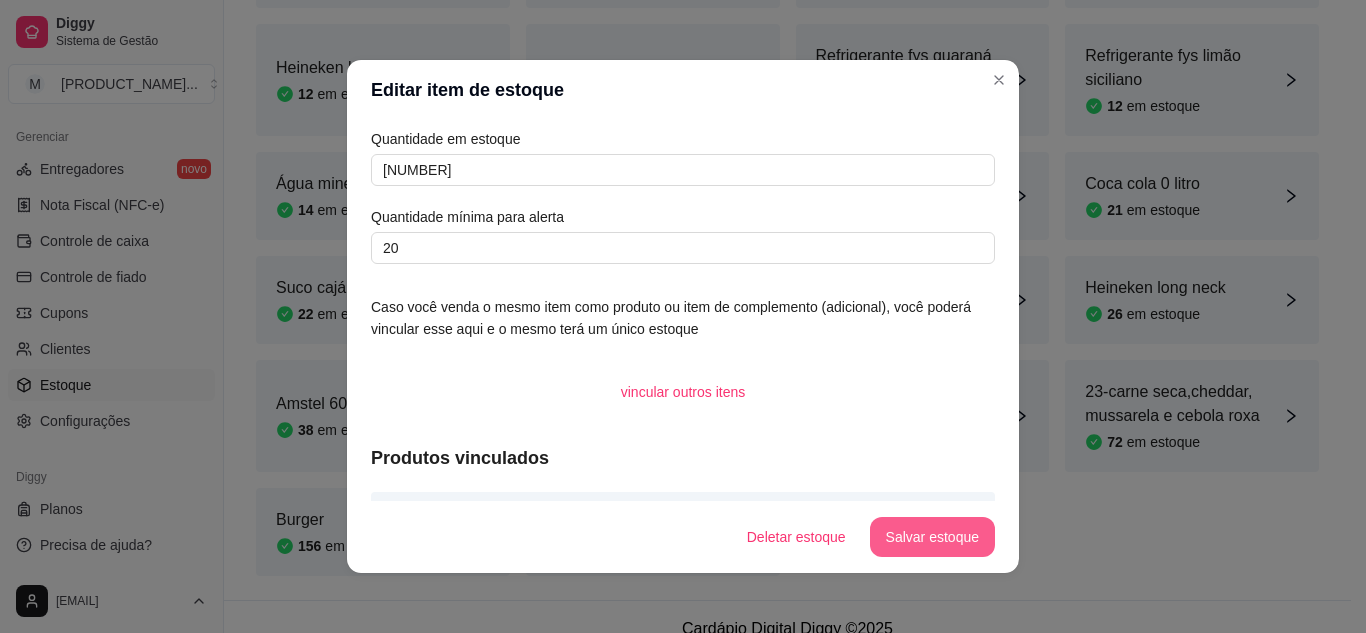 click on "Salvar estoque" at bounding box center [932, 537] 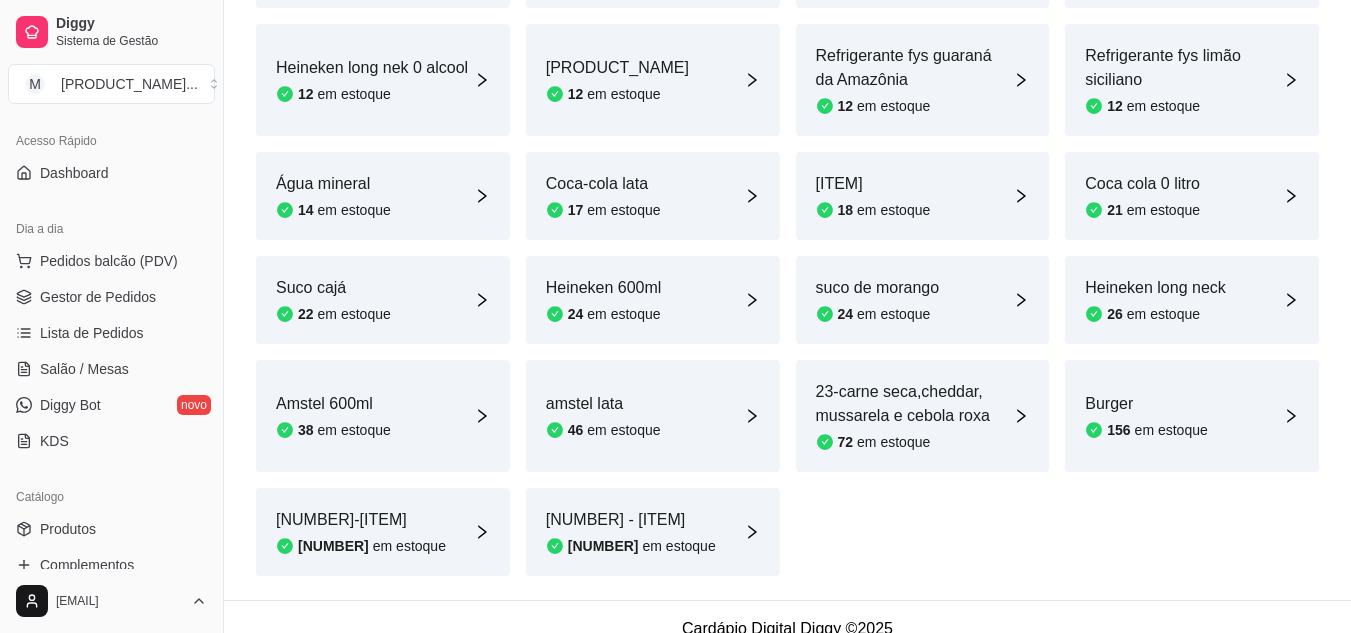 scroll, scrollTop: 106, scrollLeft: 0, axis: vertical 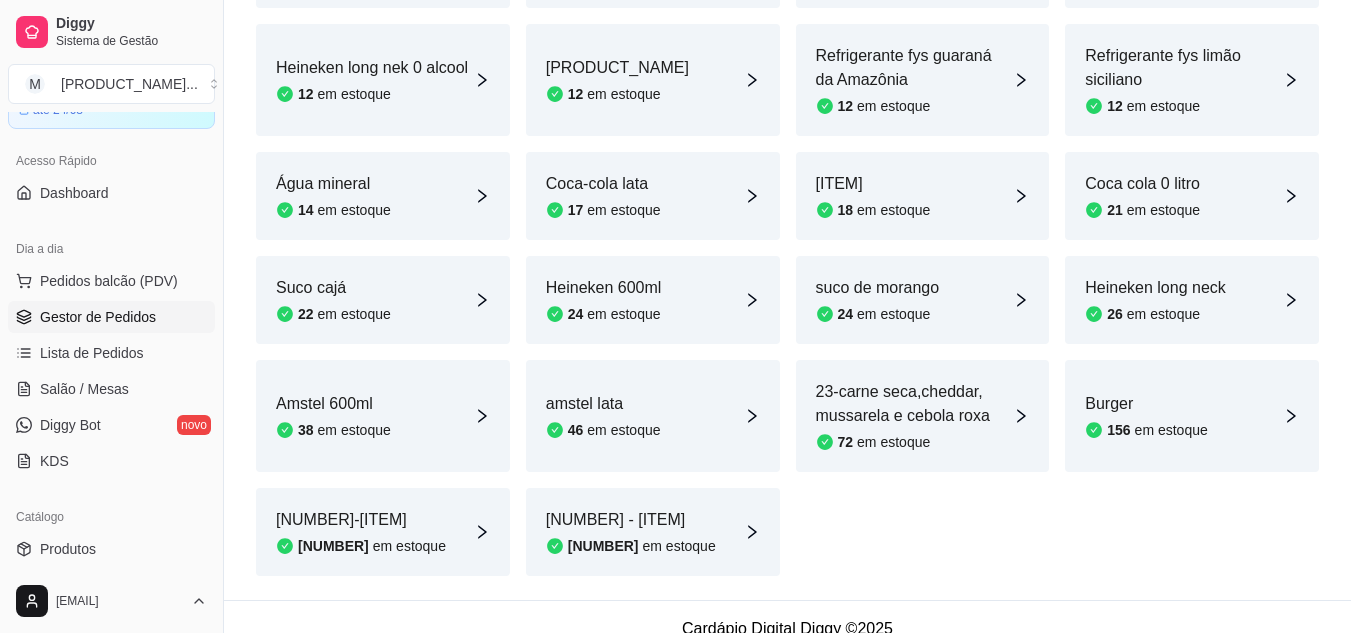 click on "Gestor de Pedidos" at bounding box center [98, 317] 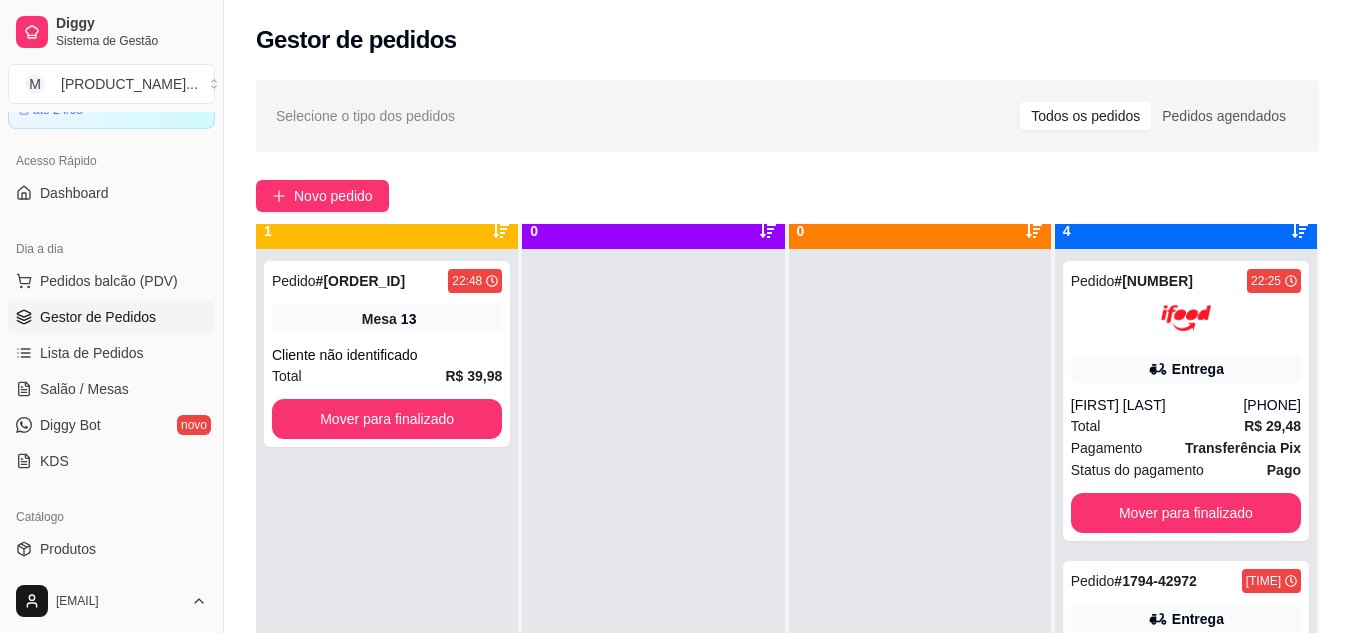scroll, scrollTop: 56, scrollLeft: 0, axis: vertical 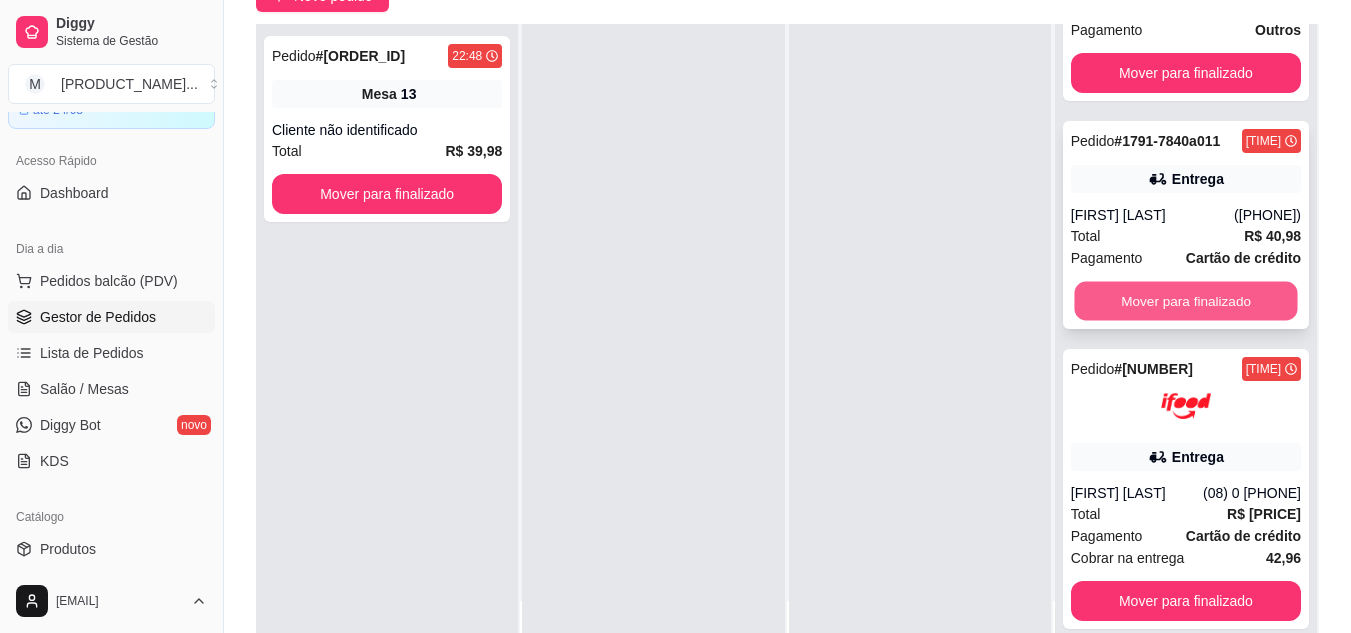 click on "Mover para finalizado" at bounding box center [1185, 301] 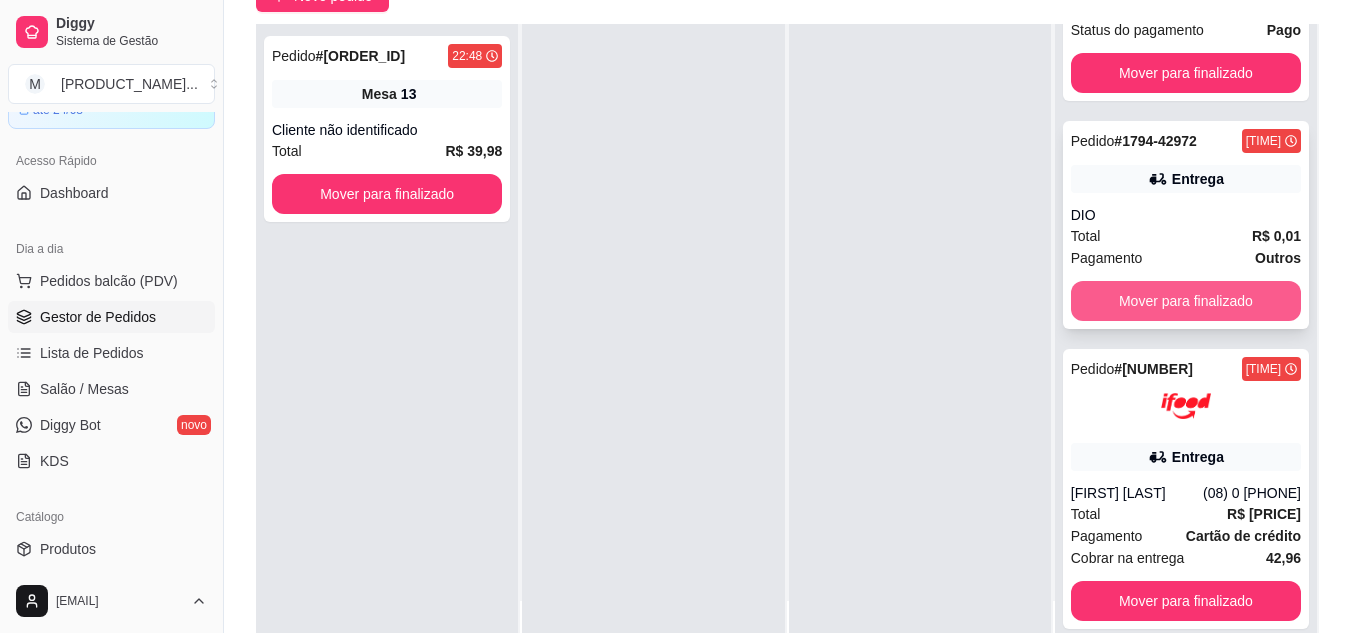 scroll, scrollTop: 215, scrollLeft: 0, axis: vertical 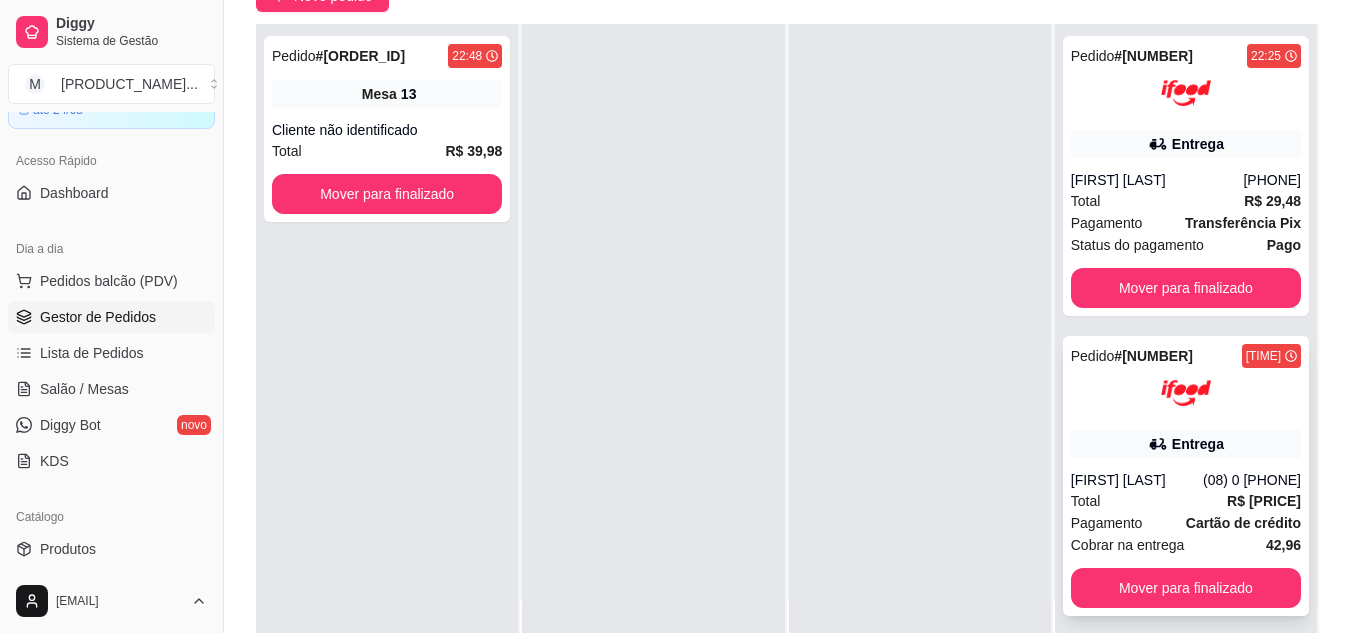 click on "Total R$ 42,96" at bounding box center [1186, 501] 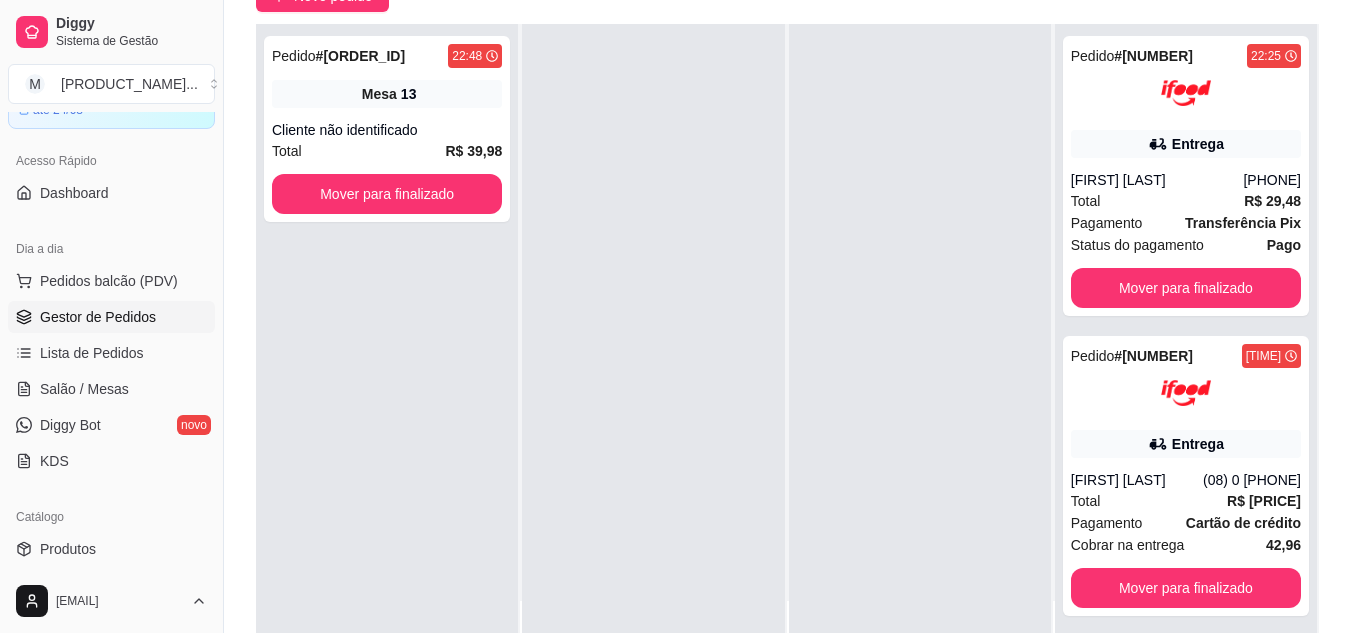scroll, scrollTop: 100, scrollLeft: 0, axis: vertical 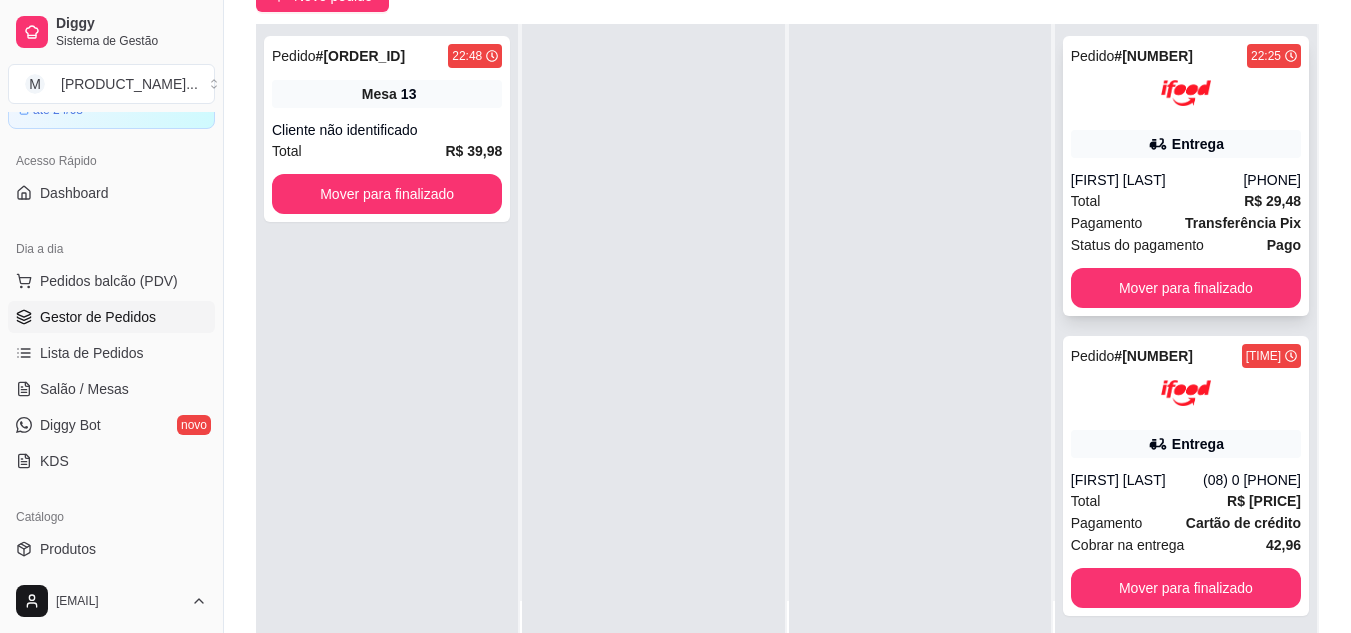click on "Entrega" at bounding box center [1186, 144] 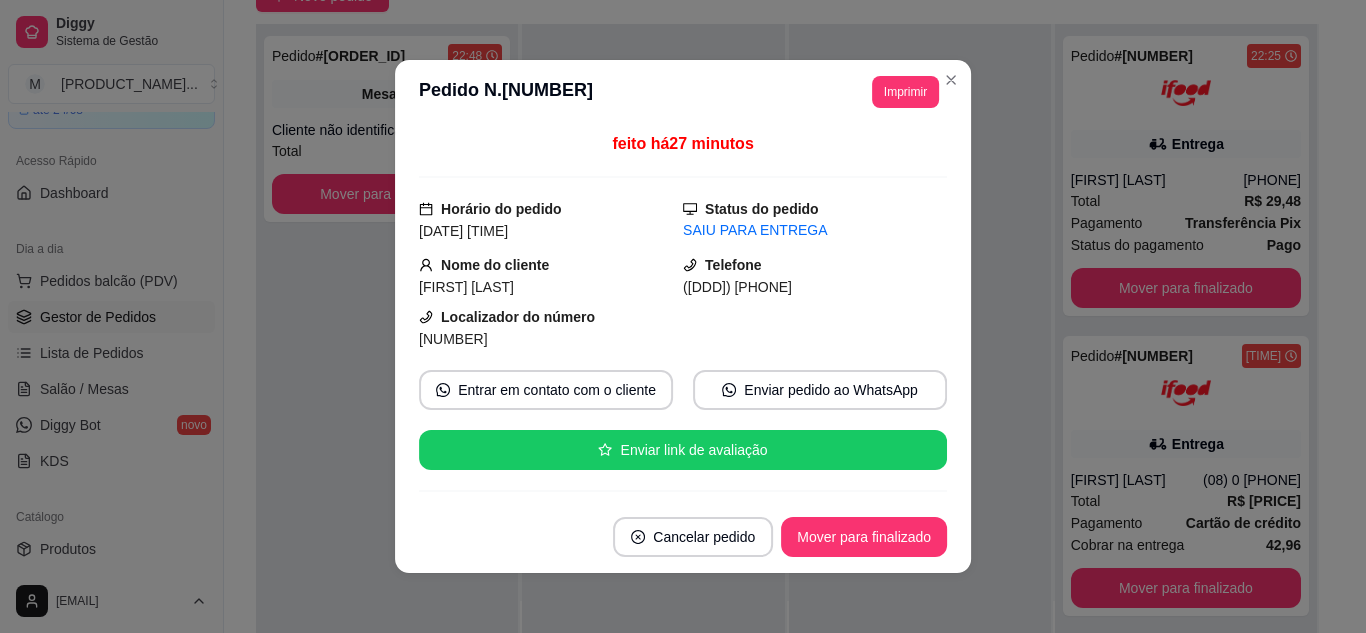 scroll, scrollTop: 4, scrollLeft: 0, axis: vertical 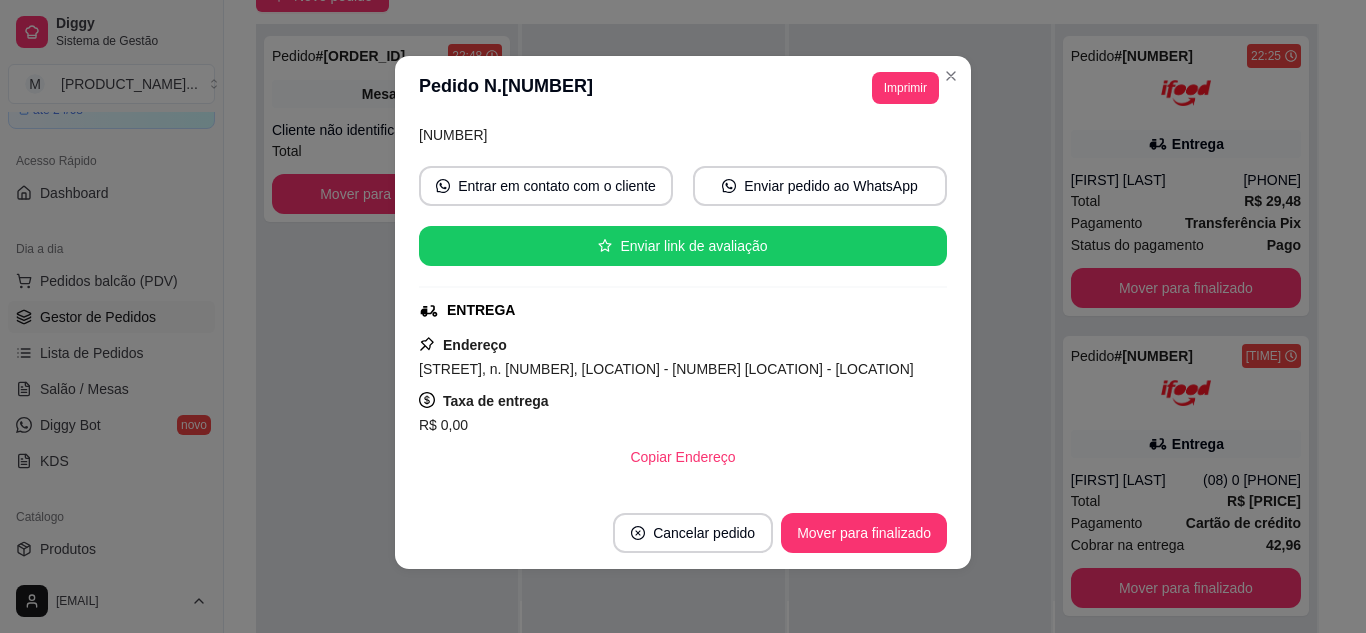 click on "**********" at bounding box center (683, 88) 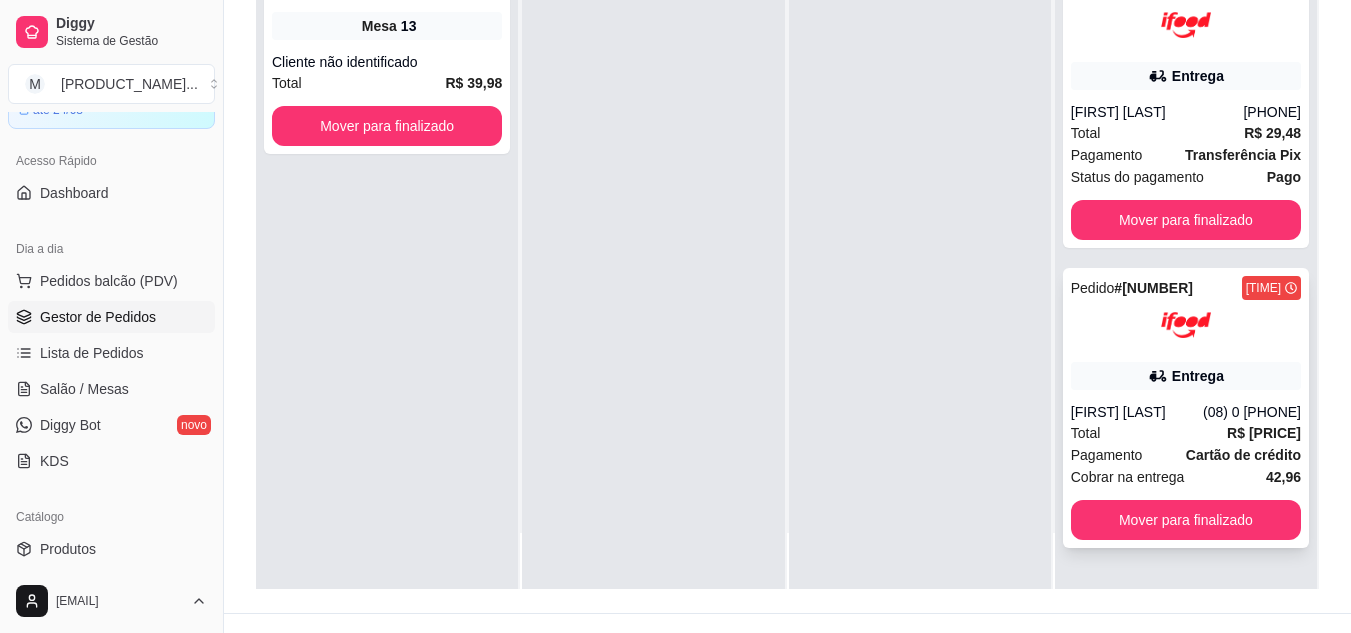scroll, scrollTop: 305, scrollLeft: 0, axis: vertical 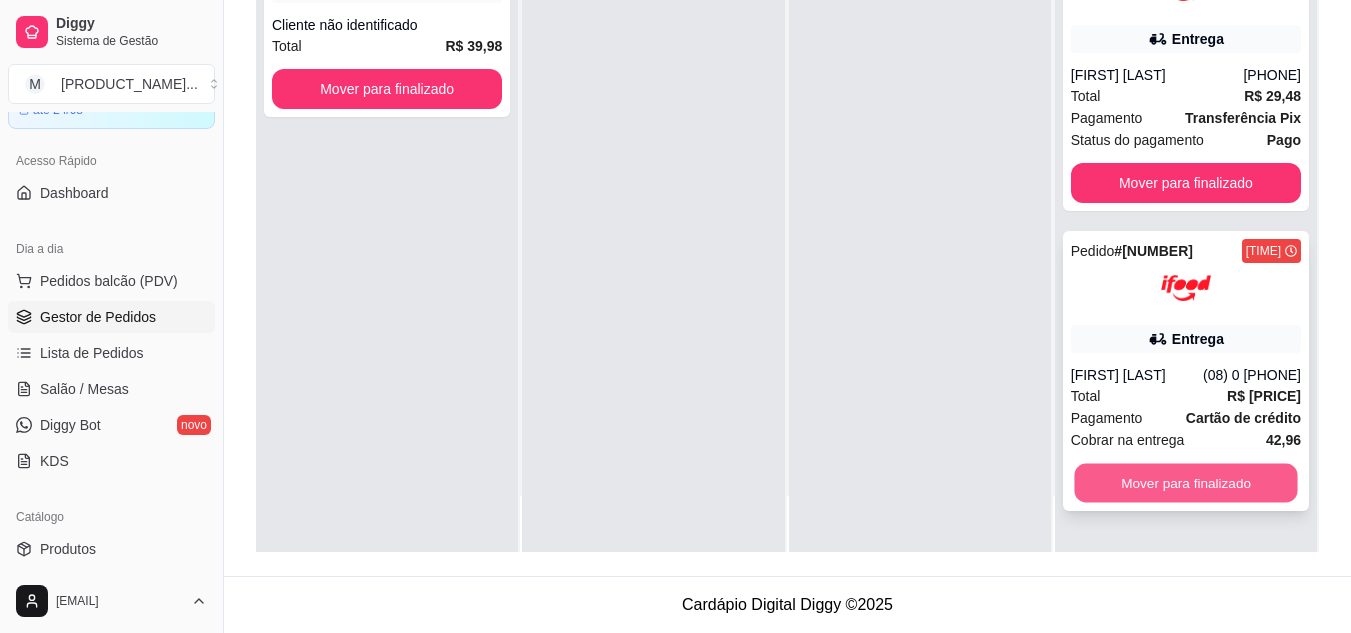 click on "Mover para finalizado" at bounding box center (1185, 483) 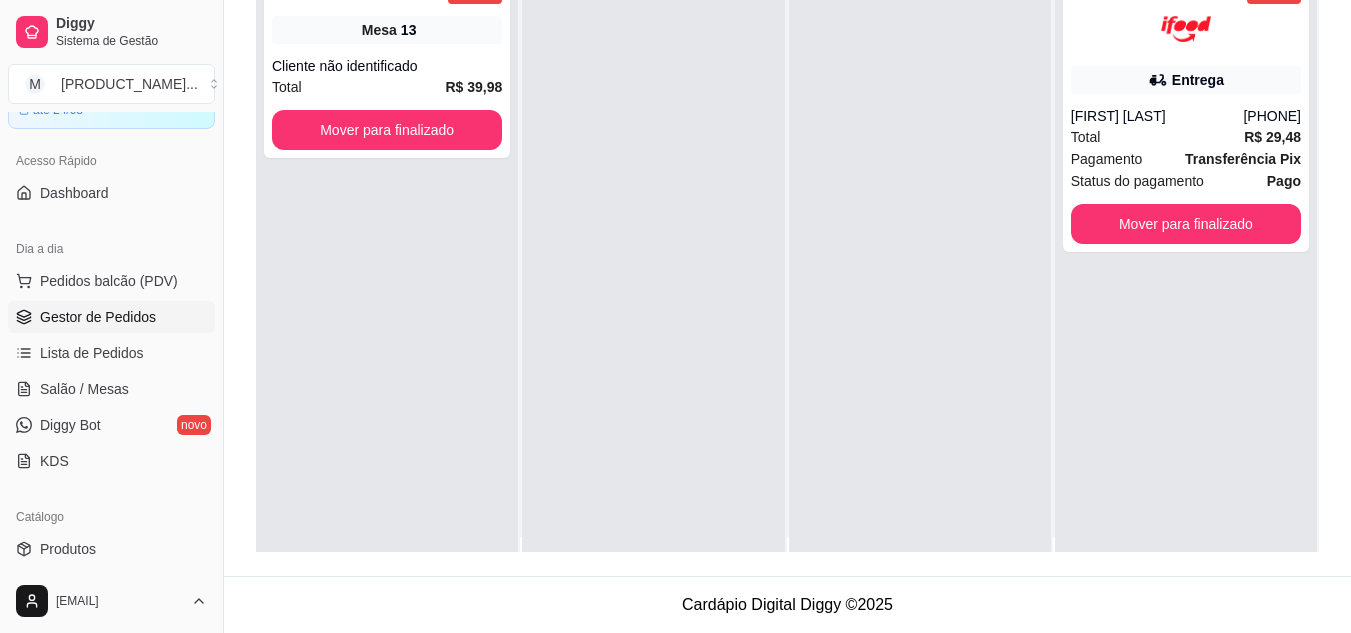 scroll, scrollTop: 0, scrollLeft: 0, axis: both 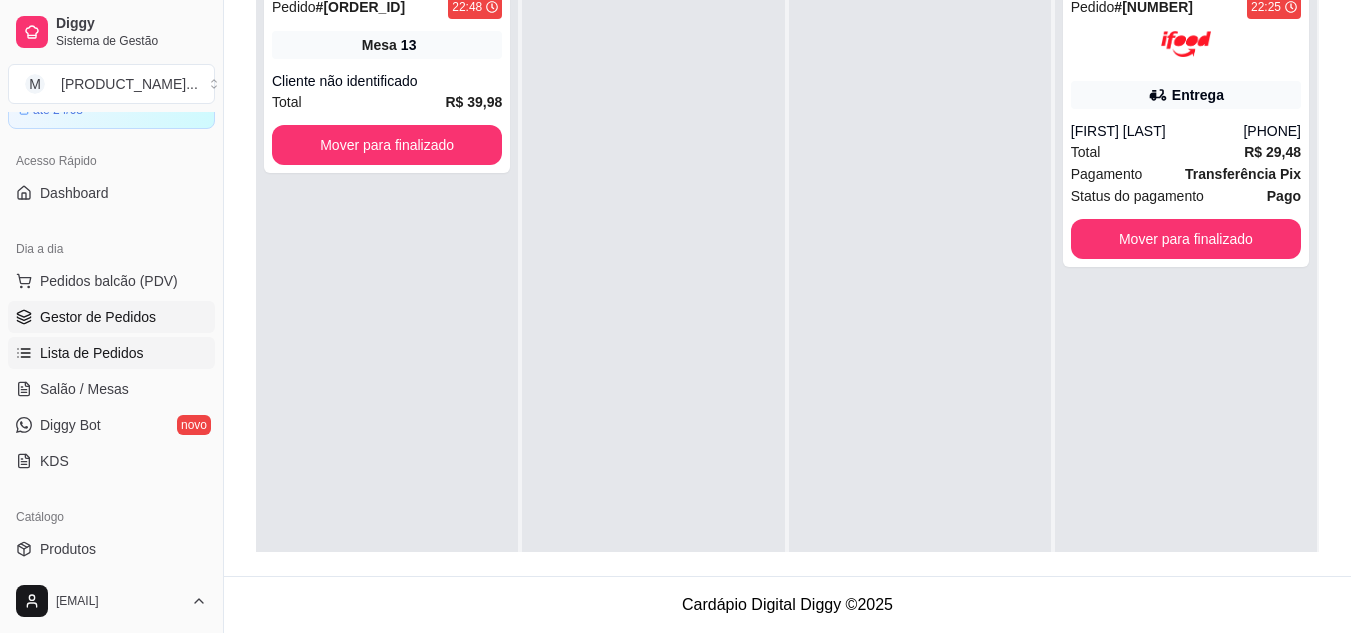 click on "Lista de Pedidos" at bounding box center [92, 353] 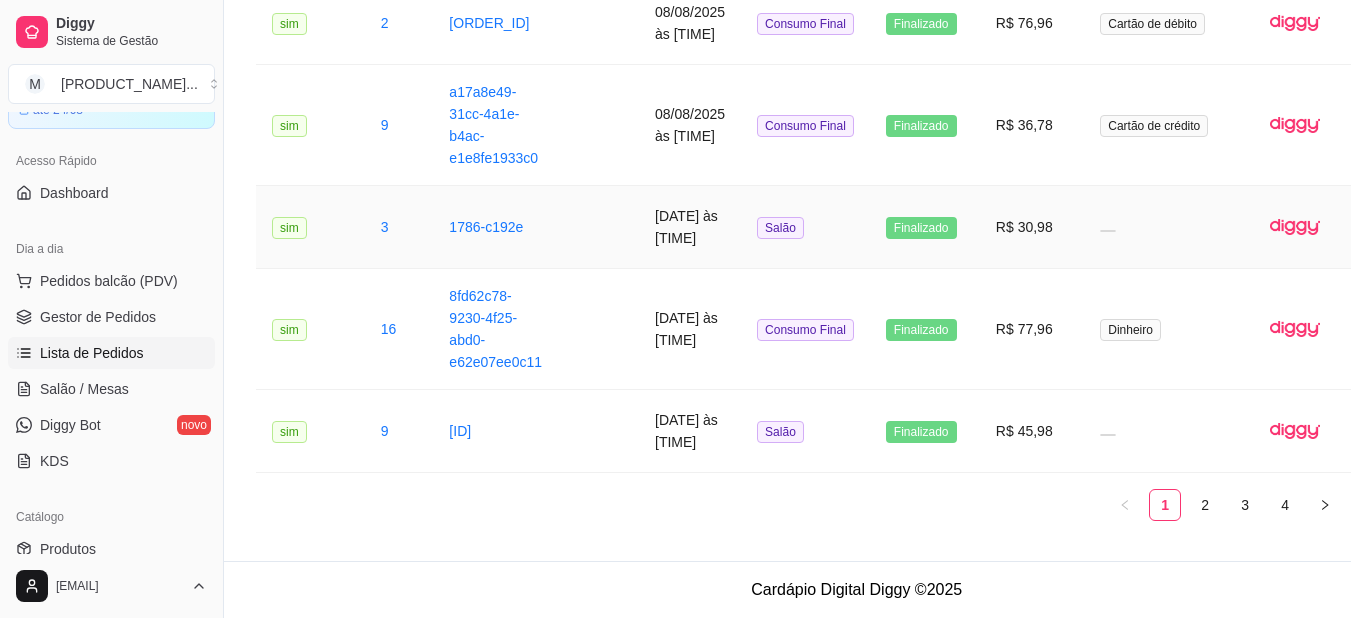 scroll, scrollTop: 2896, scrollLeft: 0, axis: vertical 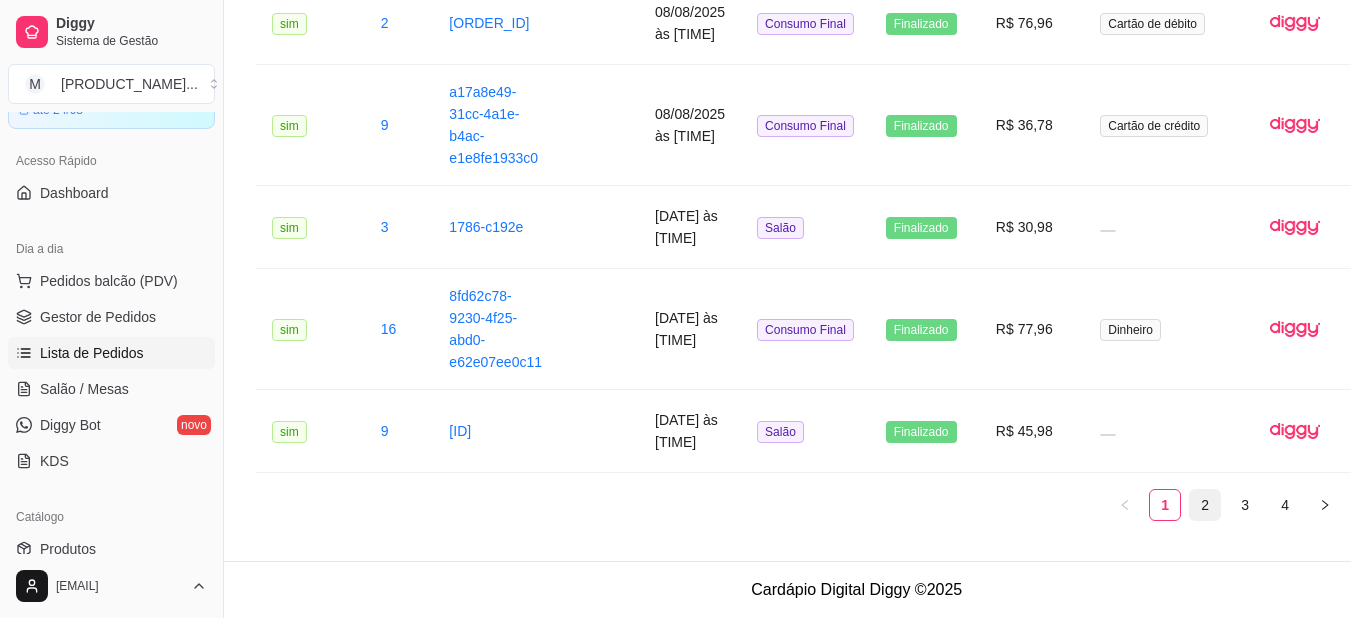 click on "2" at bounding box center (1205, 505) 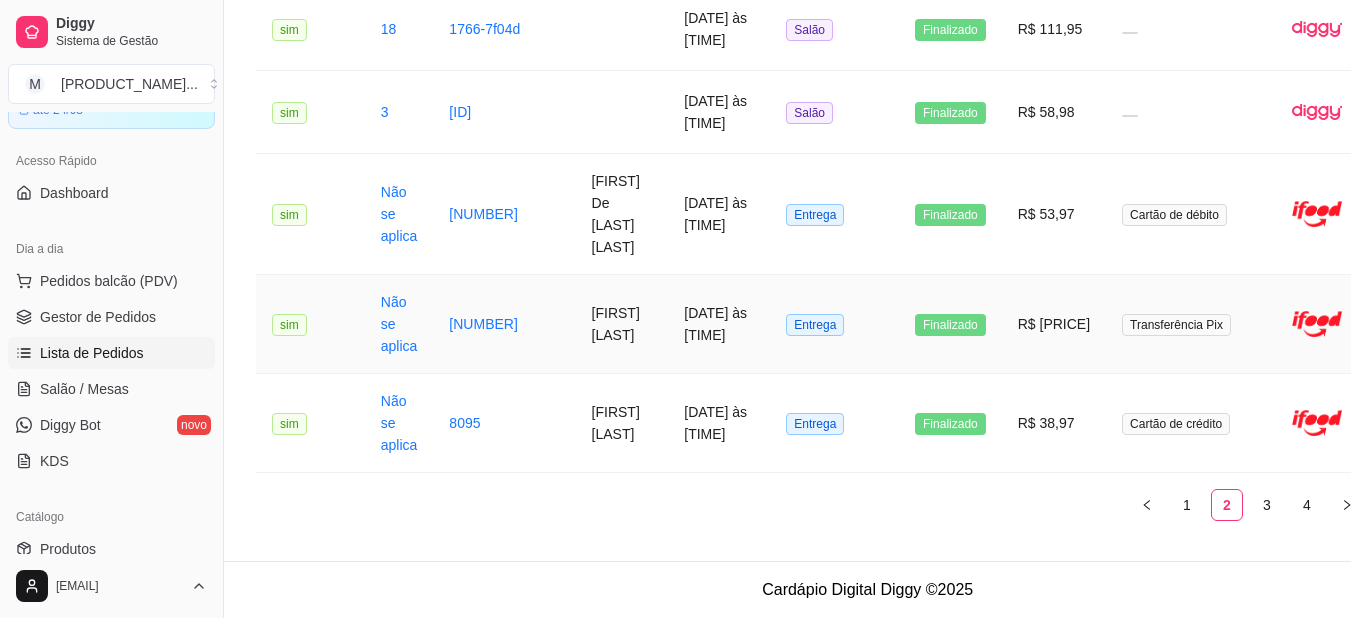 scroll, scrollTop: 2620, scrollLeft: 0, axis: vertical 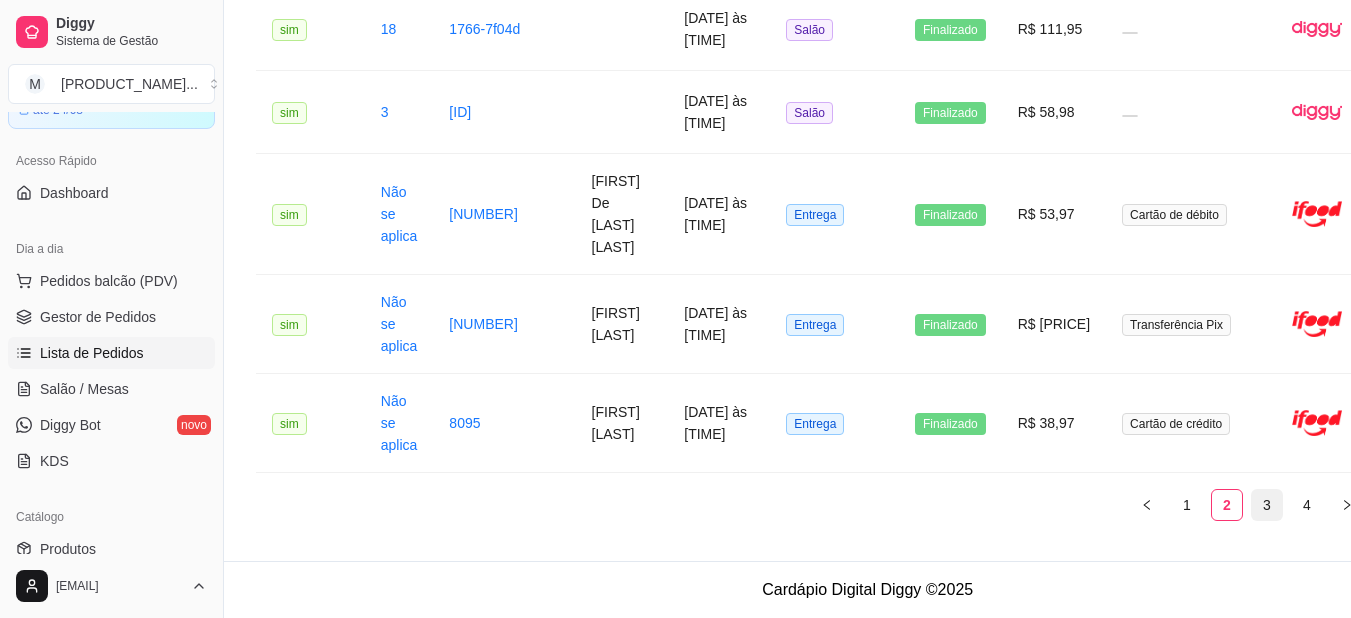 click on "3" at bounding box center (1267, 505) 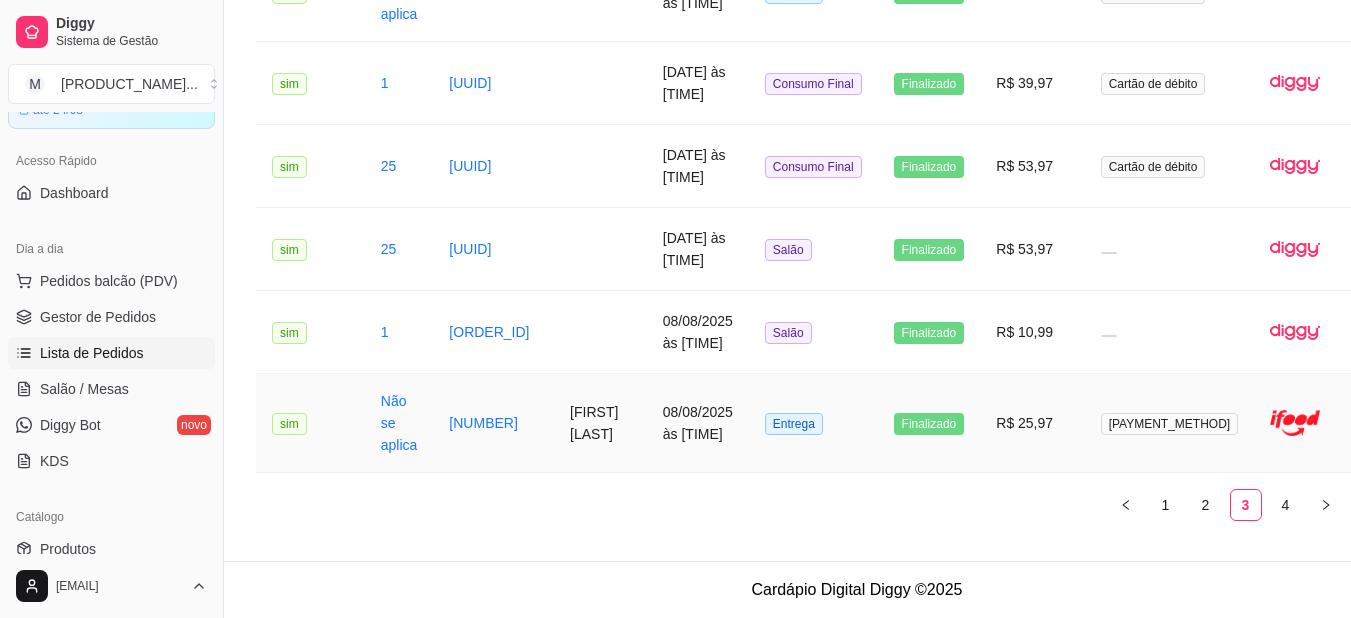 scroll, scrollTop: 2782, scrollLeft: 0, axis: vertical 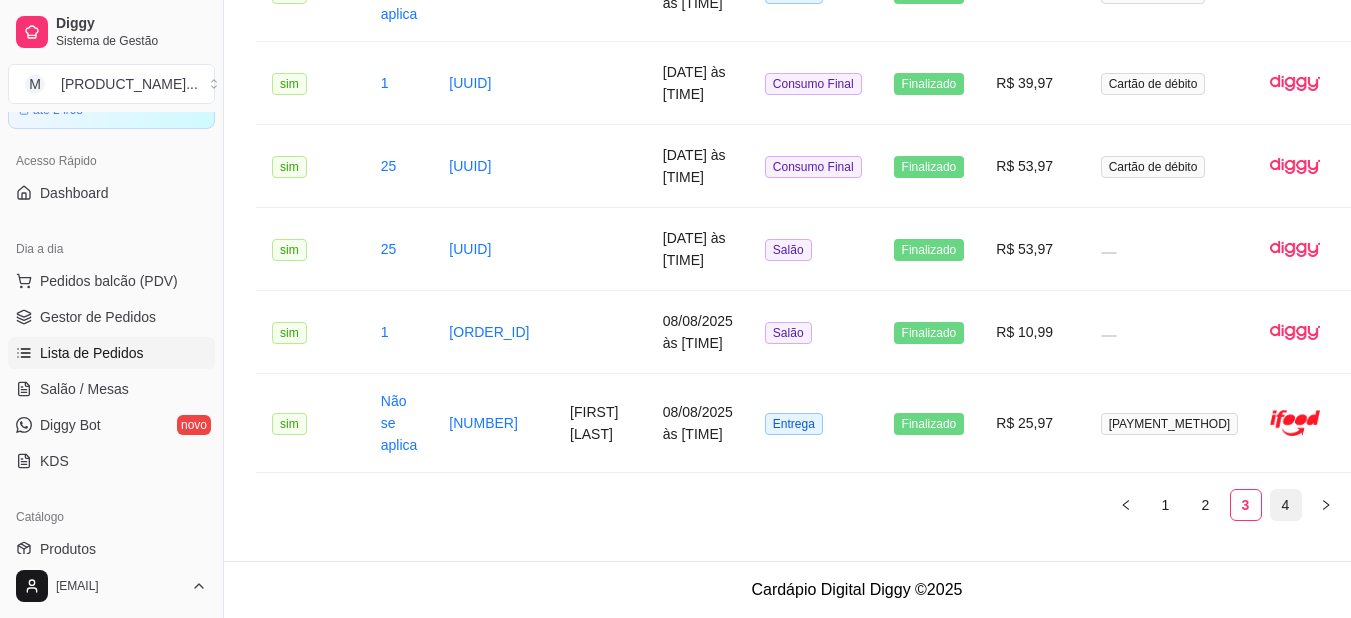 click on "4" at bounding box center (1286, 505) 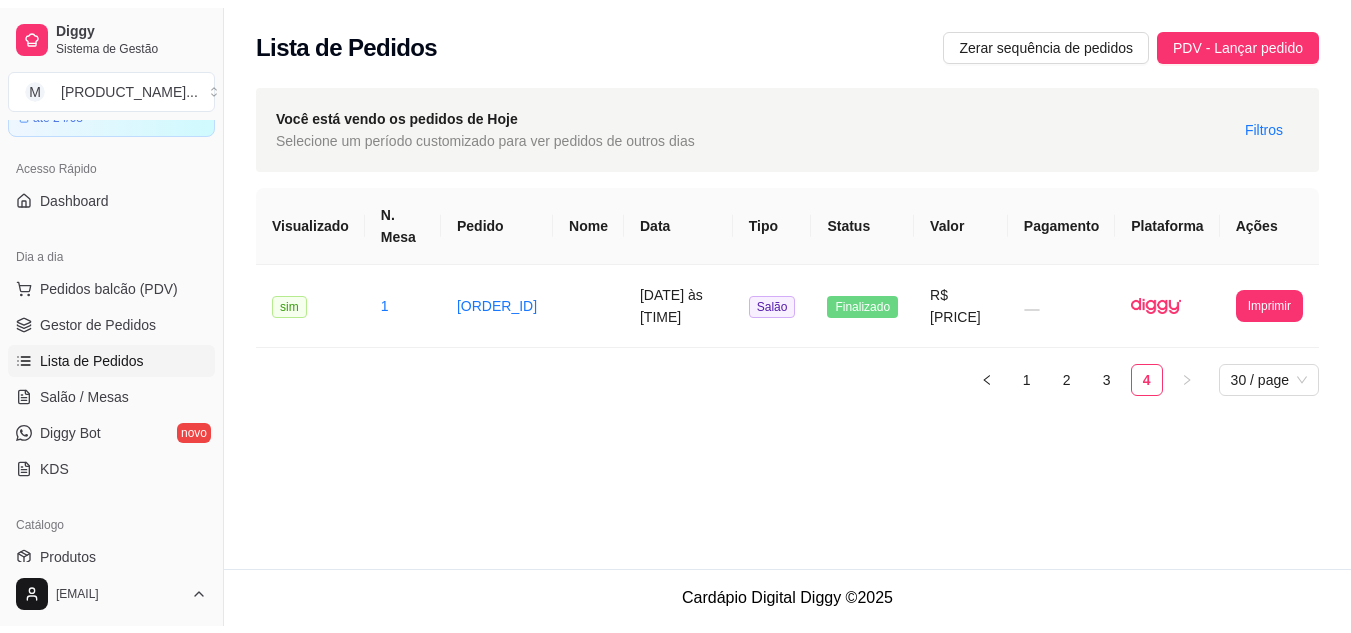 scroll, scrollTop: 0, scrollLeft: 0, axis: both 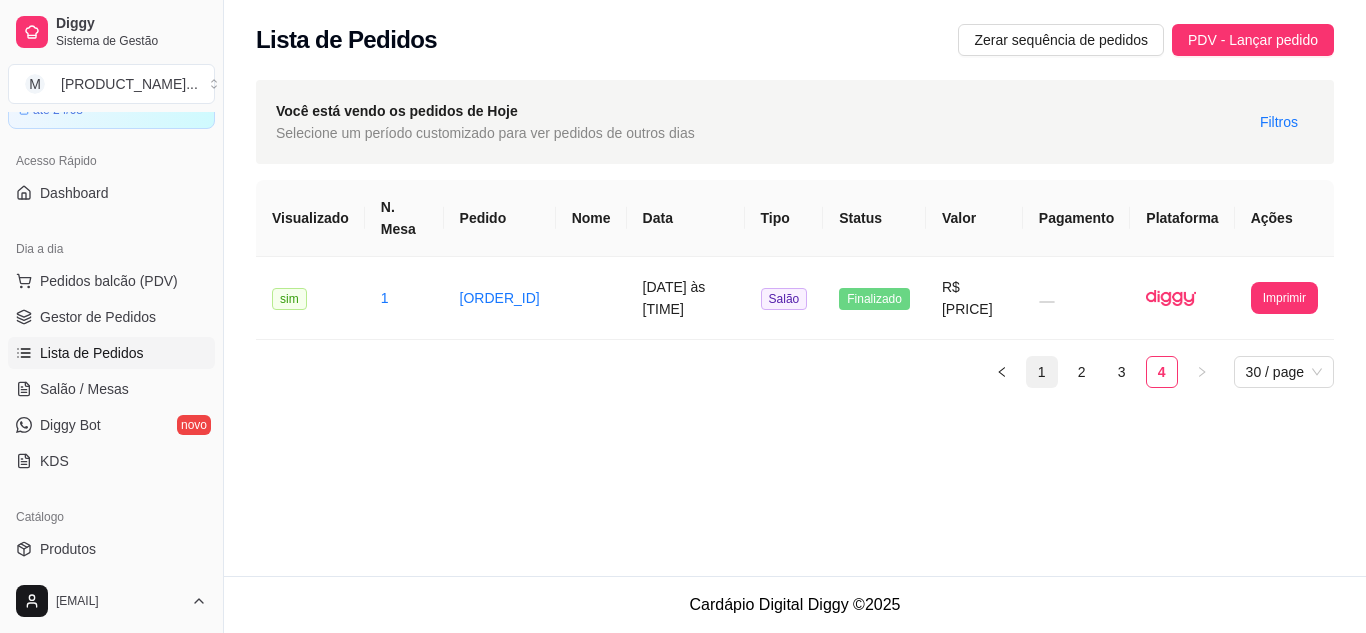 click on "1" at bounding box center [1042, 372] 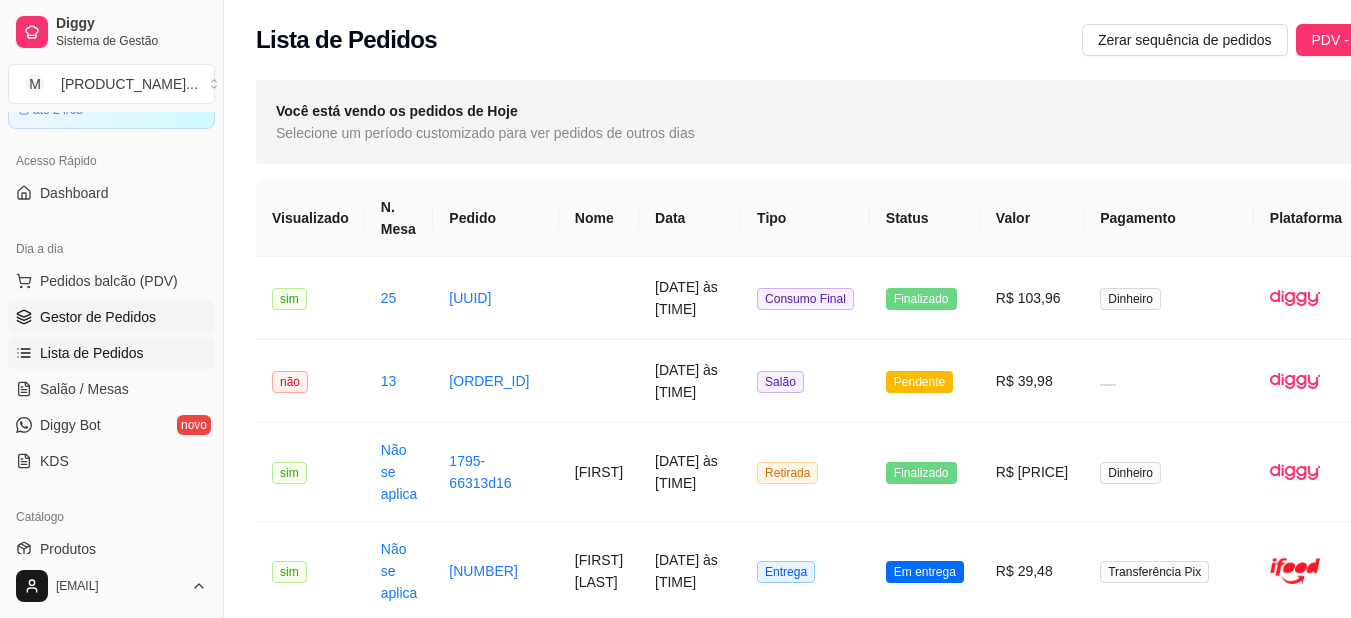 click on "Gestor de Pedidos" at bounding box center (98, 317) 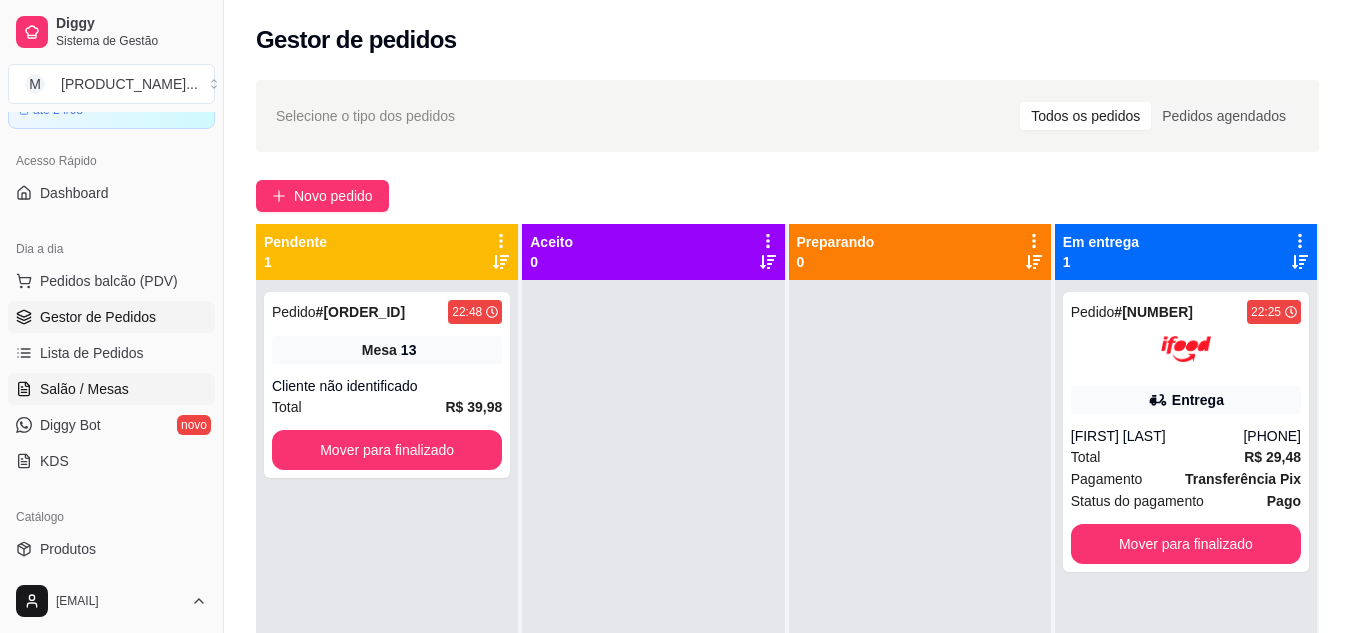 click on "Salão / Mesas" at bounding box center [111, 389] 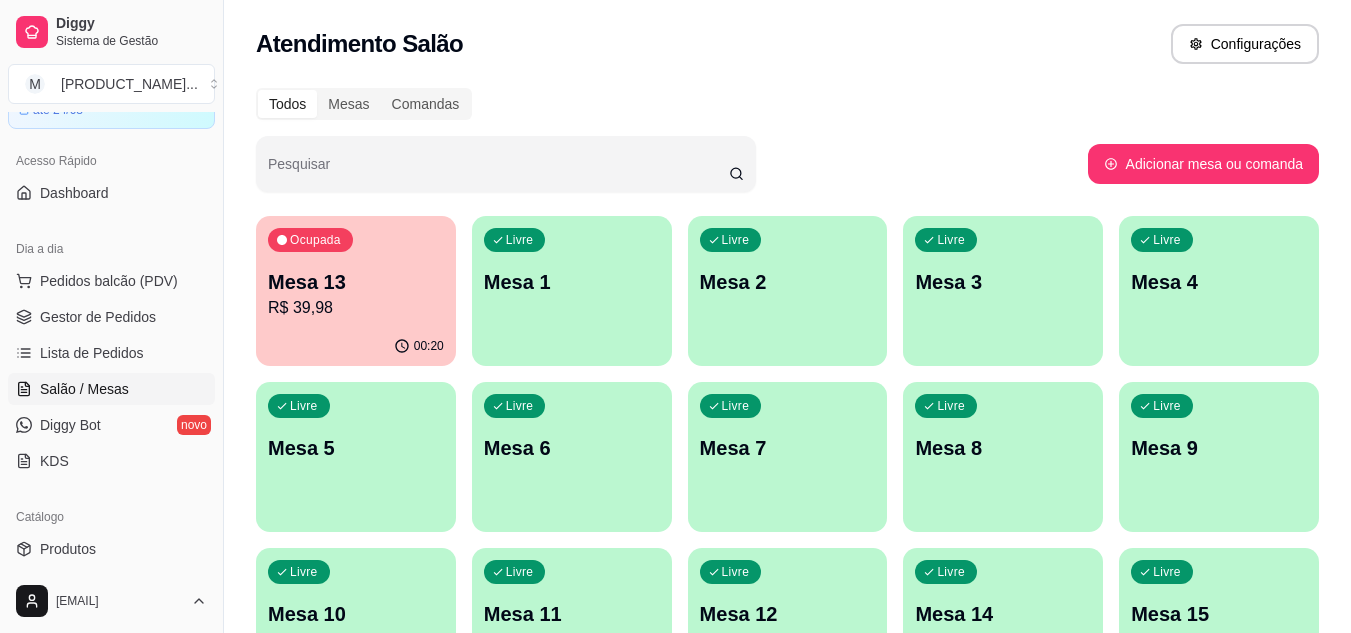 click on "Ocupada Mesa 13 R$ 39,98" at bounding box center (356, 271) 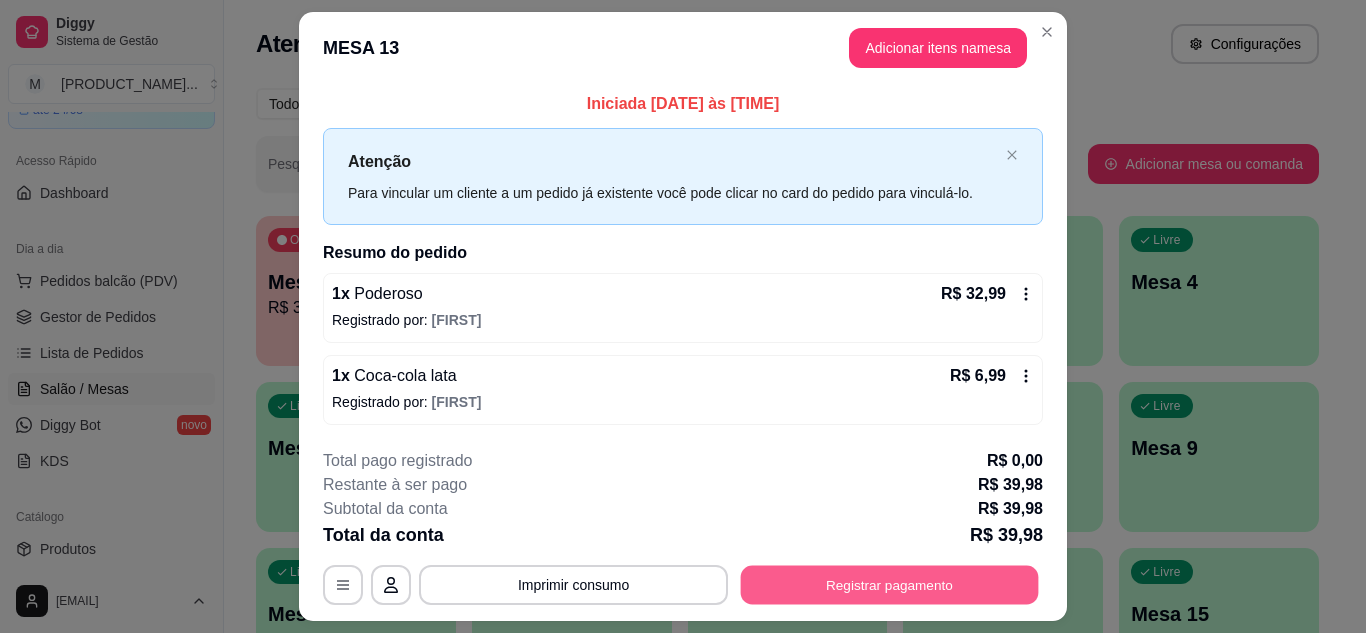 click on "Registrar pagamento" at bounding box center (890, 585) 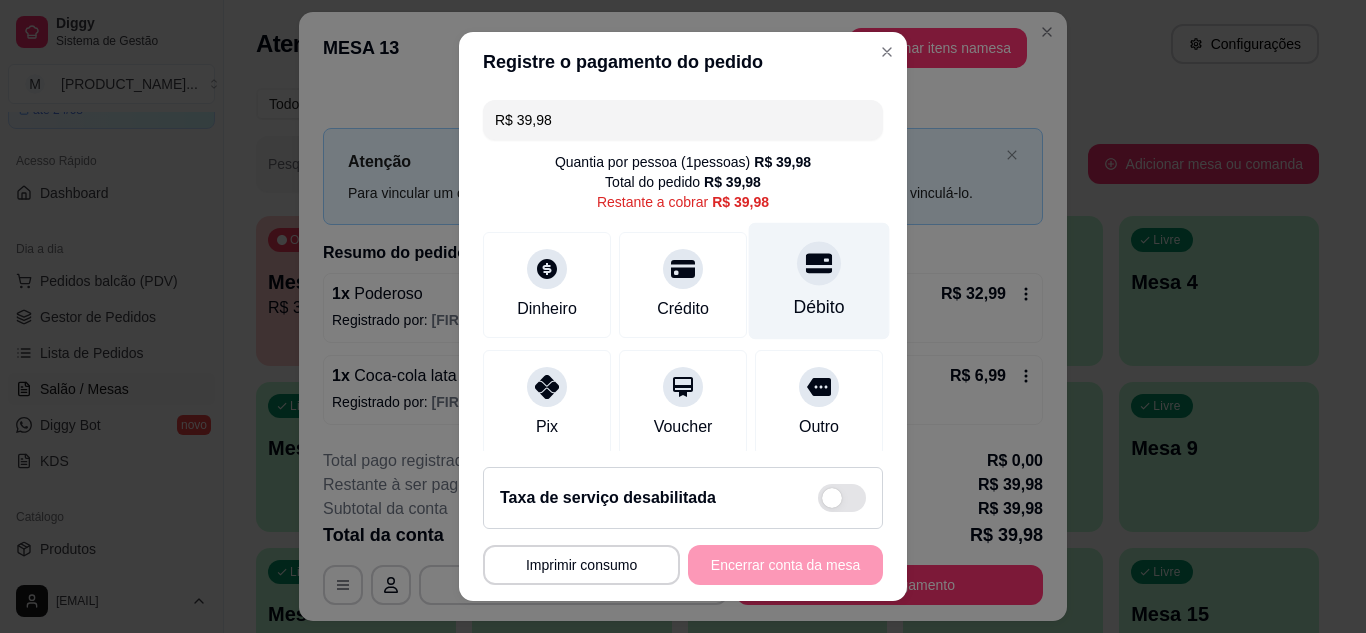 click on "Débito" at bounding box center (819, 307) 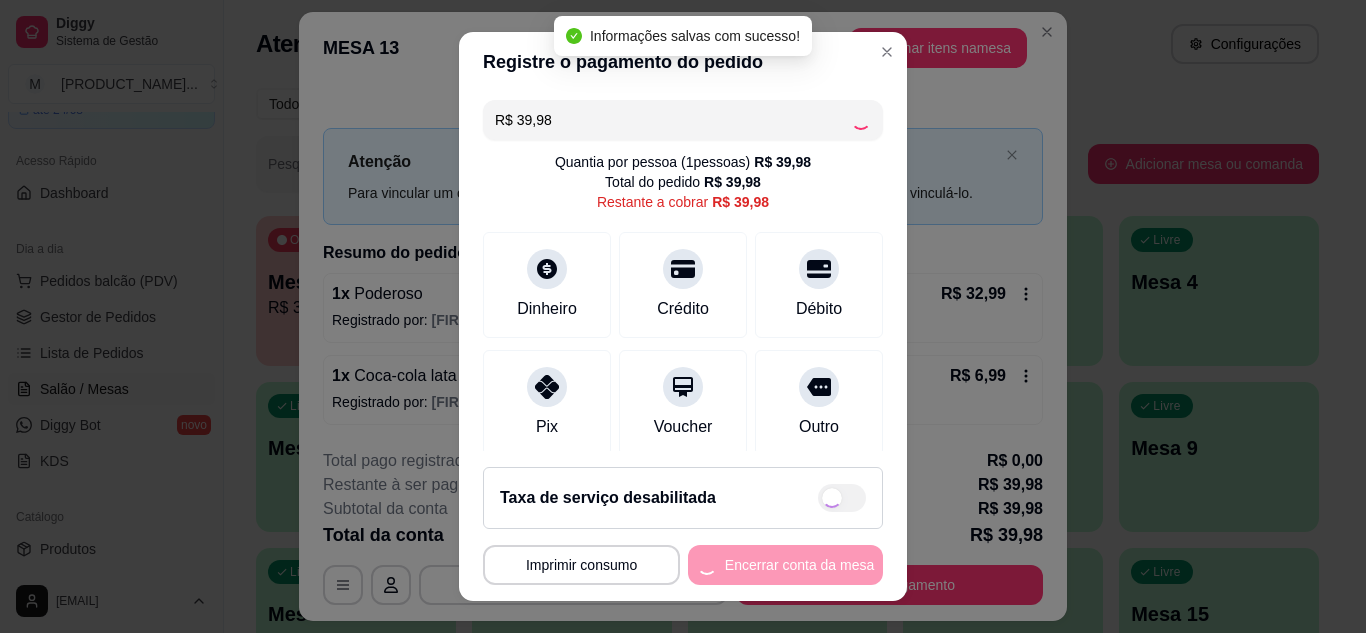 type on "R$ 0,00" 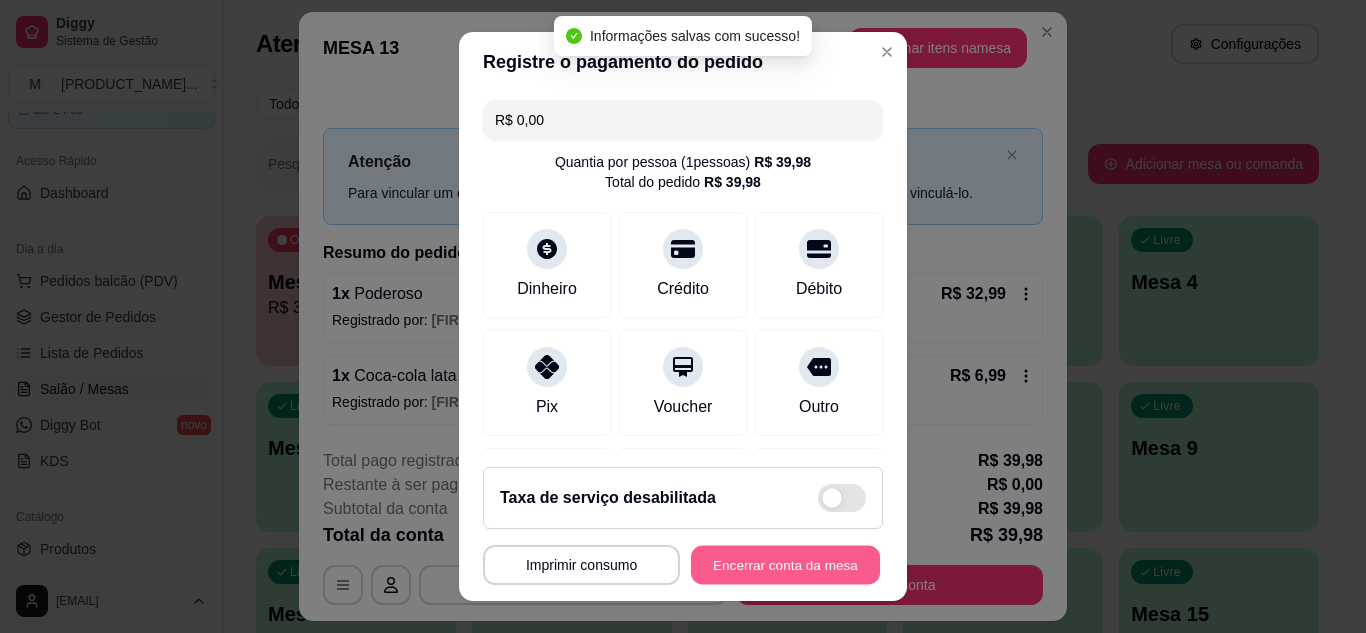 click on "Encerrar conta da mesa" at bounding box center (785, 565) 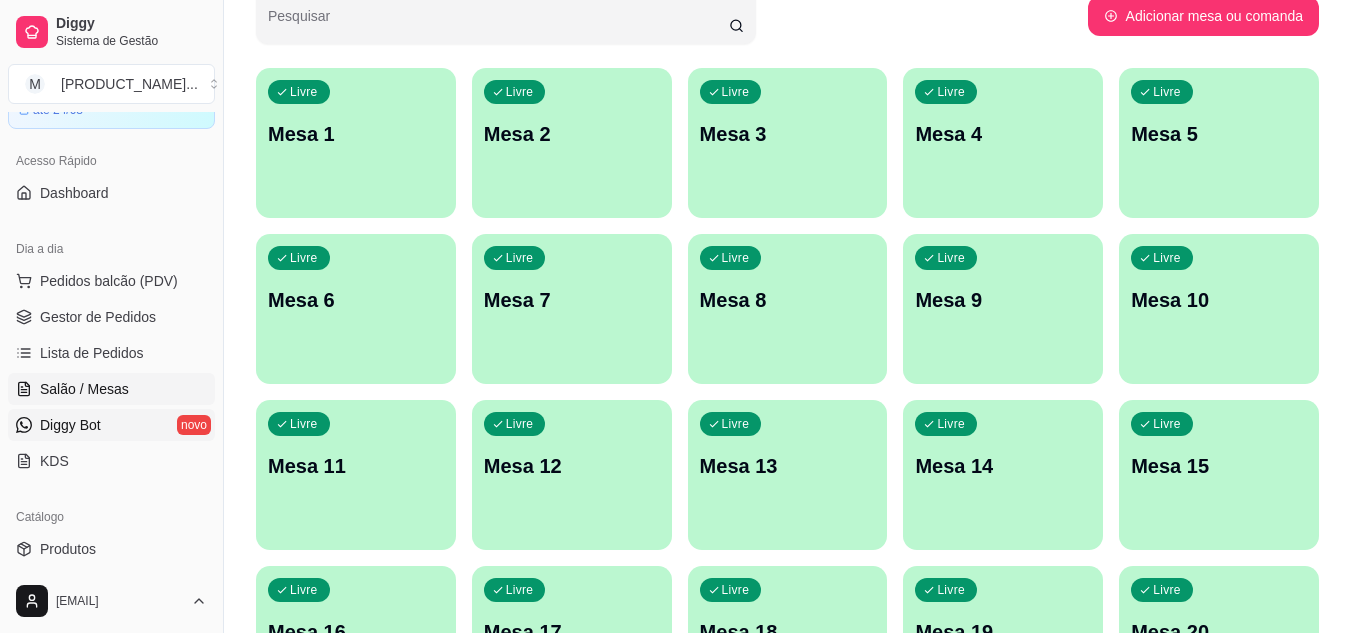 scroll, scrollTop: 200, scrollLeft: 0, axis: vertical 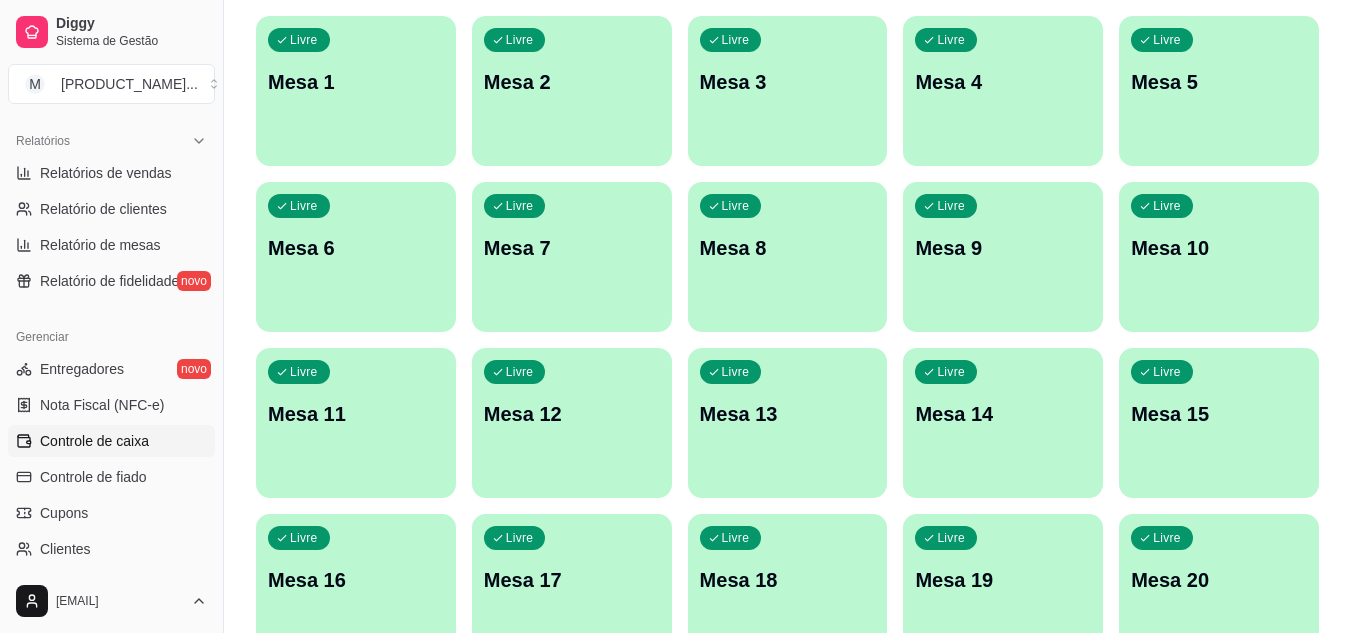 click on "Controle de caixa" at bounding box center (94, 441) 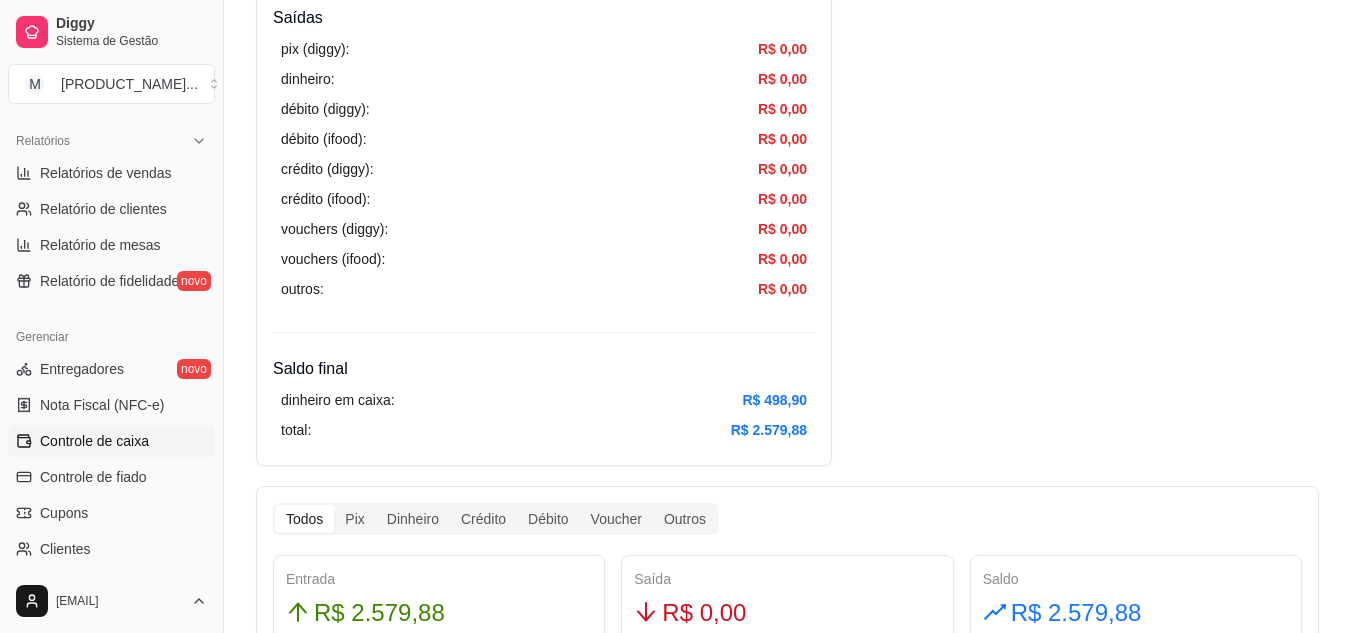 scroll, scrollTop: 700, scrollLeft: 0, axis: vertical 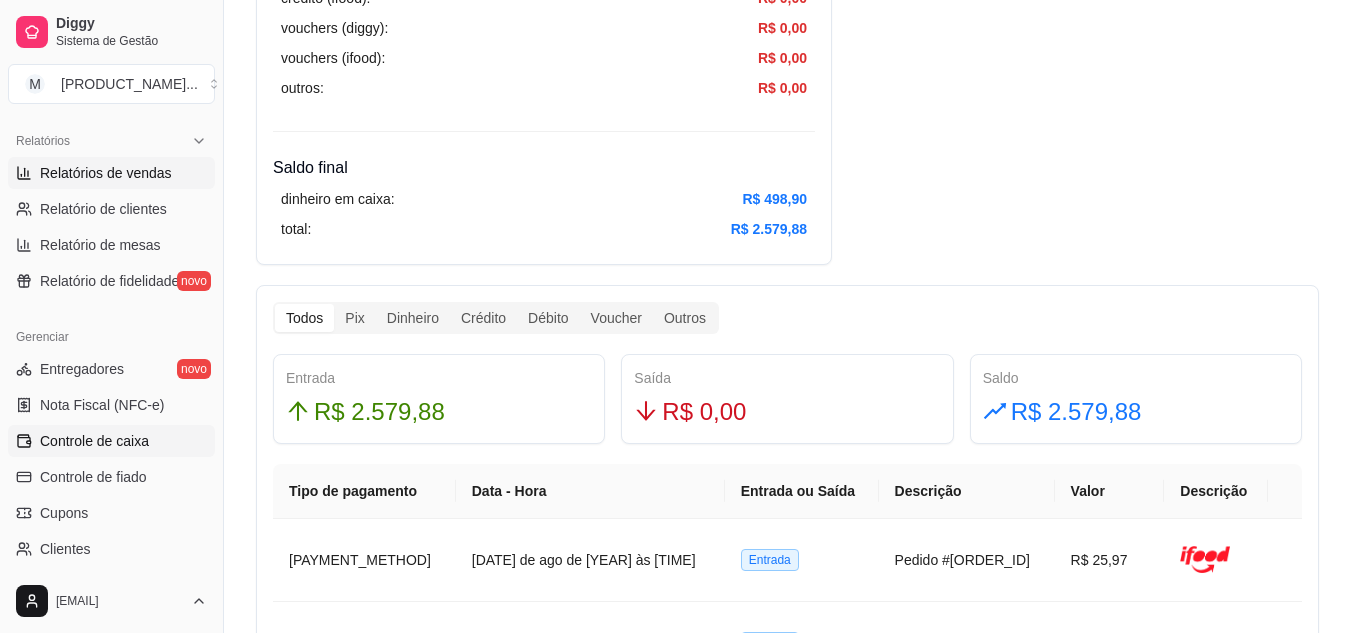 click on "Relatórios de vendas" at bounding box center [111, 173] 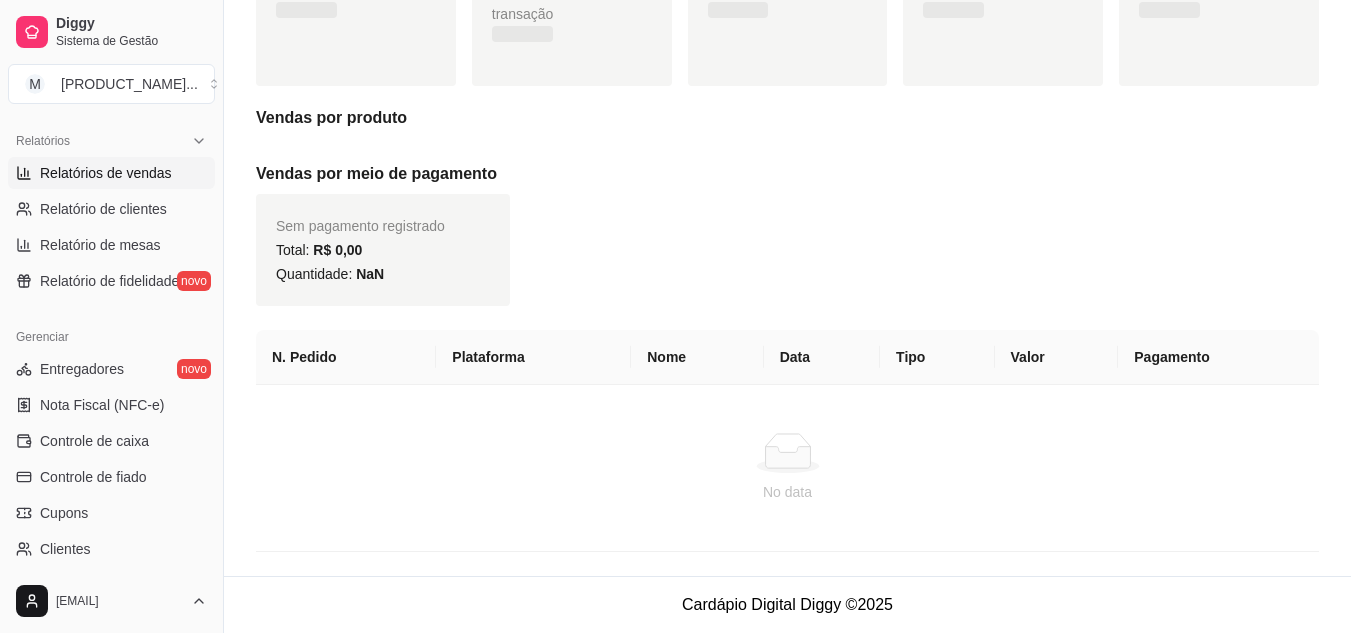 scroll, scrollTop: 0, scrollLeft: 0, axis: both 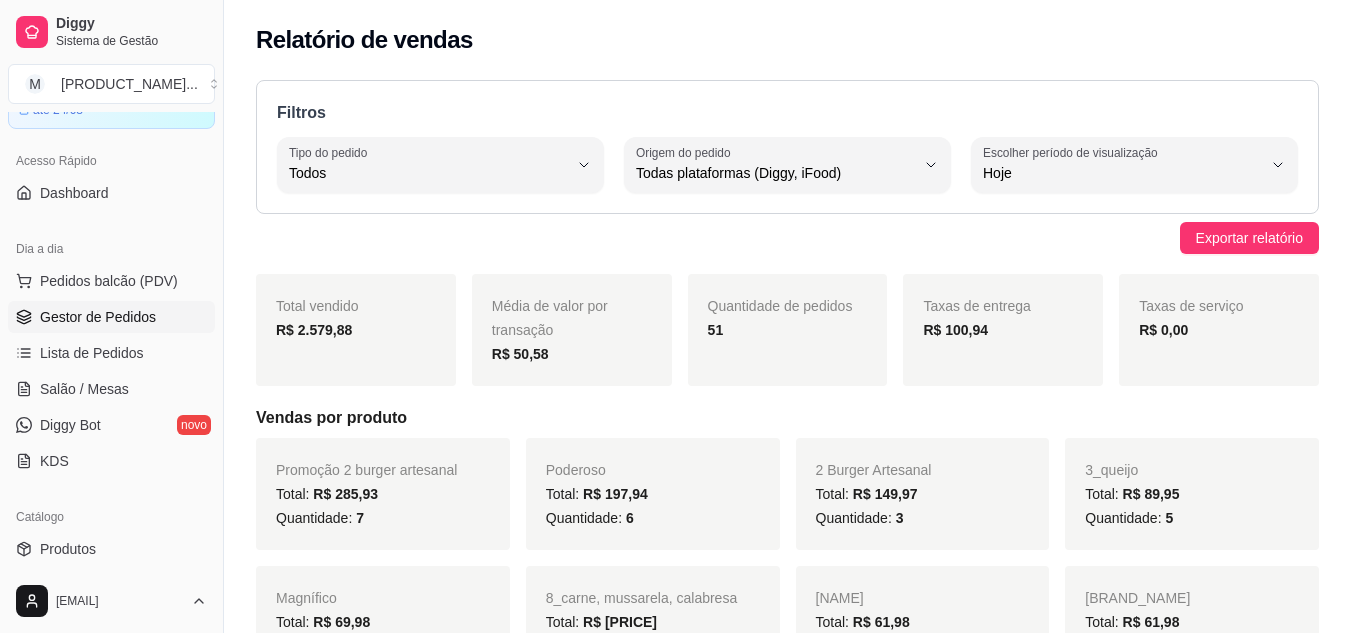 click on "Gestor de Pedidos" at bounding box center (111, 317) 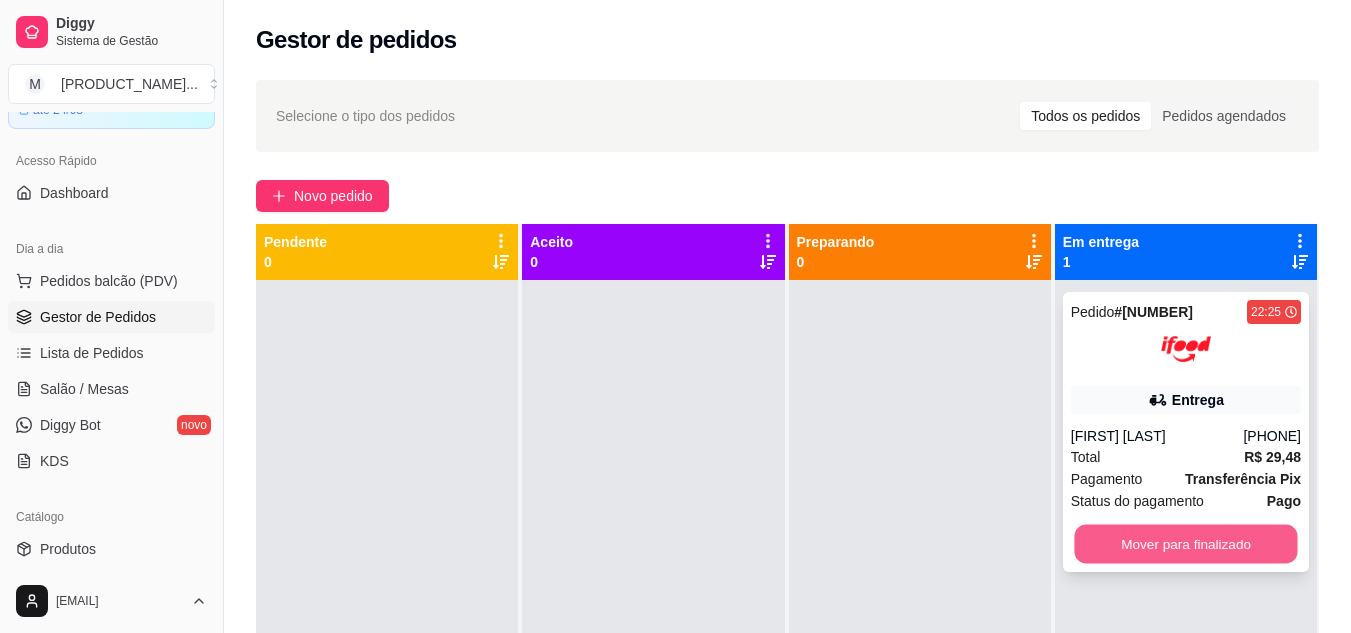 click on "Mover para finalizado" at bounding box center [1185, 544] 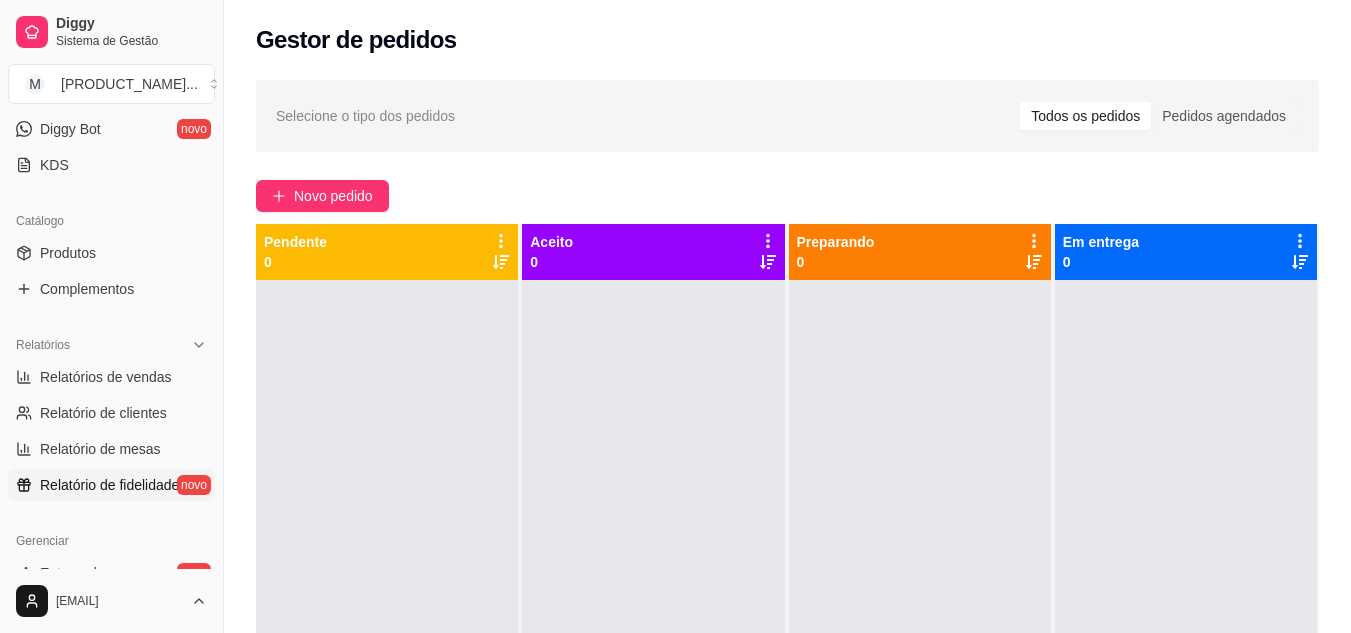 scroll, scrollTop: 406, scrollLeft: 0, axis: vertical 